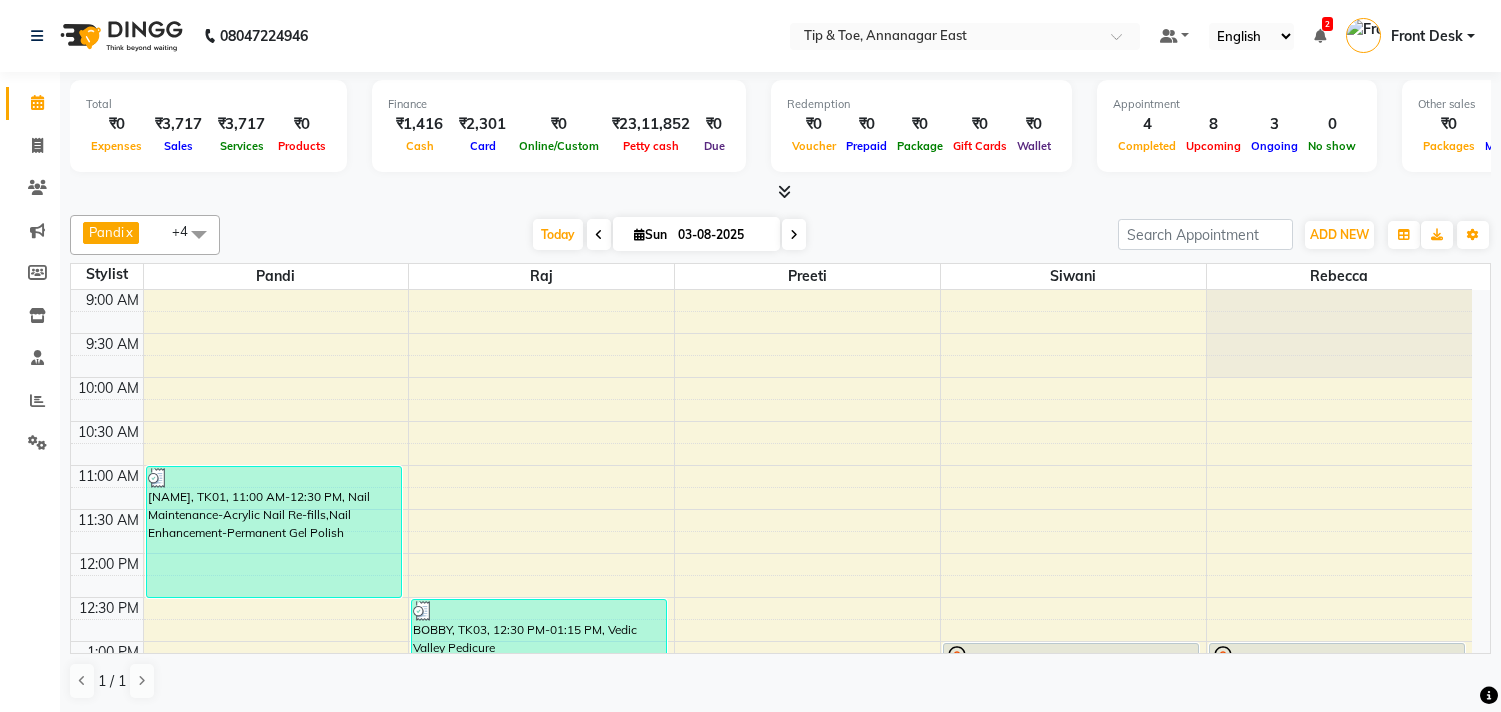 scroll, scrollTop: 0, scrollLeft: 0, axis: both 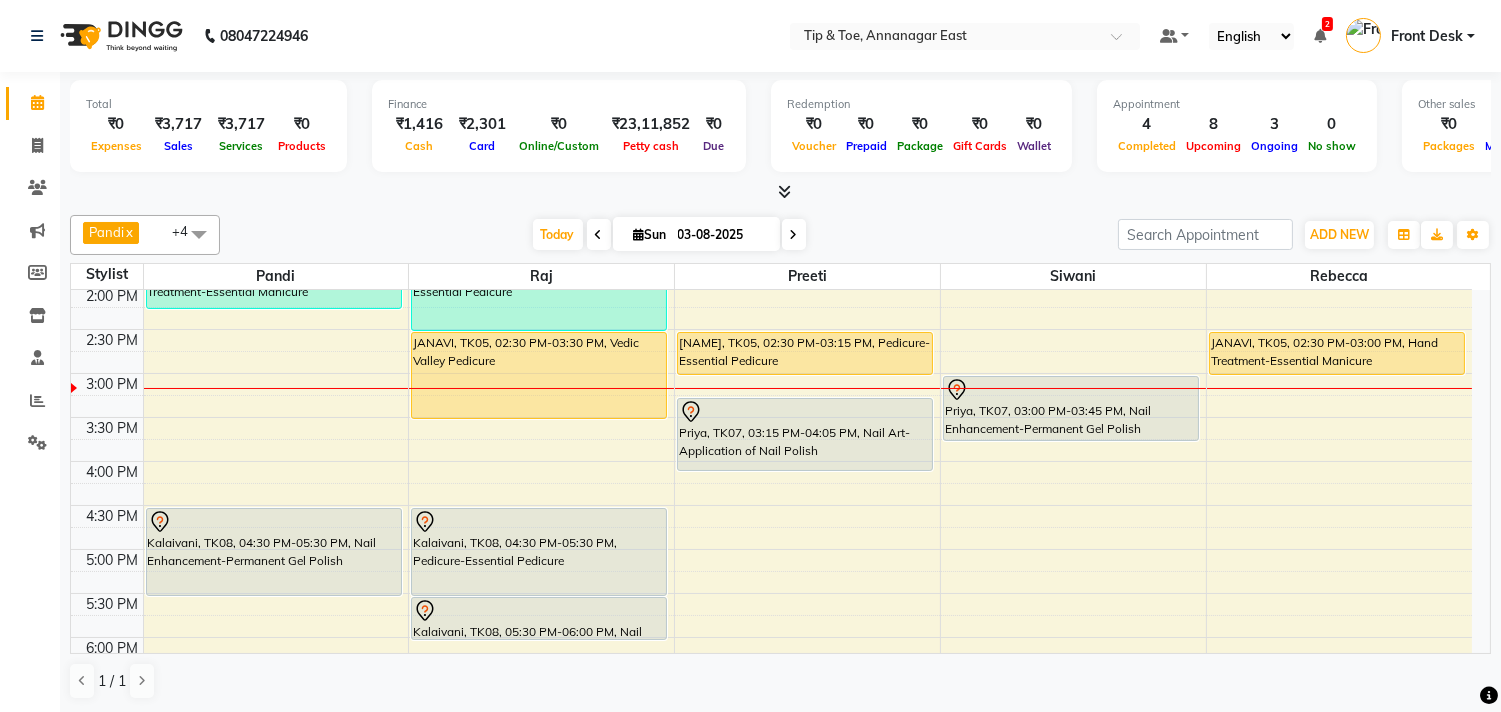 drag, startPoint x: 875, startPoint y: 391, endPoint x: 895, endPoint y: 361, distance: 36.05551 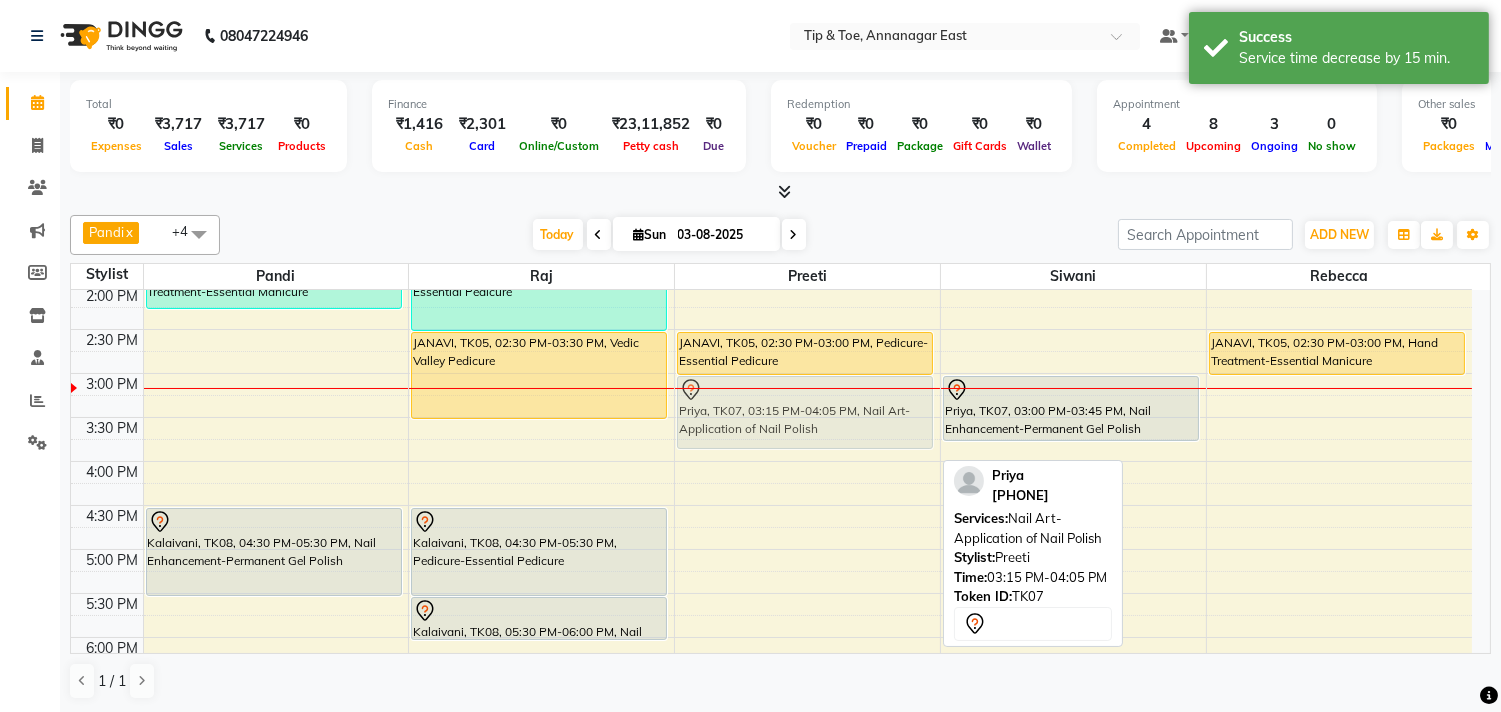 drag, startPoint x: 865, startPoint y: 436, endPoint x: 884, endPoint y: 406, distance: 35.510563 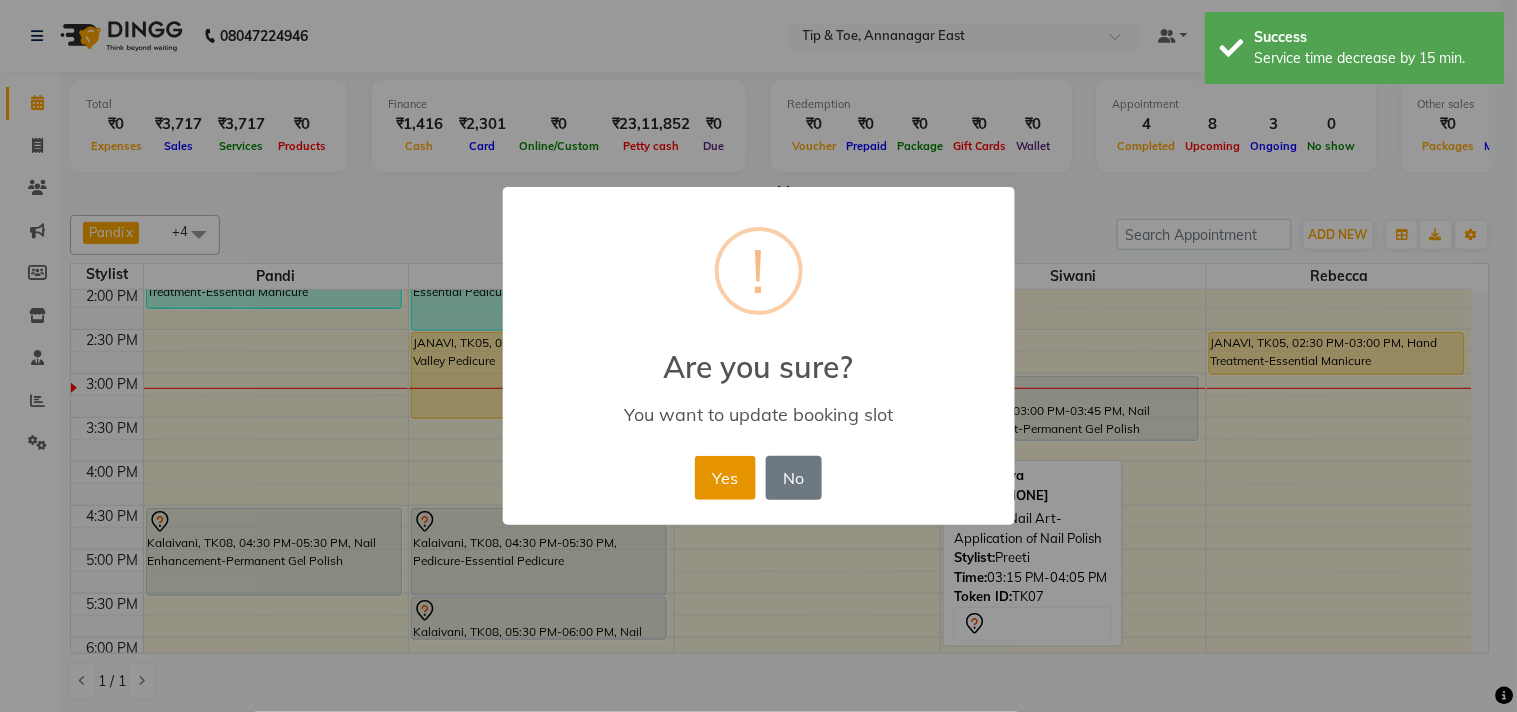 click on "Yes" at bounding box center [725, 478] 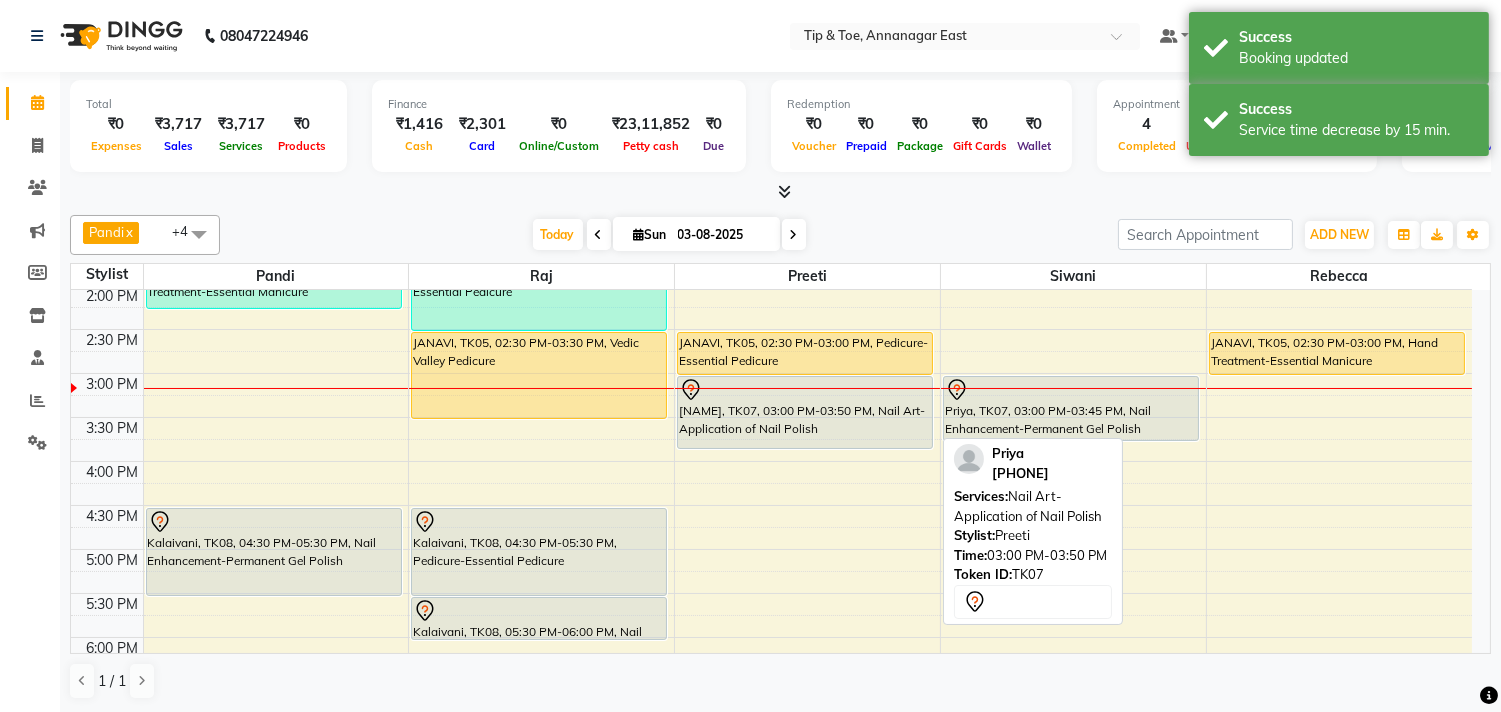 click on "JANAVI, TK05, 02:30 PM-03:00 PM, Pedicure-Essential Pedicure             Priya, TK07, 03:00 PM-03:50 PM, Nail Art-Application of Nail Polish             Priya, TK07, 03:00 PM-03:50 PM, Nail Art-Application of Nail Polish" at bounding box center [807, 461] 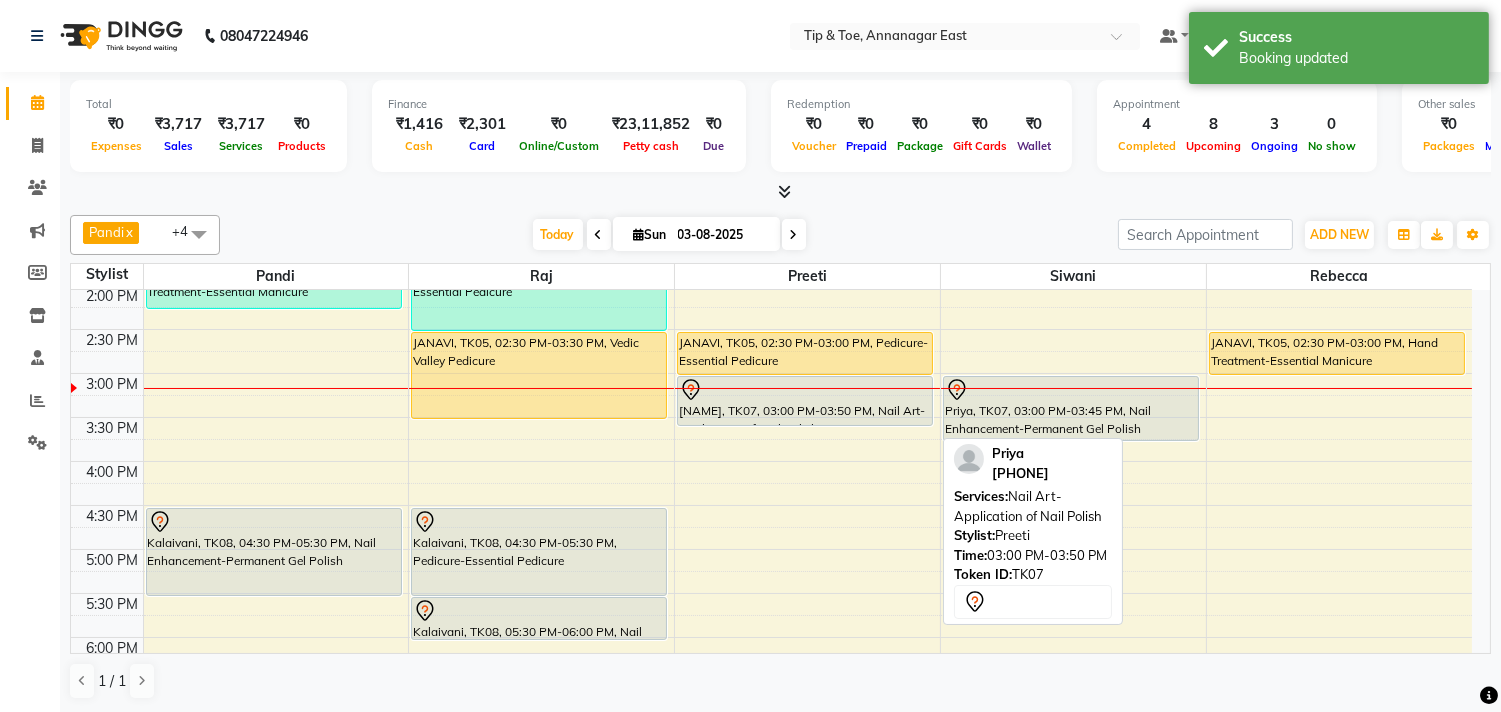 drag, startPoint x: 892, startPoint y: 446, endPoint x: 897, endPoint y: 428, distance: 18.681541 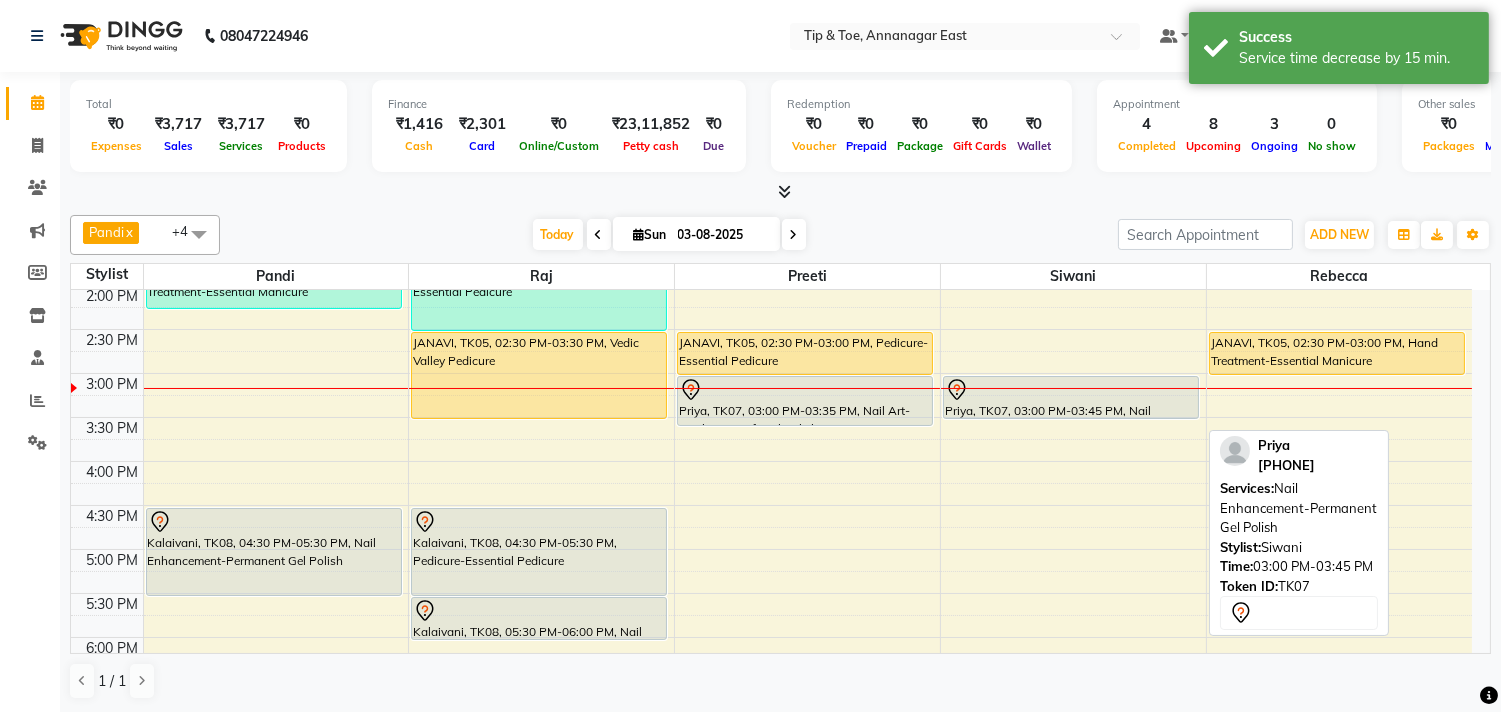 drag, startPoint x: 996, startPoint y: 434, endPoint x: 1023, endPoint y: 403, distance: 41.109608 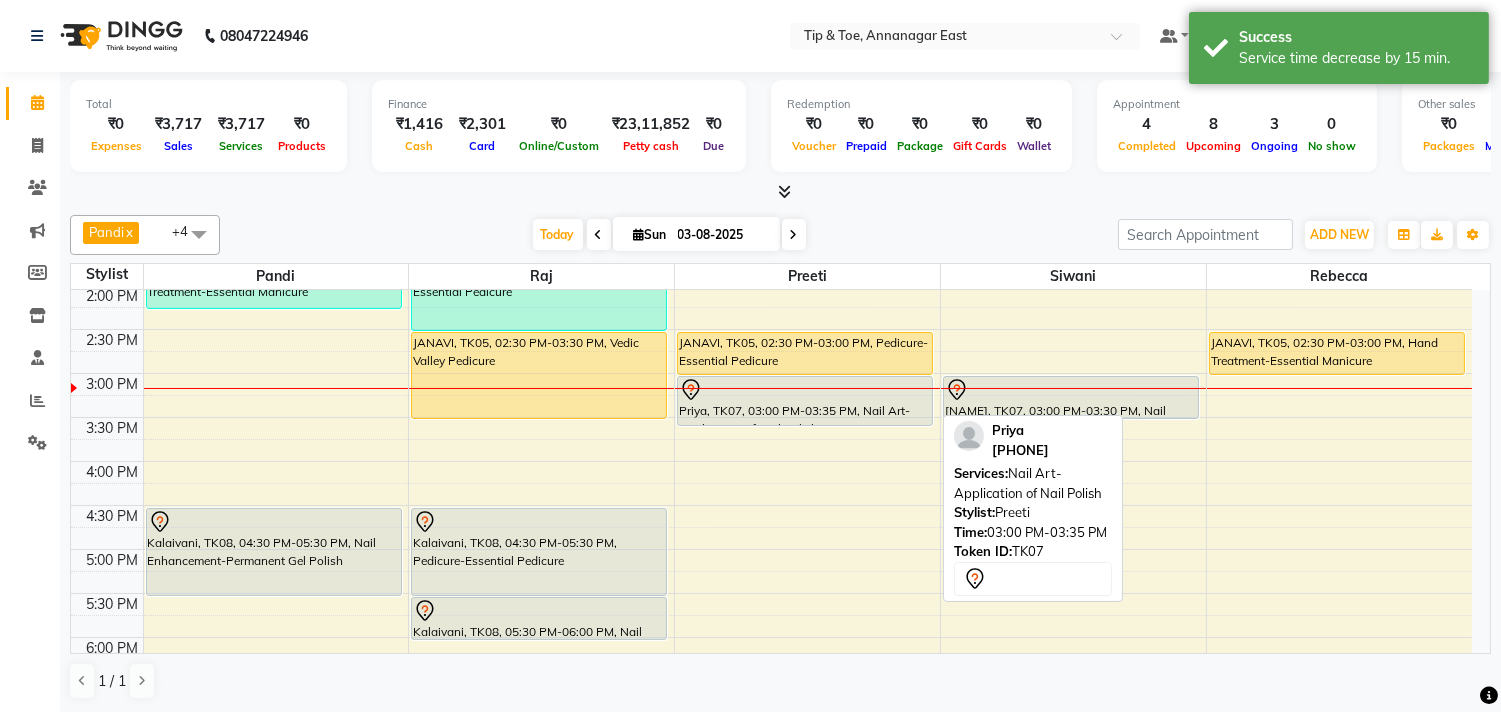 drag, startPoint x: 861, startPoint y: 421, endPoint x: 873, endPoint y: 421, distance: 12 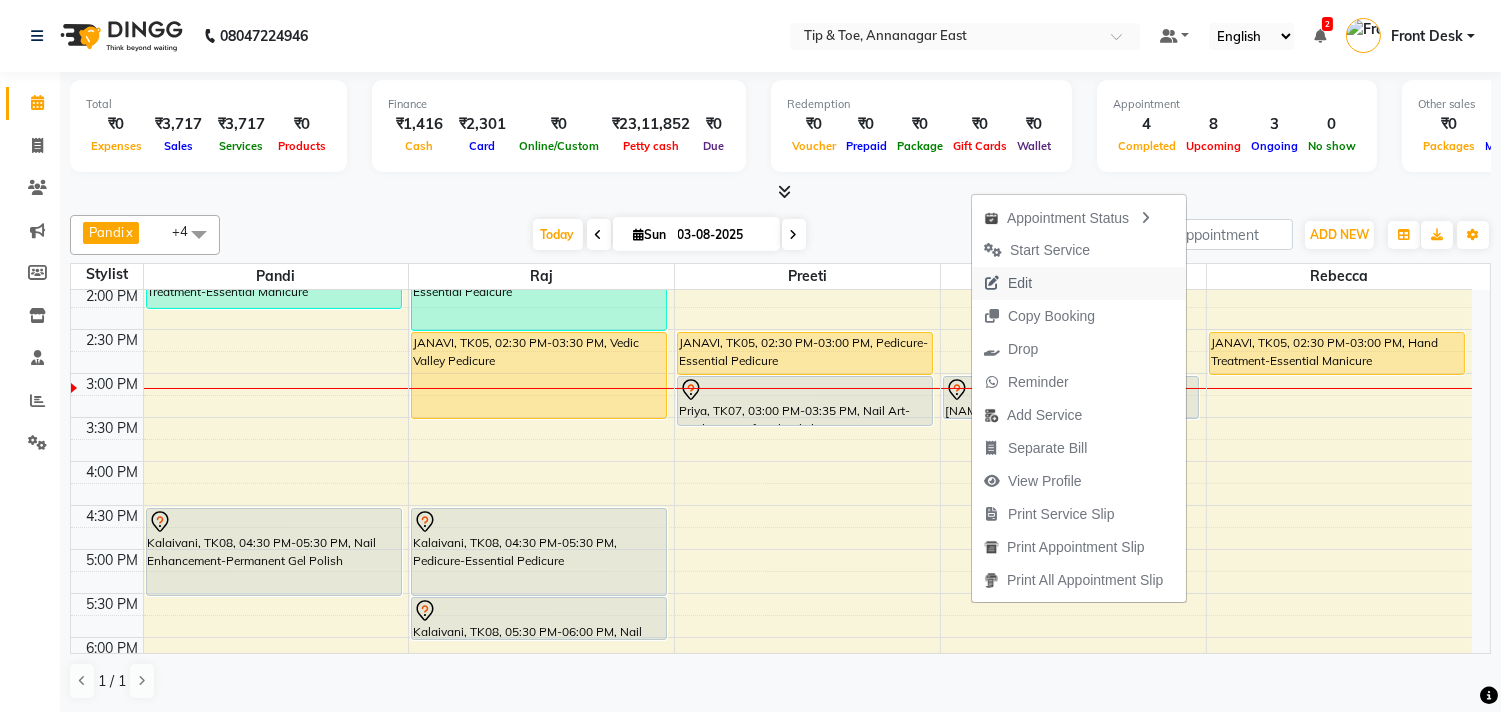 click on "Edit" at bounding box center (1079, 283) 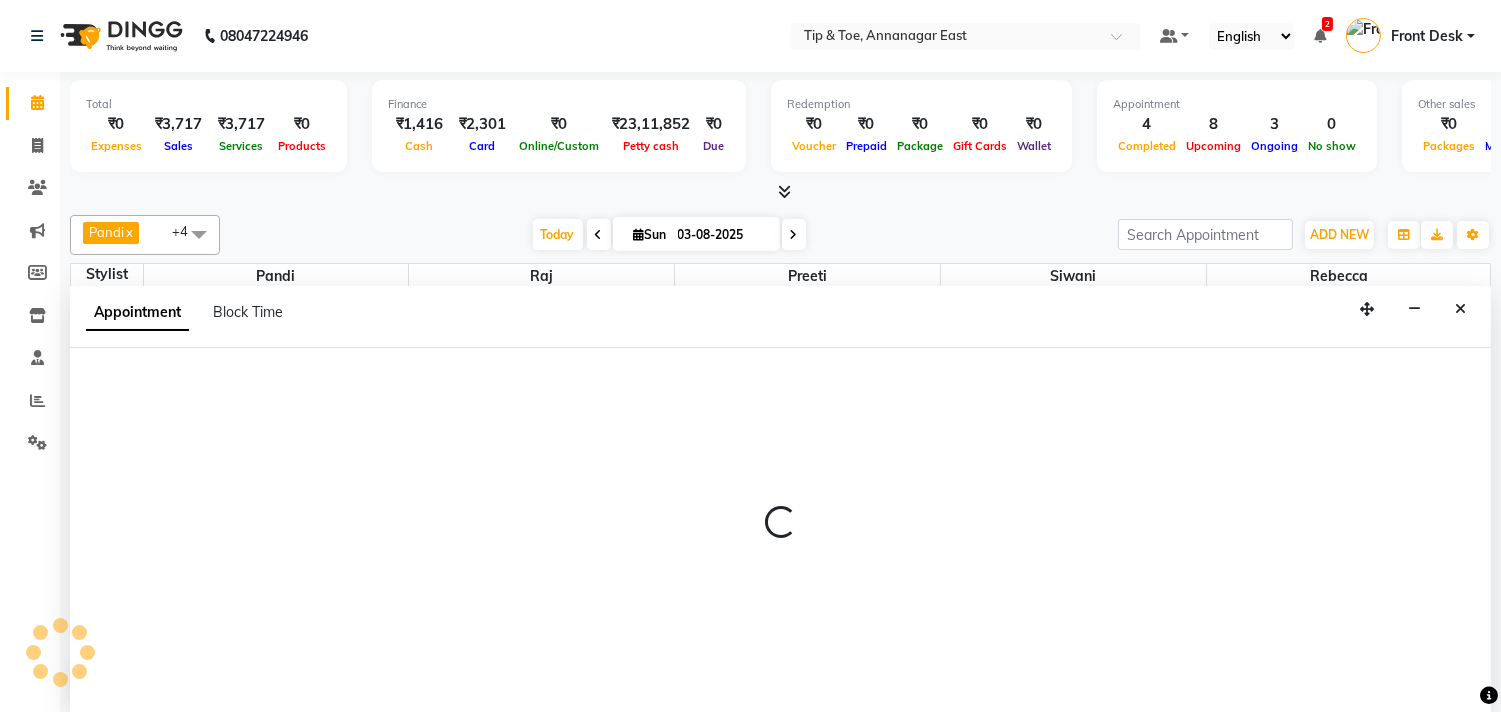 scroll, scrollTop: 1, scrollLeft: 0, axis: vertical 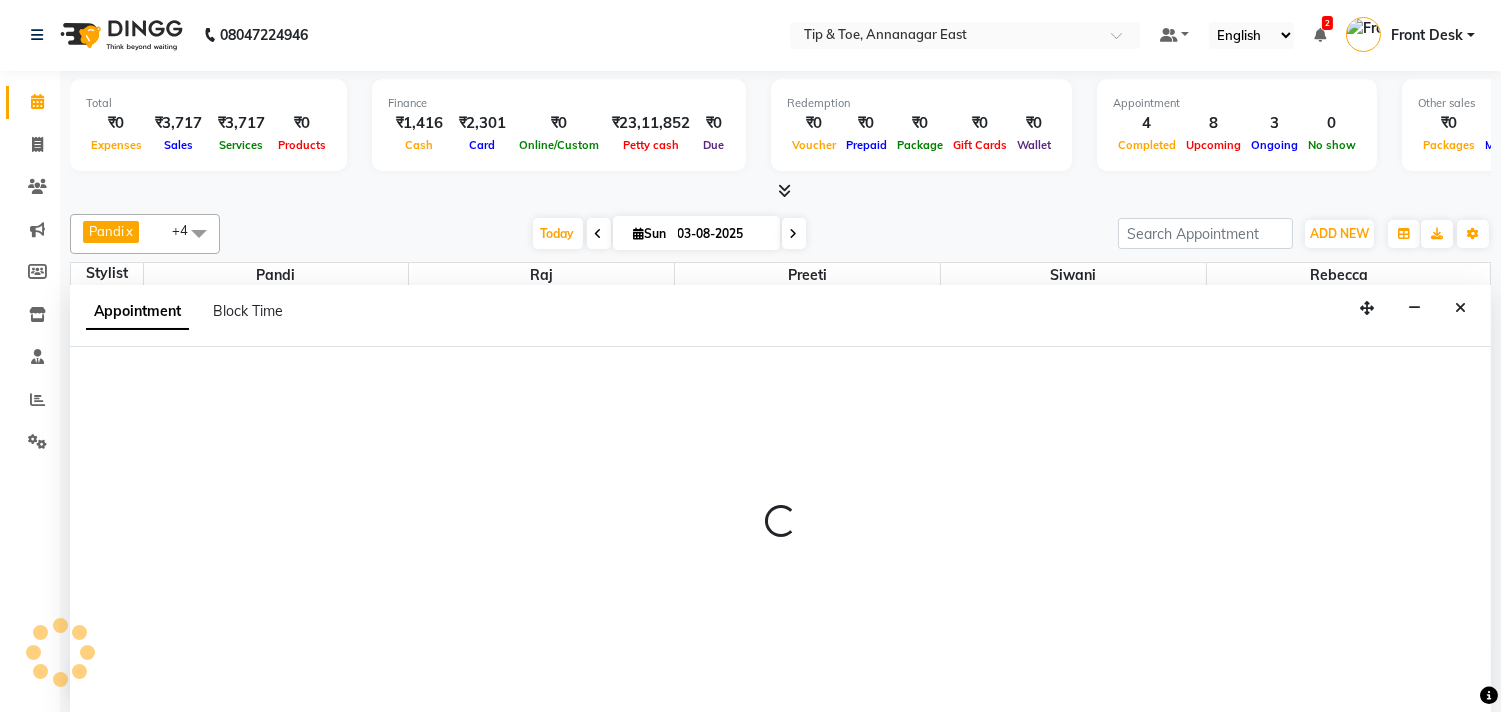select on "tentative" 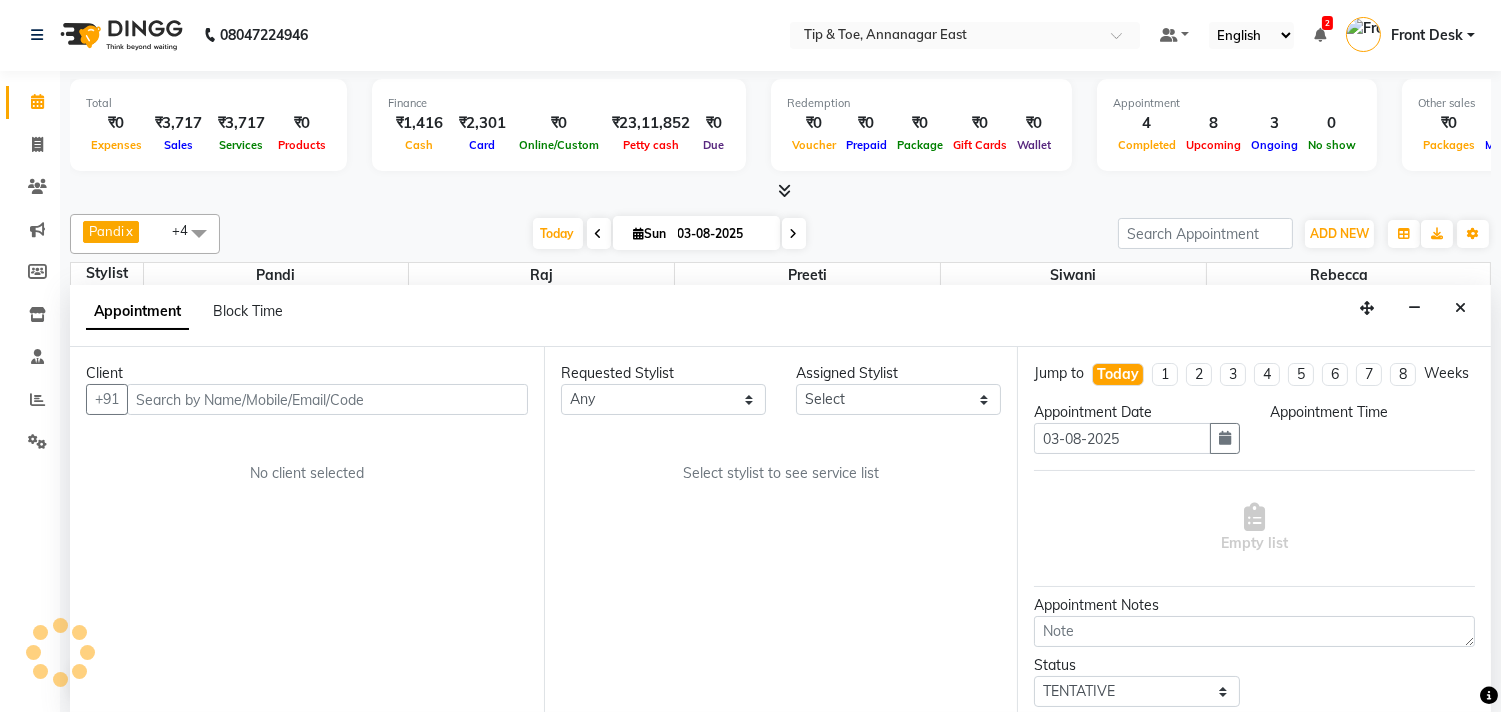 select on "49685" 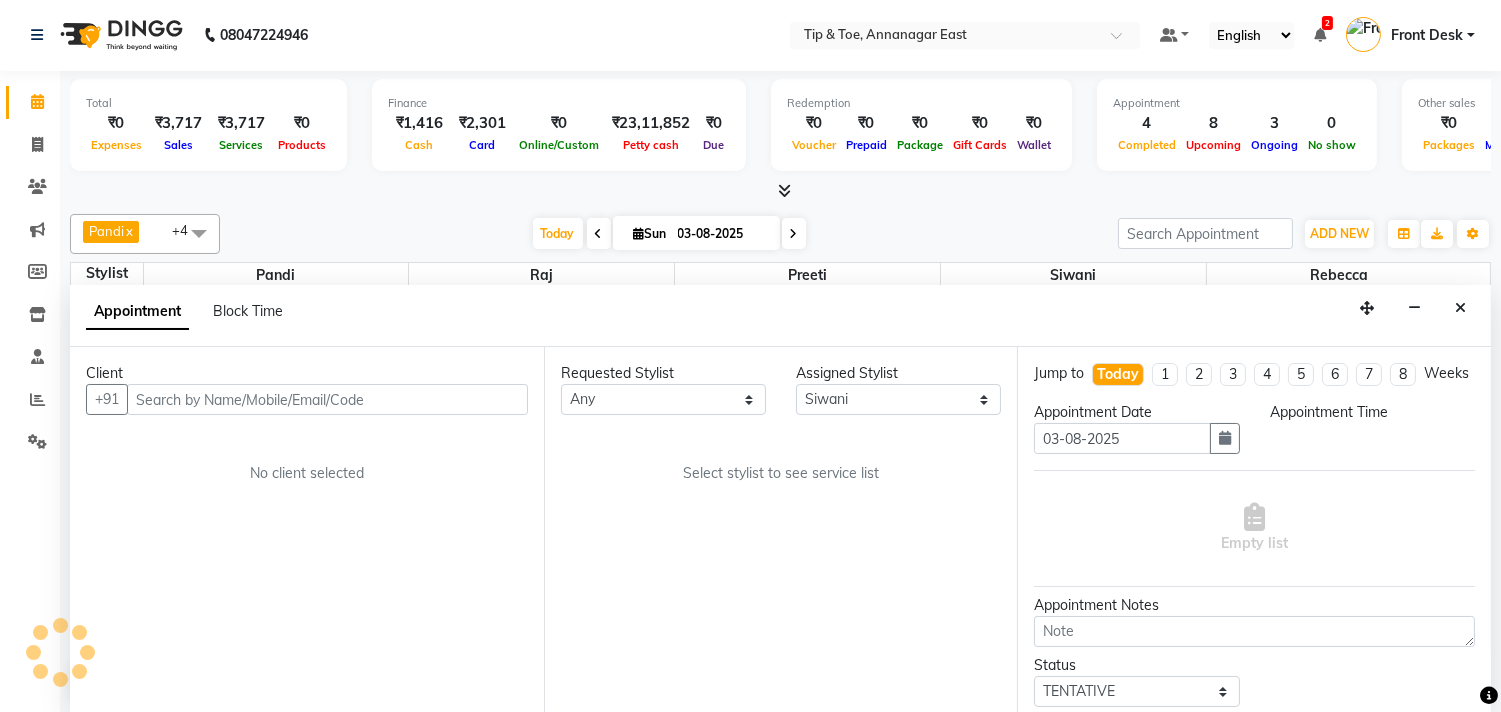 scroll, scrollTop: 0, scrollLeft: 0, axis: both 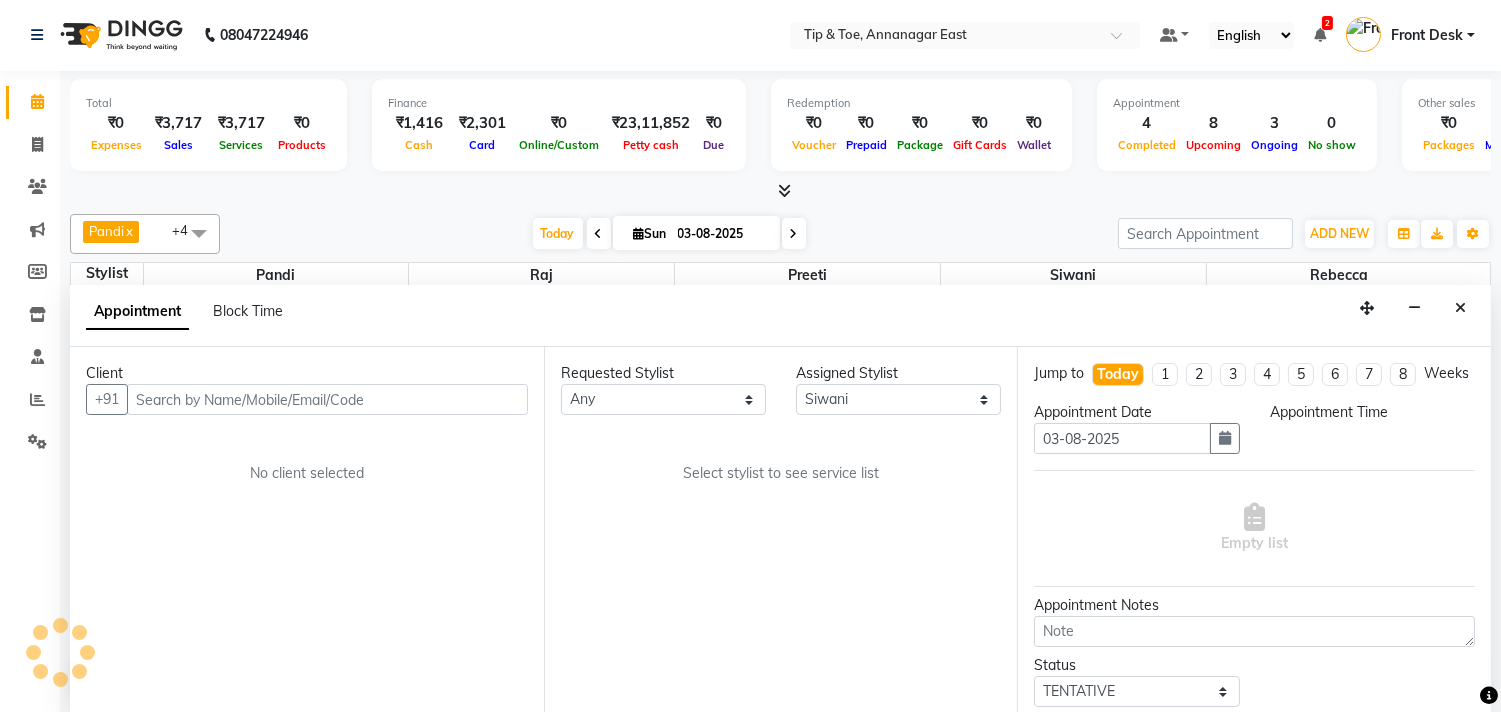 select on "900" 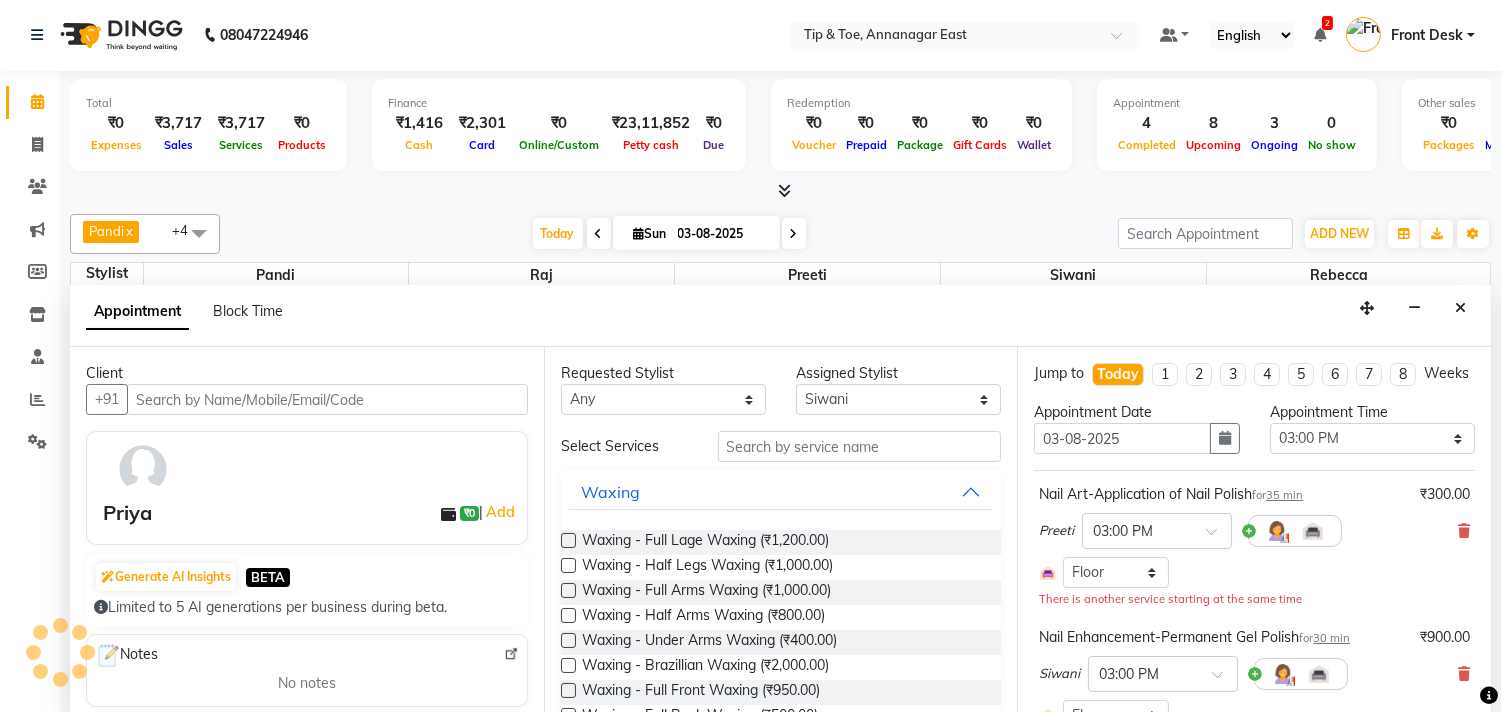 scroll, scrollTop: 531, scrollLeft: 0, axis: vertical 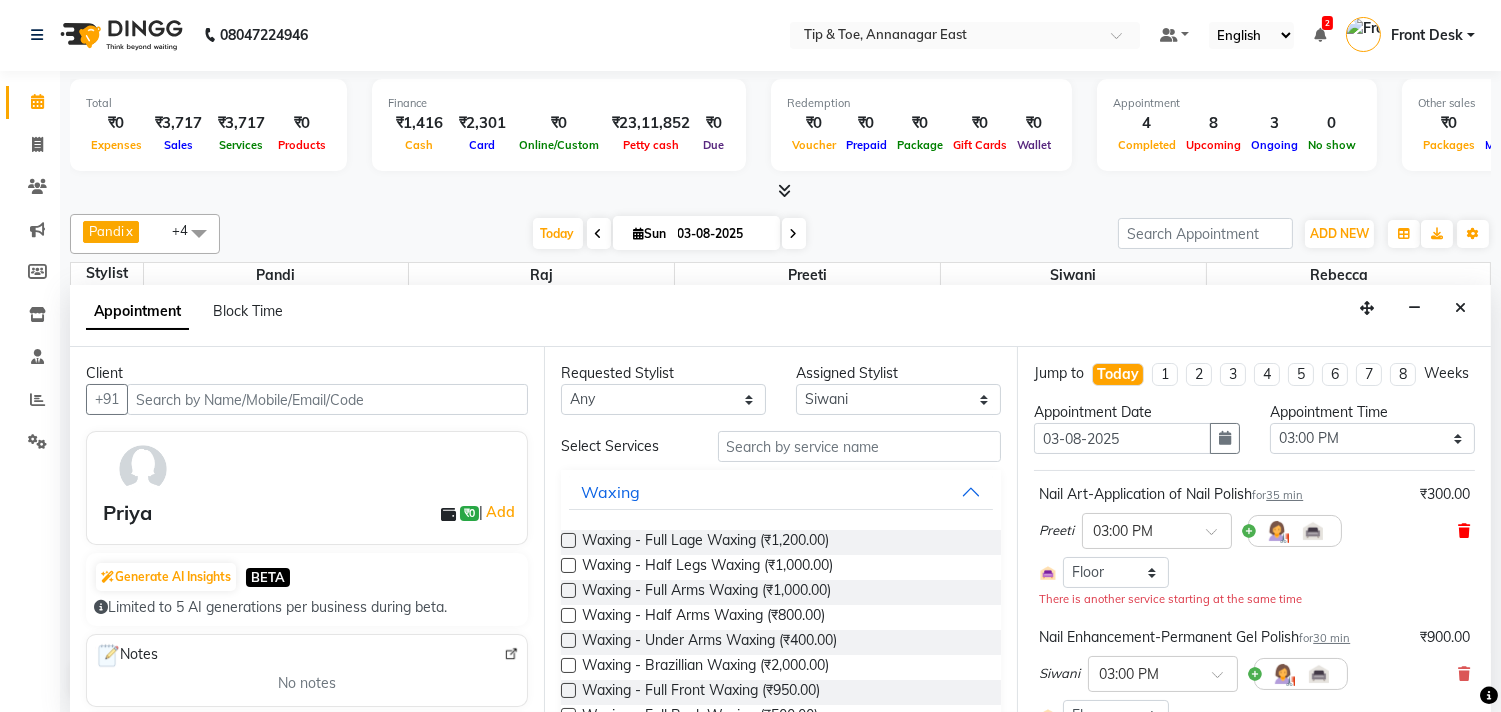 click at bounding box center [1464, 531] 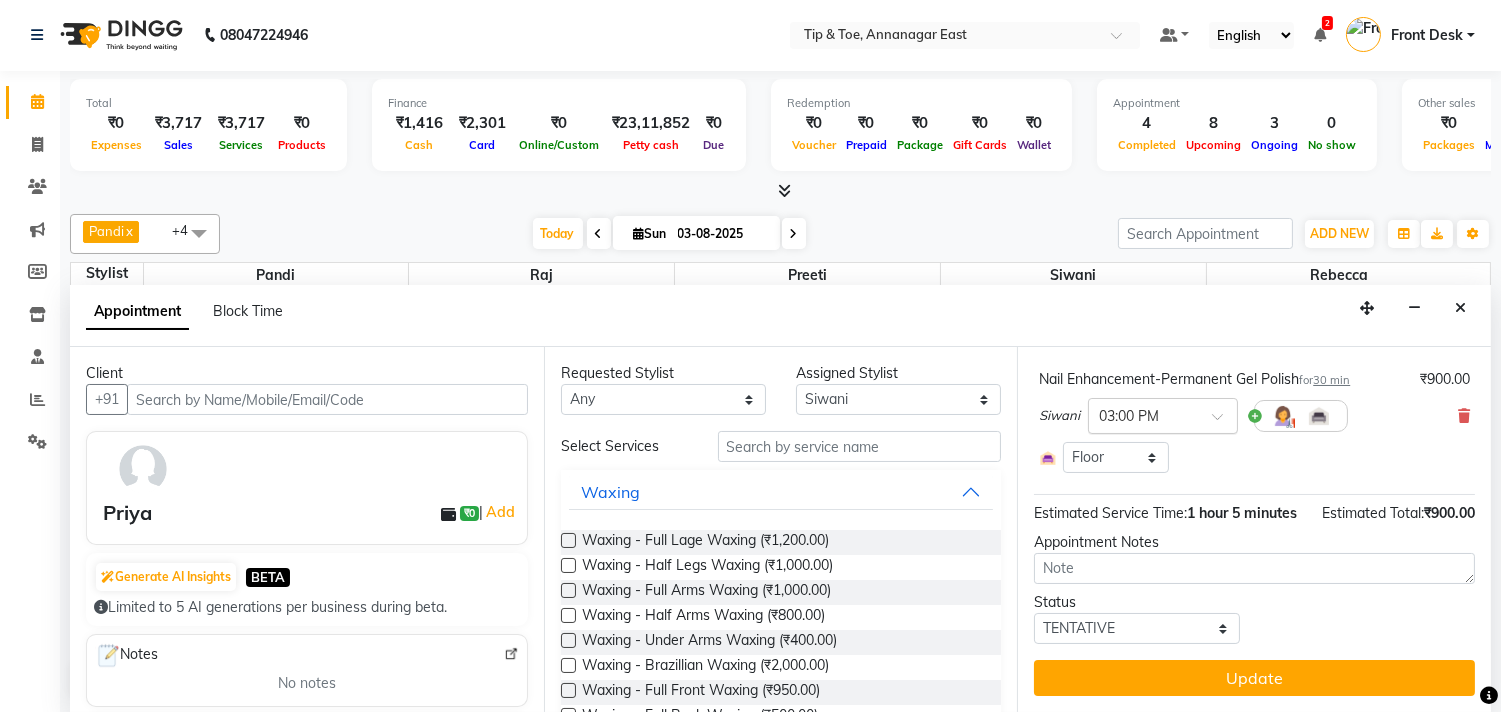 scroll, scrollTop: 172, scrollLeft: 0, axis: vertical 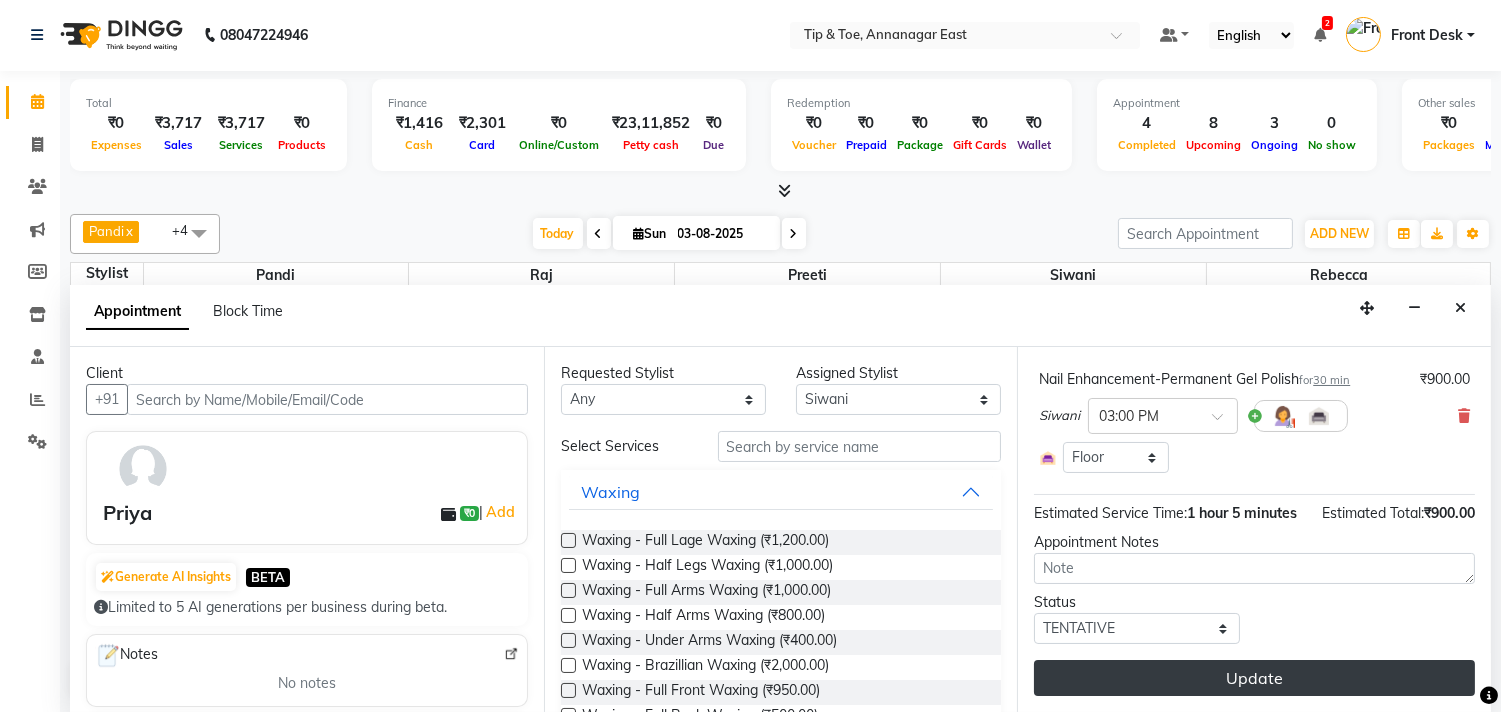 click on "Update" at bounding box center (1254, 678) 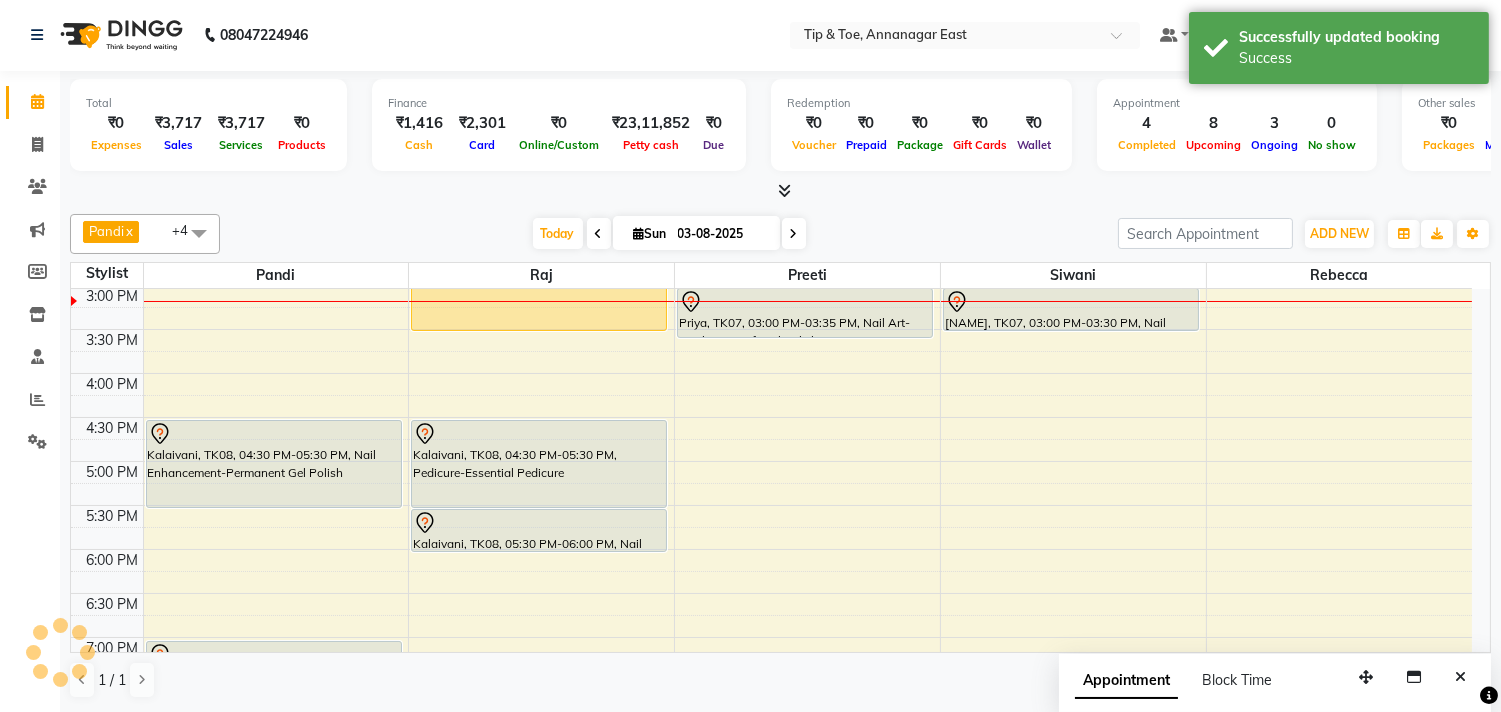 scroll, scrollTop: 0, scrollLeft: 0, axis: both 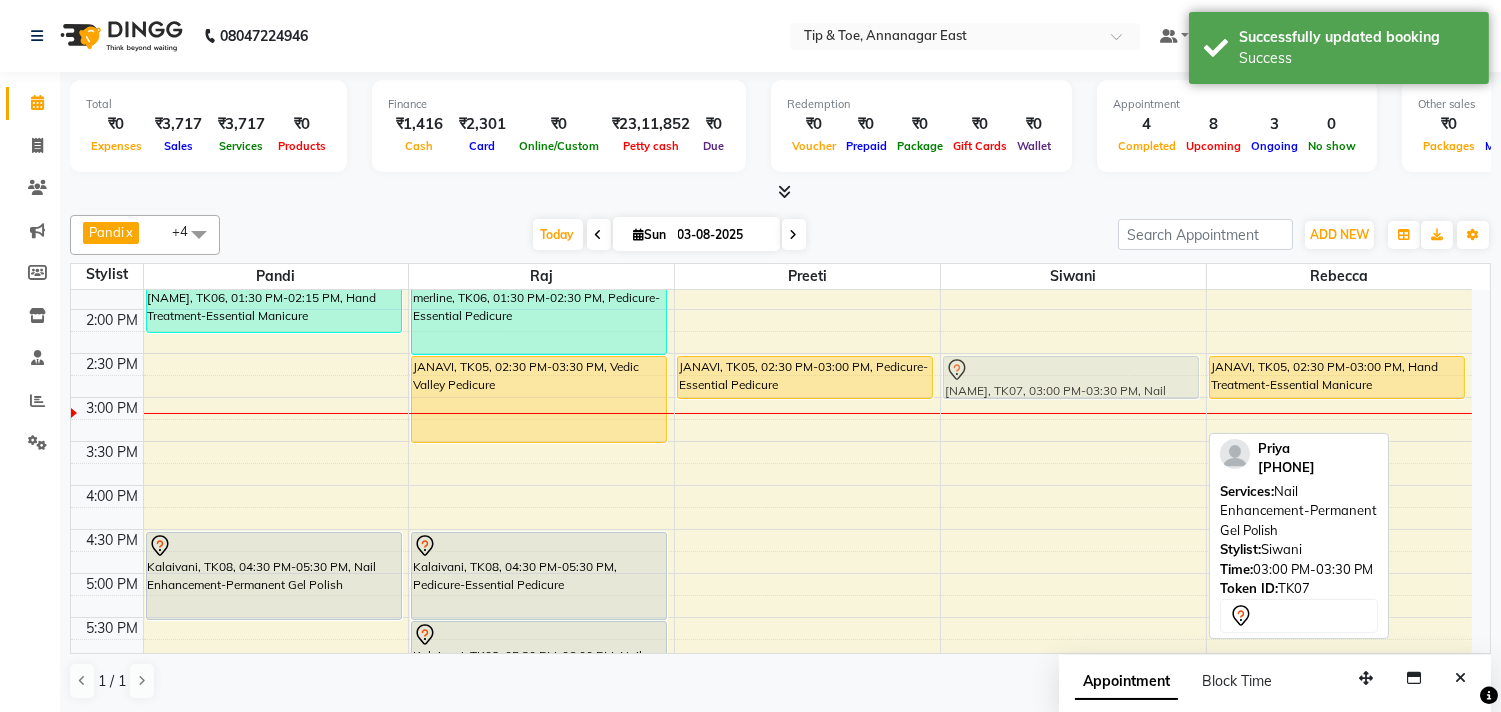 drag, startPoint x: 1055, startPoint y: 423, endPoint x: 1070, endPoint y: 388, distance: 38.078865 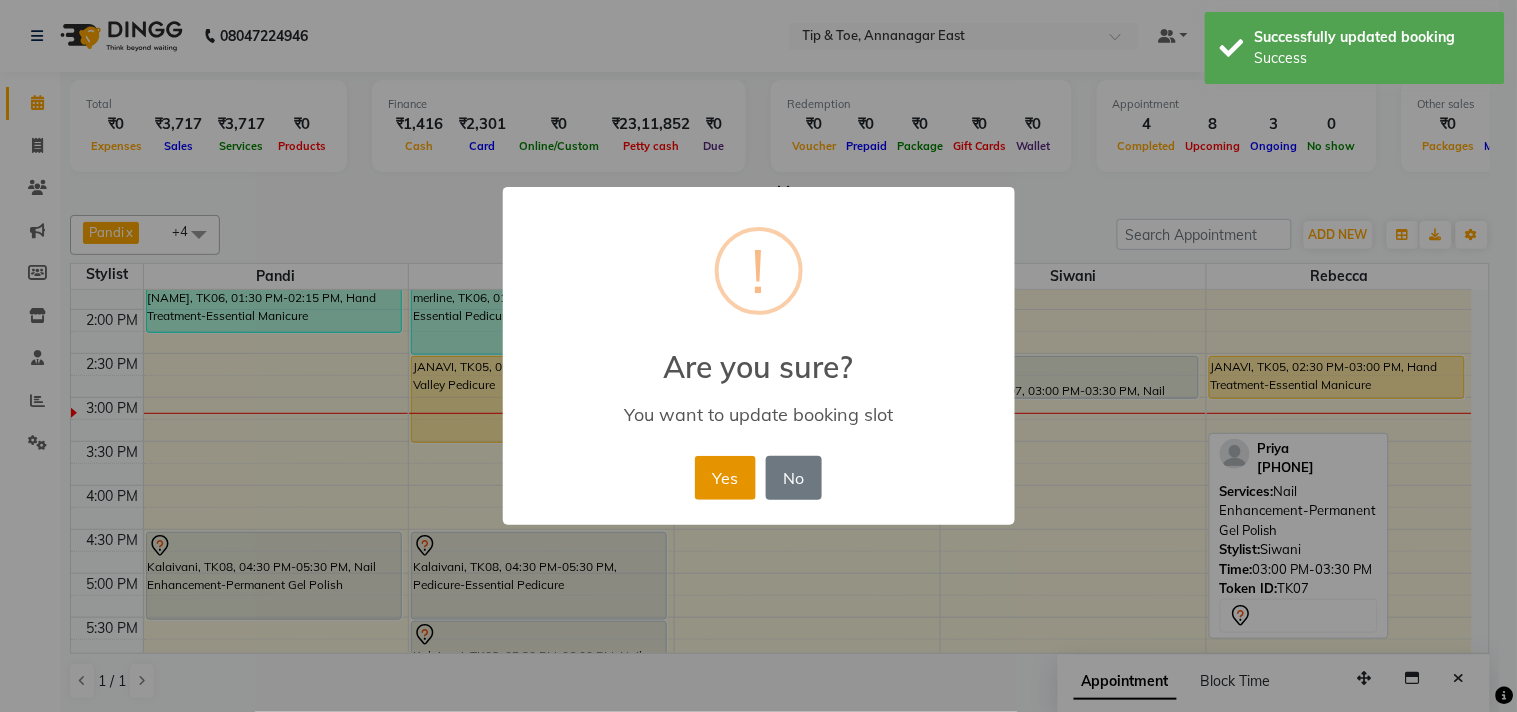 click on "Yes" at bounding box center (725, 478) 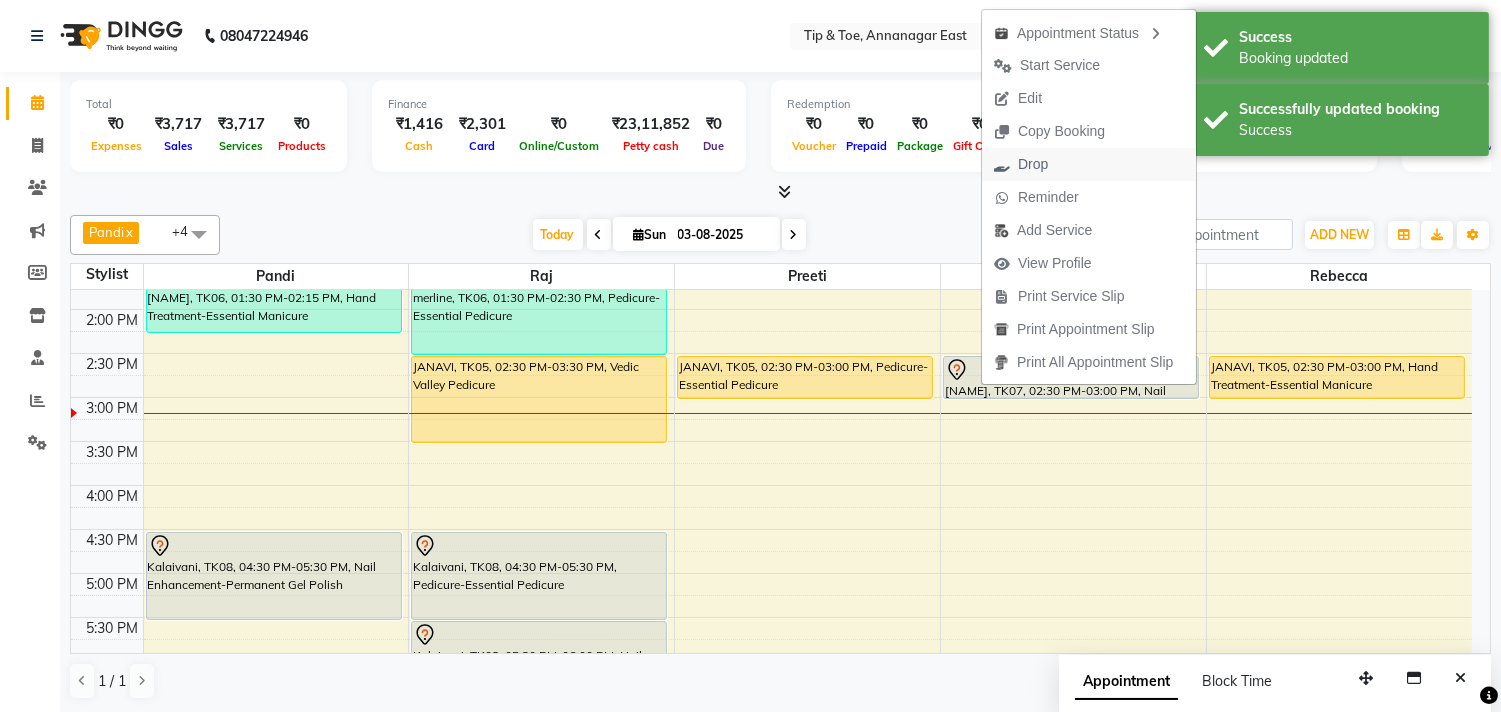 click on "Drop" at bounding box center (1033, 164) 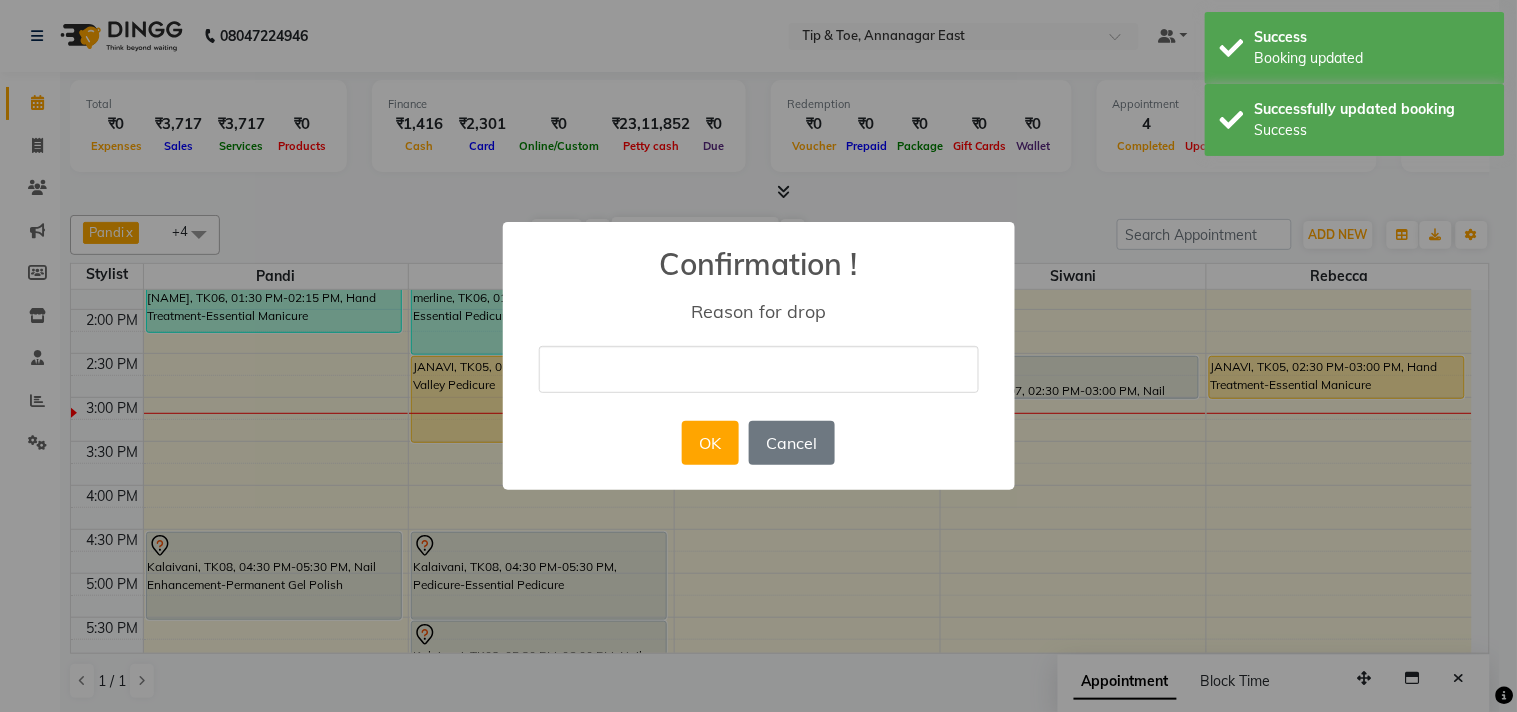 click at bounding box center [759, 369] 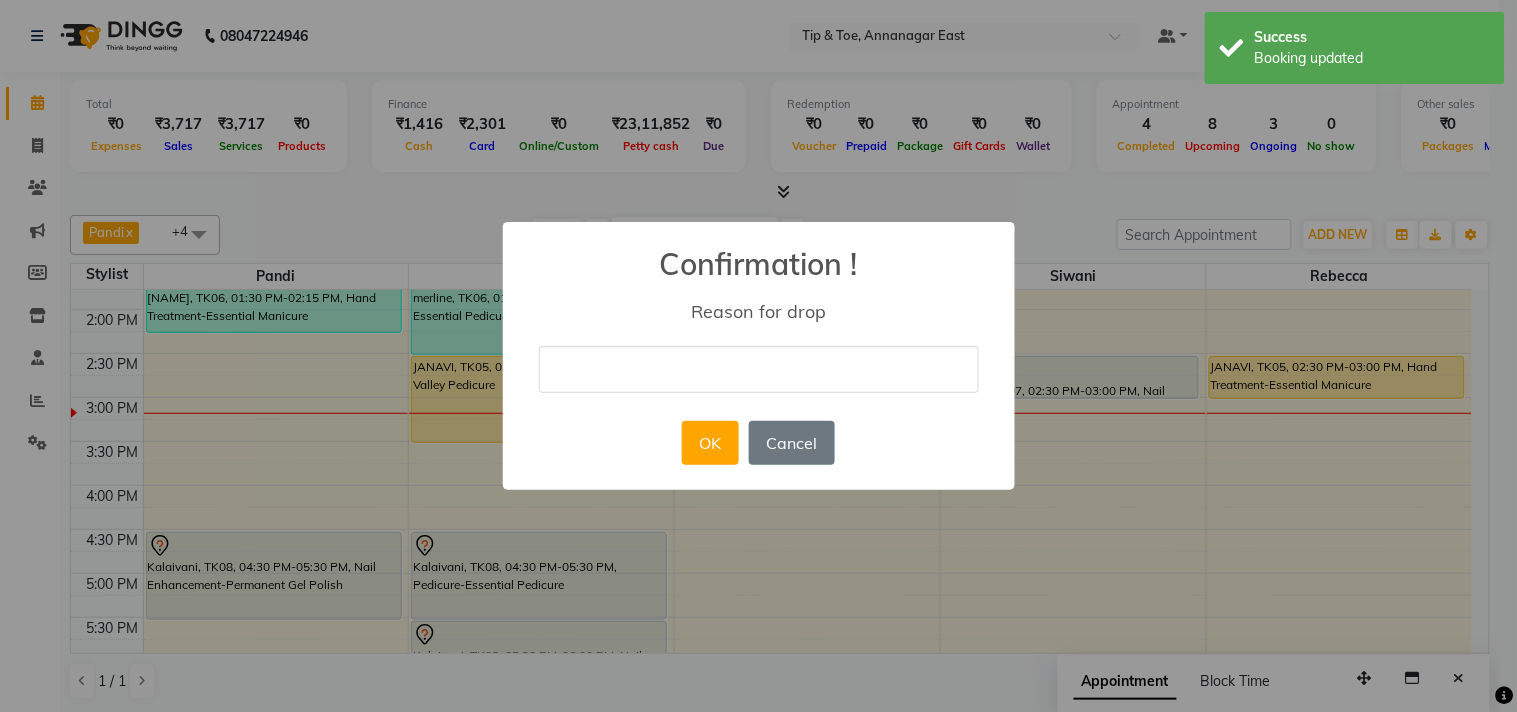 type on "cancel" 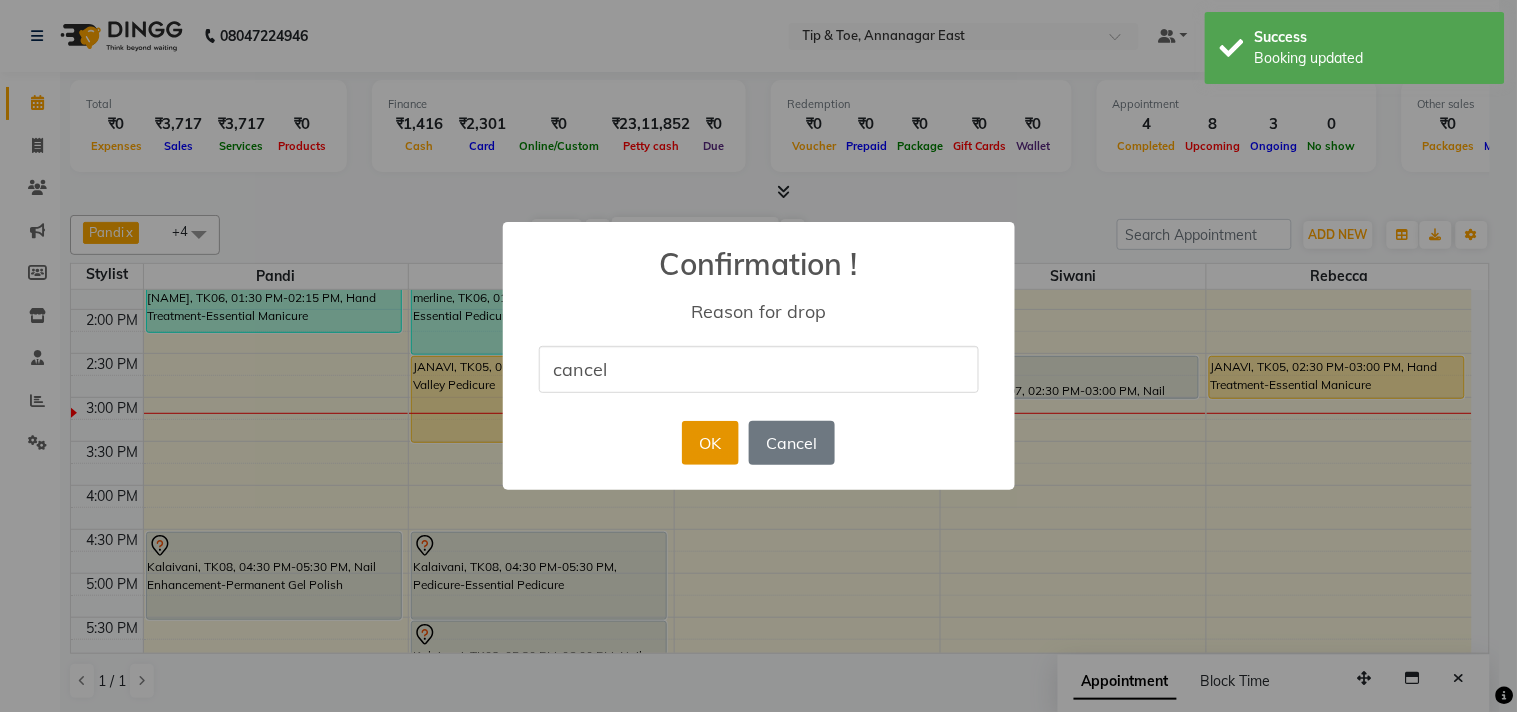 click on "OK" at bounding box center (710, 443) 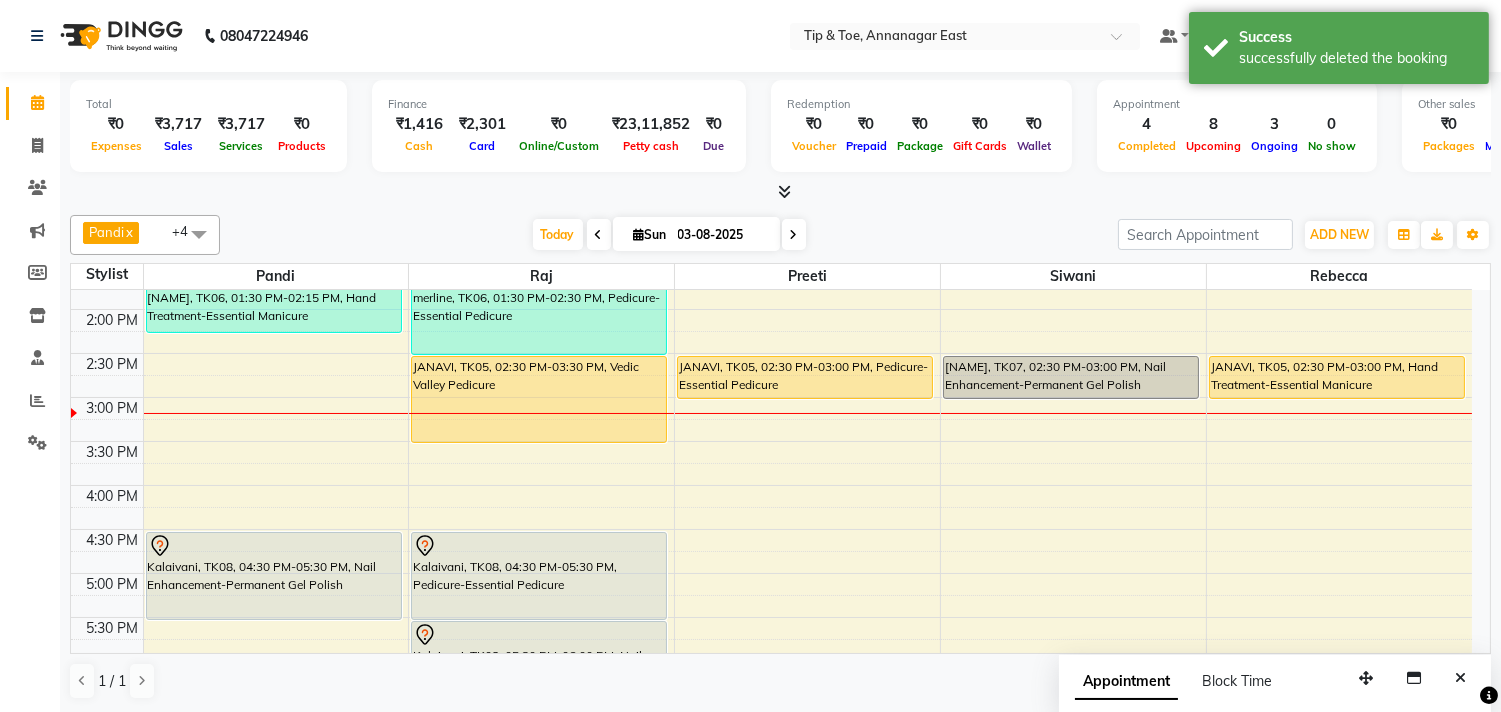 scroll, scrollTop: 531, scrollLeft: 0, axis: vertical 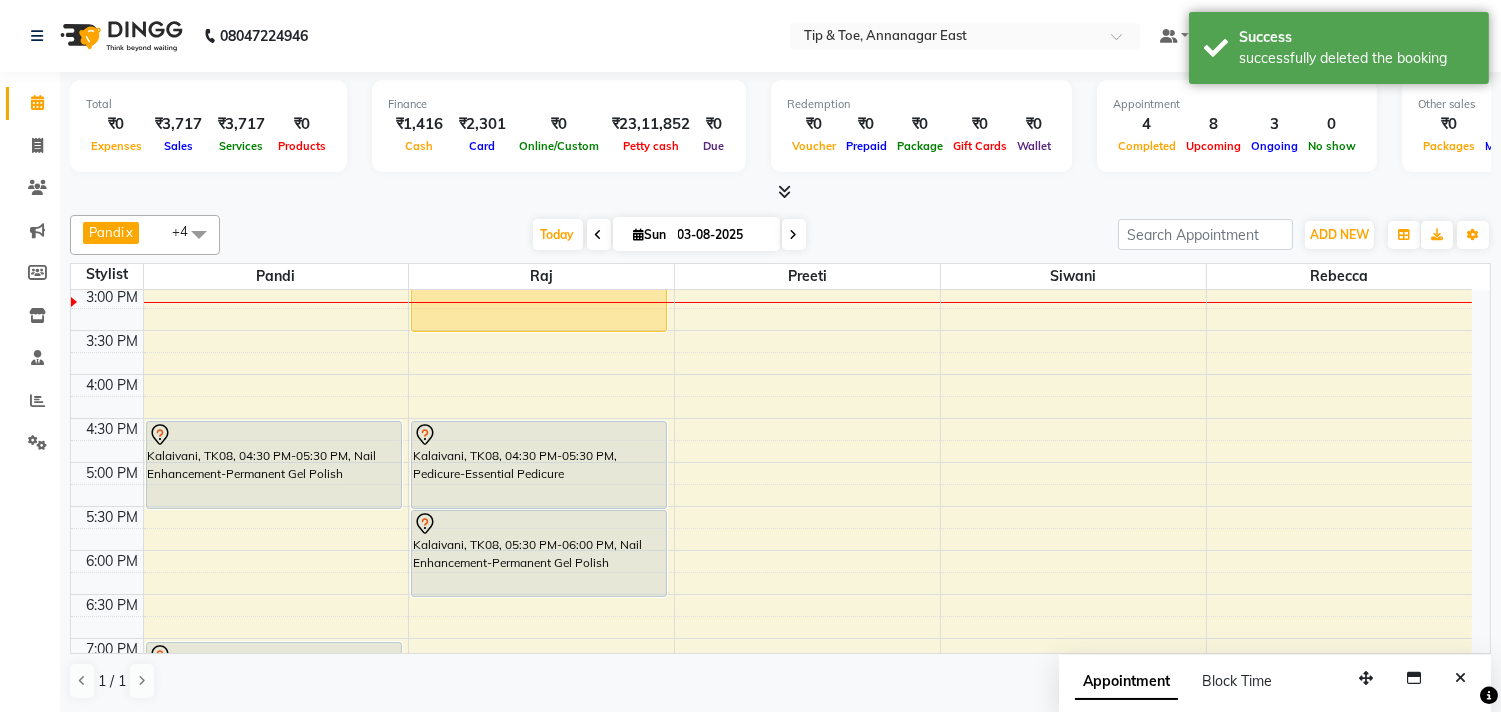 drag, startPoint x: 588, startPoint y: 550, endPoint x: 583, endPoint y: 584, distance: 34.36568 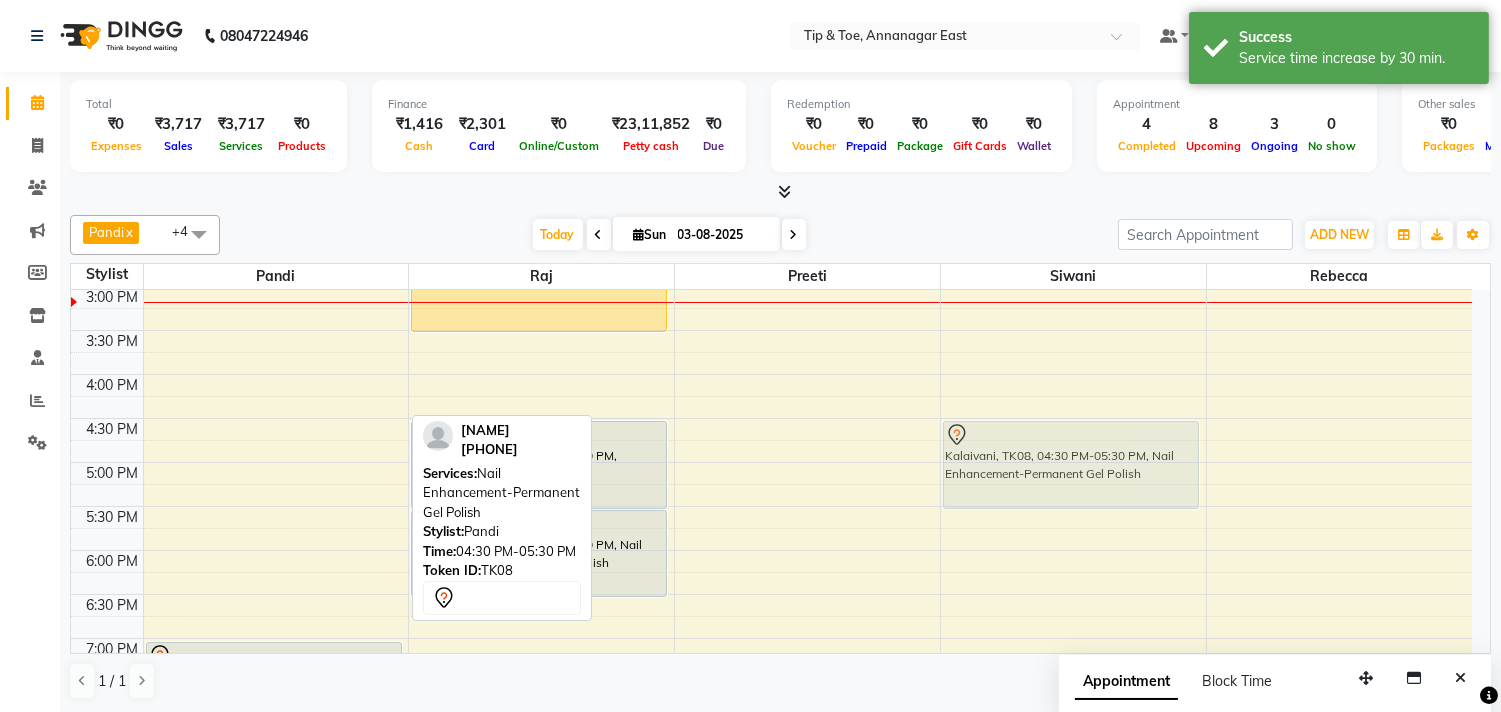 drag, startPoint x: 294, startPoint y: 454, endPoint x: 1054, endPoint y: 458, distance: 760.0105 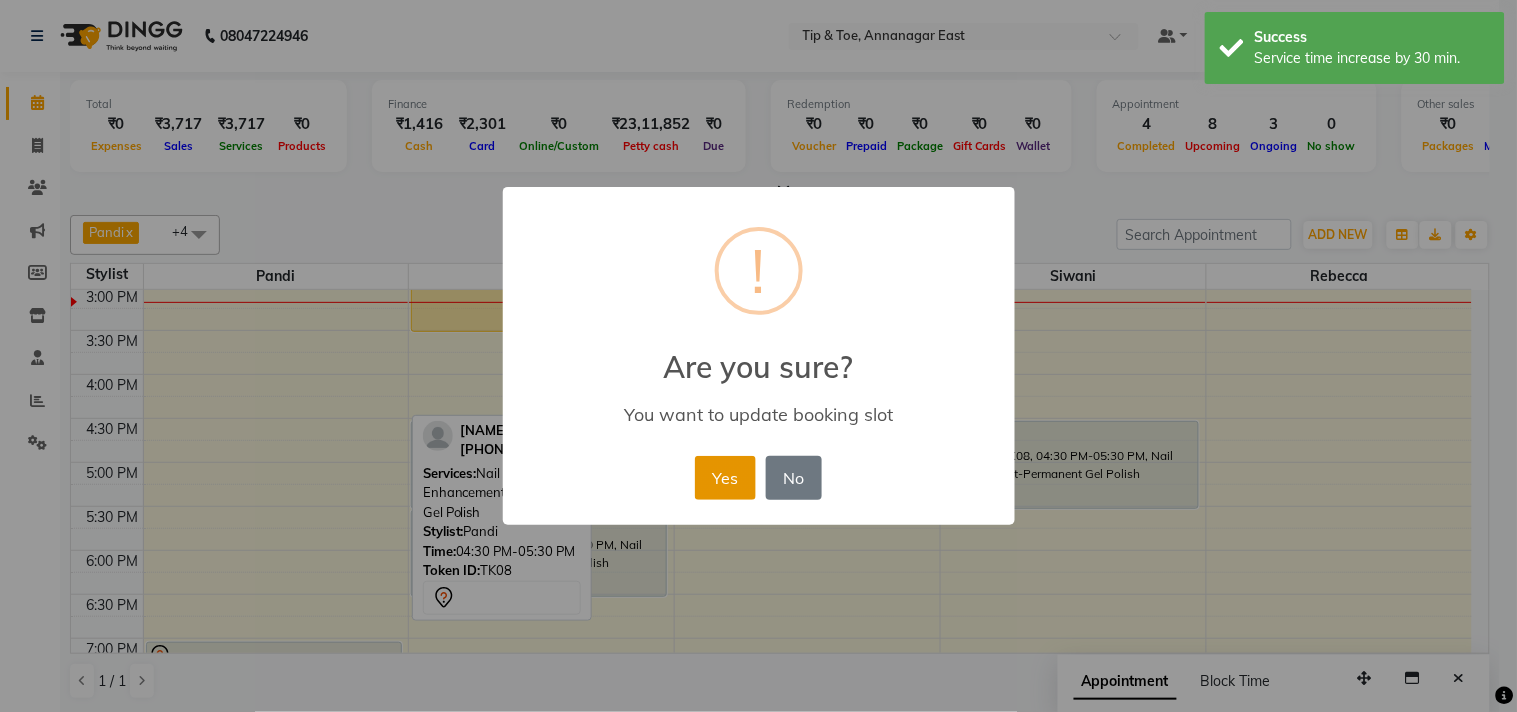 click on "Yes" at bounding box center (725, 478) 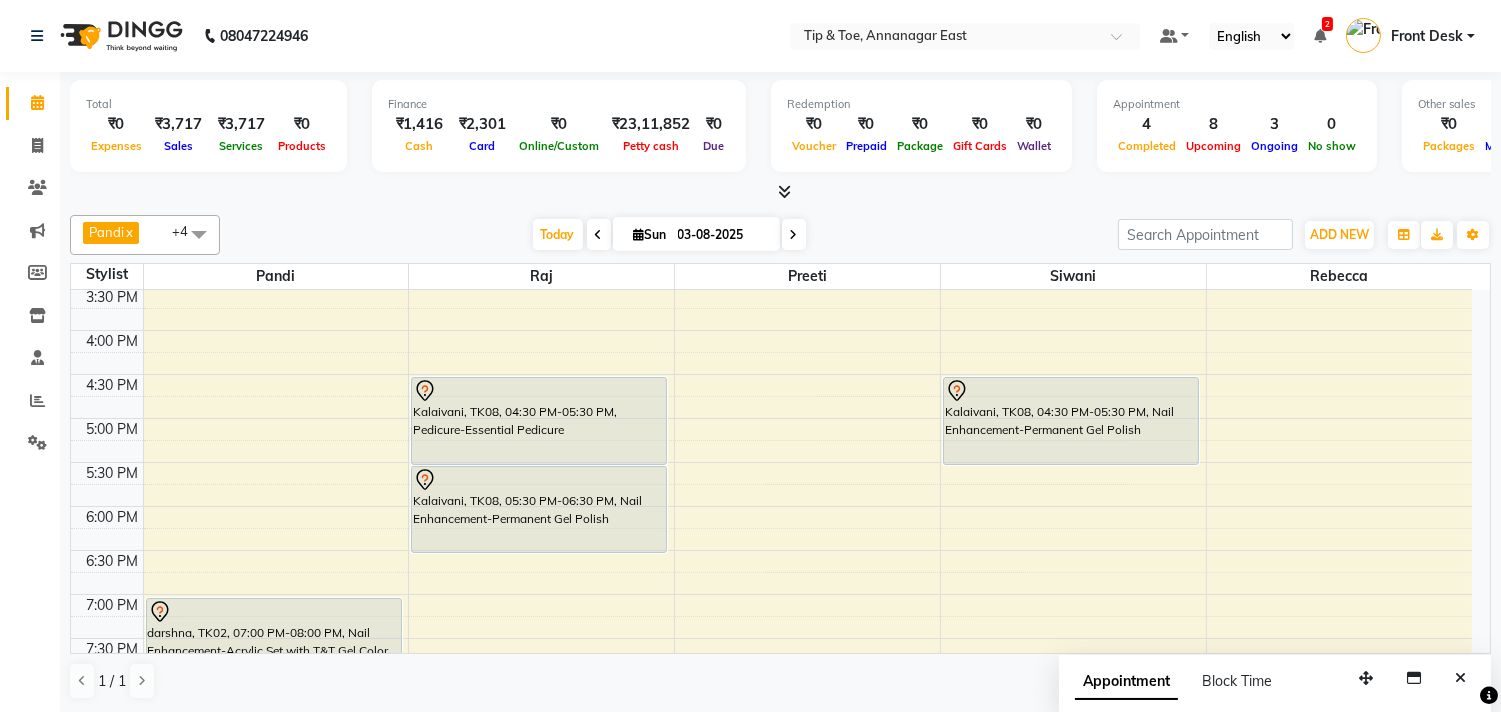 scroll, scrollTop: 753, scrollLeft: 0, axis: vertical 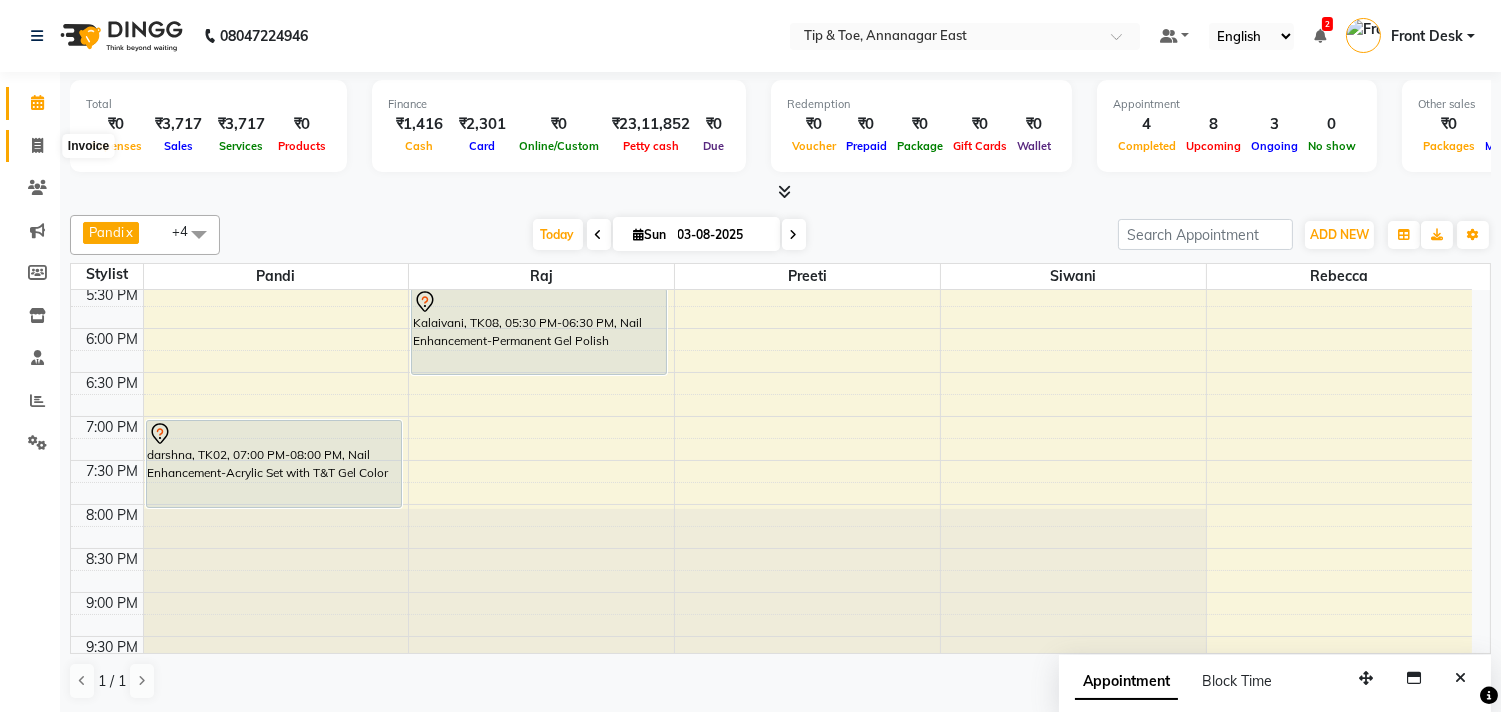 click 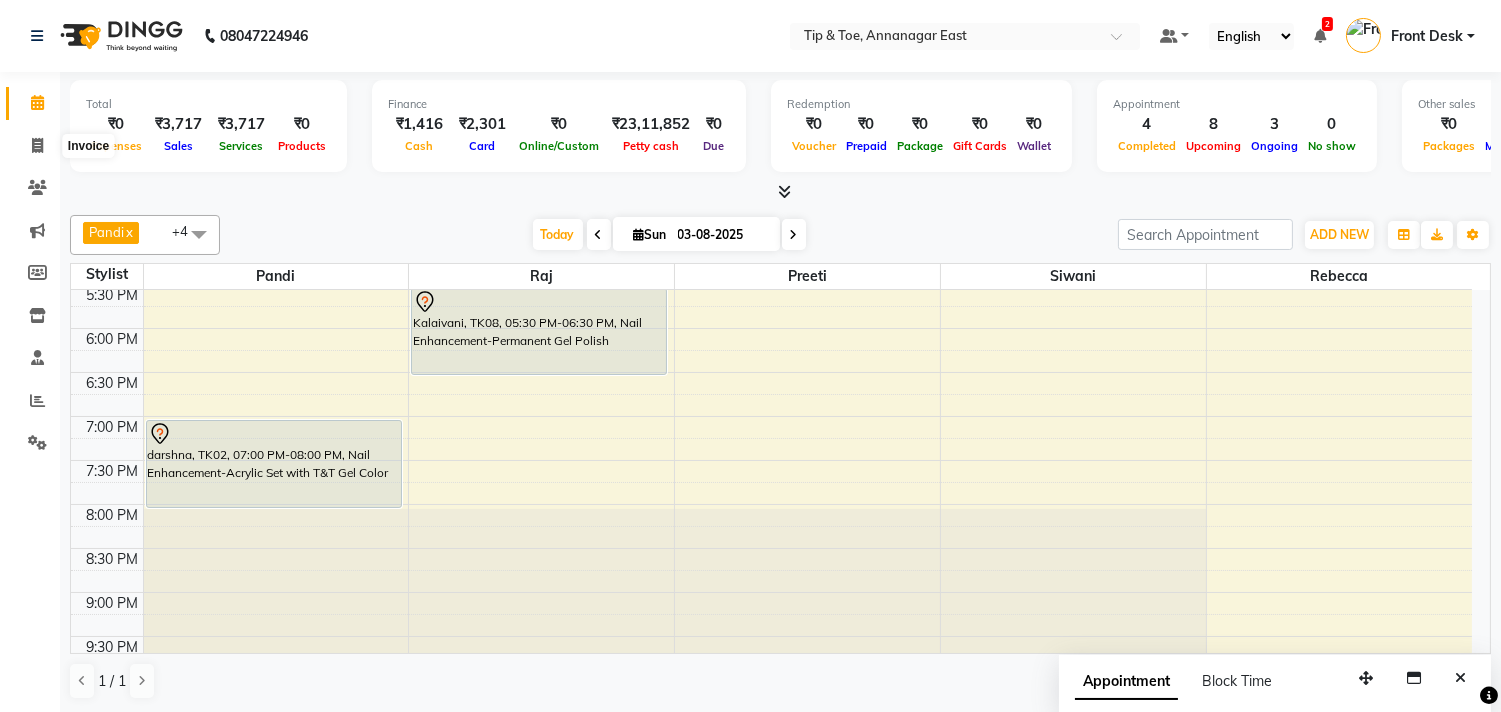 select on "service" 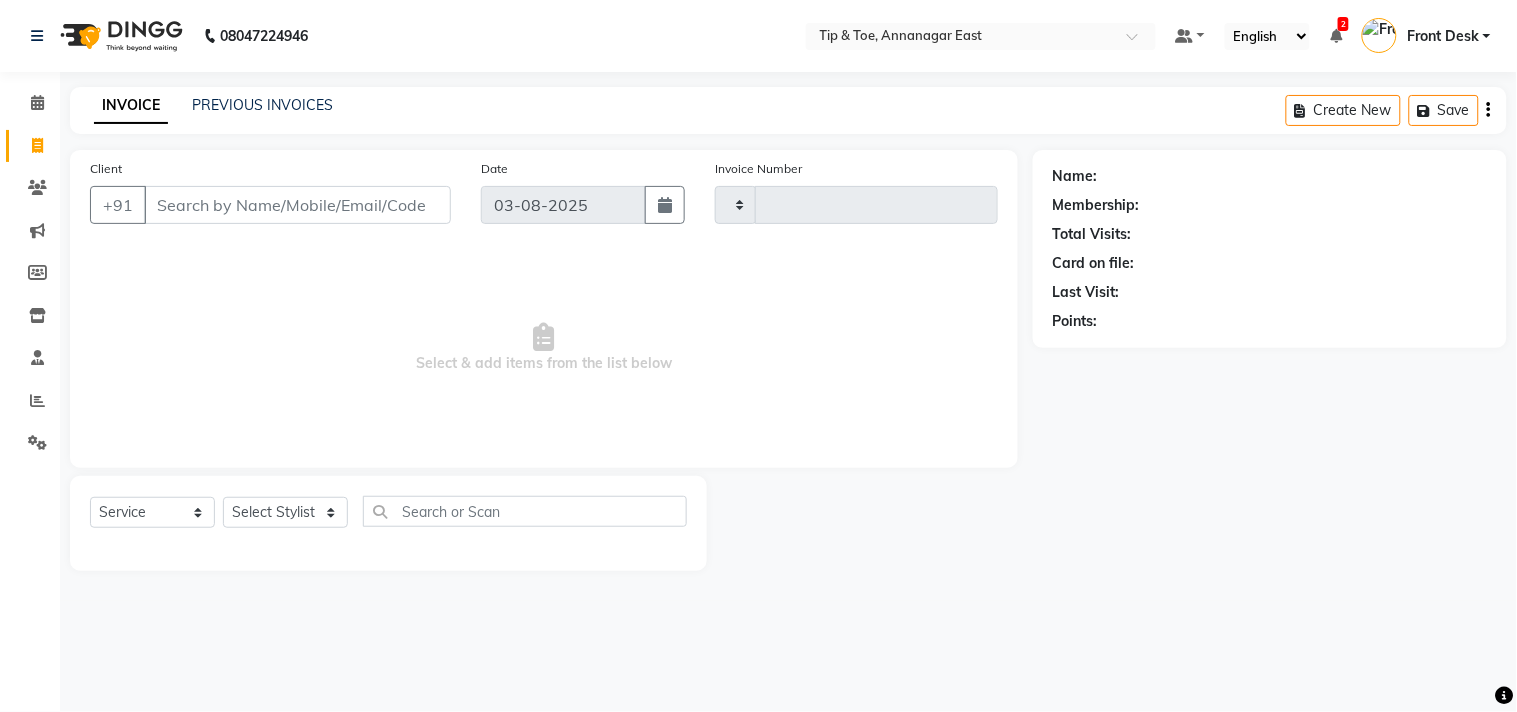 type on "0892" 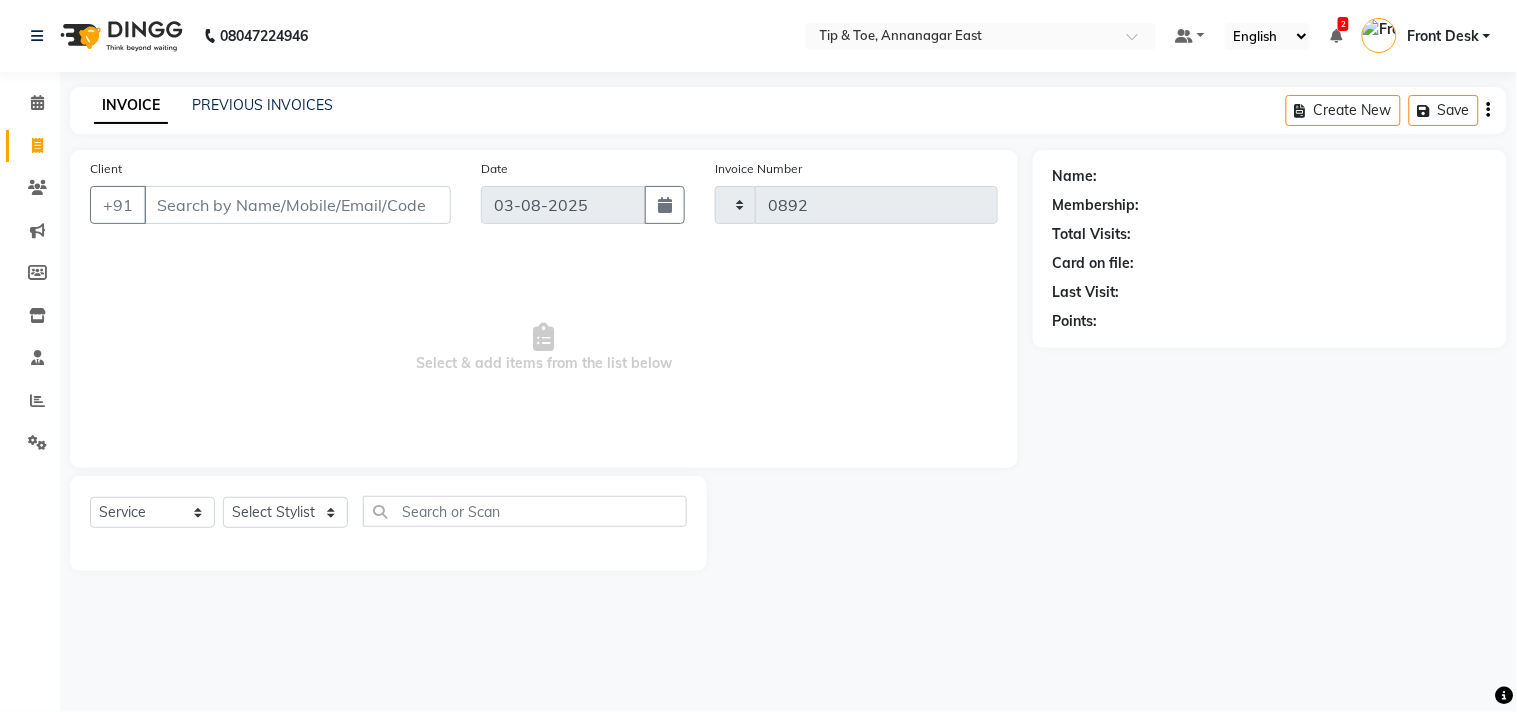 select on "5770" 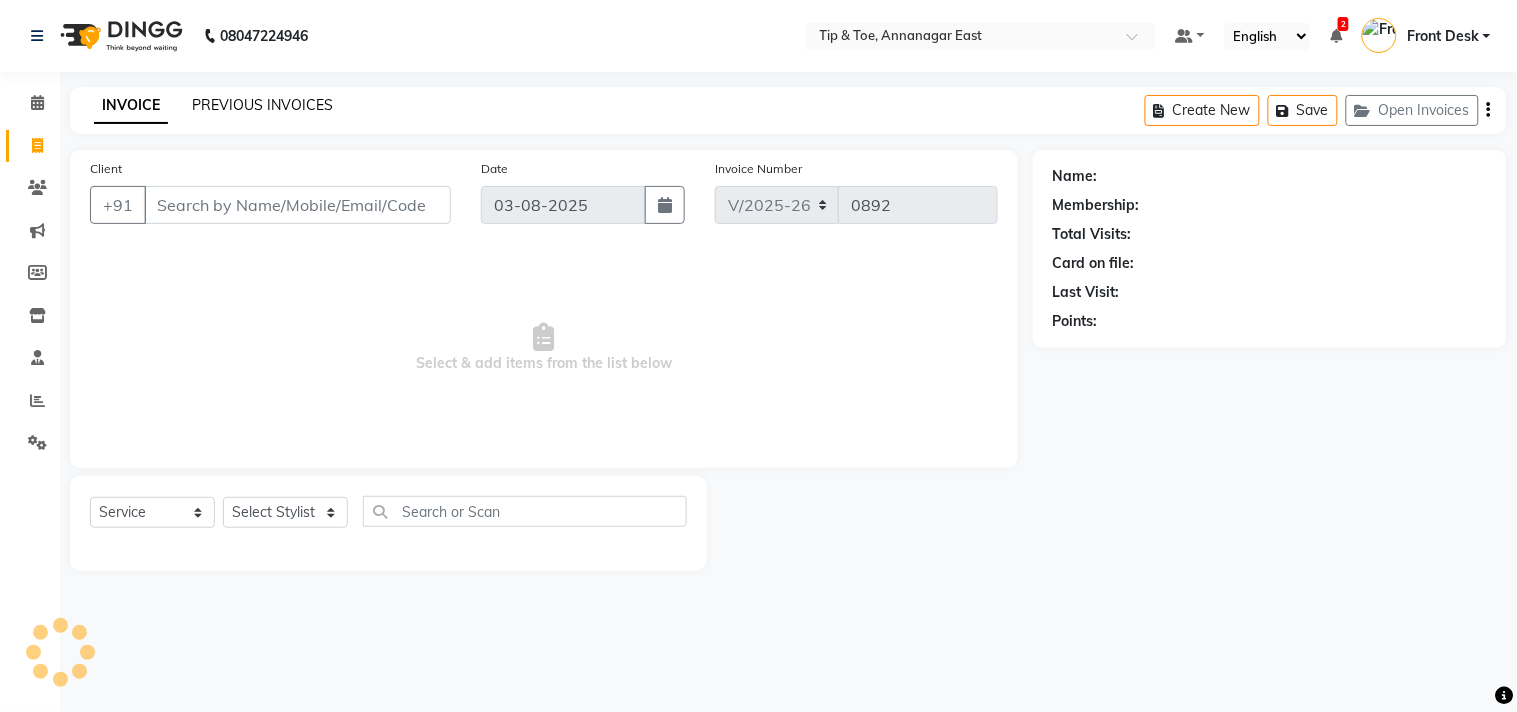click on "PREVIOUS INVOICES" 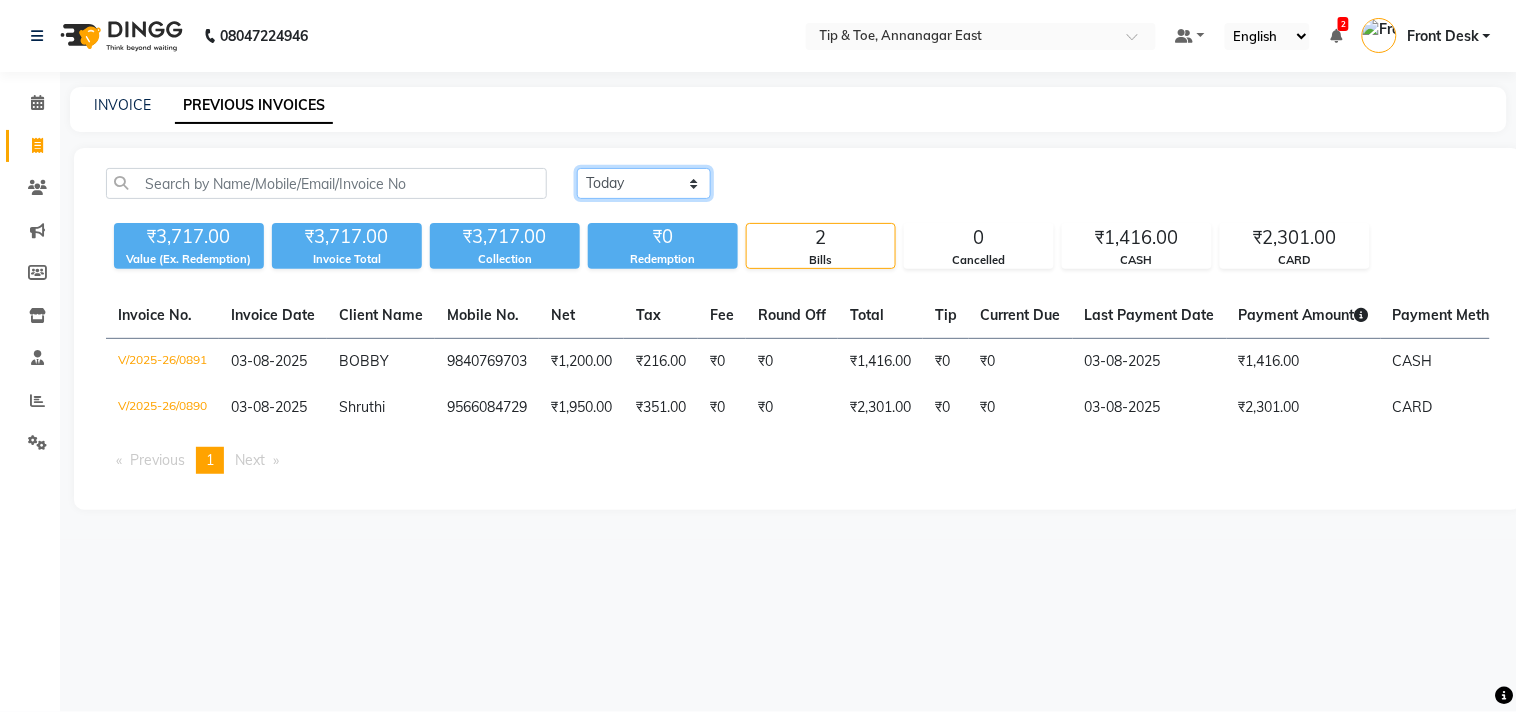 click on "Today Yesterday Custom Range" 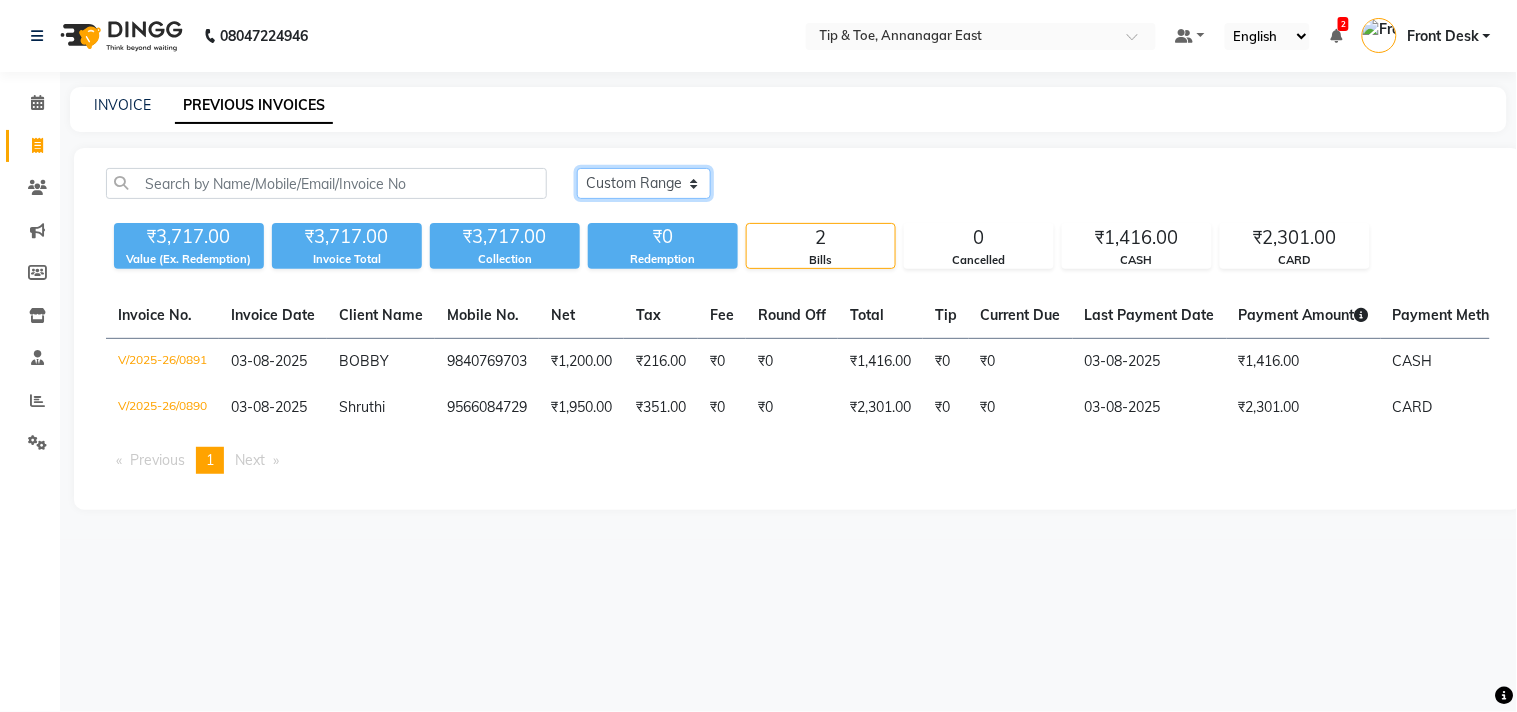 click on "Today Yesterday Custom Range" 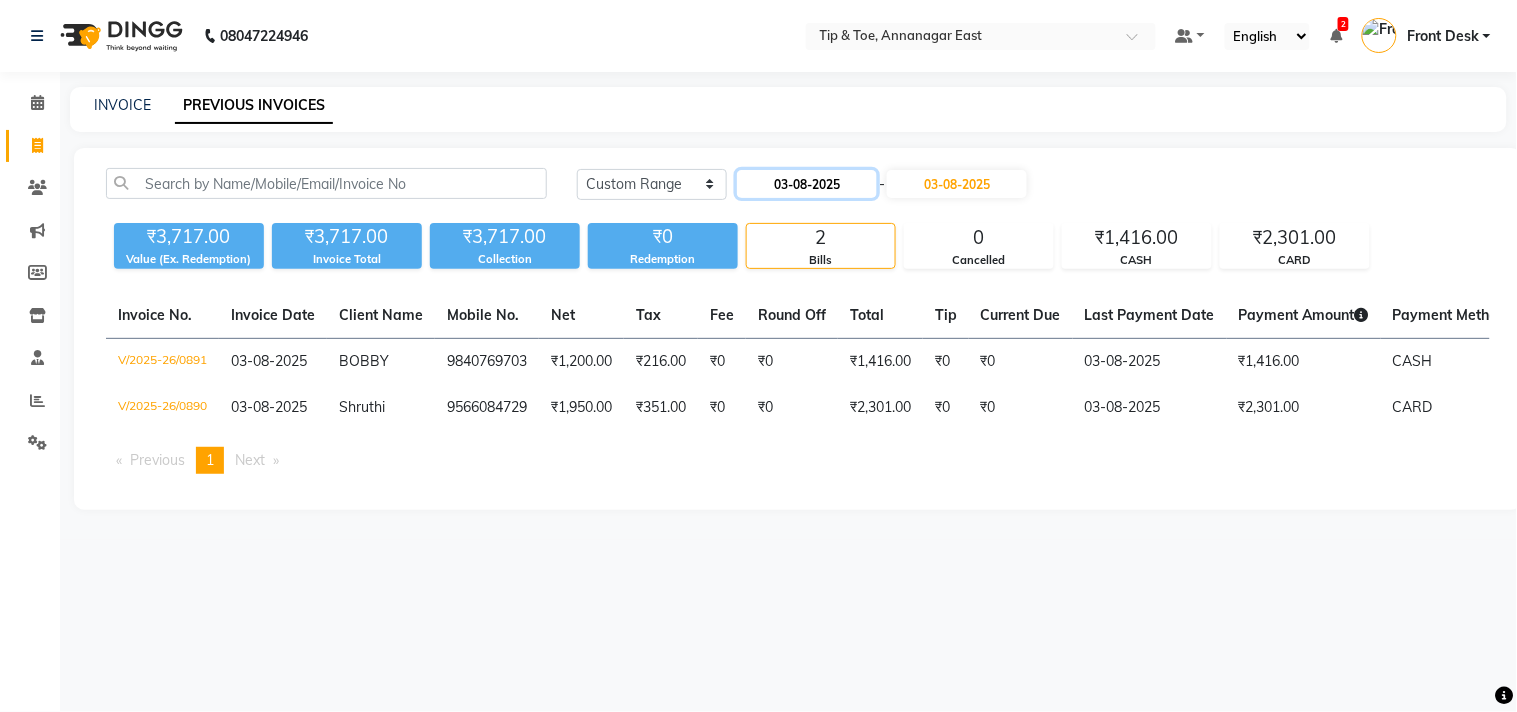 click on "03-08-2025" 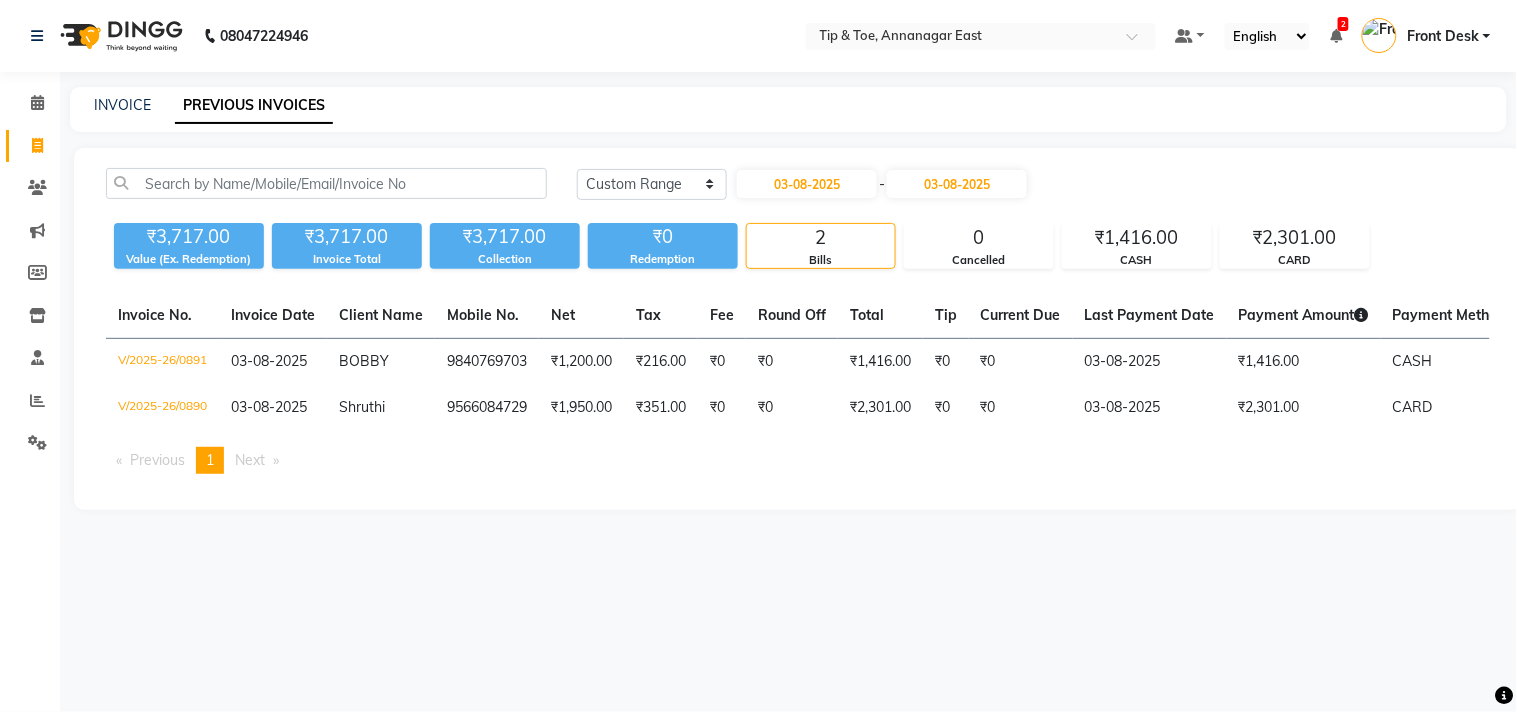 select on "8" 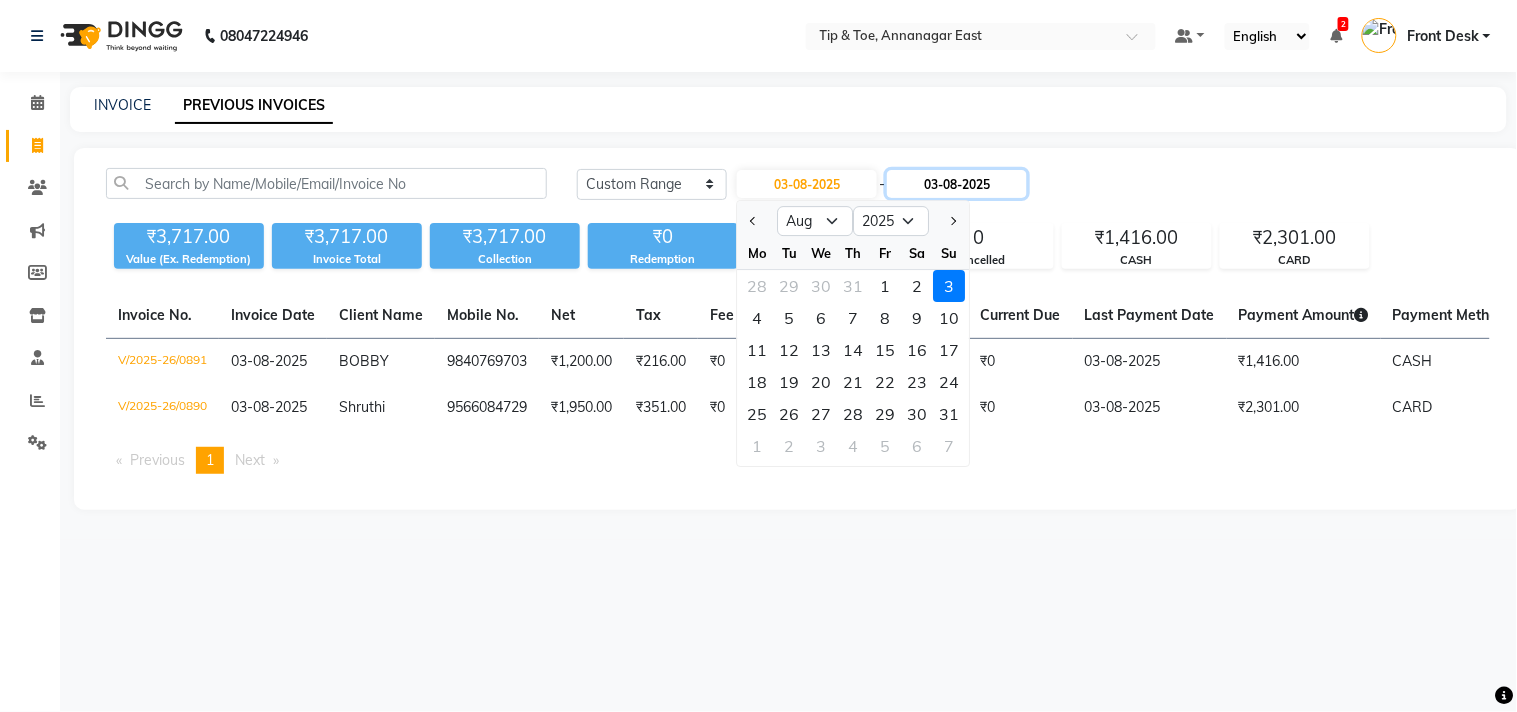 click on "03-08-2025" 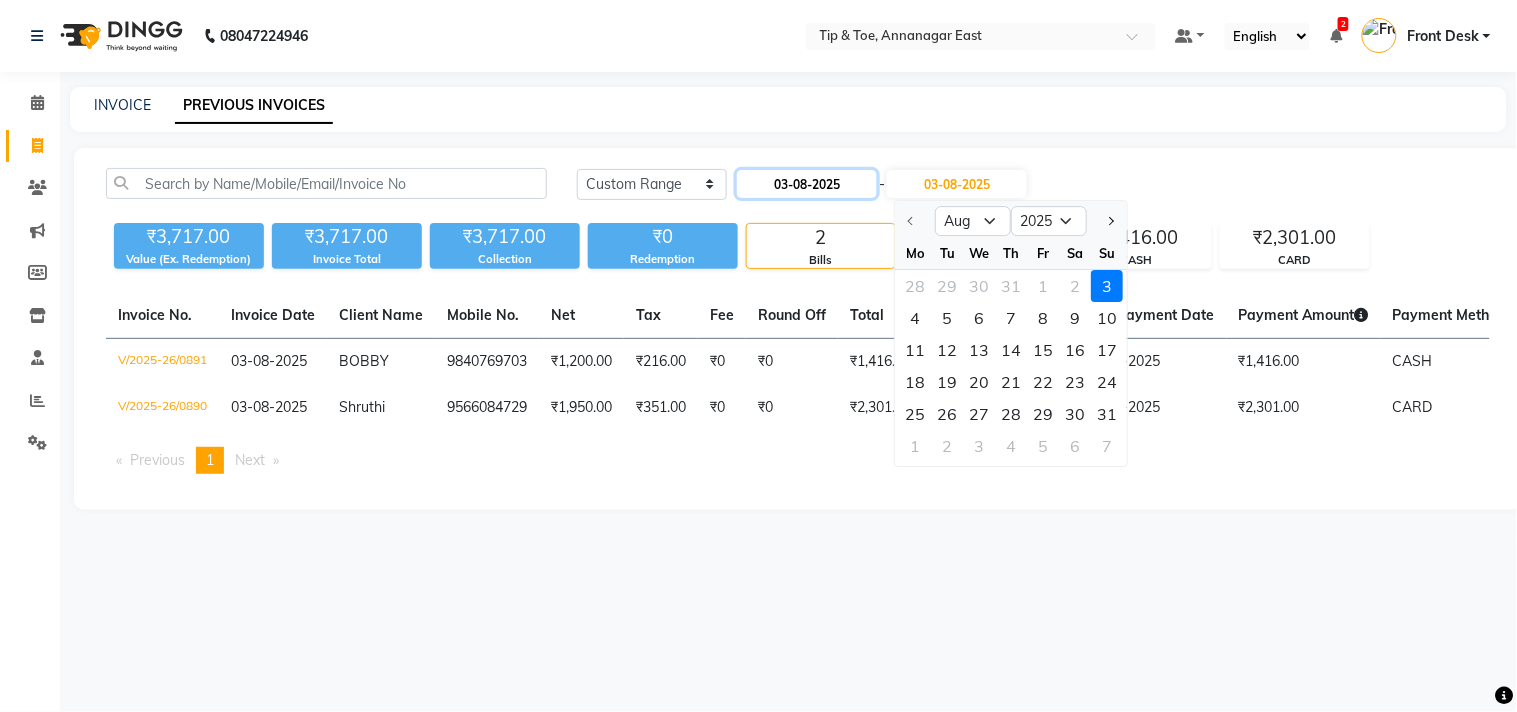 click on "03-08-2025" 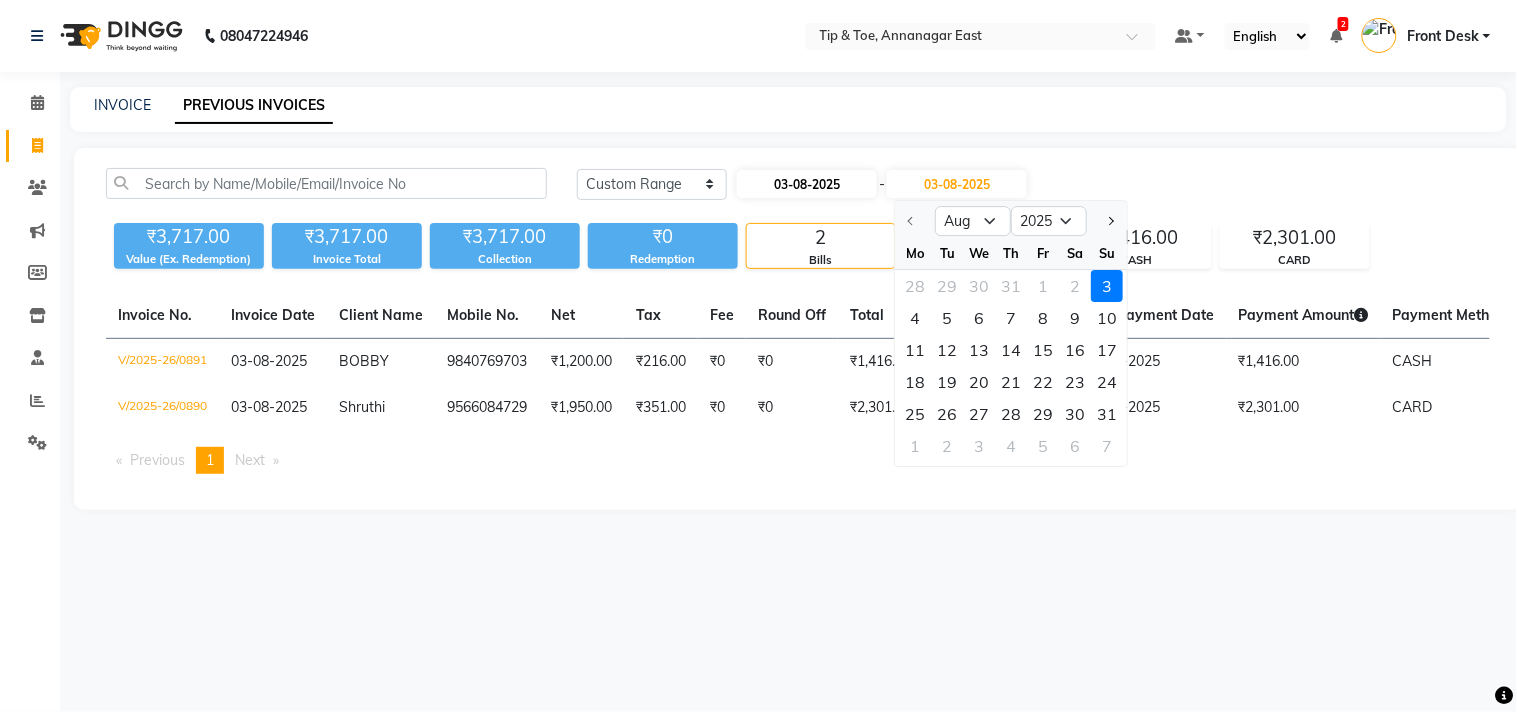 select on "8" 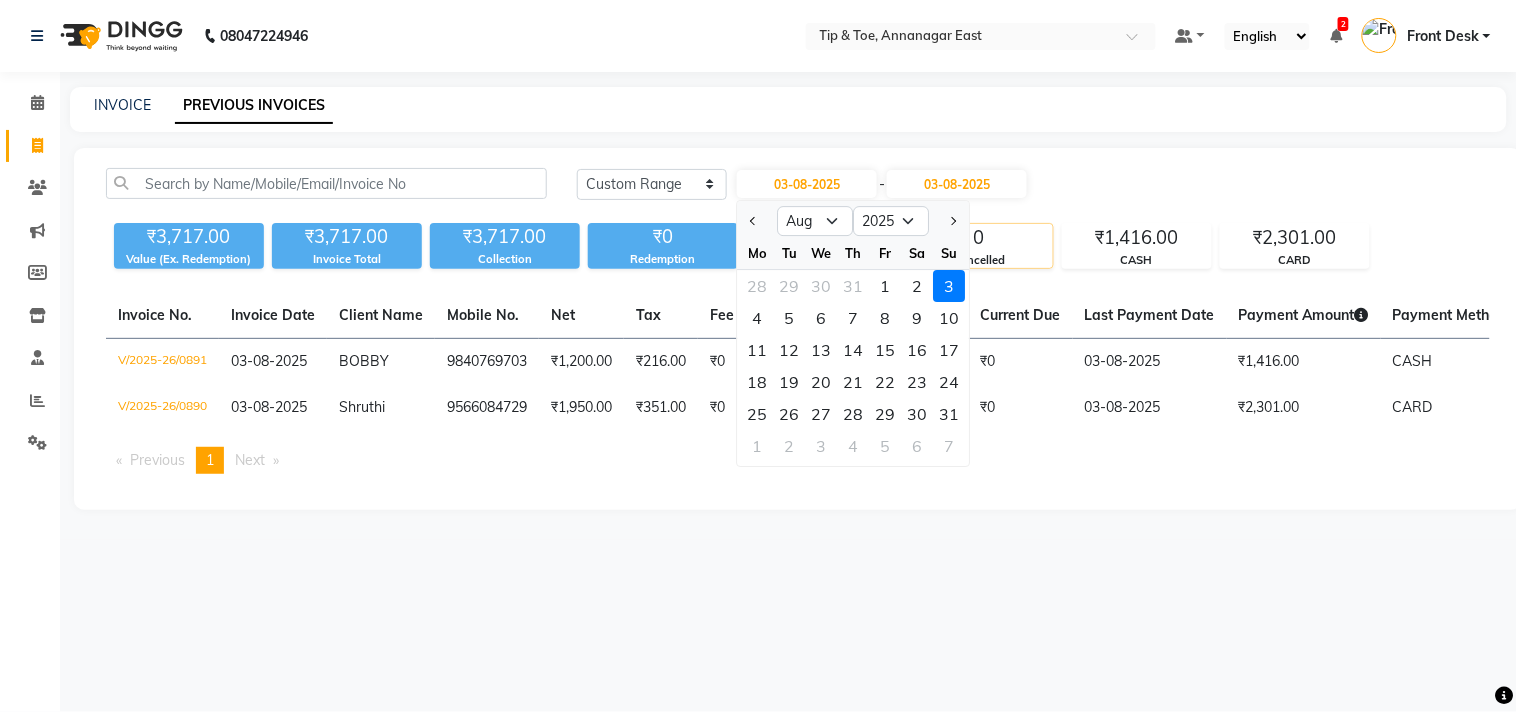drag, startPoint x: 877, startPoint y: 287, endPoint x: 905, endPoint y: 245, distance: 50.47772 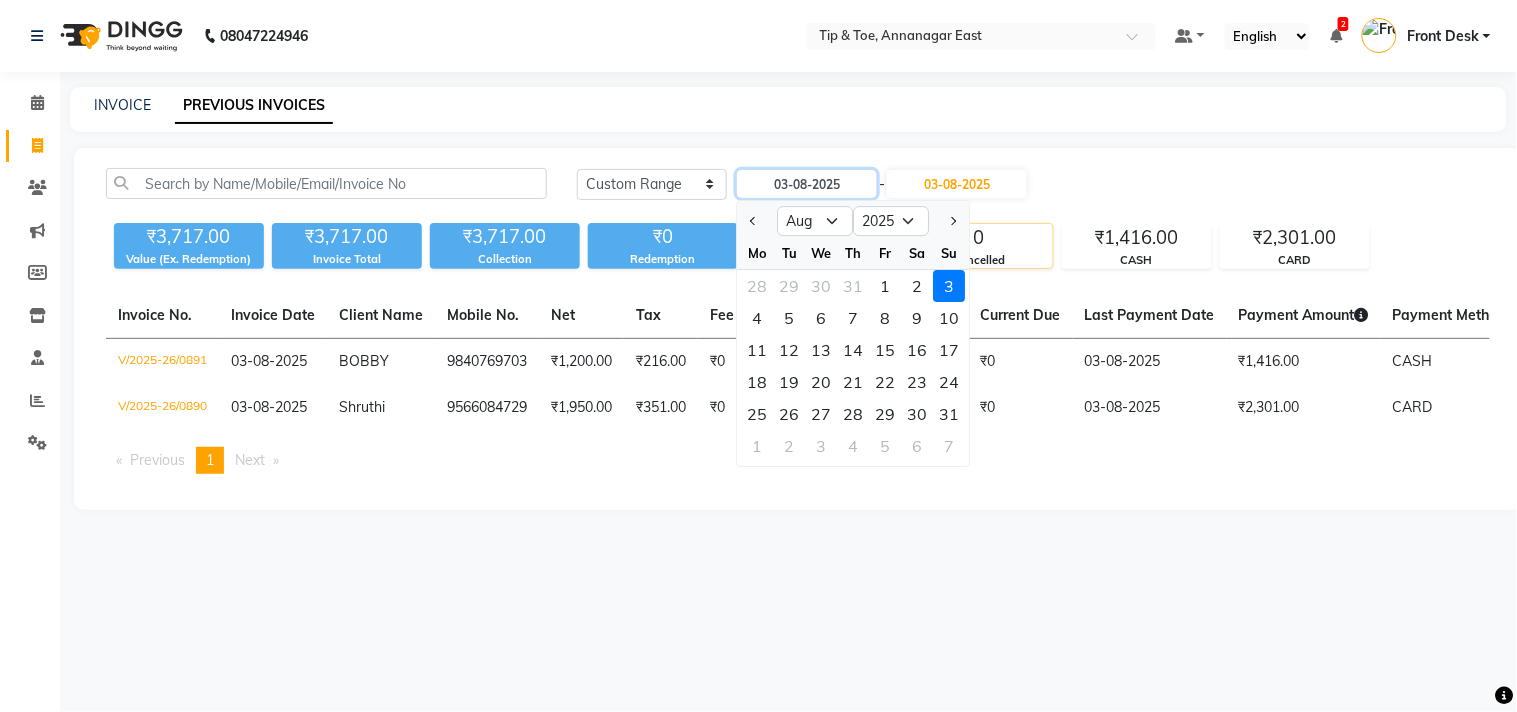 type on "01-08-2025" 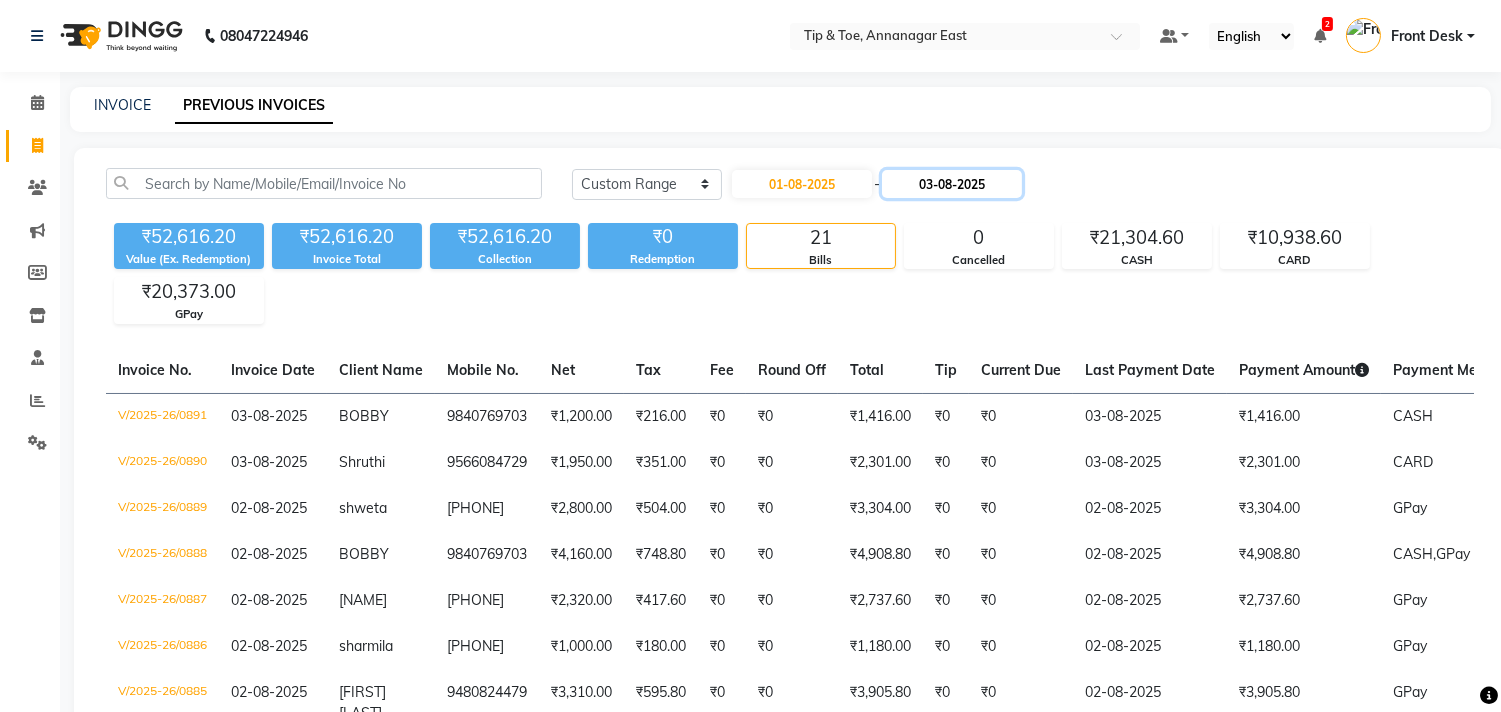 click on "03-08-2025" 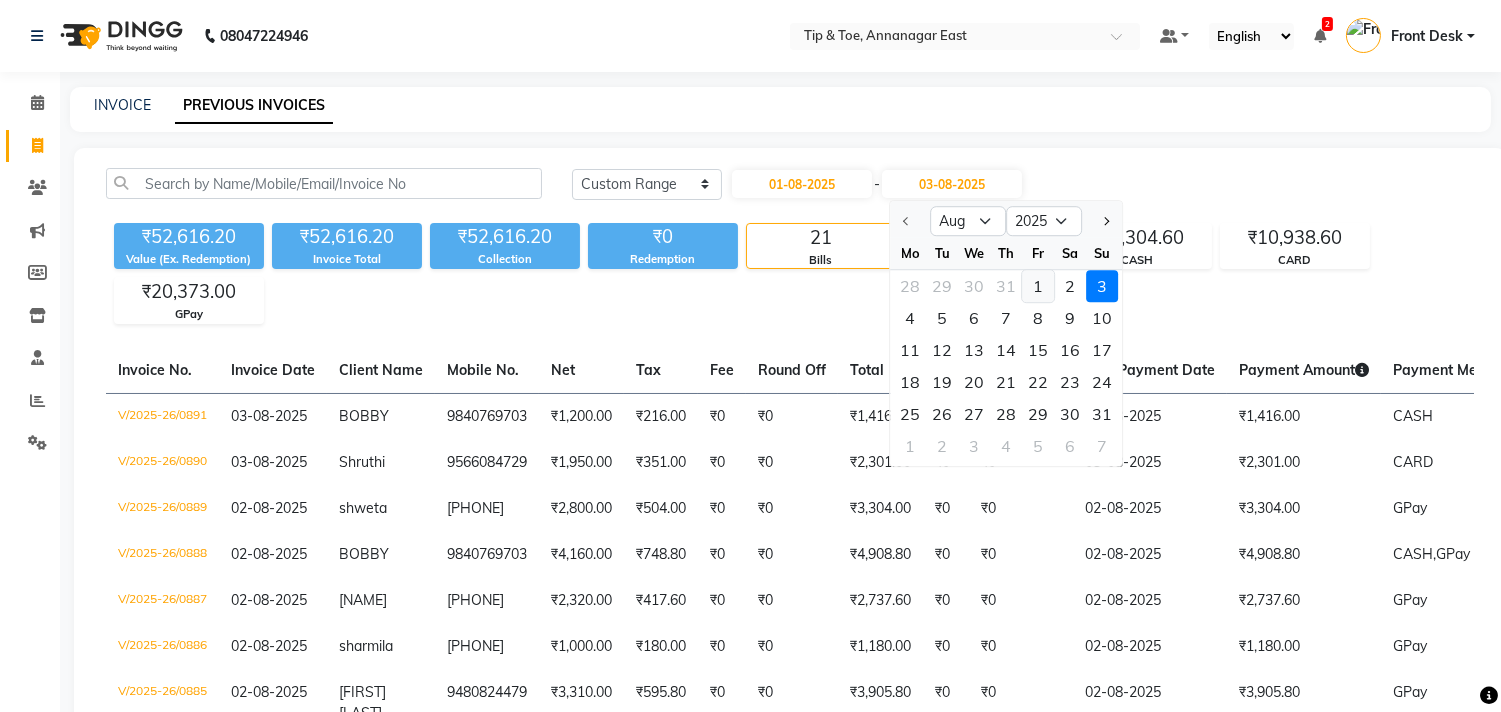 click on "1" 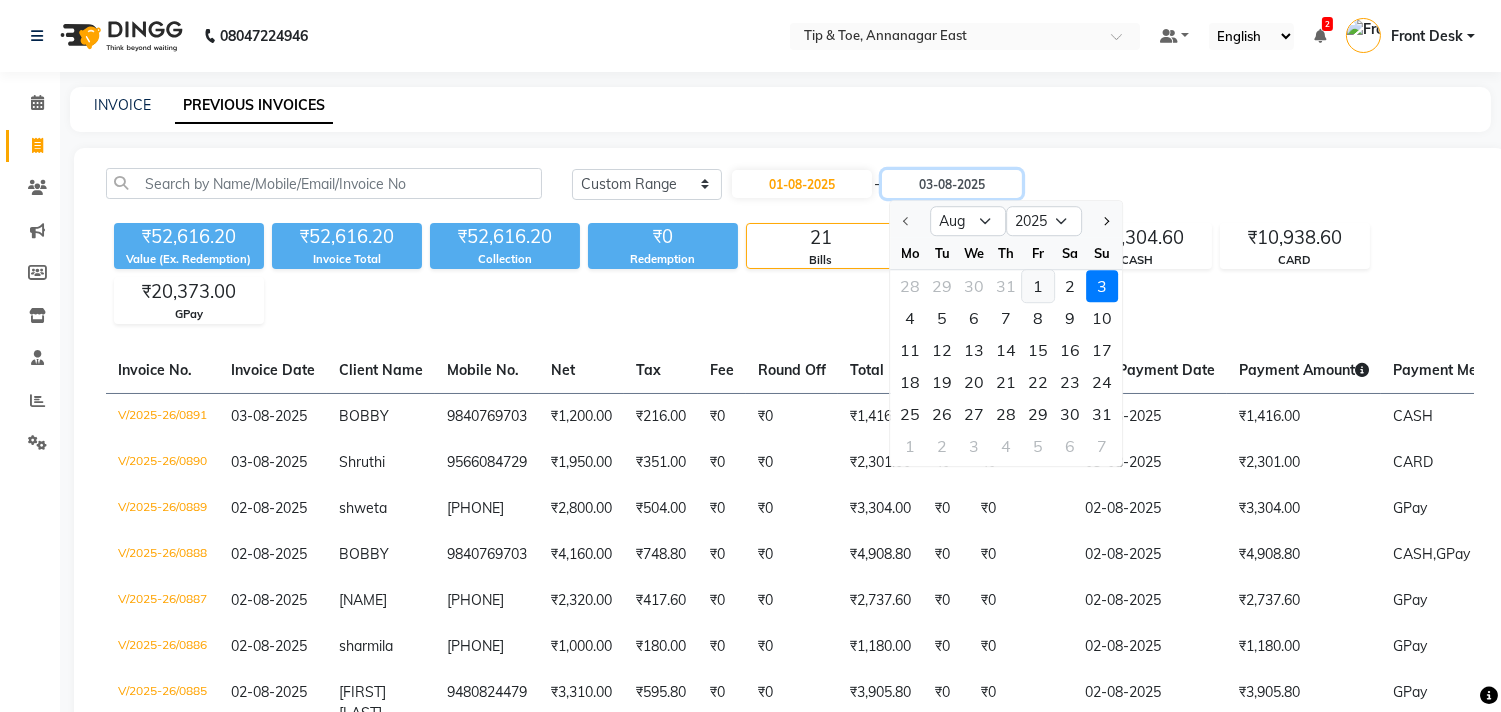 type on "01-08-2025" 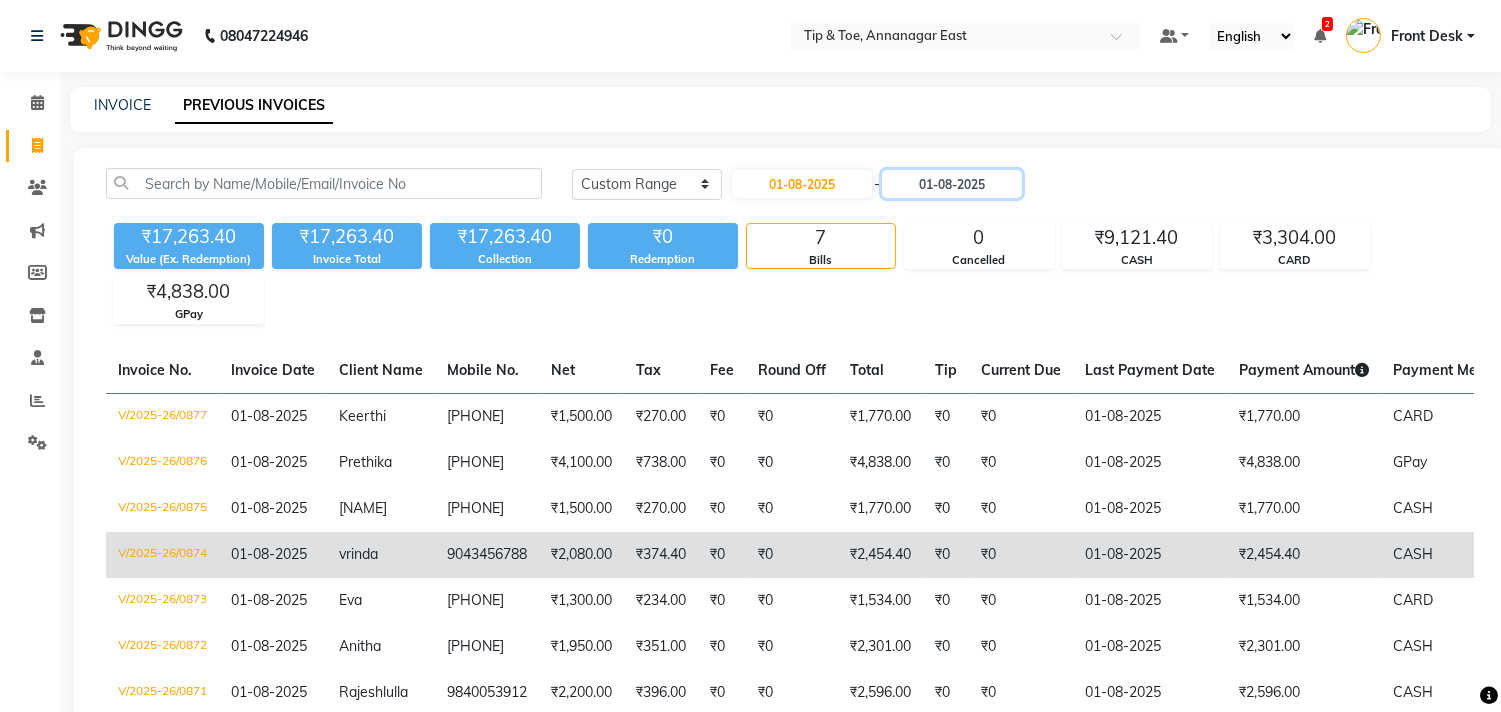 scroll, scrollTop: 126, scrollLeft: 0, axis: vertical 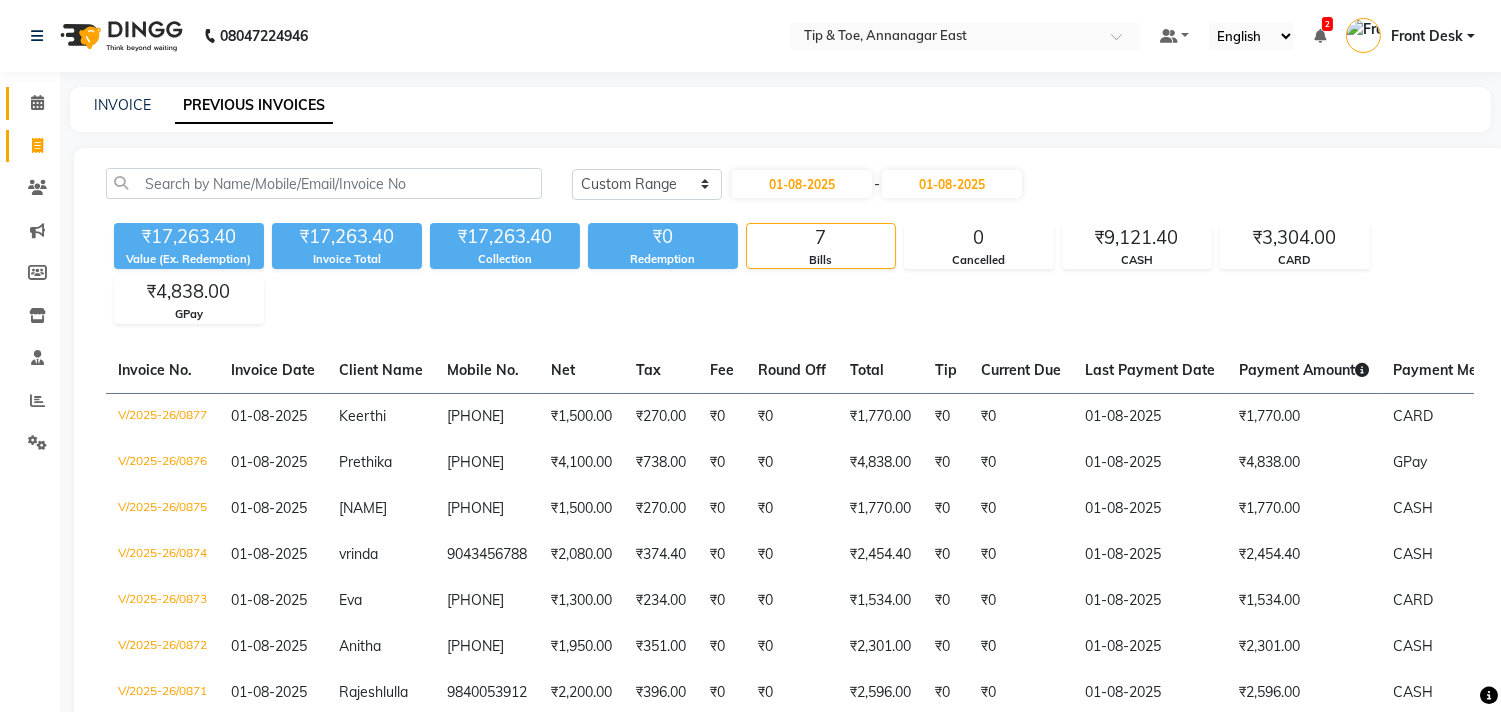 click 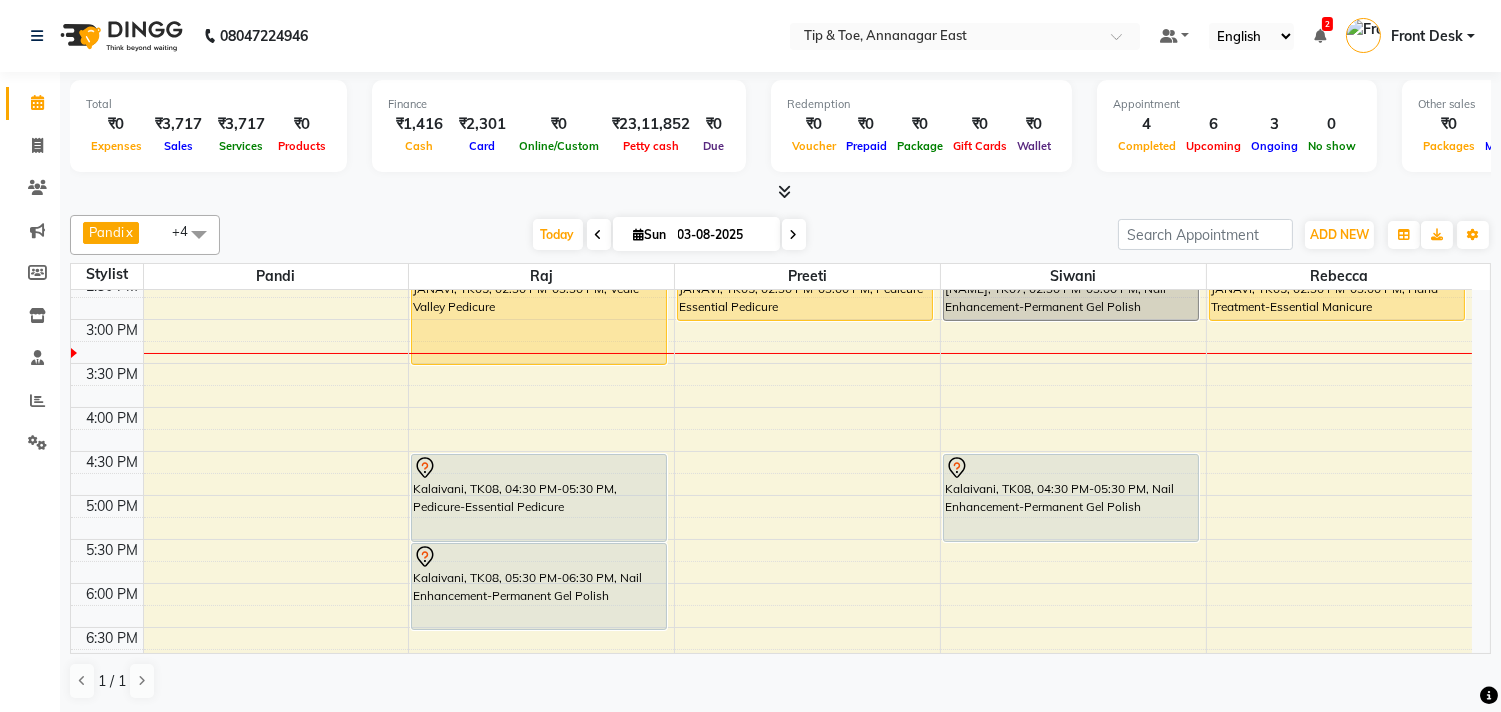 scroll, scrollTop: 444, scrollLeft: 0, axis: vertical 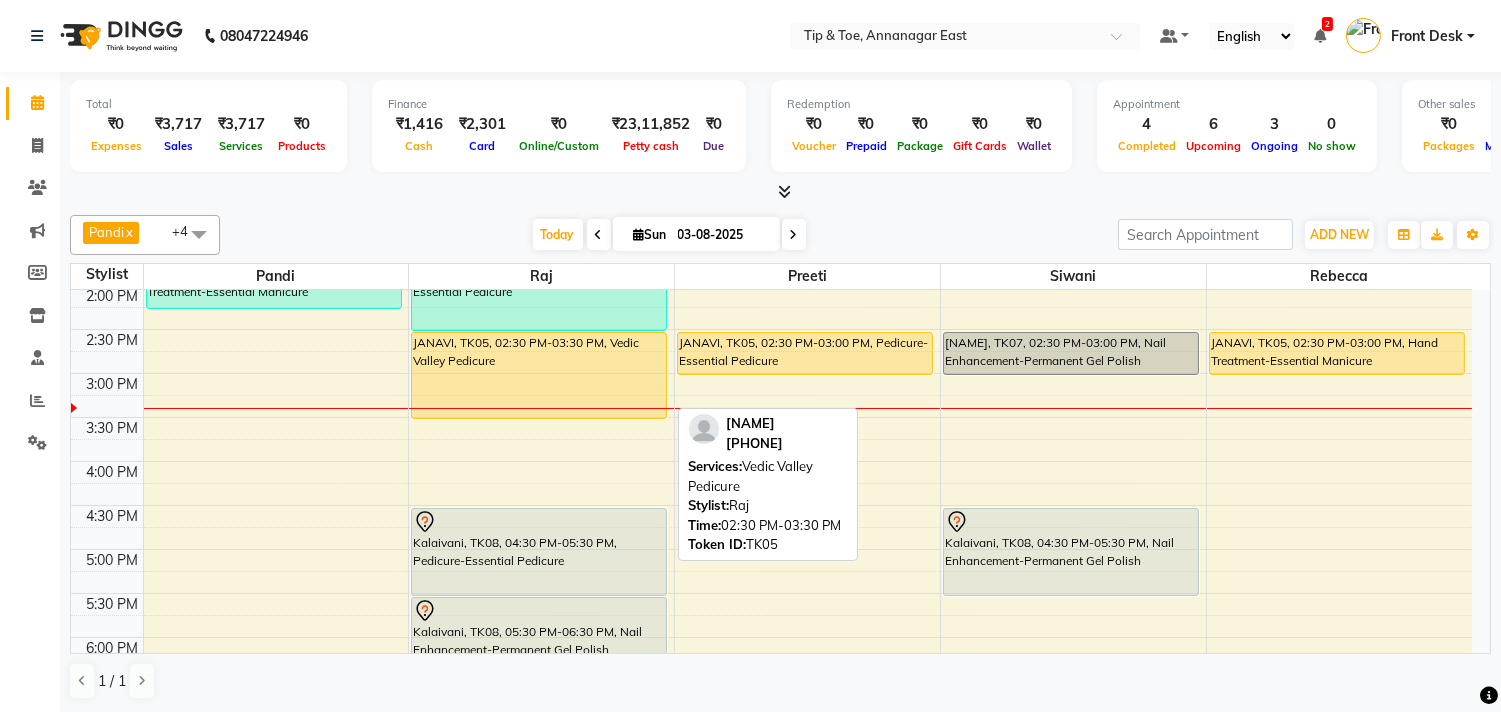 click on "JANAVI, TK05, 02:30 PM-03:30 PM,  Vedic Valley Pedicure" at bounding box center [539, 375] 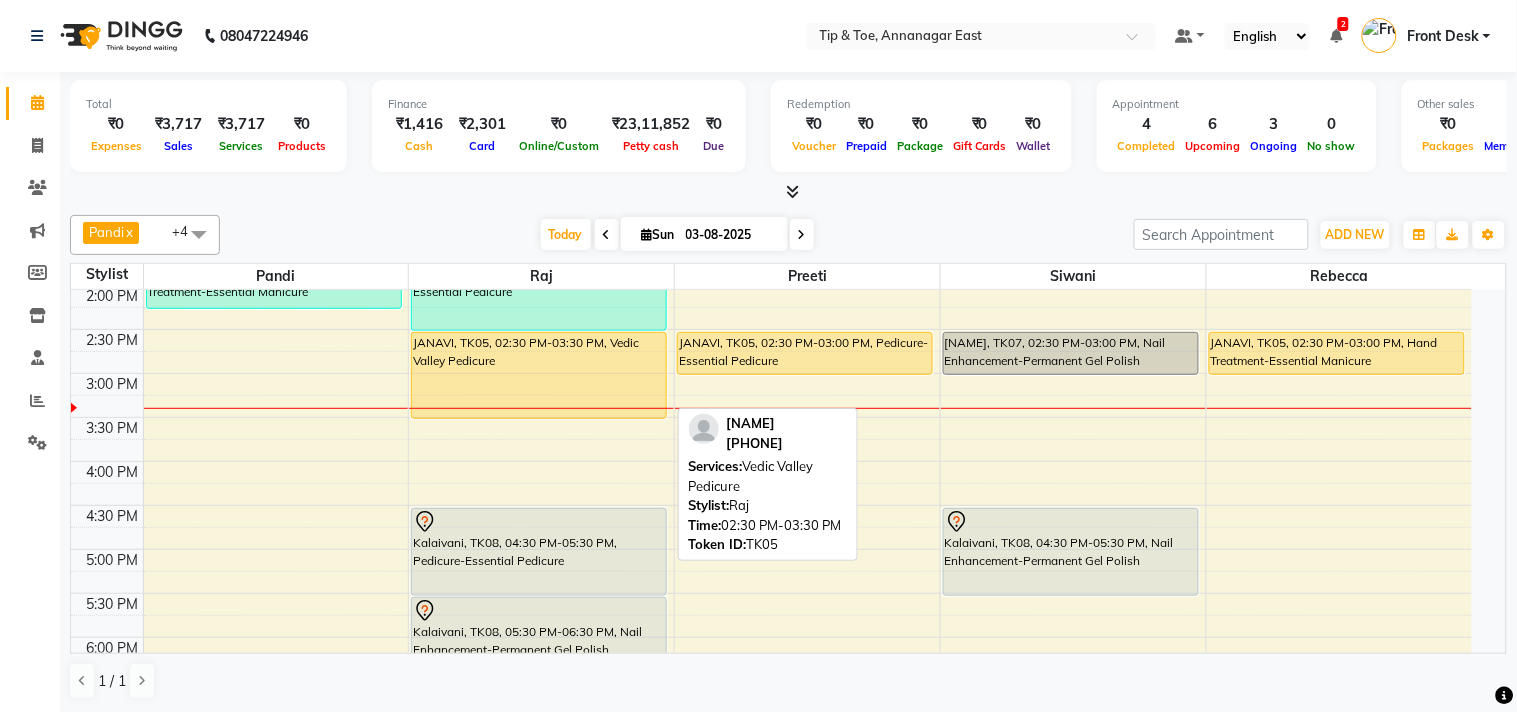 select on "1" 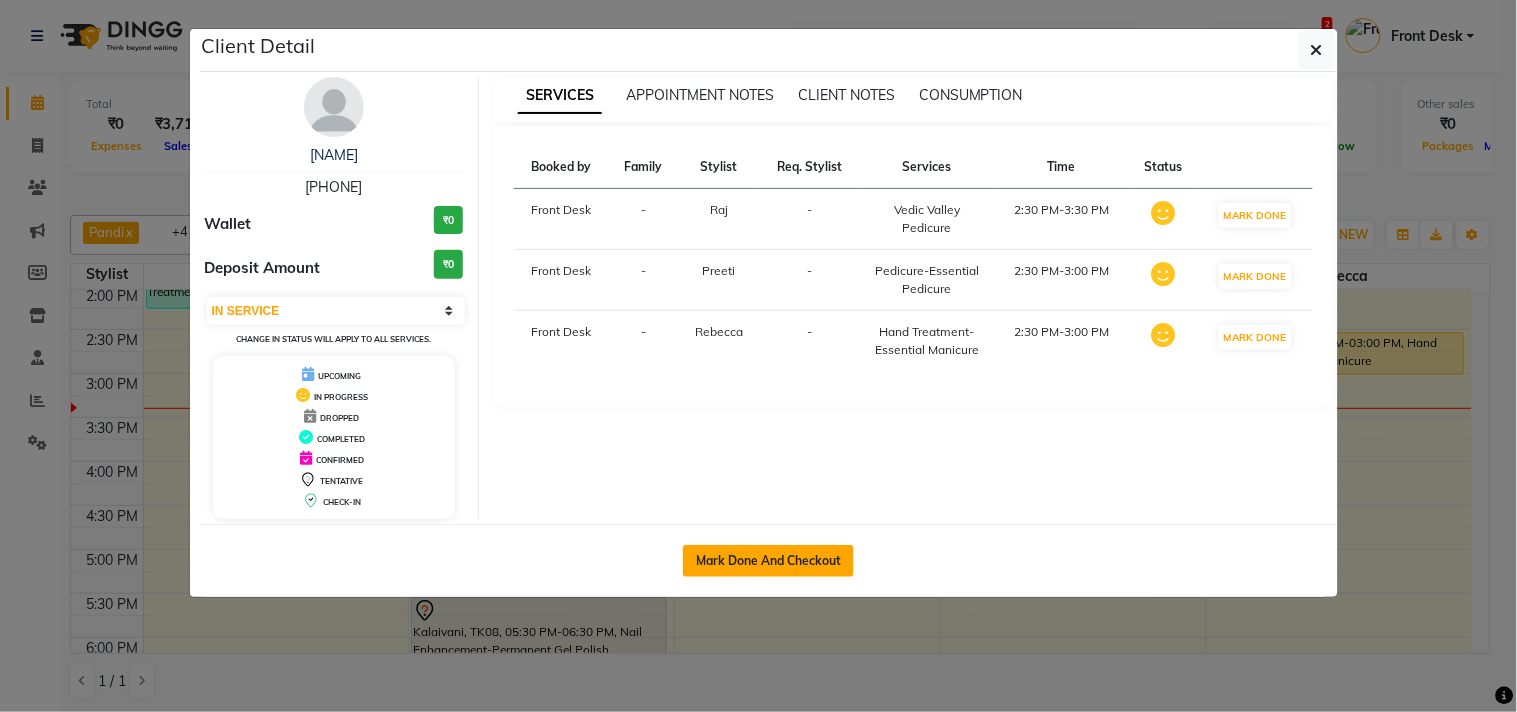 click on "Mark Done And Checkout" 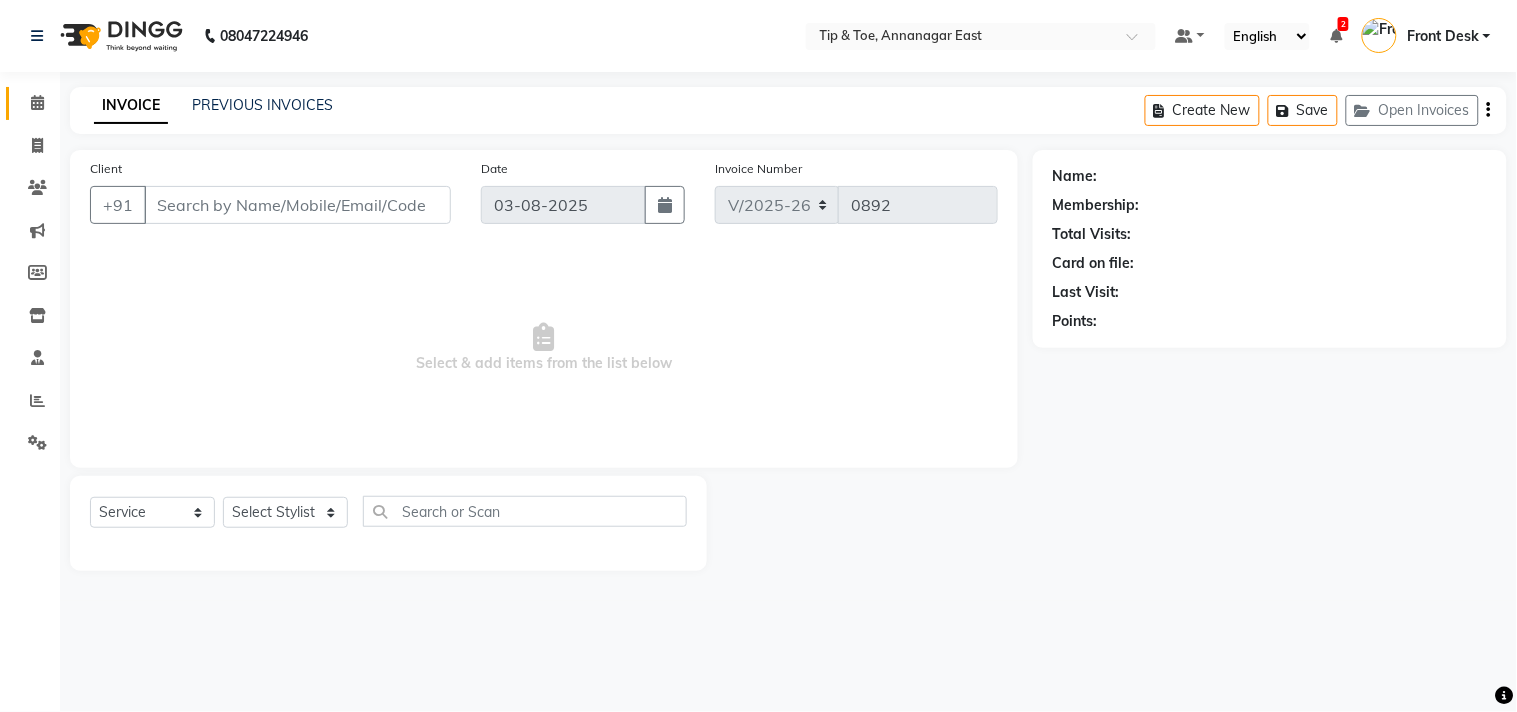 type on "[PHONE]" 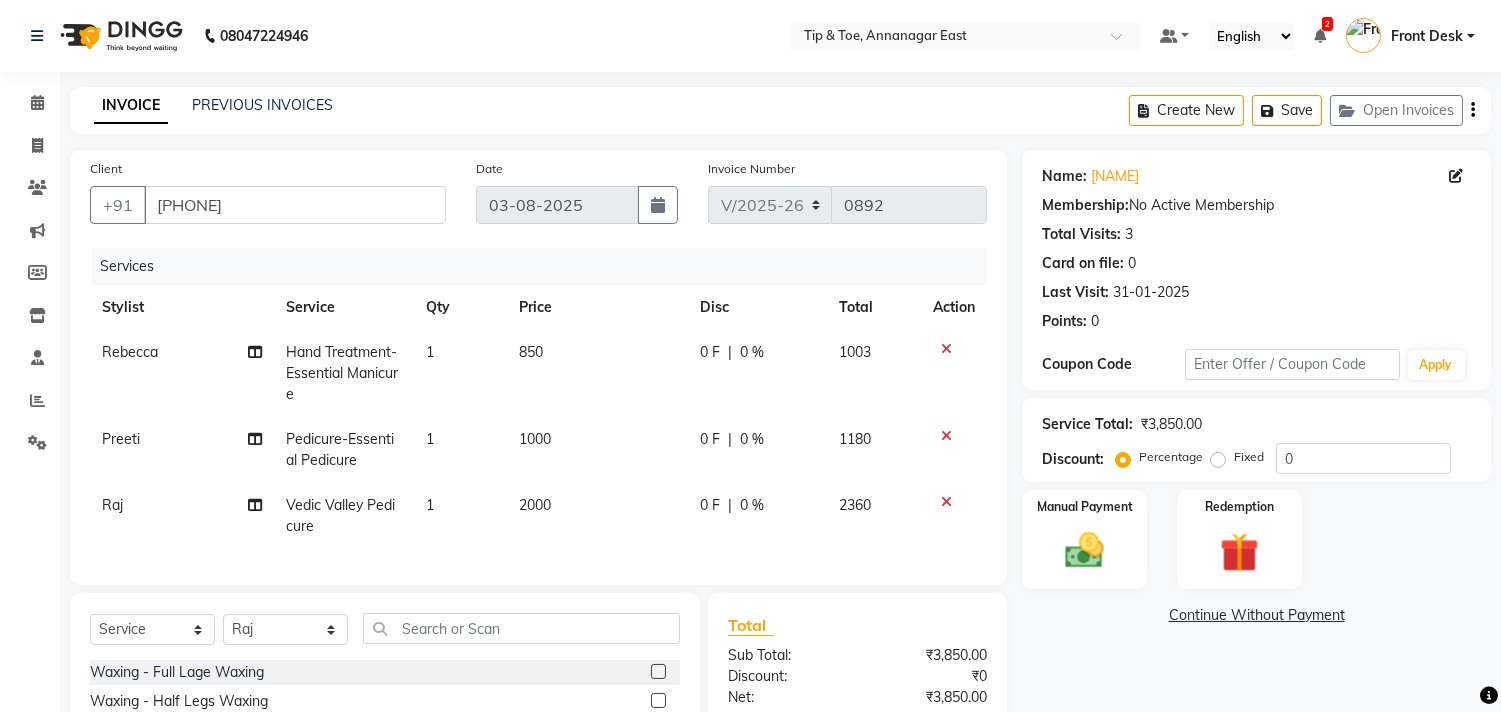 click on "850" 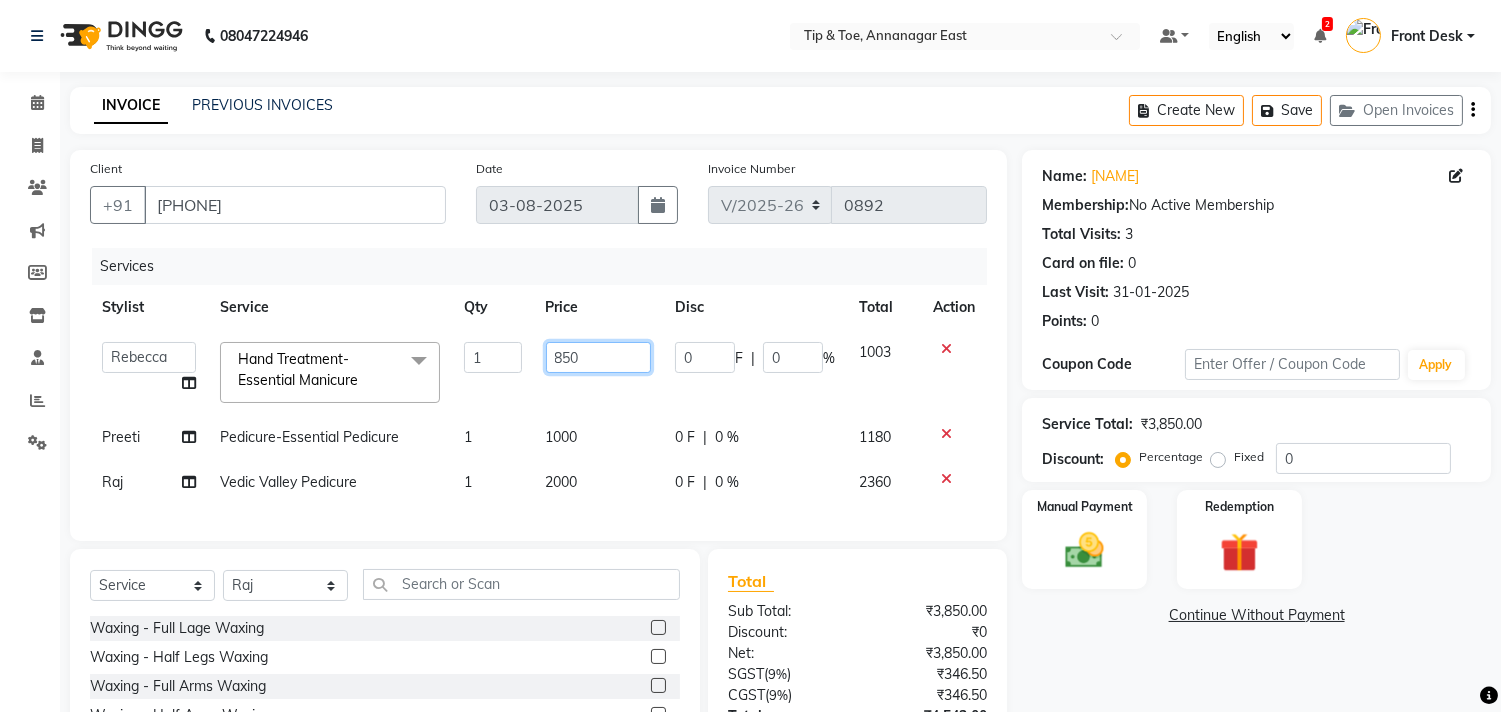 click on "850" 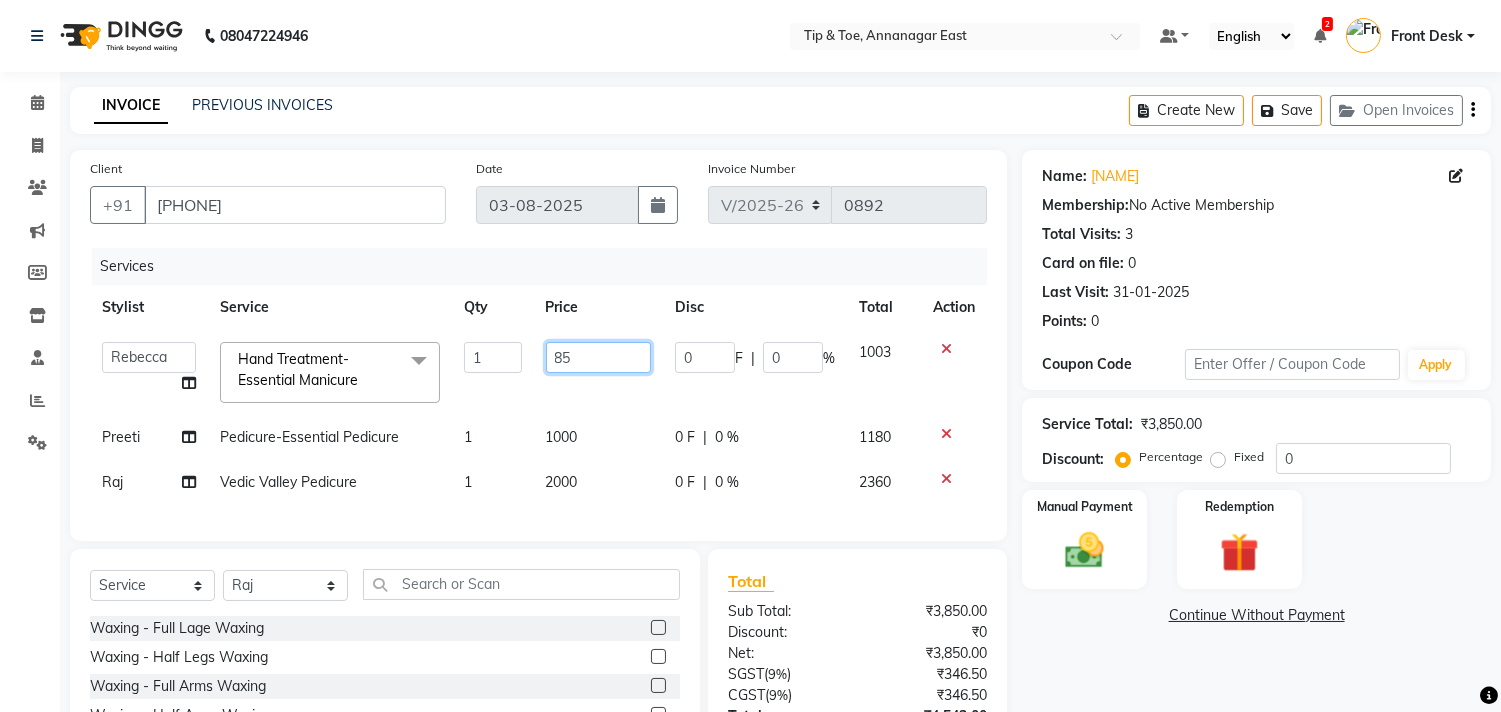 type on "8" 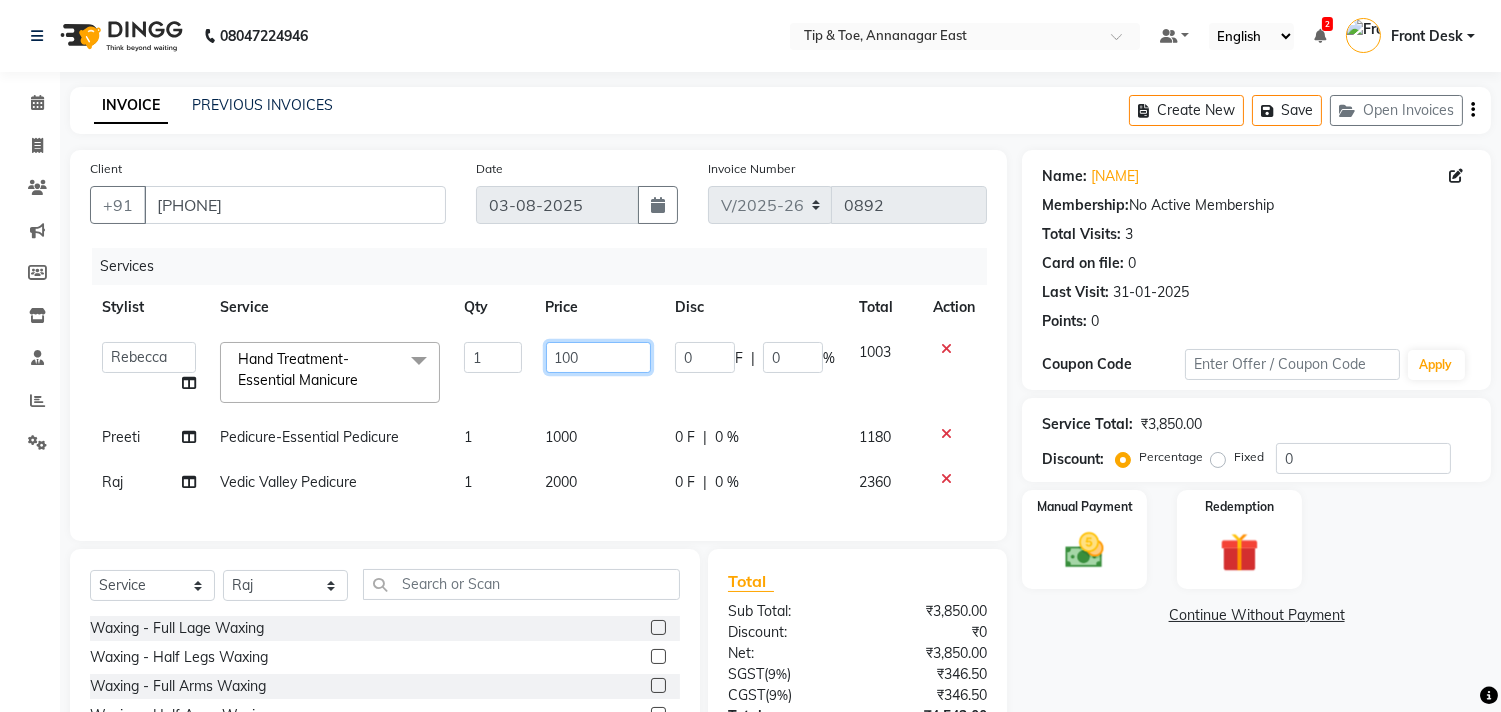 type on "1000" 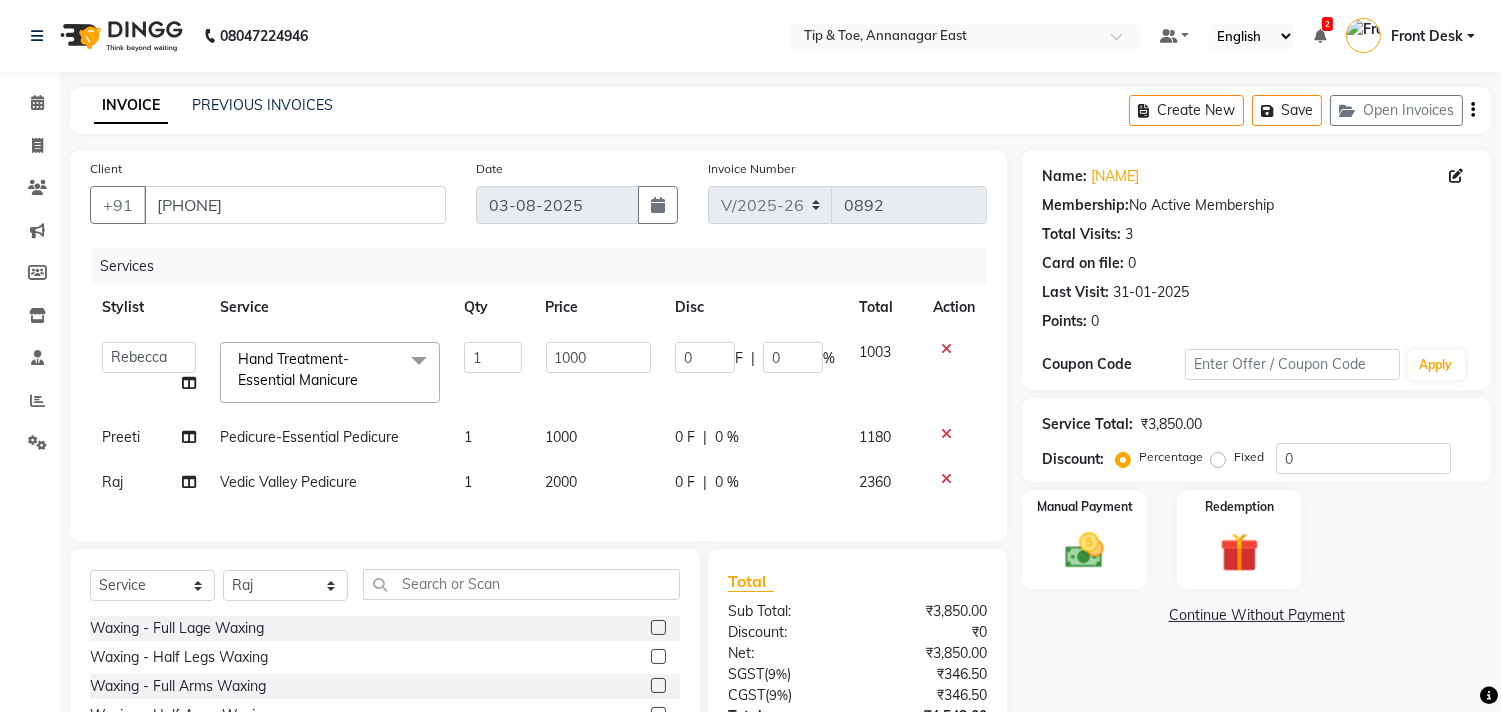 click on "1000" 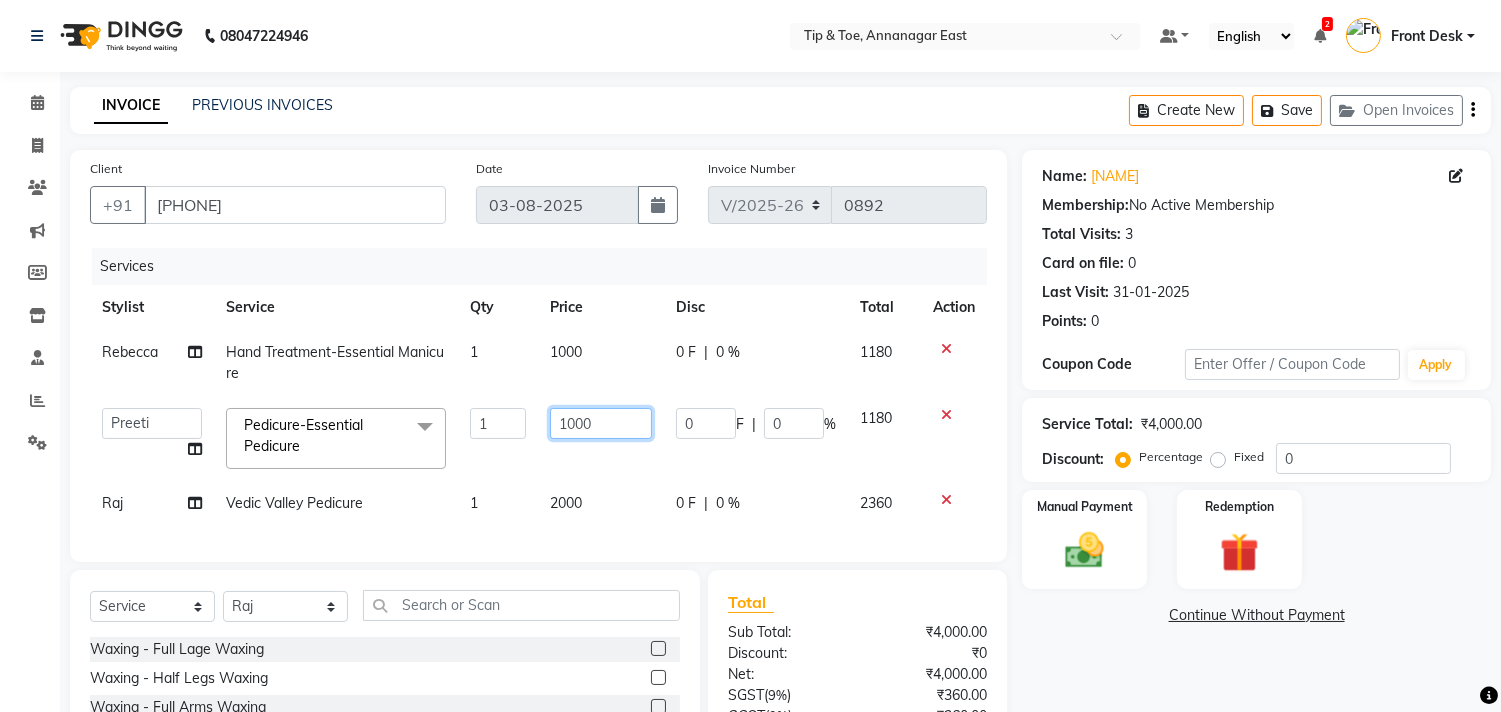 click on "1000" 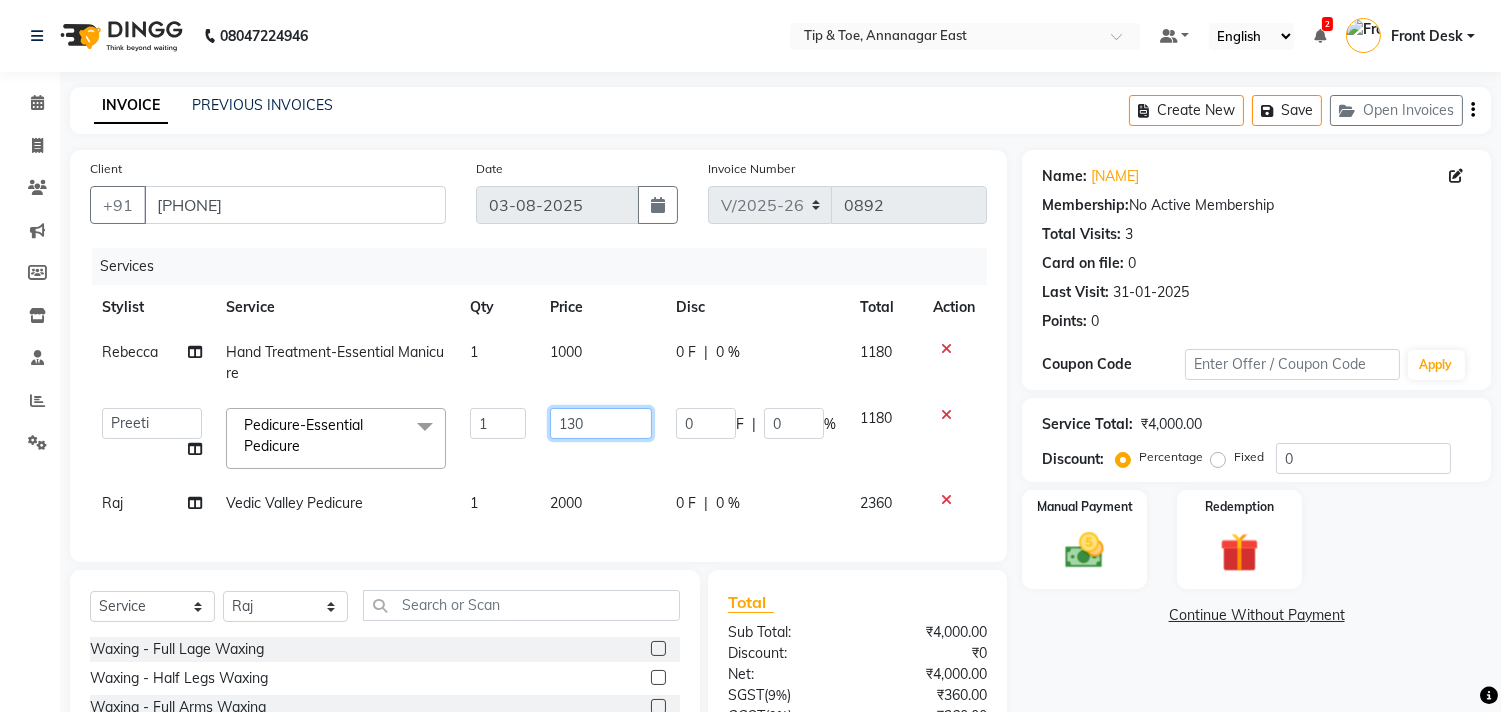 type on "1300" 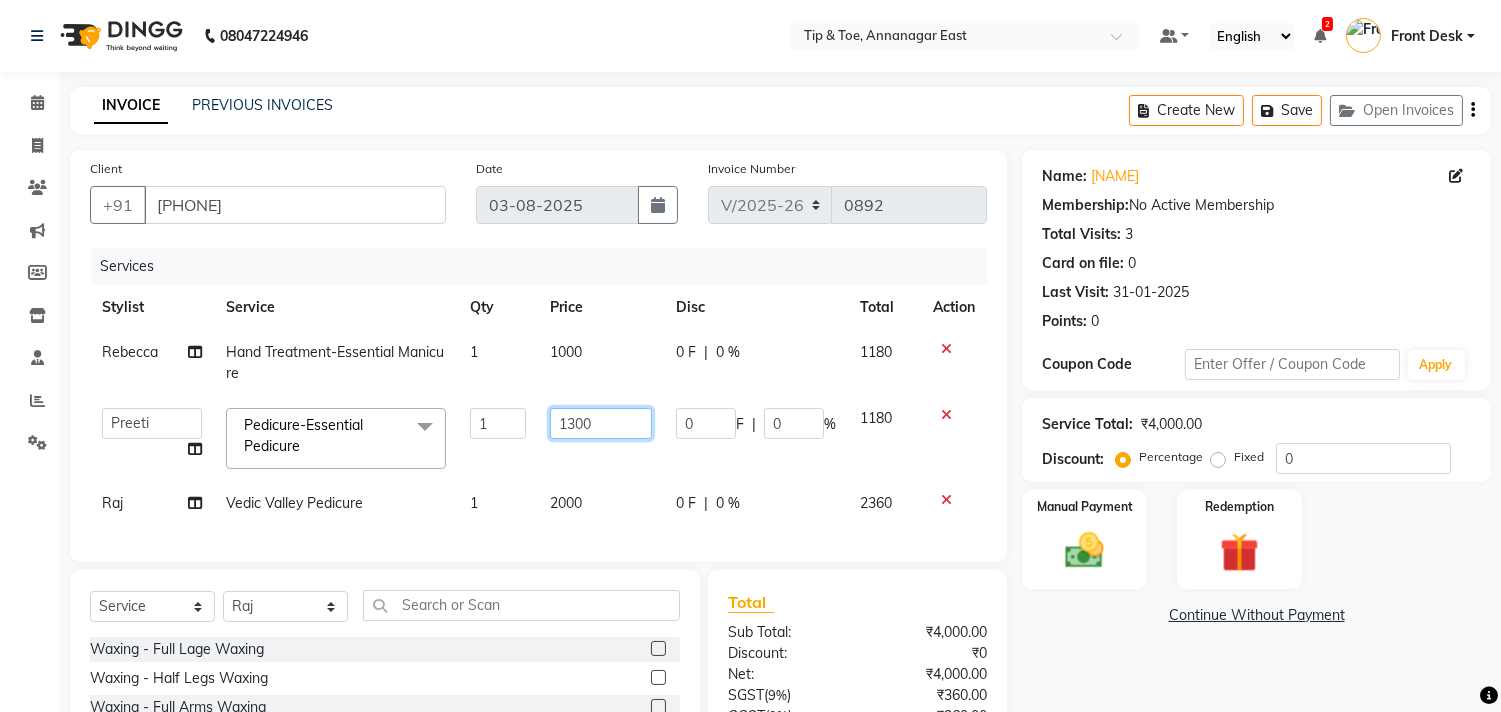 scroll, scrollTop: 111, scrollLeft: 0, axis: vertical 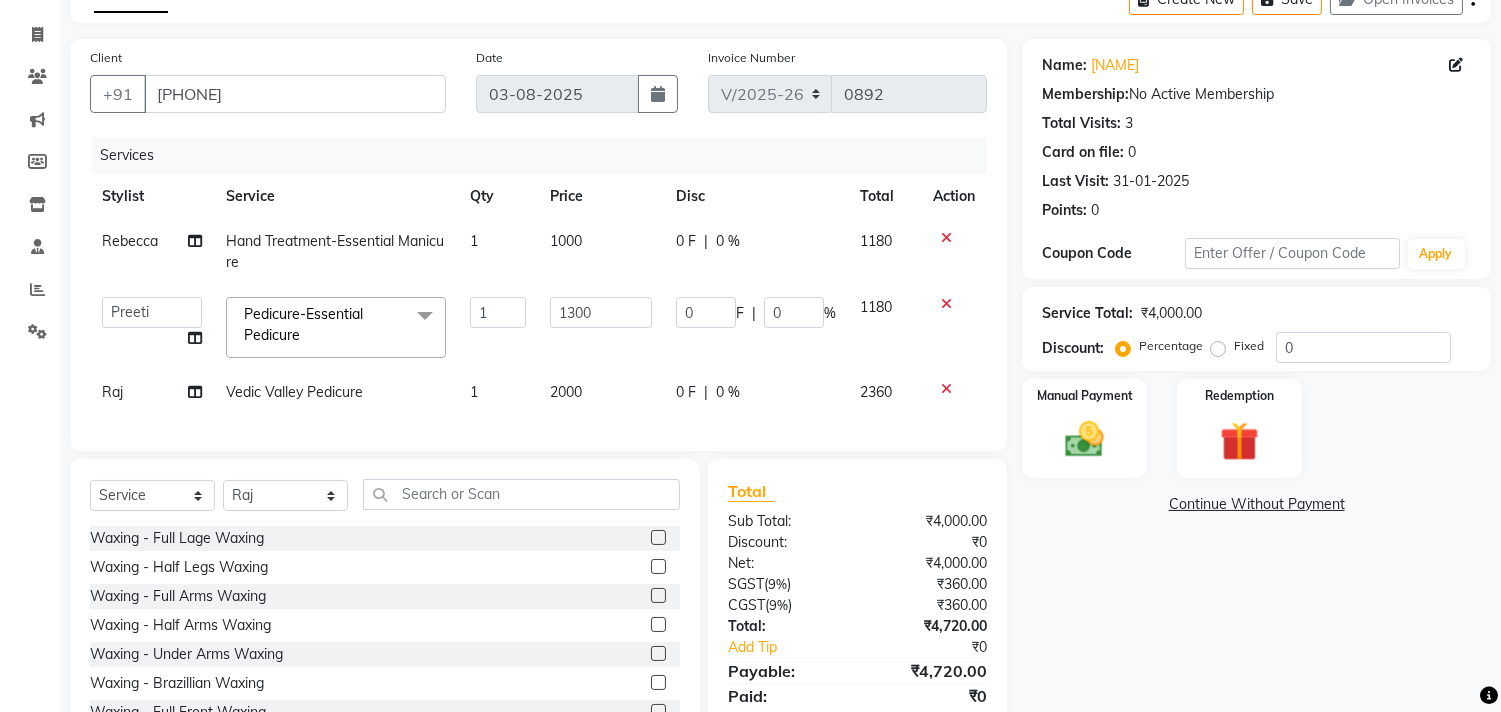 click on "2000" 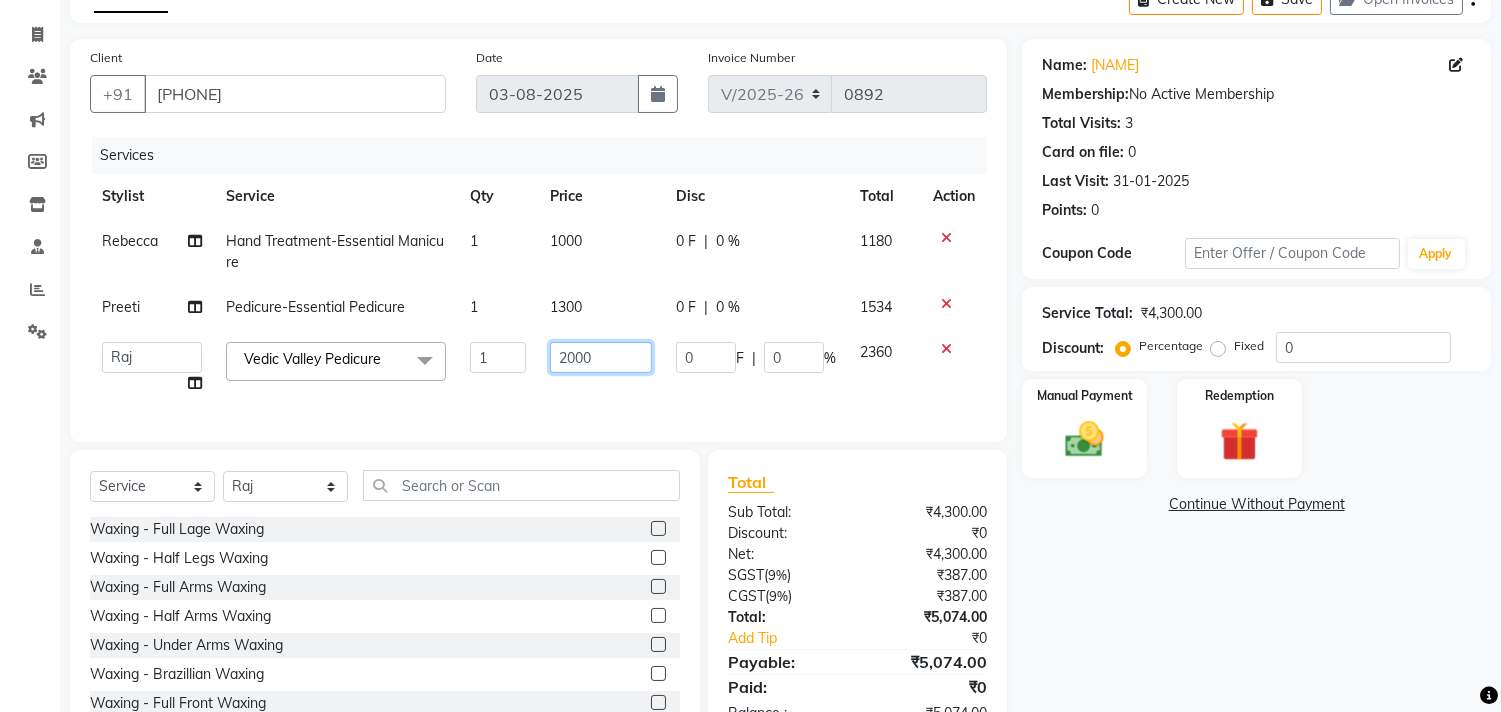 click on "2000" 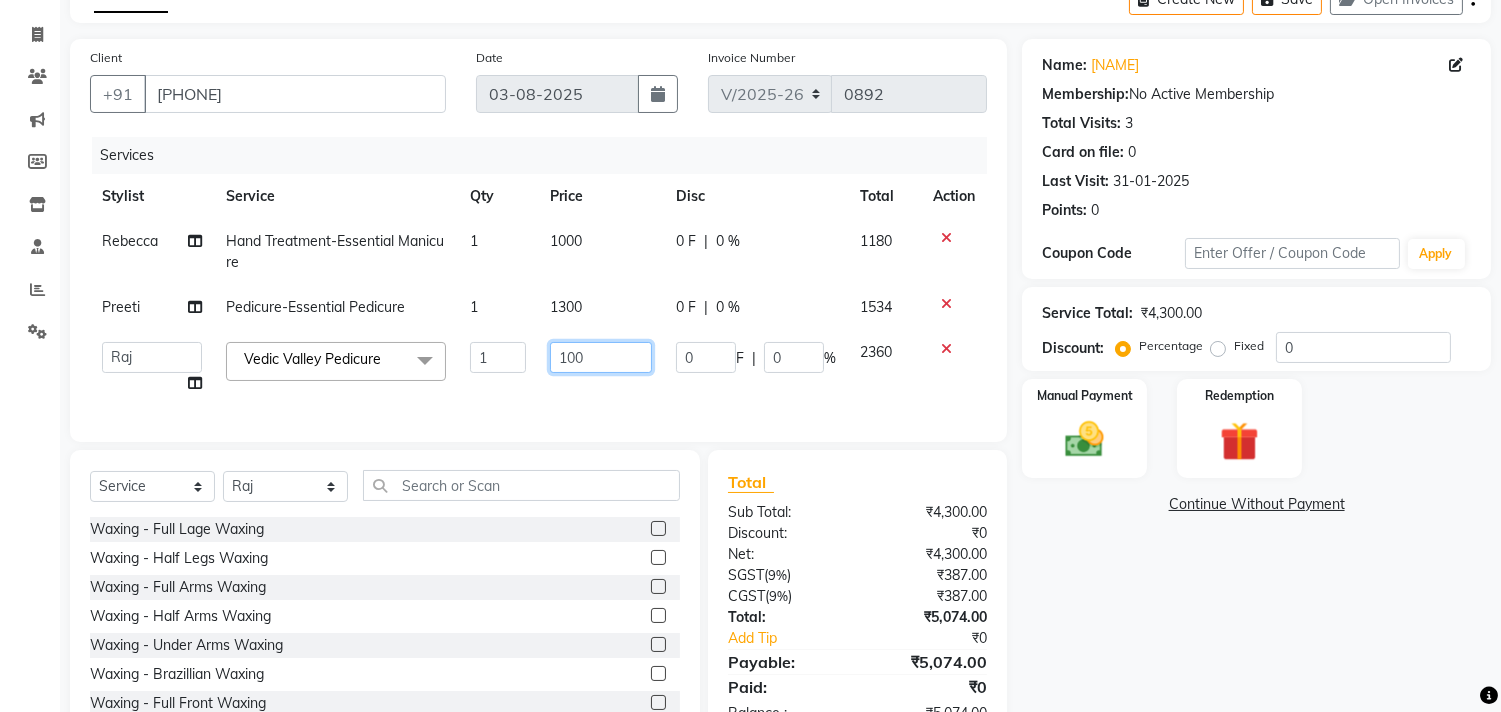 type on "1500" 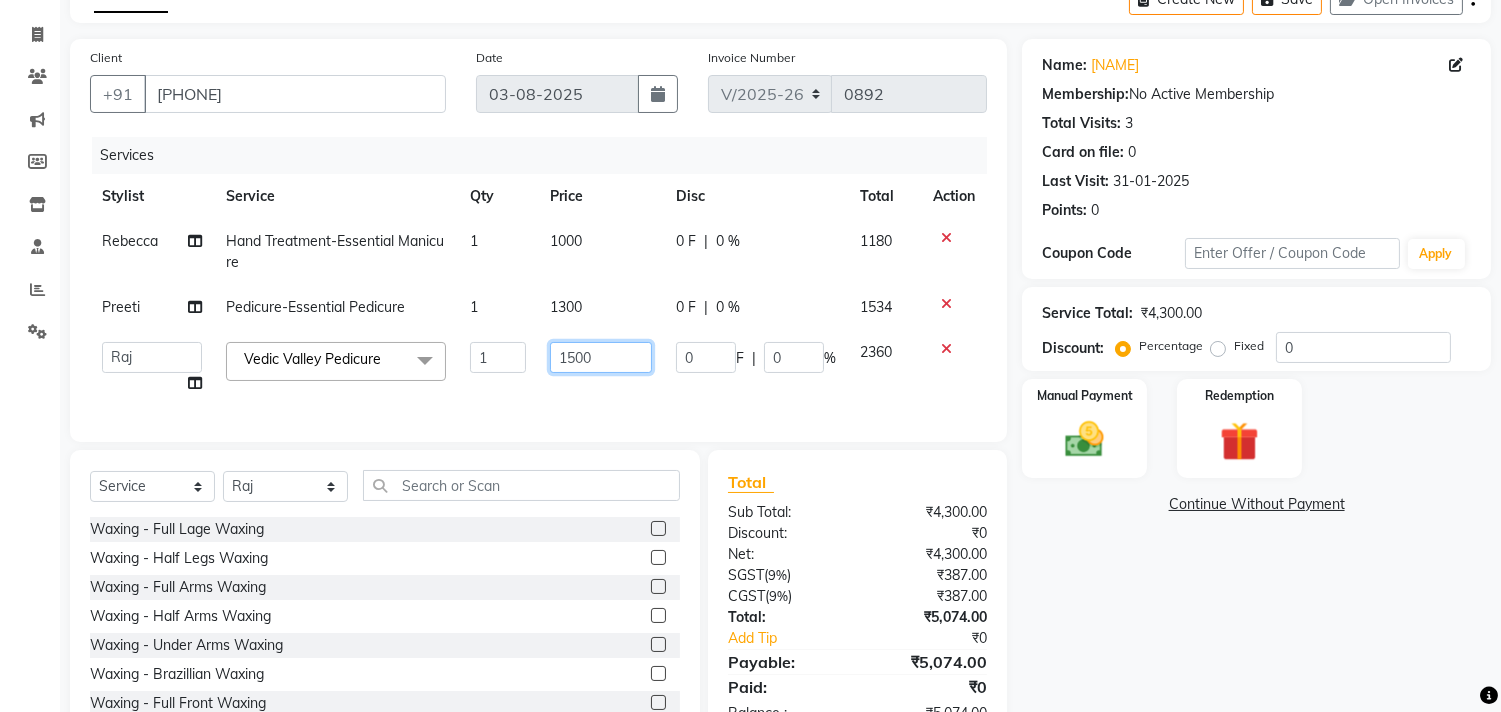 scroll, scrollTop: 190, scrollLeft: 0, axis: vertical 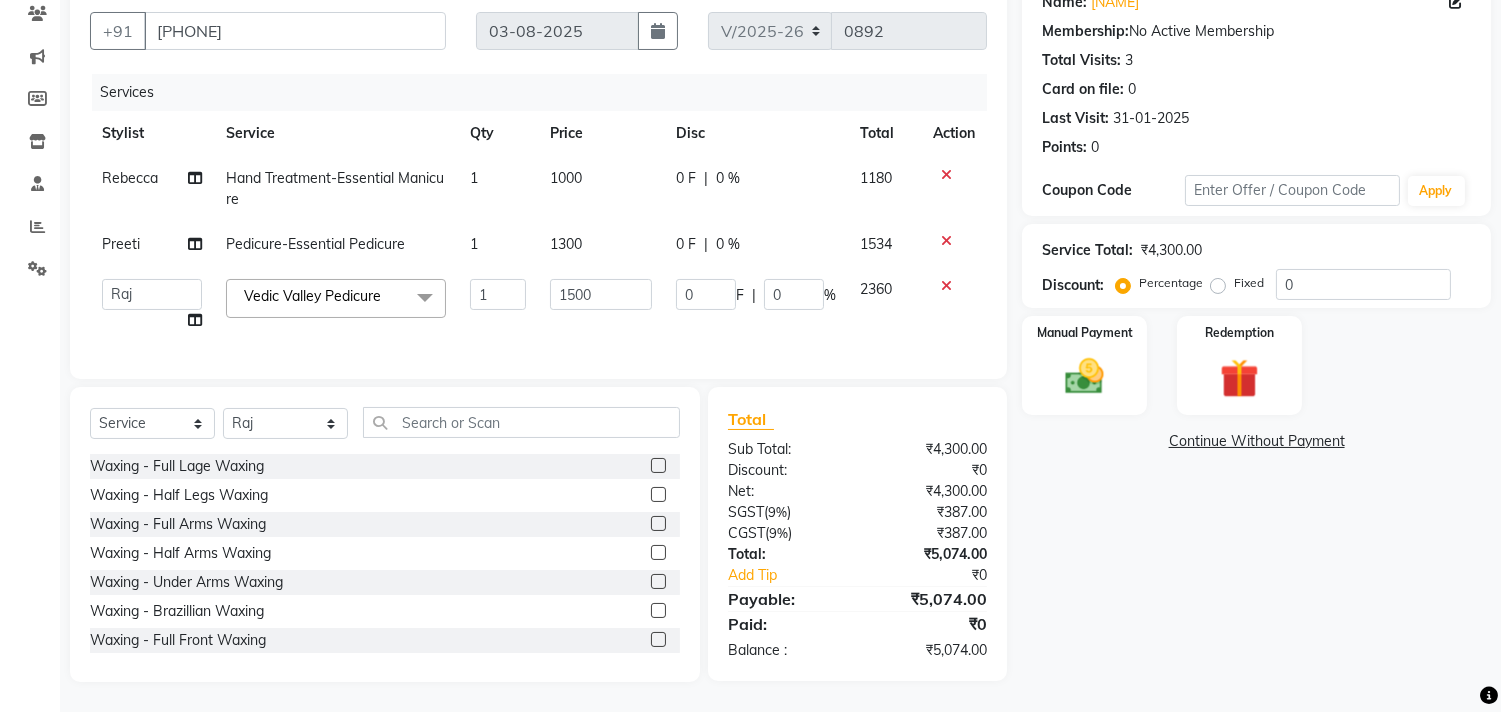 click on "Name: Janavi  Membership:  No Active Membership  Total Visits:  3 Card on file:  0 Last Visit:   31-01-2025 Points:   0  Coupon Code Apply Service Total:  ₹4,300.00  Discount:  Percentage   Fixed  0 Manual Payment Redemption  Continue Without Payment" 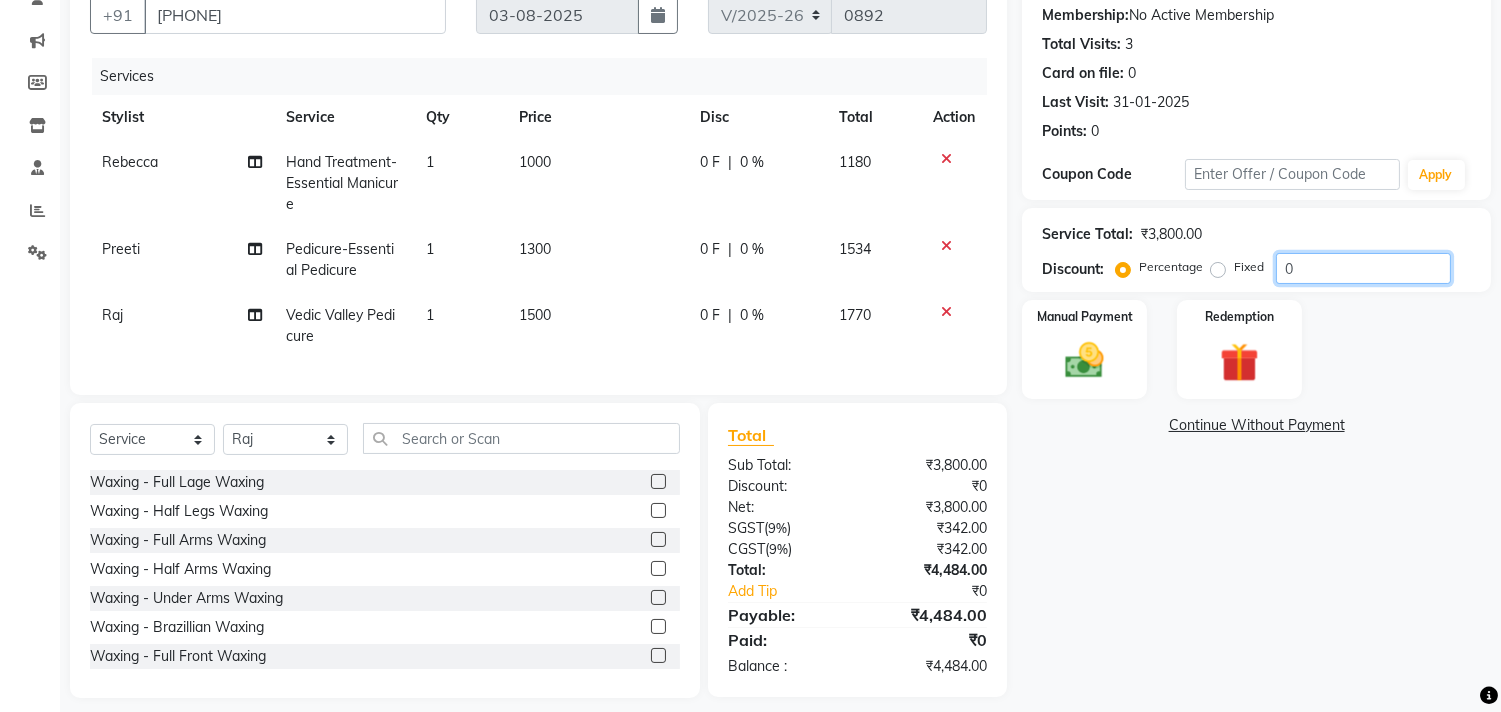 click on "0" 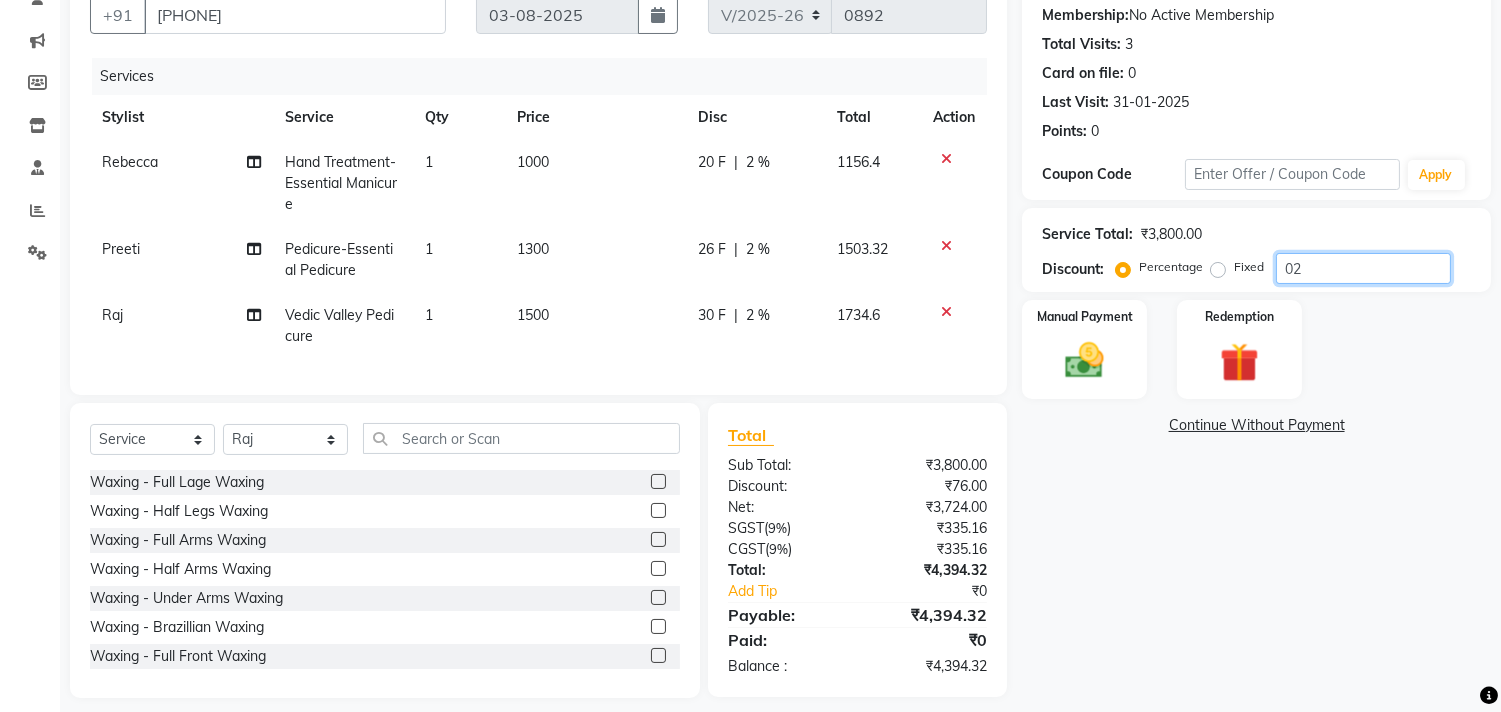 type on "0" 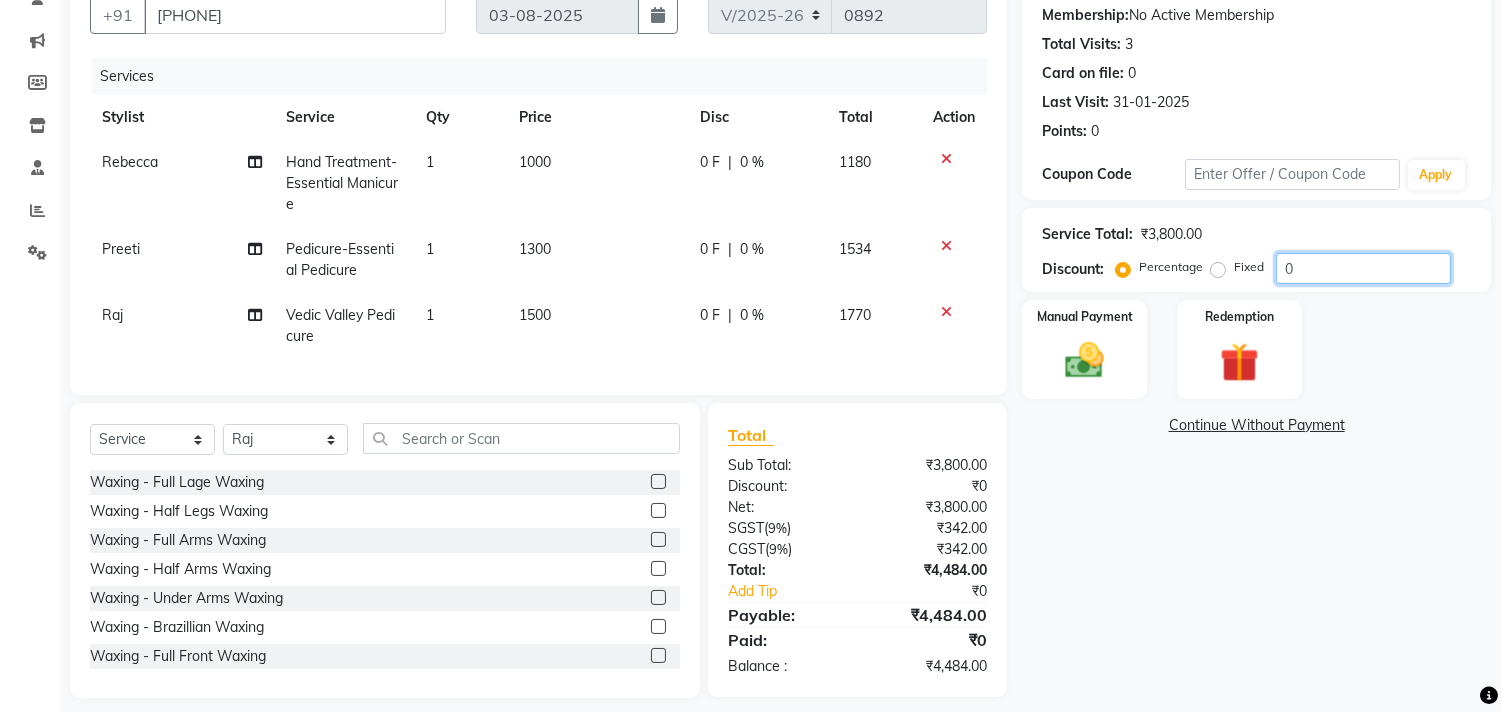 scroll, scrollTop: 222, scrollLeft: 0, axis: vertical 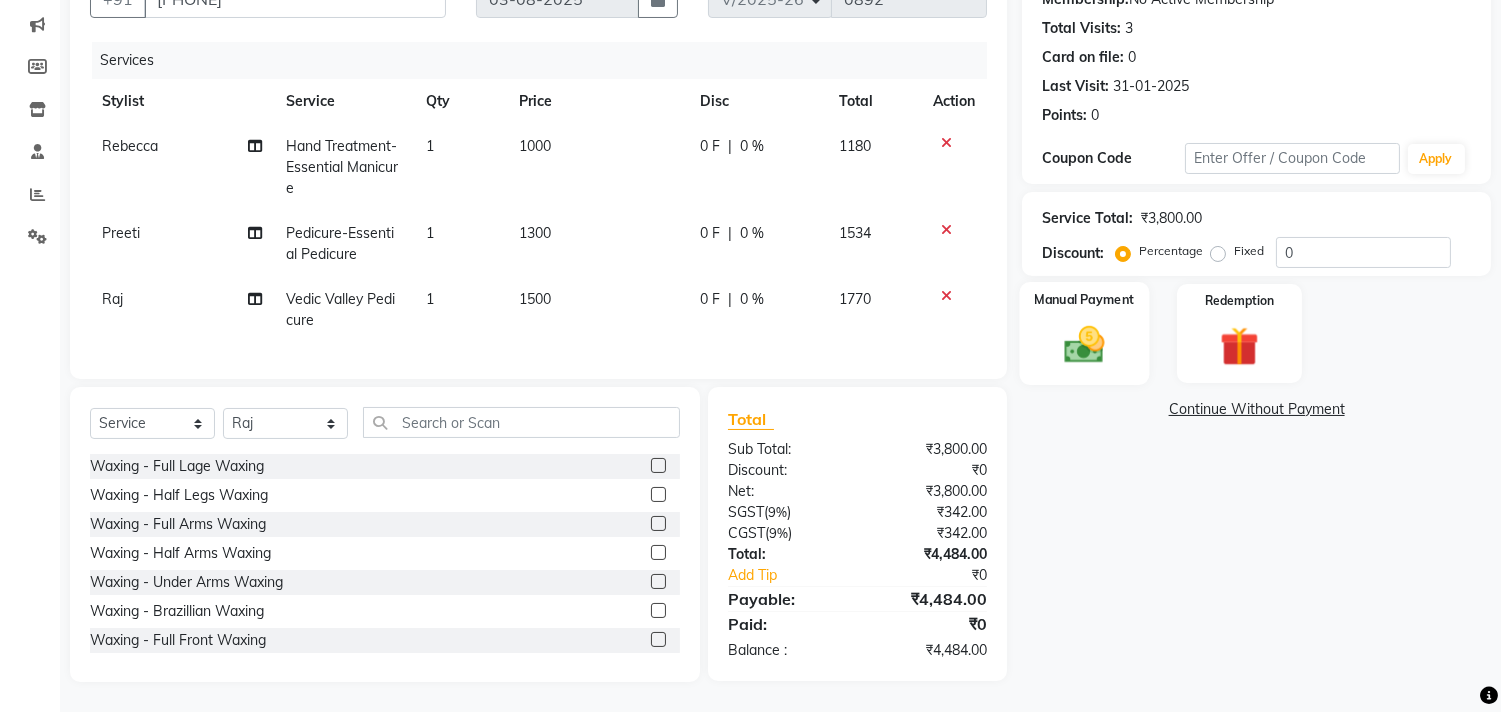 click 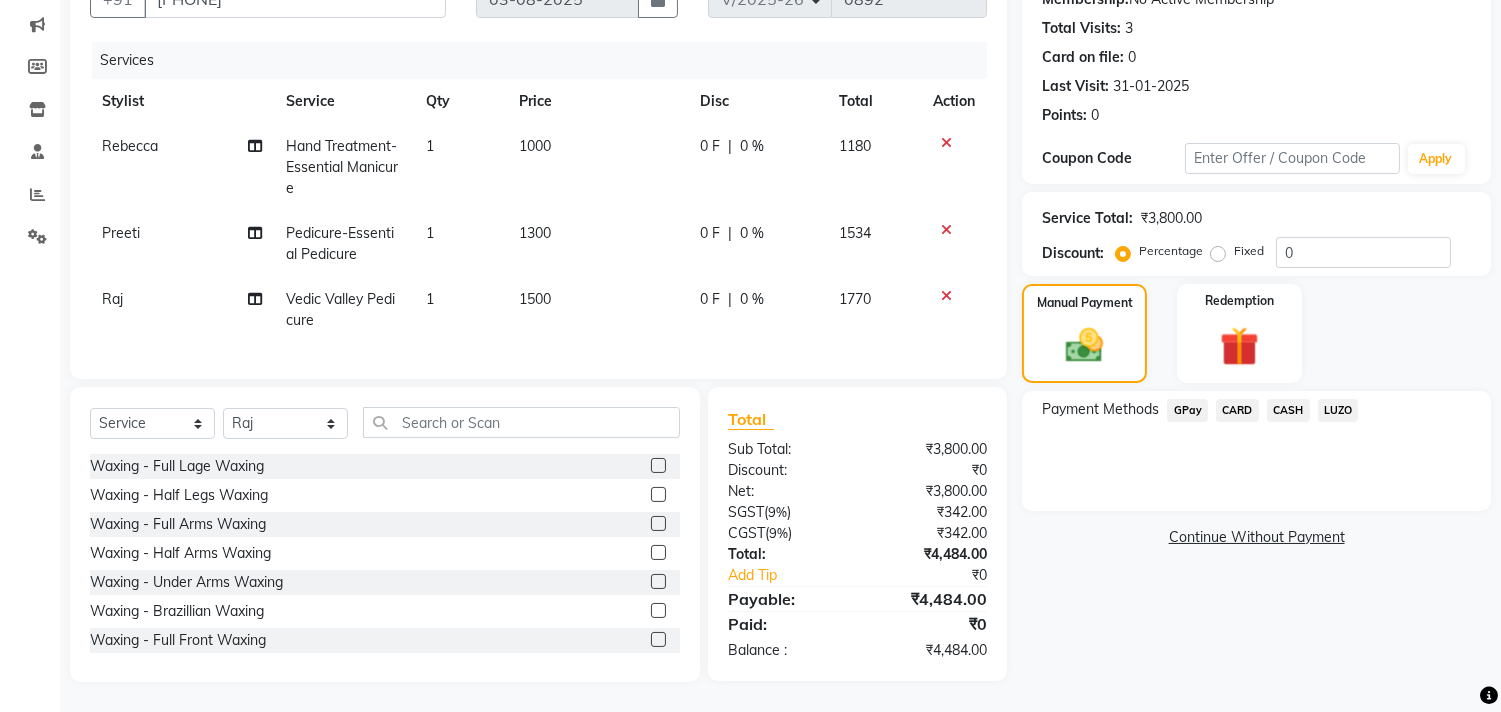 click on "GPay" 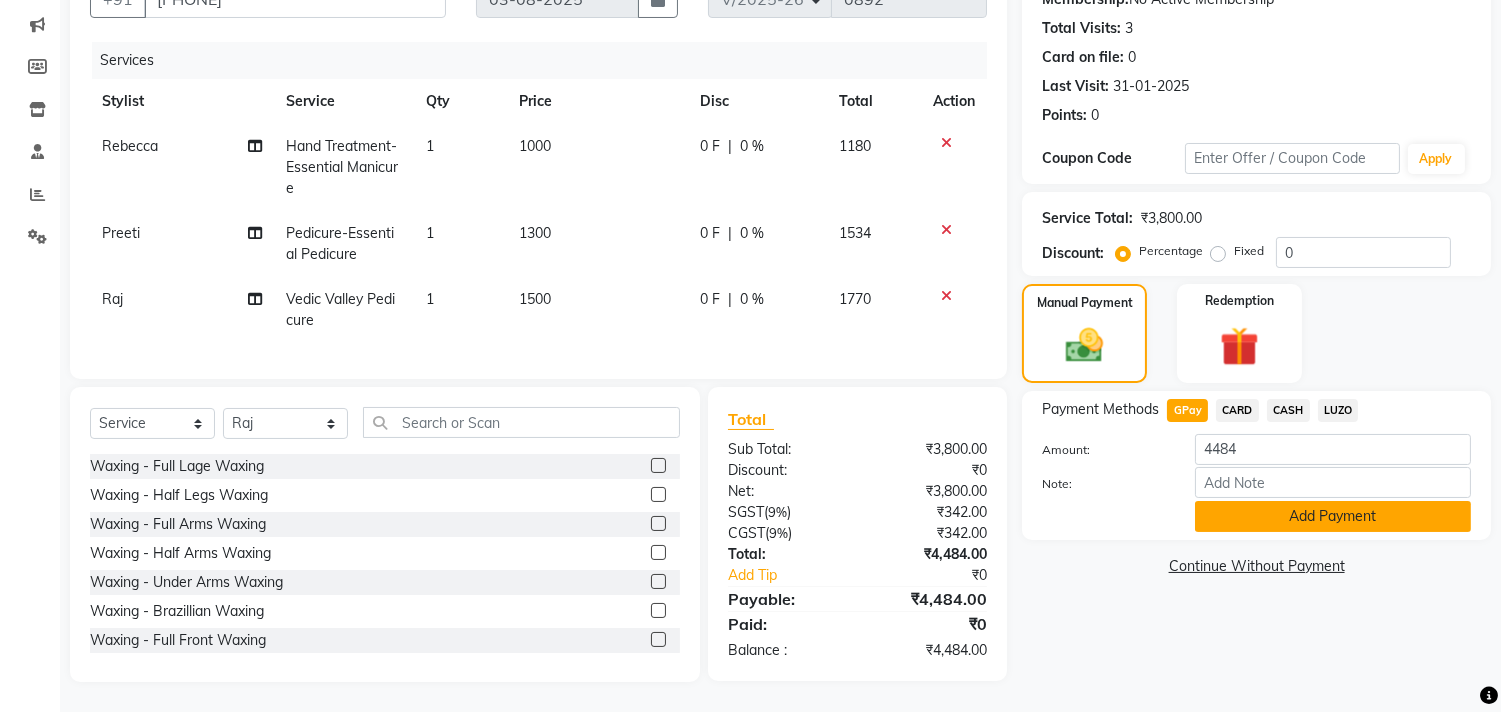 click on "Add Payment" 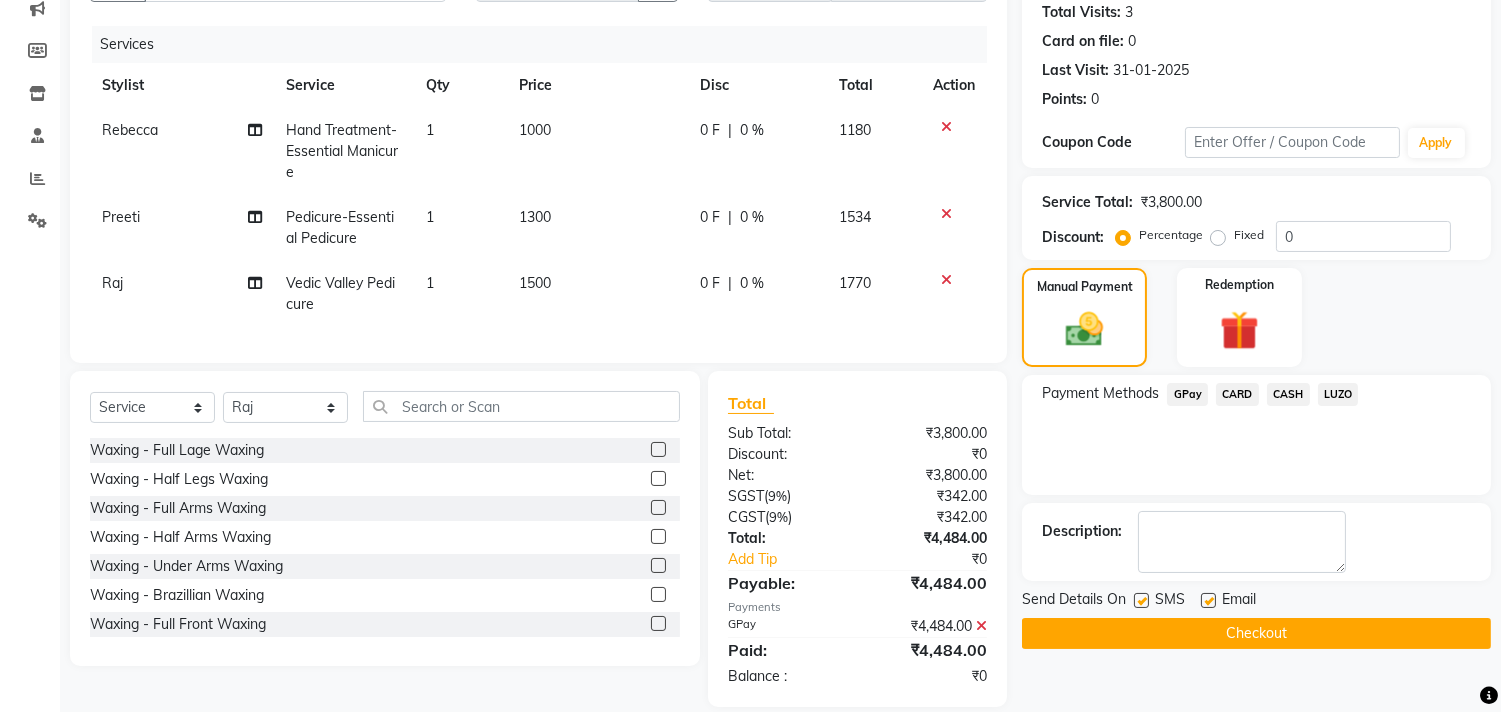 click on "Checkout" 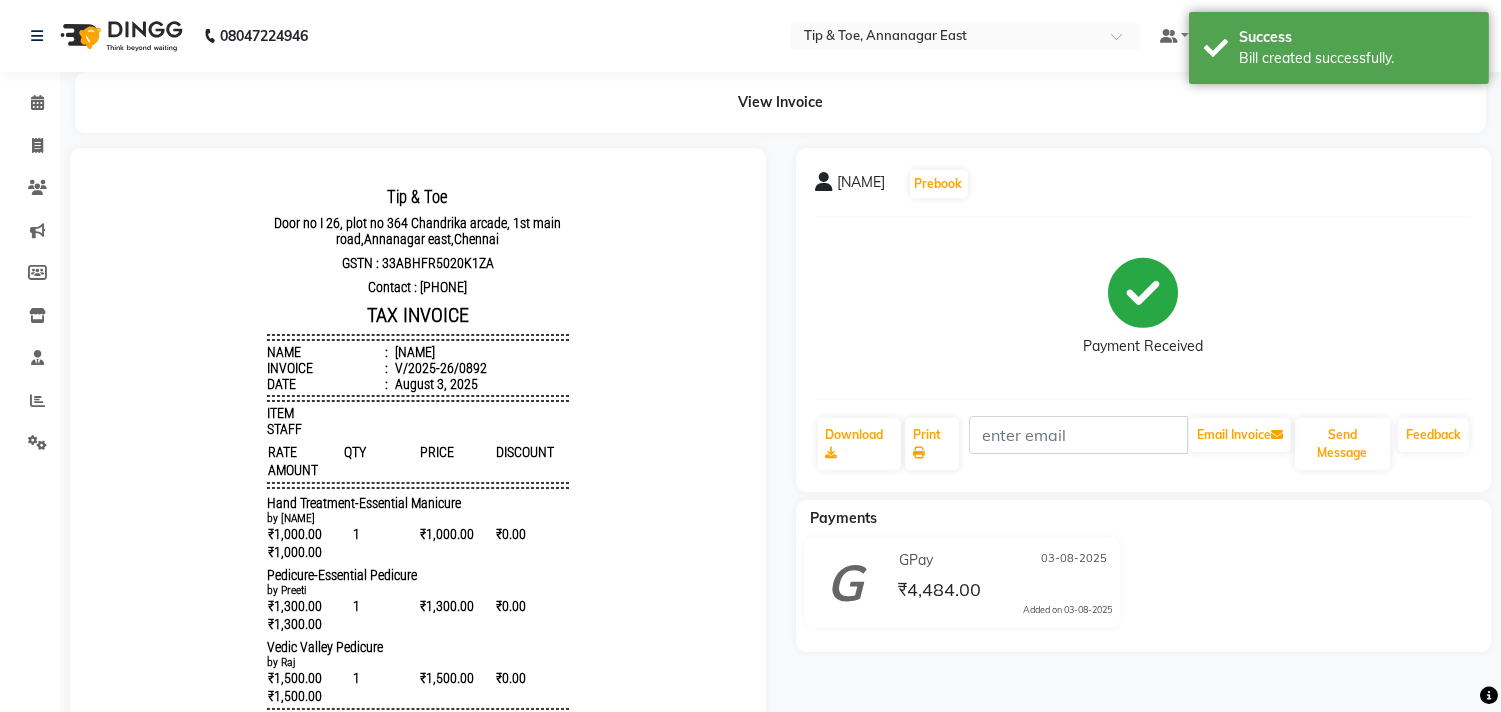 scroll, scrollTop: 0, scrollLeft: 0, axis: both 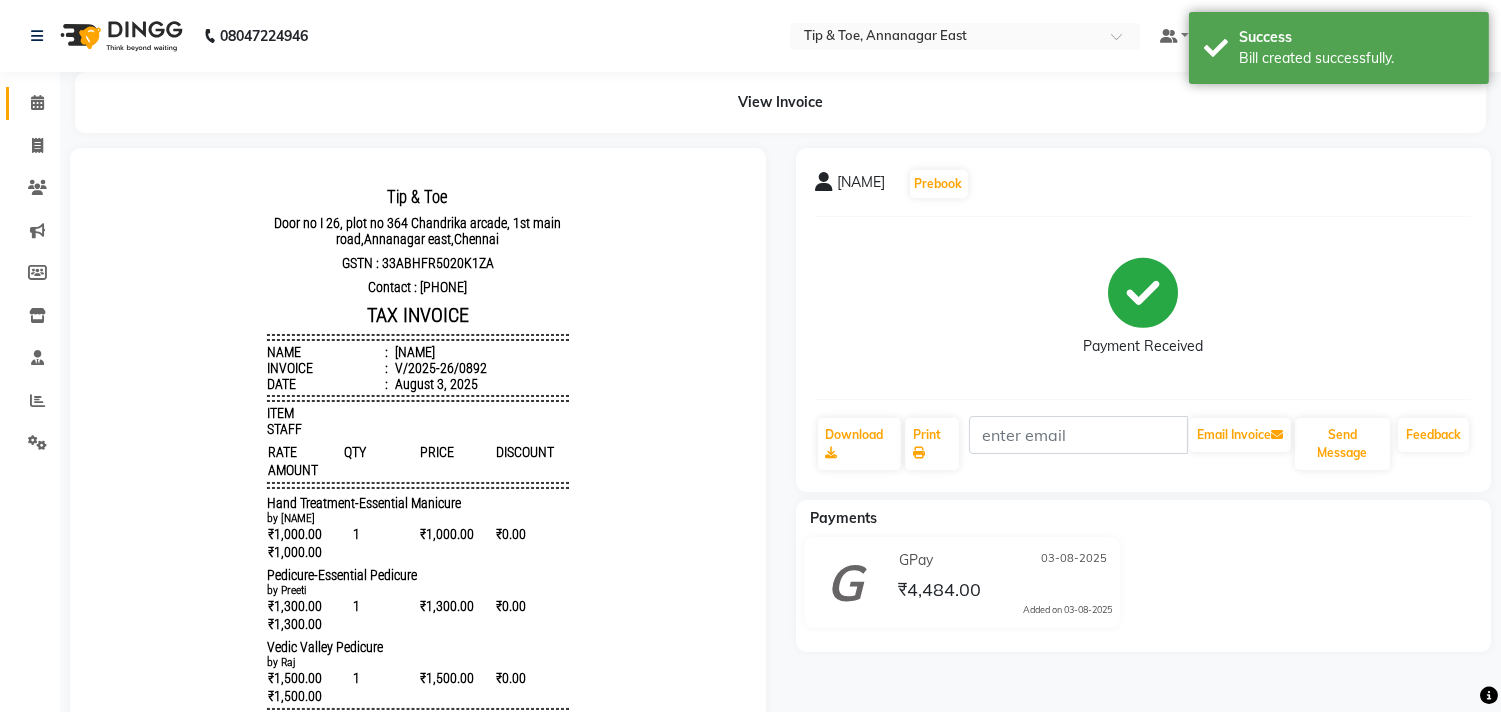 click on "Calendar" 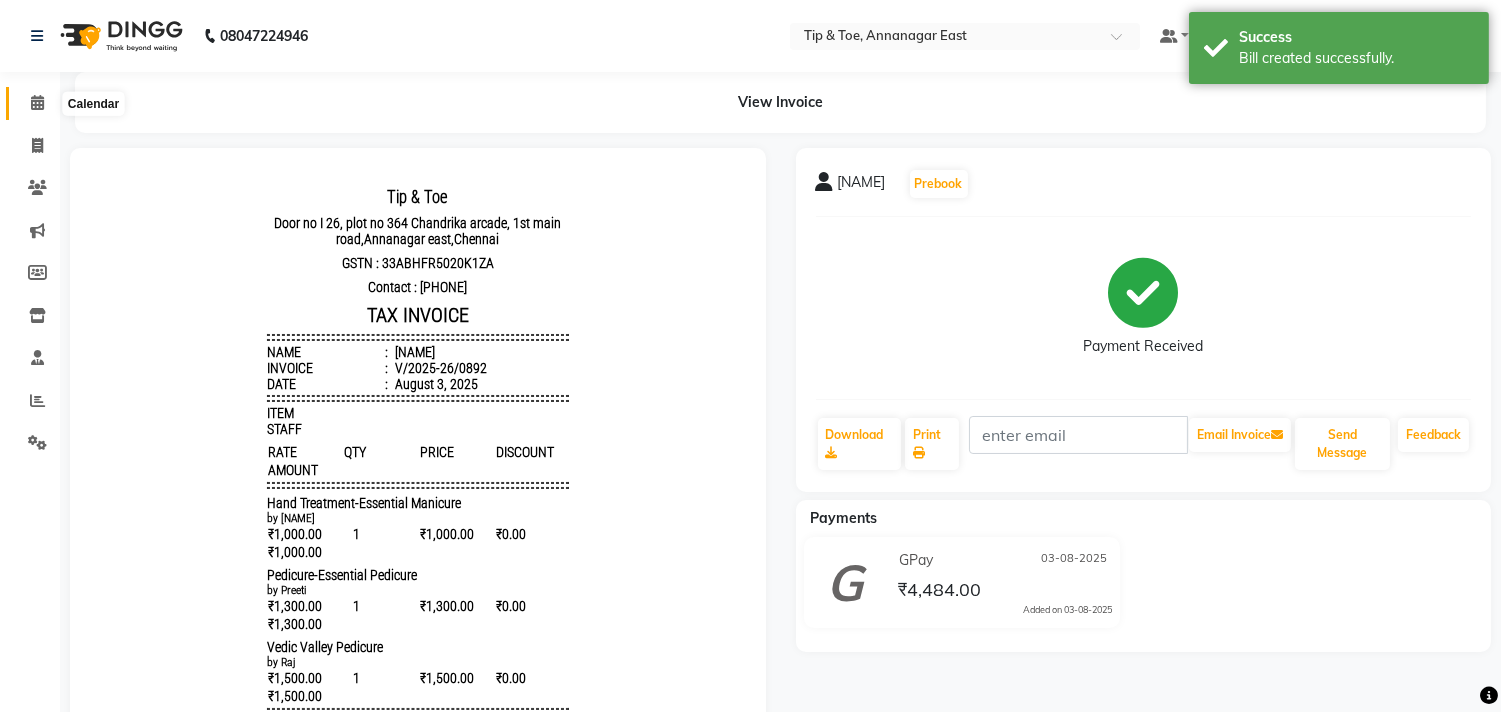 click 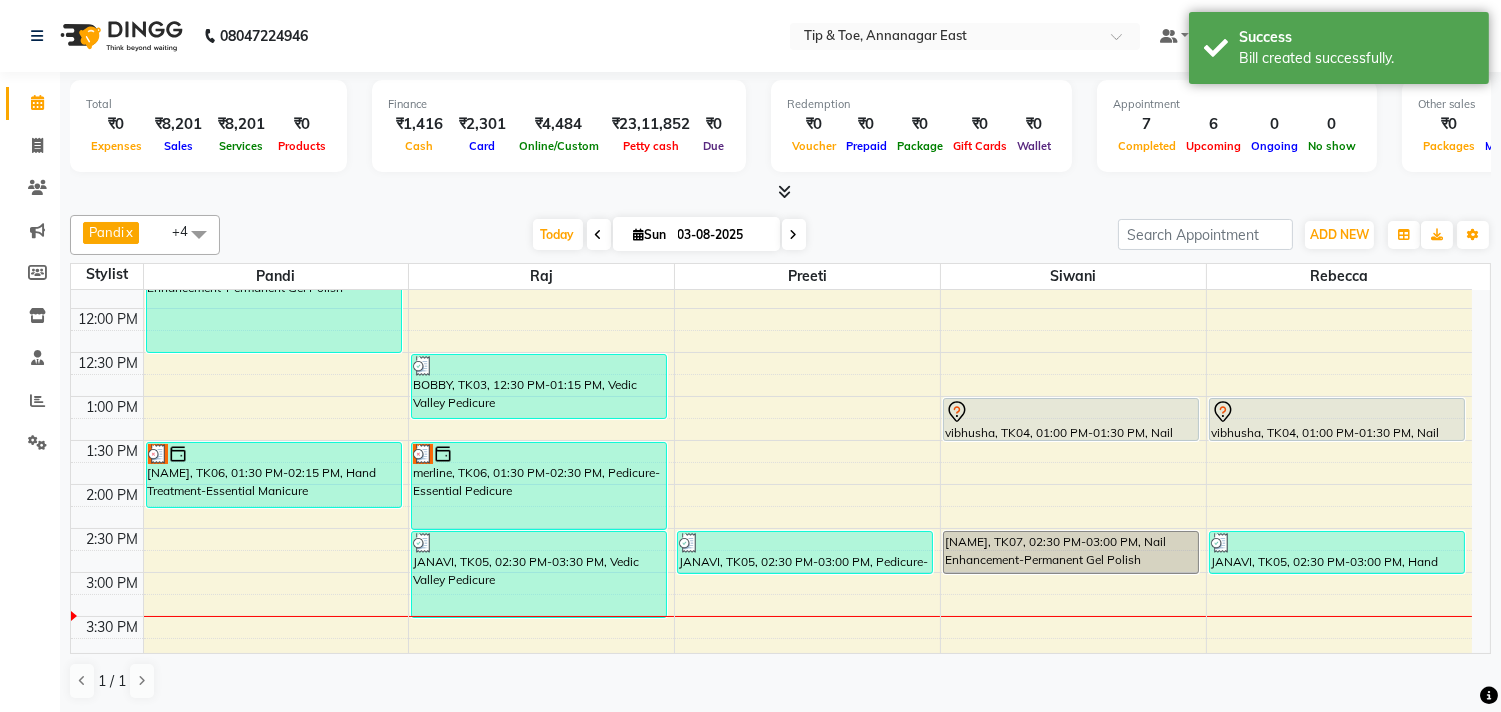 scroll, scrollTop: 197, scrollLeft: 0, axis: vertical 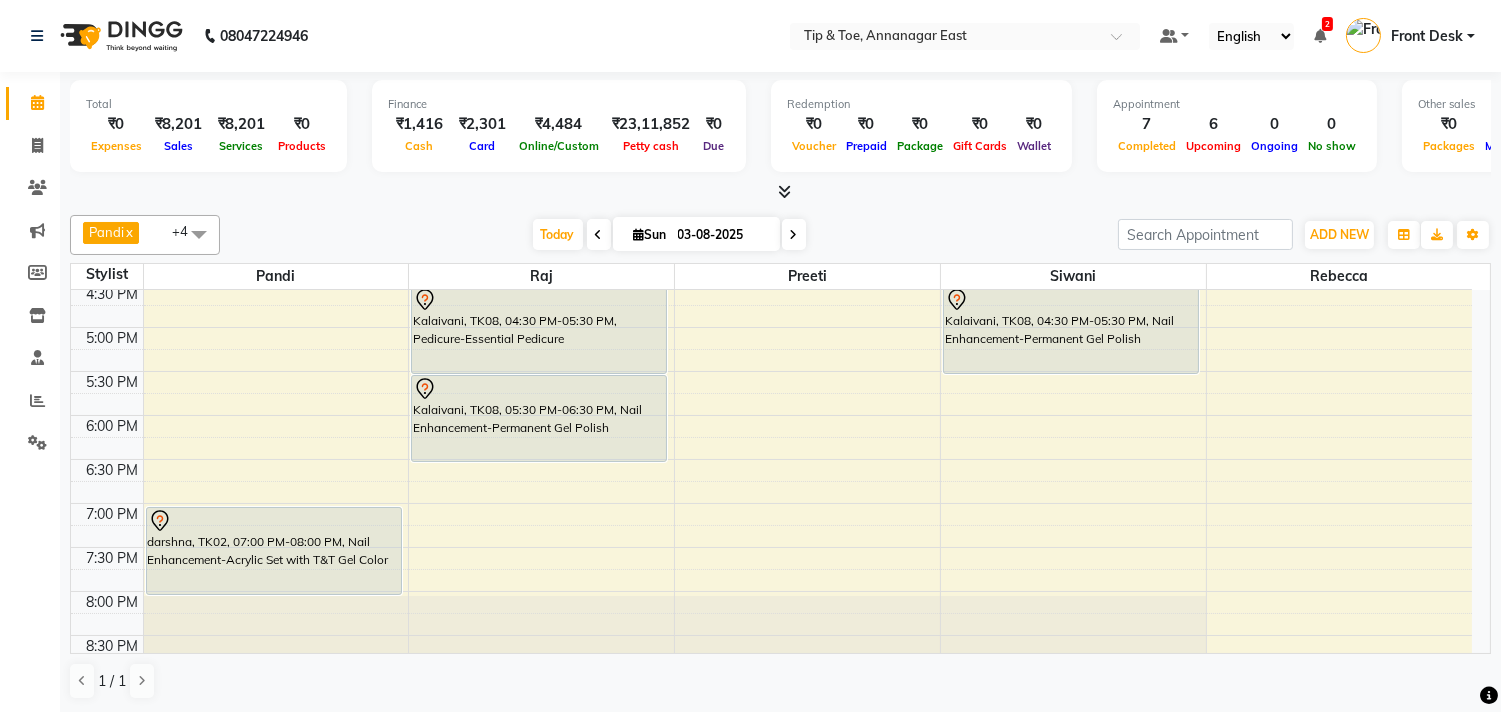 click on "Invoice" 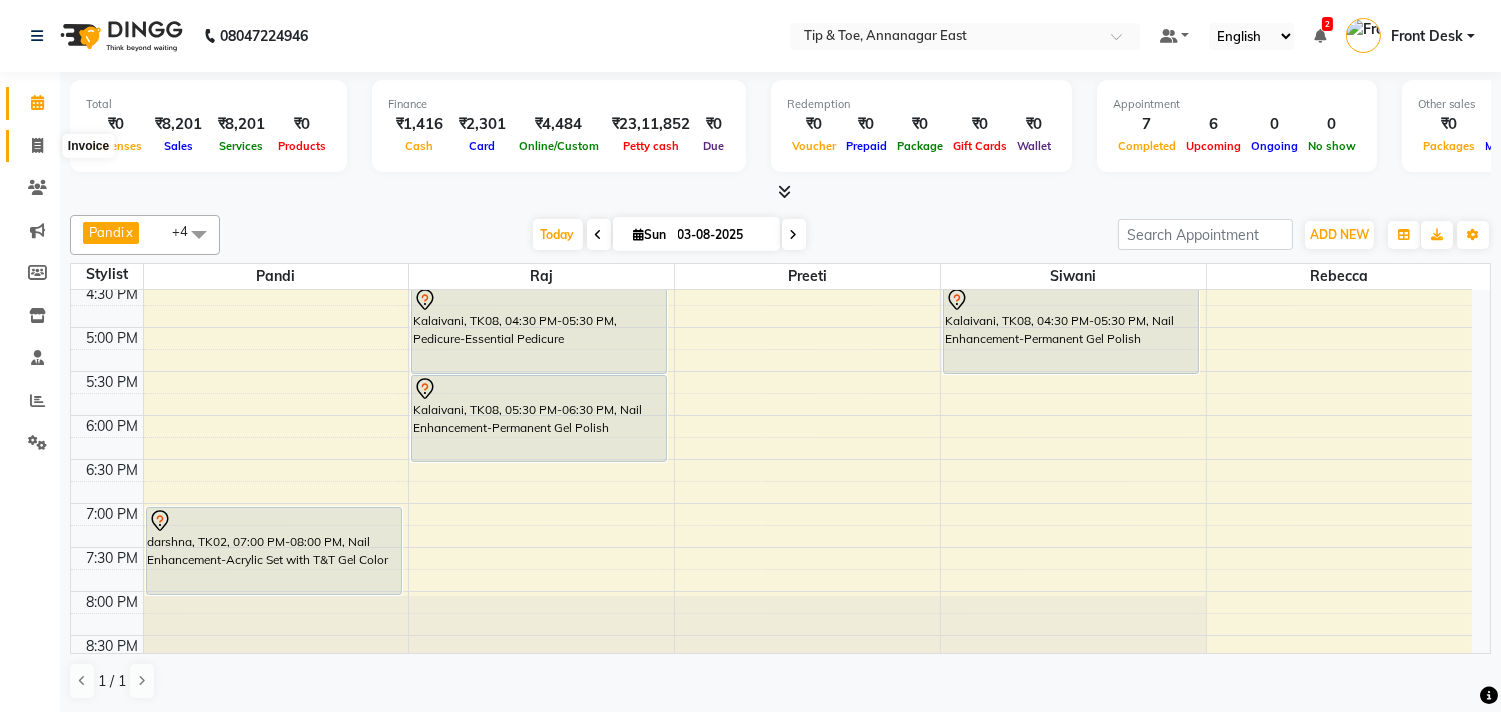 drag, startPoint x: 47, startPoint y: 145, endPoint x: 87, endPoint y: 134, distance: 41.484936 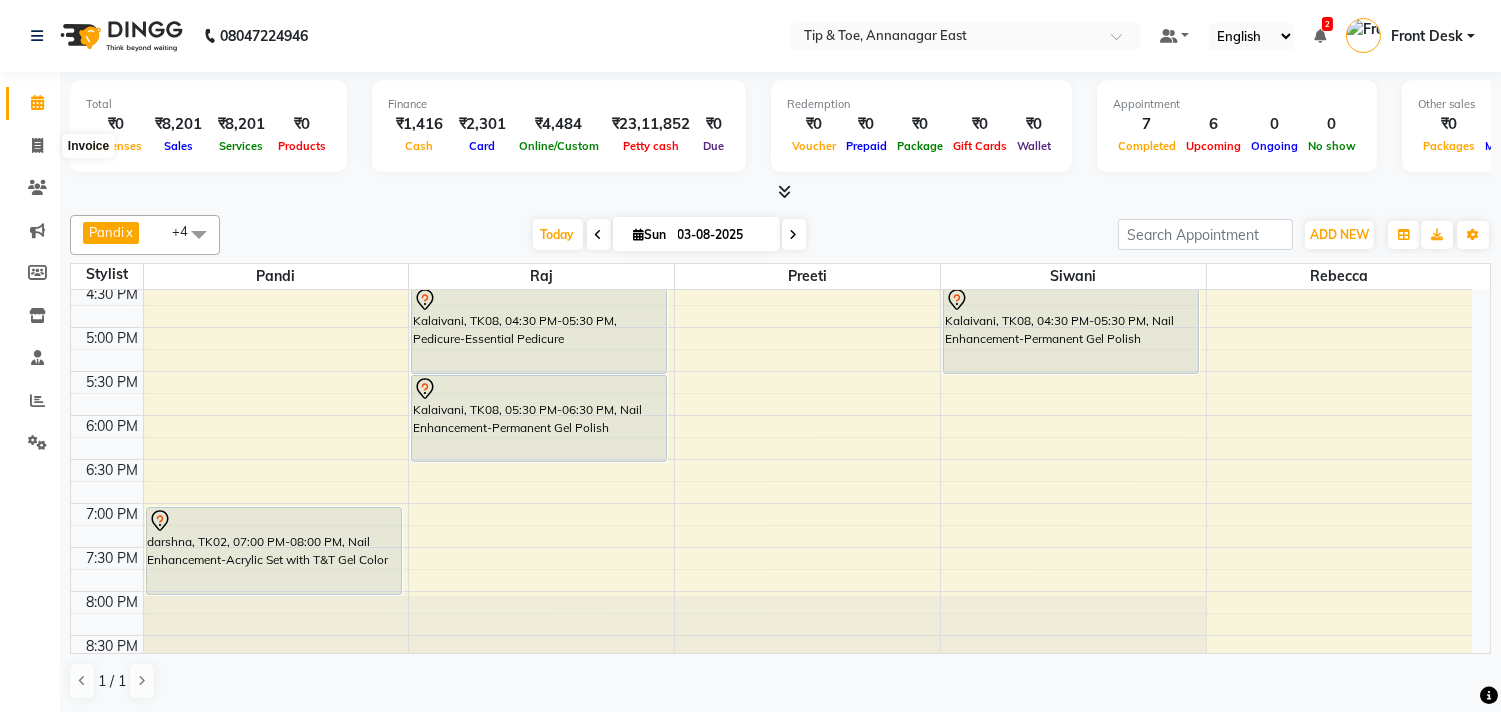 select on "service" 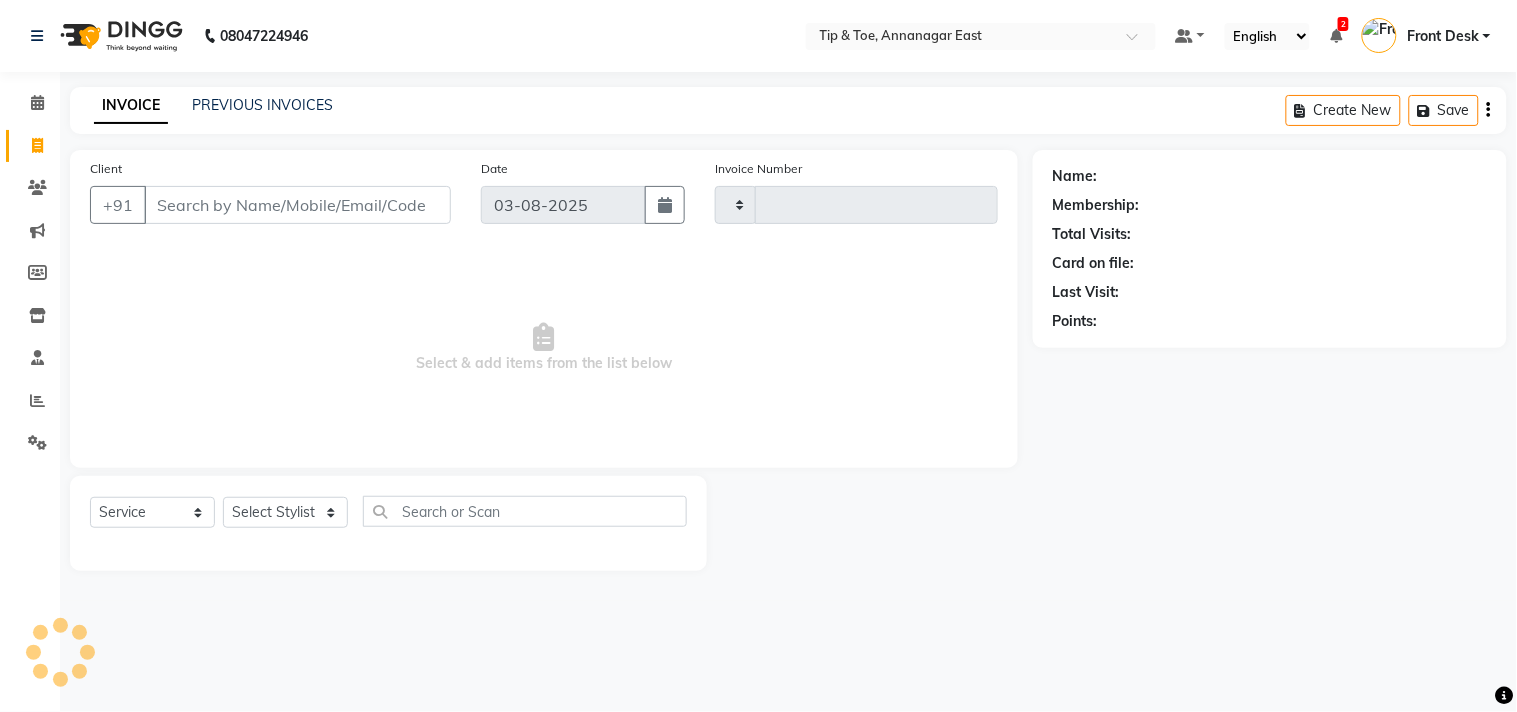 type on "0893" 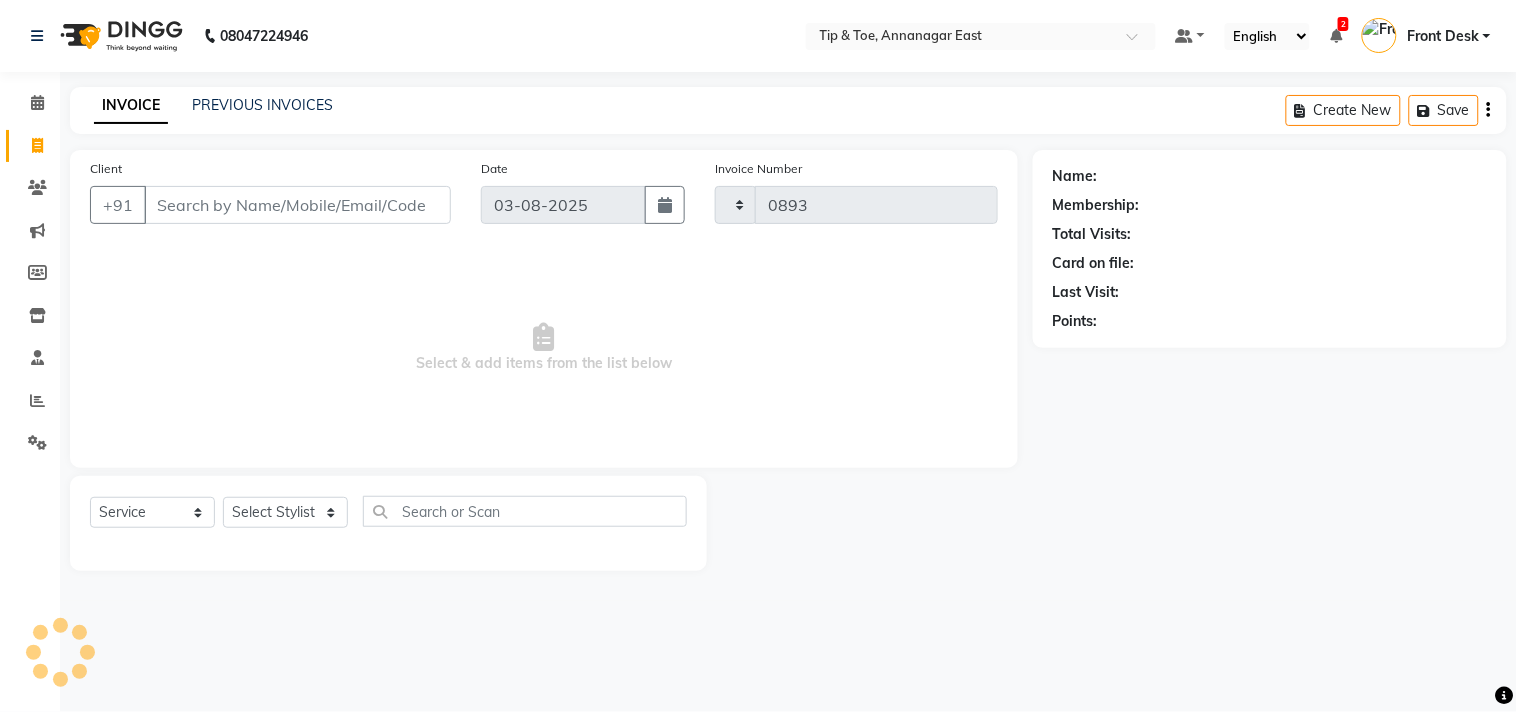 select on "5770" 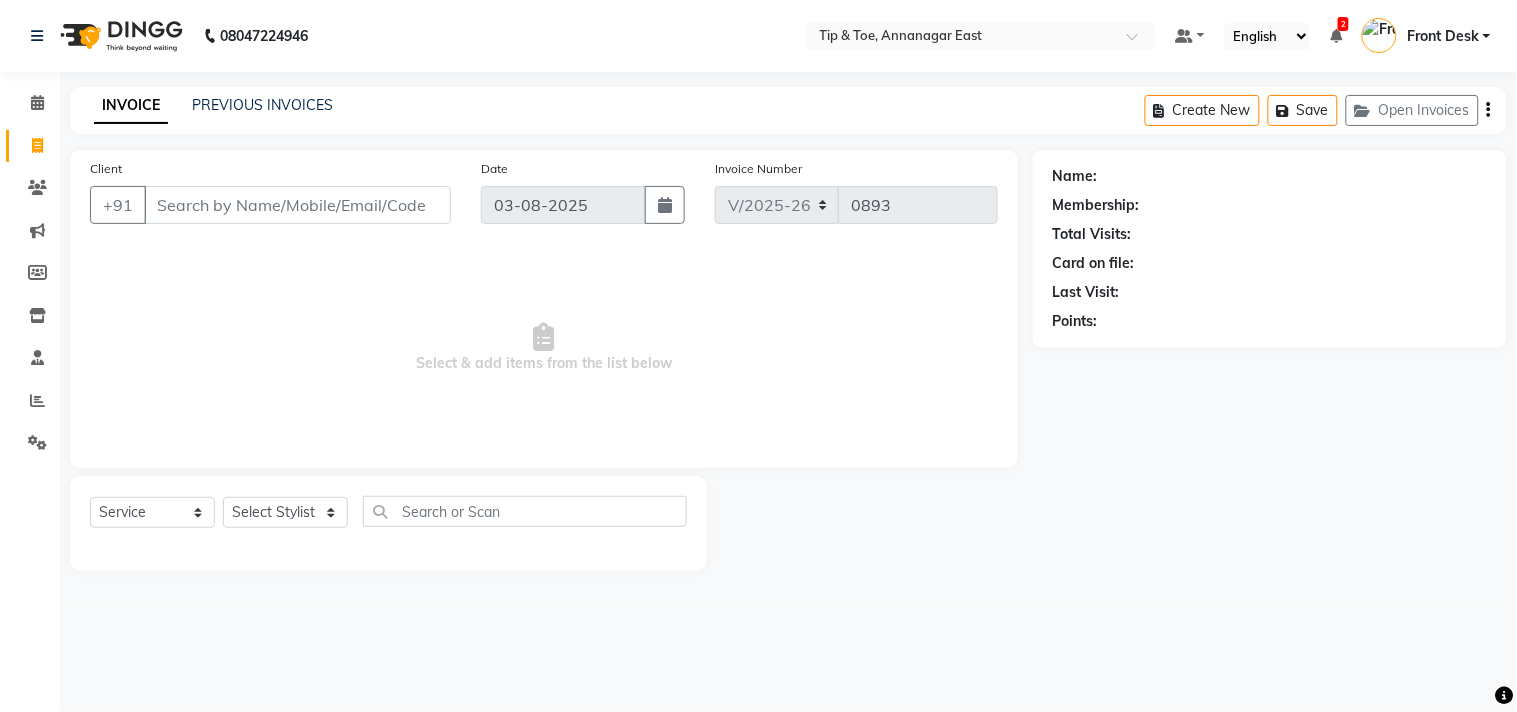 click on "PREVIOUS INVOICES" 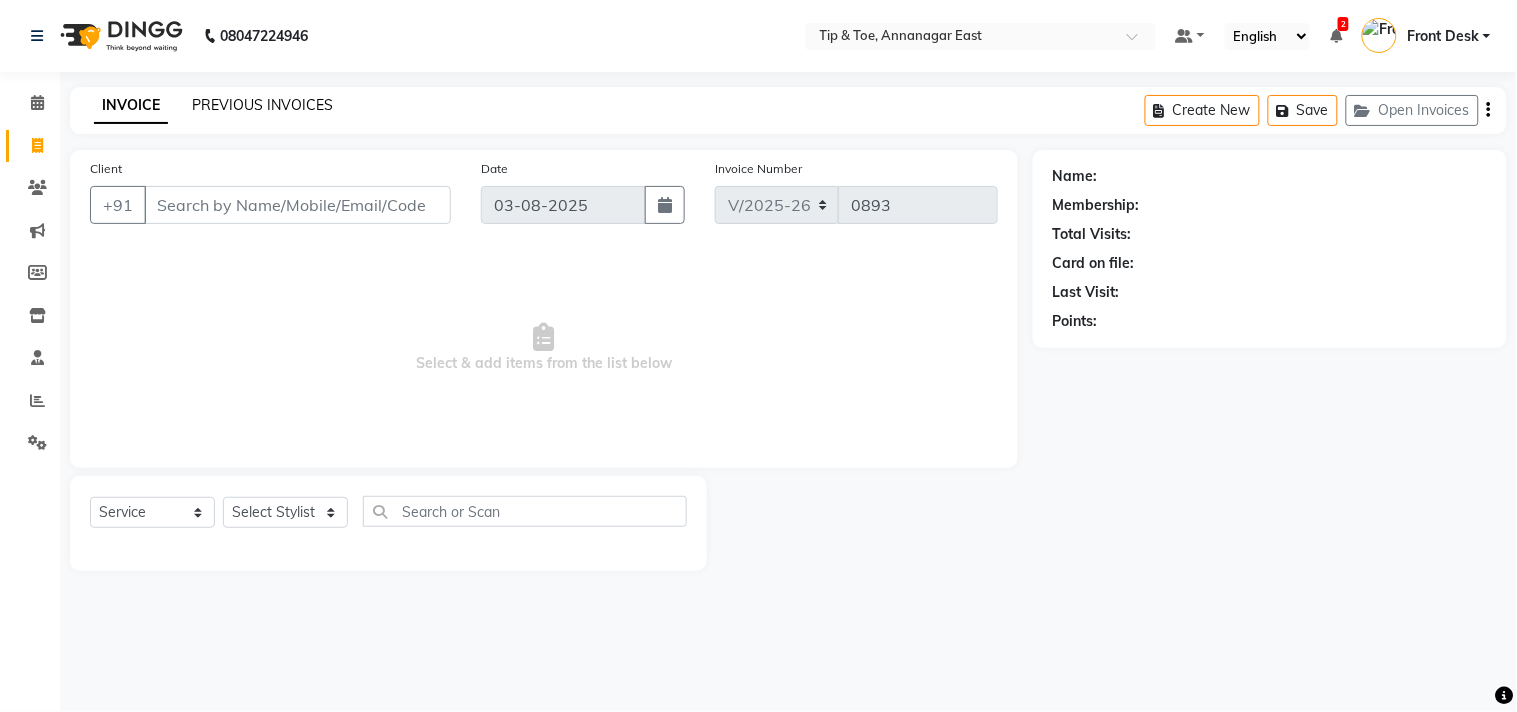 click on "PREVIOUS INVOICES" 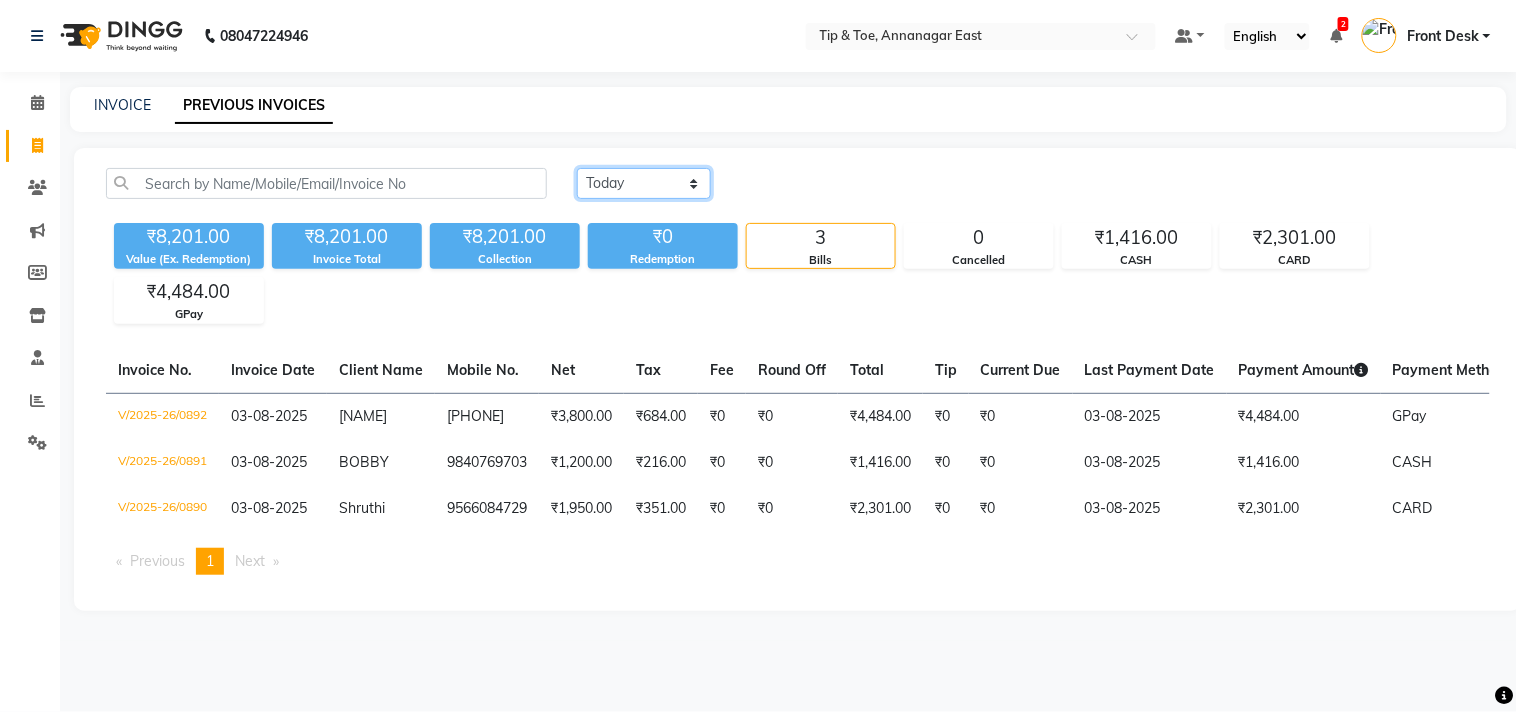 click on "Today Yesterday Custom Range" 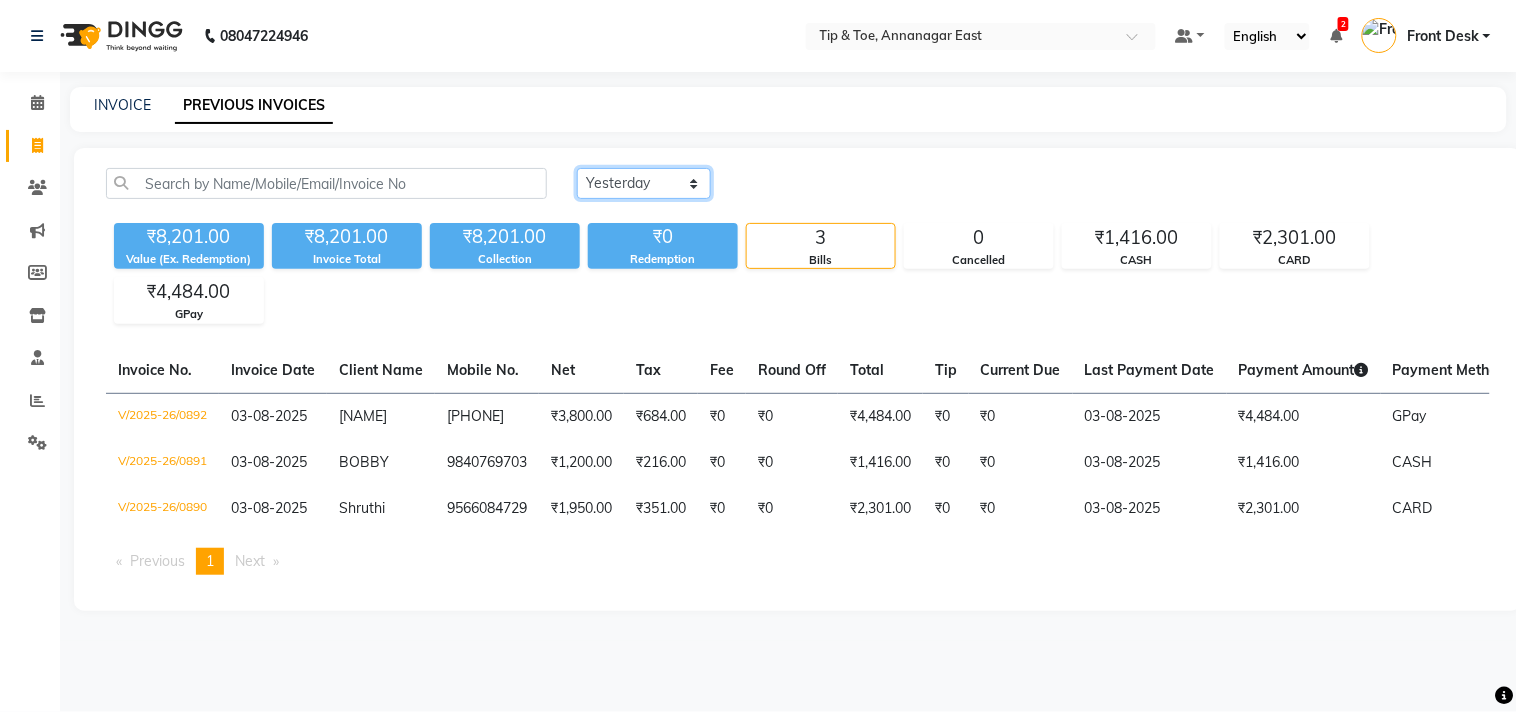 click on "Today Yesterday Custom Range" 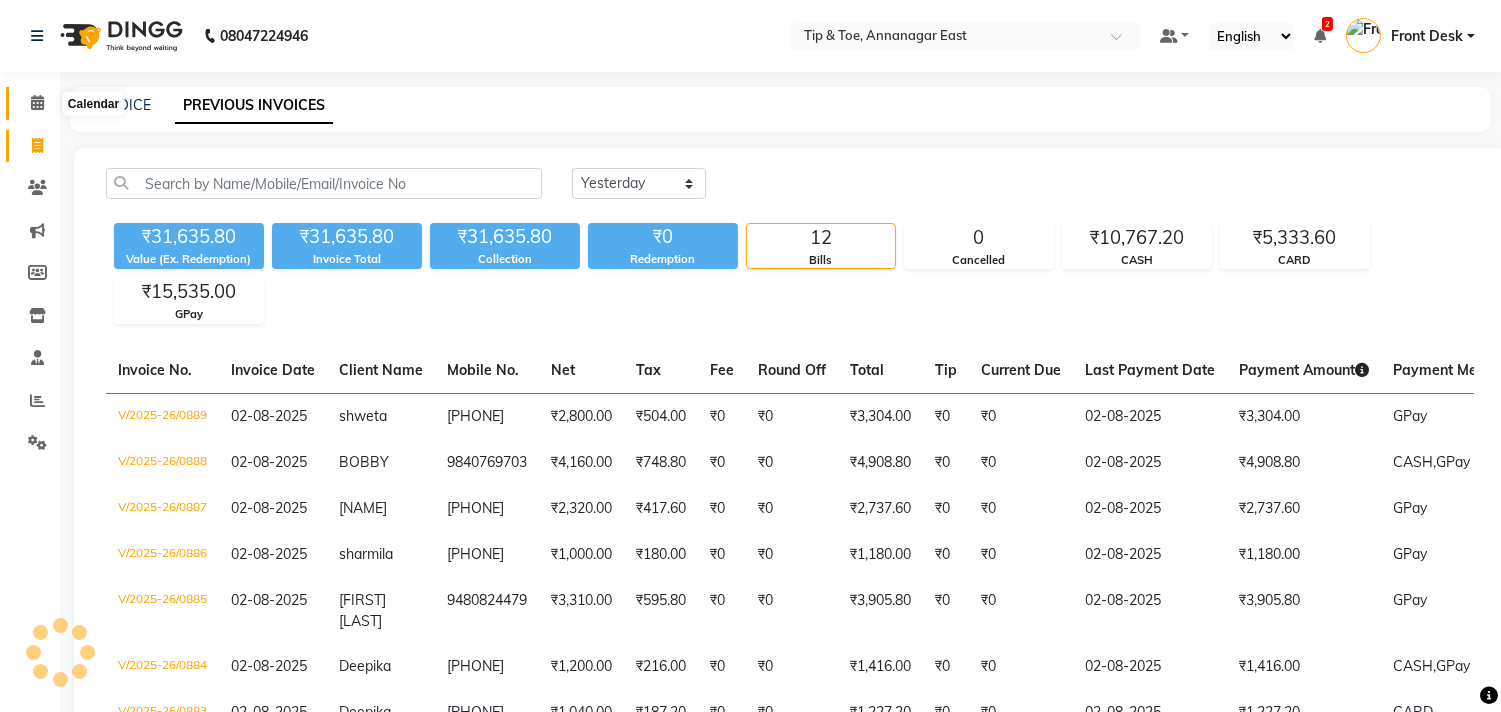 click 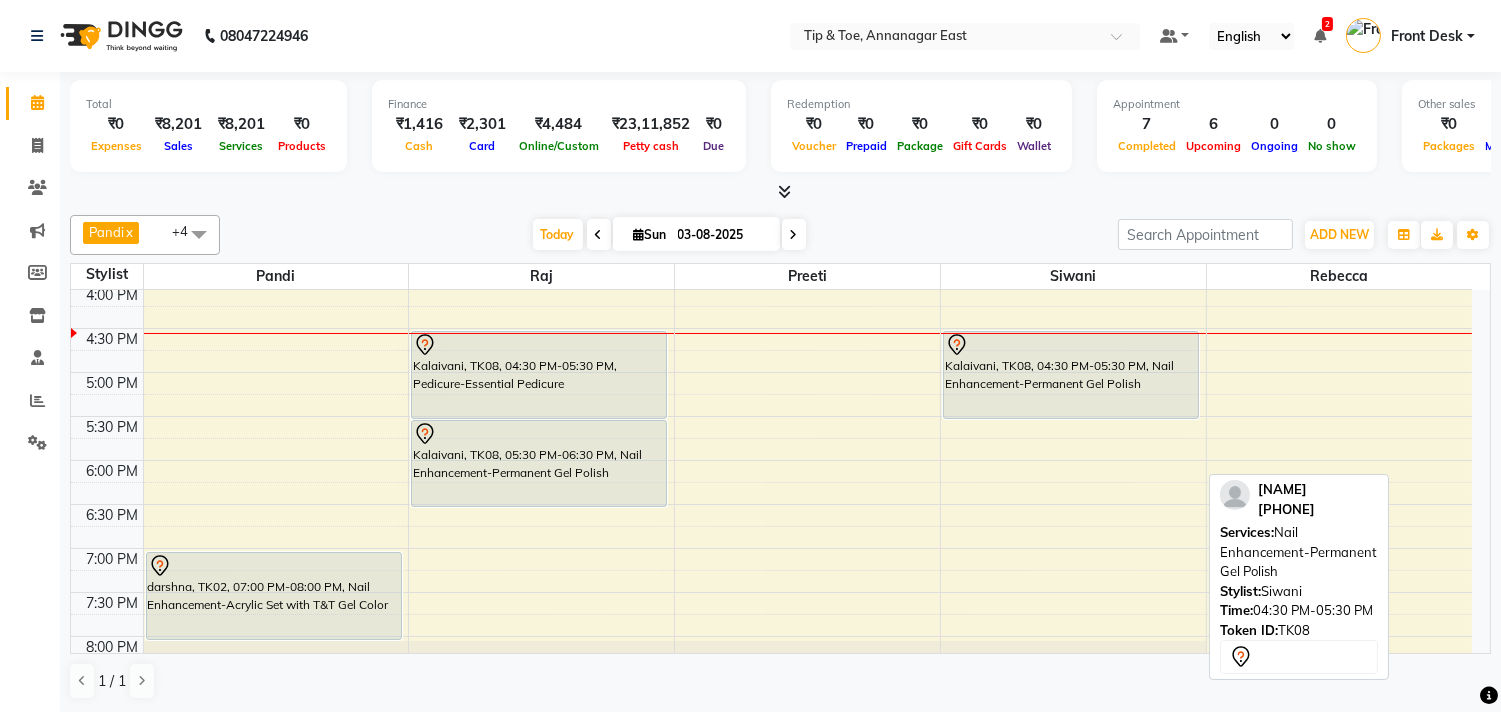 scroll, scrollTop: 666, scrollLeft: 0, axis: vertical 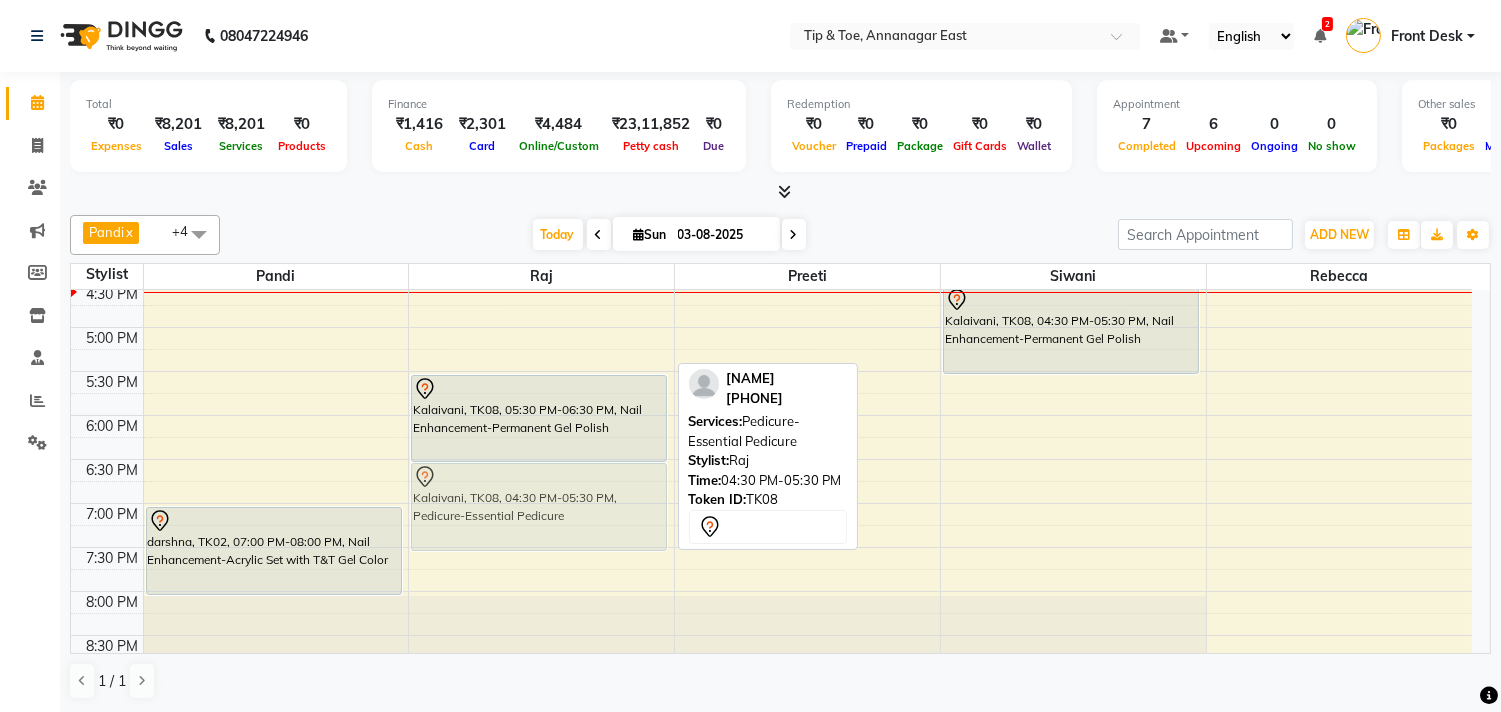 drag, startPoint x: 517, startPoint y: 338, endPoint x: 633, endPoint y: 522, distance: 217.51321 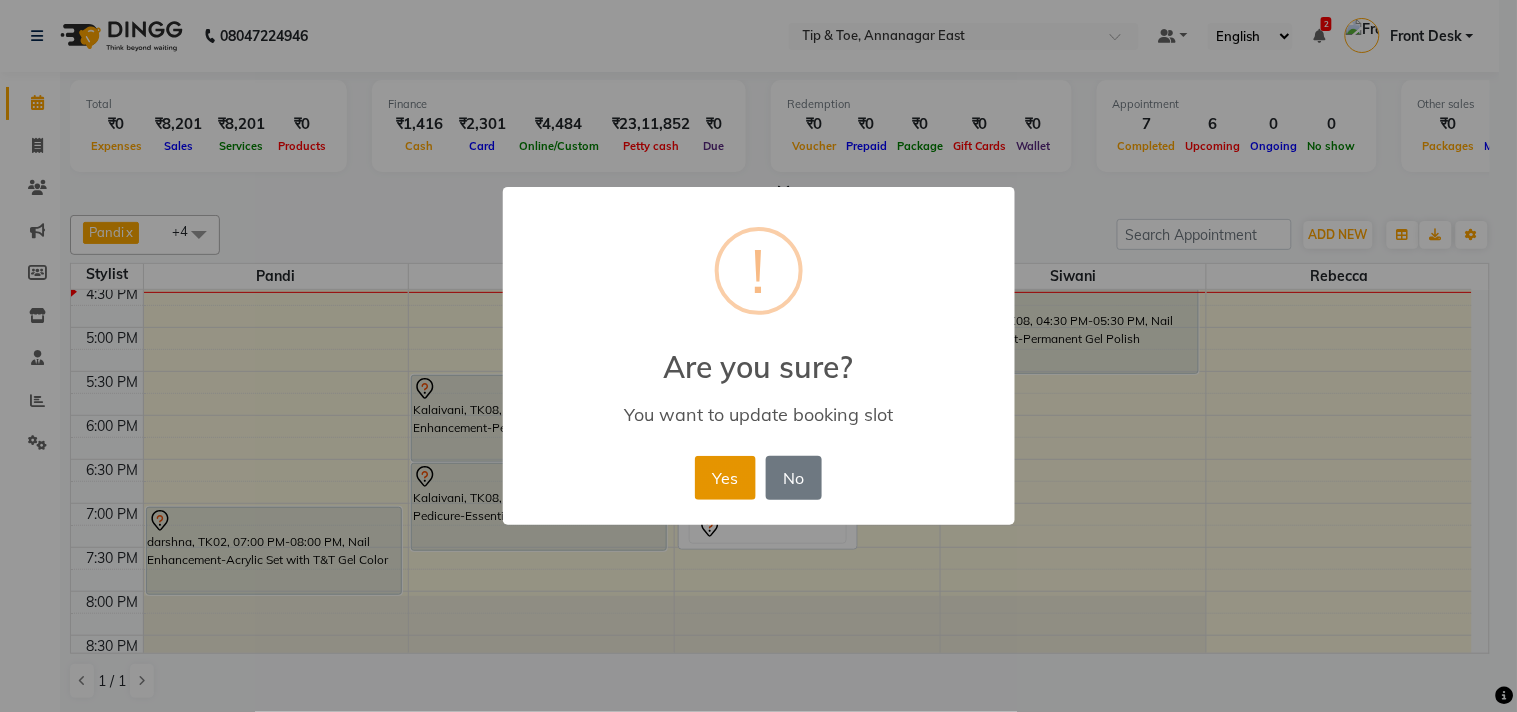 click on "Yes" at bounding box center [725, 478] 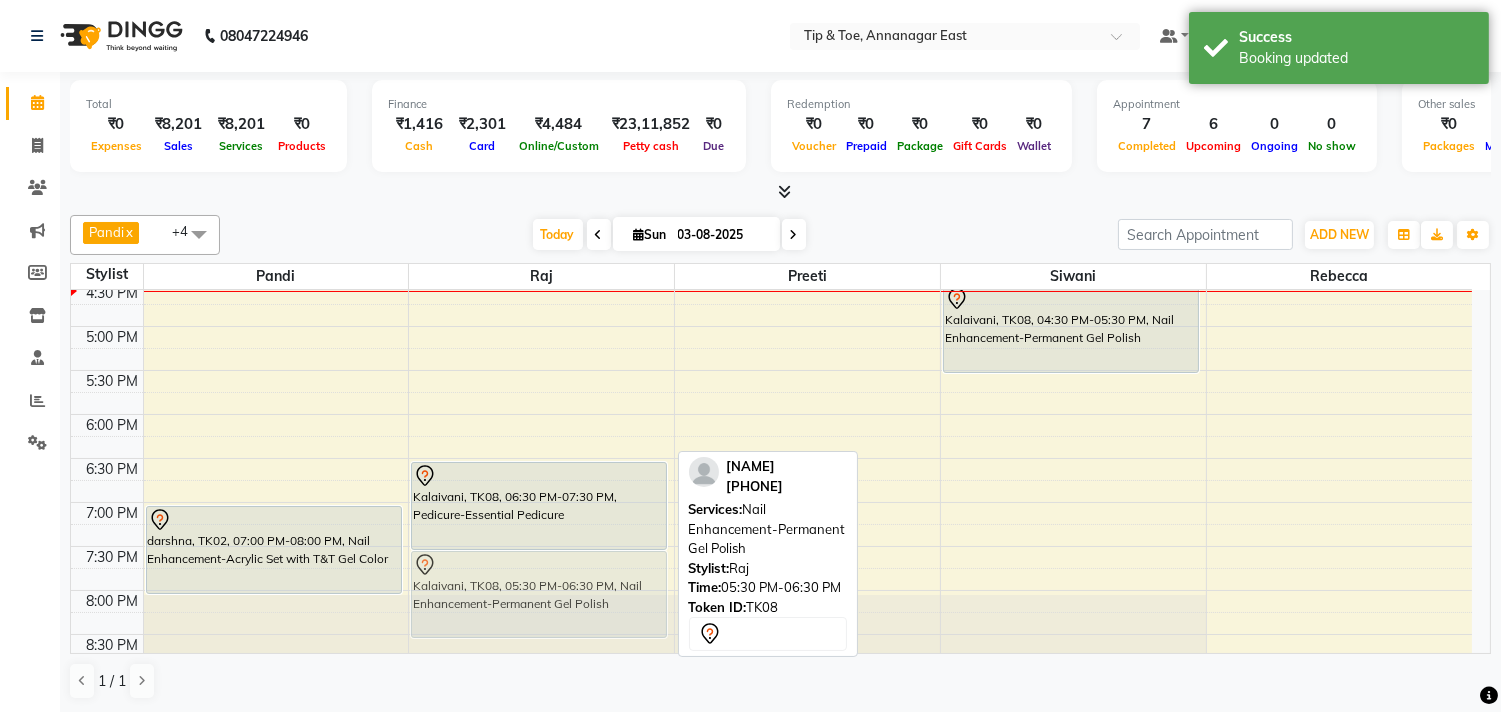 scroll, scrollTop: 668, scrollLeft: 0, axis: vertical 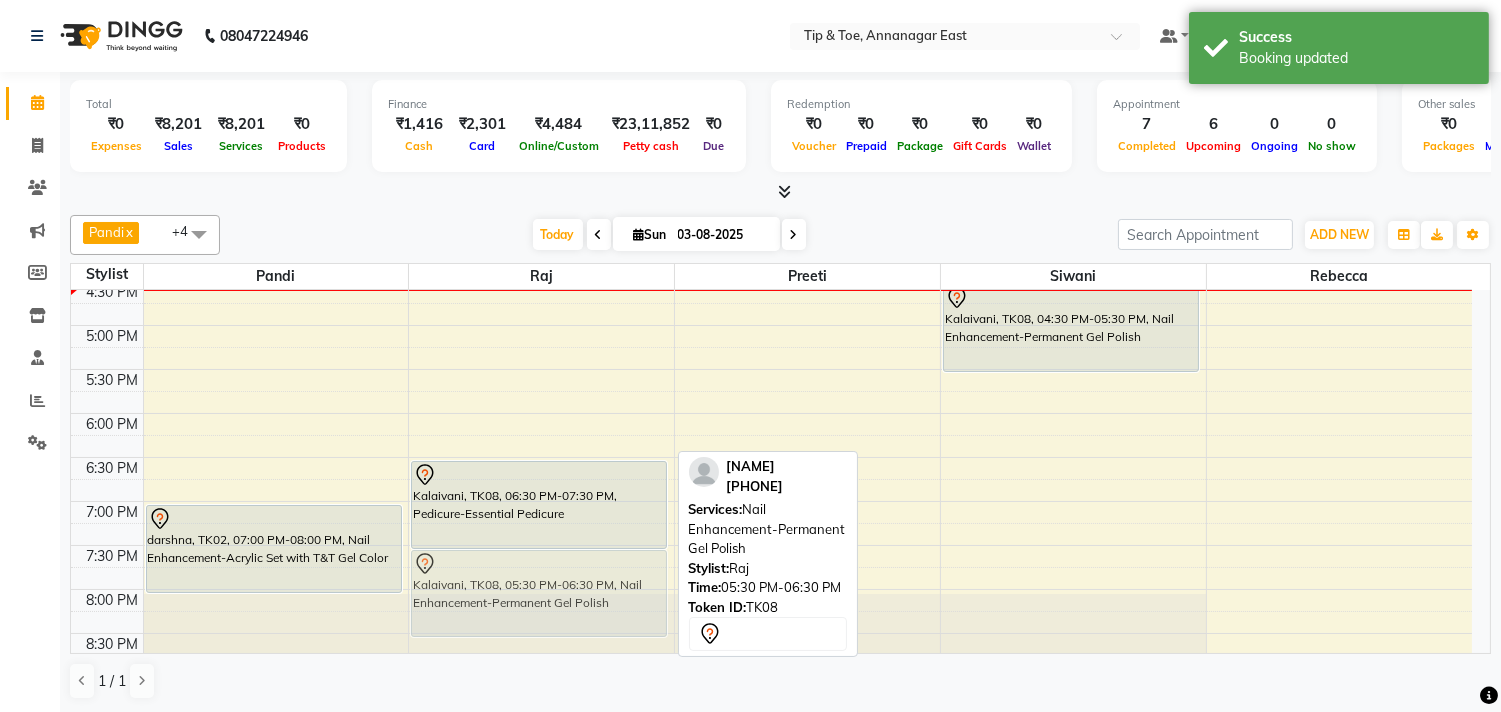 drag, startPoint x: 522, startPoint y: 424, endPoint x: 643, endPoint y: 611, distance: 222.73302 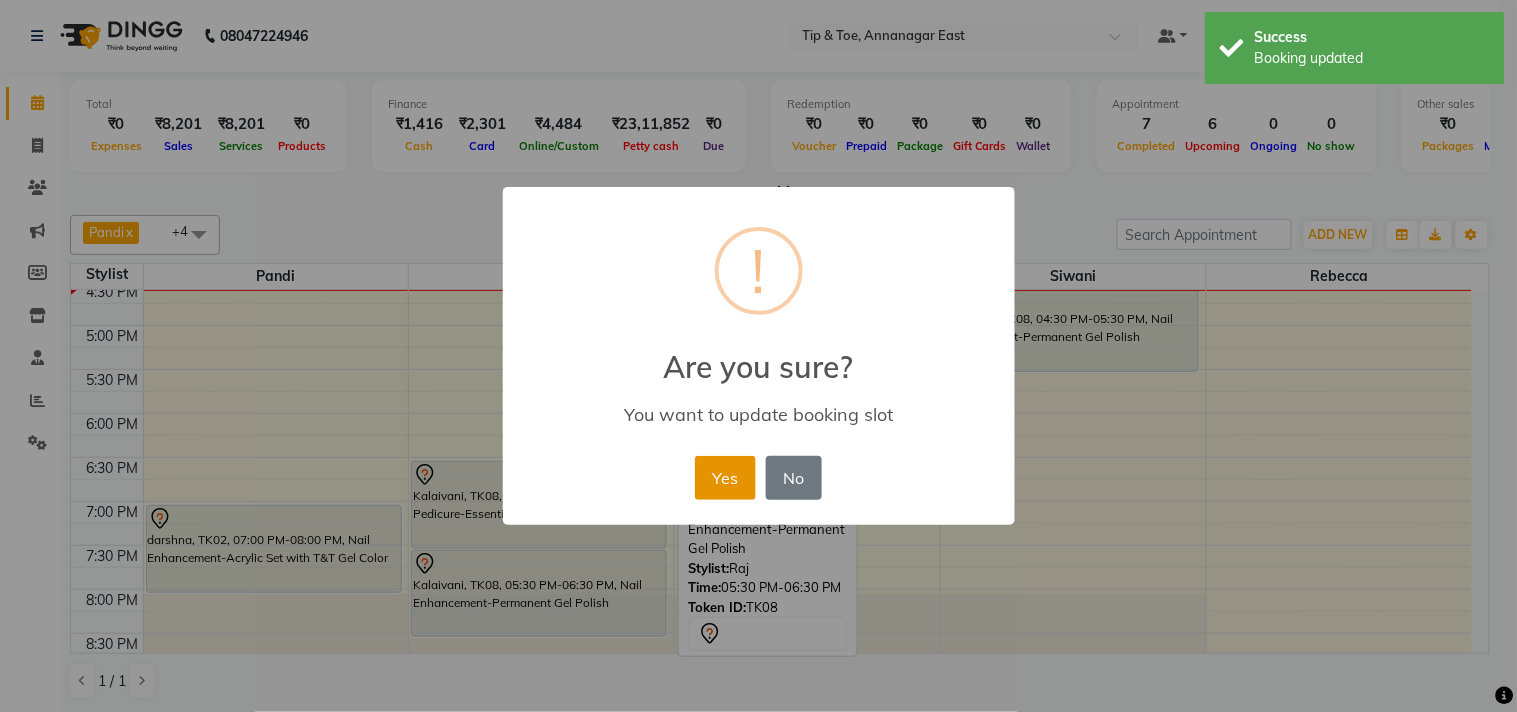 click on "Yes" at bounding box center (725, 478) 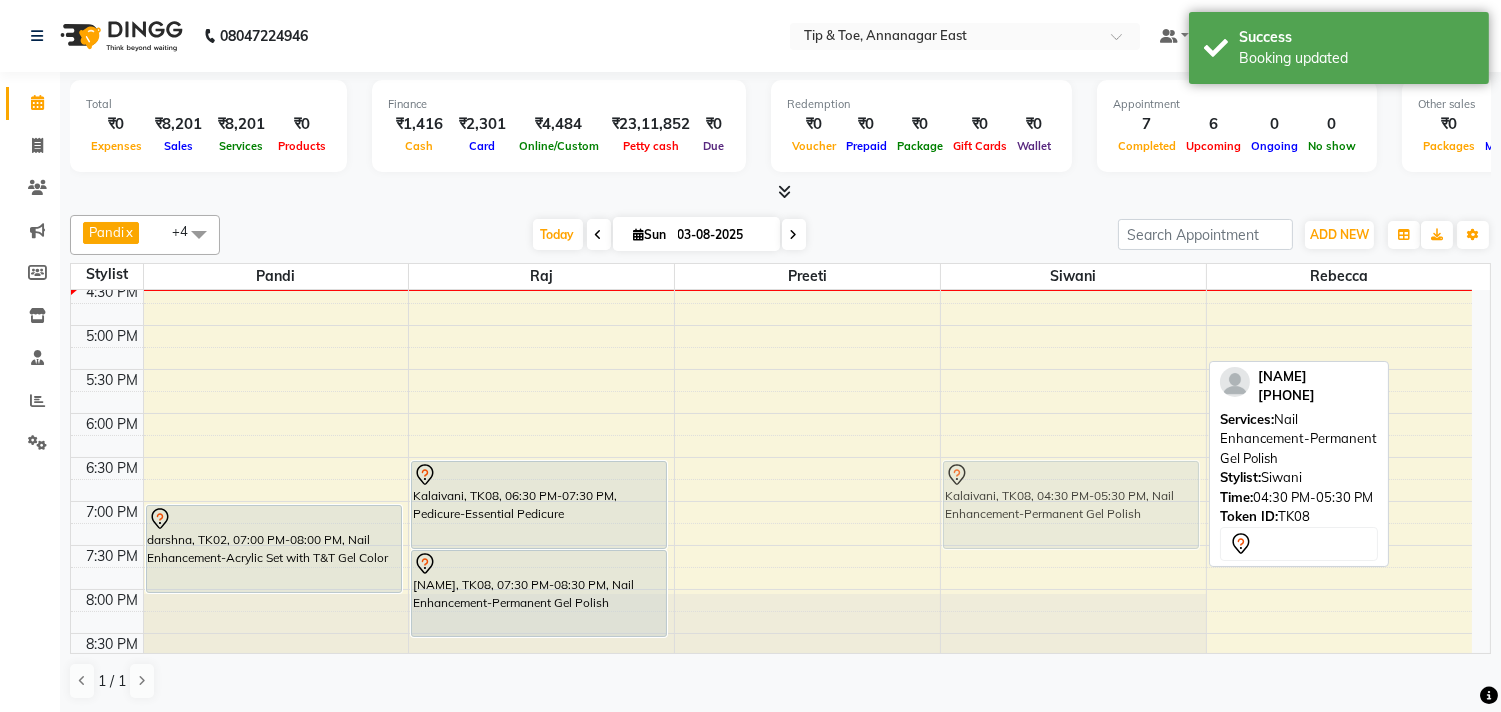drag, startPoint x: 1035, startPoint y: 334, endPoint x: 1038, endPoint y: 505, distance: 171.0263 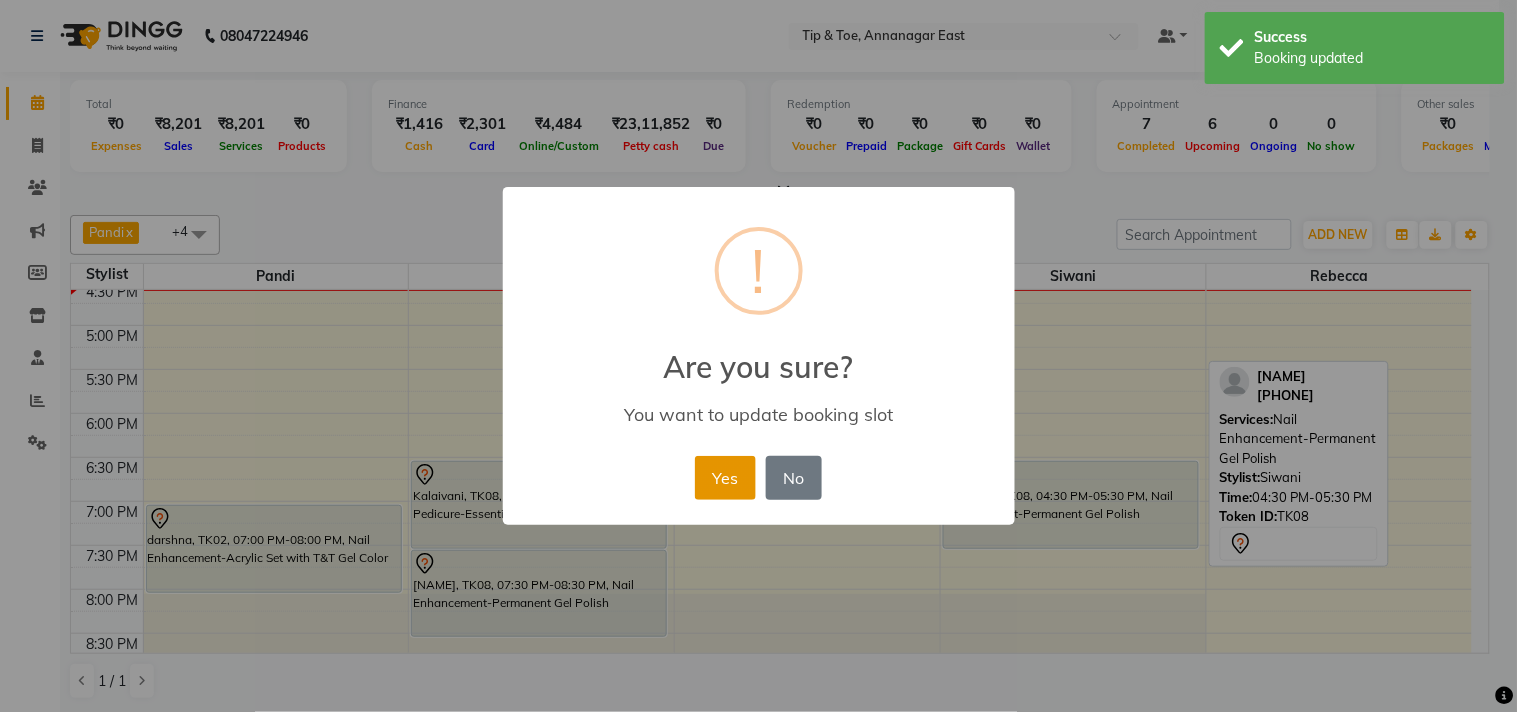 drag, startPoint x: 724, startPoint y: 465, endPoint x: 724, endPoint y: 476, distance: 11 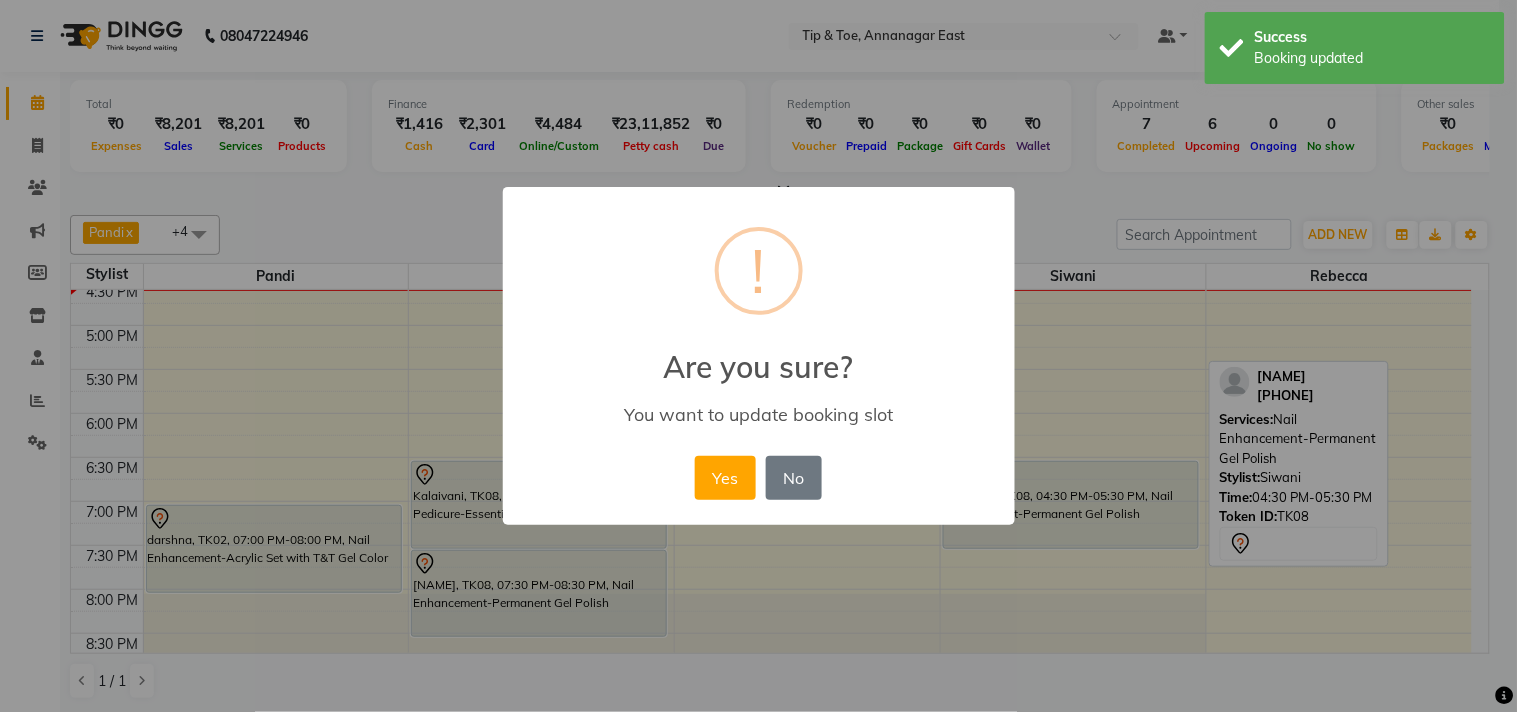 click on "Yes" at bounding box center (725, 478) 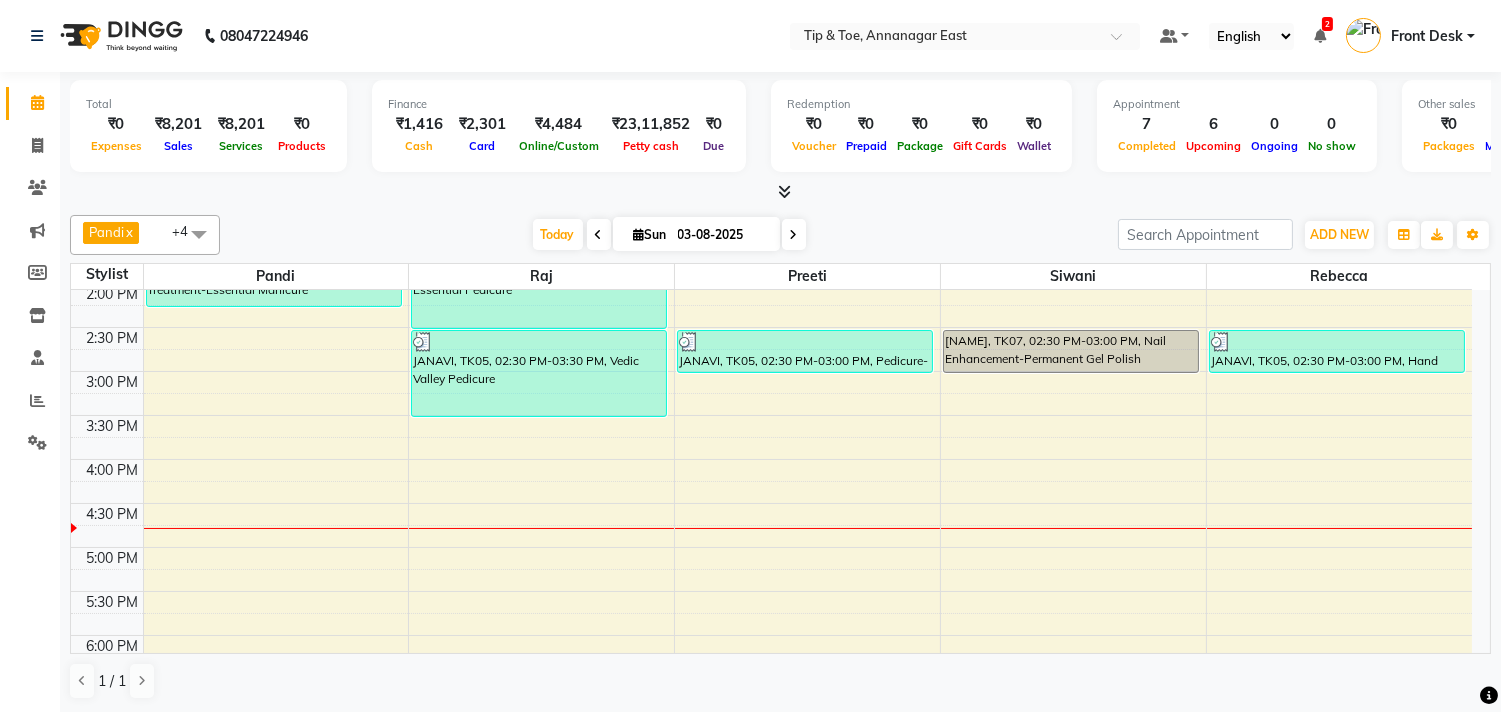 scroll, scrollTop: 0, scrollLeft: 0, axis: both 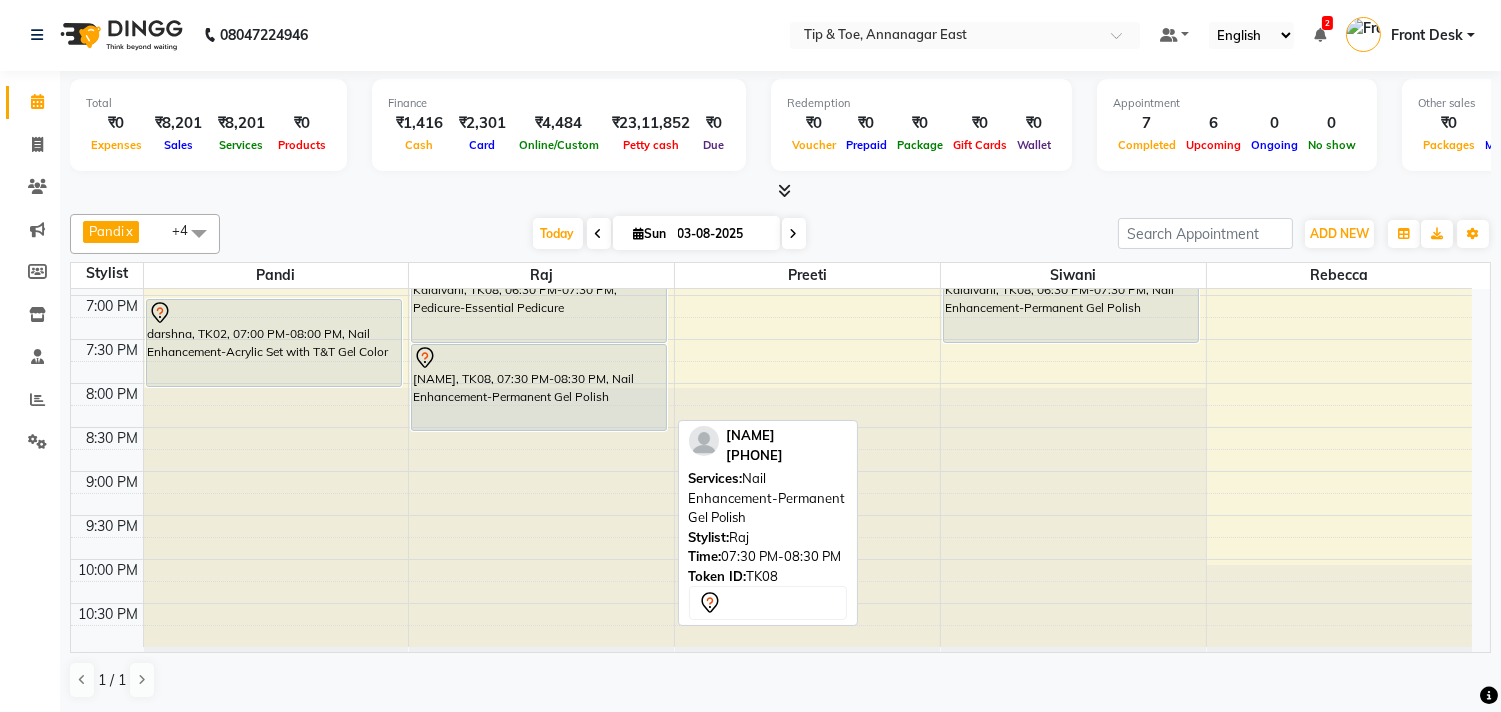 click on "Kalaivani, TK08, 07:30 PM-08:30 PM, Nail Enhancement-Permanent Gel Polish" at bounding box center [539, 387] 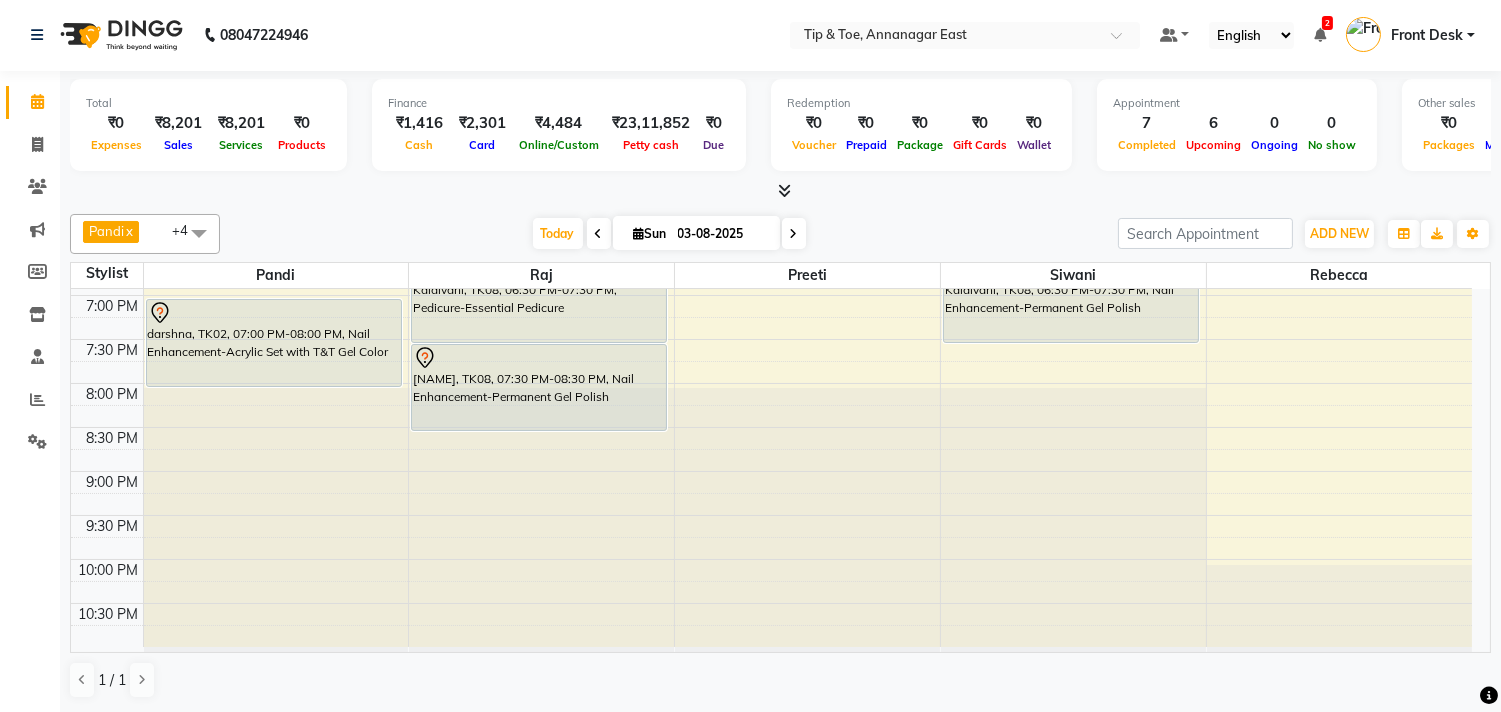 scroll, scrollTop: 555, scrollLeft: 0, axis: vertical 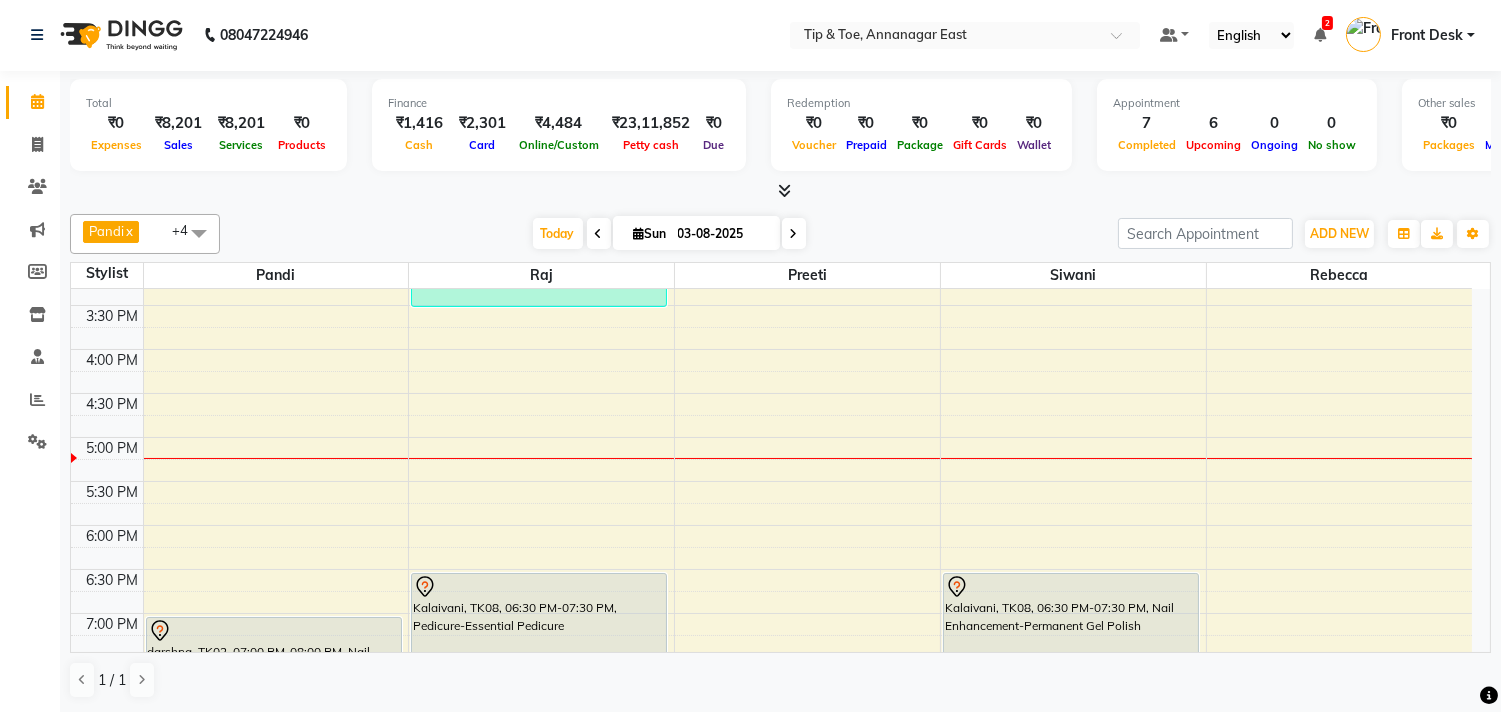 click on "9:00 AM 9:30 AM 10:00 AM 10:30 AM 11:00 AM 11:30 AM 12:00 PM 12:30 PM 1:00 PM 1:30 PM 2:00 PM 2:30 PM 3:00 PM 3:30 PM 4:00 PM 4:30 PM 5:00 PM 5:30 PM 6:00 PM 6:30 PM 7:00 PM 7:30 PM 8:00 PM 8:30 PM 9:00 PM 9:30 PM 10:00 PM 10:30 PM     Shruthi, TK01, 11:00 AM-12:30 PM, Nail Maintenance-Acrylic Nail Re-fills,Nail Enhancement-Permanent Gel Polish     merline, TK06, 01:30 PM-02:15 PM, Hand Treatment-Essential Manicure             darshna, TK02, 07:00 PM-08:00 PM, Nail Enhancement-Acrylic Set with T&T Gel Color     BOBBY, TK03, 12:30 PM-01:15 PM,  Vedic Valley Pedicure     merline, TK06, 01:30 PM-02:30 PM, Pedicure-Essential Pedicure     JANAVI, TK05, 02:30 PM-03:30 PM,  Vedic Valley Pedicure             Kalaivani, TK08, 06:30 PM-07:30 PM, Pedicure-Essential Pedicure             Kalaivani, TK08, 07:30 PM-08:30 PM, Nail Enhancement-Permanent Gel Polish     JANAVI, TK05, 02:30 PM-03:00 PM, Pedicure-Essential Pedicure             vibhusha, TK04, 01:00 PM-01:30 PM, Nail Maintenance-Permanent Gel Polish Removal" at bounding box center (771, 349) 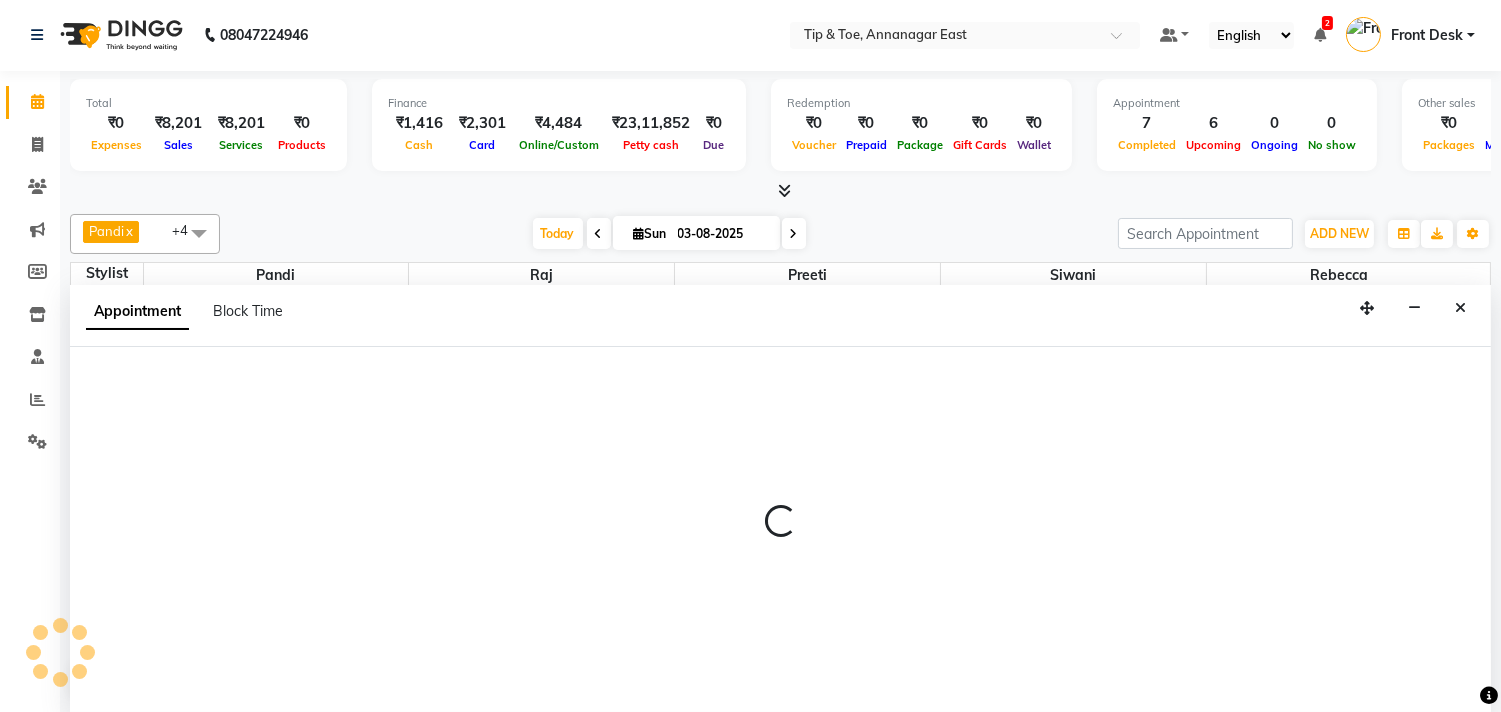 select on "75187" 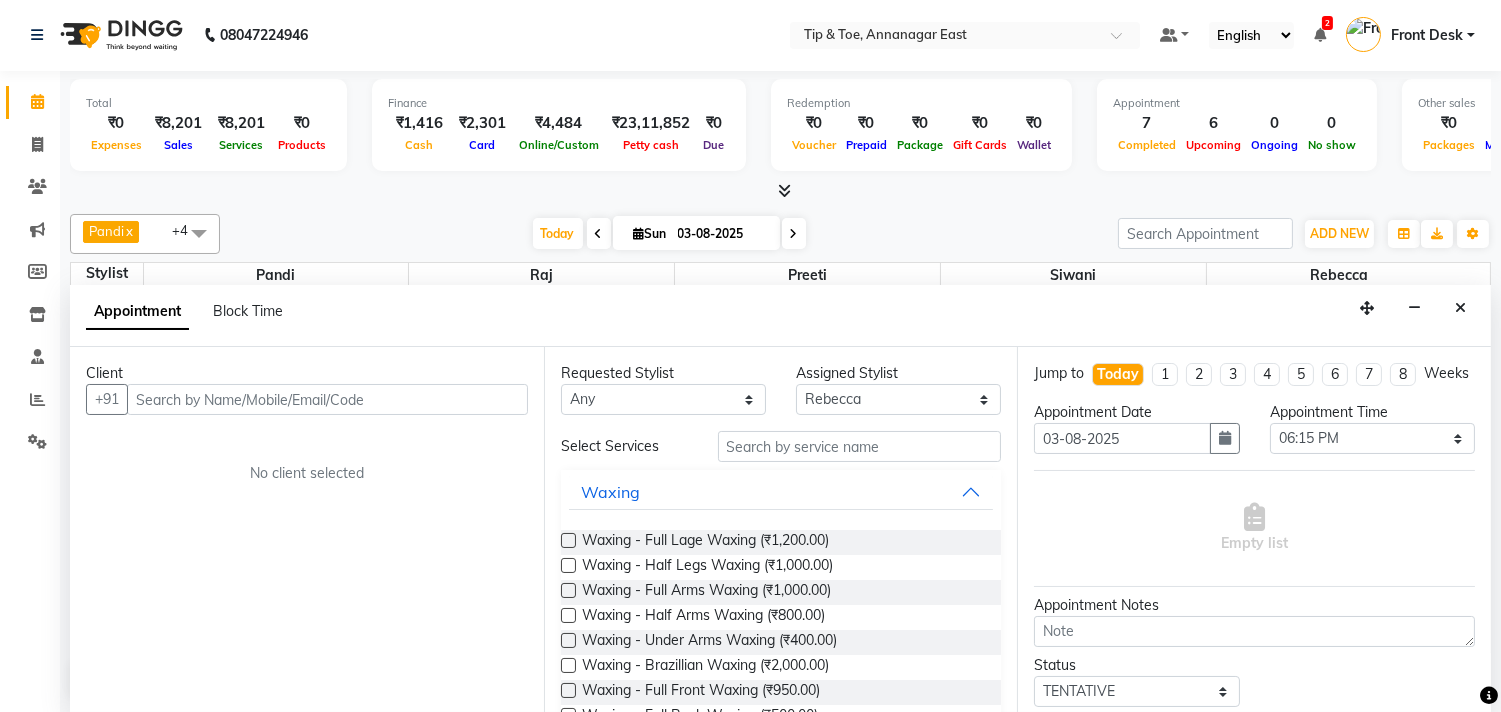 click at bounding box center (780, 191) 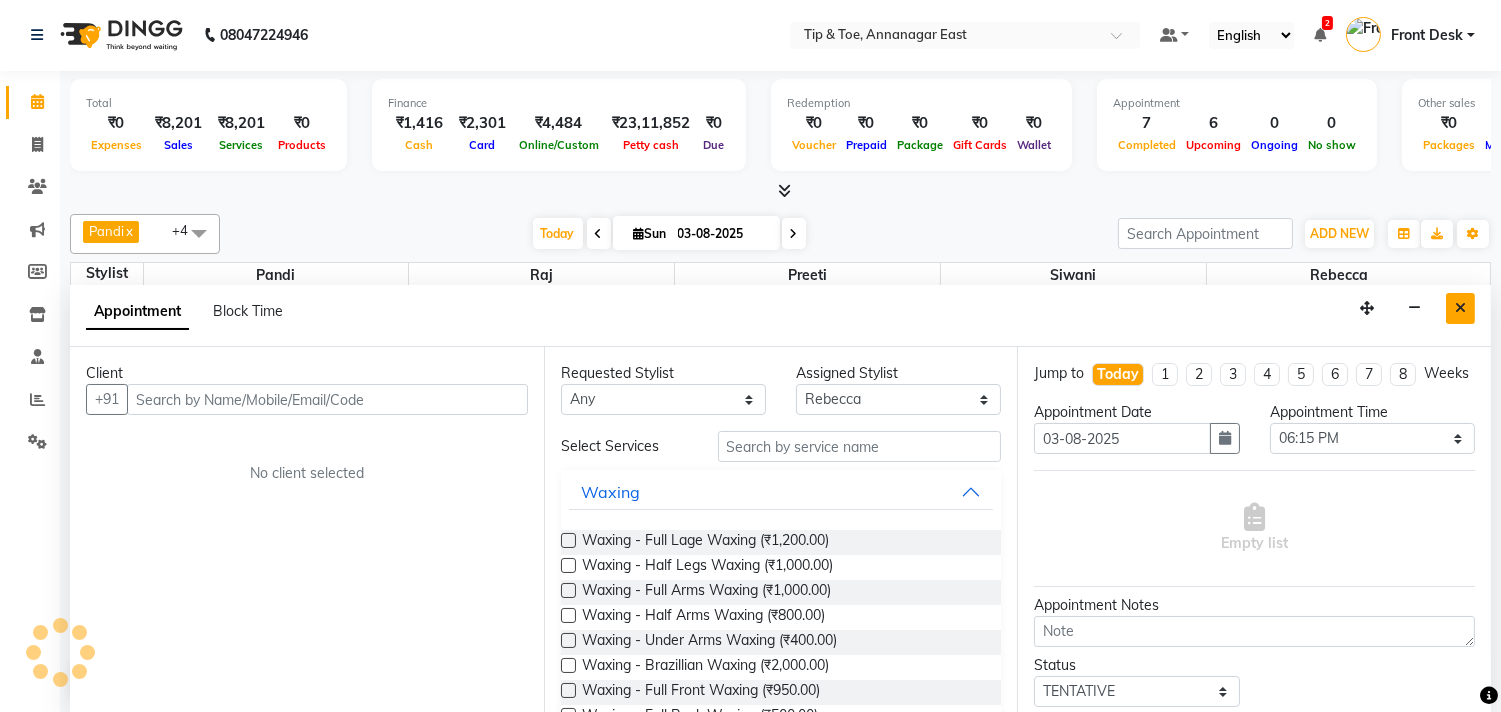 click at bounding box center (1460, 308) 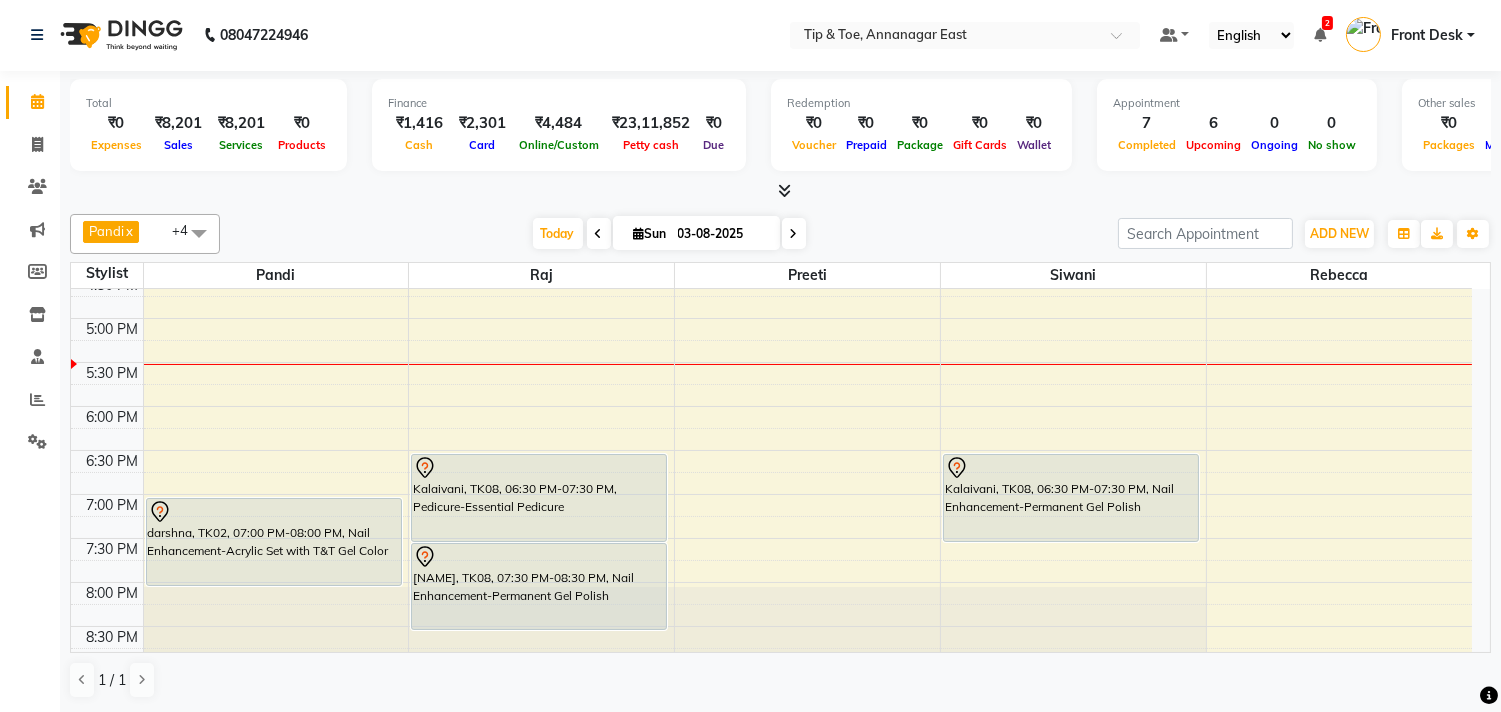 scroll, scrollTop: 873, scrollLeft: 0, axis: vertical 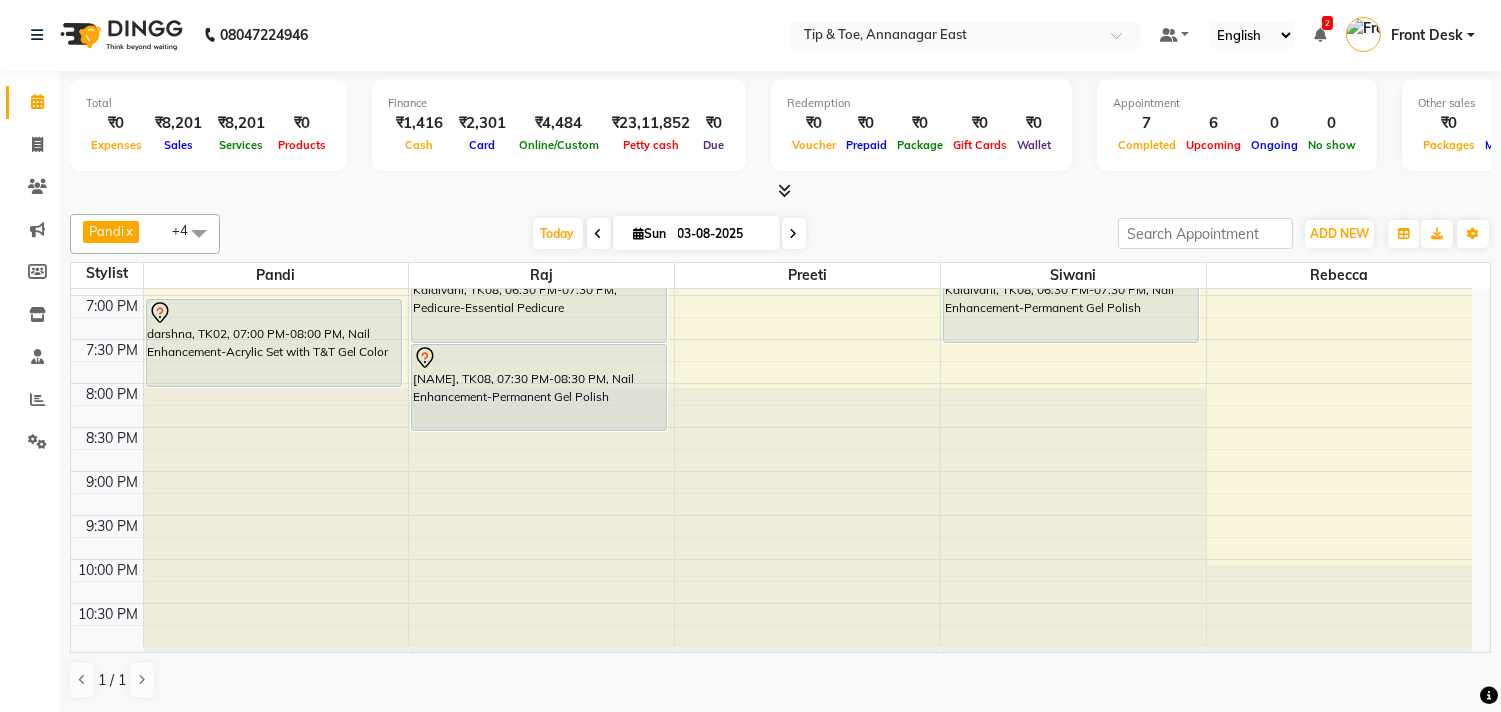 click on "Sun" at bounding box center [650, 233] 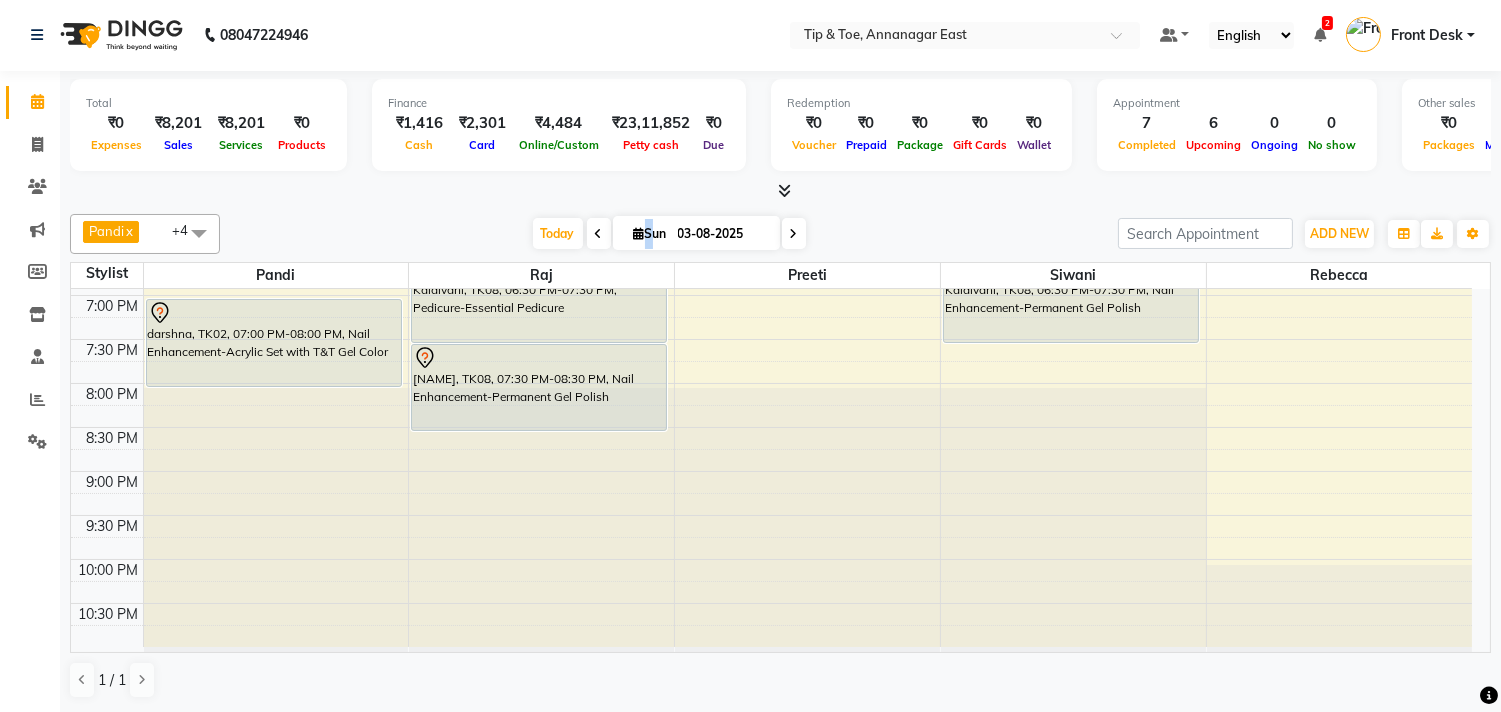 select on "8" 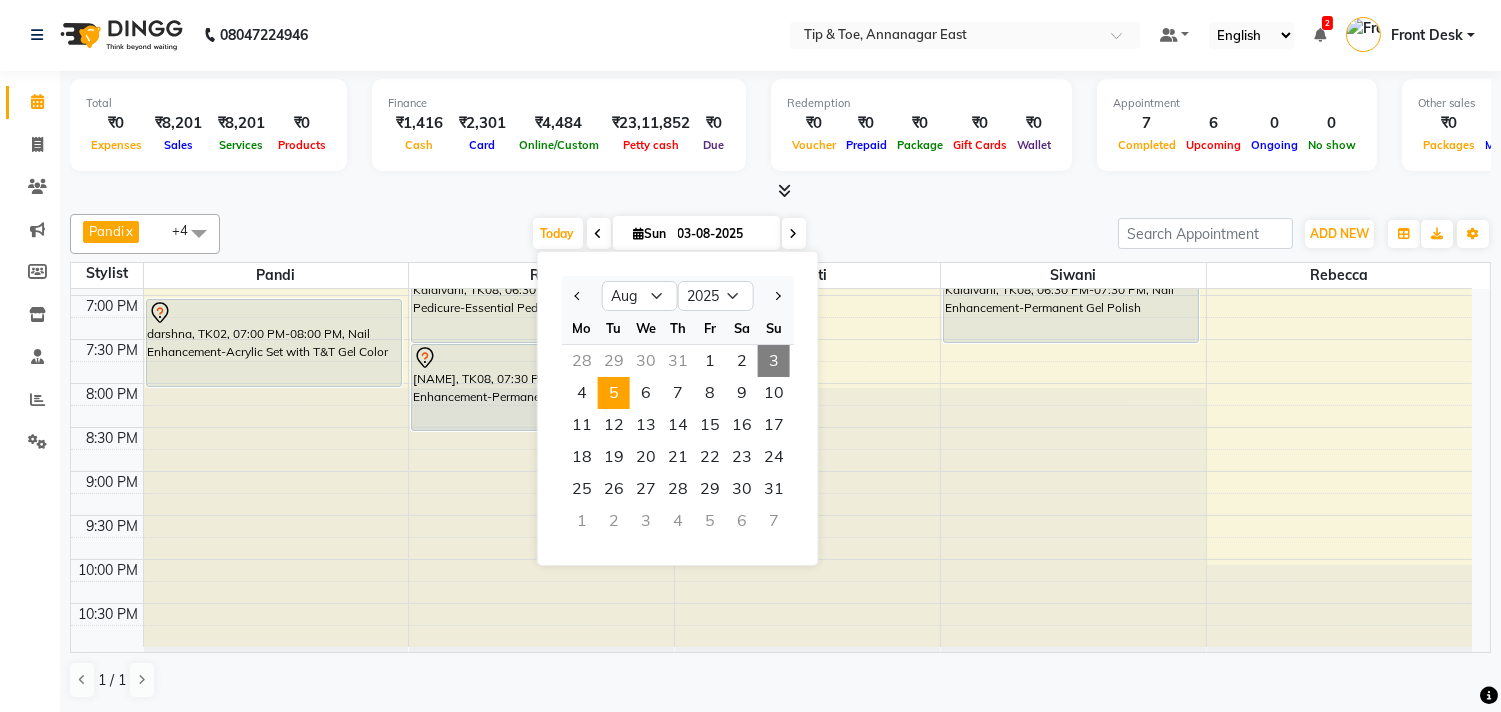 click on "5" at bounding box center (614, 393) 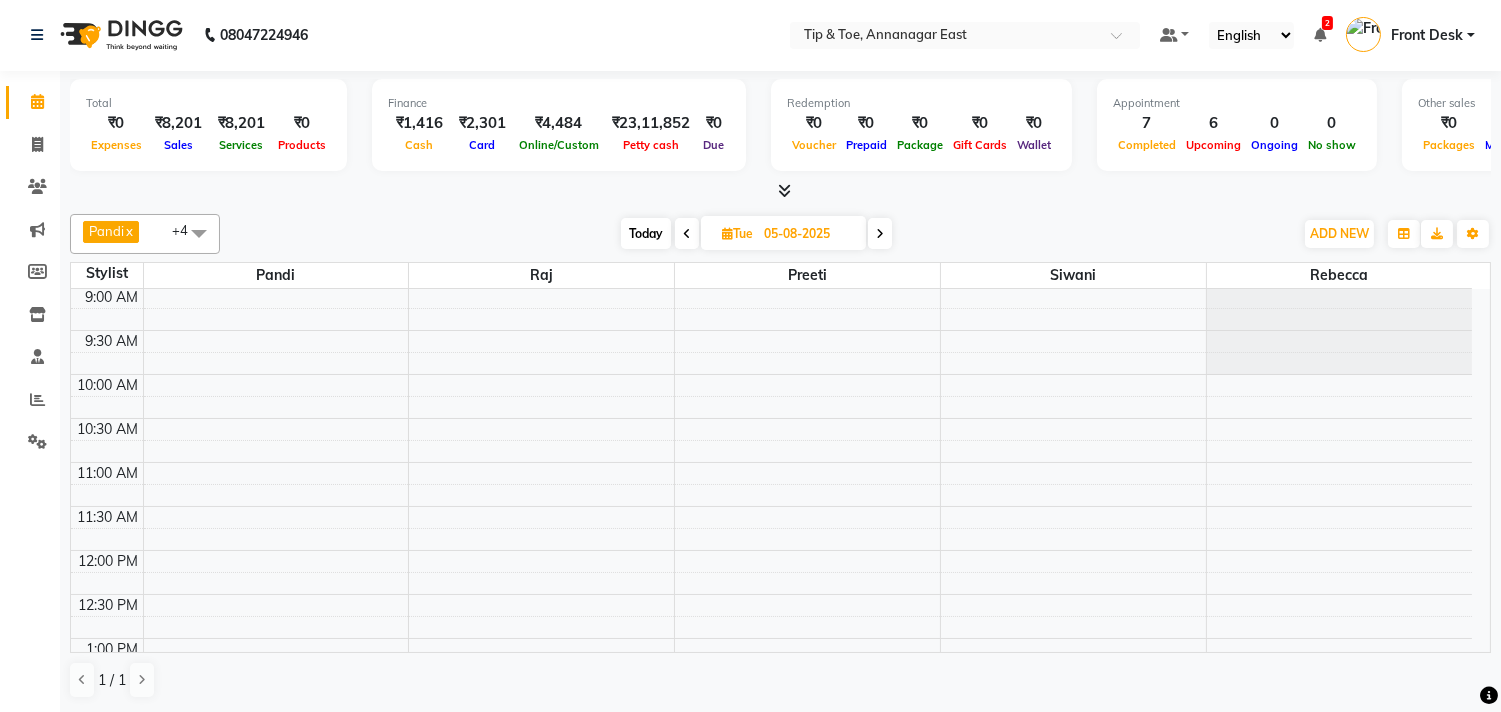 scroll, scrollTop: 0, scrollLeft: 0, axis: both 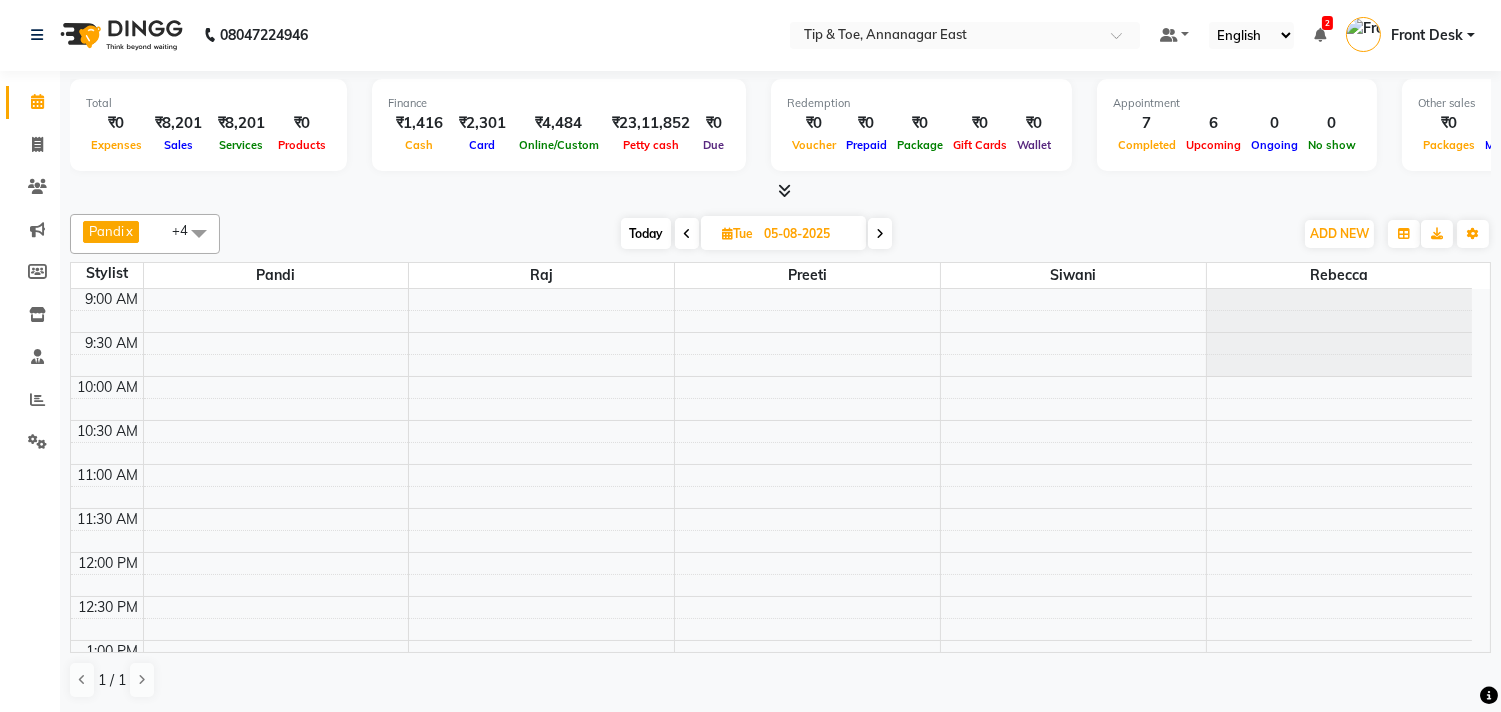 click on "Today" at bounding box center (646, 233) 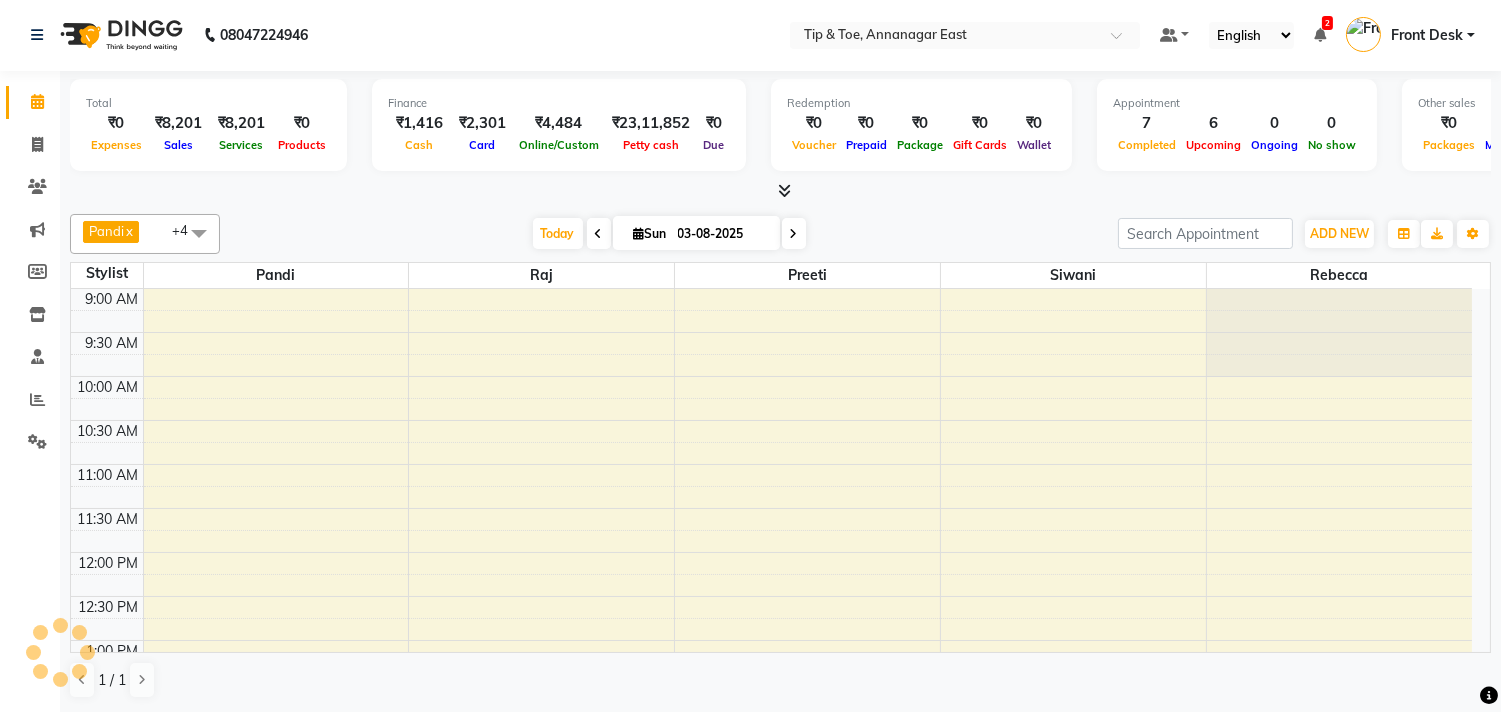 scroll, scrollTop: 707, scrollLeft: 0, axis: vertical 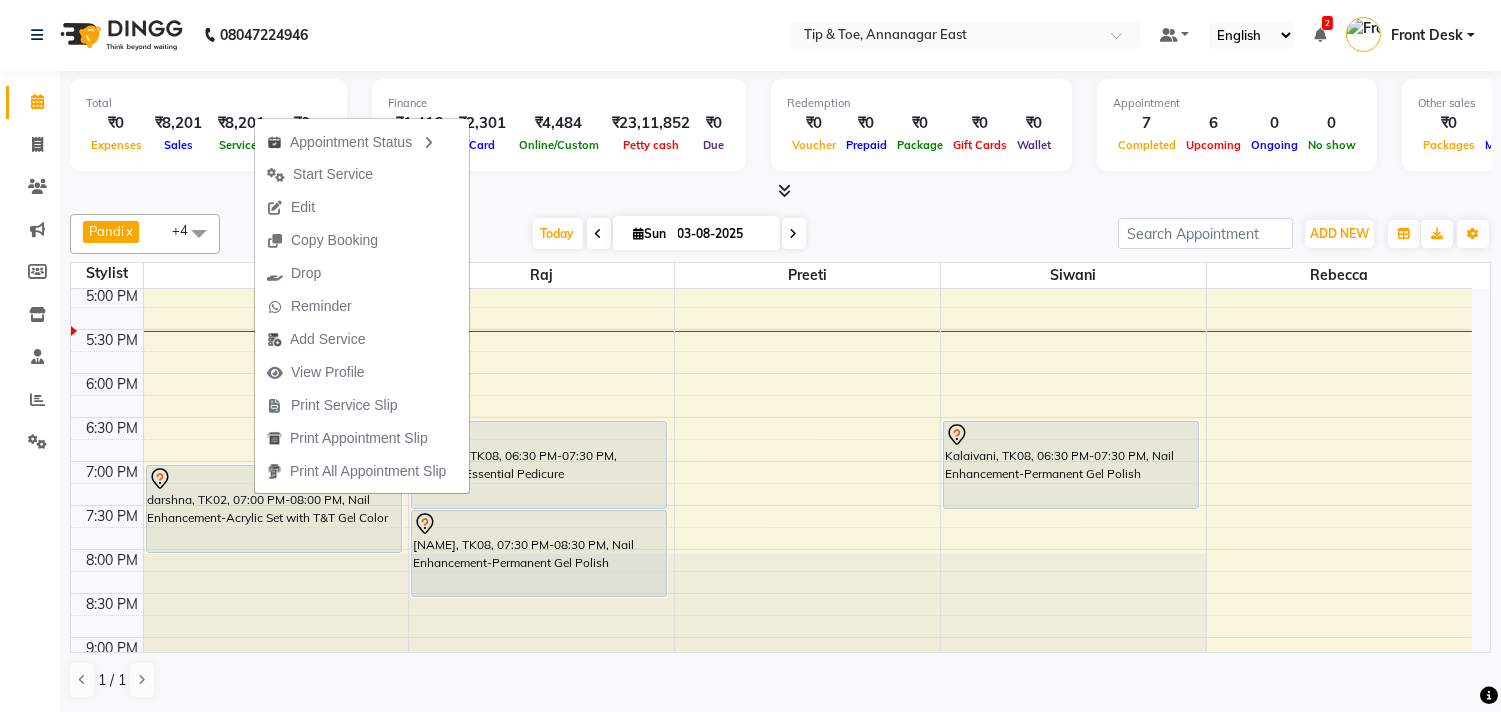 drag, startPoint x: 345, startPoint y: 210, endPoint x: 376, endPoint y: 213, distance: 31.144823 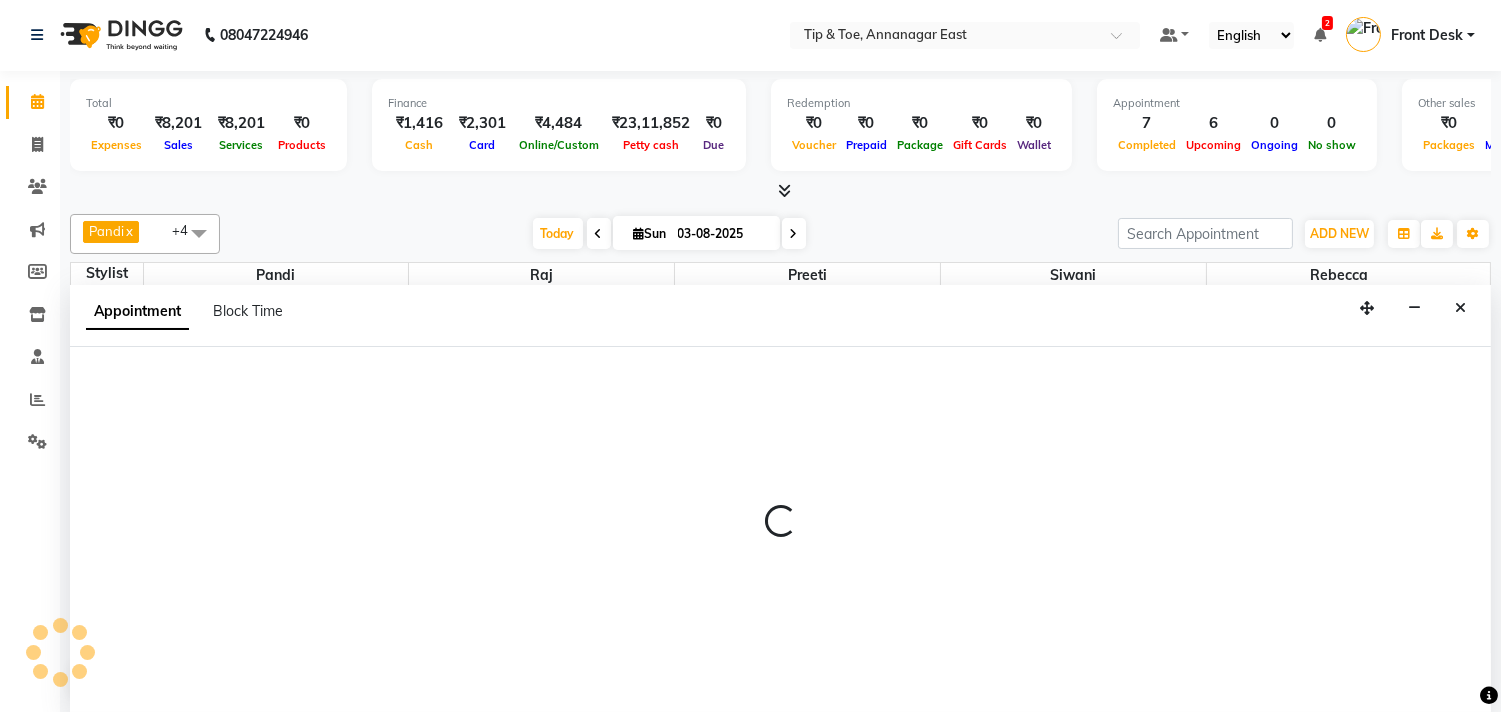 select on "tentative" 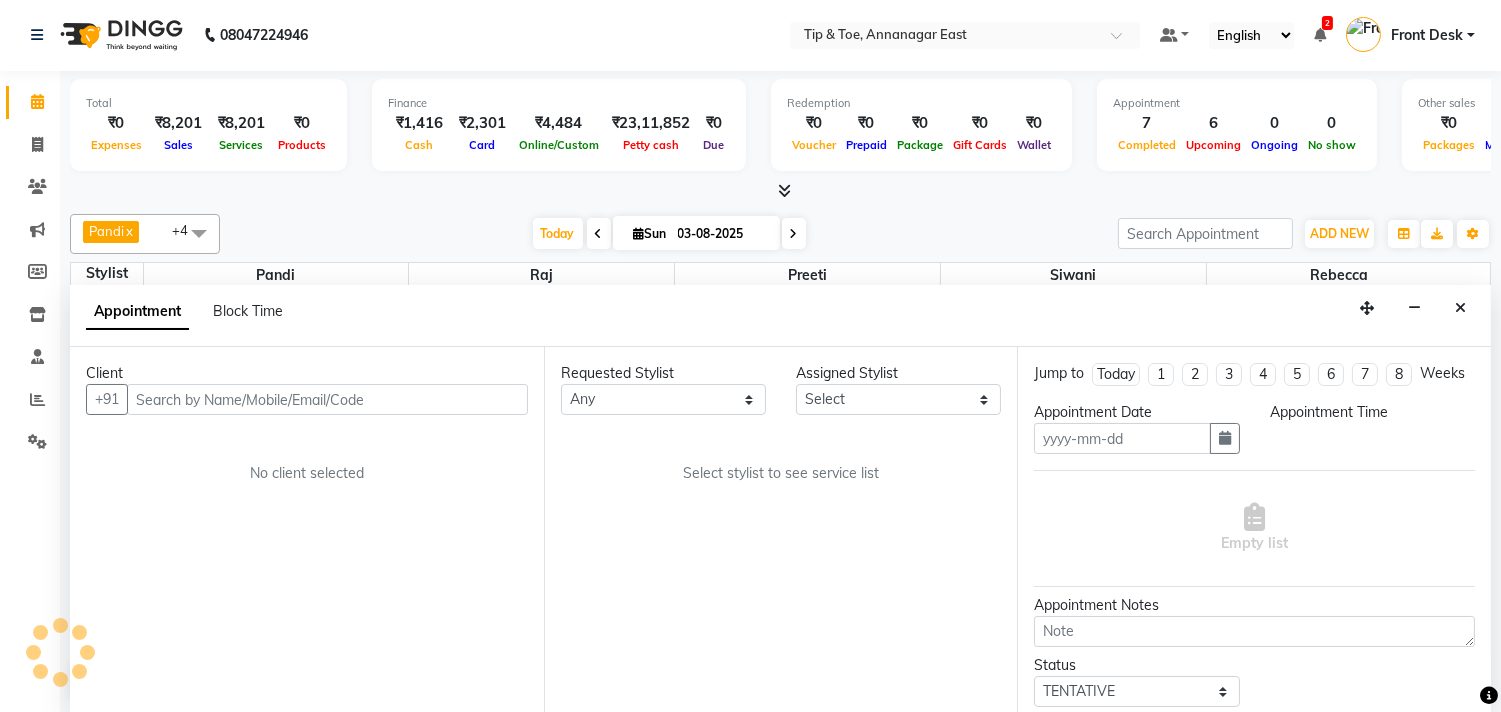 type on "03-08-2025" 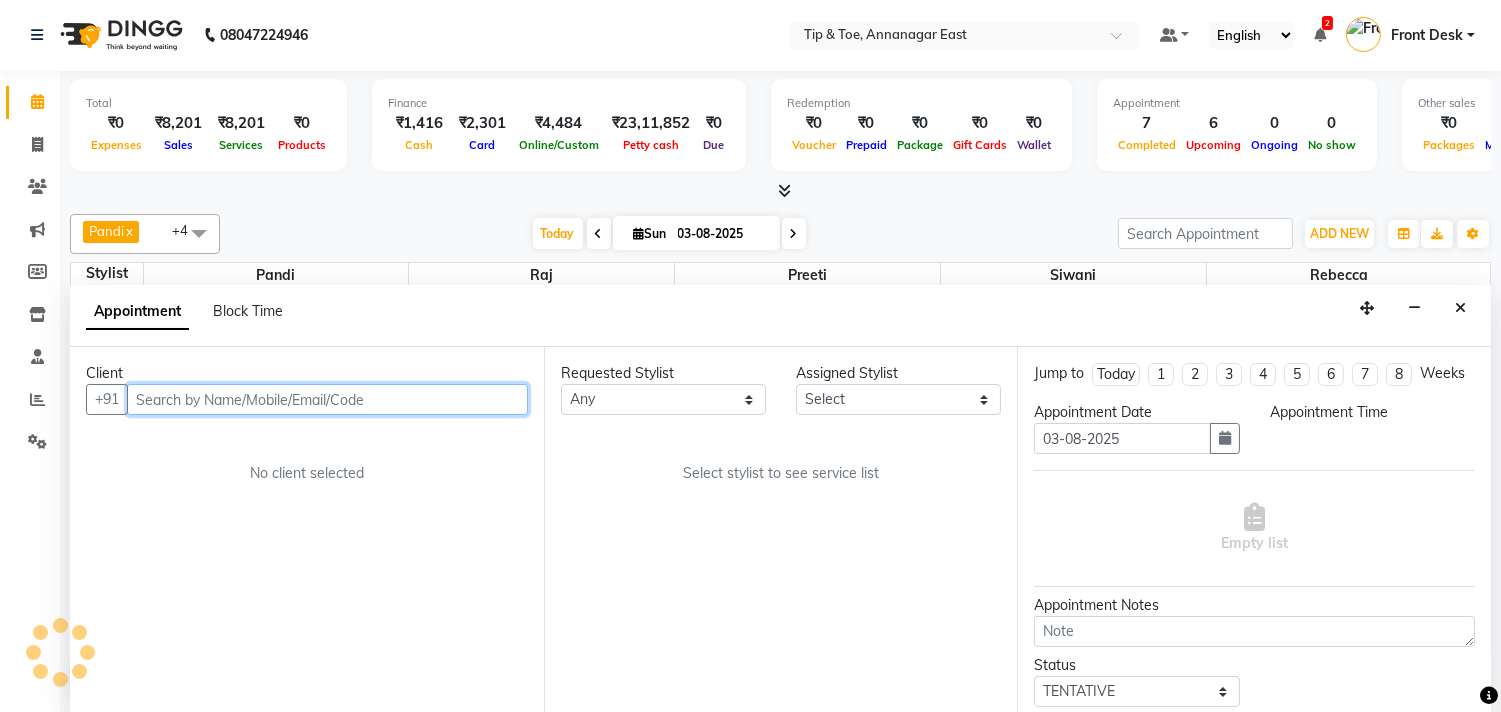 scroll, scrollTop: 707, scrollLeft: 0, axis: vertical 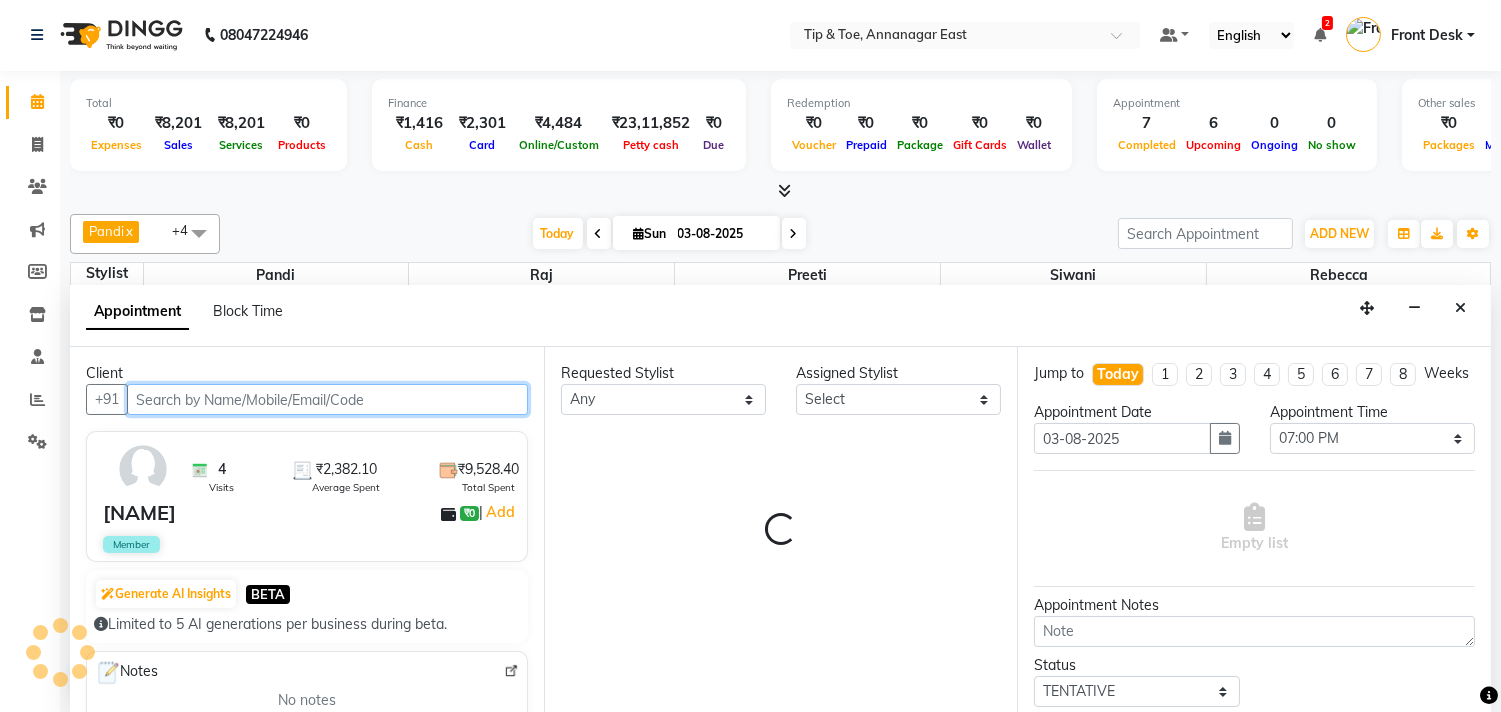 select on "39912" 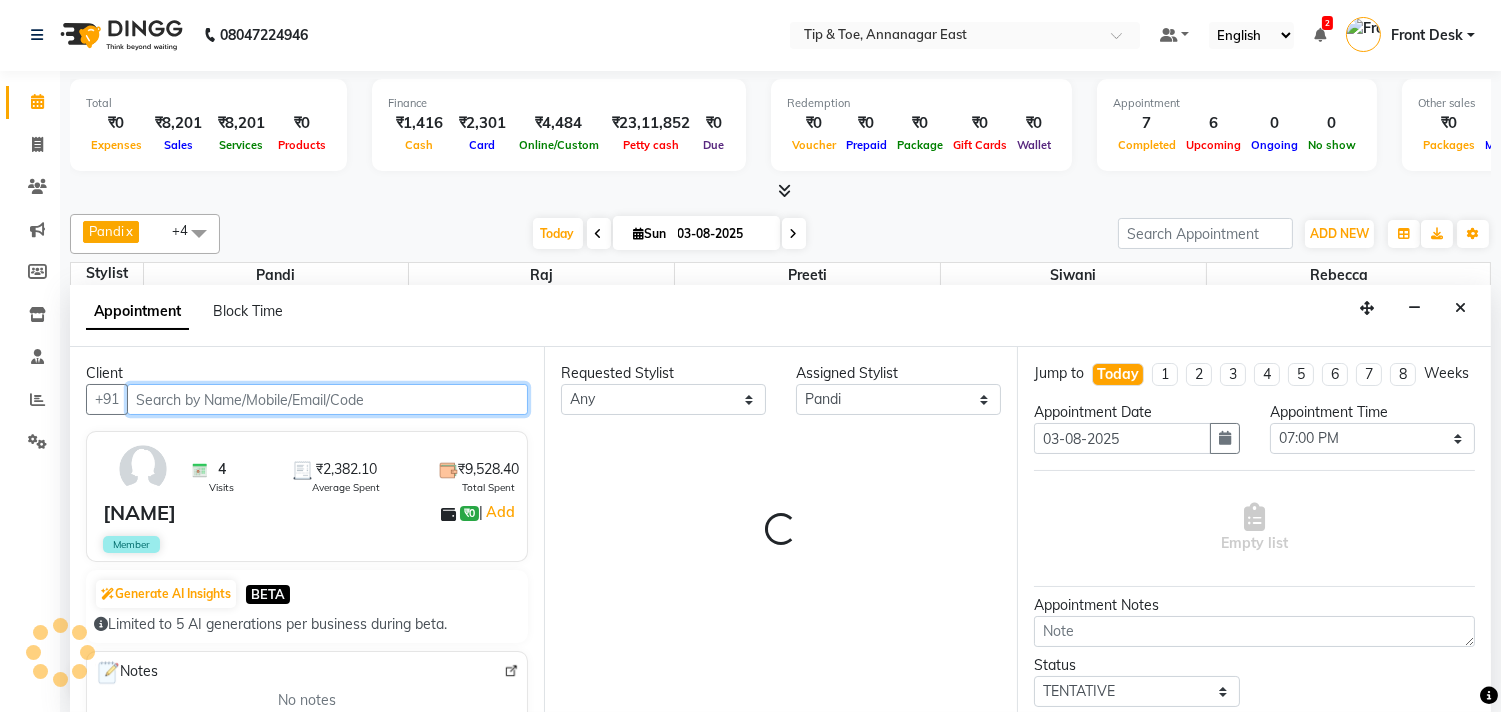 select on "2752" 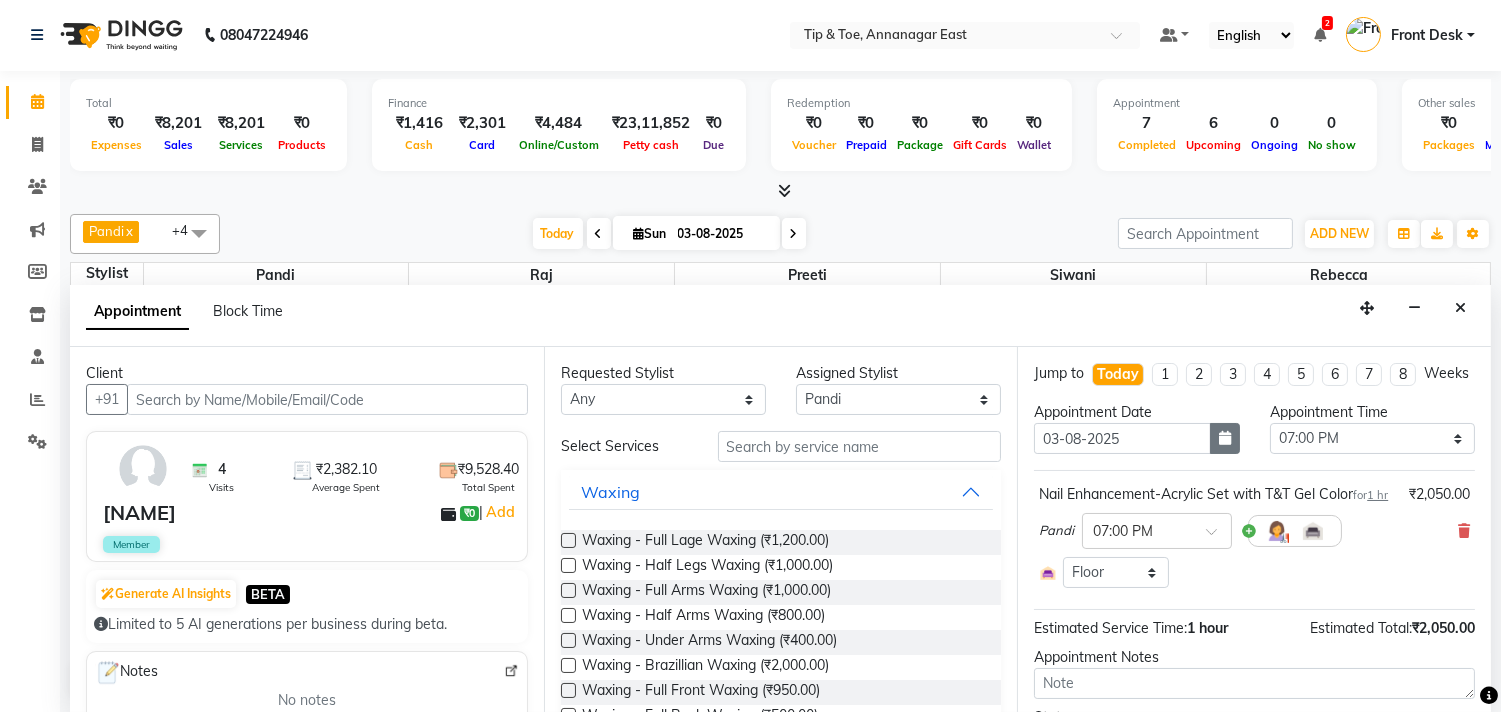 click at bounding box center [1225, 438] 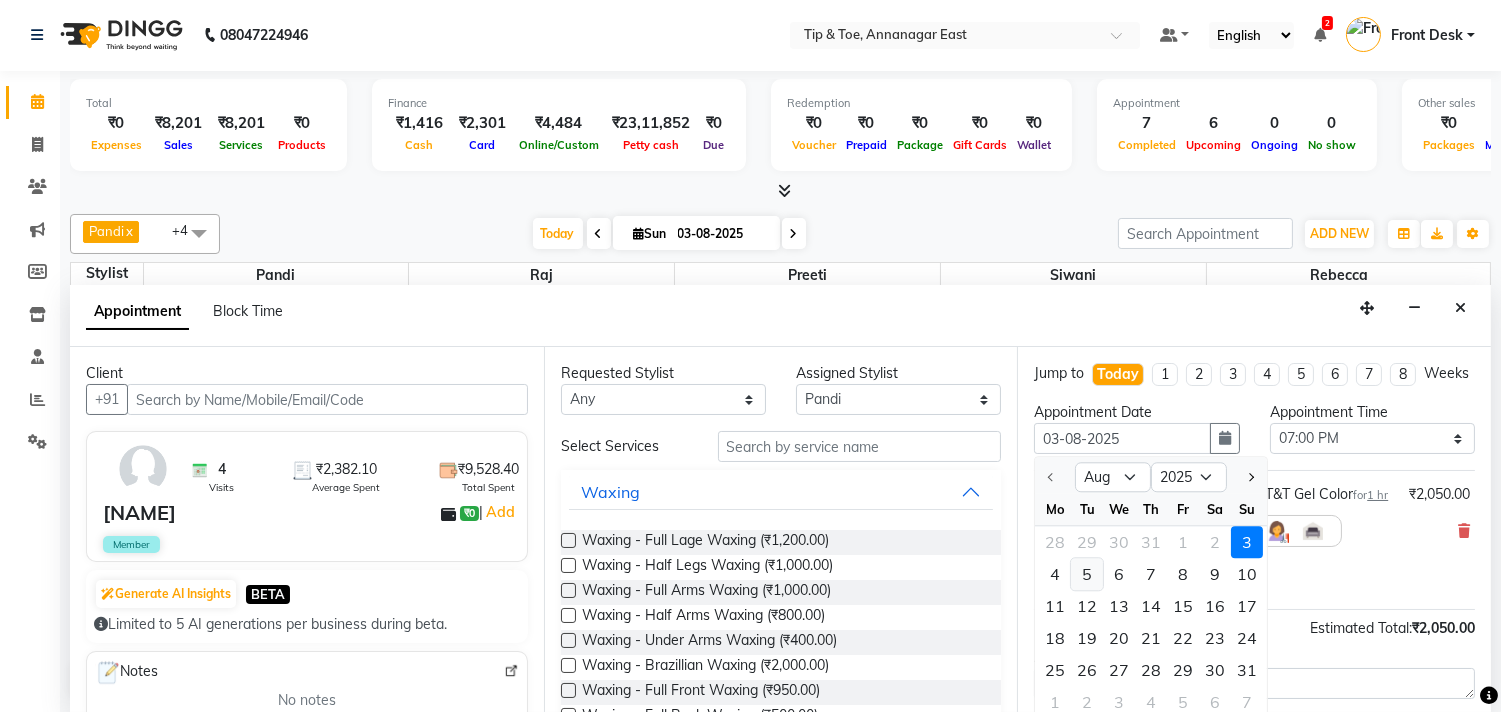 click on "5" at bounding box center (1087, 574) 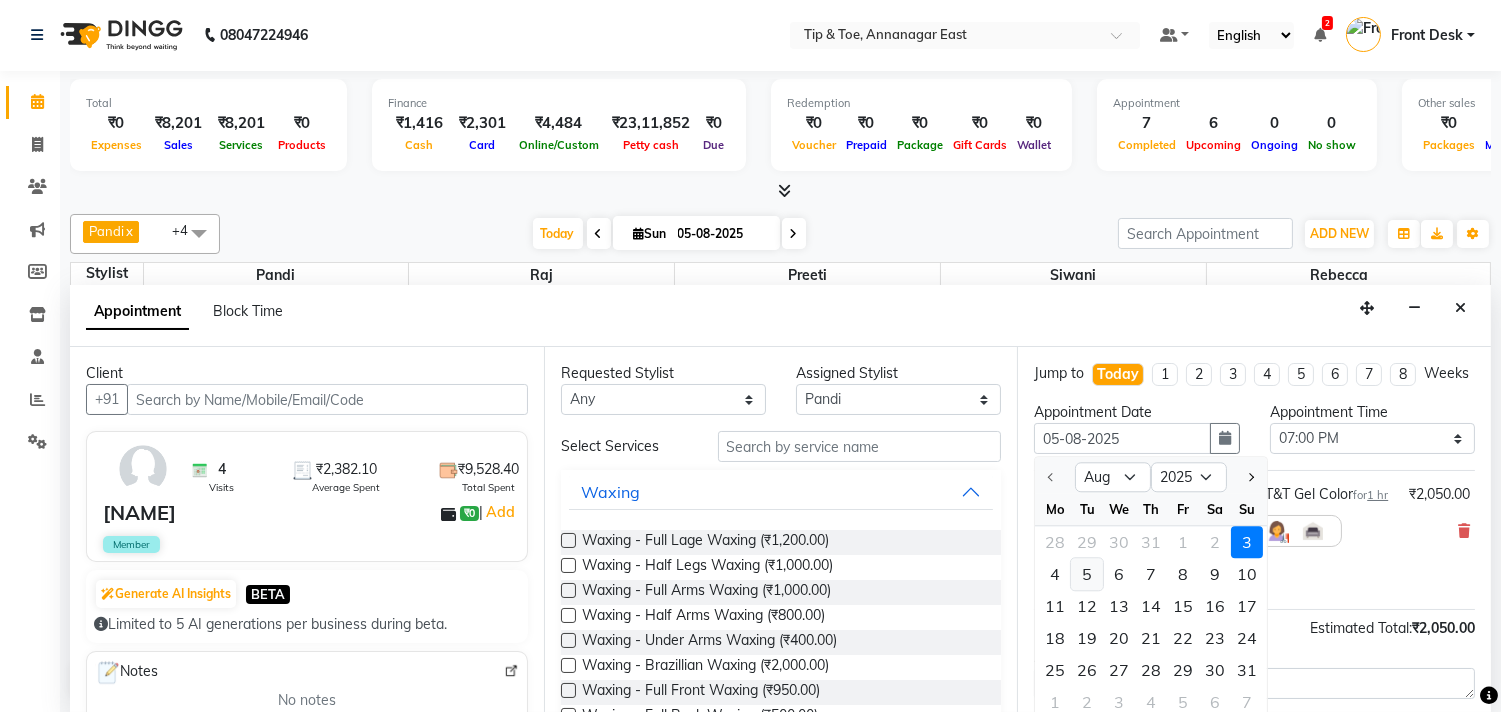 select on "1140" 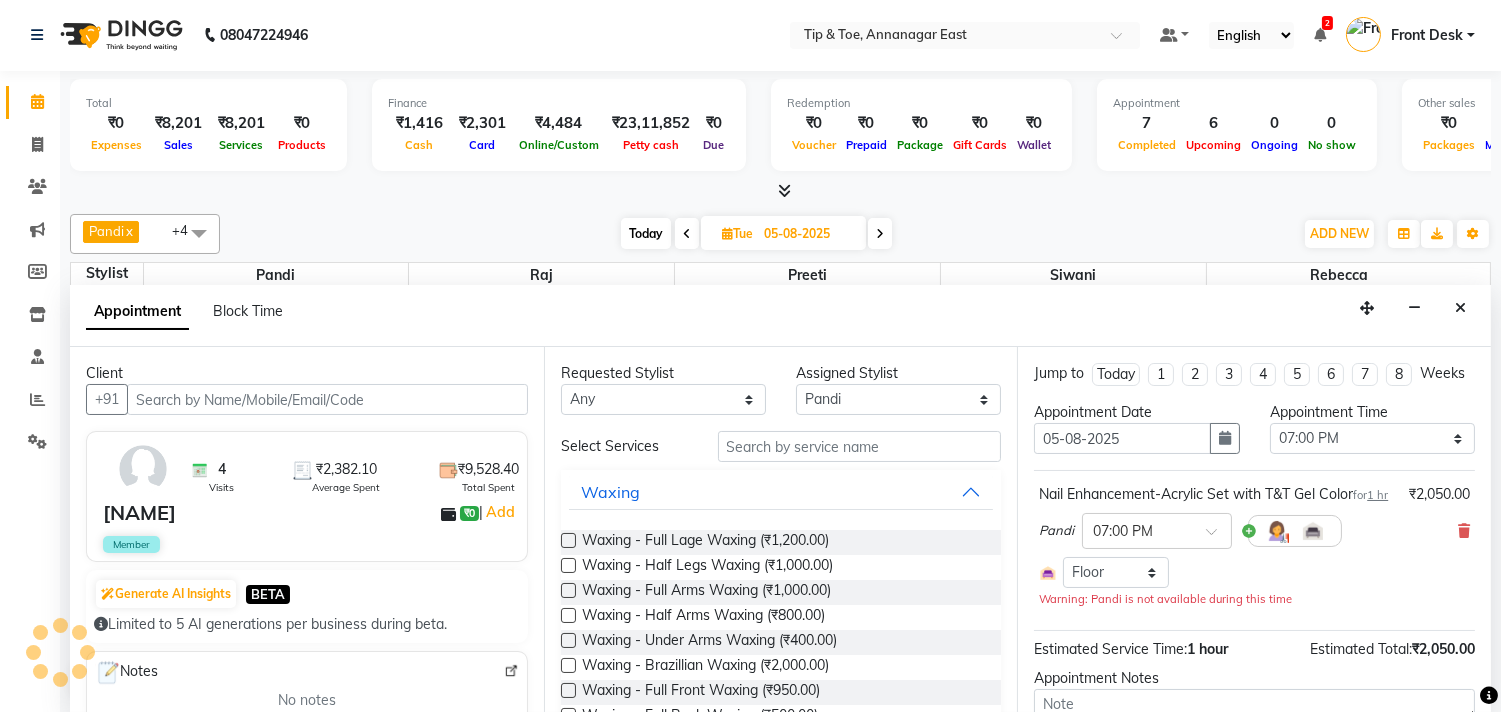 scroll, scrollTop: 707, scrollLeft: 0, axis: vertical 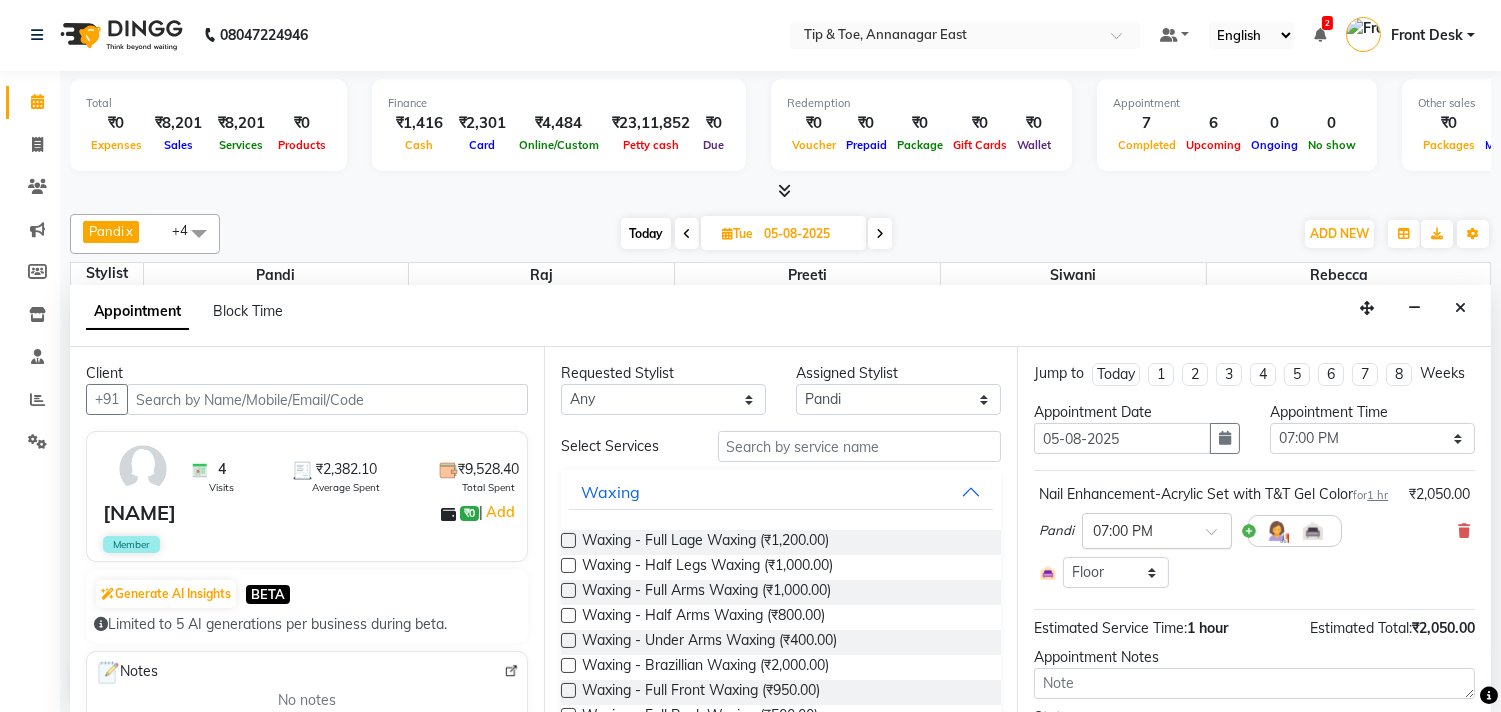 click at bounding box center [1137, 529] 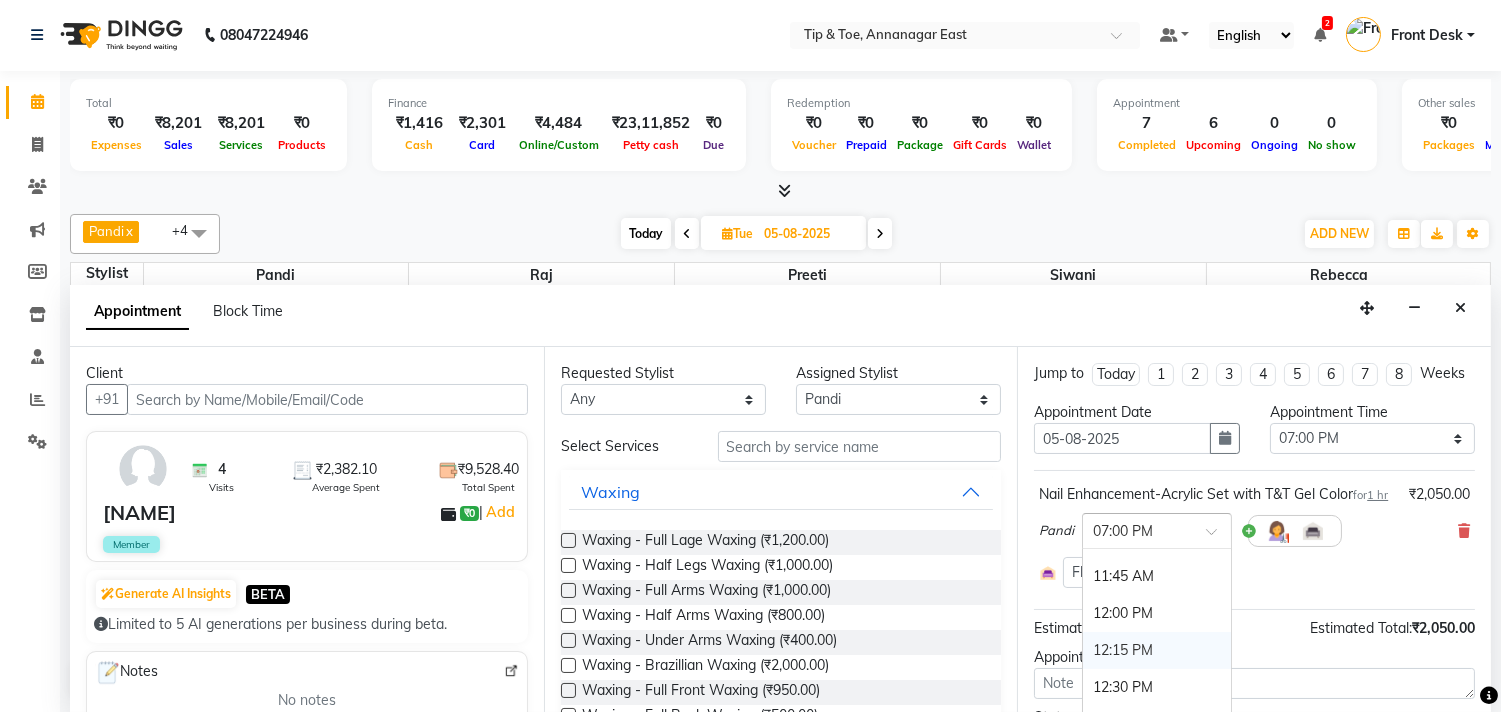 scroll, scrollTop: 108, scrollLeft: 0, axis: vertical 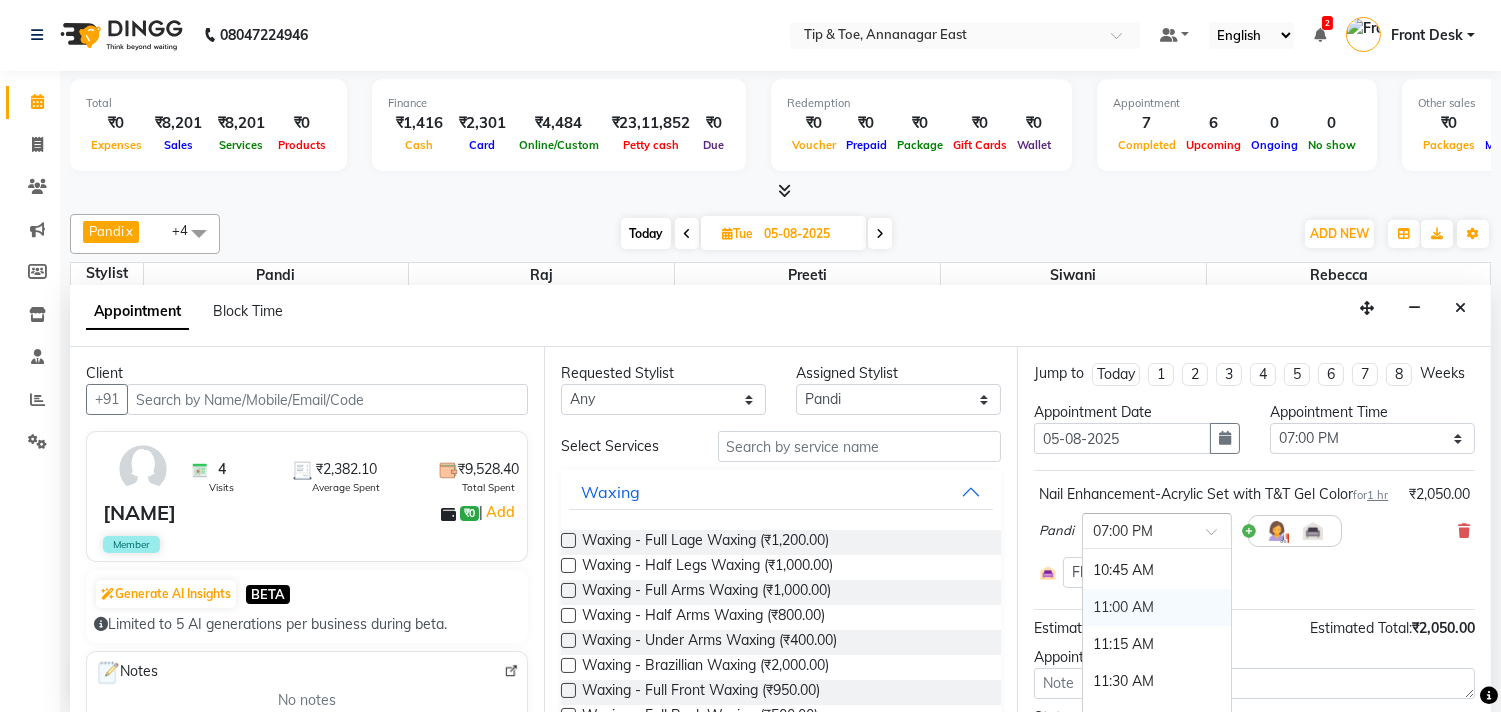 click on "11:00 AM" at bounding box center [1157, 607] 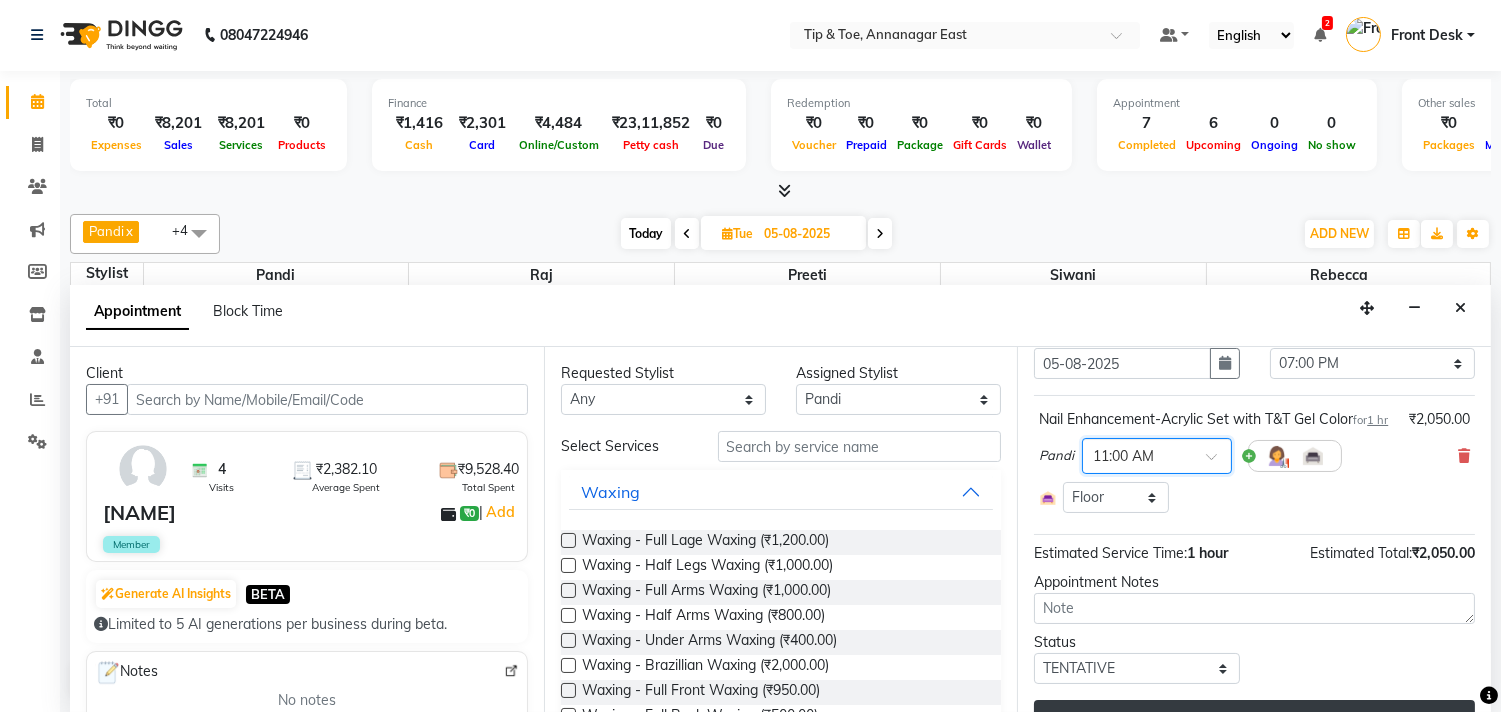 scroll, scrollTop: 154, scrollLeft: 0, axis: vertical 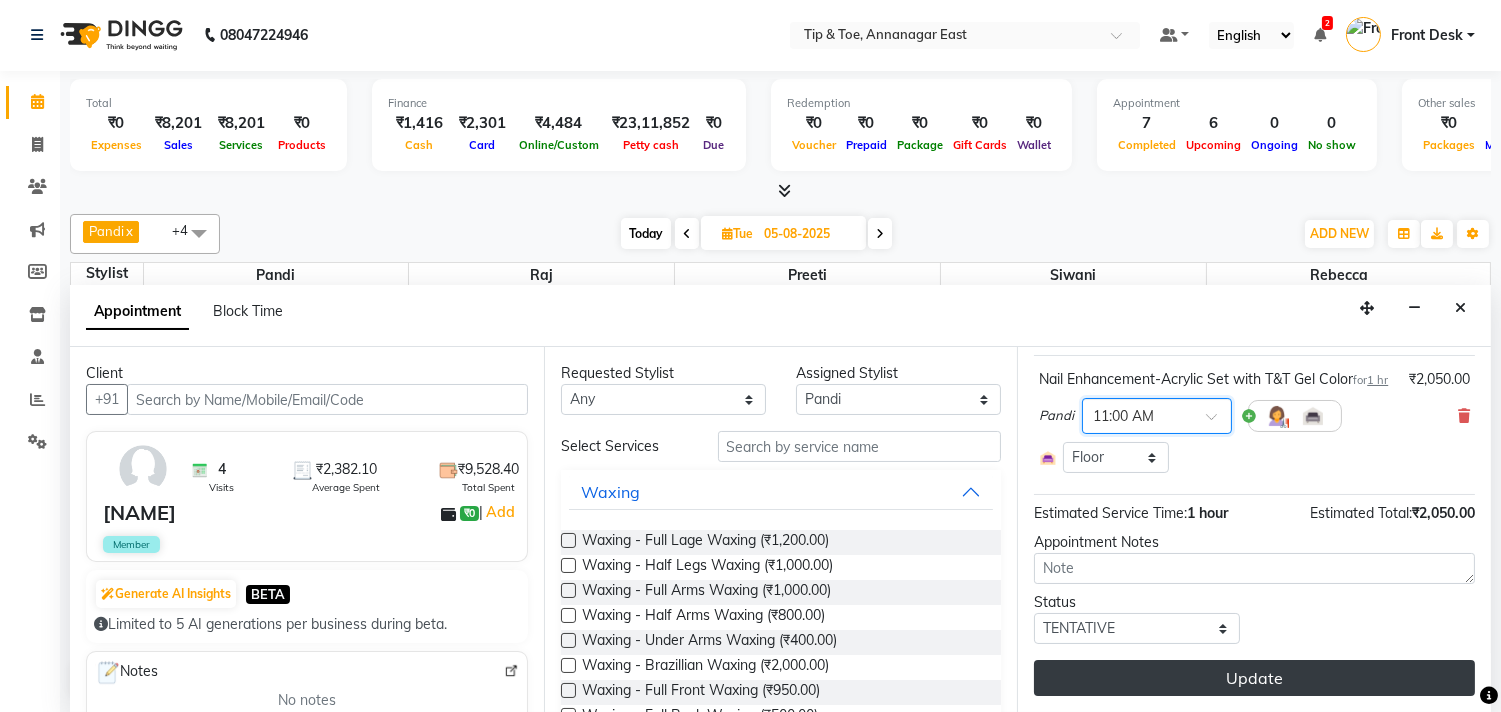 click on "Update" at bounding box center (1254, 678) 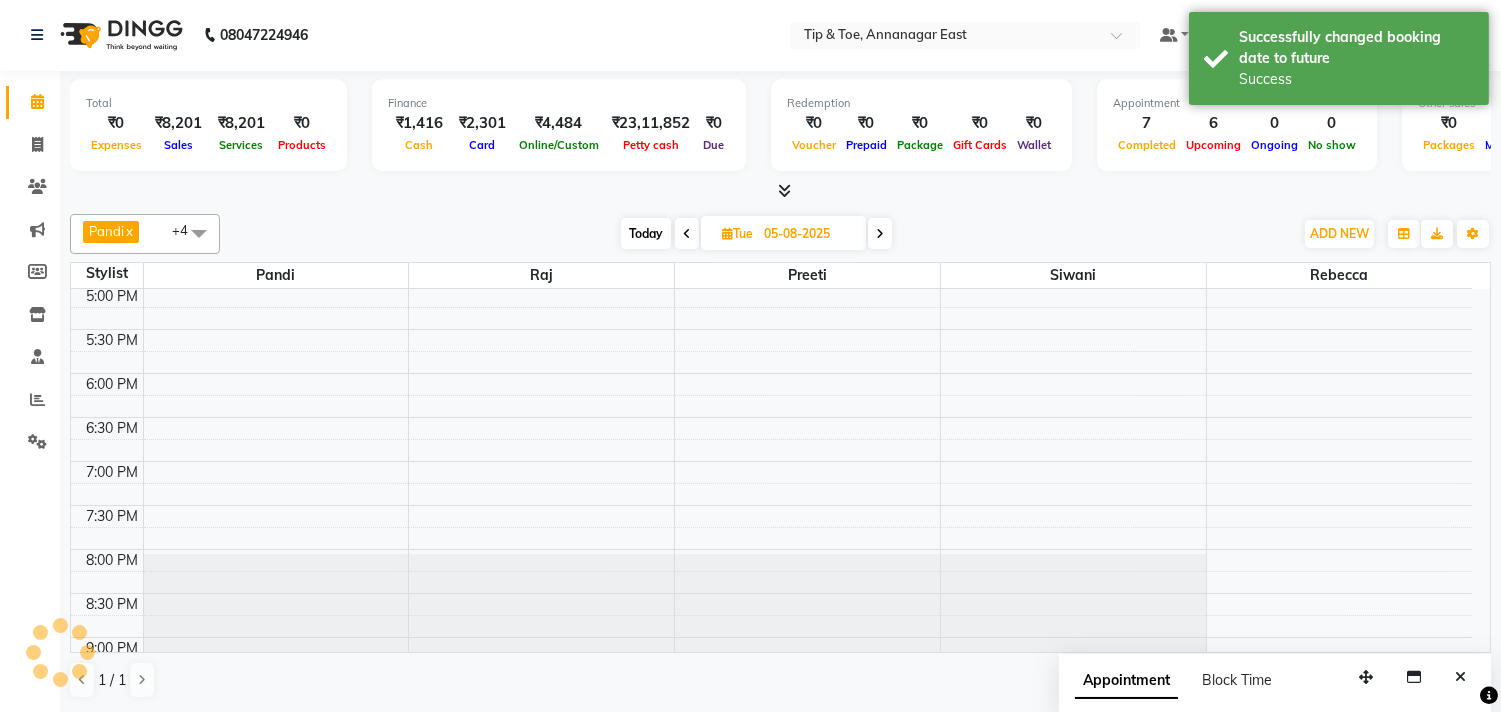 scroll, scrollTop: 0, scrollLeft: 0, axis: both 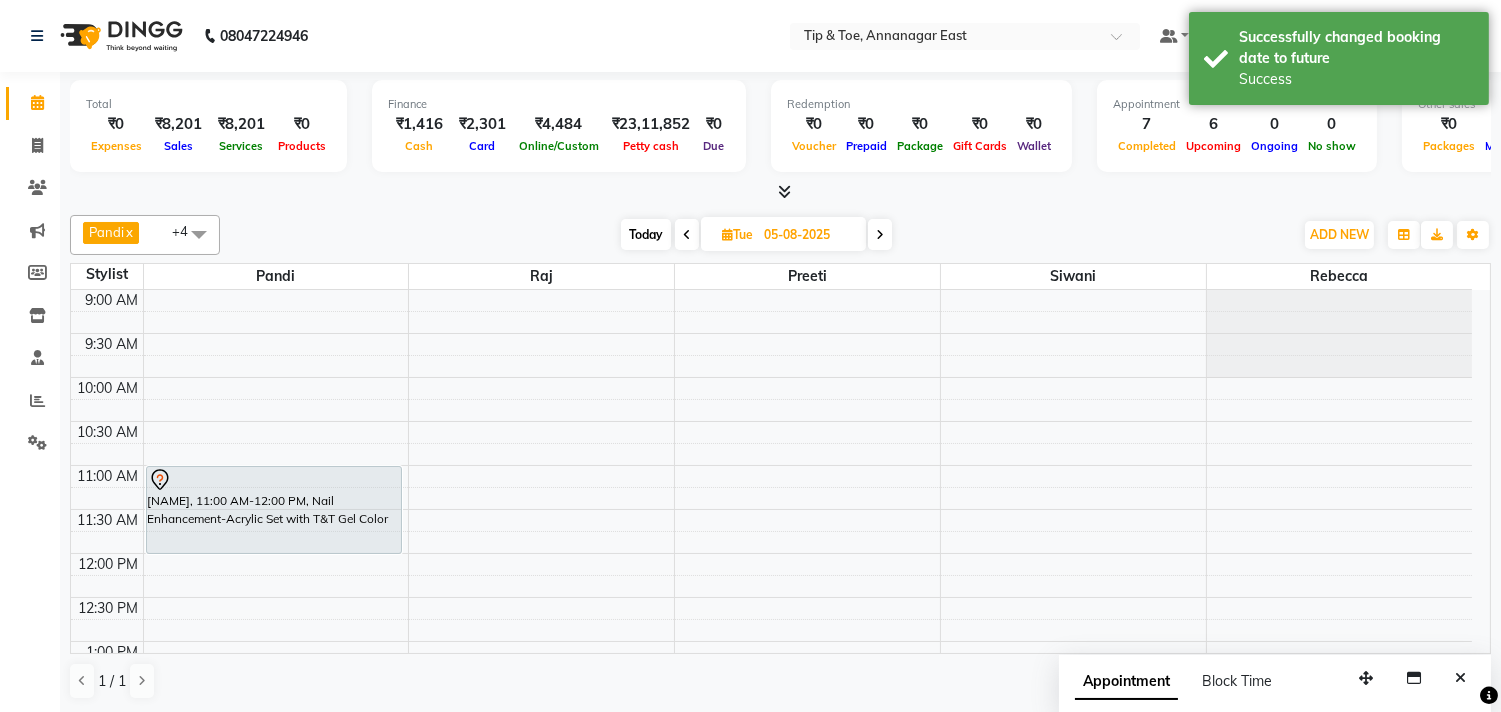 click on "Today" at bounding box center [646, 234] 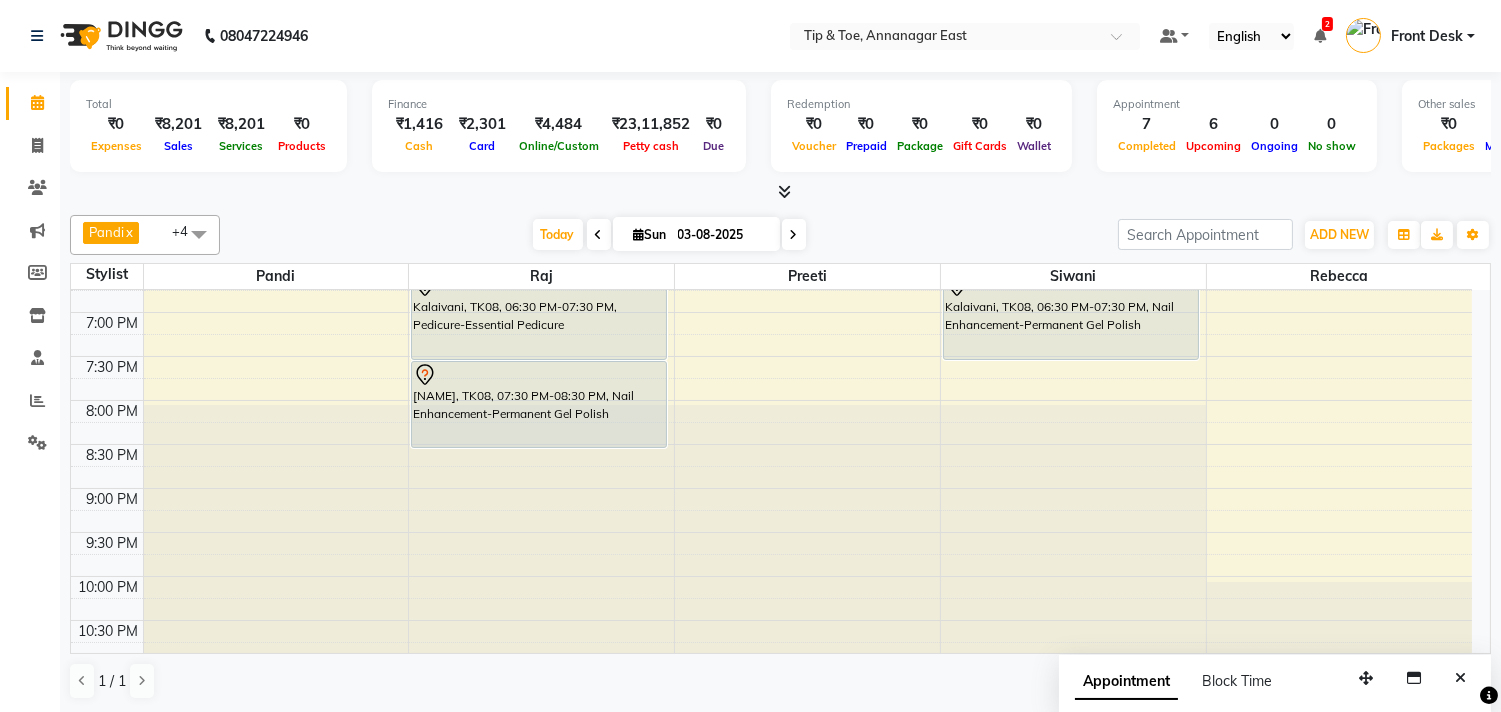 scroll, scrollTop: 873, scrollLeft: 0, axis: vertical 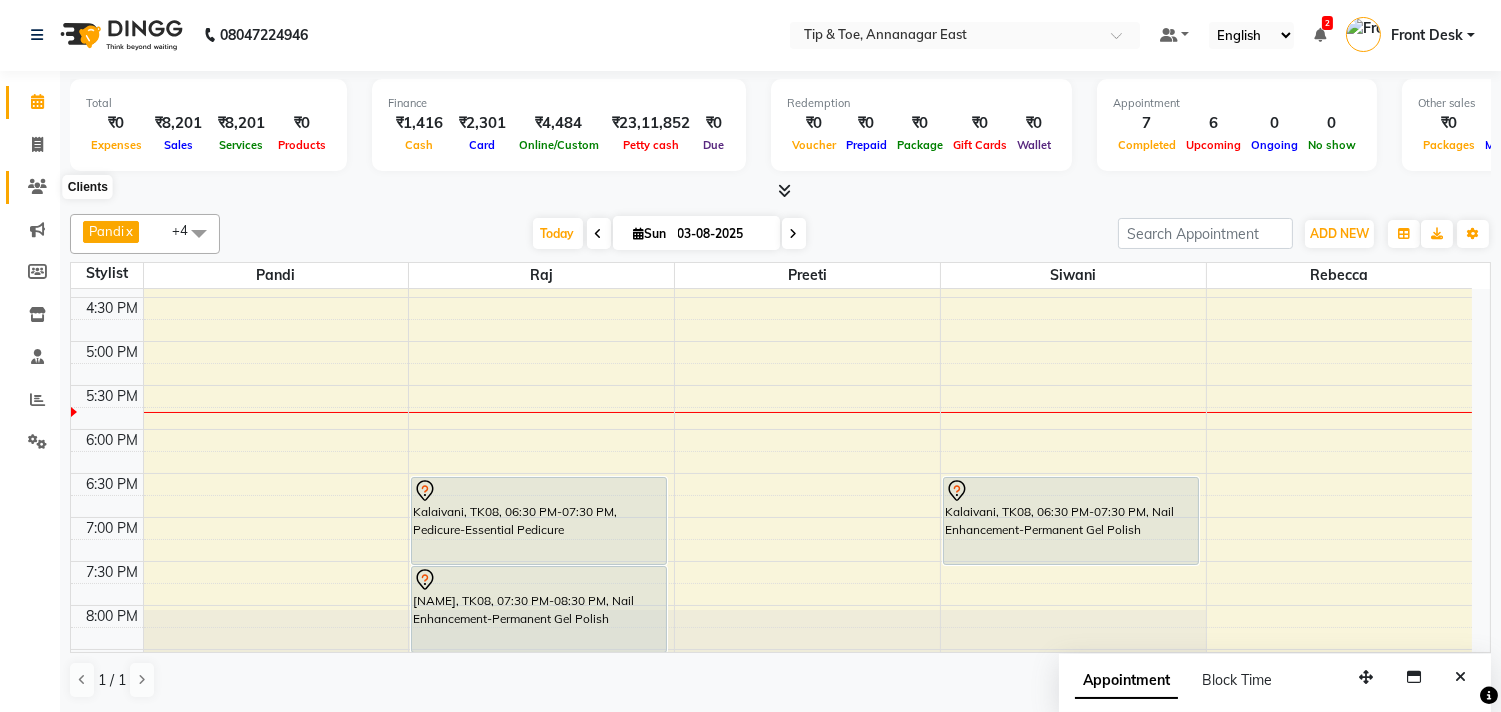 click 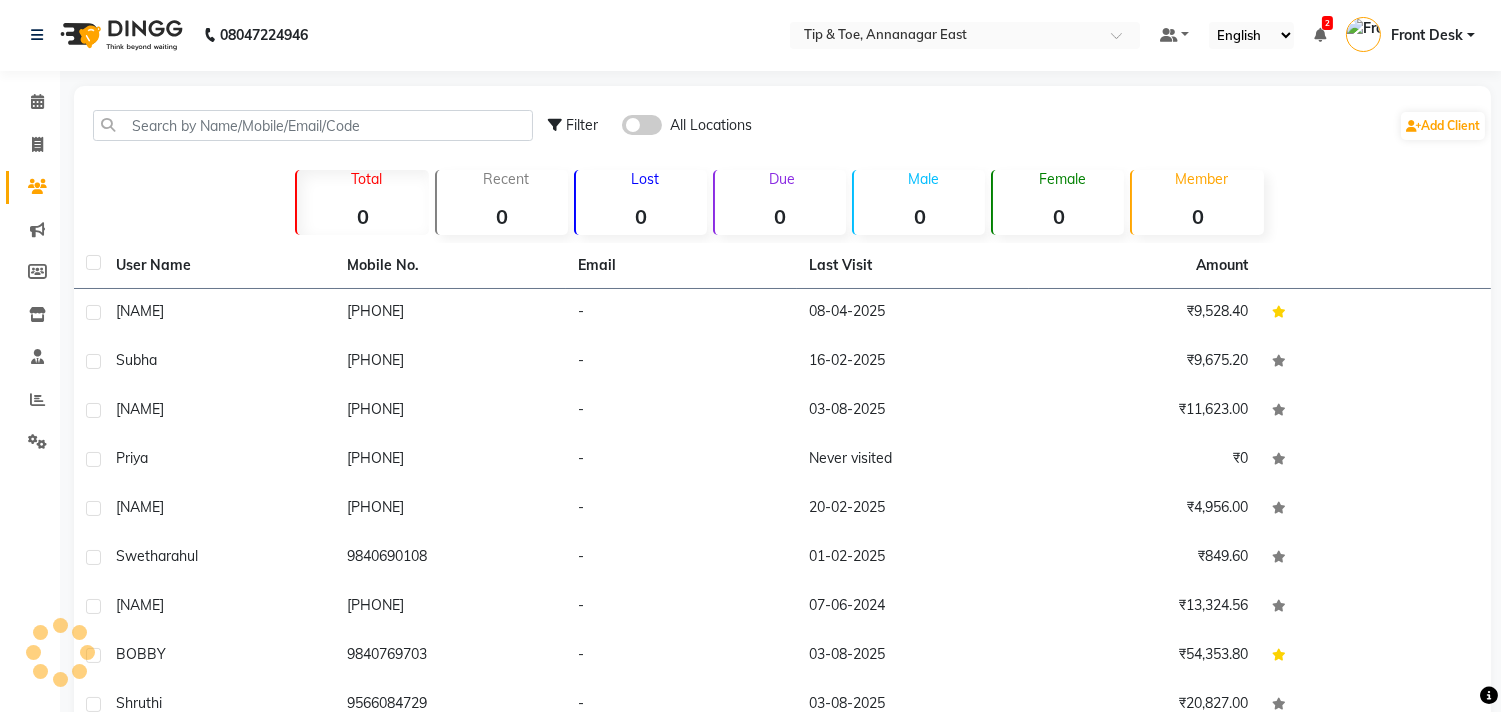 scroll, scrollTop: 0, scrollLeft: 0, axis: both 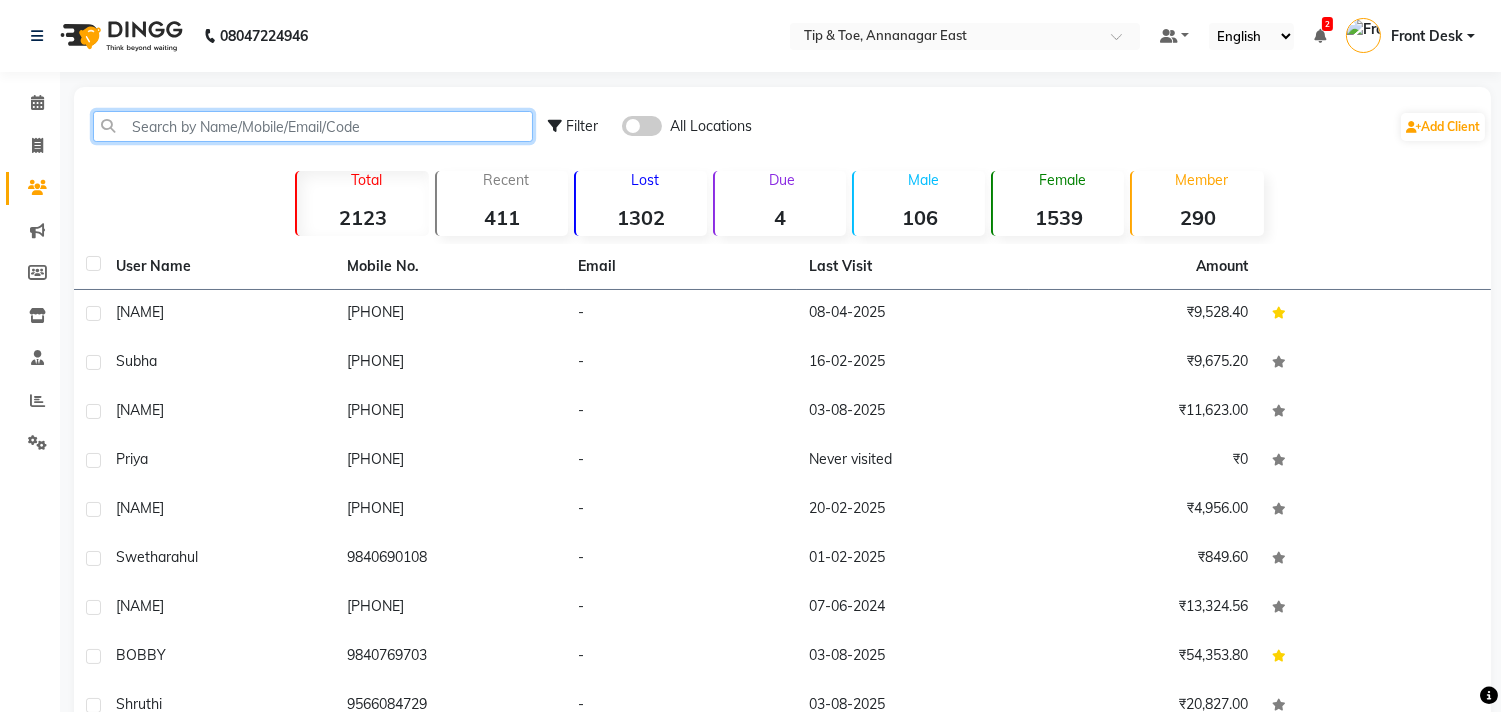 click 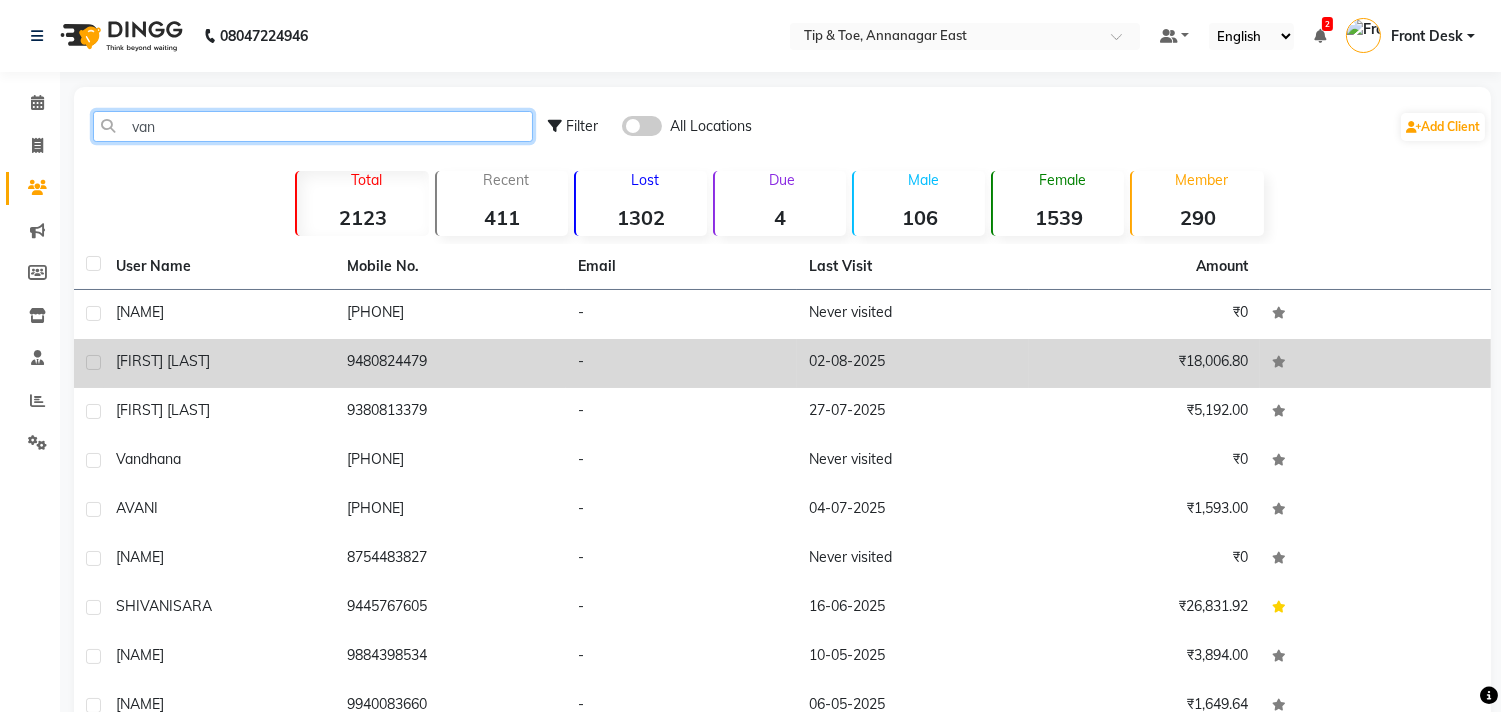 type on "van" 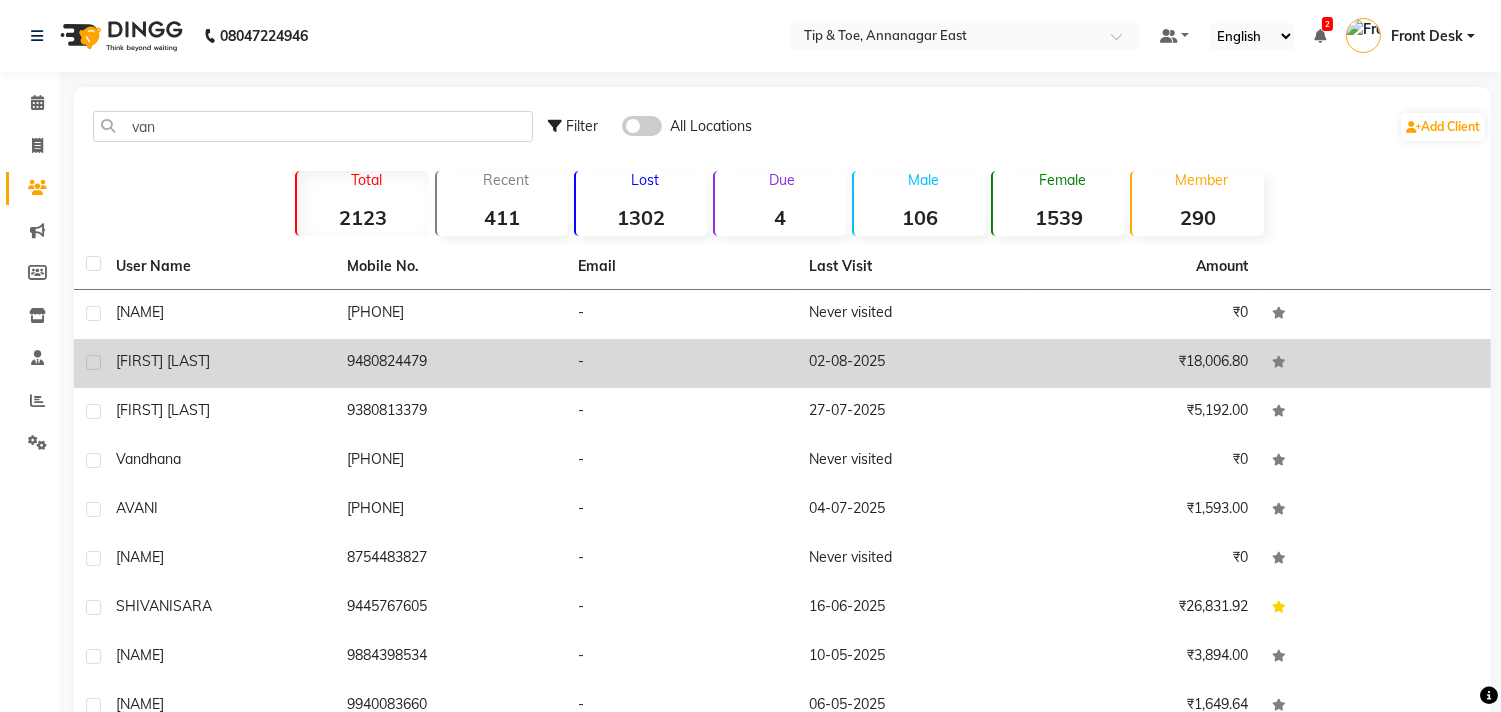 click on "vandana sagar" 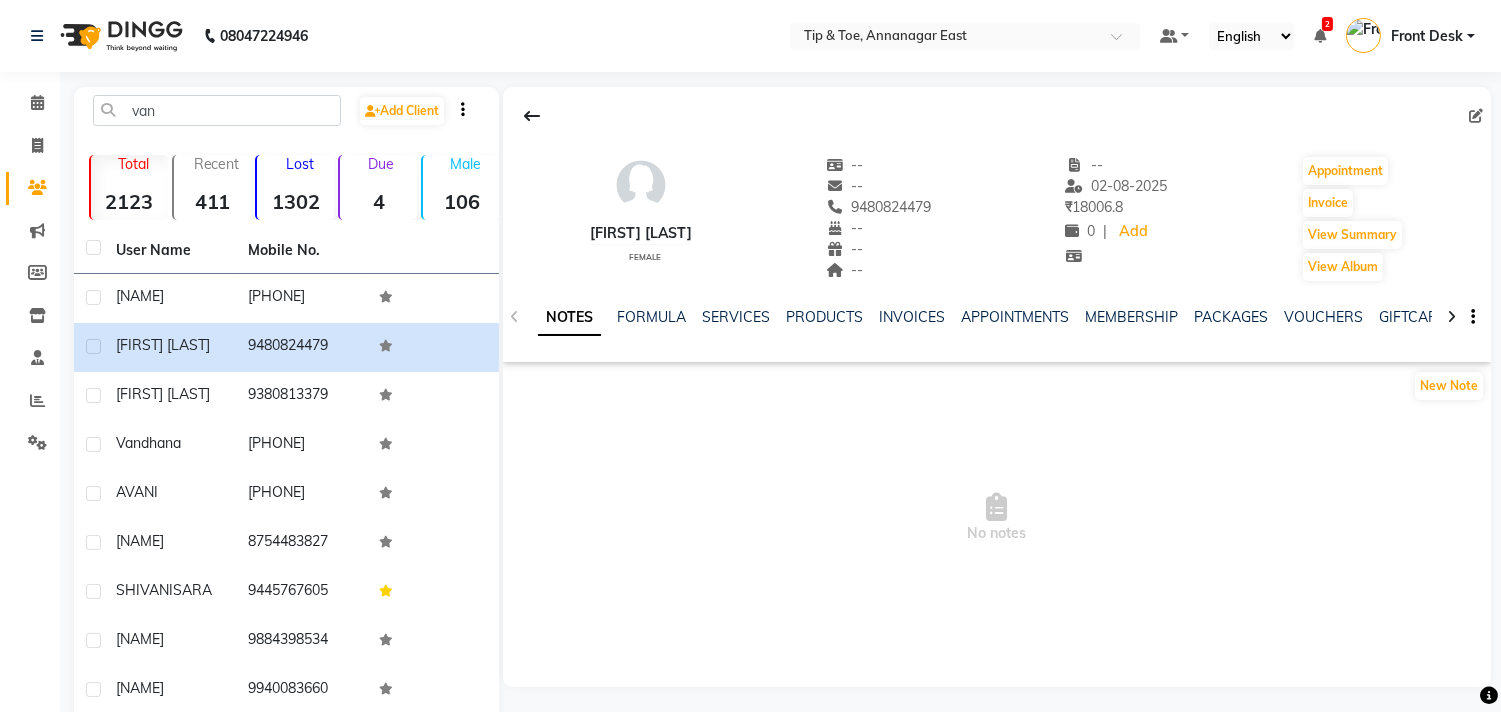 click on "NOTES FORMULA SERVICES PRODUCTS INVOICES APPOINTMENTS MEMBERSHIP PACKAGES VOUCHERS GIFTCARDS POINTS FORMS FAMILY CARDS WALLET" 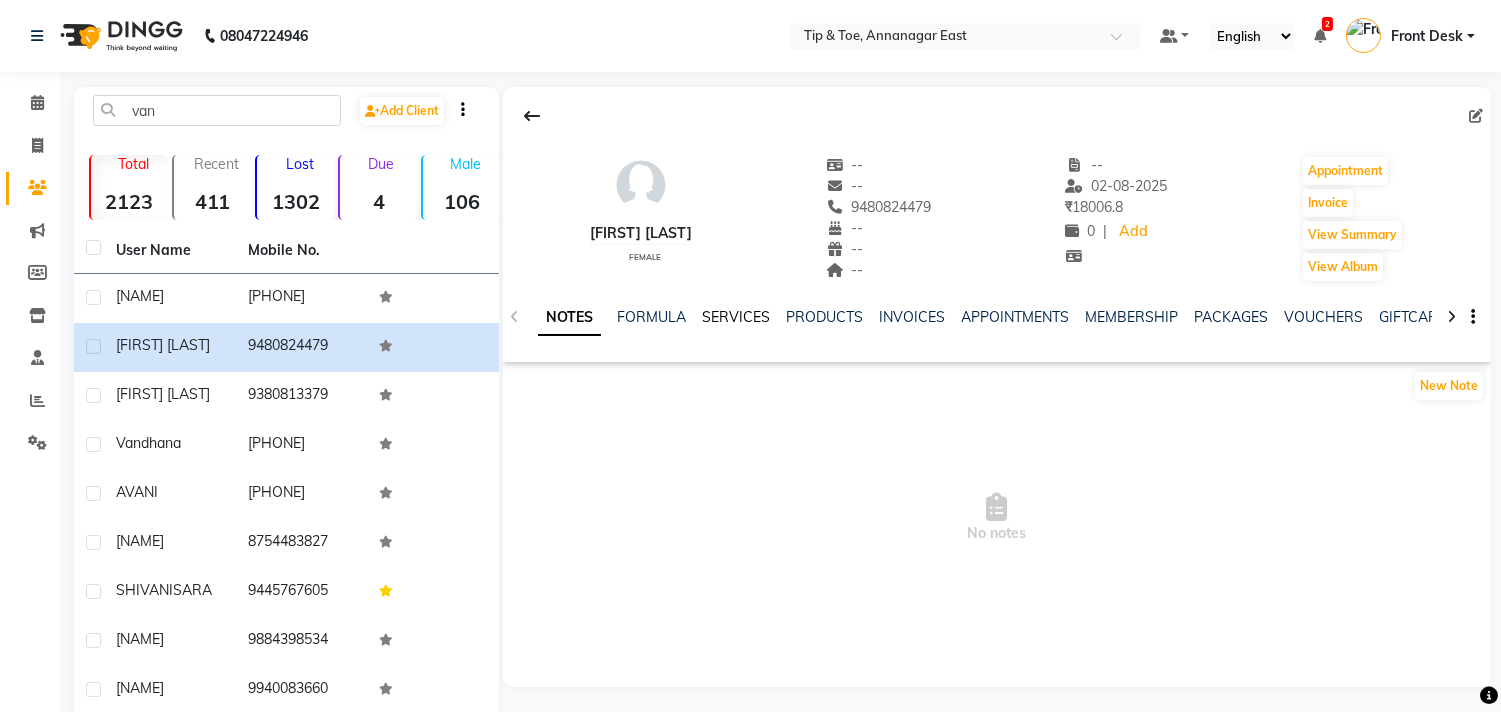 click on "SERVICES" 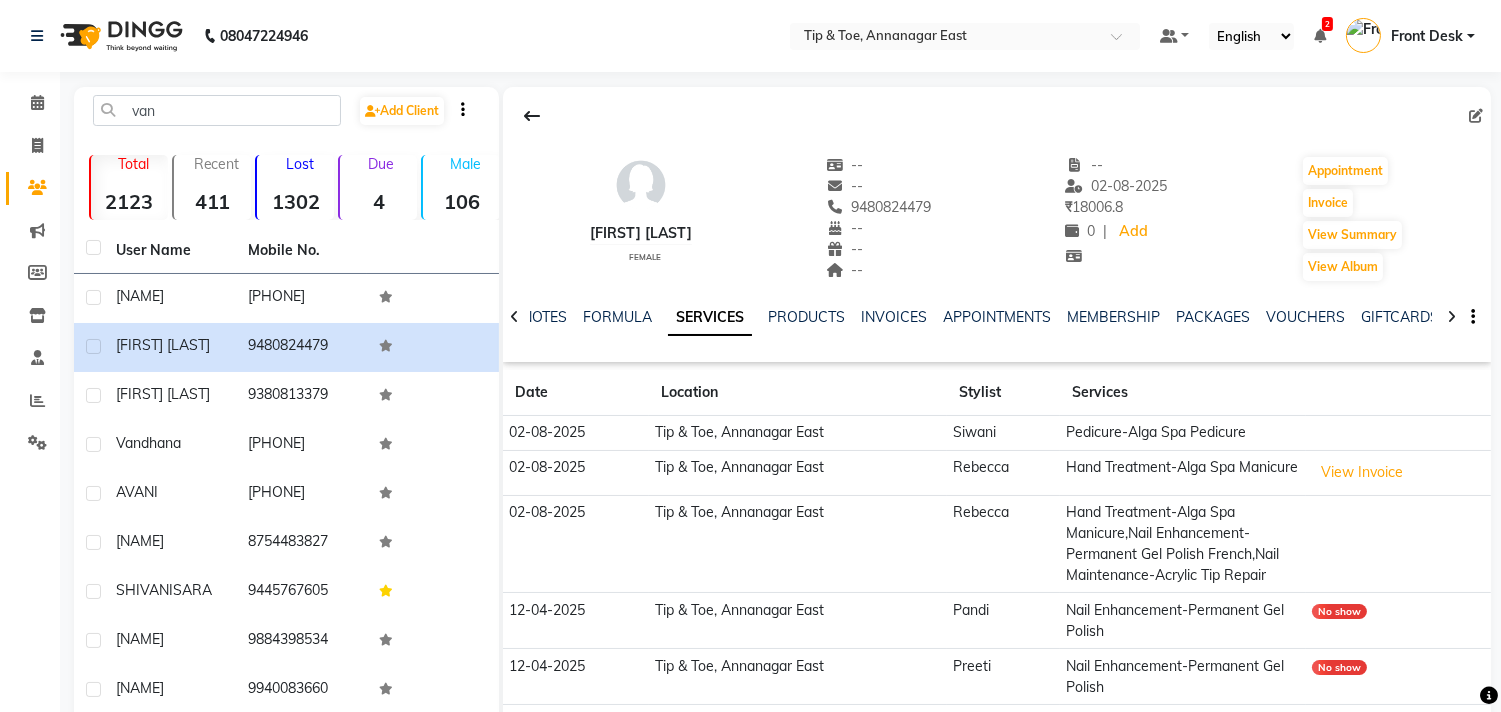 scroll, scrollTop: 137, scrollLeft: 0, axis: vertical 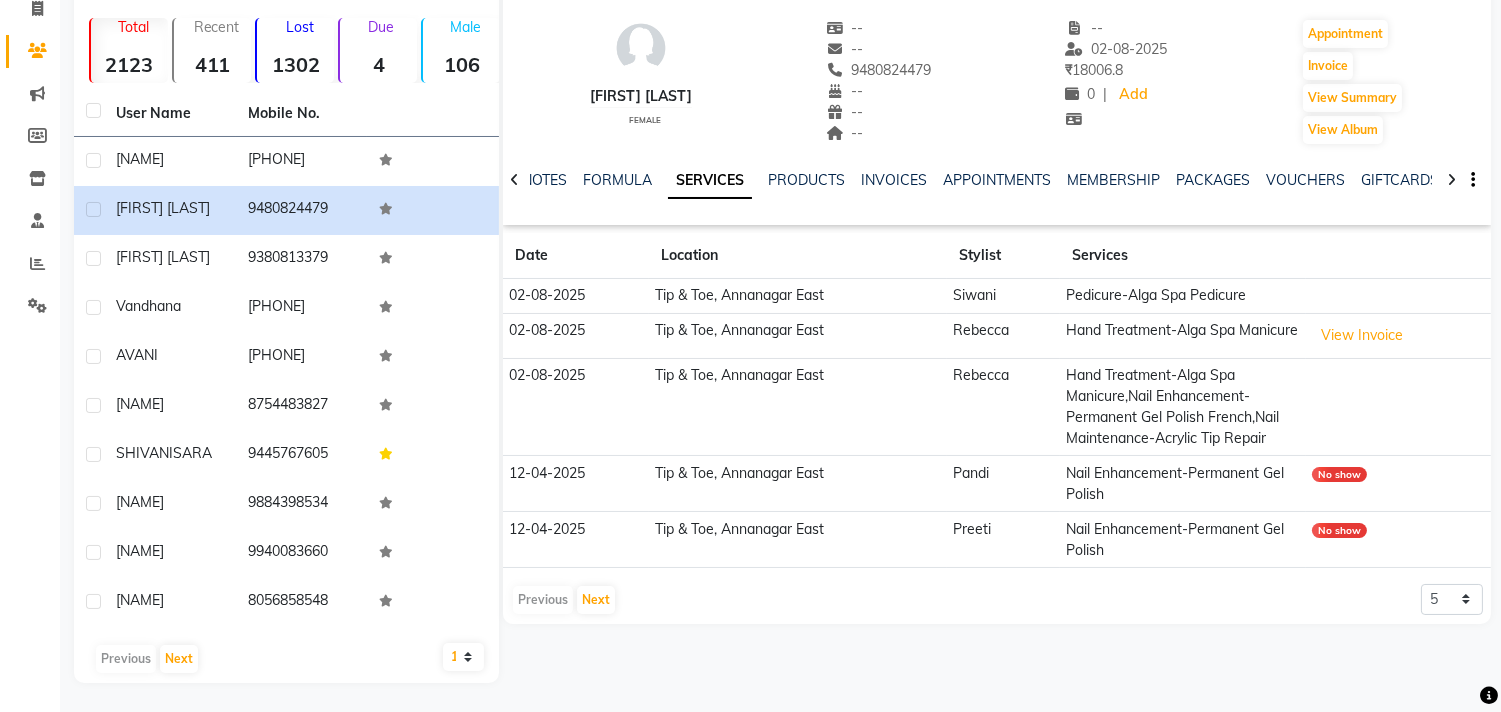 click on "No show" 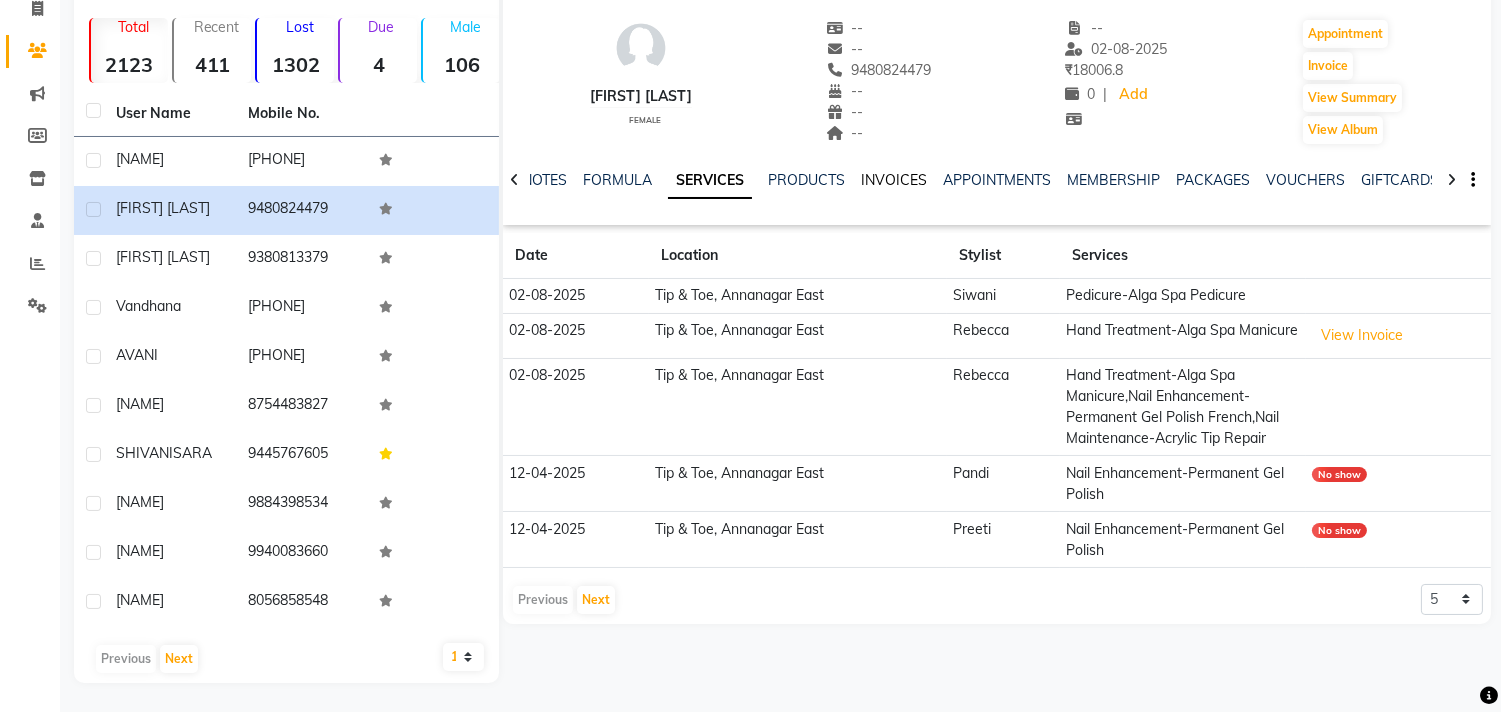 click on "INVOICES" 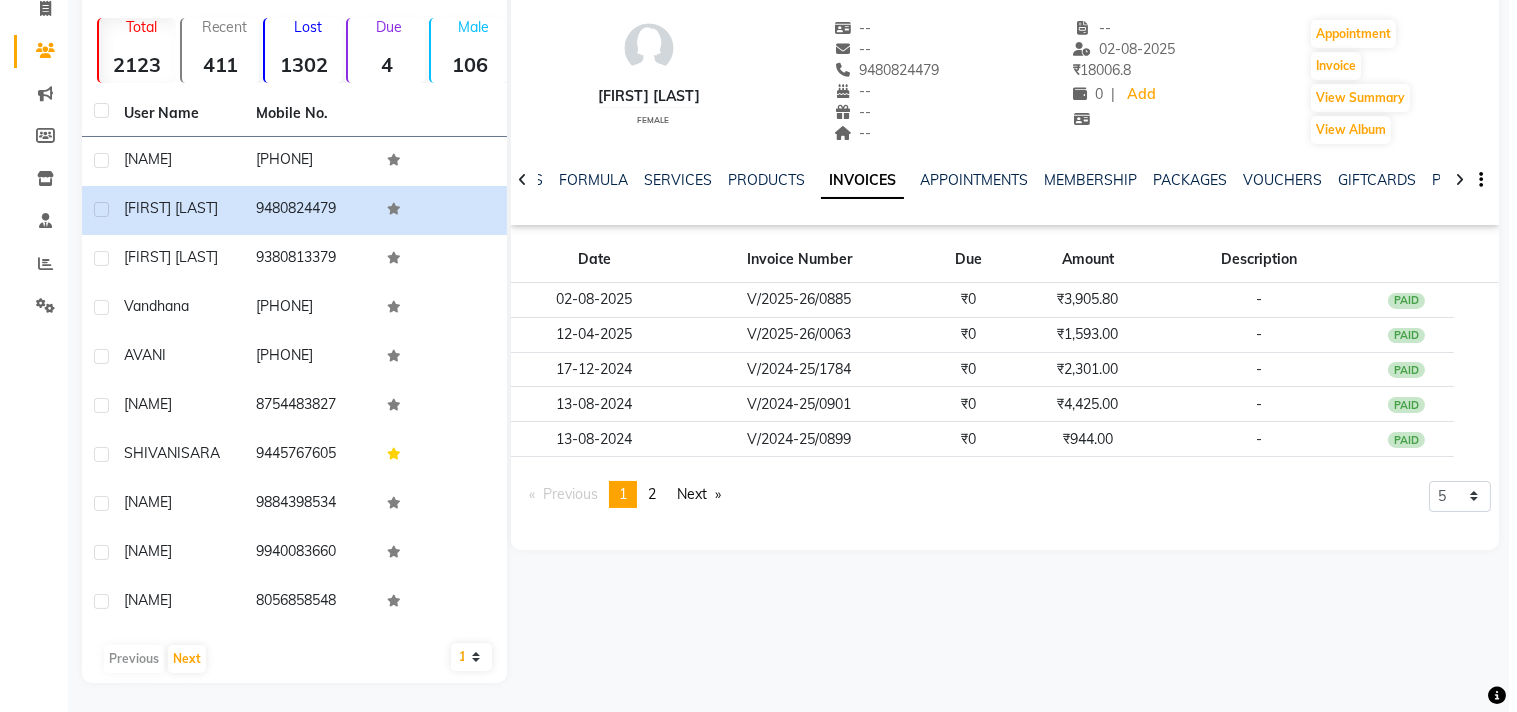 scroll, scrollTop: 0, scrollLeft: 0, axis: both 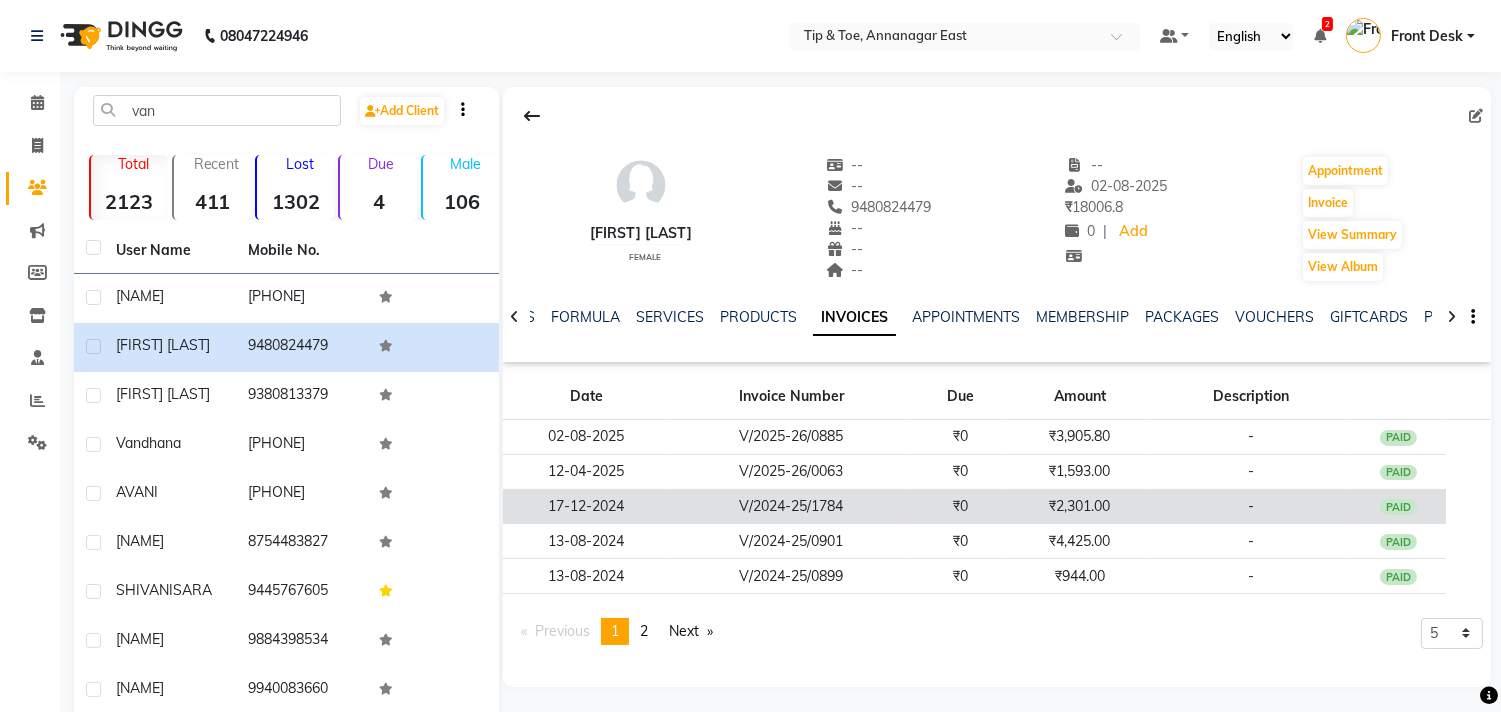 click on "17-12-2024" 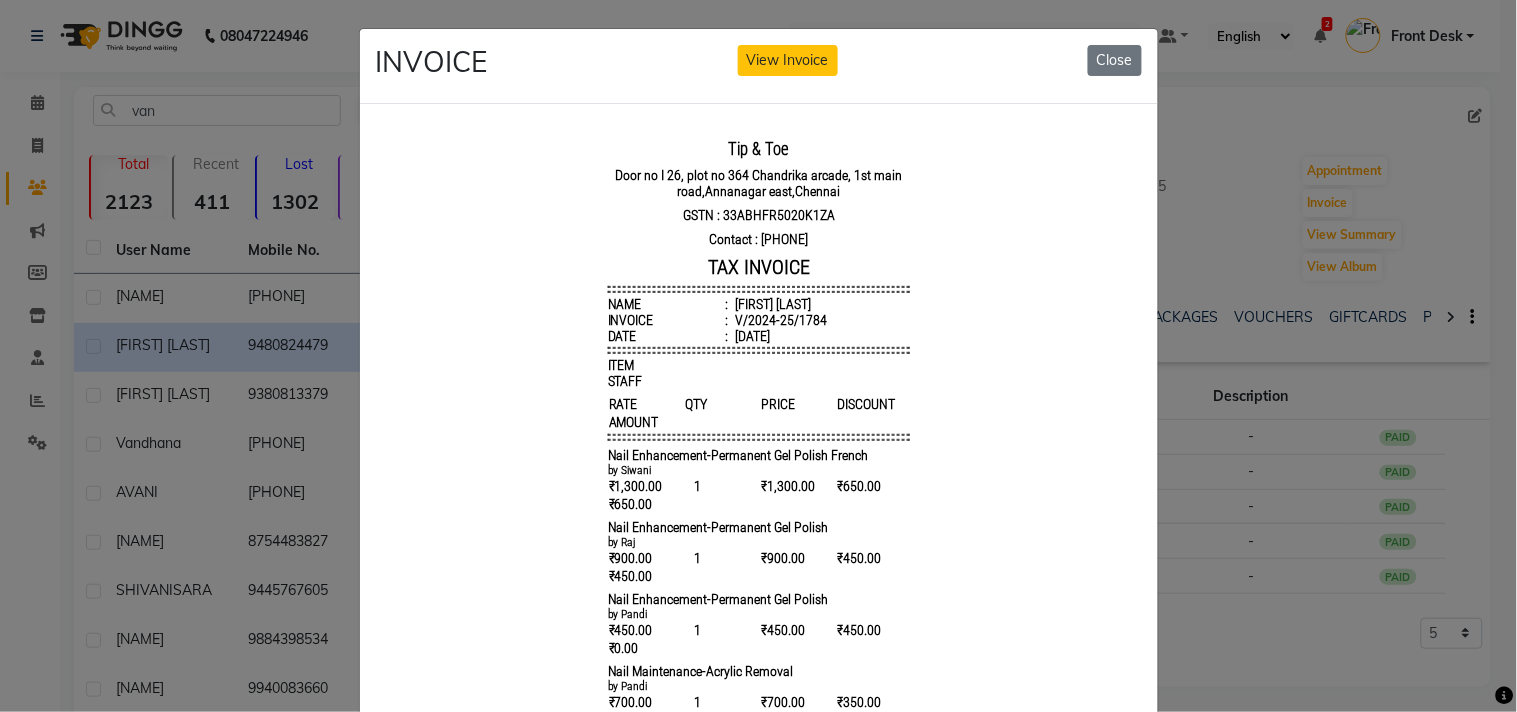 scroll, scrollTop: 0, scrollLeft: 0, axis: both 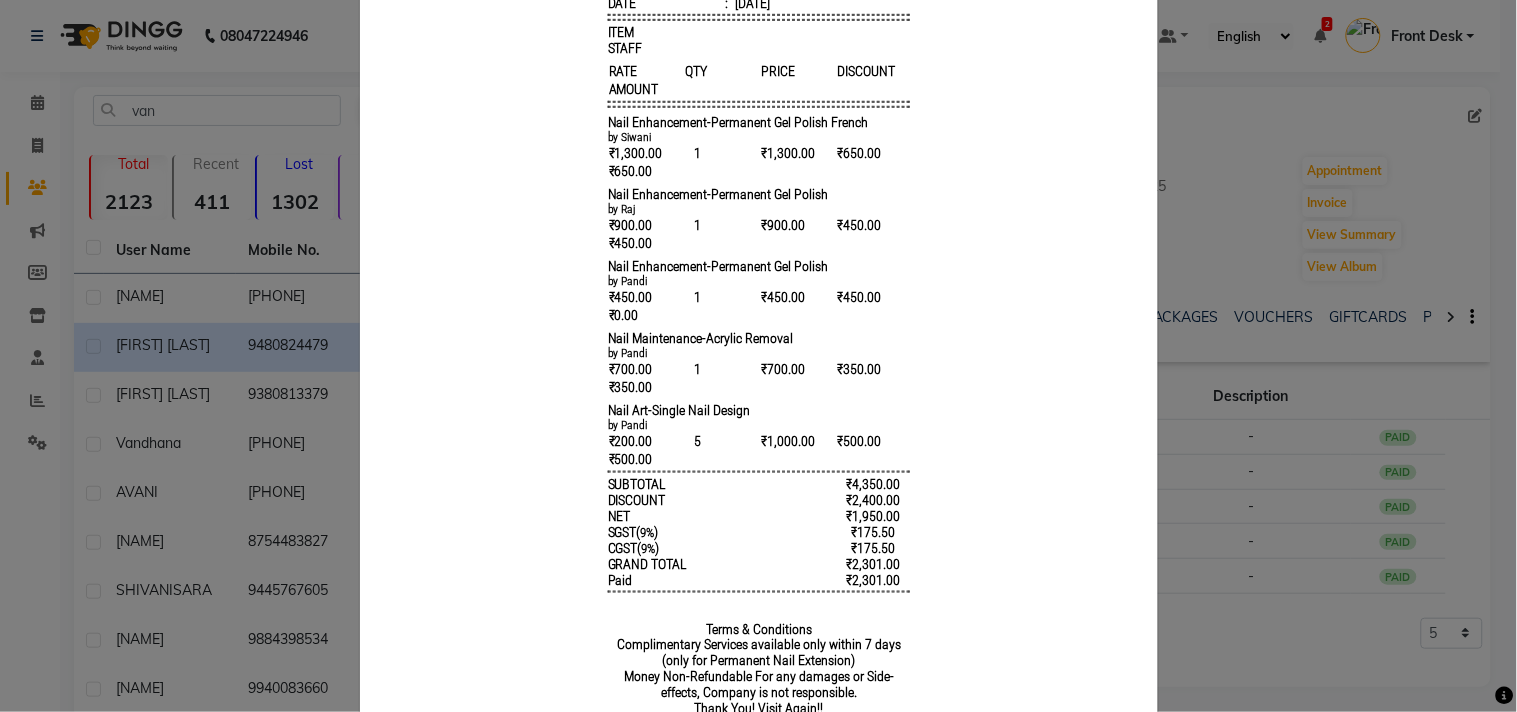 click on "INVOICE View Invoice Close" 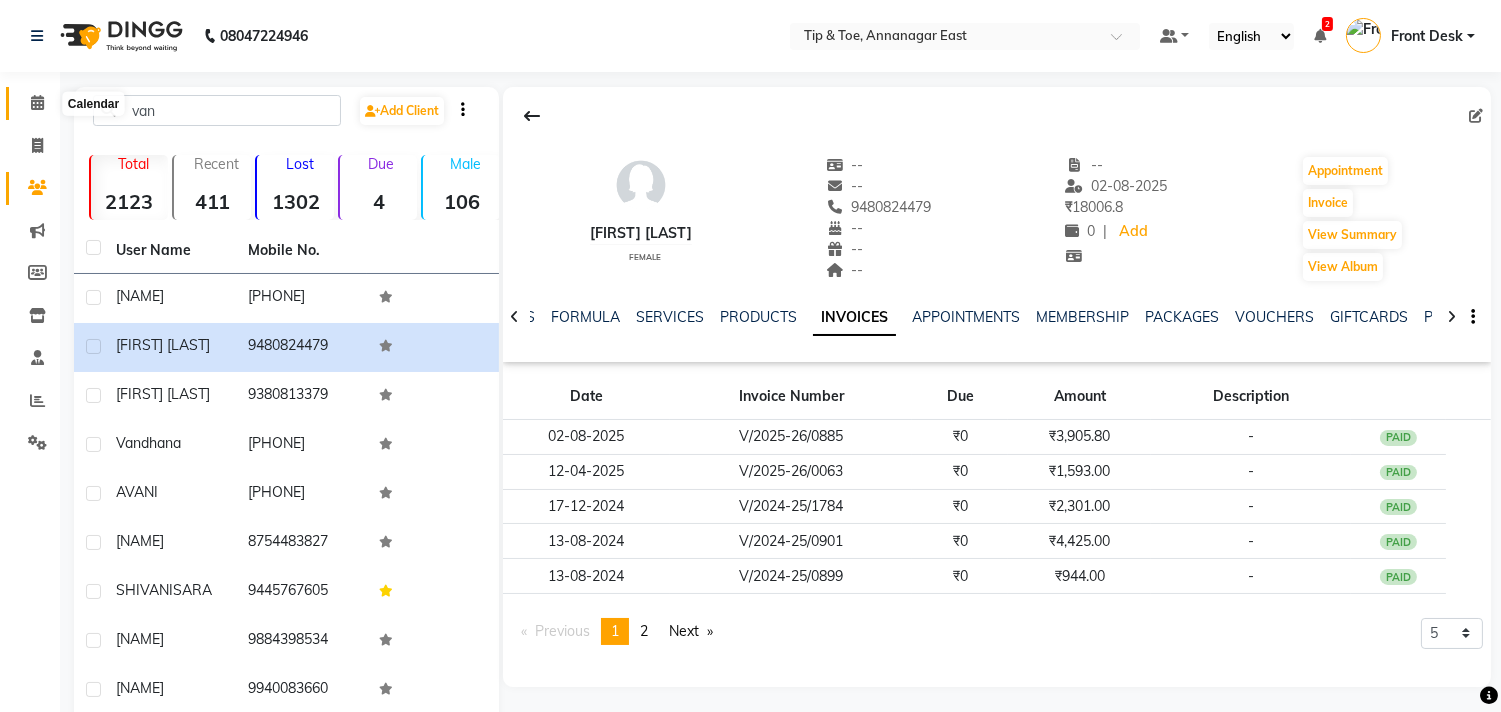 click 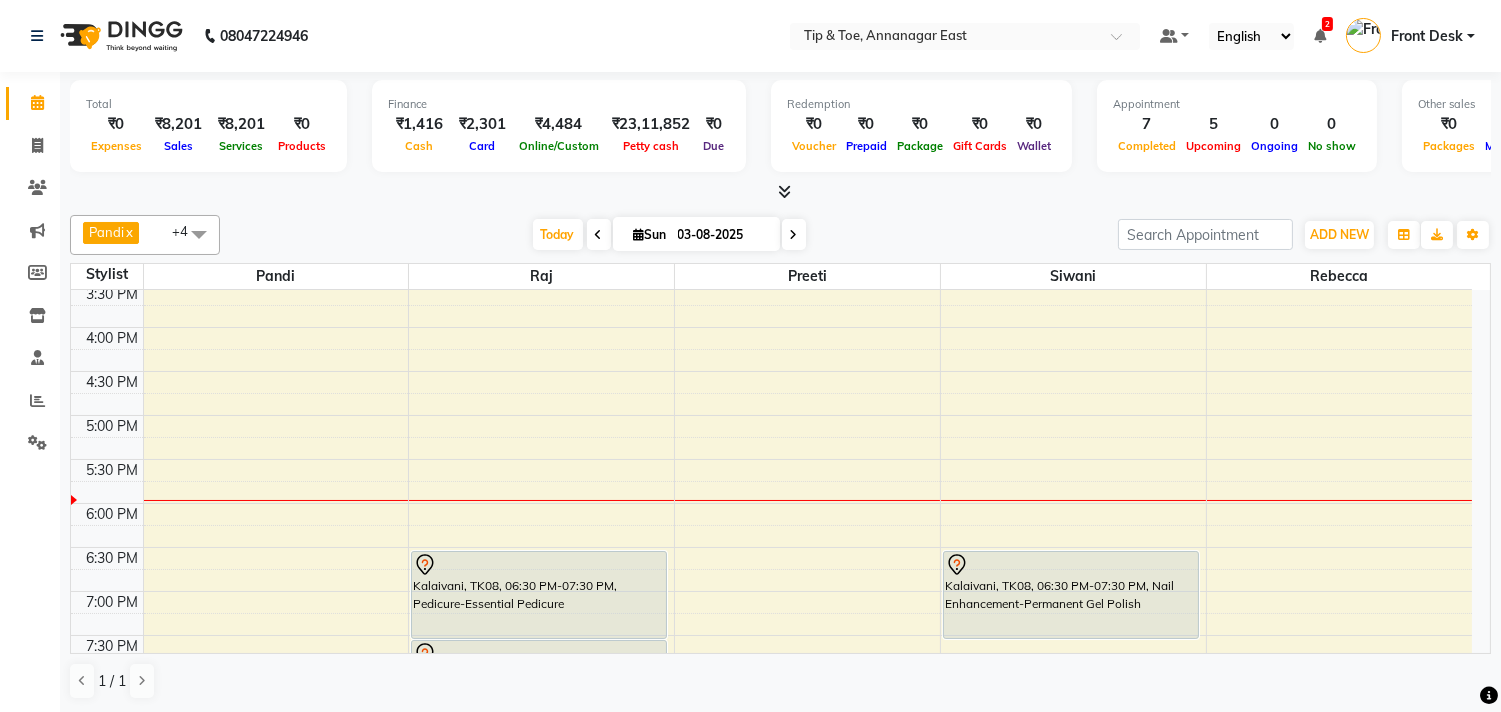 scroll, scrollTop: 555, scrollLeft: 0, axis: vertical 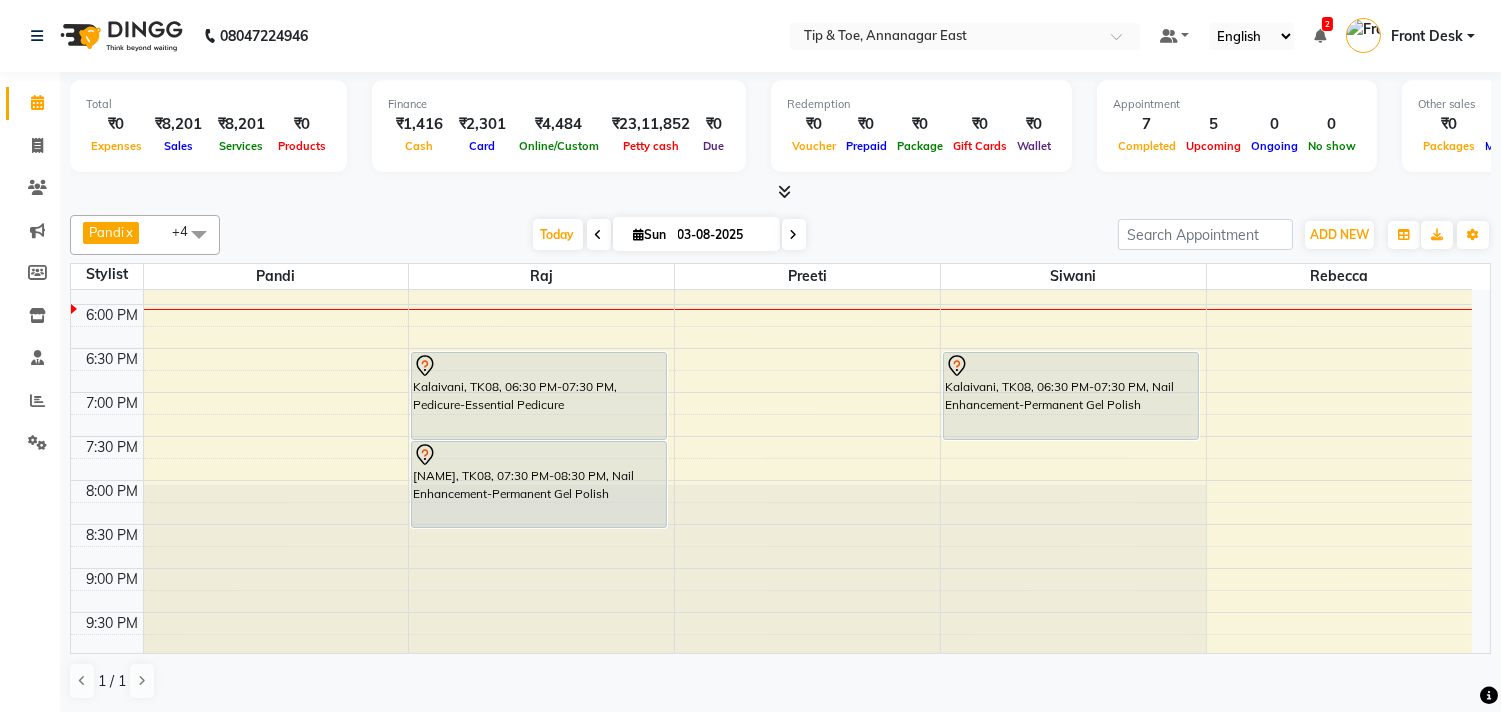 click on "9:00 AM 9:30 AM 10:00 AM 10:30 AM 11:00 AM 11:30 AM 12:00 PM 12:30 PM 1:00 PM 1:30 PM 2:00 PM 2:30 PM 3:00 PM 3:30 PM 4:00 PM 4:30 PM 5:00 PM 5:30 PM 6:00 PM 6:30 PM 7:00 PM 7:30 PM 8:00 PM 8:30 PM 9:00 PM 9:30 PM 10:00 PM 10:30 PM     Shruthi, TK01, 11:00 AM-12:30 PM, Nail Maintenance-Acrylic Nail Re-fills,Nail Enhancement-Permanent Gel Polish     merline, TK06, 01:30 PM-02:15 PM, Hand Treatment-Essential Manicure     BOBBY, TK03, 12:30 PM-01:15 PM,  Vedic Valley Pedicure     merline, TK06, 01:30 PM-02:30 PM, Pedicure-Essential Pedicure     JANAVI, TK05, 02:30 PM-03:30 PM,  Vedic Valley Pedicure             Kalaivani, TK08, 06:30 PM-07:30 PM, Pedicure-Essential Pedicure             Kalaivani, TK08, 07:30 PM-08:30 PM, Nail Enhancement-Permanent Gel Polish     JANAVI, TK05, 02:30 PM-03:00 PM, Pedicure-Essential Pedicure             vibhusha, TK04, 01:00 PM-01:30 PM, Nail Maintenance-Permanent Gel Polish Removal    Priya, TK07, 02:30 PM-03:00 PM, Nail Enhancement-Permanent Gel Polish" at bounding box center [771, 128] 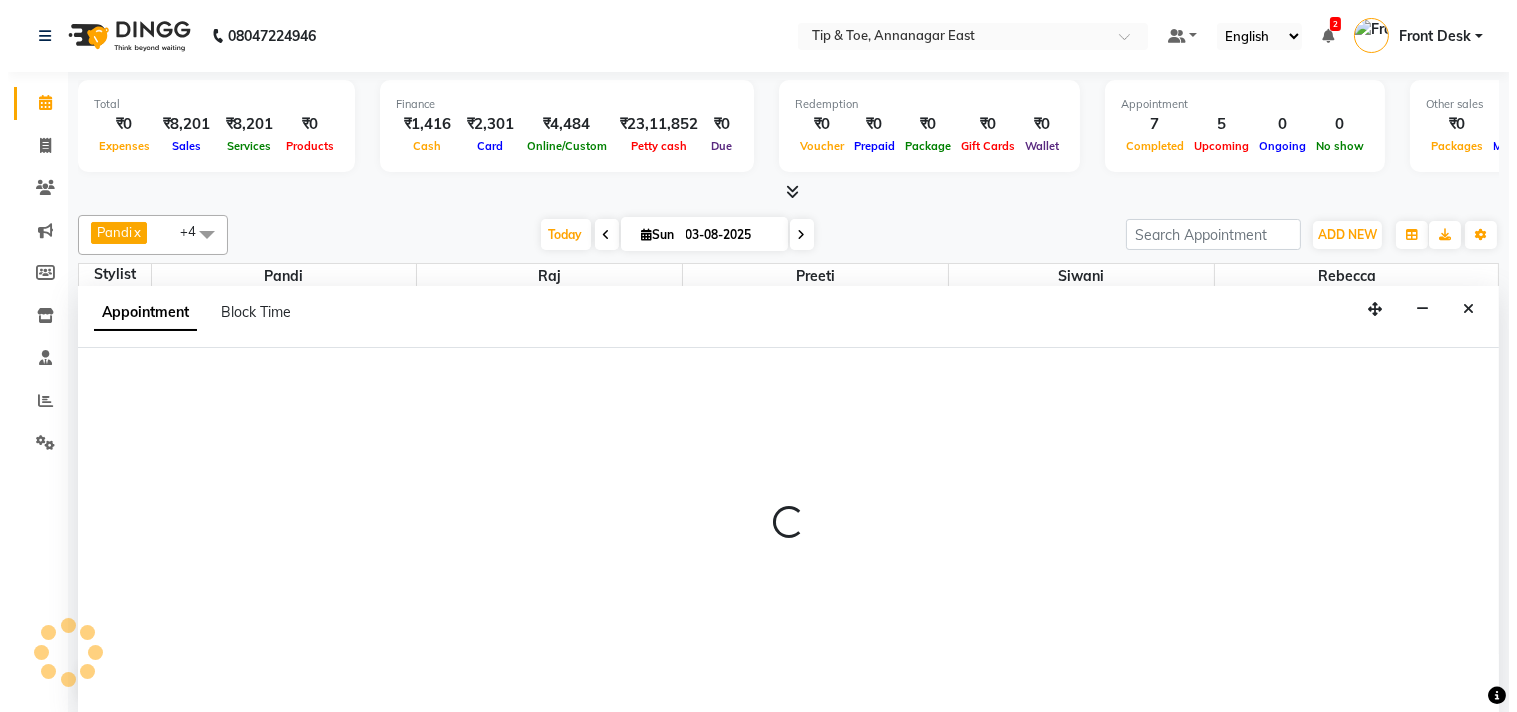scroll, scrollTop: 1, scrollLeft: 0, axis: vertical 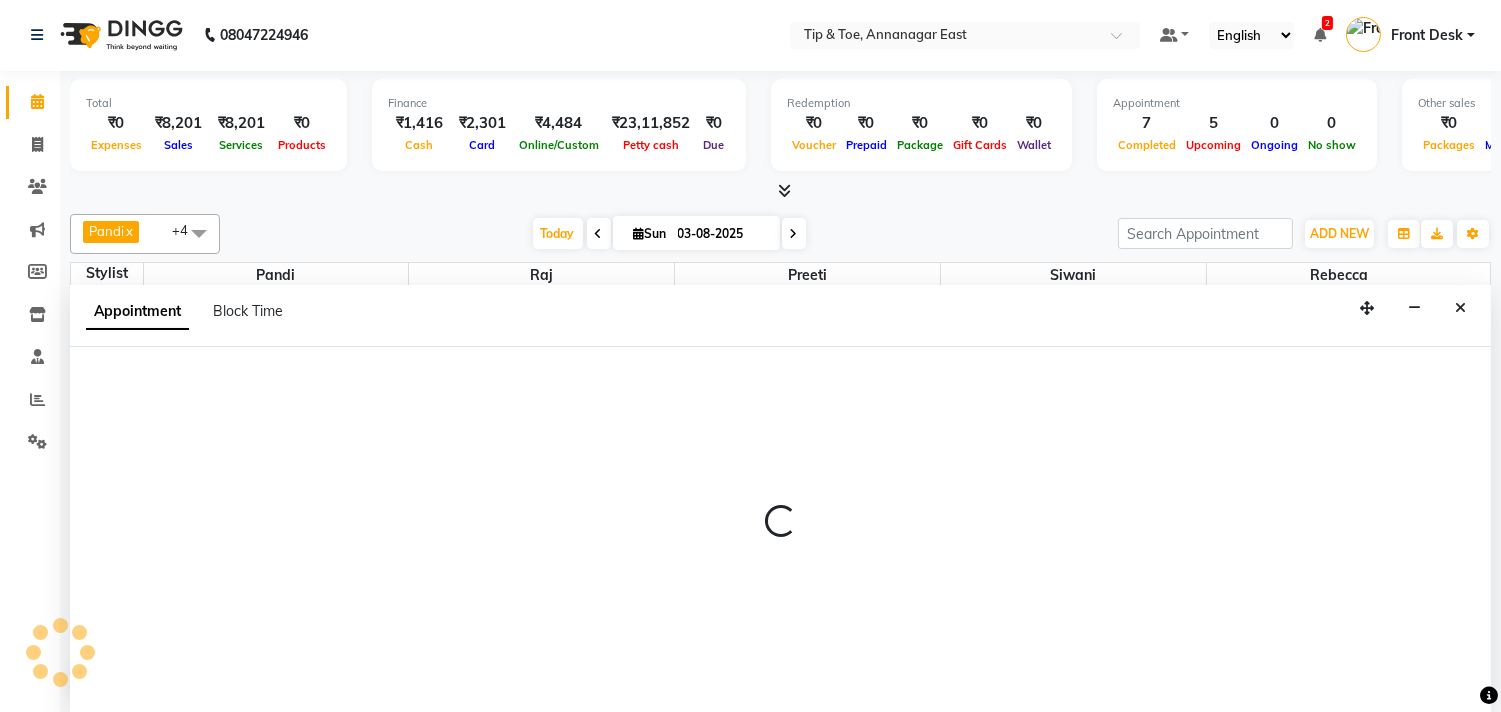 select on "75187" 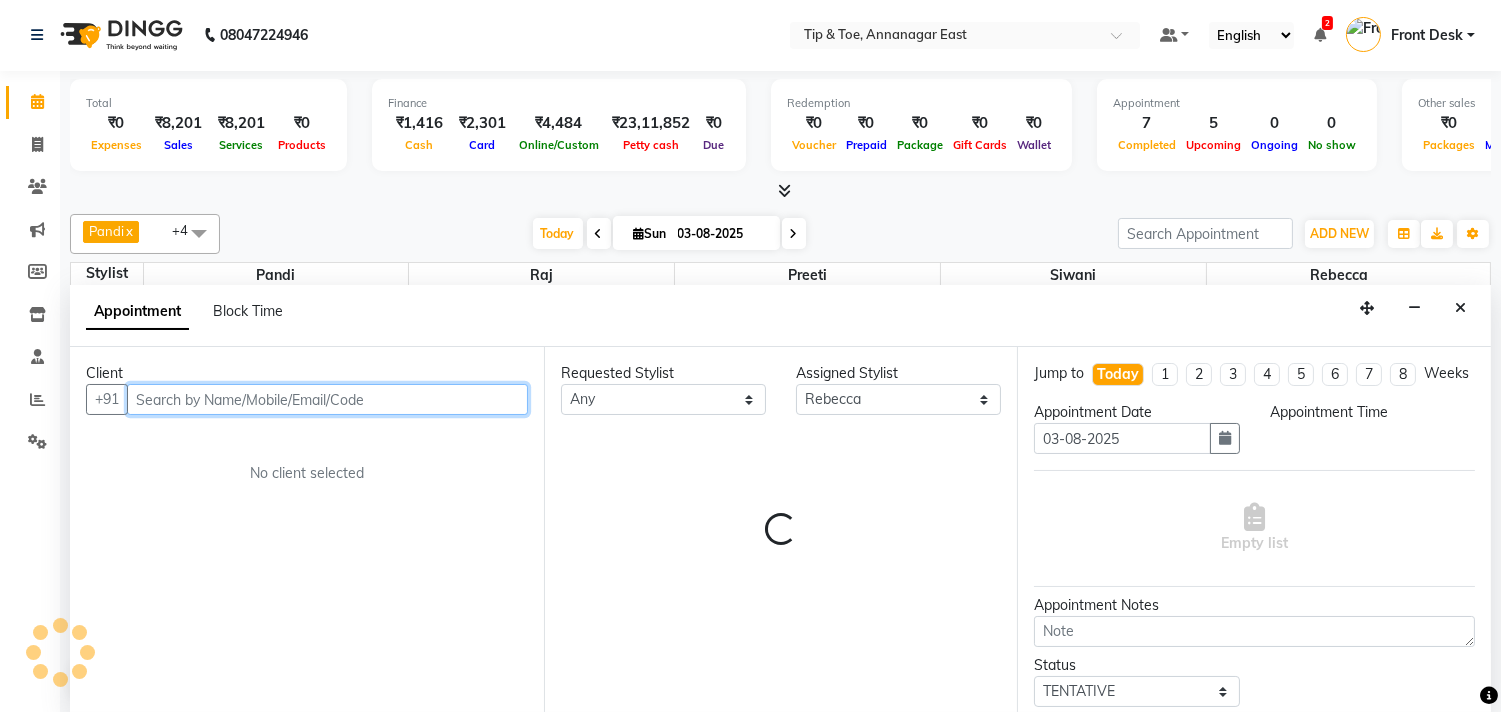 select on "1080" 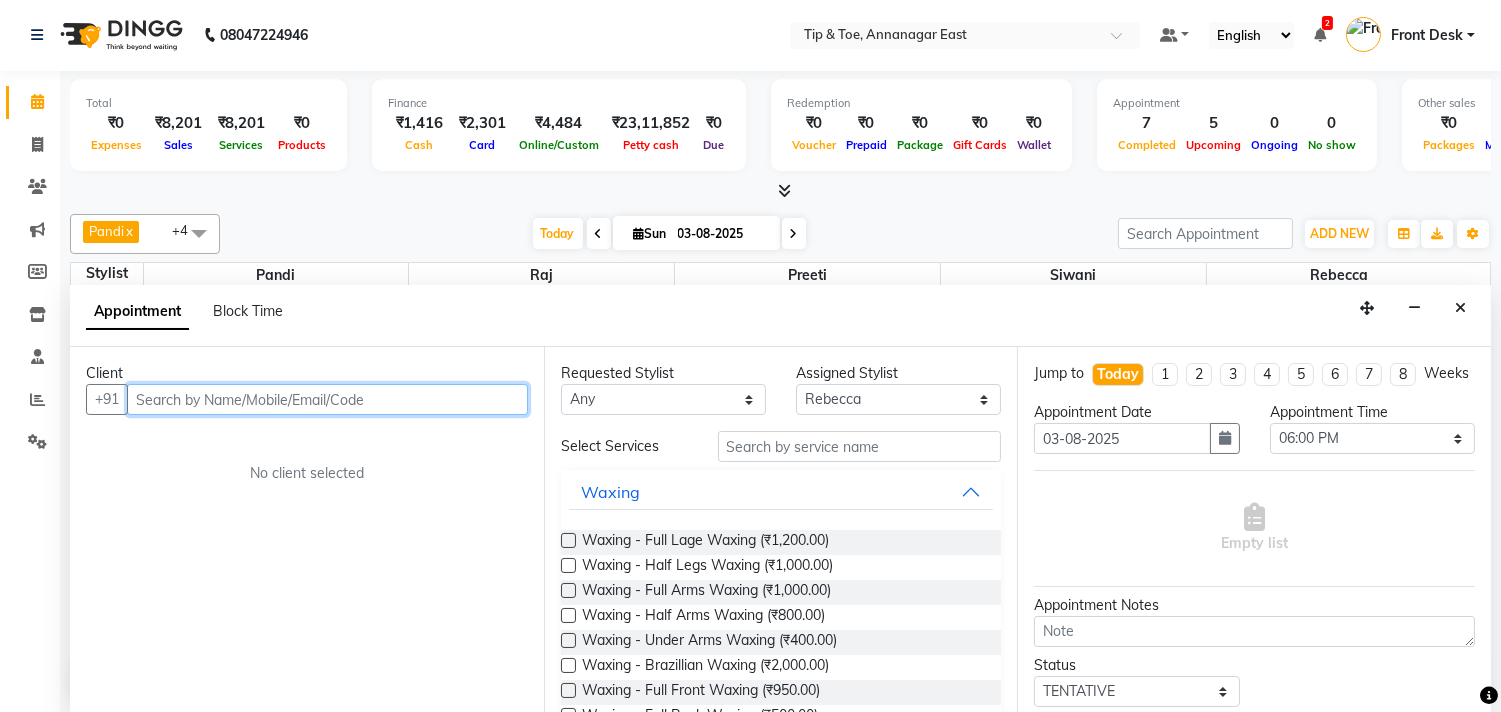 click at bounding box center (327, 399) 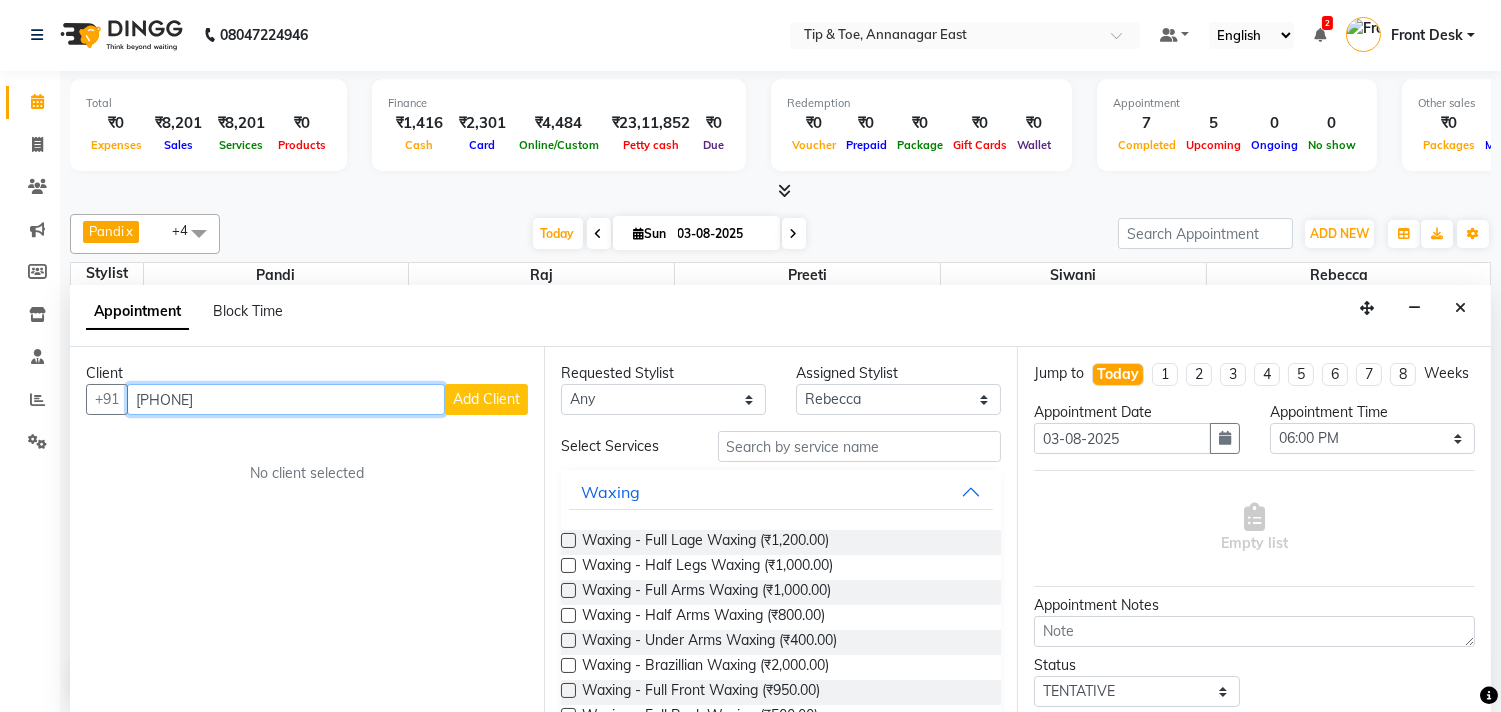 type on "[PHONE]" 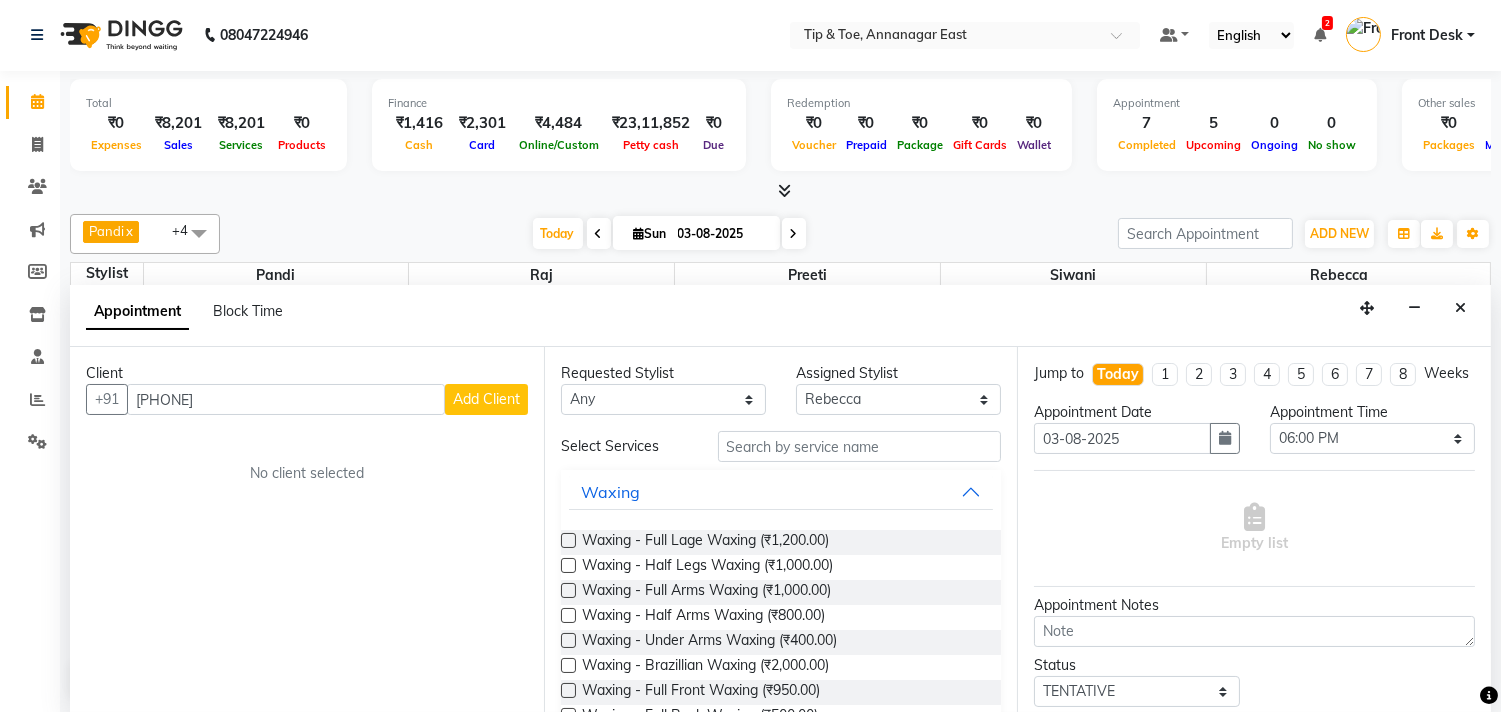 click on "Add Client" at bounding box center [486, 399] 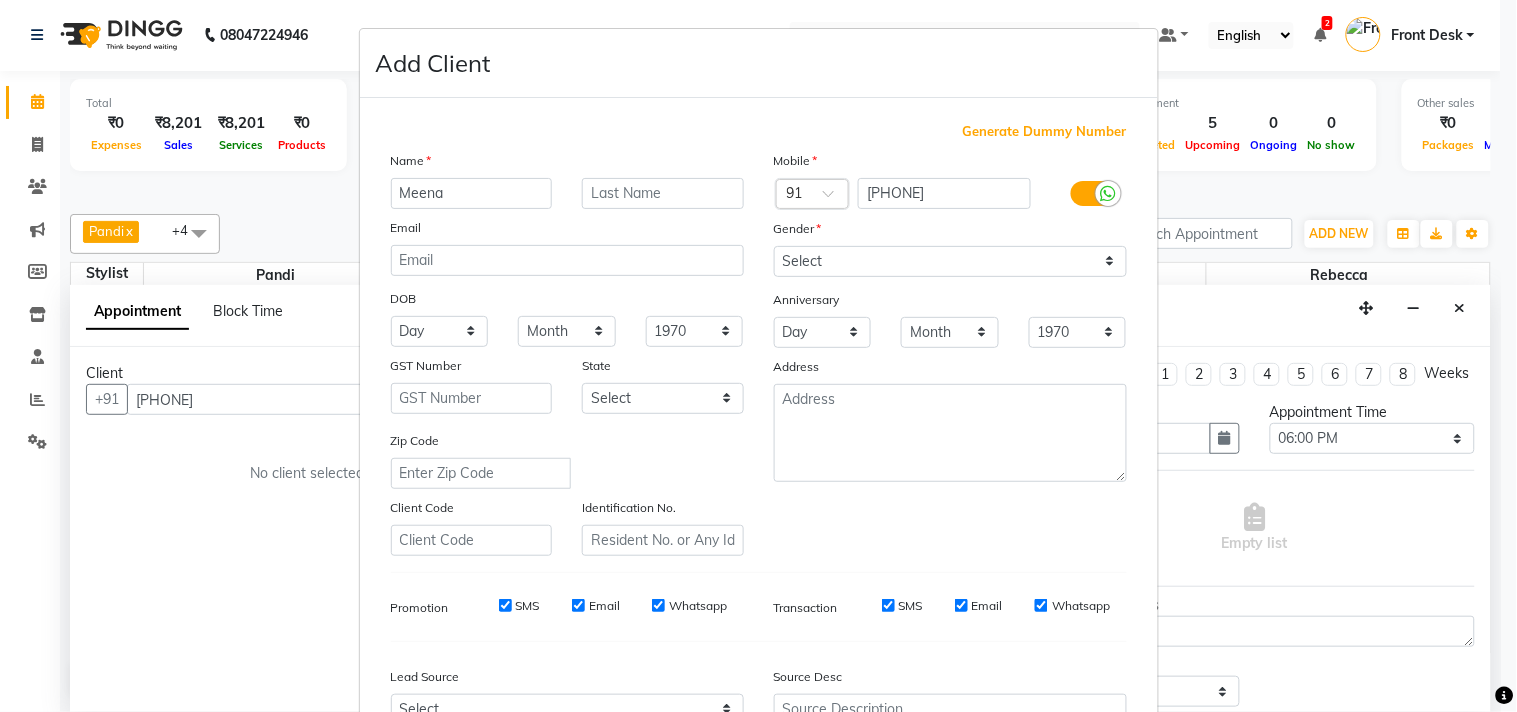 type on "Meena" 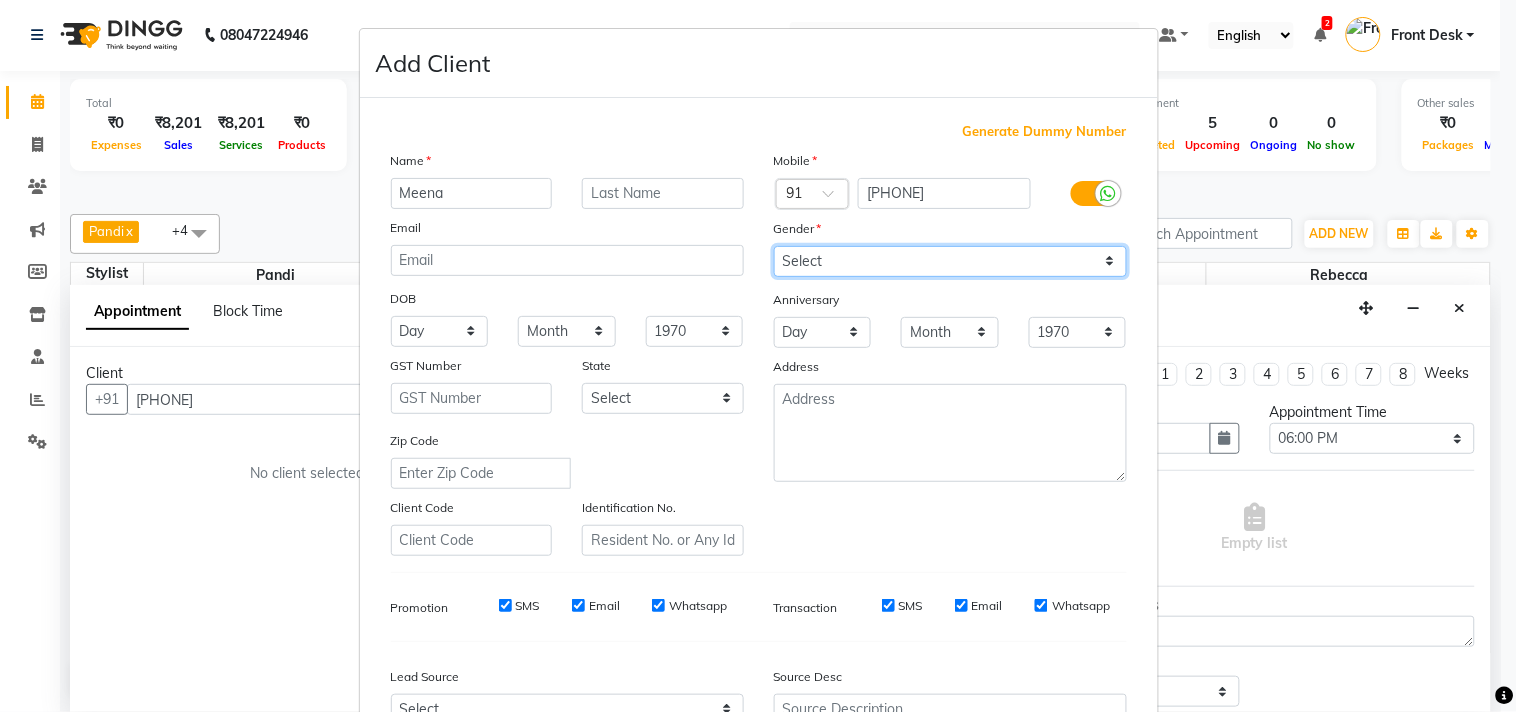 click on "Select Male Female Other Prefer Not To Say" at bounding box center [950, 261] 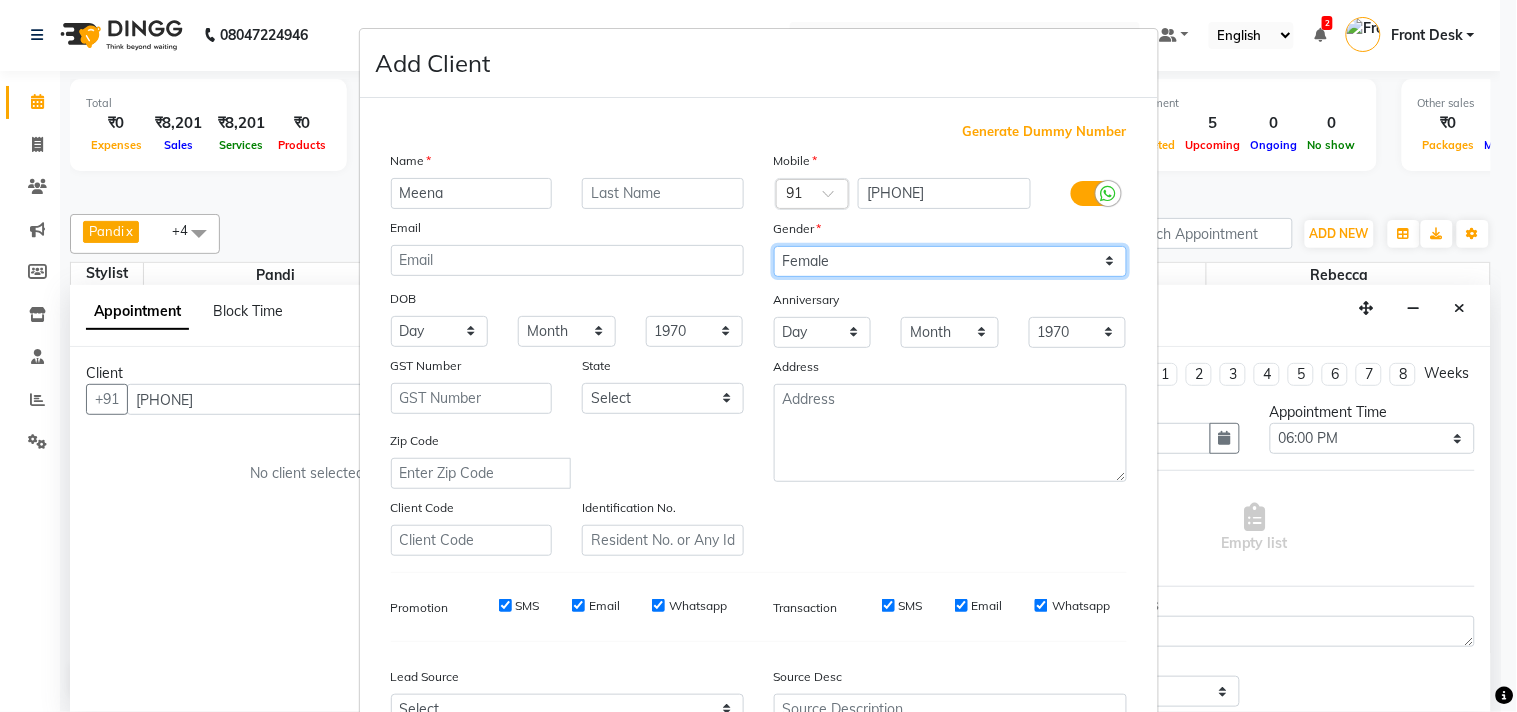 click on "Select Male Female Other Prefer Not To Say" at bounding box center [950, 261] 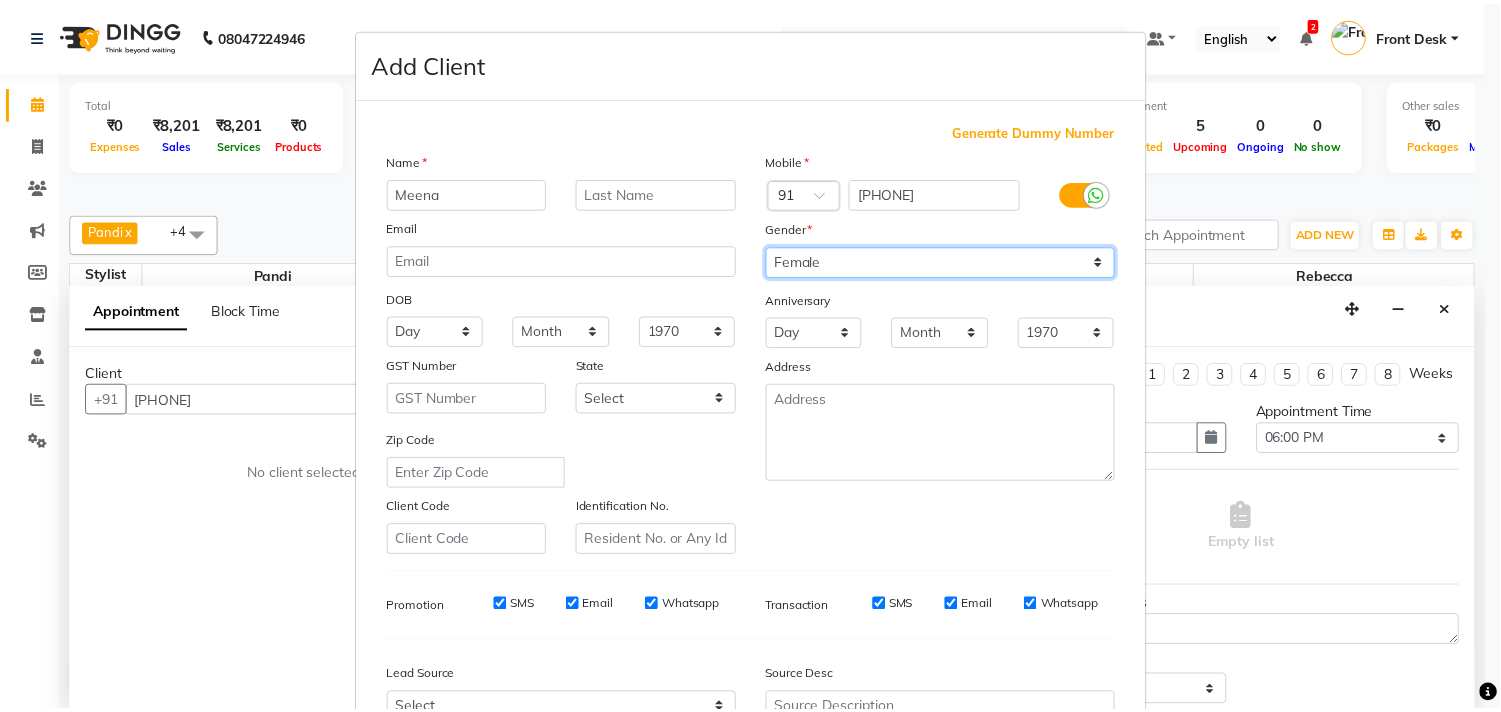 scroll, scrollTop: 212, scrollLeft: 0, axis: vertical 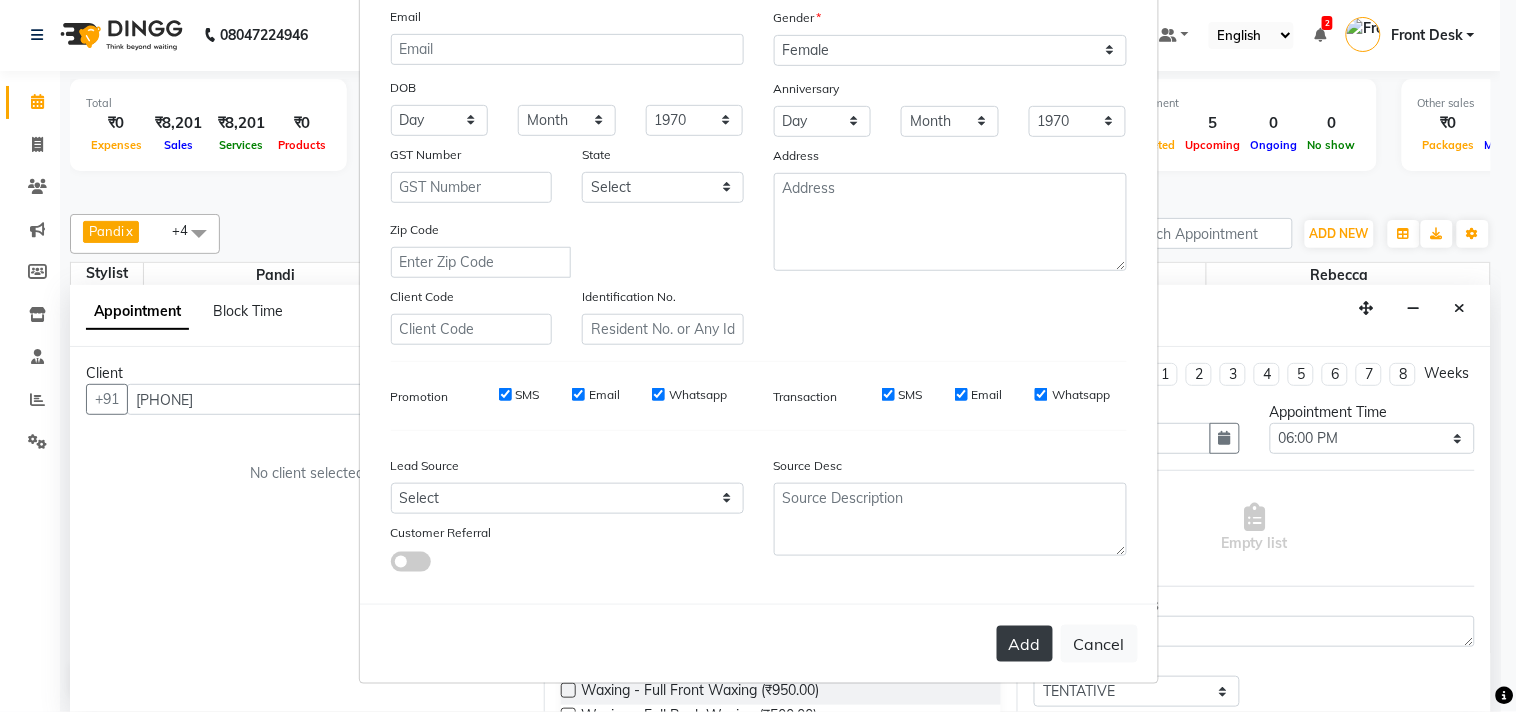 click on "Add" at bounding box center [1025, 644] 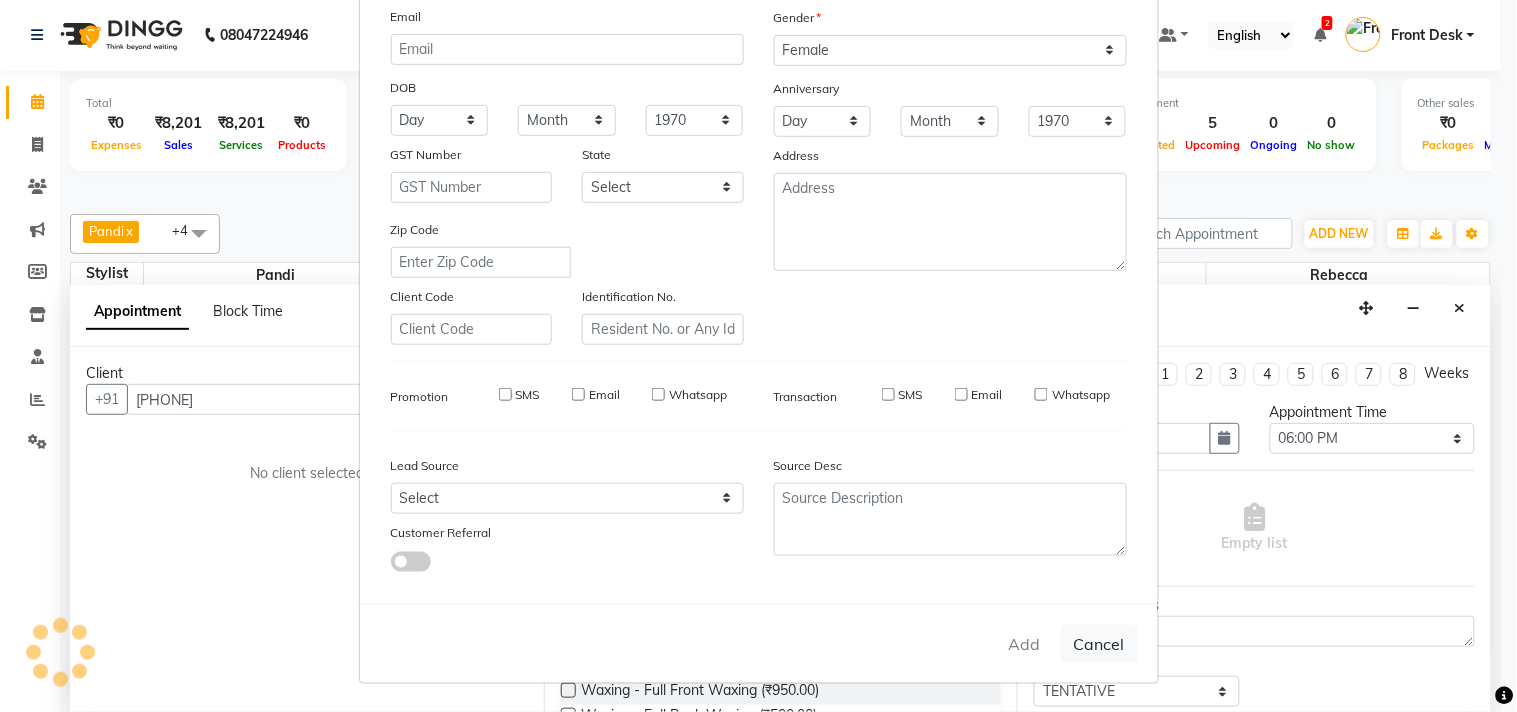 type 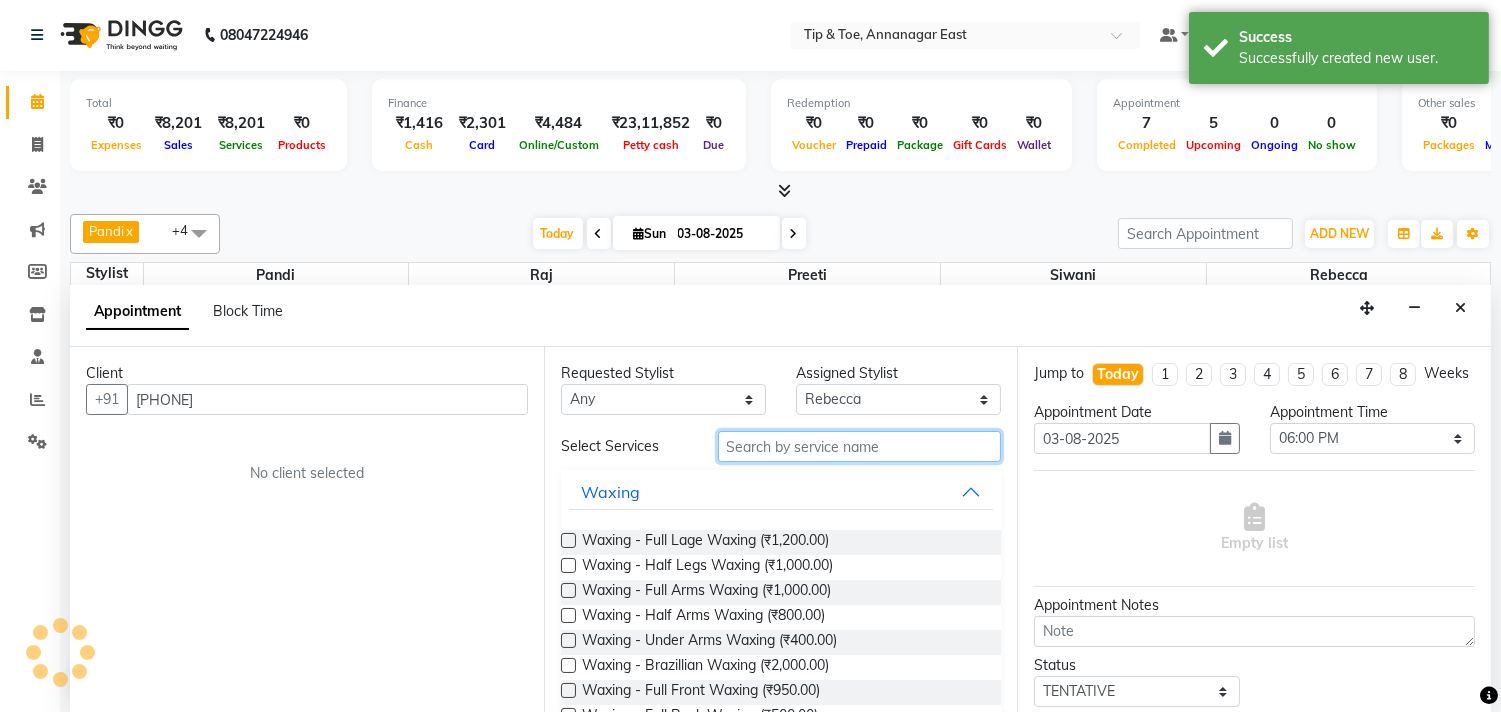click at bounding box center [860, 446] 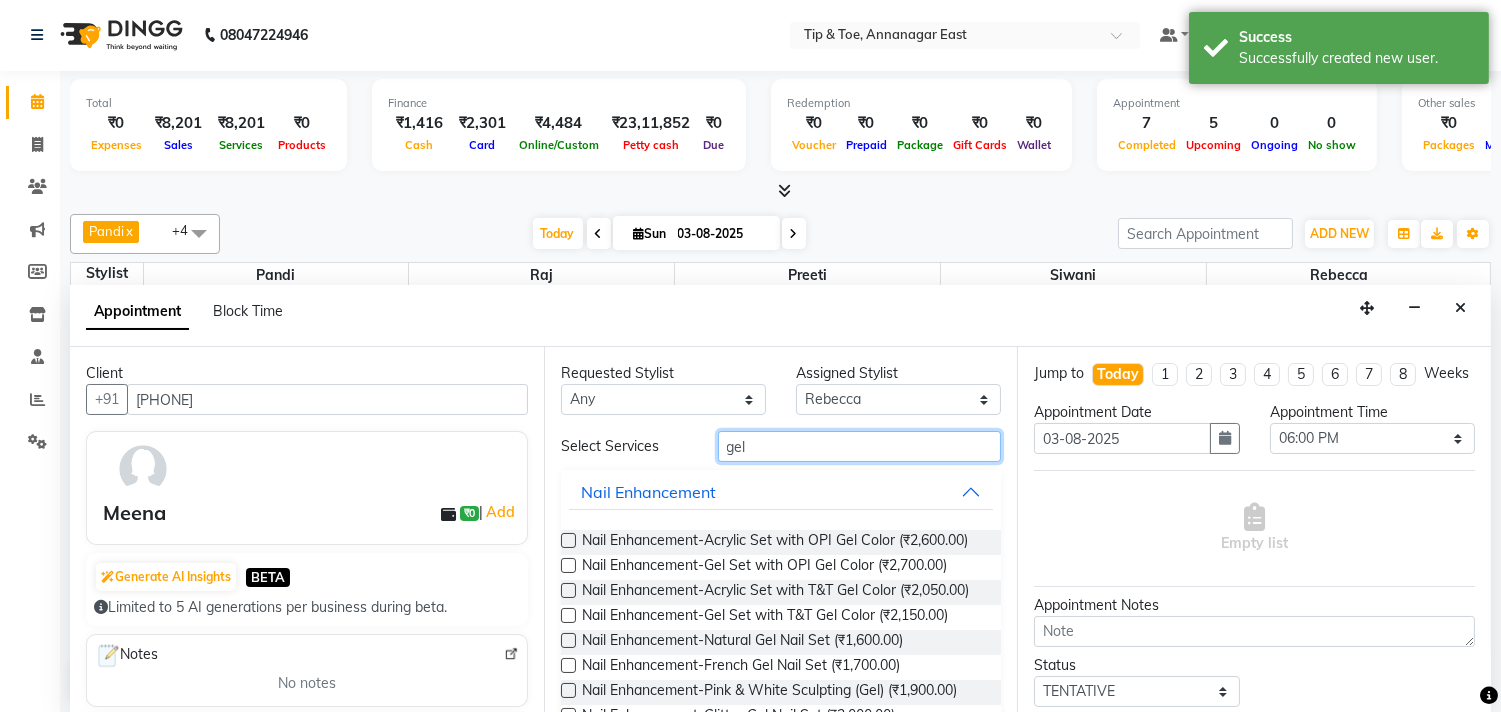 scroll, scrollTop: 480, scrollLeft: 0, axis: vertical 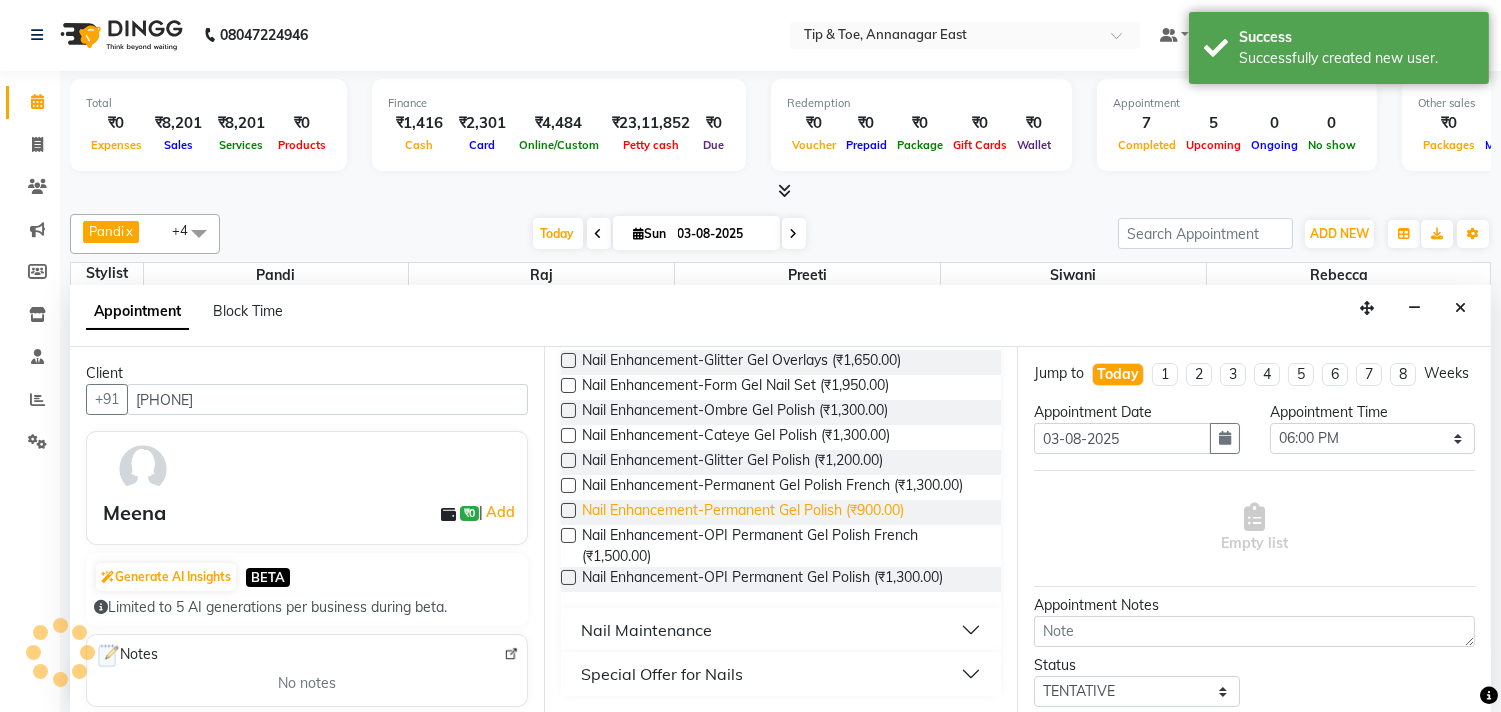 type on "gel" 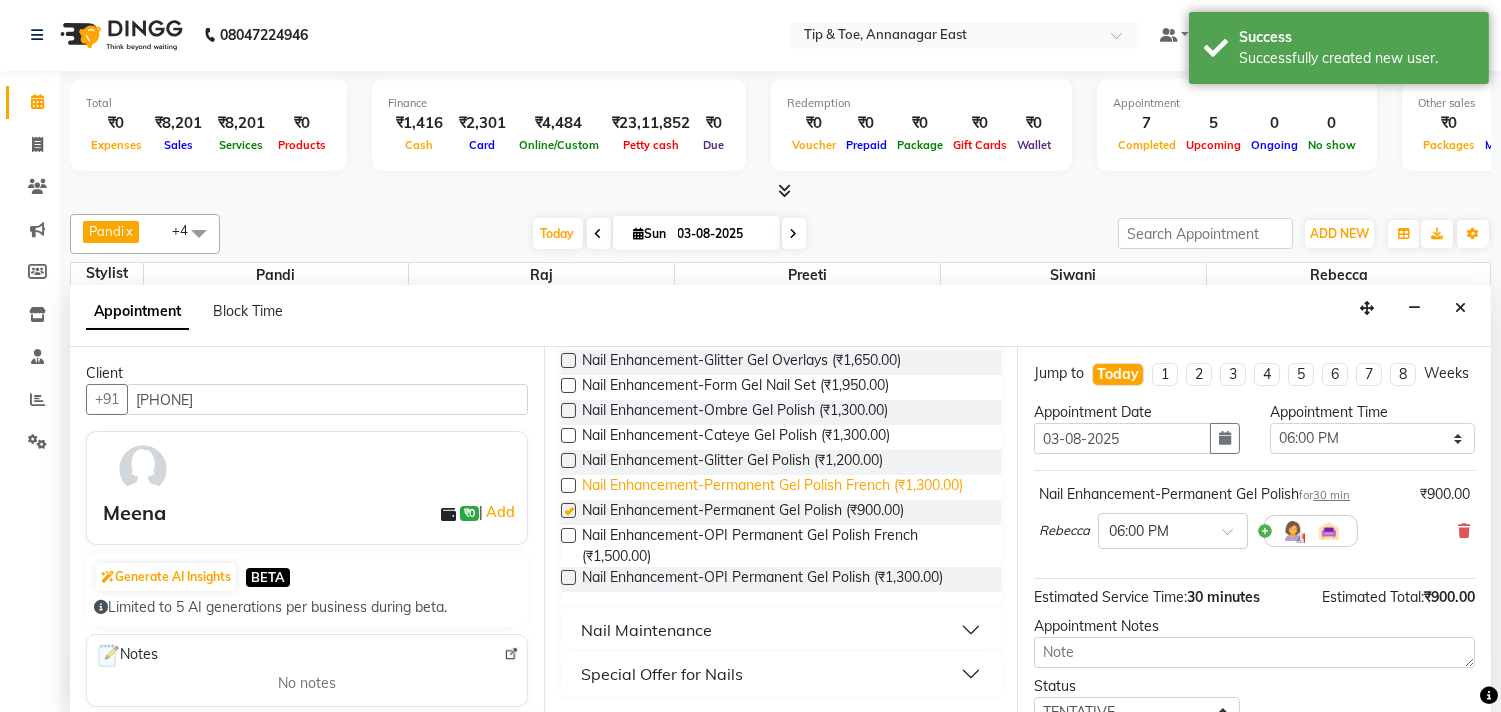 checkbox on "false" 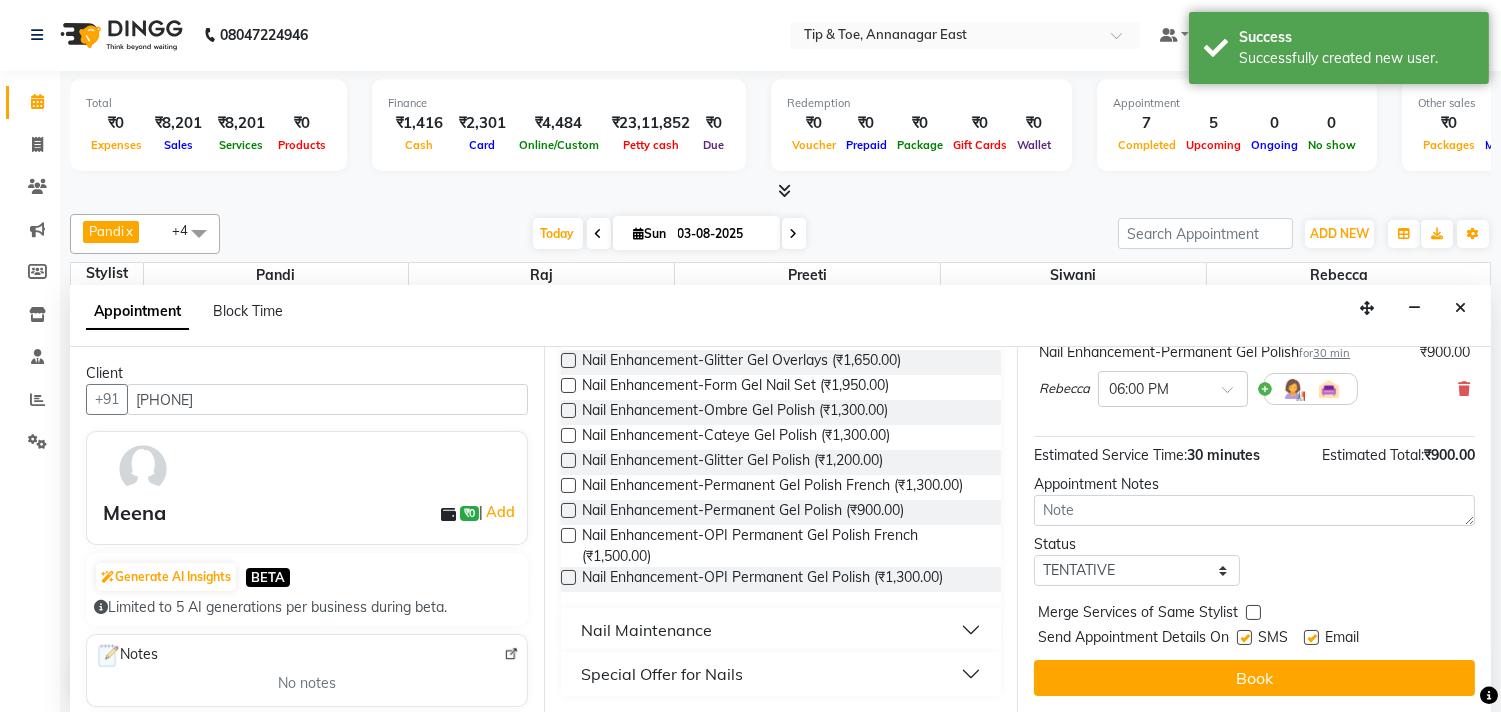 scroll, scrollTop: 161, scrollLeft: 0, axis: vertical 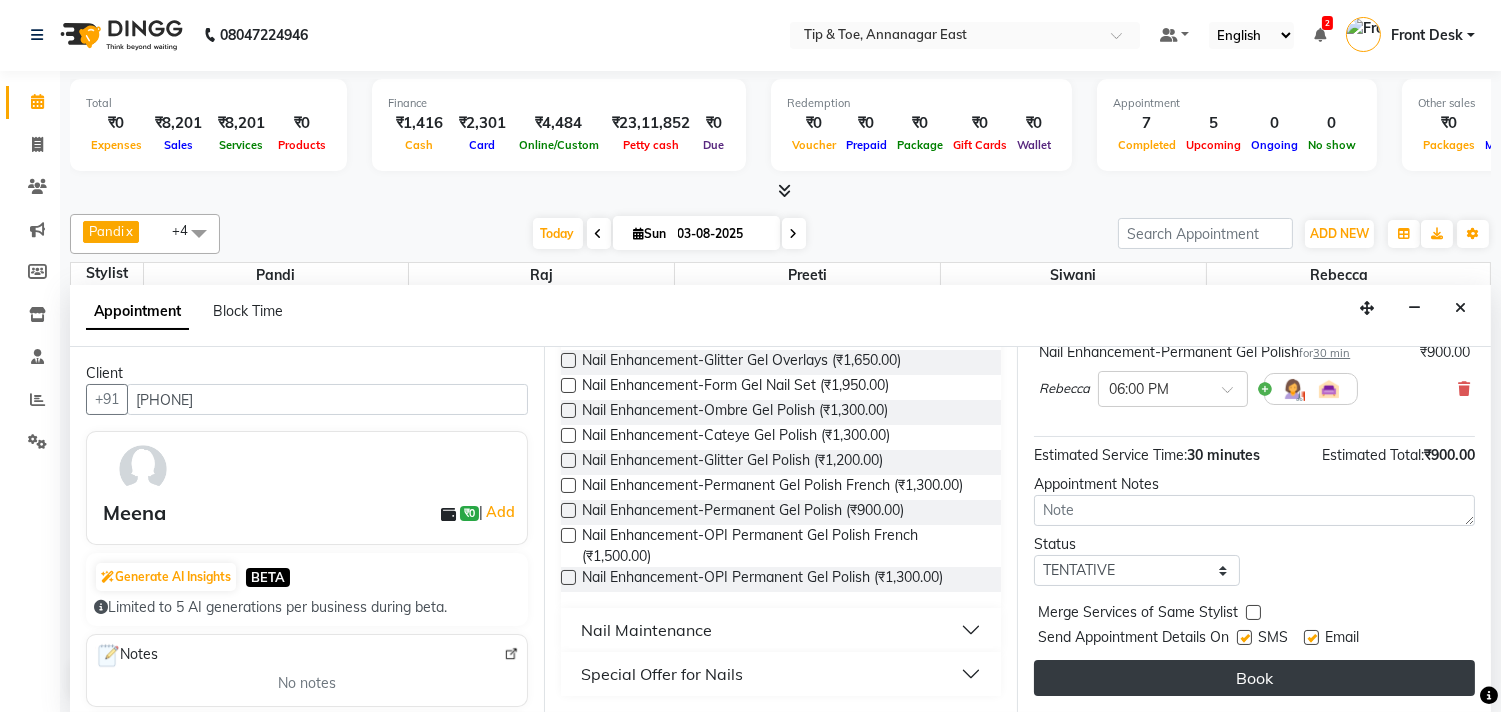 click on "Book" at bounding box center [1254, 678] 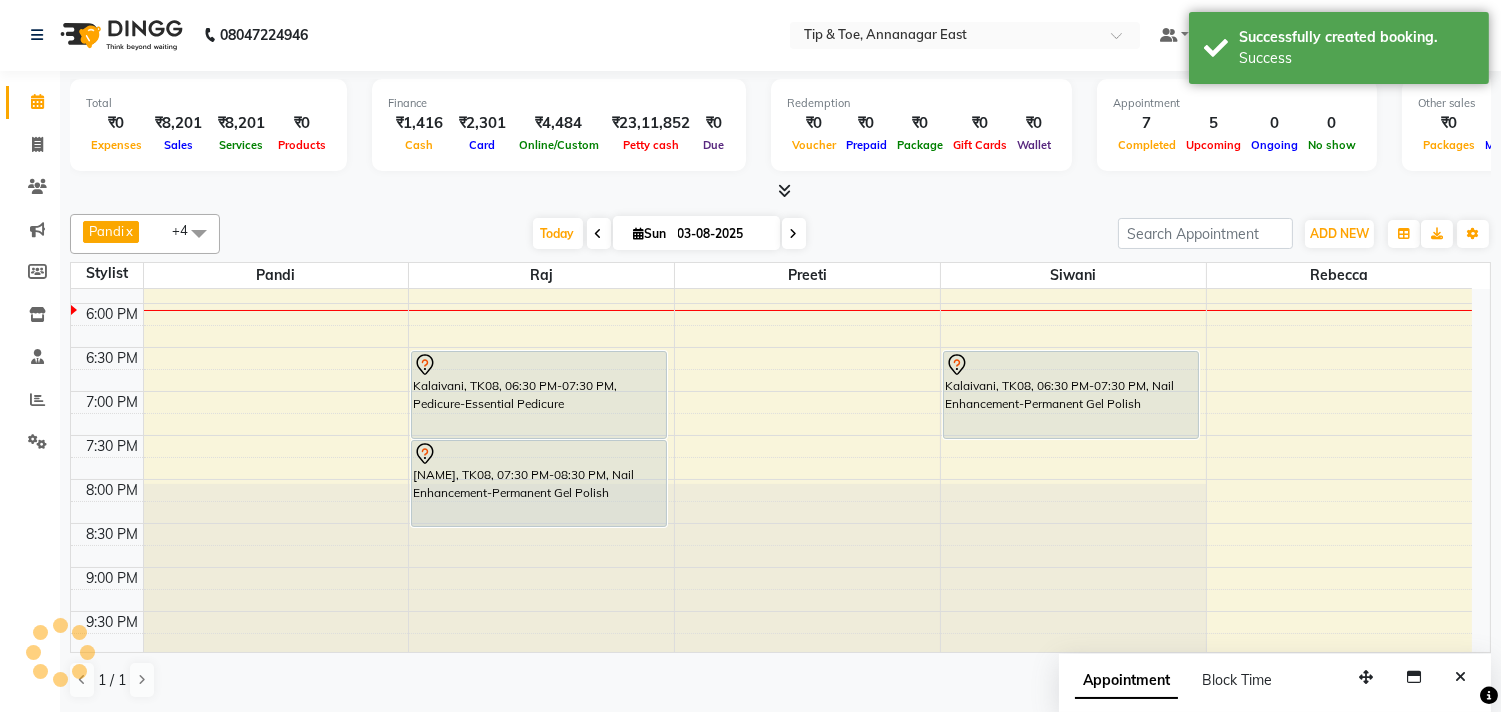 scroll, scrollTop: 0, scrollLeft: 0, axis: both 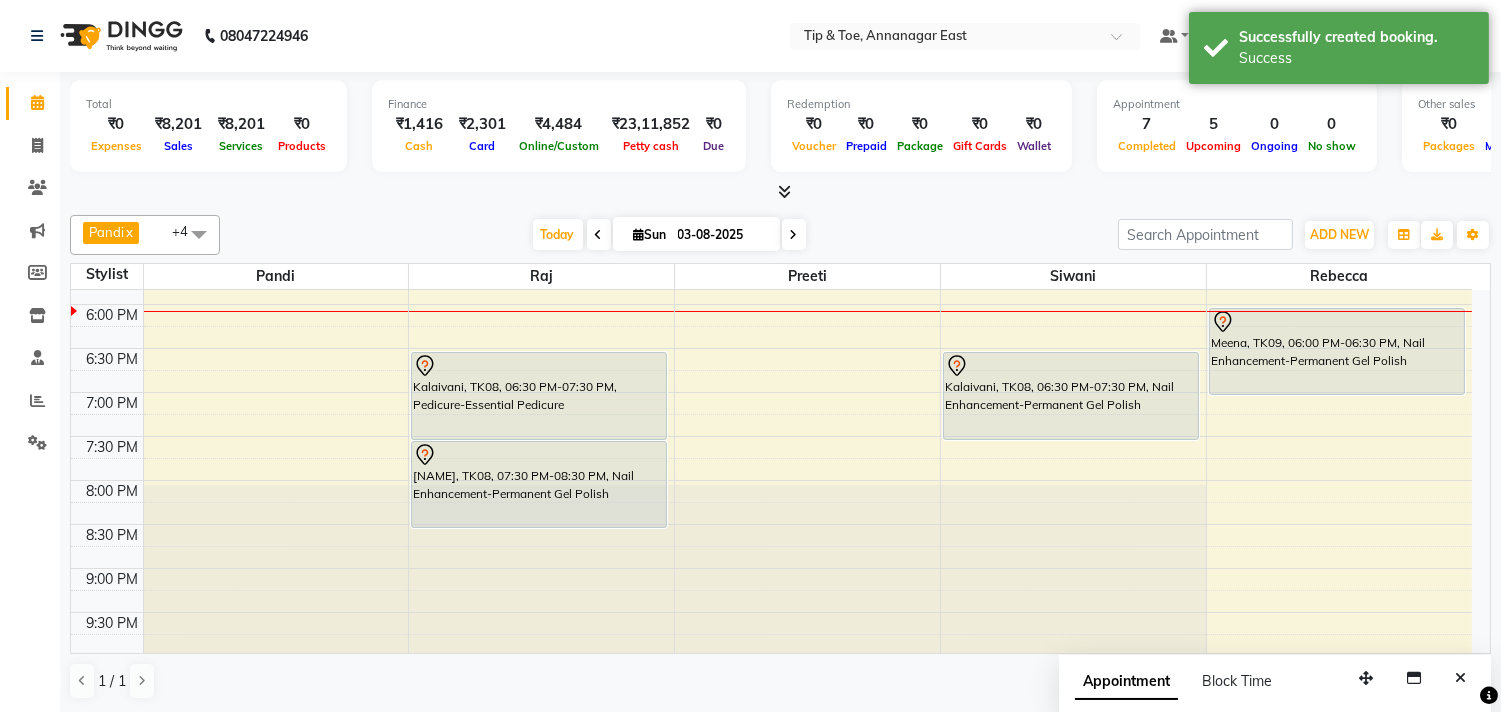 drag, startPoint x: 1283, startPoint y: 351, endPoint x: 1283, endPoint y: 376, distance: 25 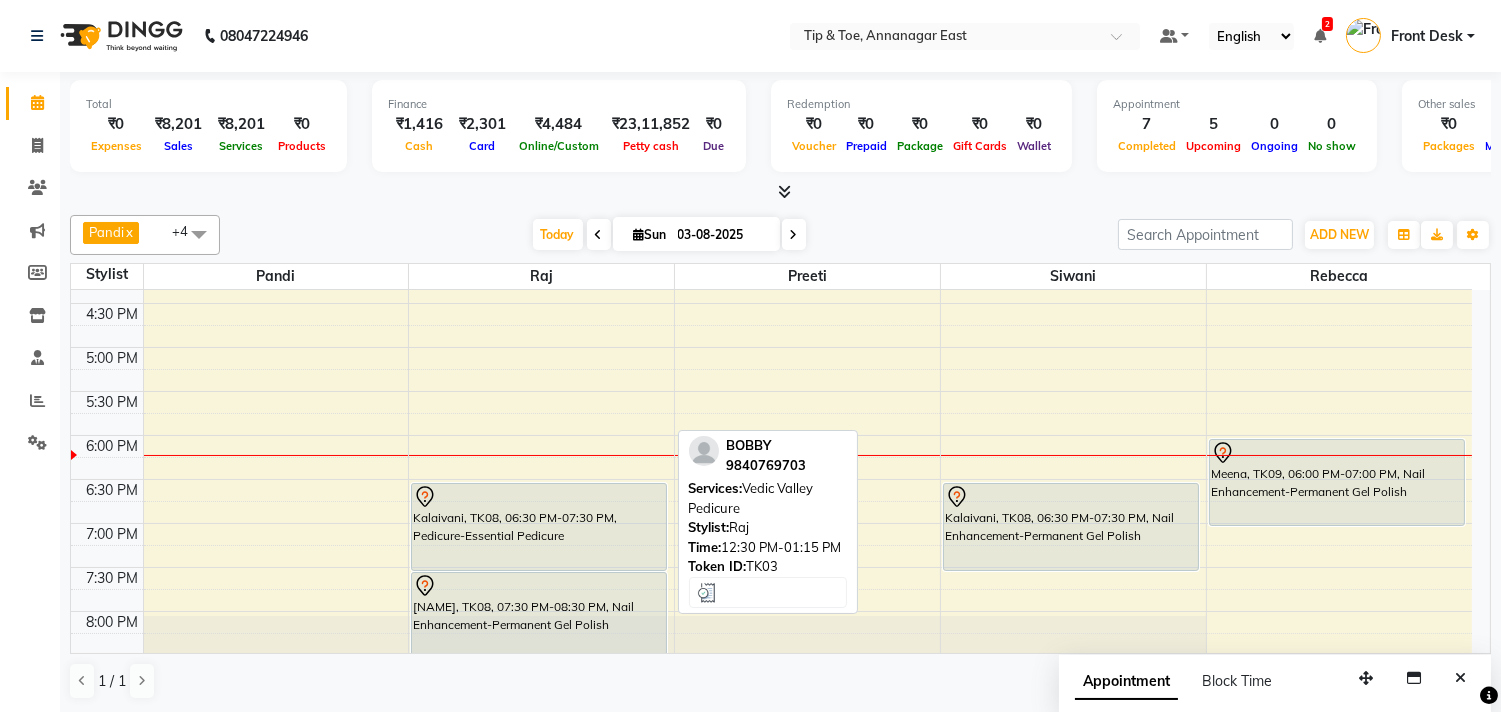 scroll, scrollTop: 666, scrollLeft: 0, axis: vertical 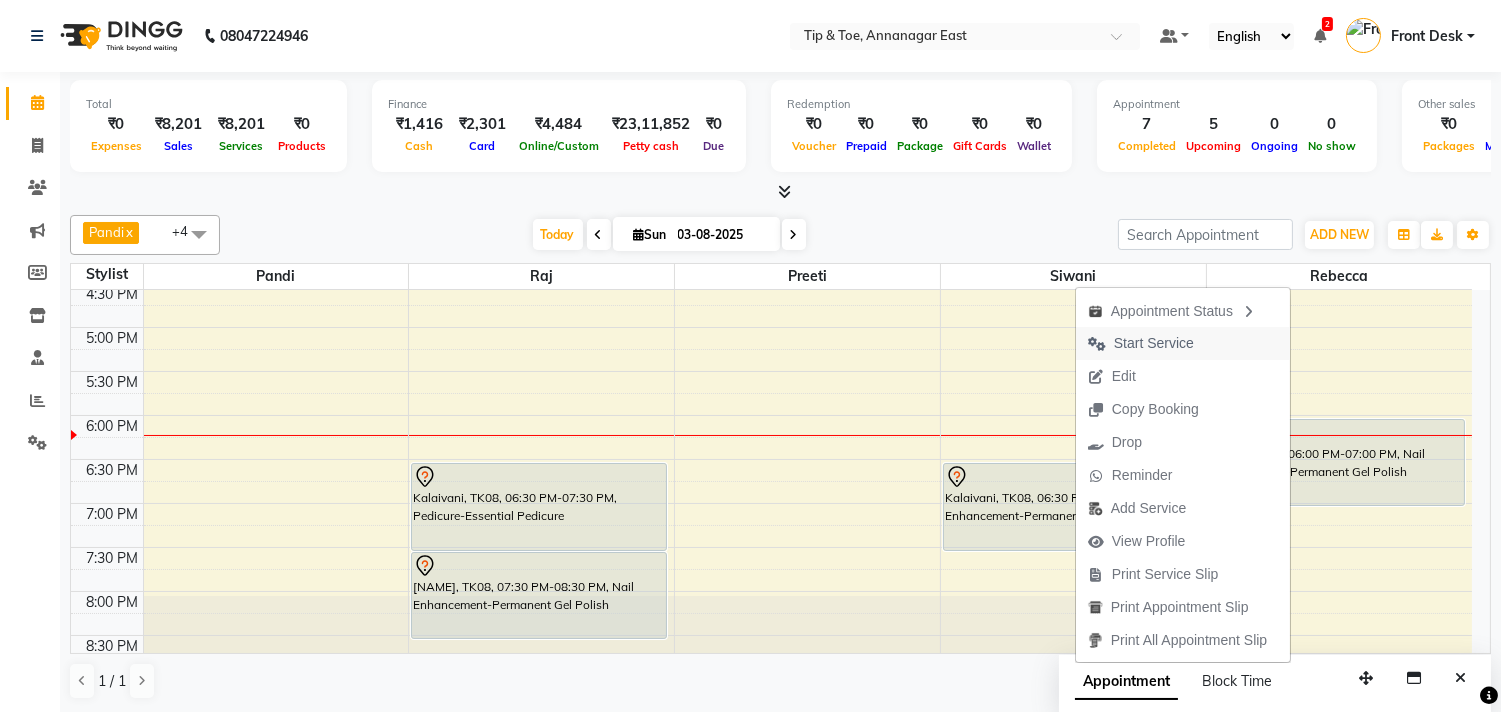 click on "Start Service" at bounding box center [1154, 343] 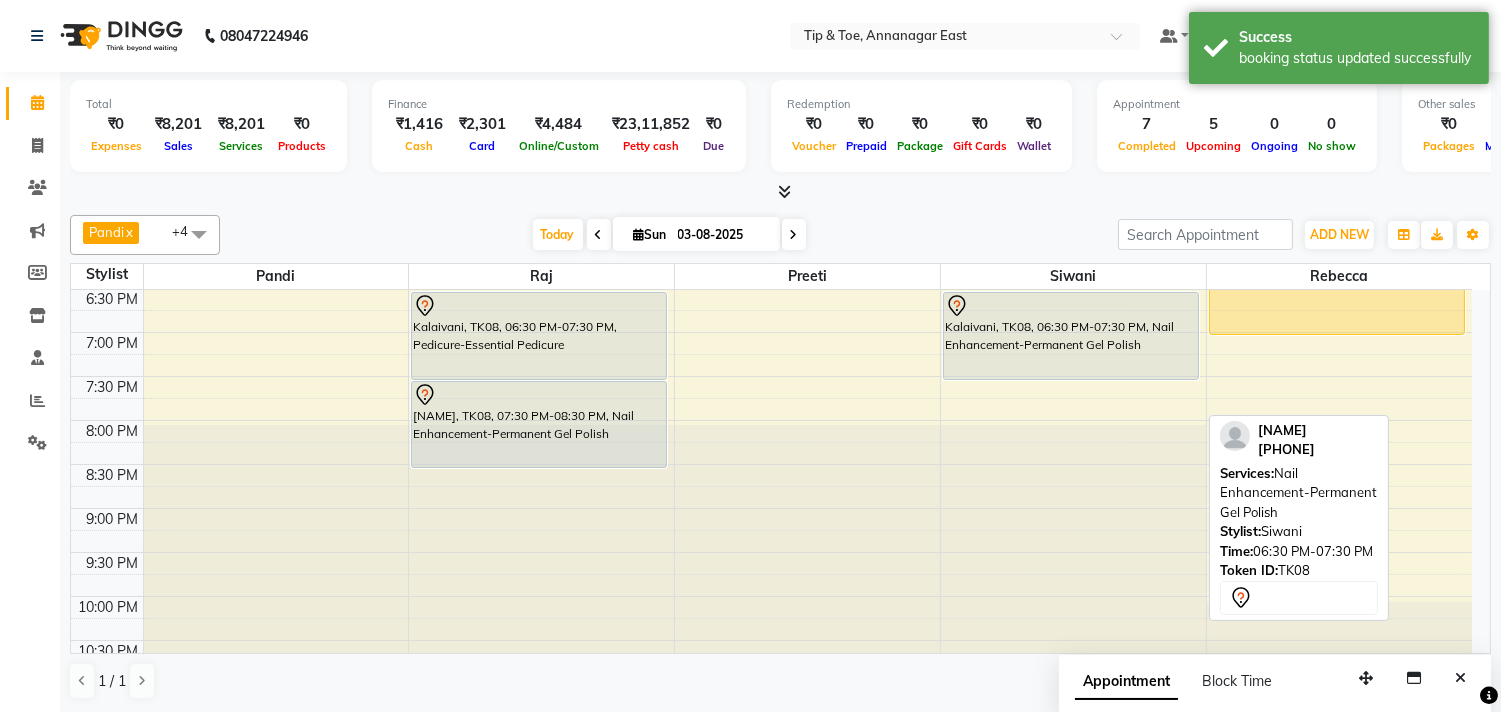 scroll, scrollTop: 873, scrollLeft: 0, axis: vertical 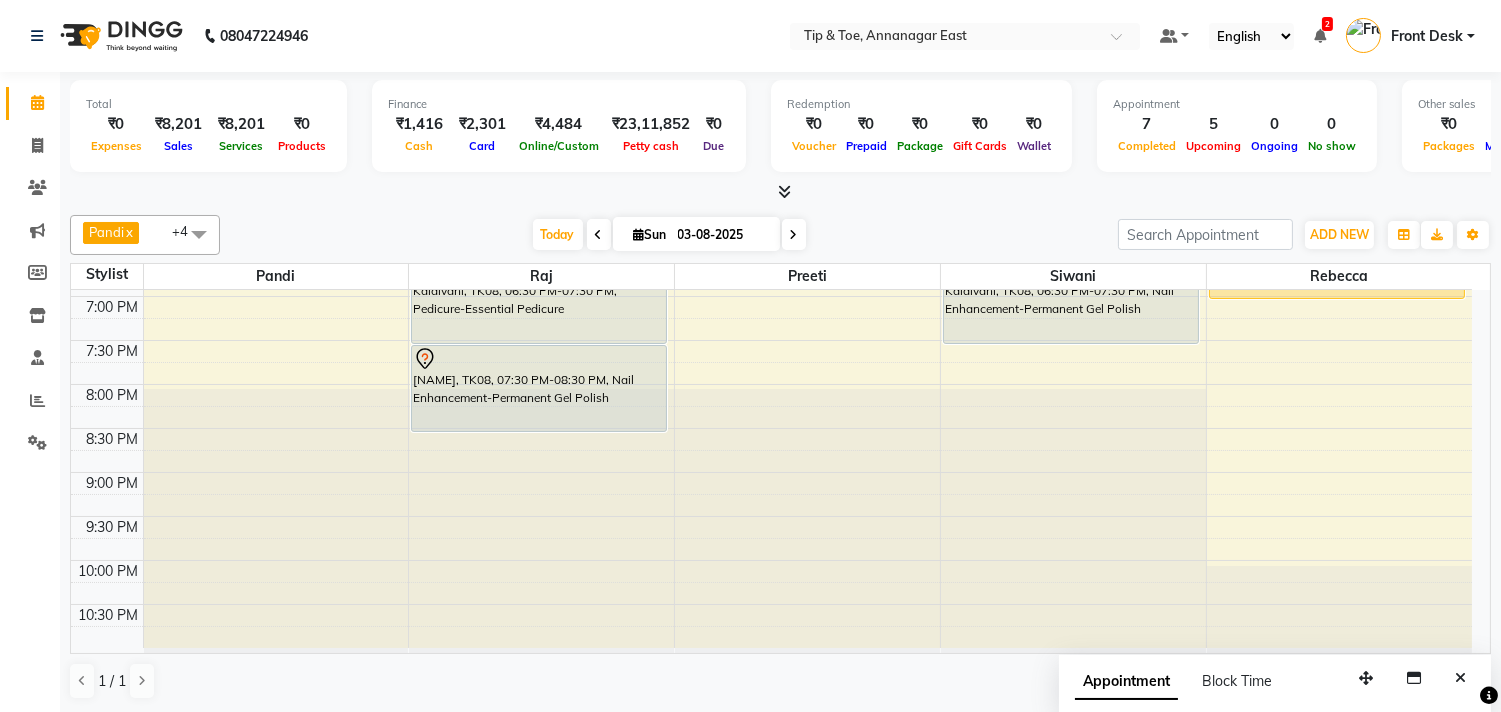 drag, startPoint x: 0, startPoint y: 31, endPoint x: 702, endPoint y: 47, distance: 702.1823 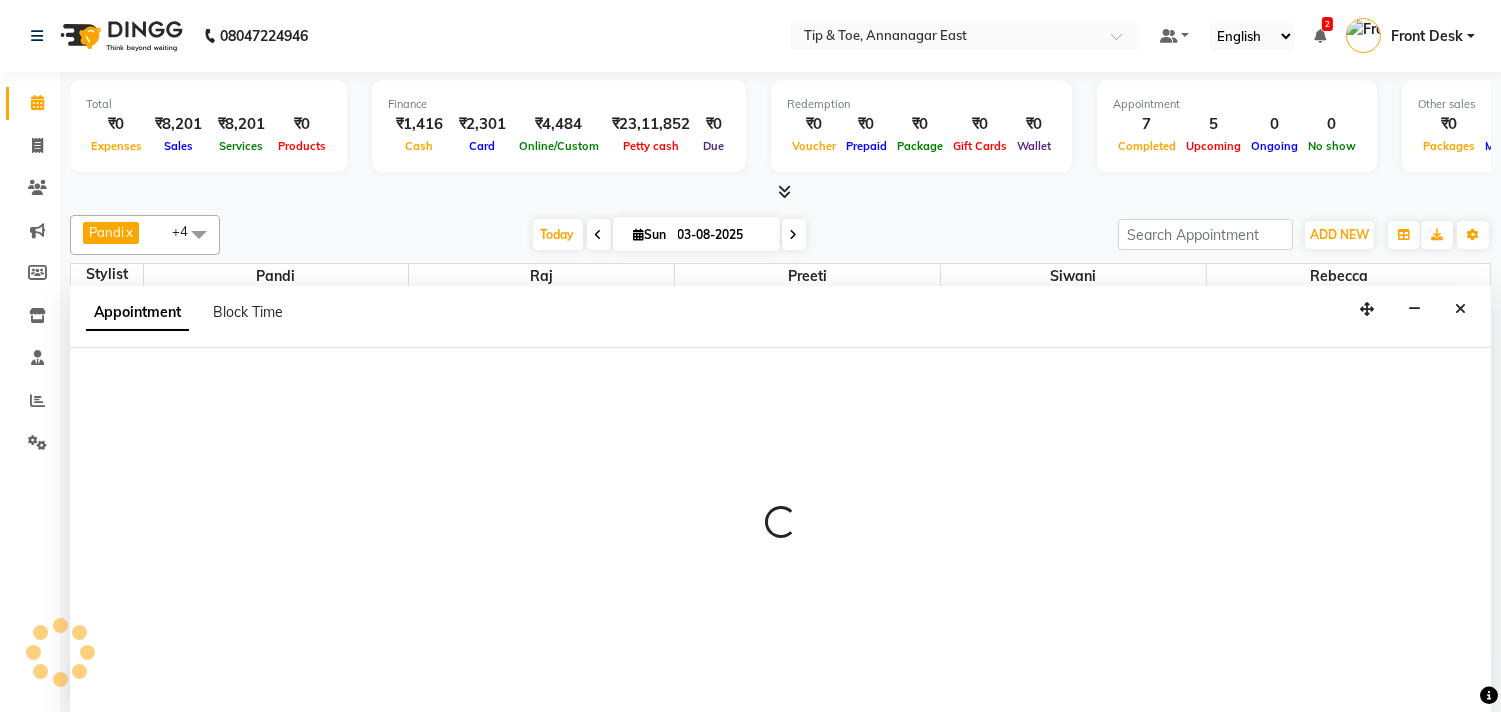scroll, scrollTop: 1, scrollLeft: 0, axis: vertical 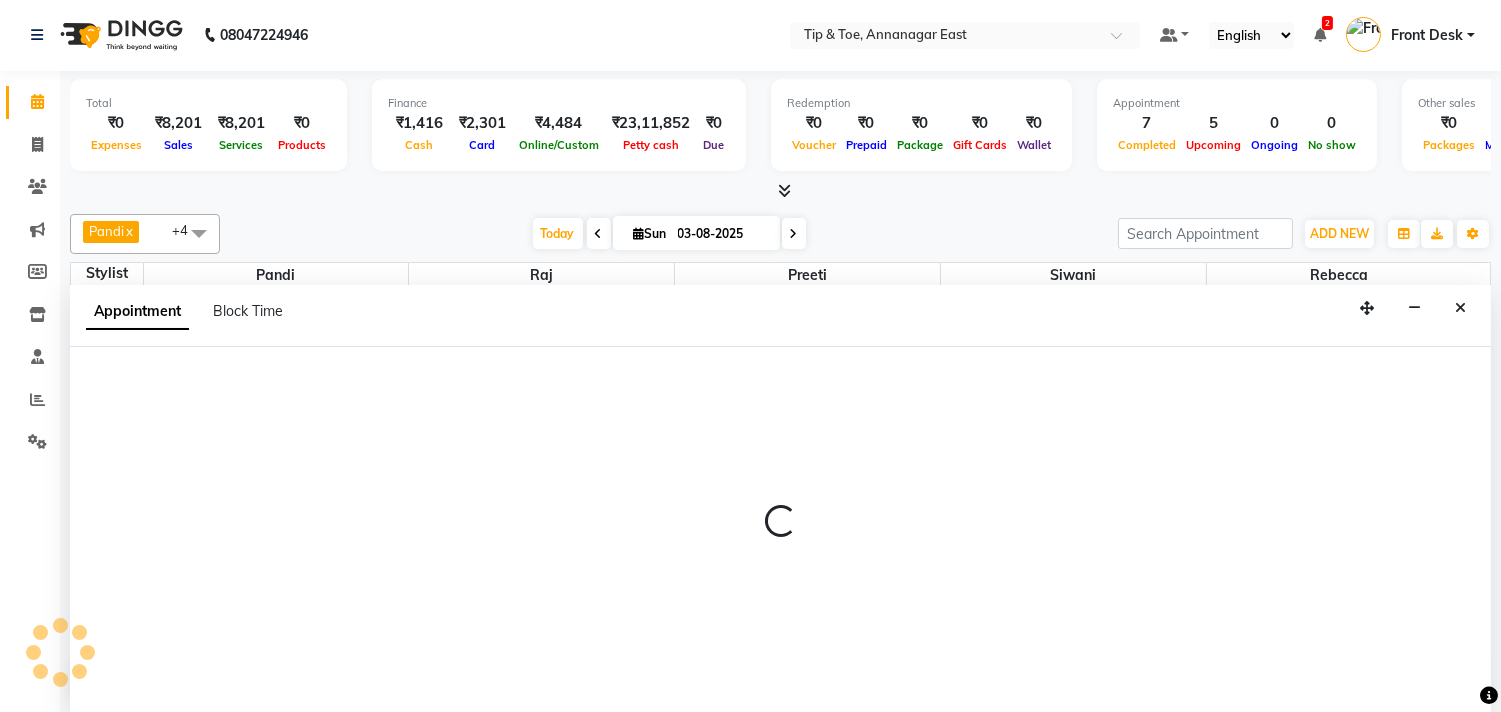 select on "75187" 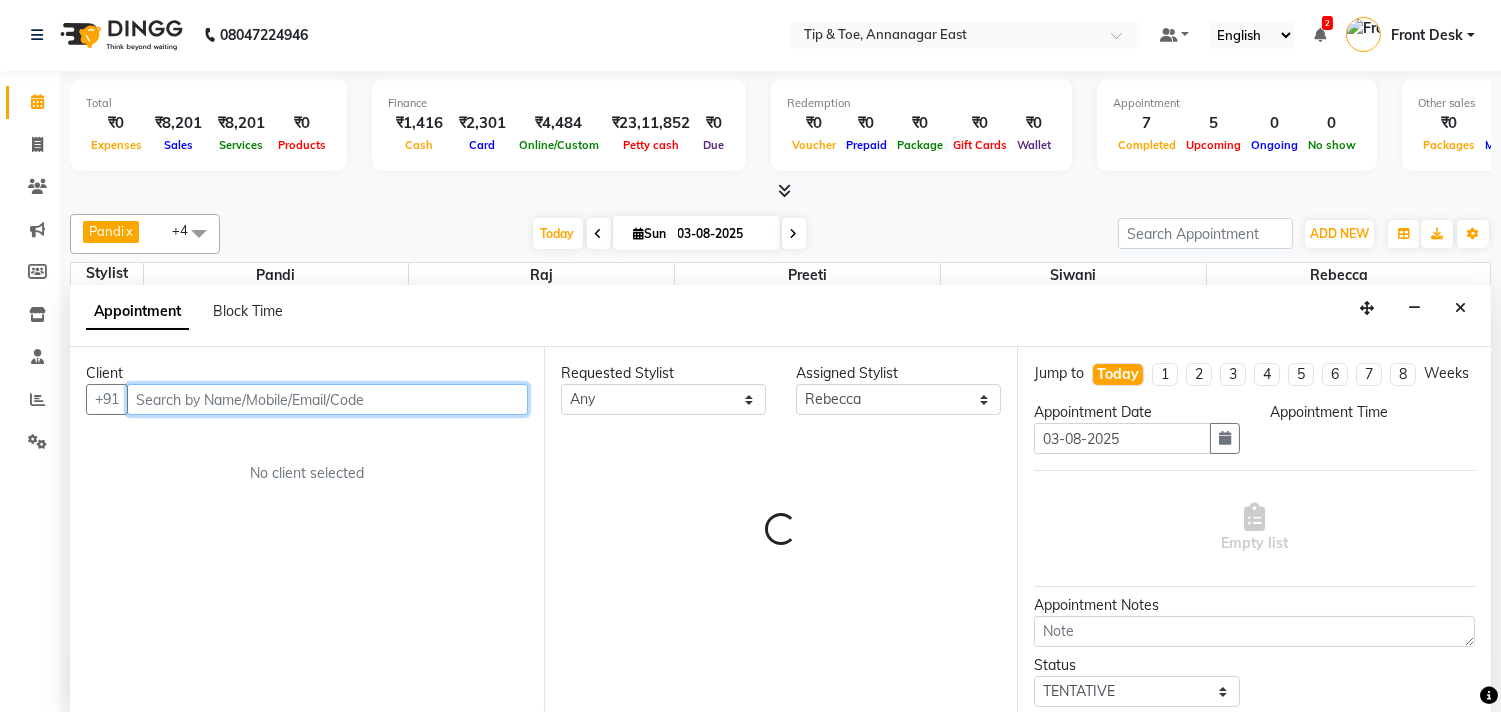 select on "1200" 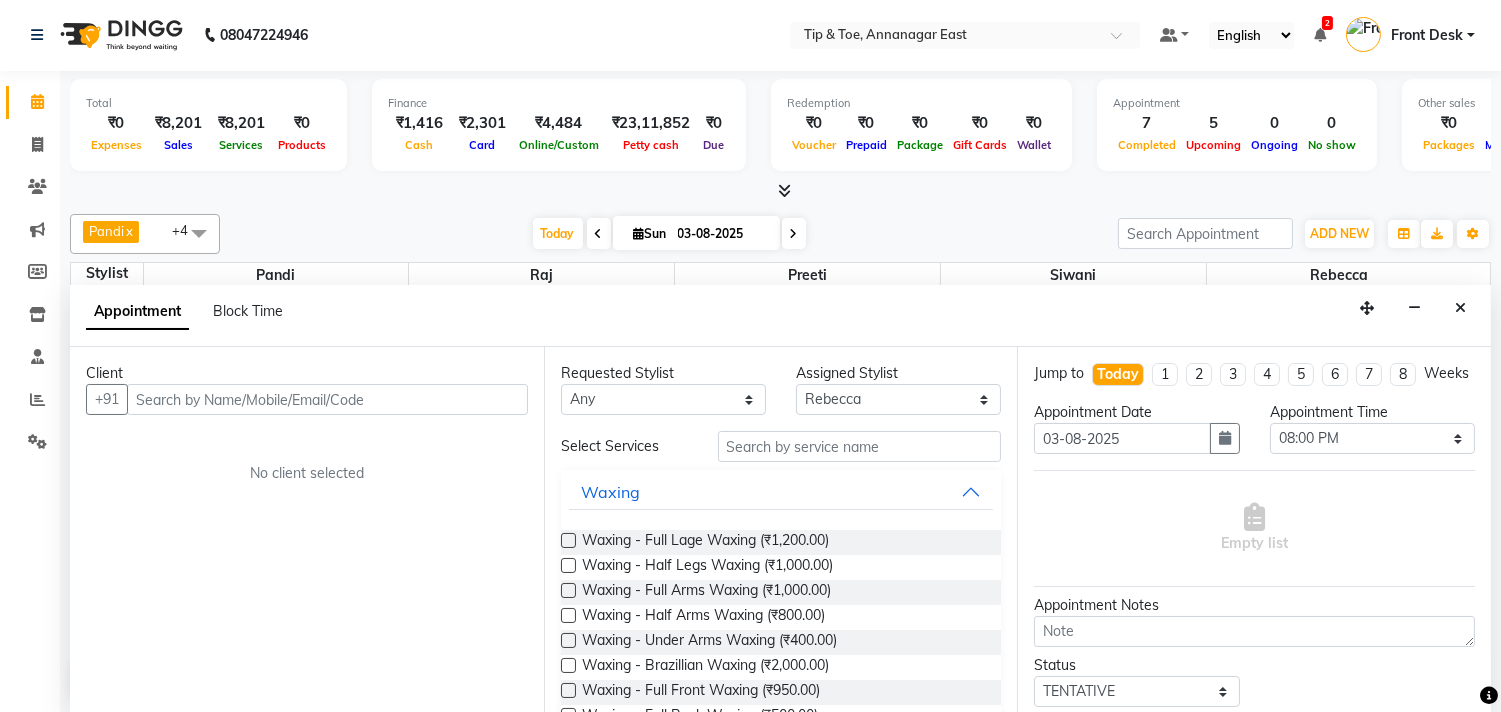click at bounding box center [1460, 308] 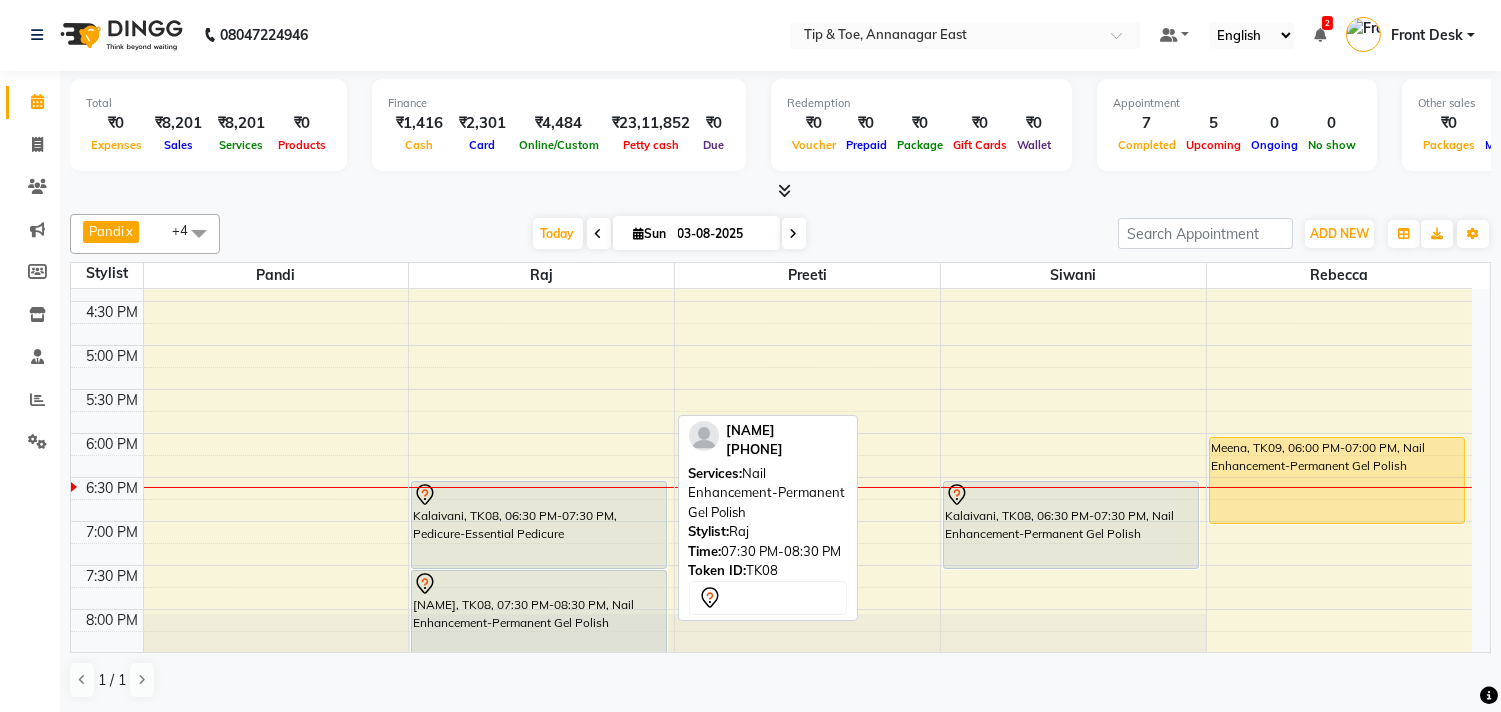 scroll, scrollTop: 651, scrollLeft: 0, axis: vertical 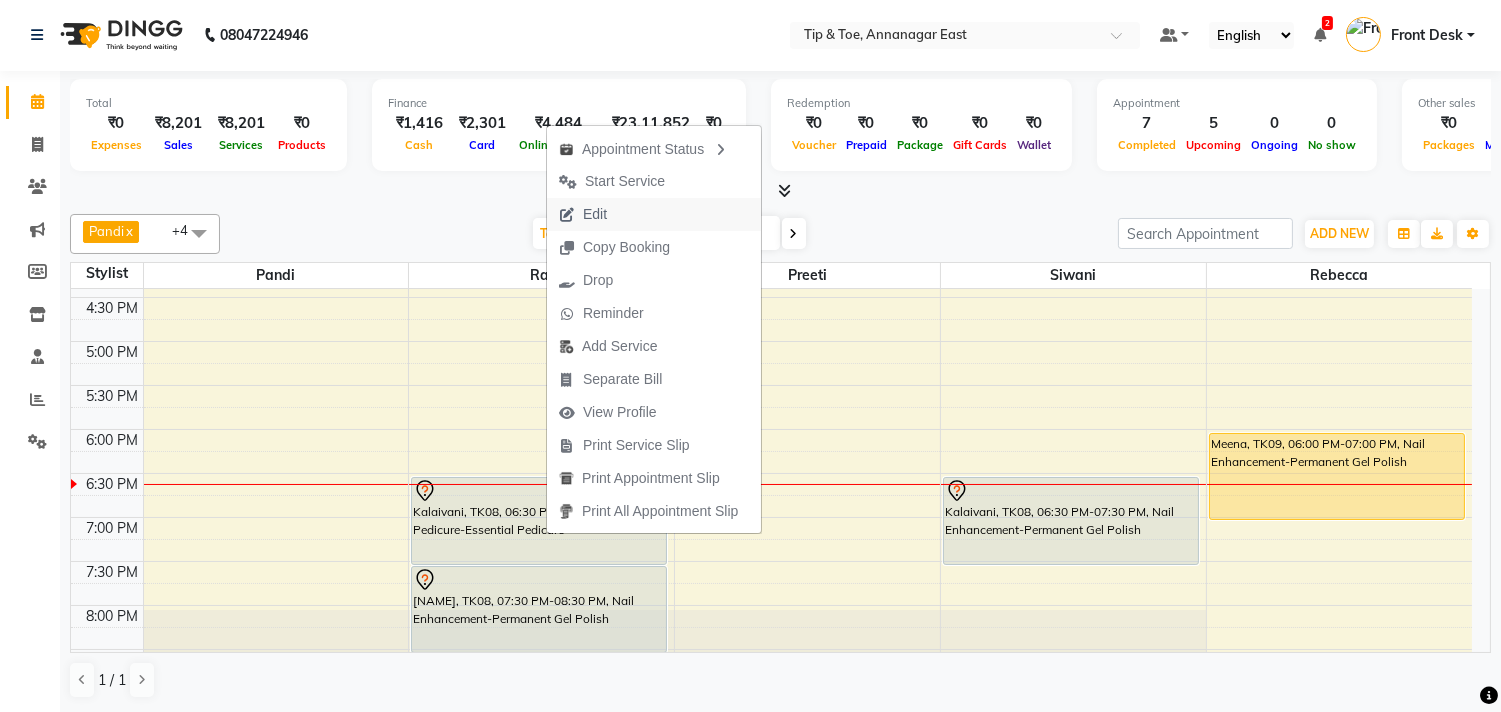 click on "Edit" at bounding box center [583, 214] 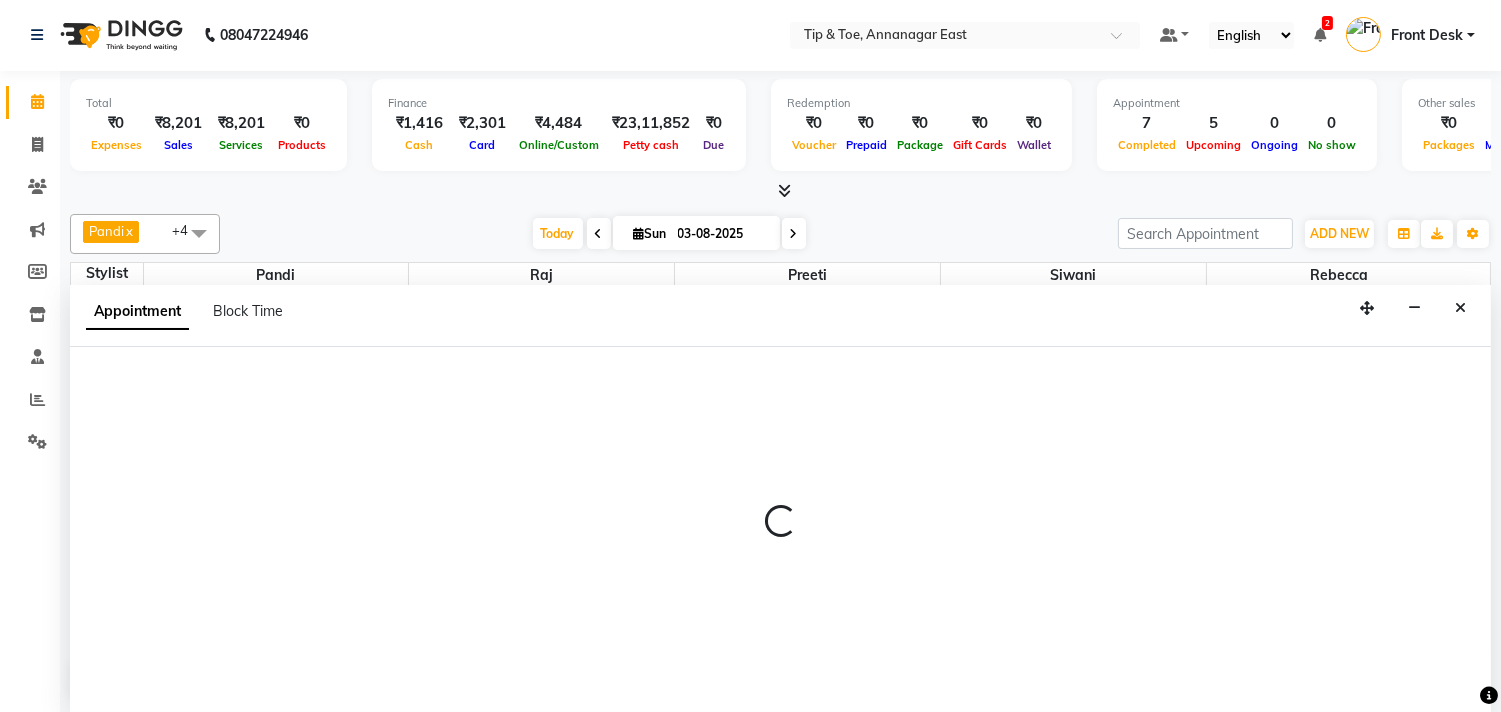 select on "tentative" 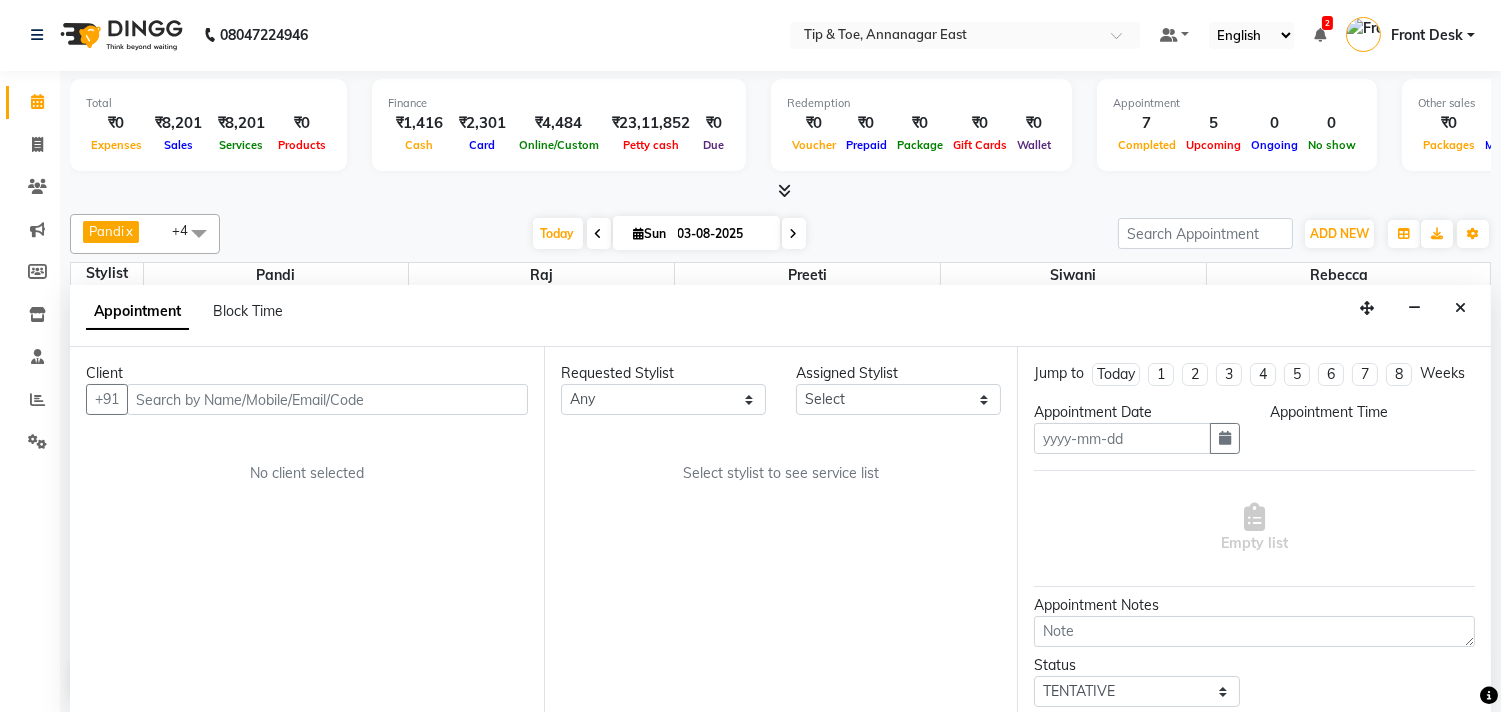 type on "03-08-2025" 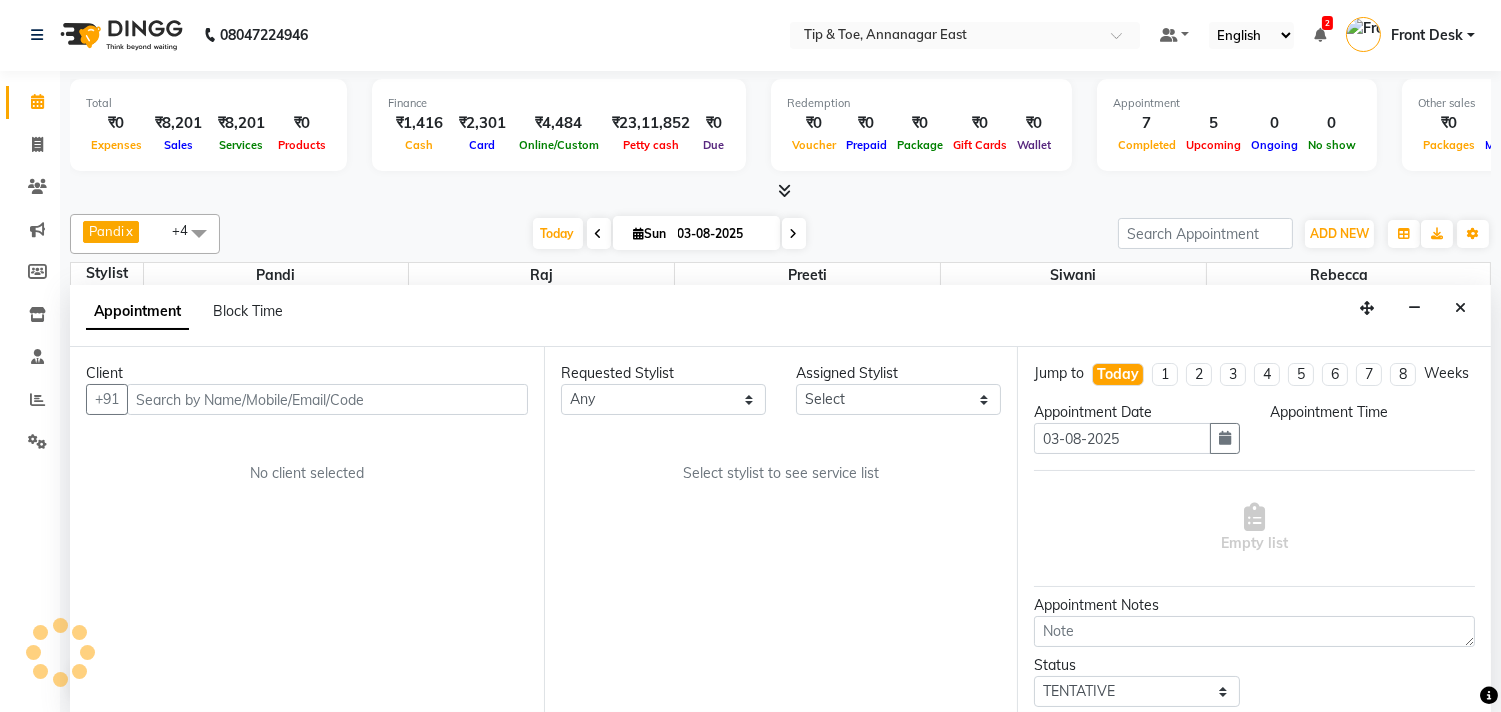 select on "39914" 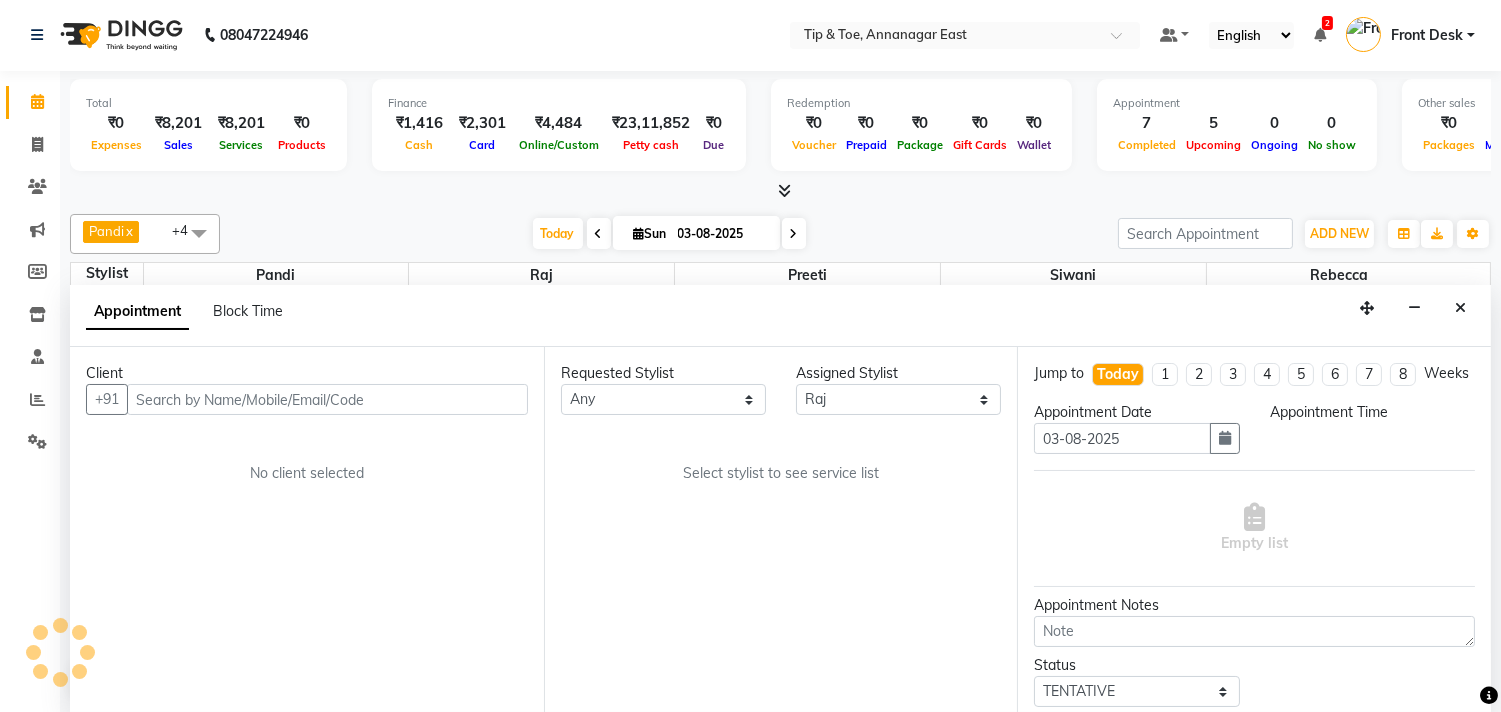 scroll, scrollTop: 0, scrollLeft: 0, axis: both 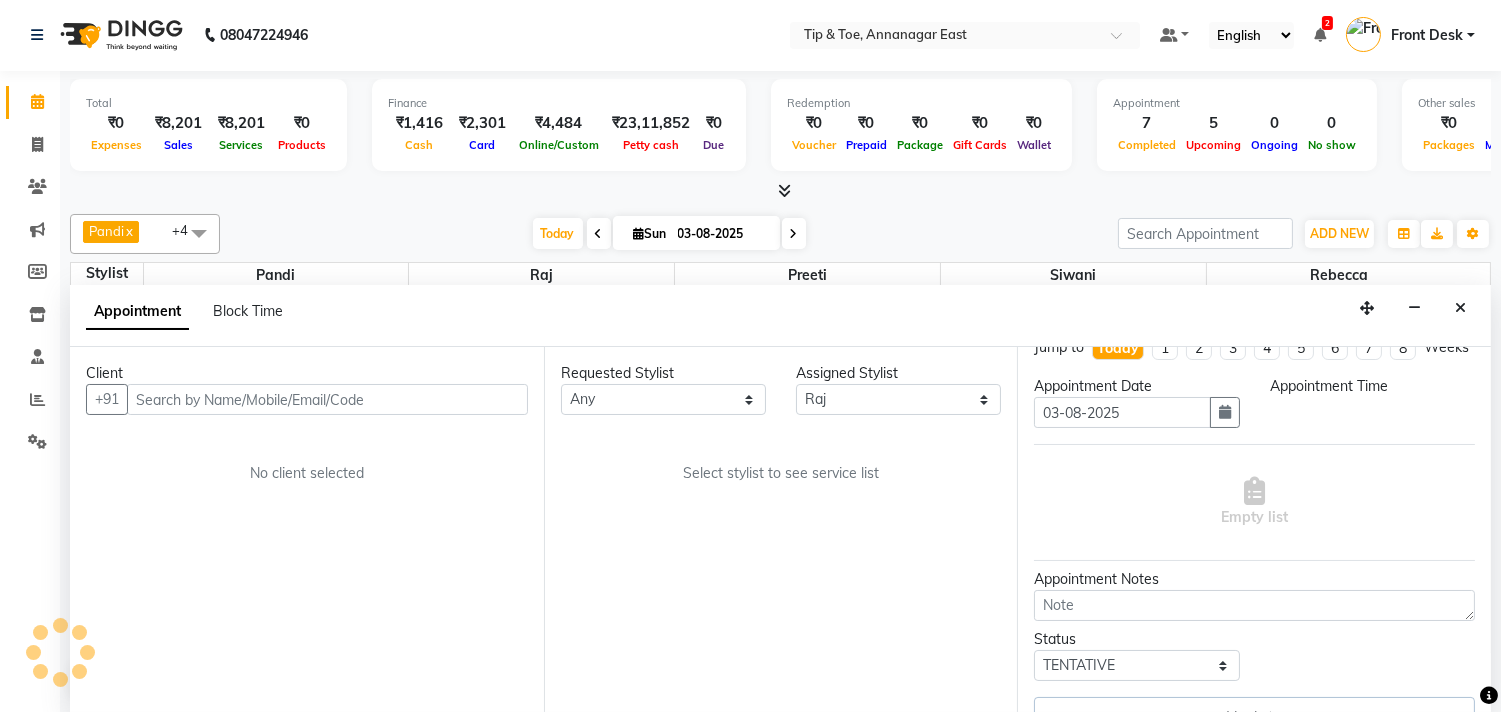 select on "1110" 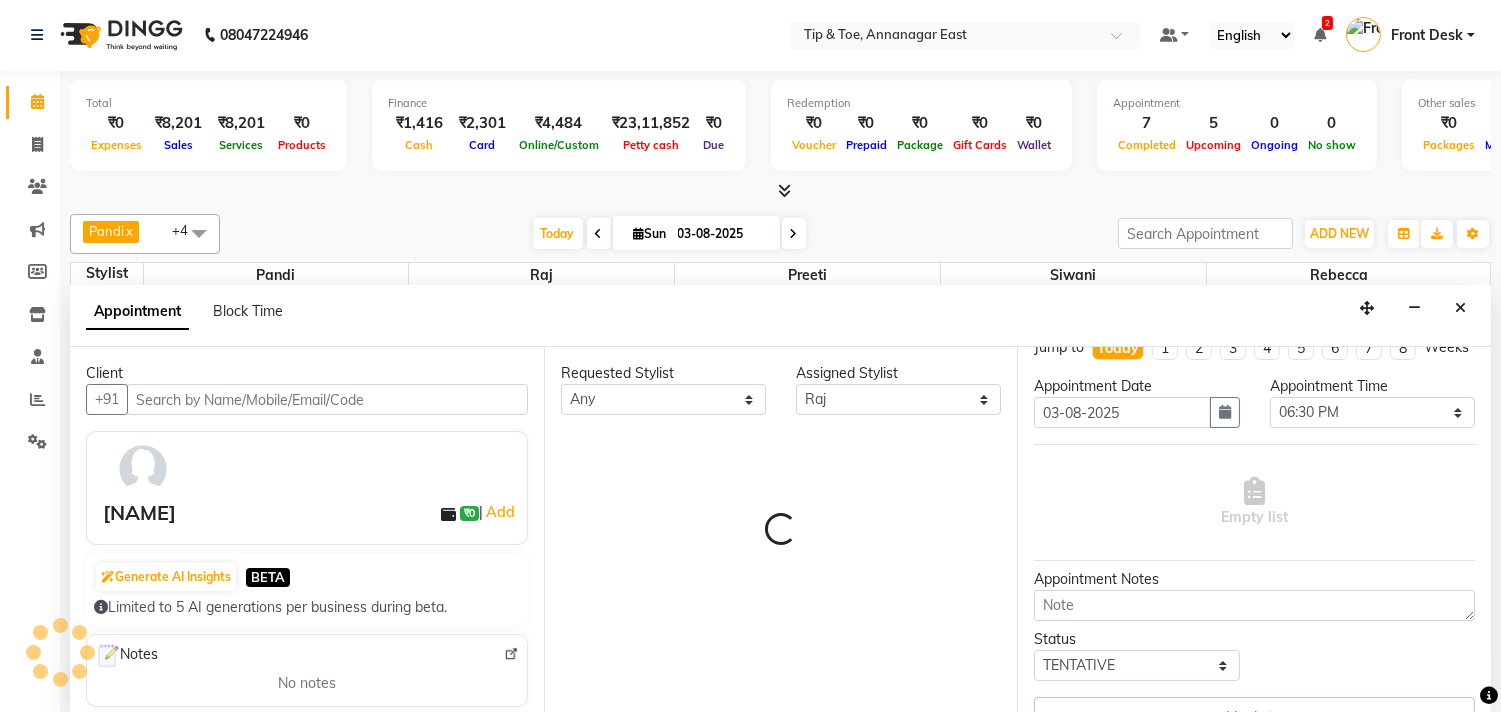 scroll, scrollTop: 83, scrollLeft: 0, axis: vertical 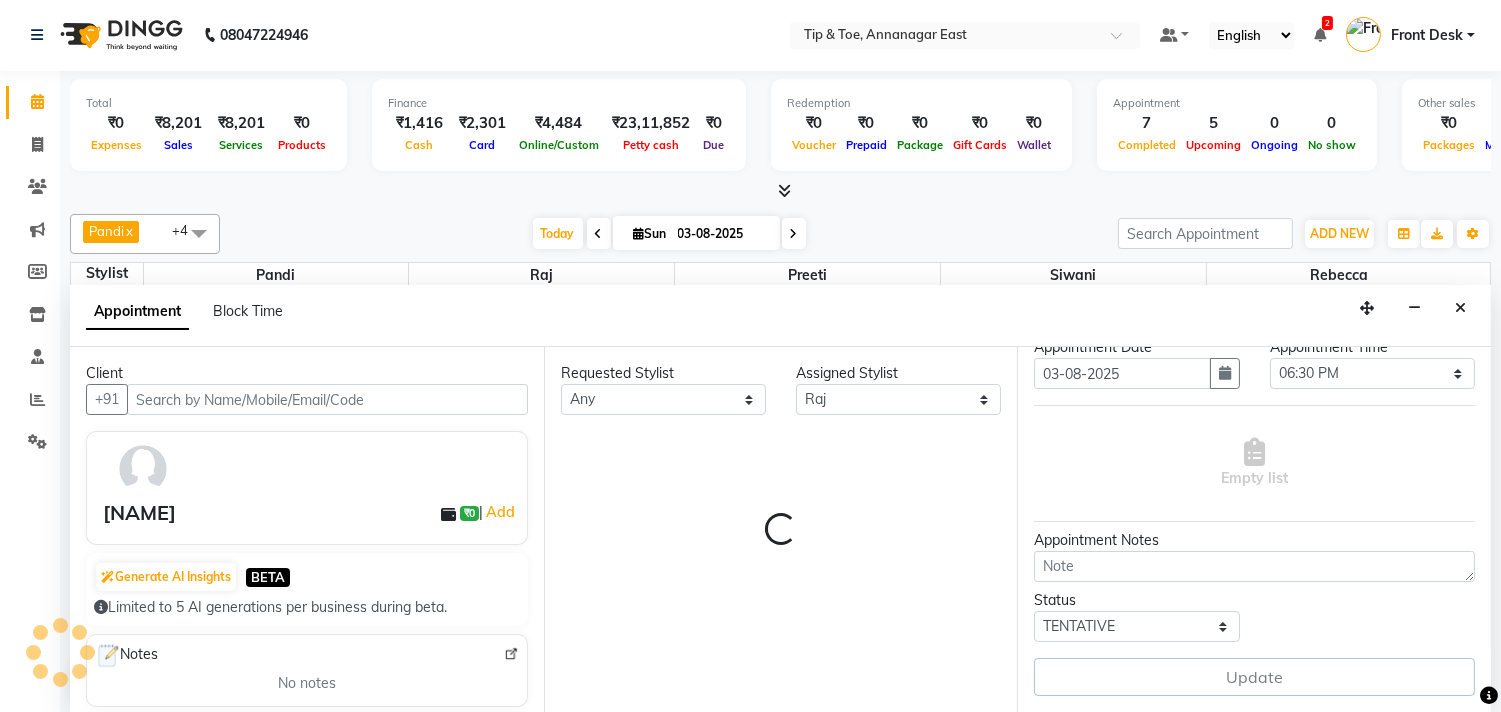 select on "2752" 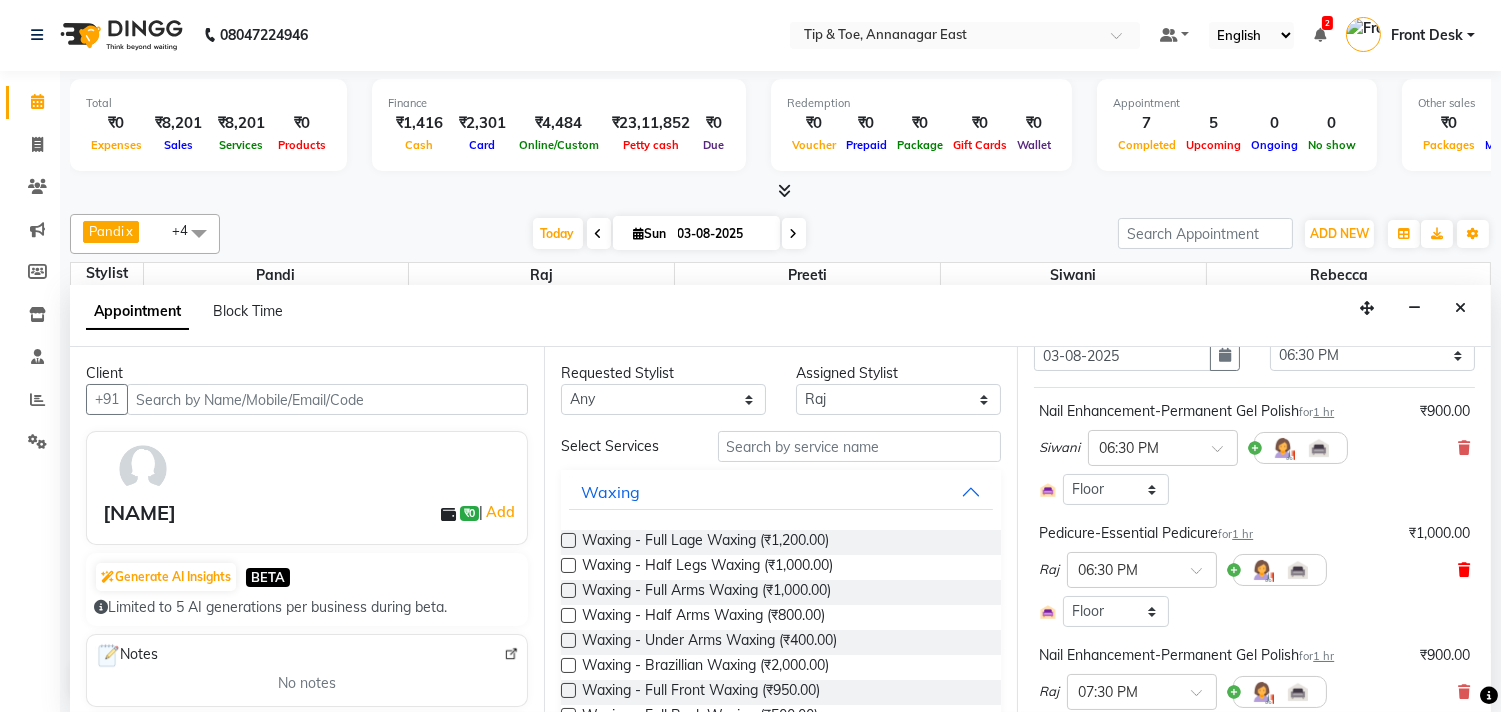 click at bounding box center [1464, 570] 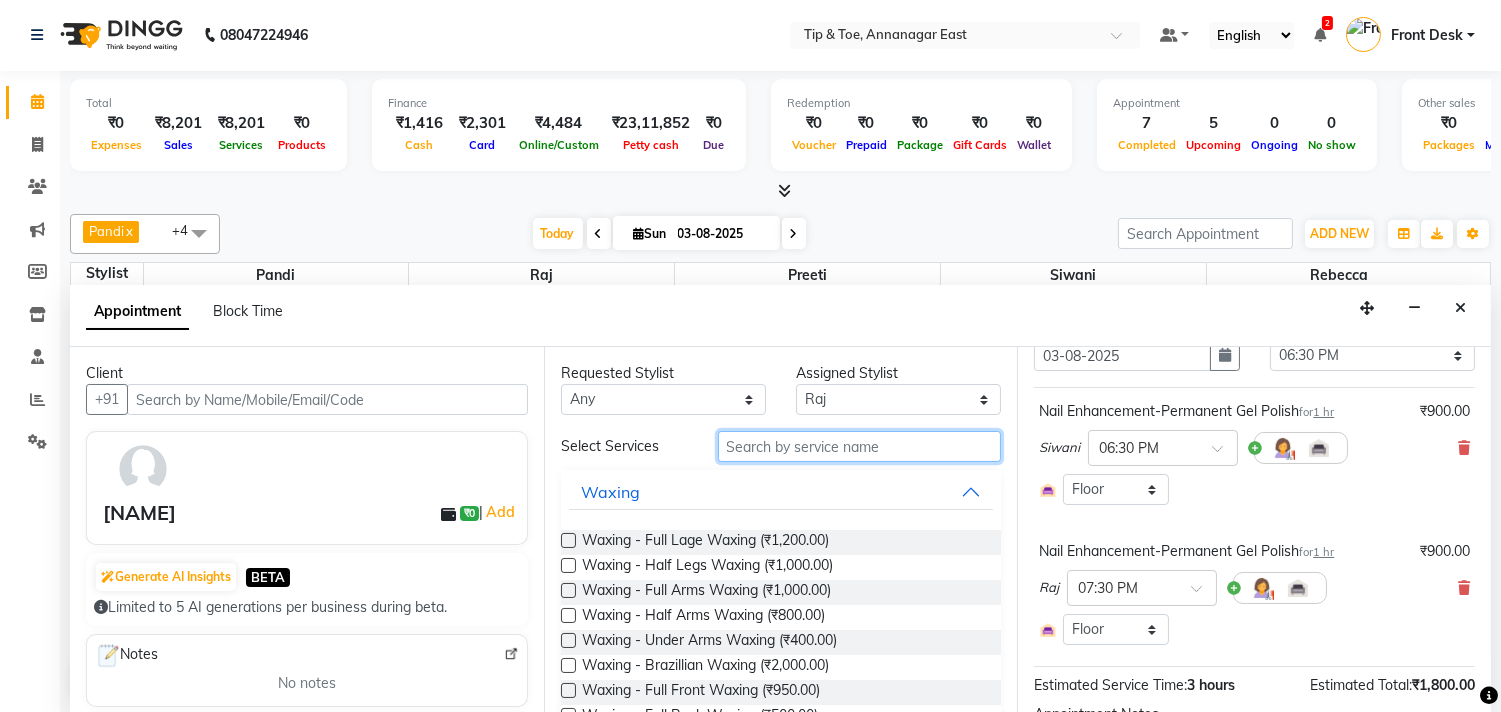 click at bounding box center [860, 446] 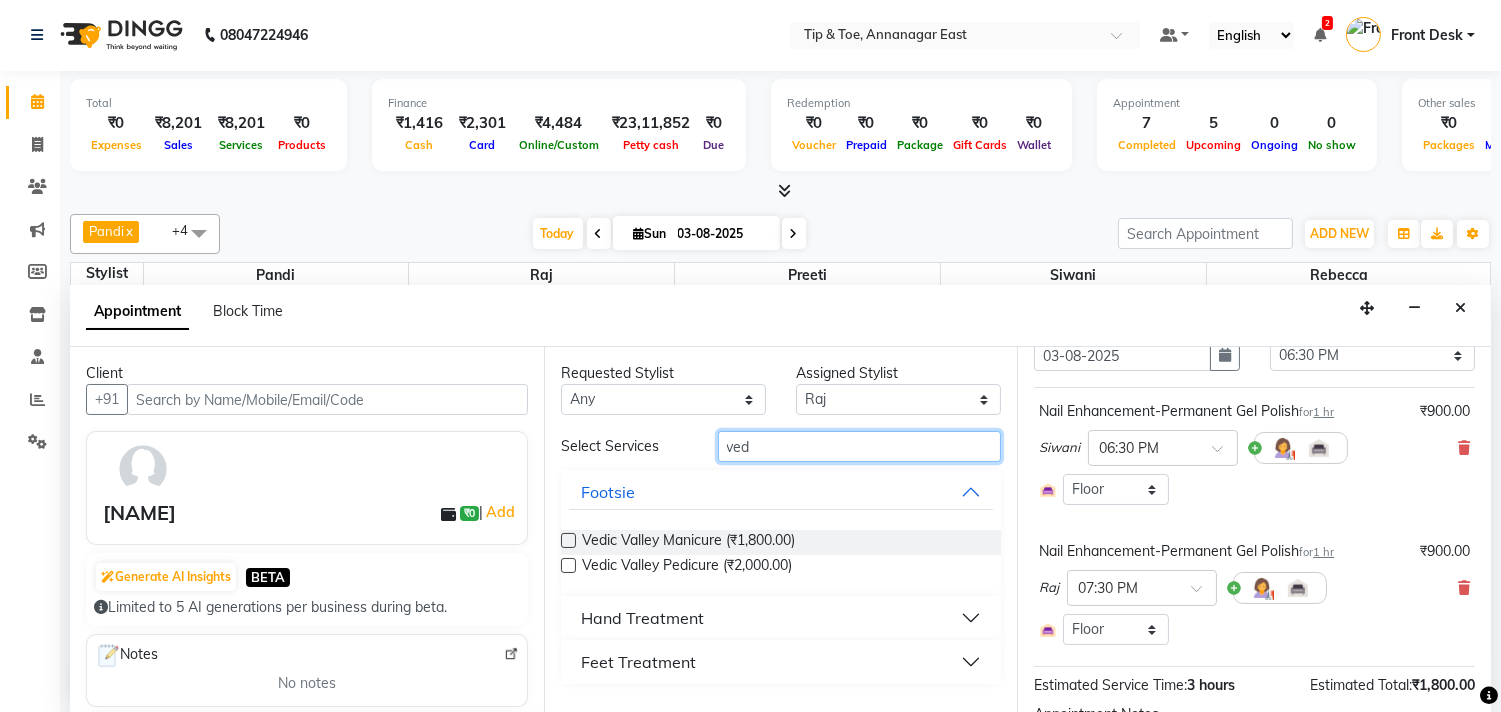 type on "ved" 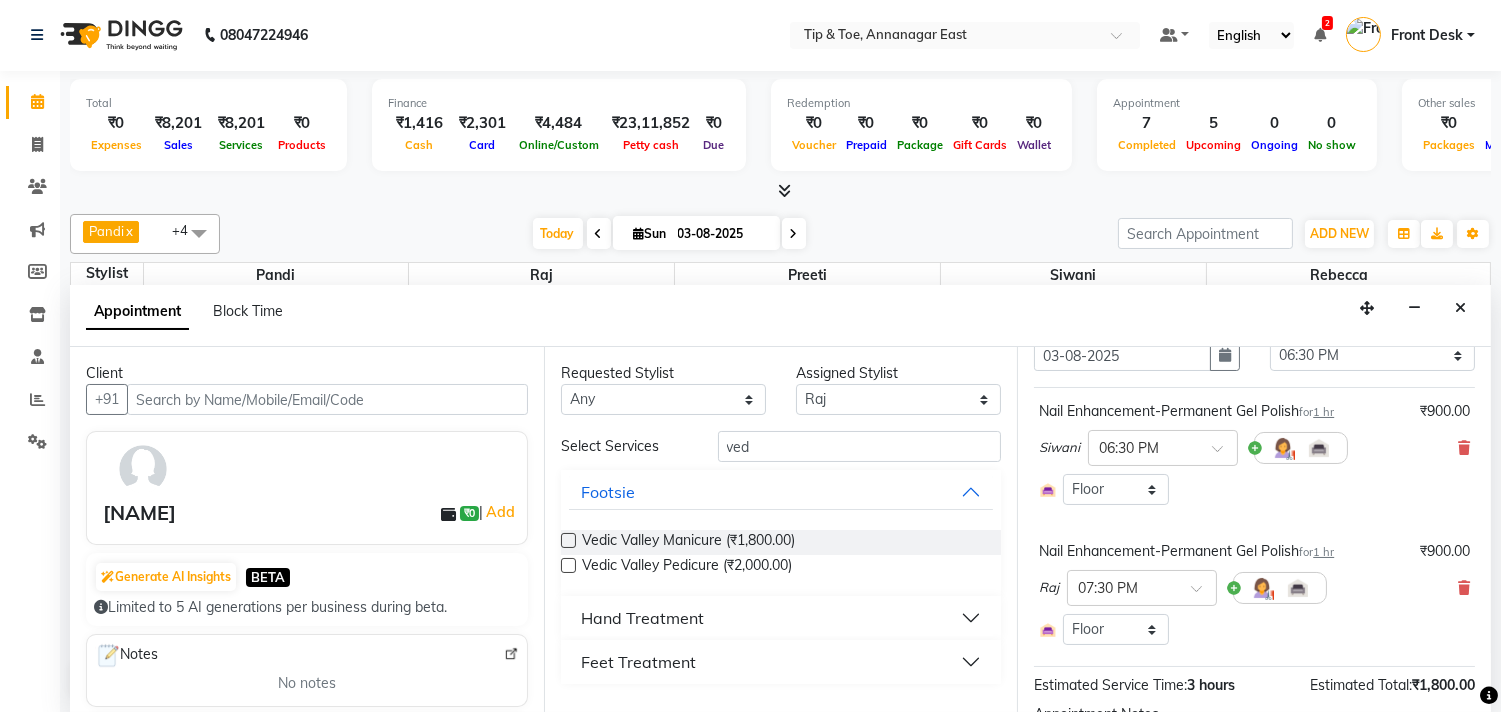 click on "Hand Treatment" at bounding box center [781, 618] 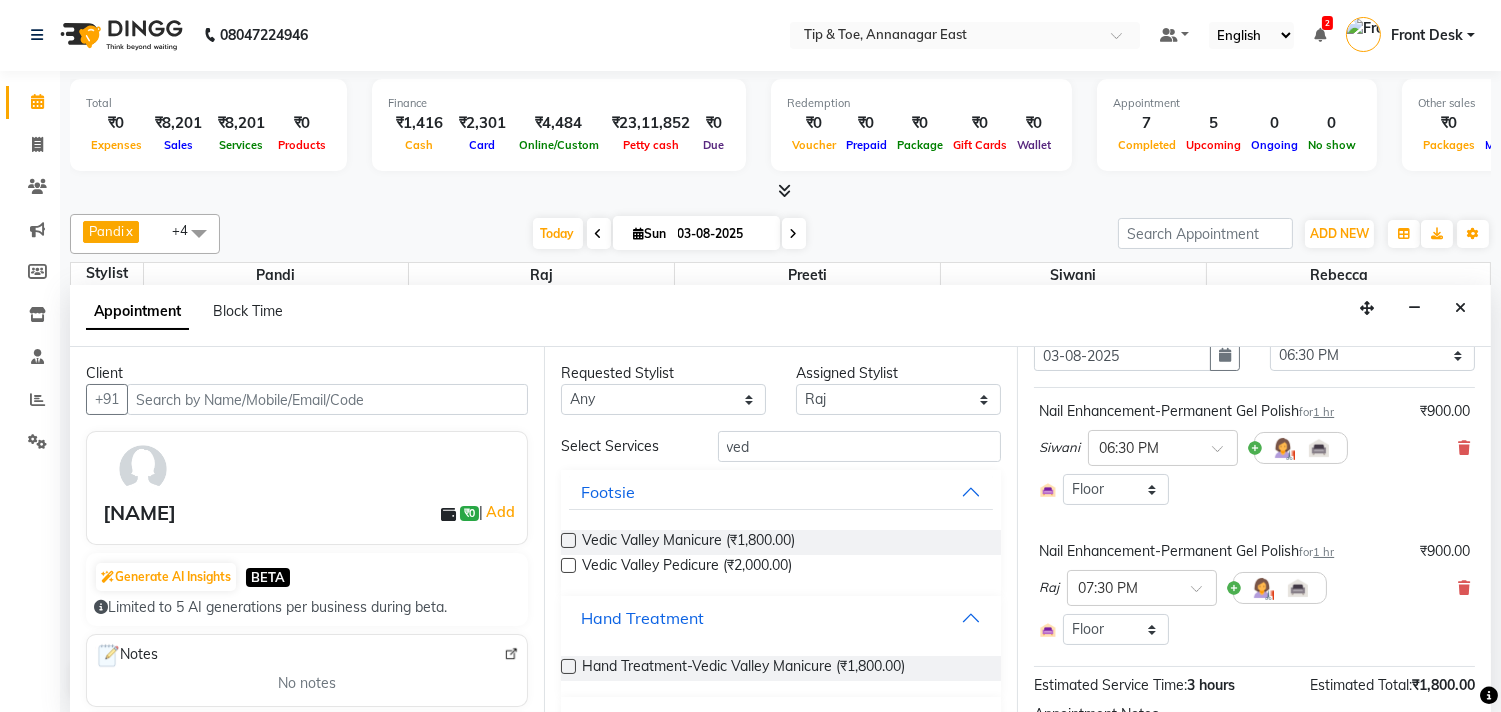 scroll, scrollTop: 44, scrollLeft: 0, axis: vertical 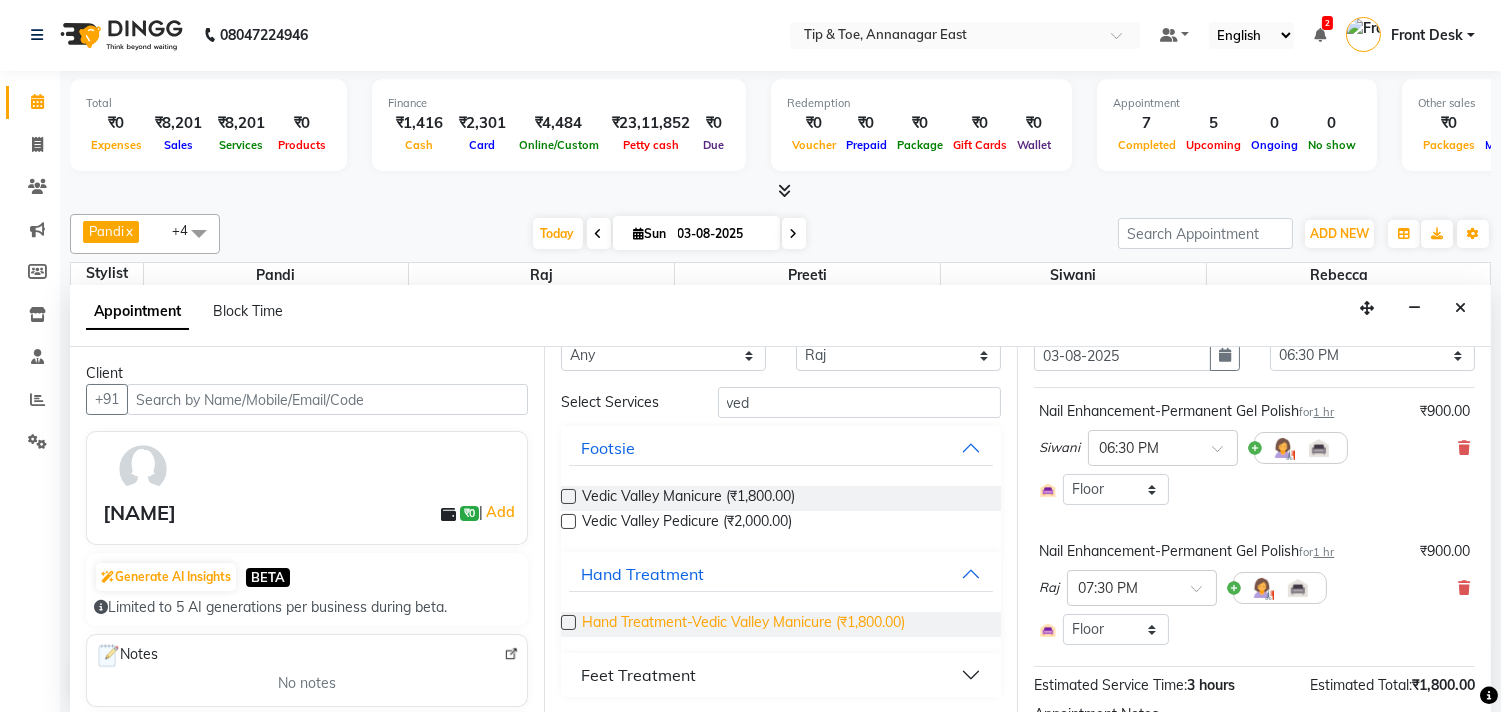 click on "Hand Treatment-Vedic Valley Manicure (₹1,800.00)" at bounding box center [743, 624] 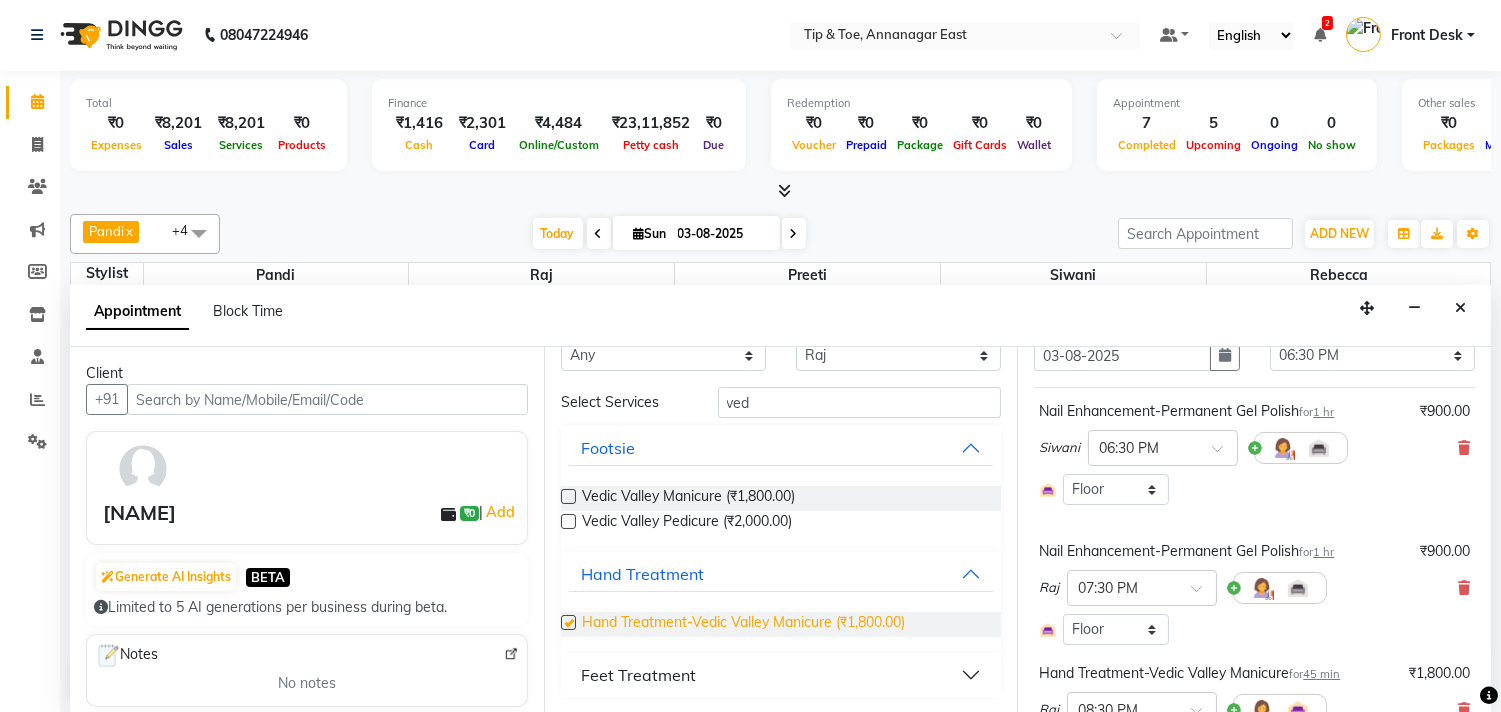 checkbox on "false" 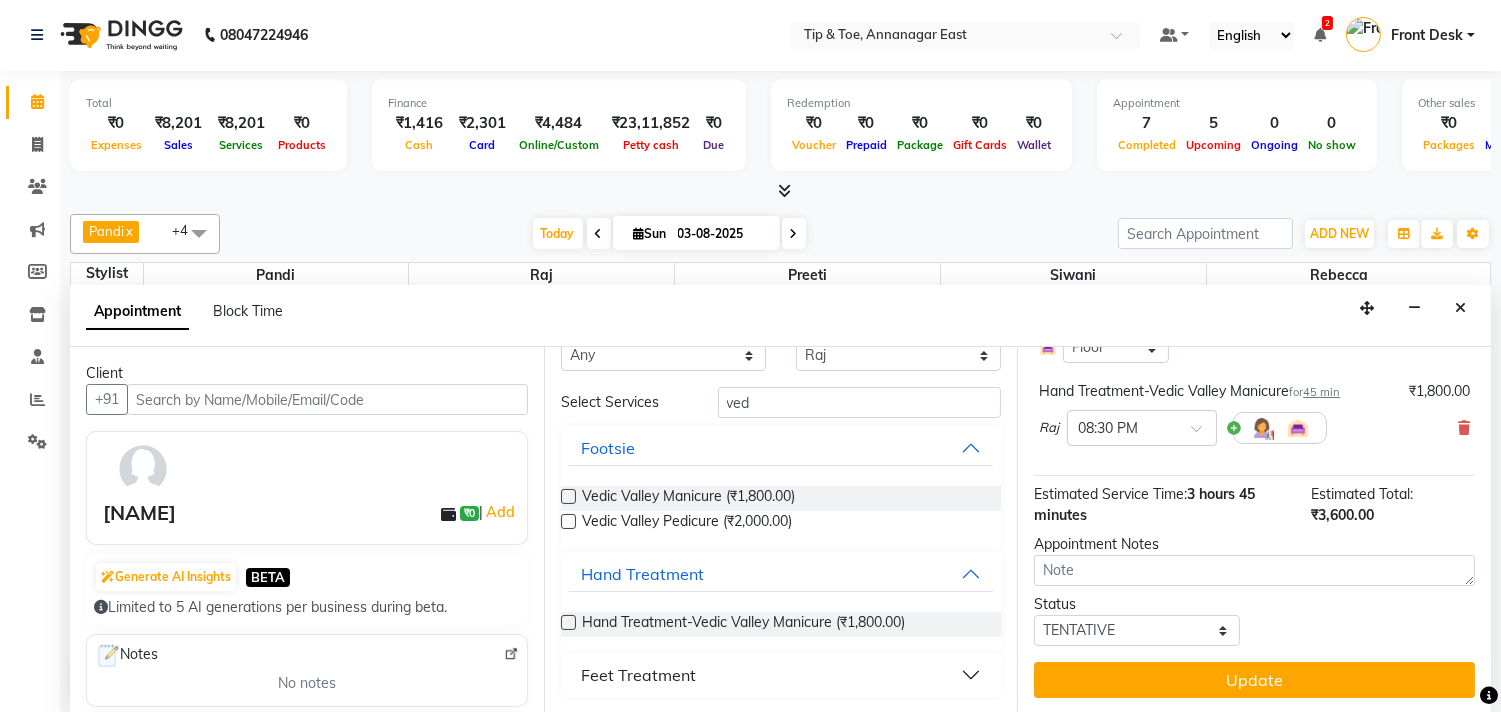 scroll, scrollTop: 385, scrollLeft: 0, axis: vertical 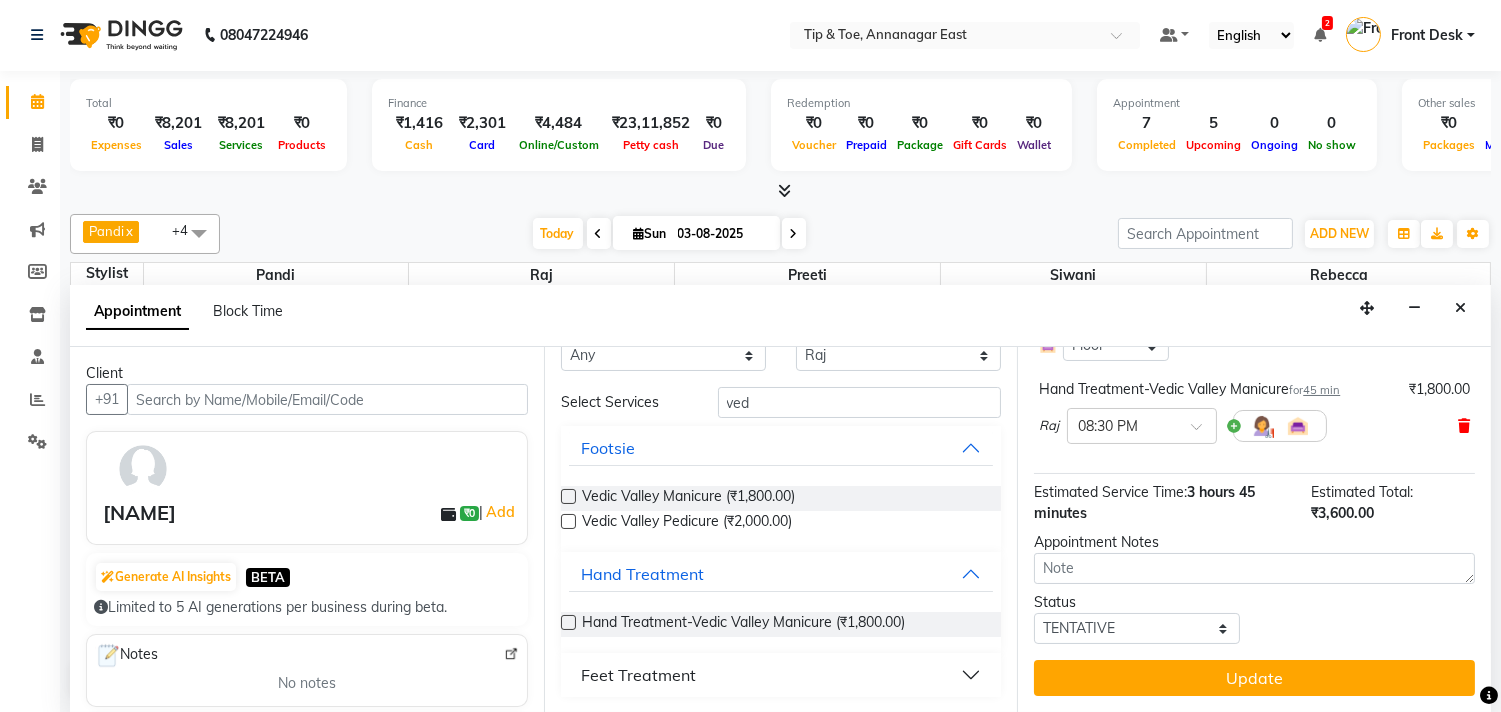 click at bounding box center (1464, 426) 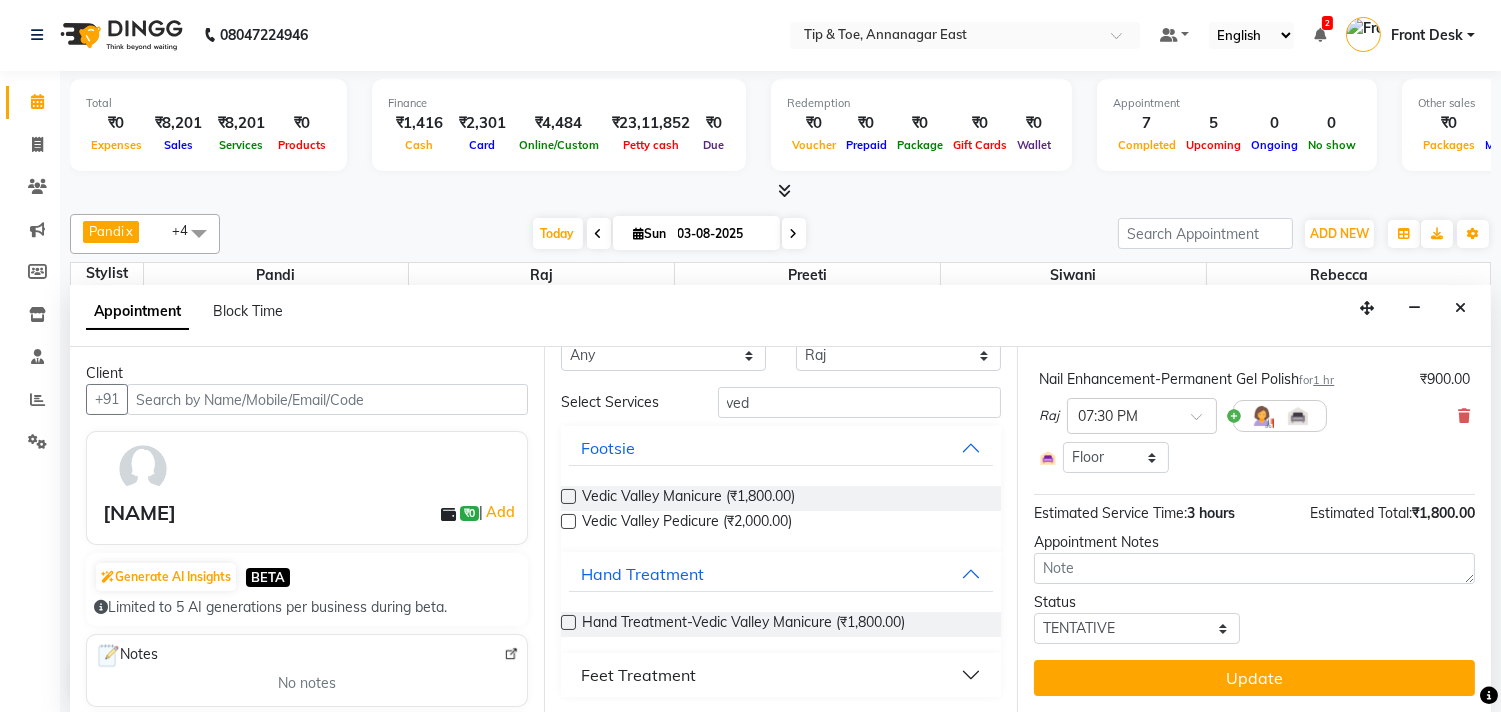 scroll, scrollTop: 273, scrollLeft: 0, axis: vertical 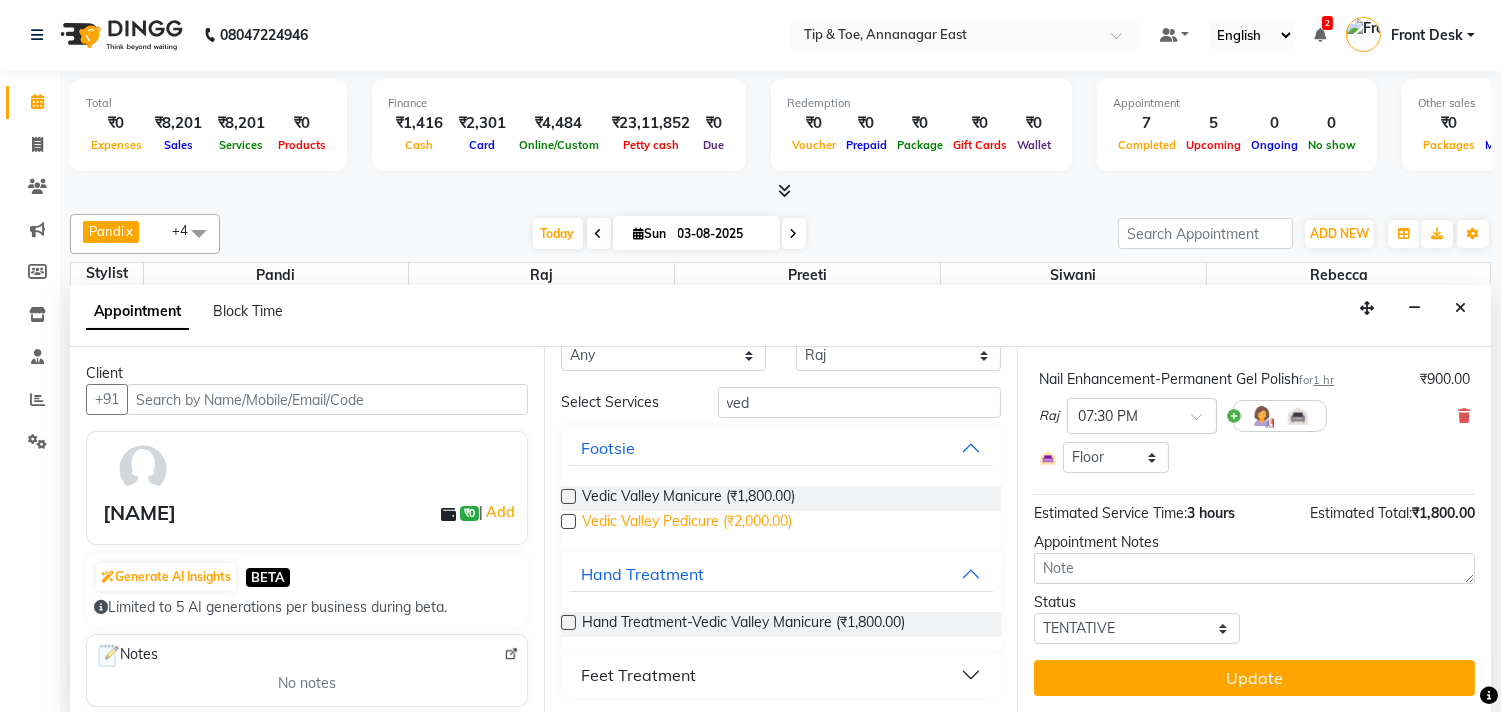 click on "Vedic Valley Pedicure (₹2,000.00)" at bounding box center (687, 523) 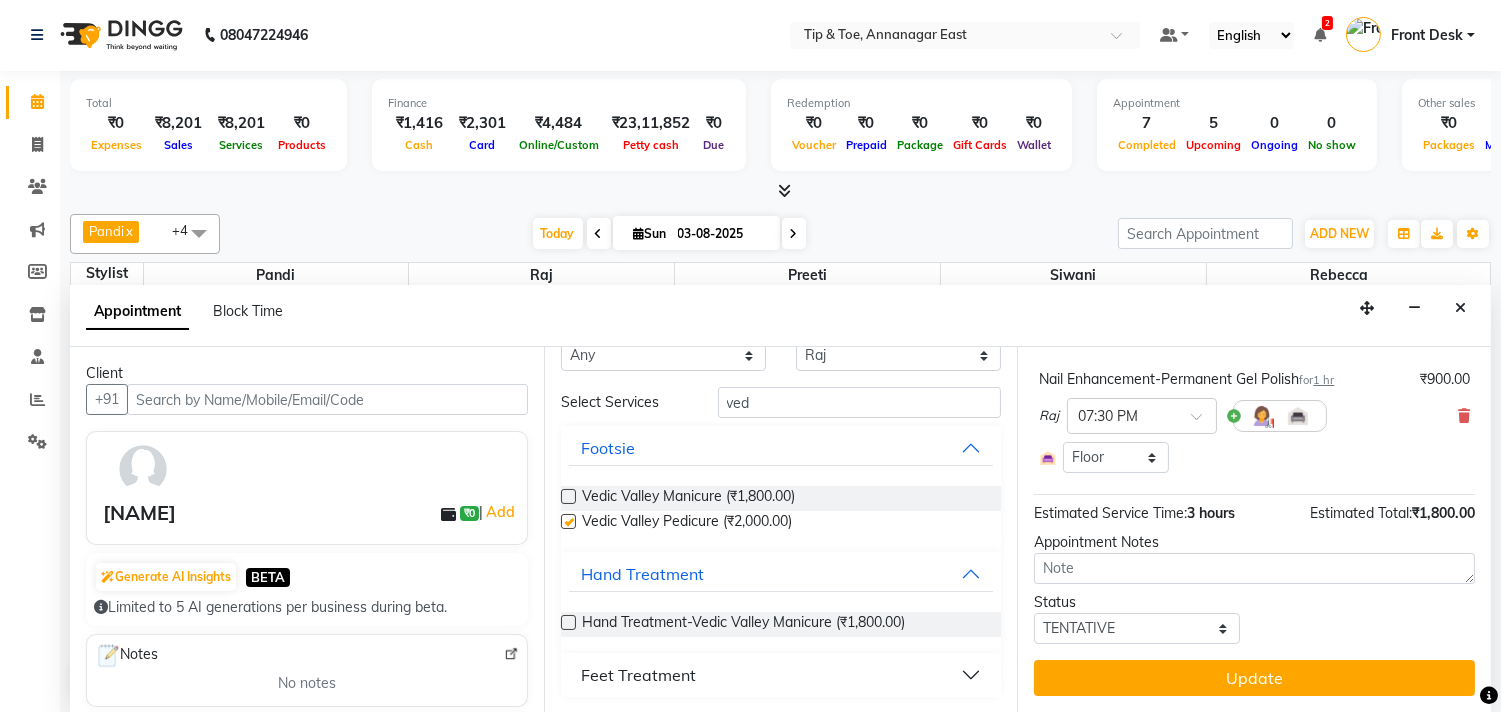 scroll, scrollTop: 364, scrollLeft: 0, axis: vertical 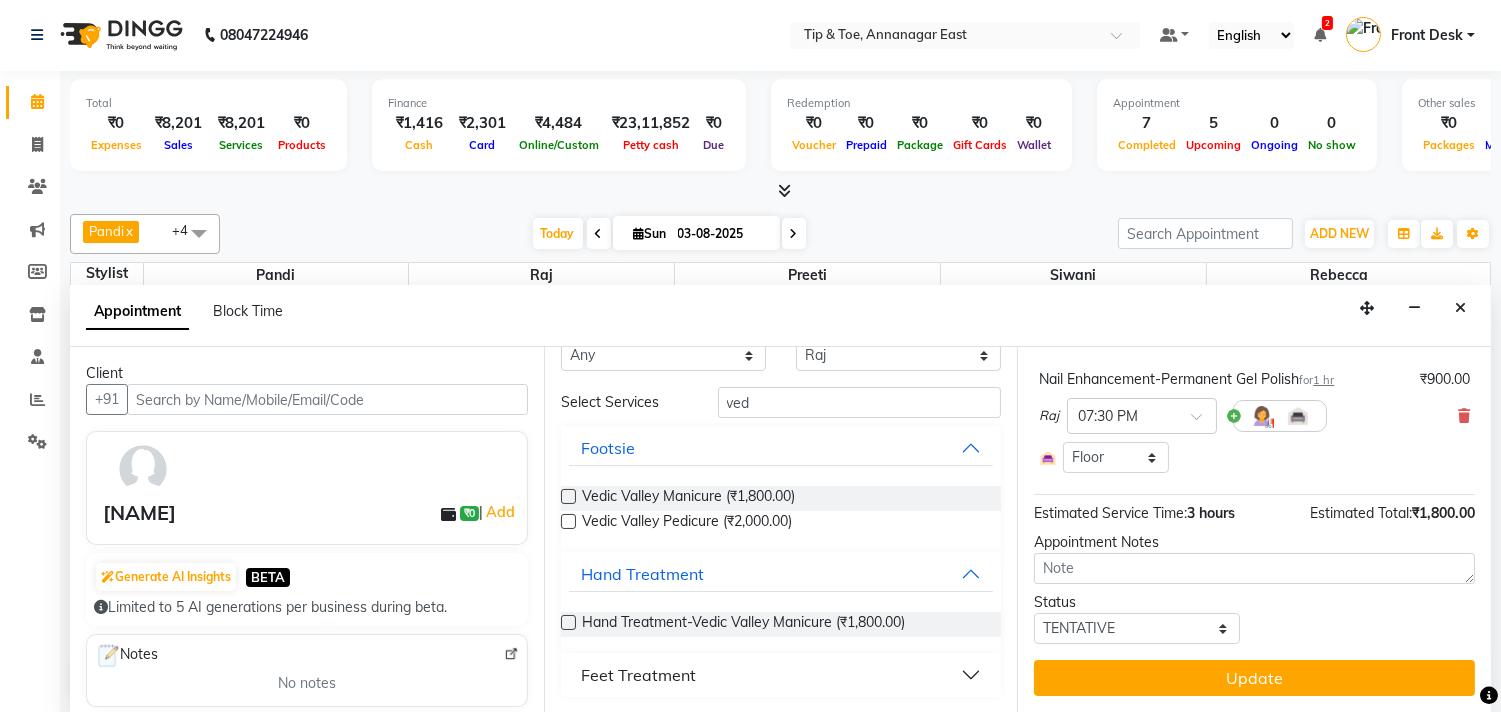 checkbox on "false" 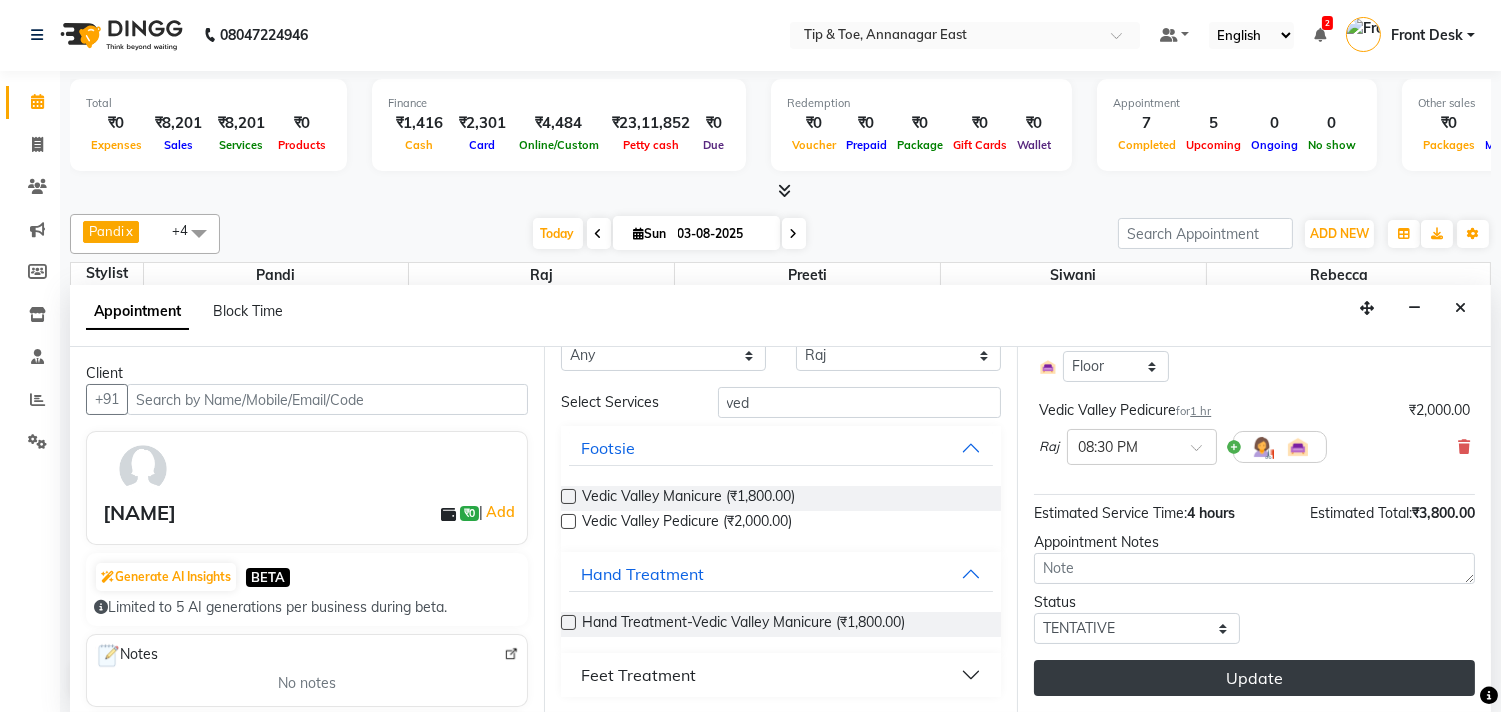 click on "Update" at bounding box center [1254, 678] 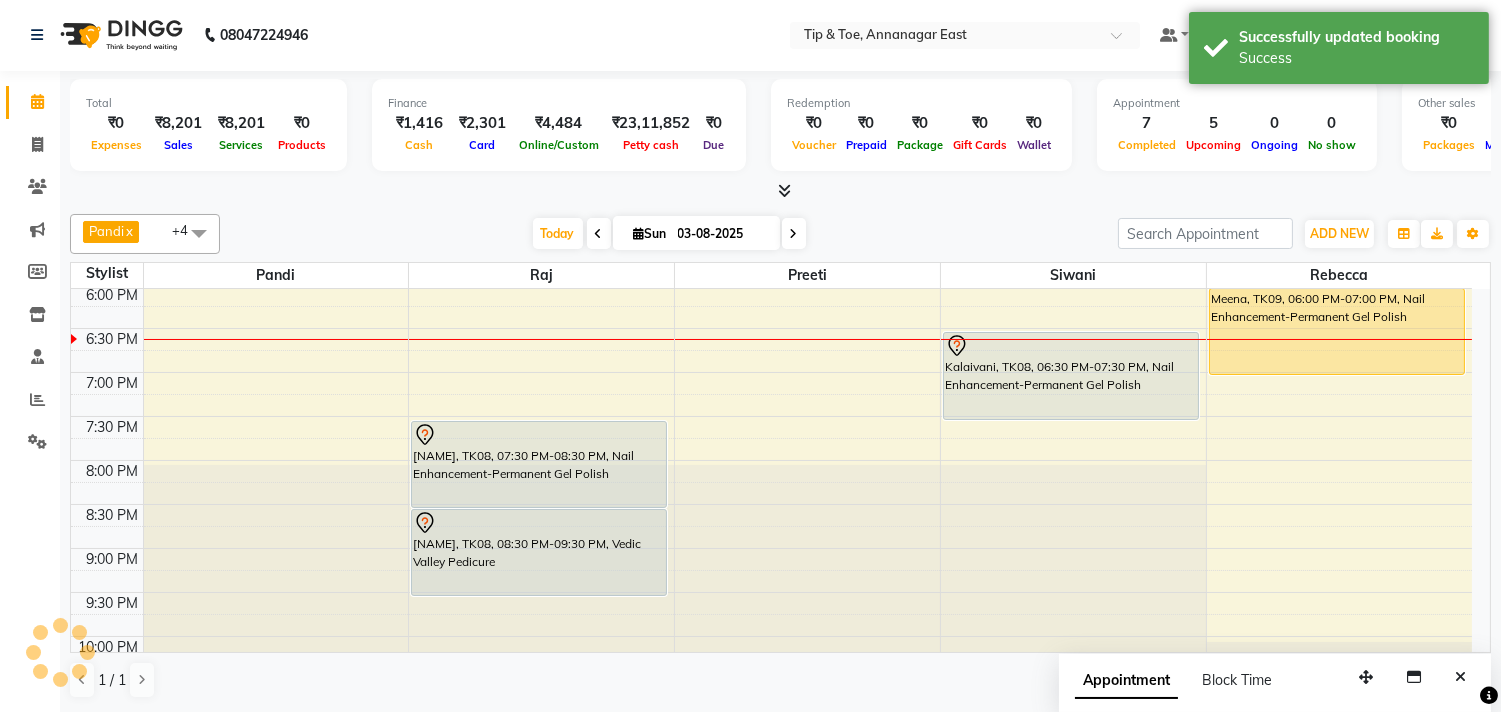 scroll, scrollTop: 0, scrollLeft: 0, axis: both 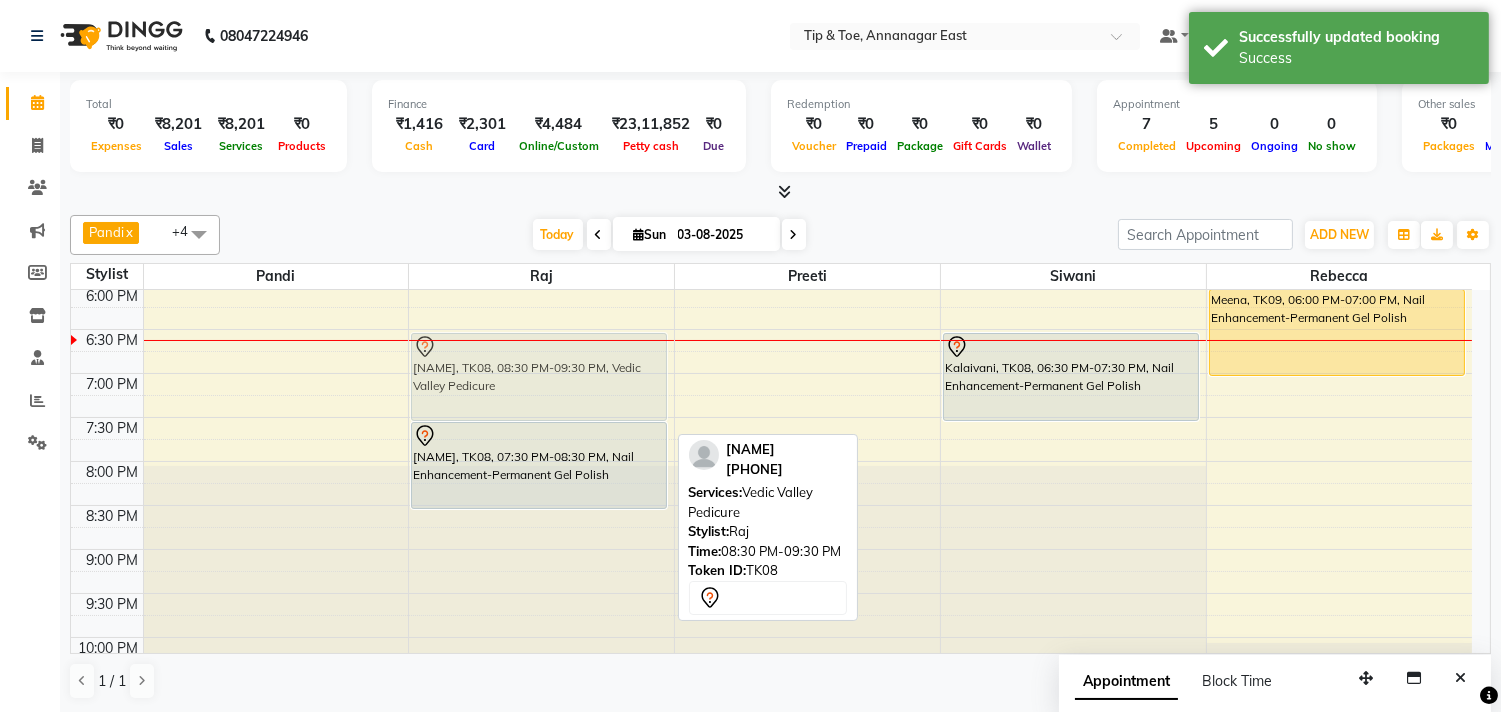 drag, startPoint x: 507, startPoint y: 556, endPoint x: 562, endPoint y: 374, distance: 190.1289 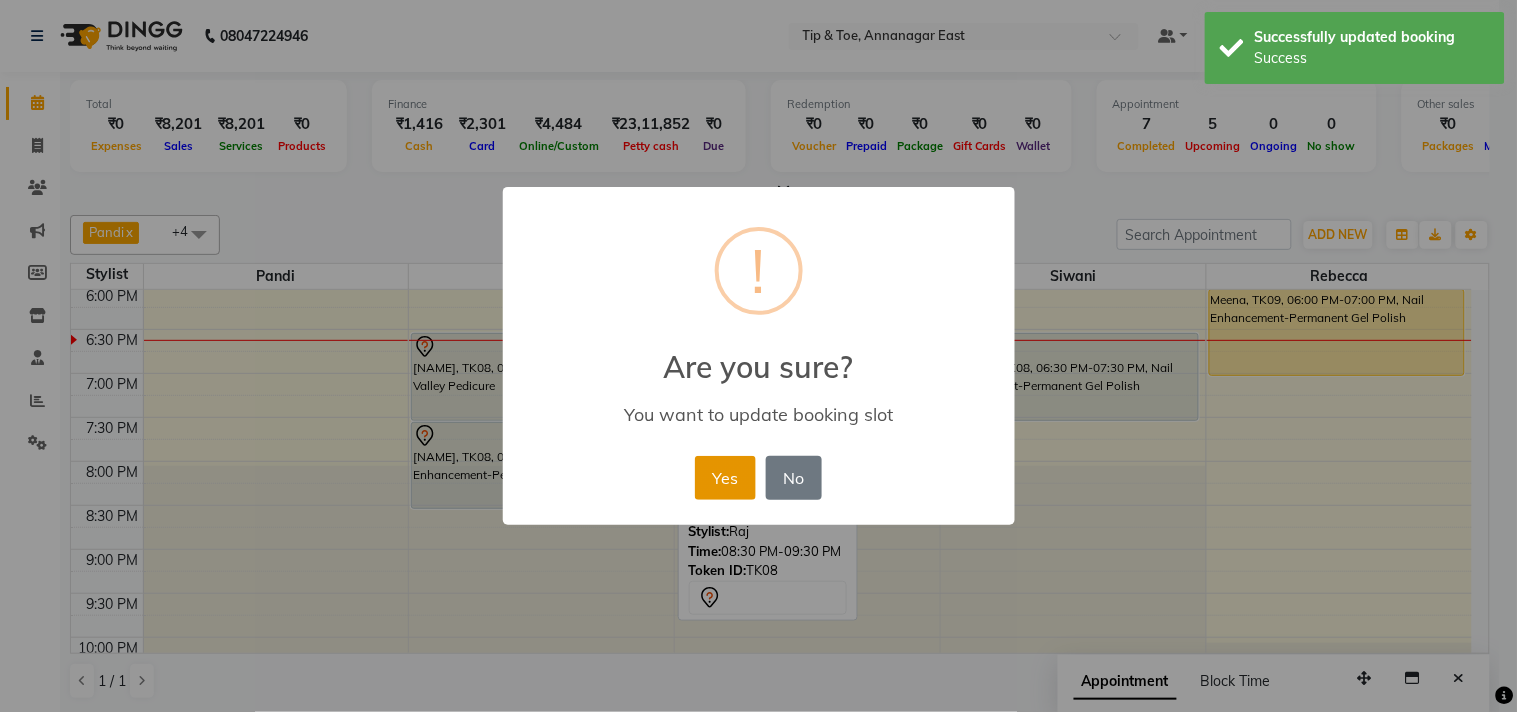 click on "Yes" at bounding box center [725, 478] 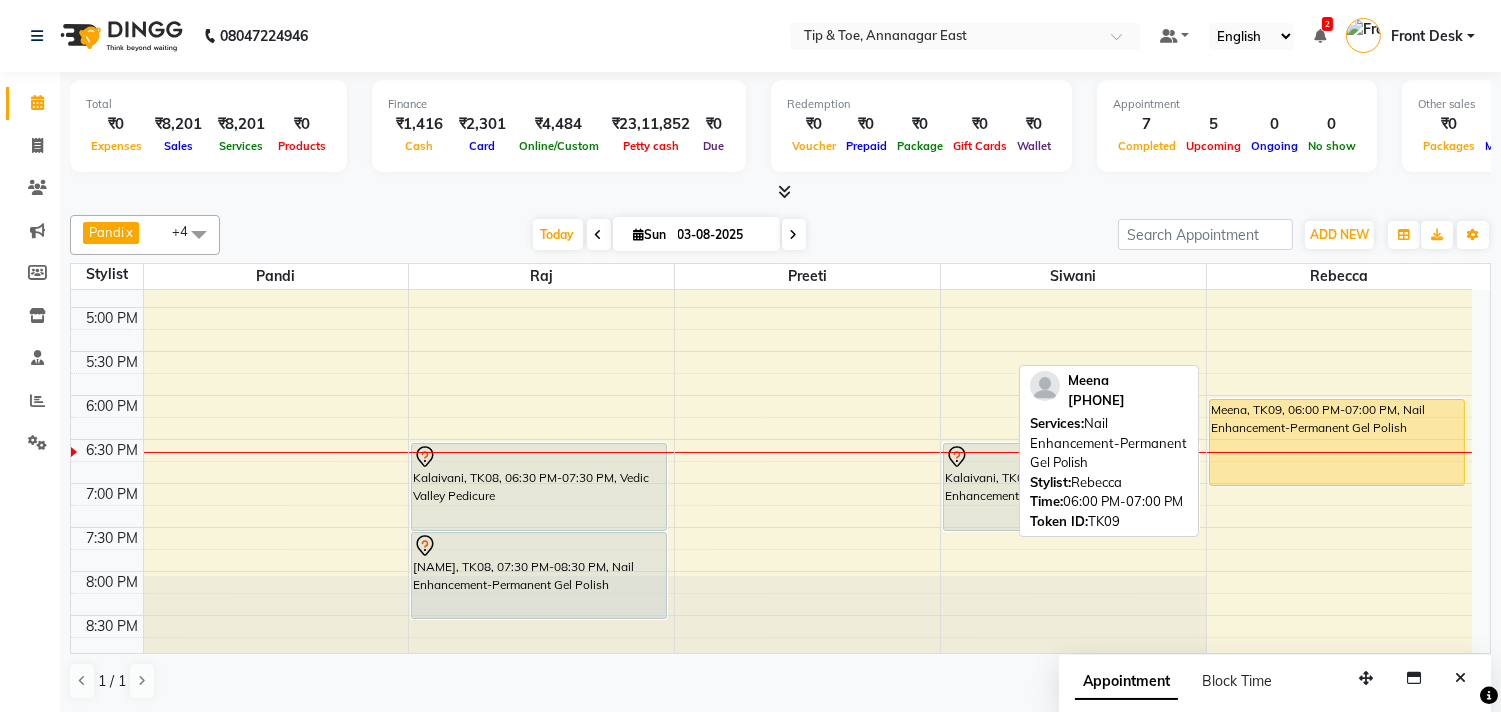 scroll, scrollTop: 685, scrollLeft: 0, axis: vertical 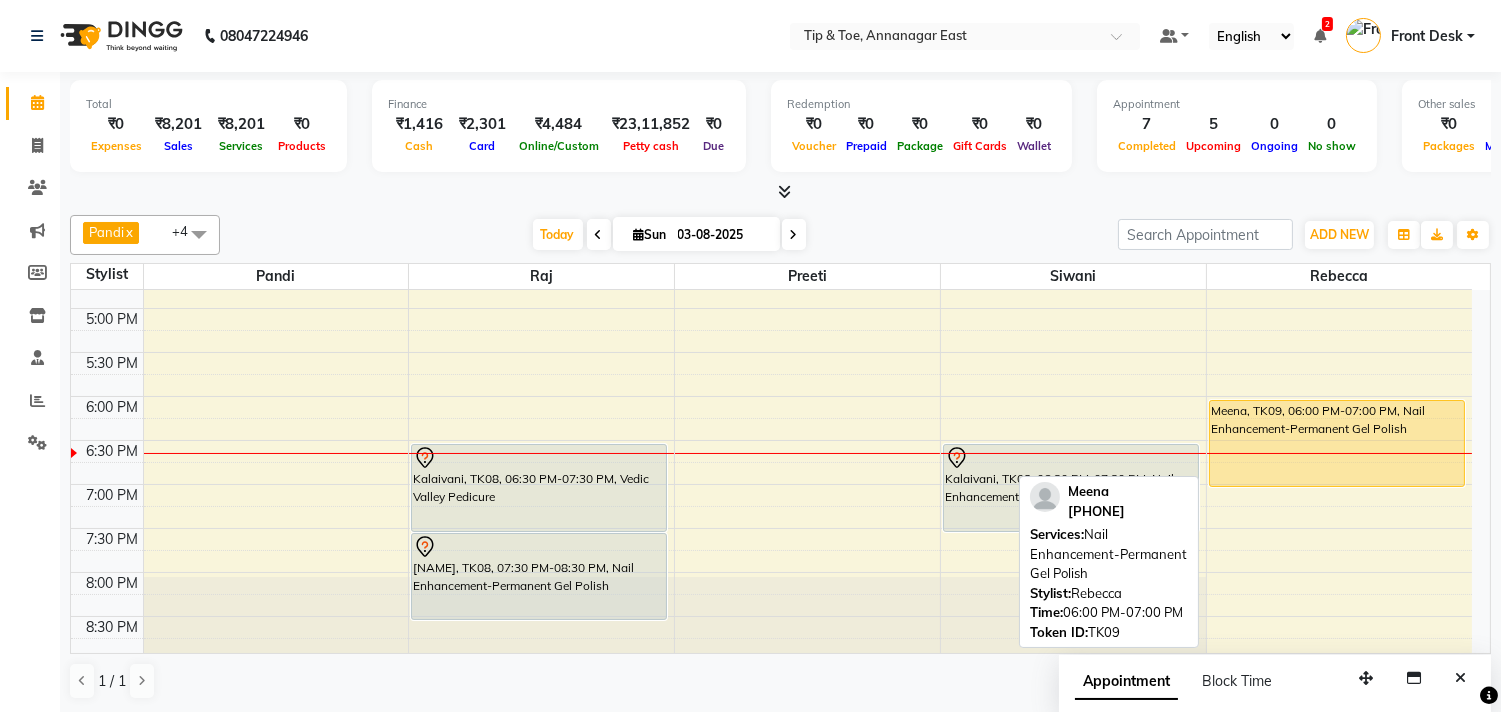 click on "Meena, TK09, 06:00 PM-07:00 PM, Nail Enhancement-Permanent Gel Polish" at bounding box center (1337, 443) 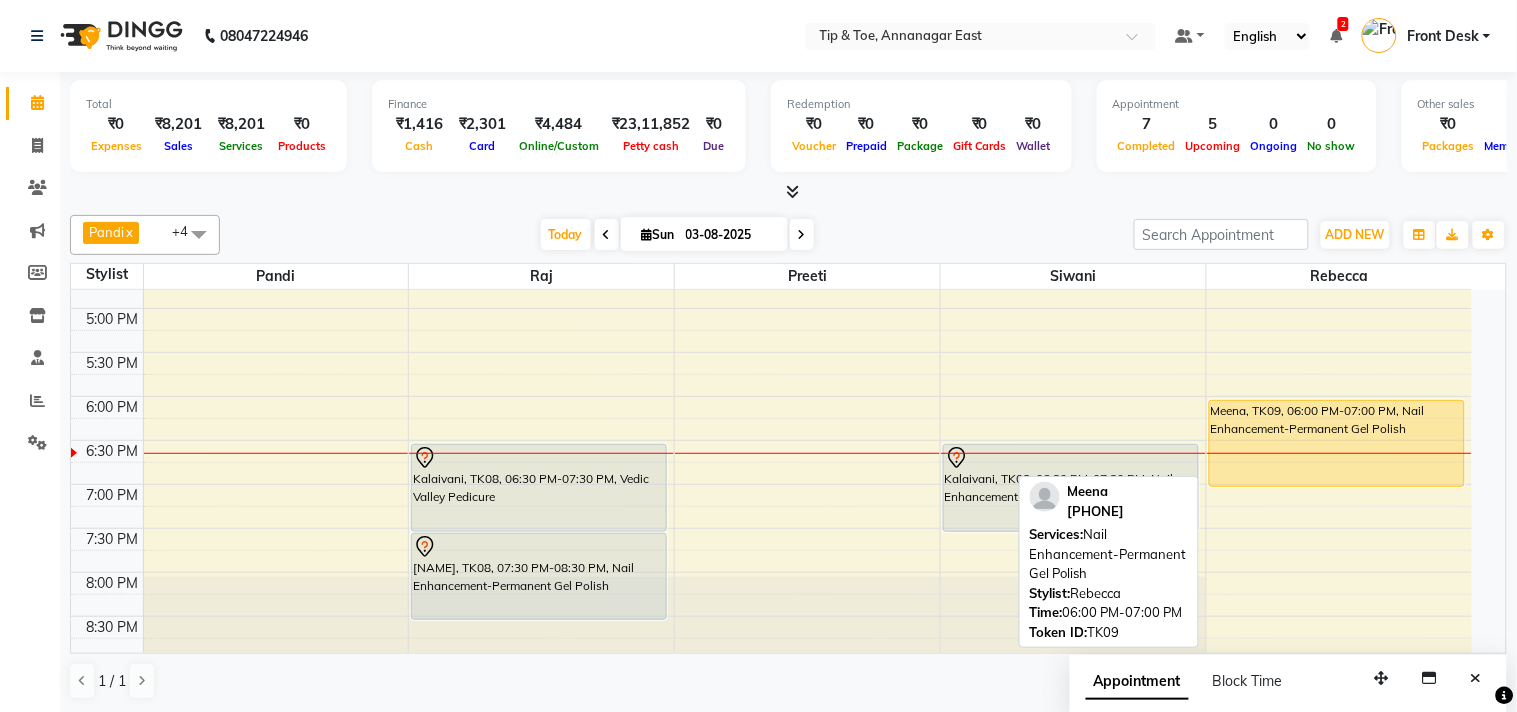 select on "1" 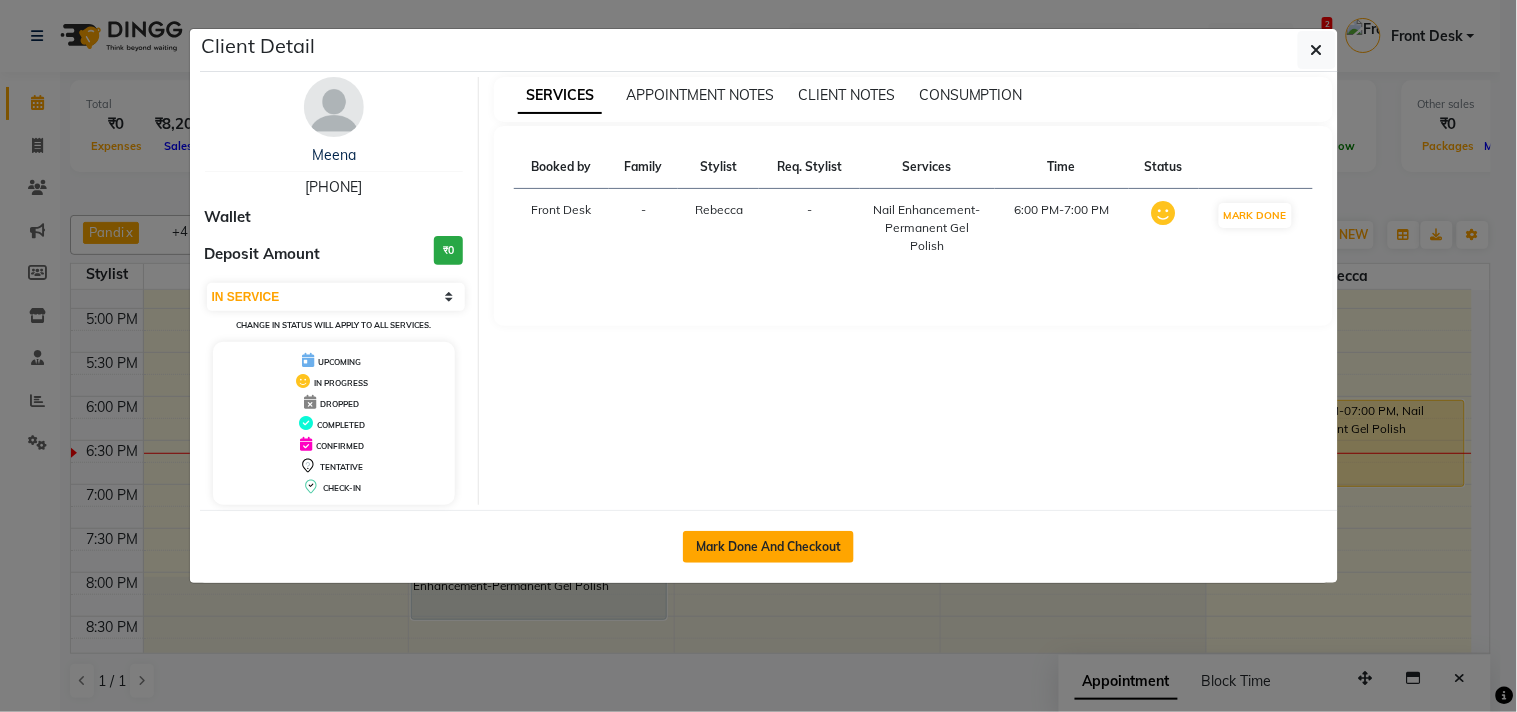 click on "Mark Done And Checkout" 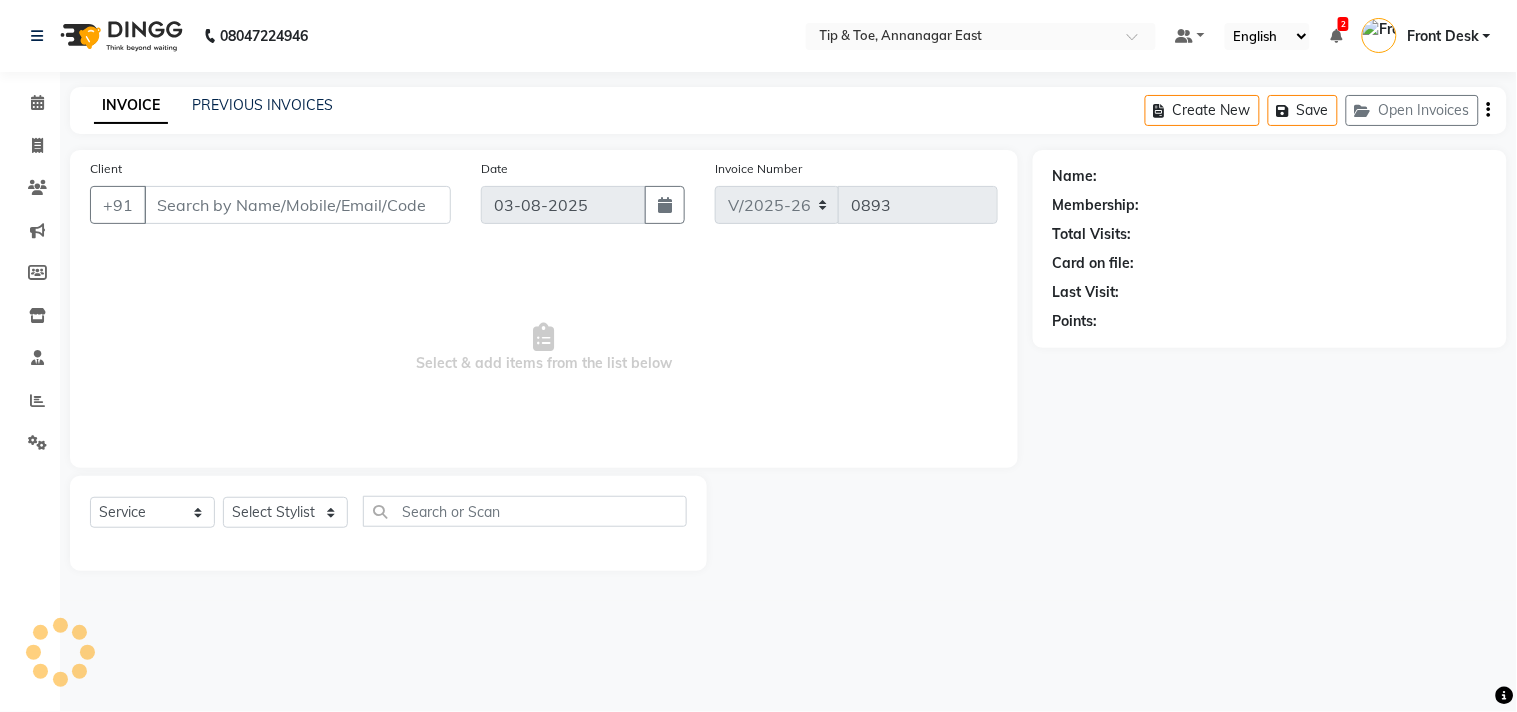 type on "[PHONE]" 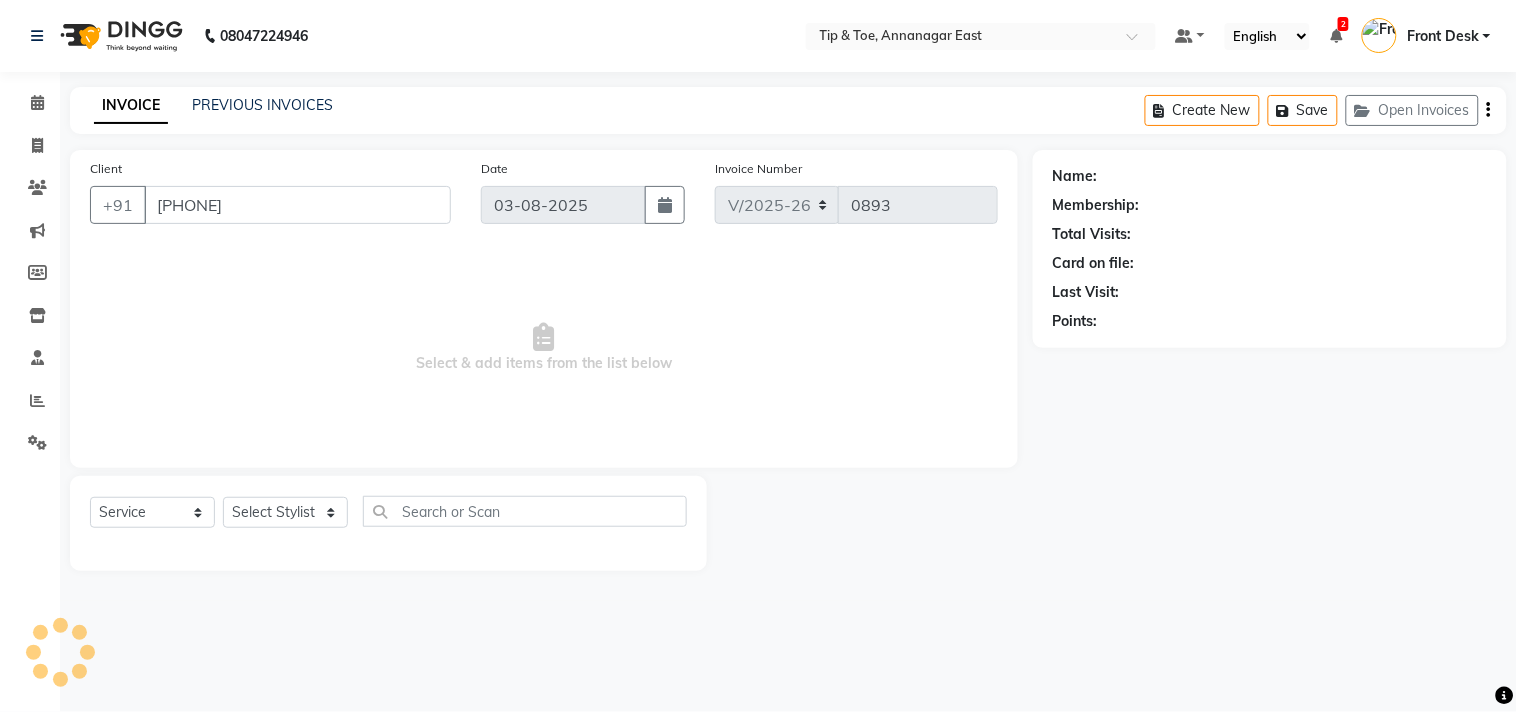 select on "75187" 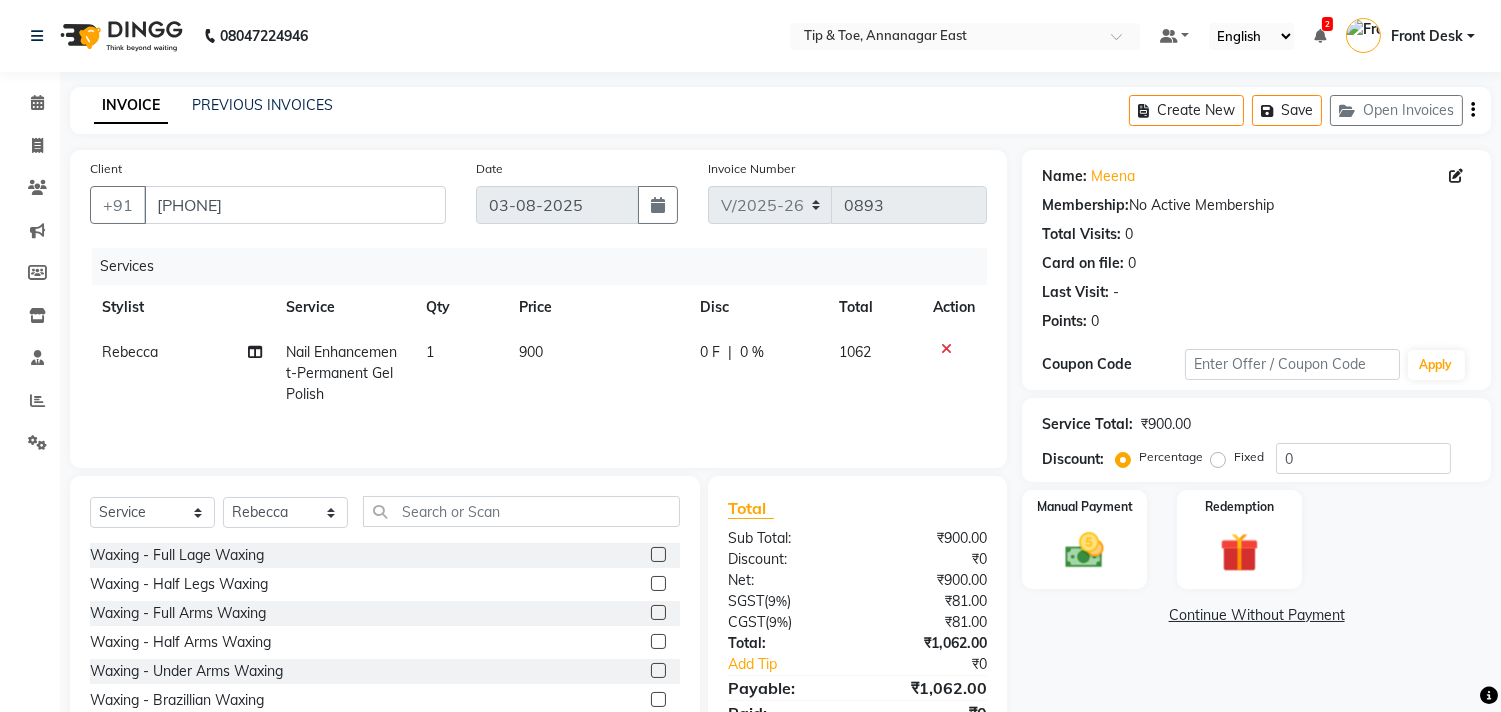 click on "900" 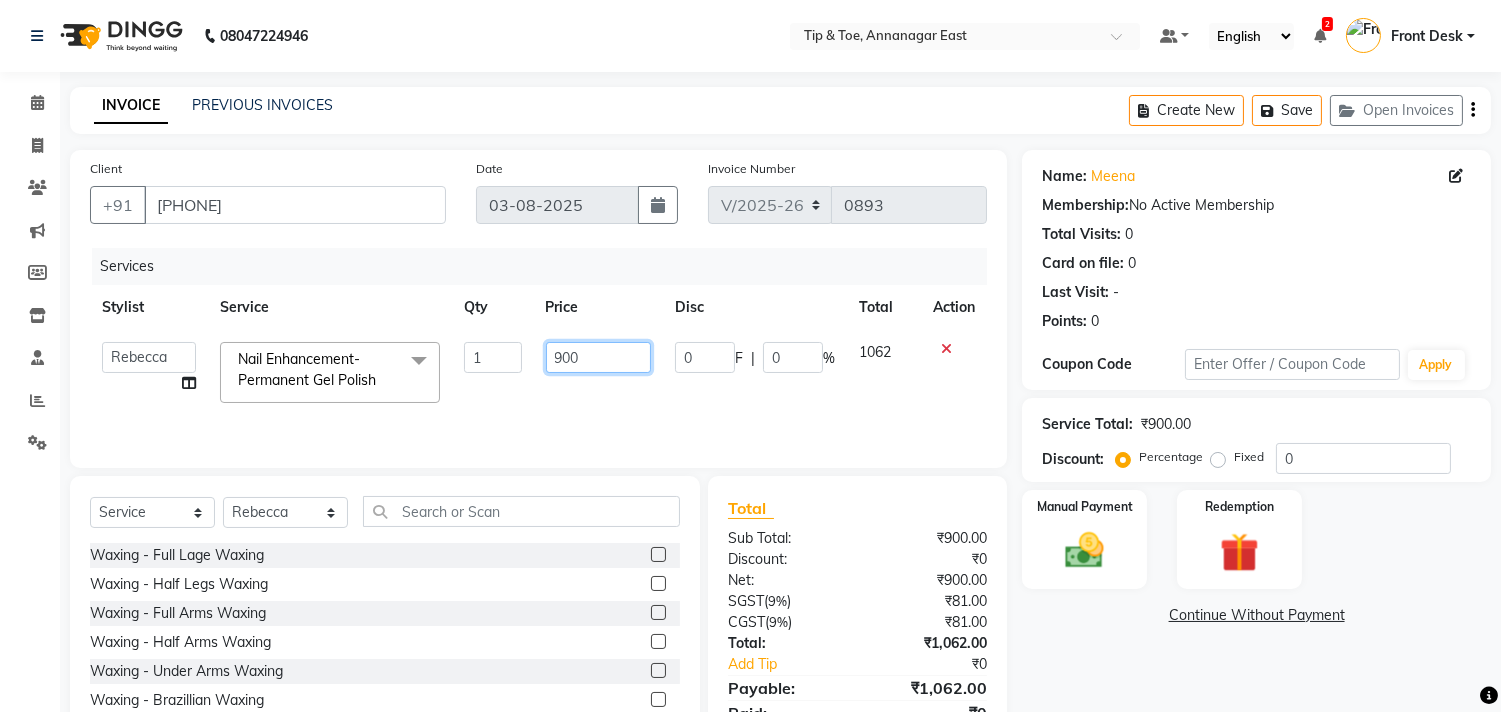 click on "900" 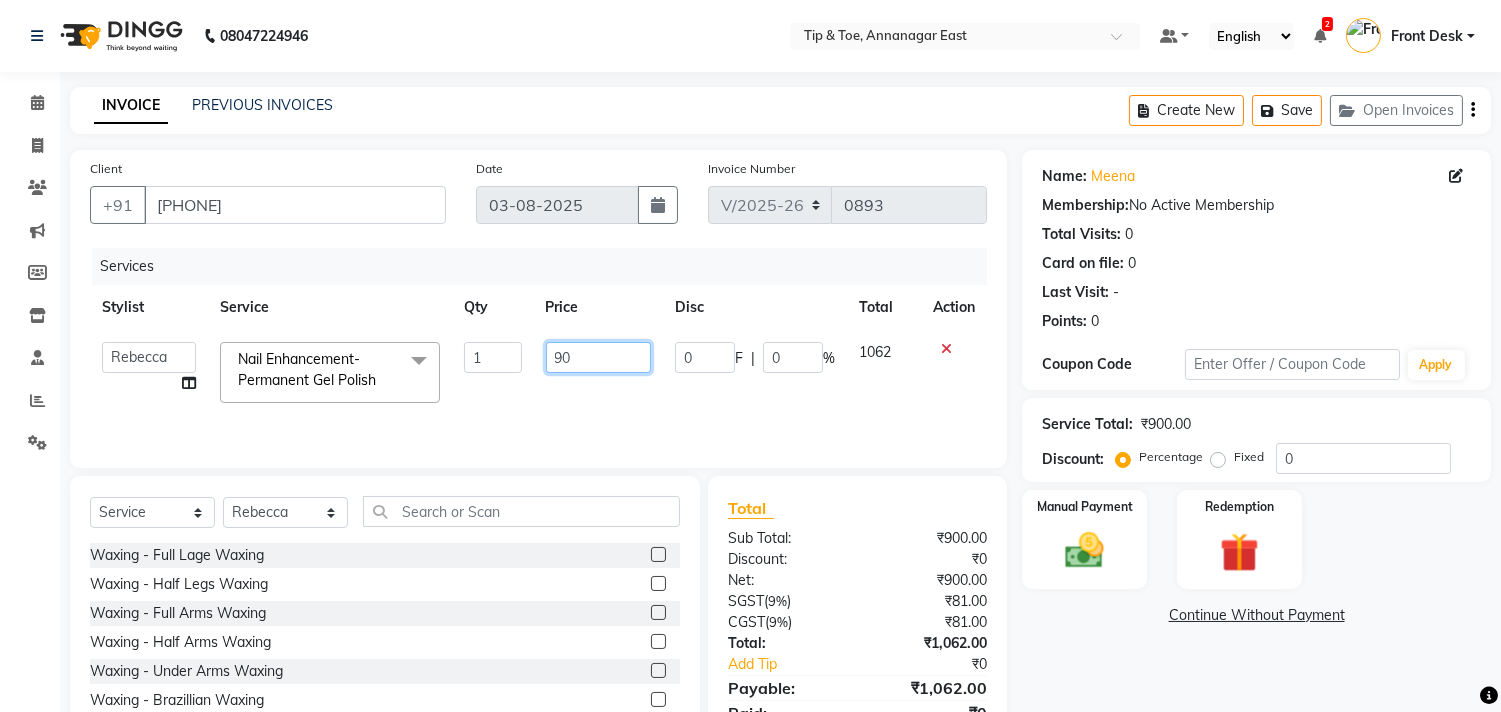 type on "9" 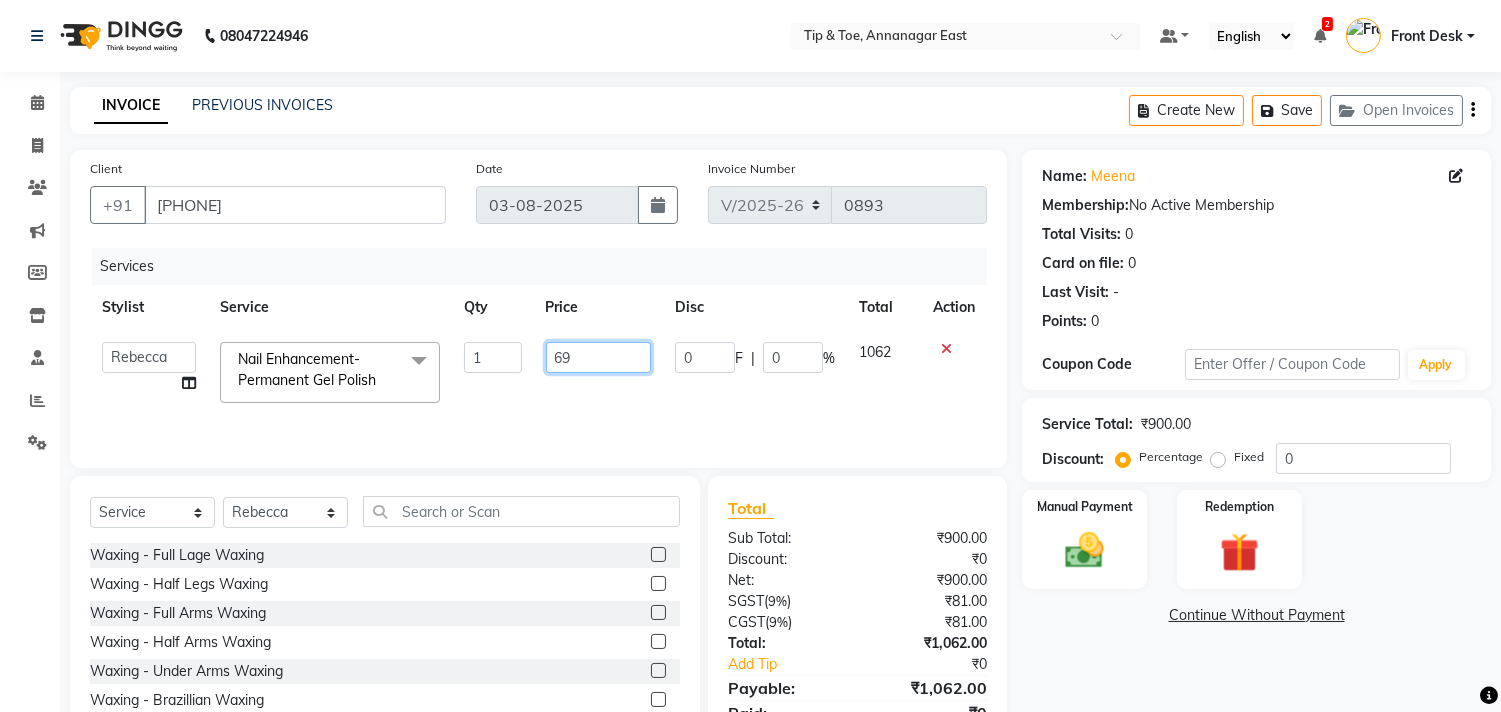 type on "690" 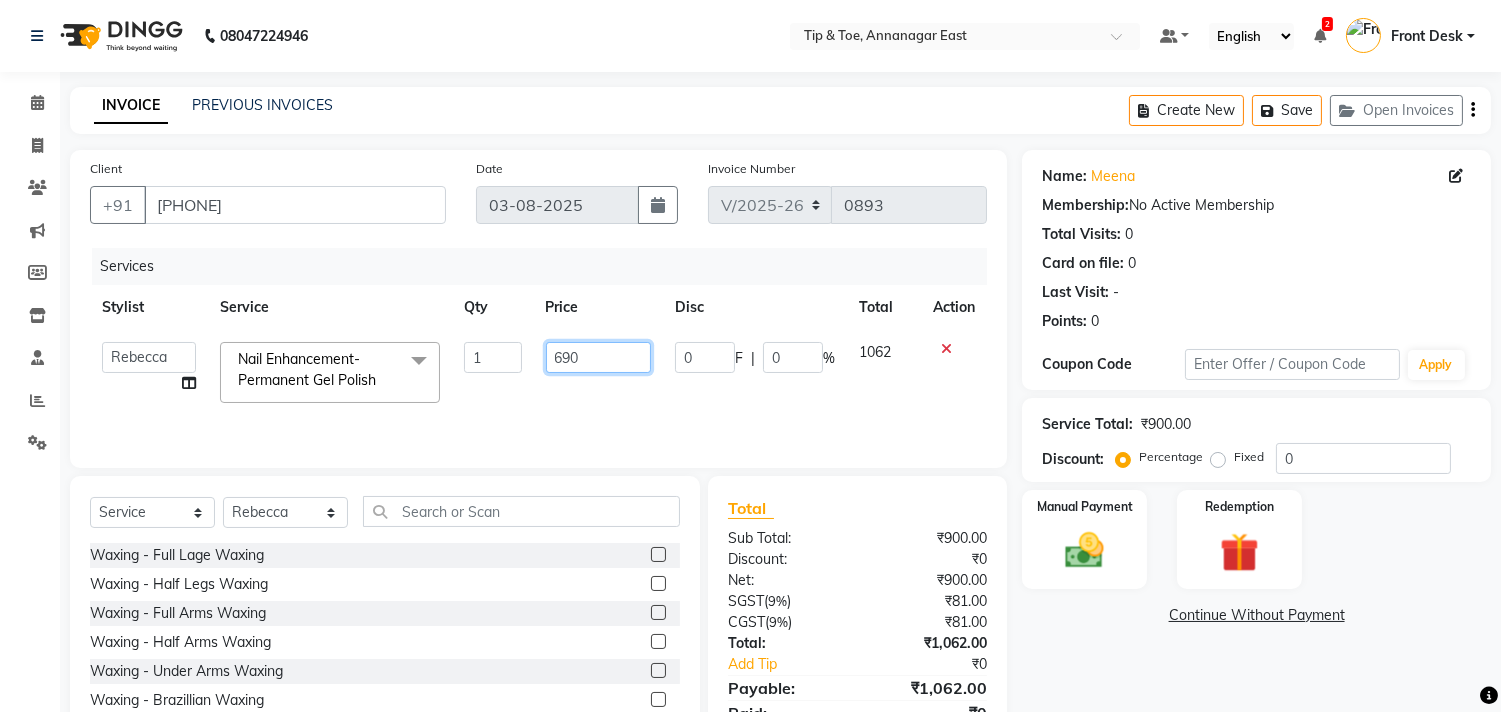 scroll, scrollTop: 88, scrollLeft: 0, axis: vertical 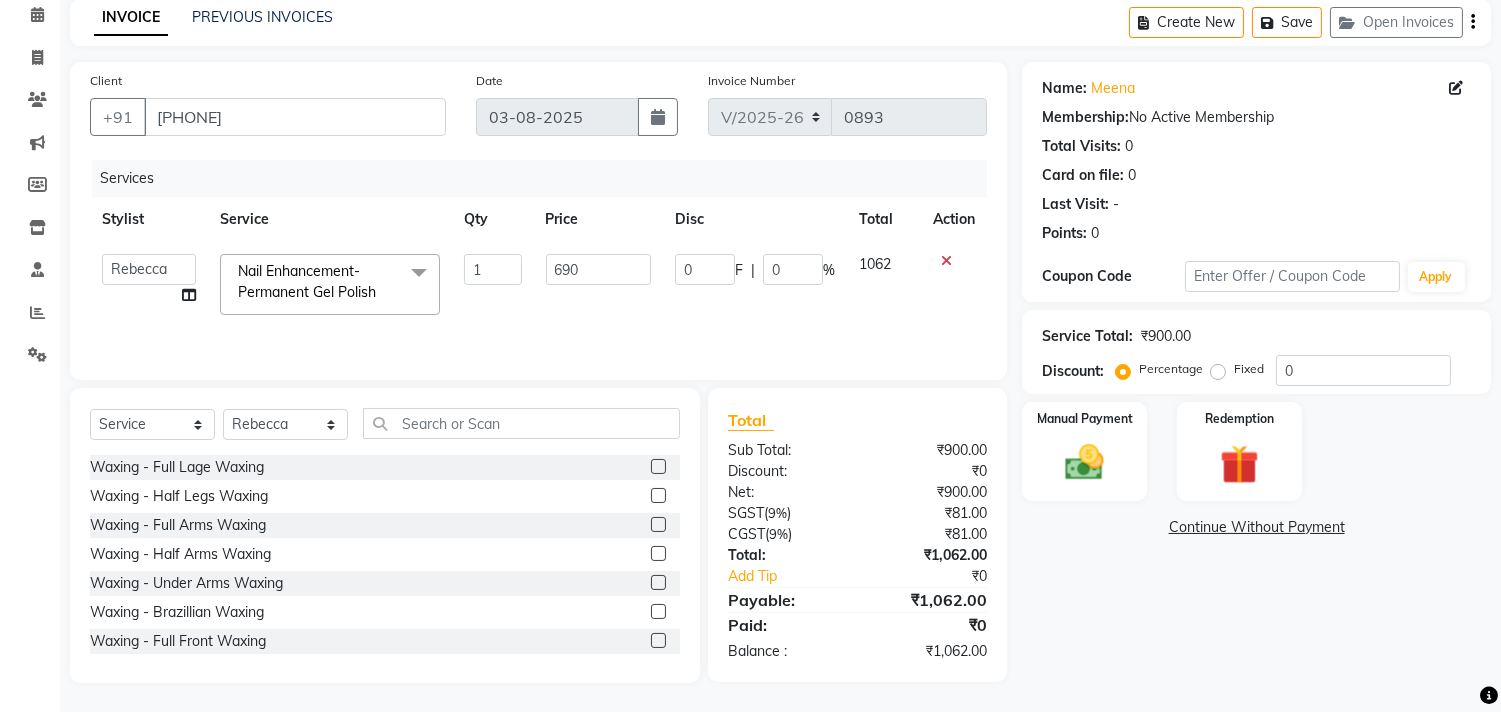 click on "Name: Meena  Membership:  No Active Membership  Total Visits:  0 Card on file:  0 Last Visit:   - Points:   0  Coupon Code Apply Service Total:  ₹900.00  Discount:  Percentage   Fixed  0 Manual Payment Redemption  Continue Without Payment" 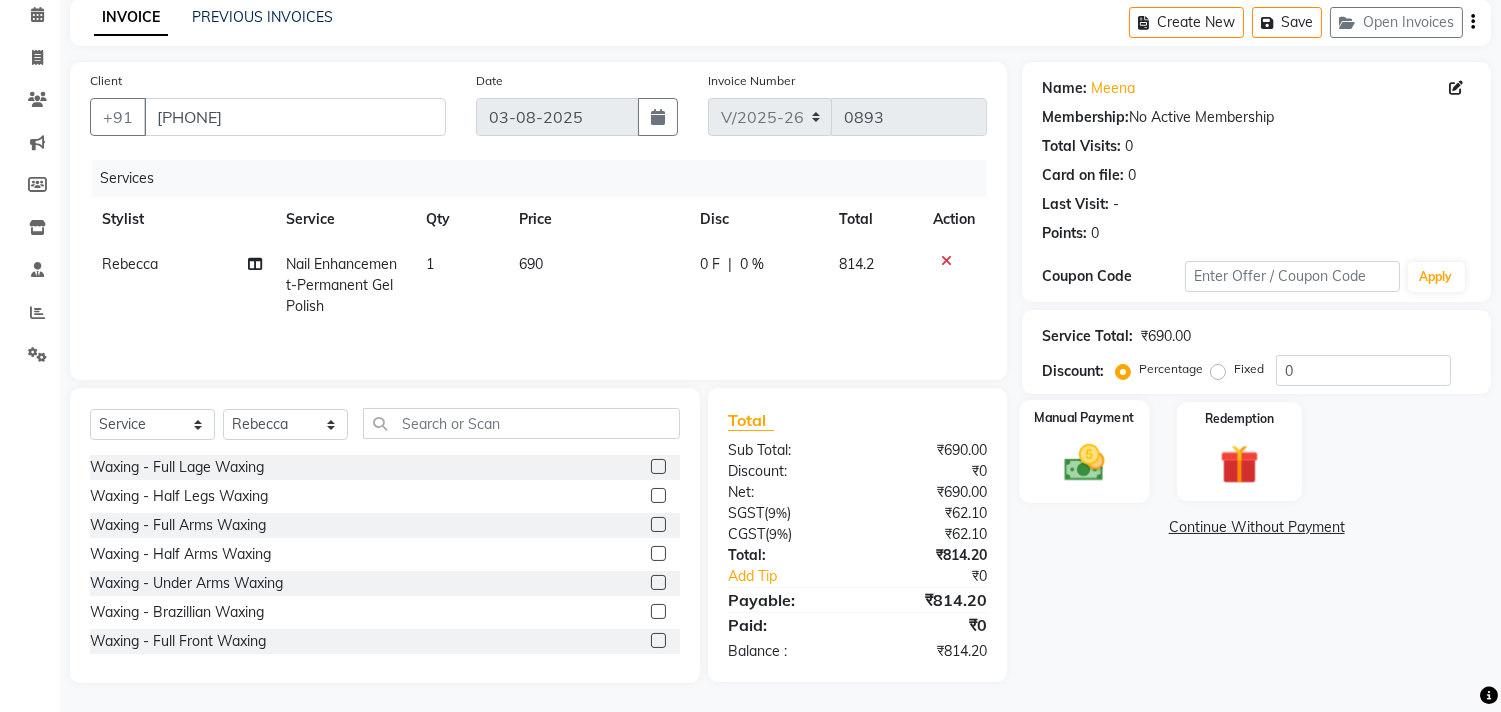 scroll, scrollTop: 91, scrollLeft: 0, axis: vertical 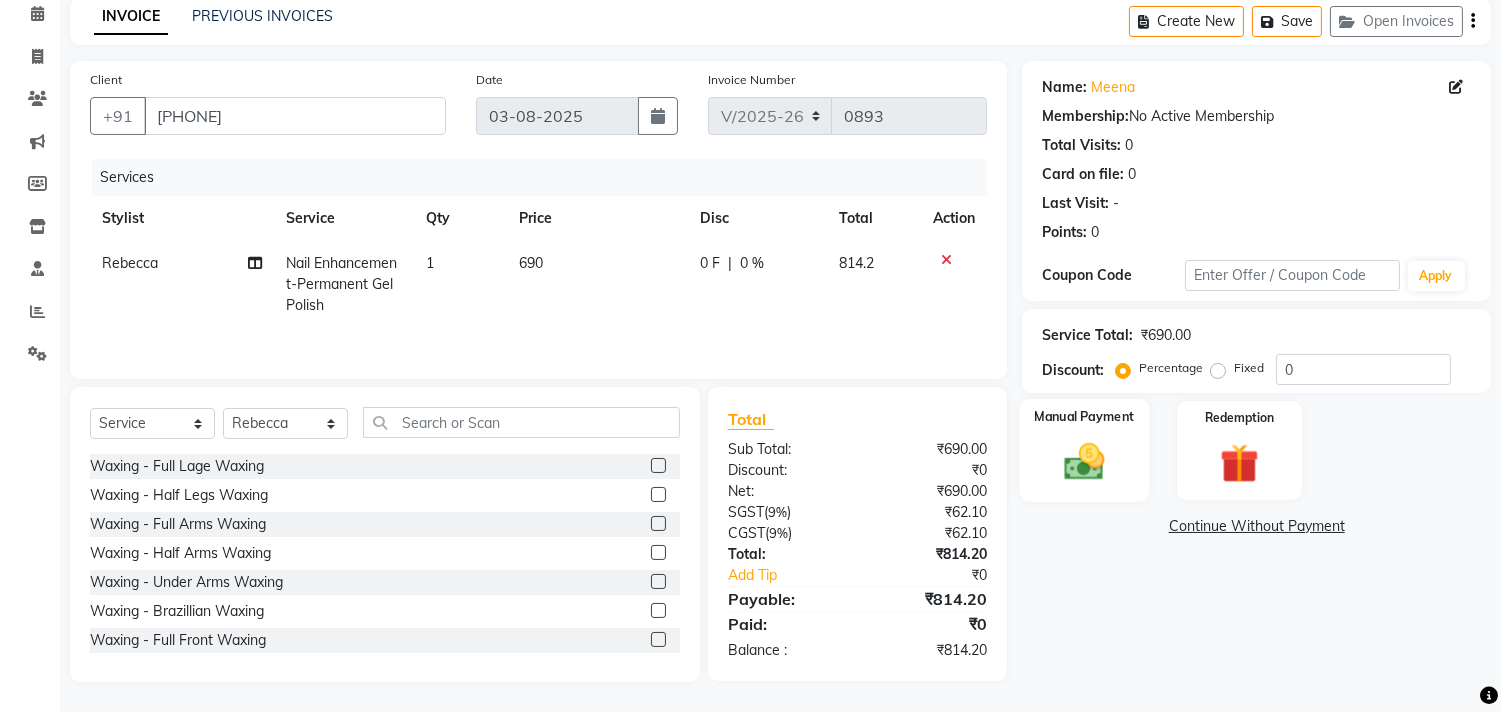 click 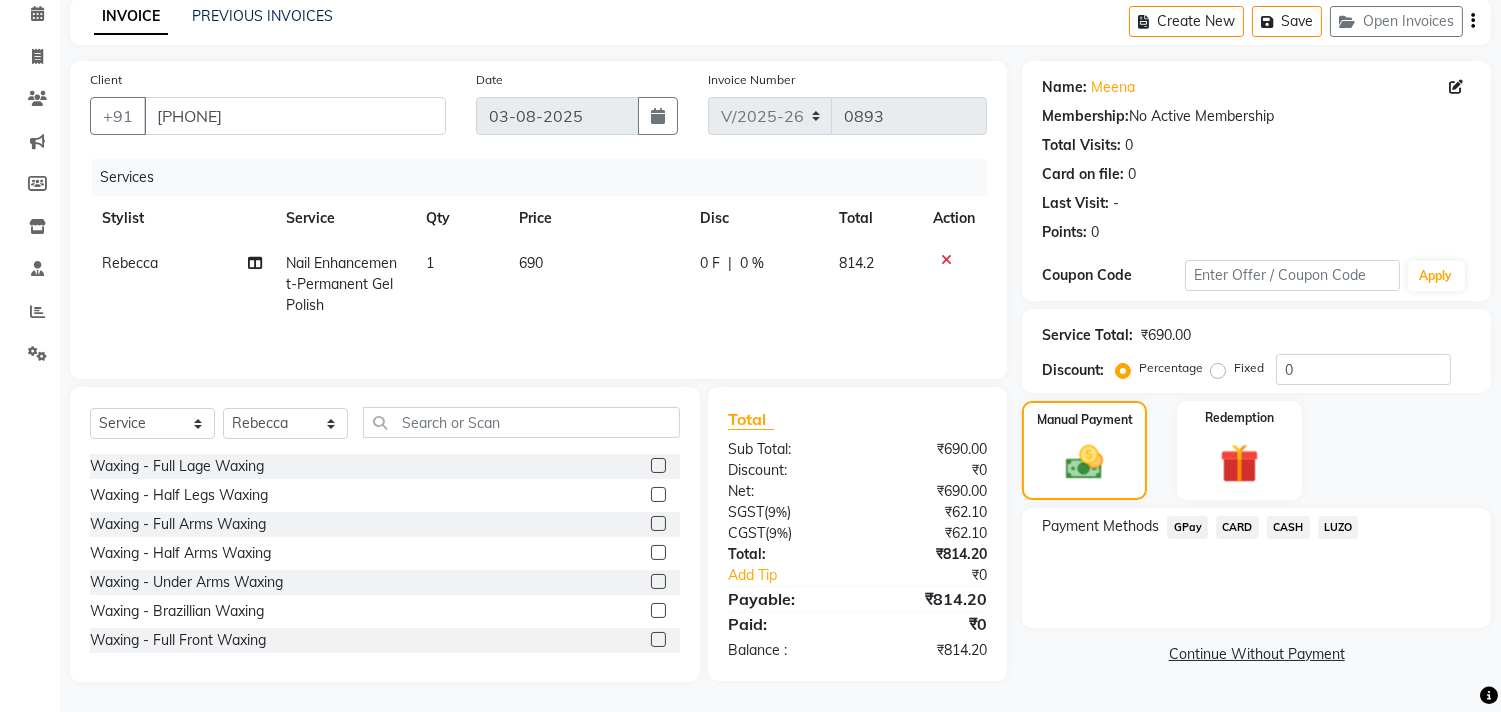 click on "GPay" 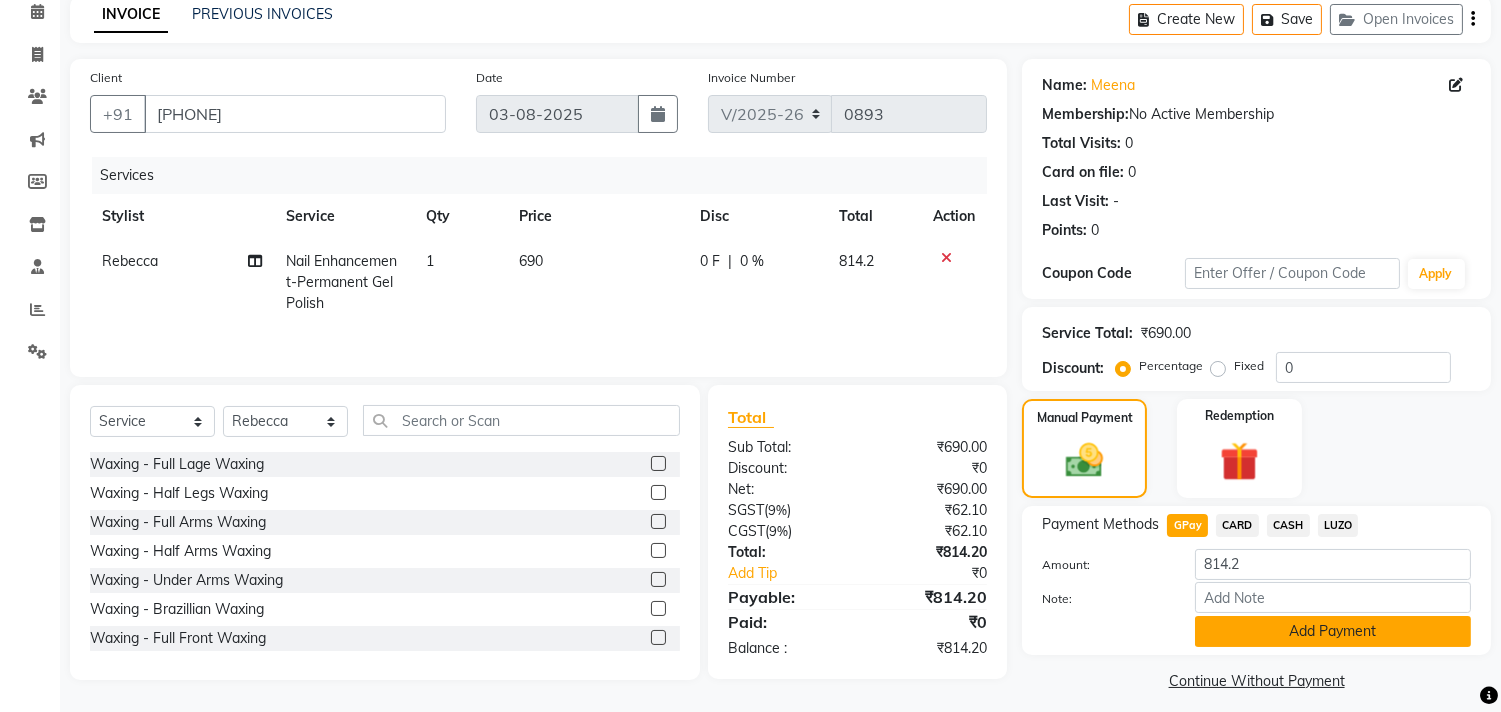 click on "Add Payment" 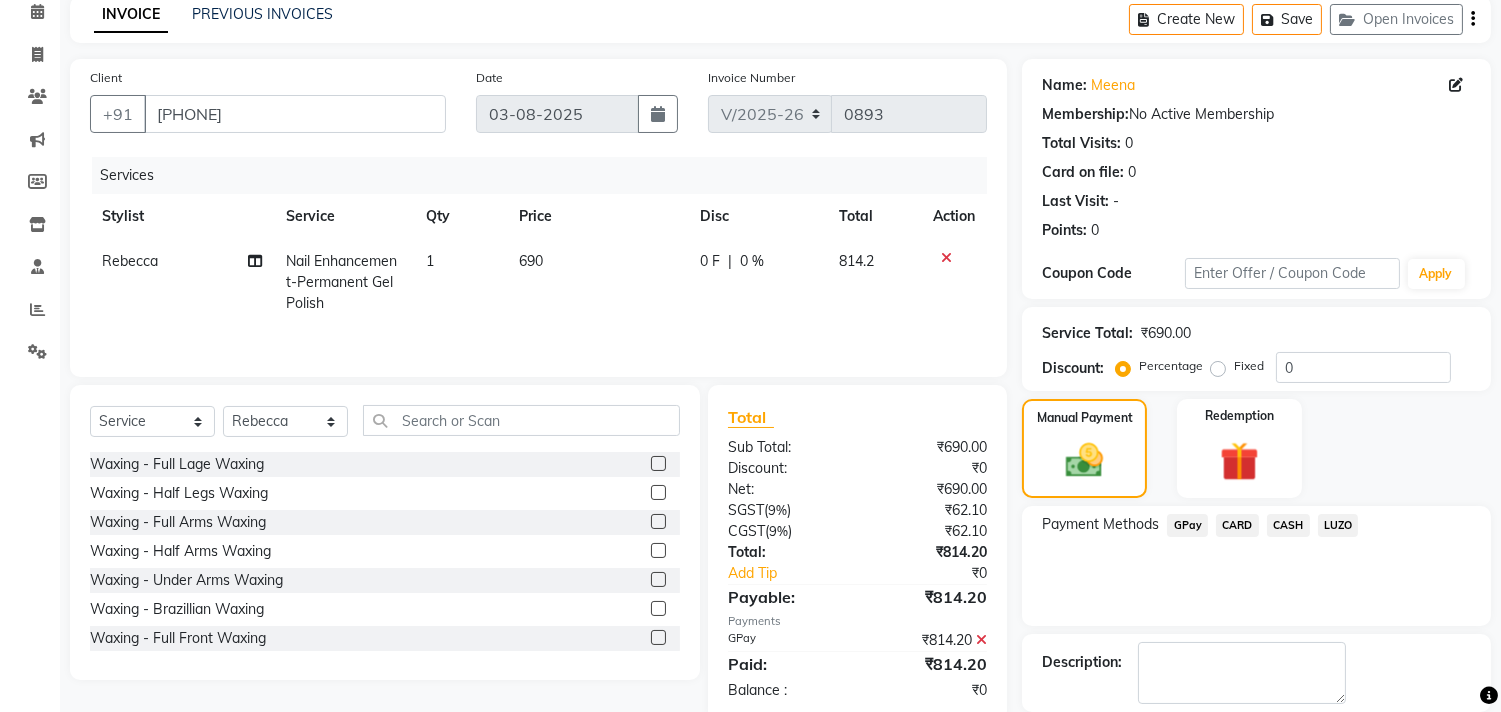 scroll, scrollTop: 187, scrollLeft: 0, axis: vertical 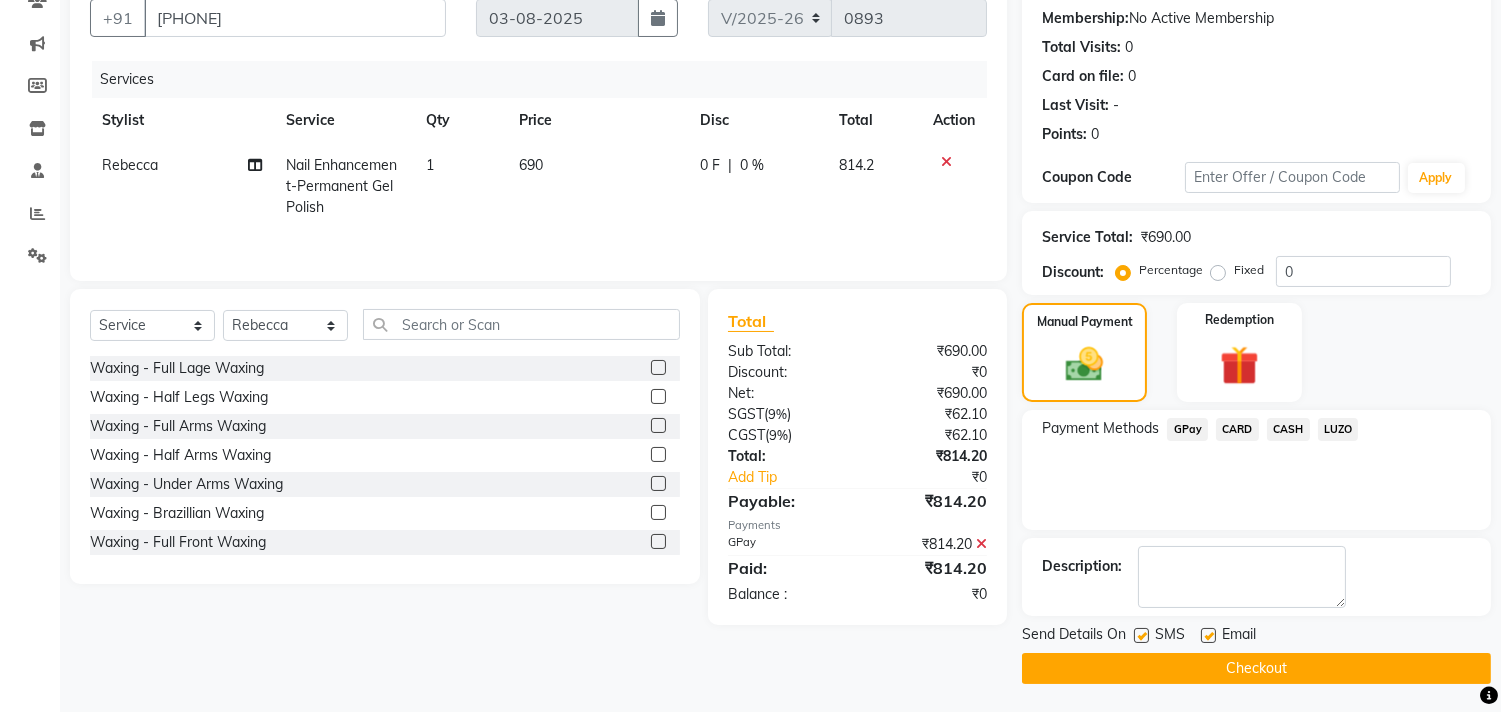 click on "Checkout" 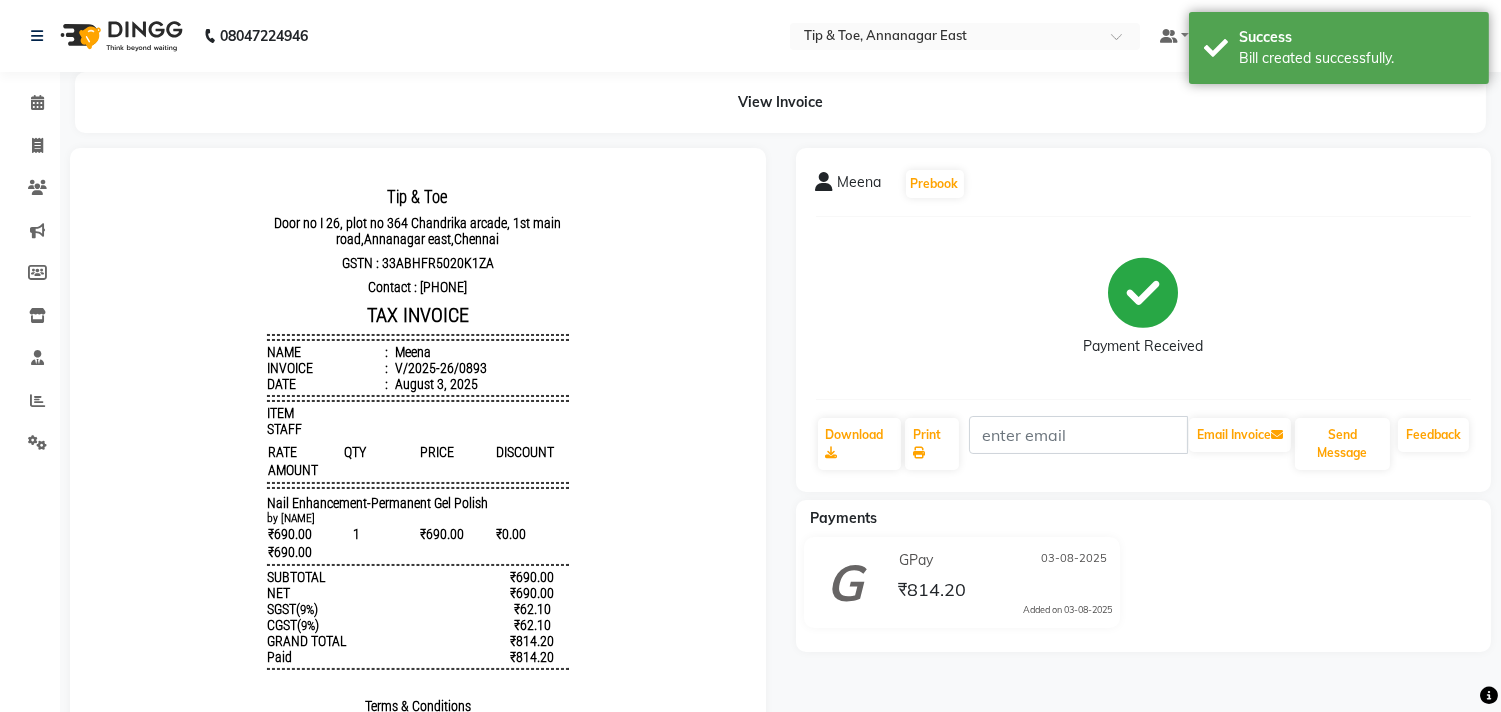 scroll, scrollTop: 0, scrollLeft: 0, axis: both 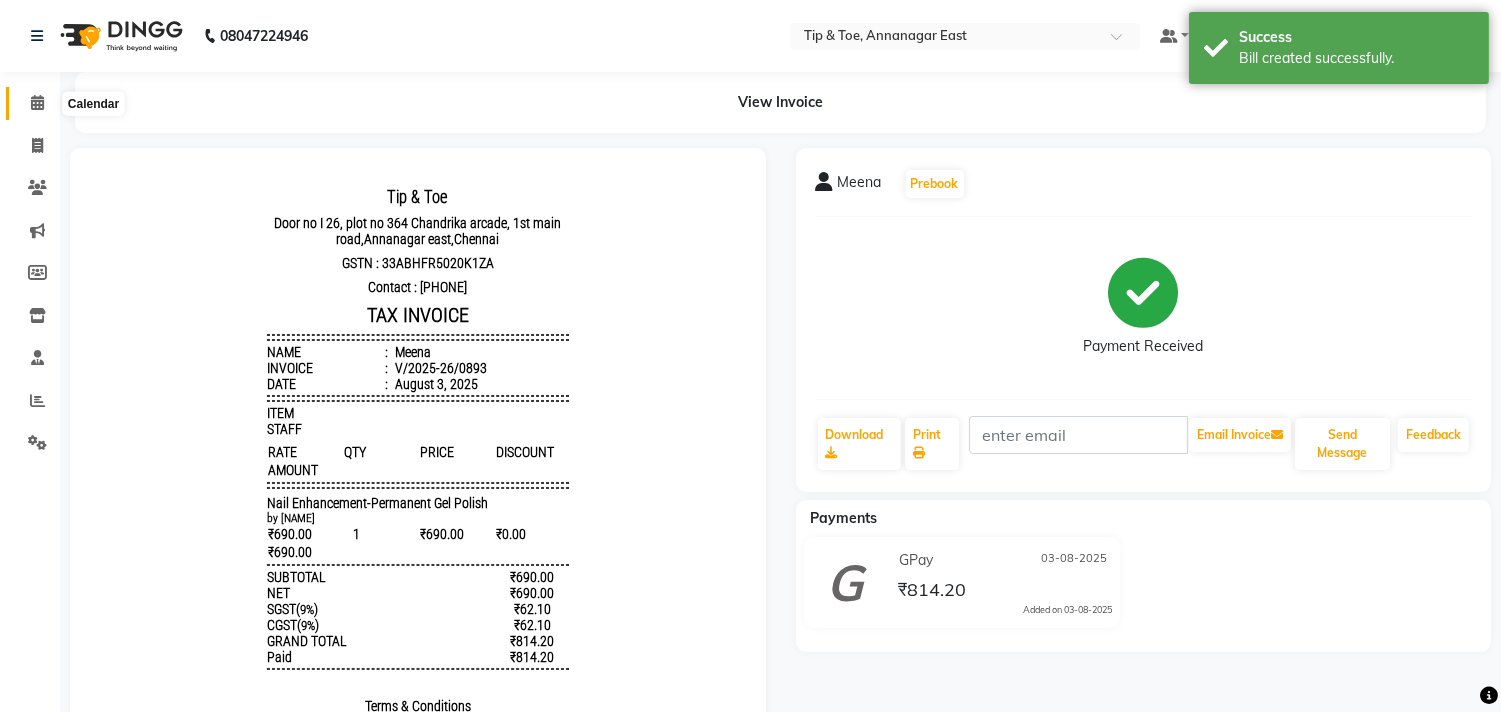 drag, startPoint x: 43, startPoint y: 106, endPoint x: 110, endPoint y: 118, distance: 68.06615 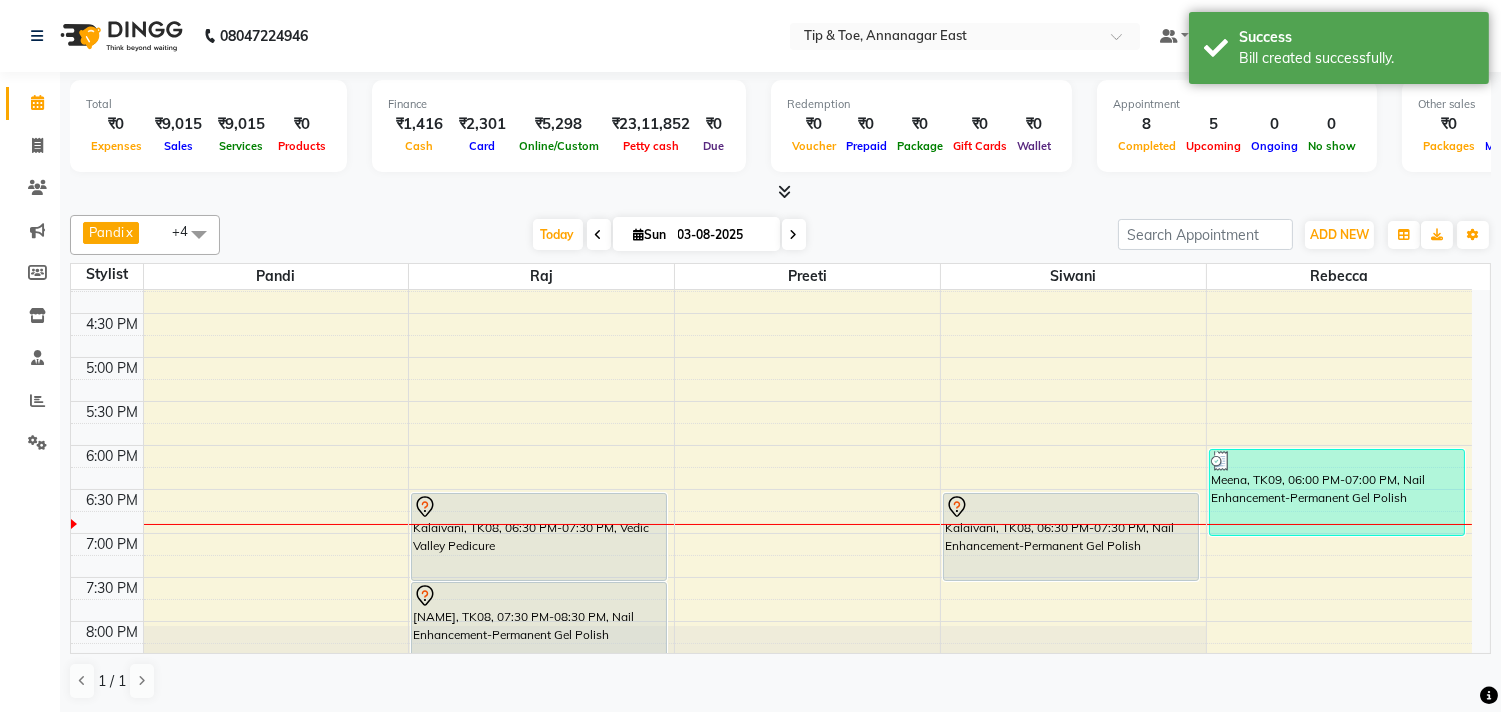 scroll, scrollTop: 666, scrollLeft: 0, axis: vertical 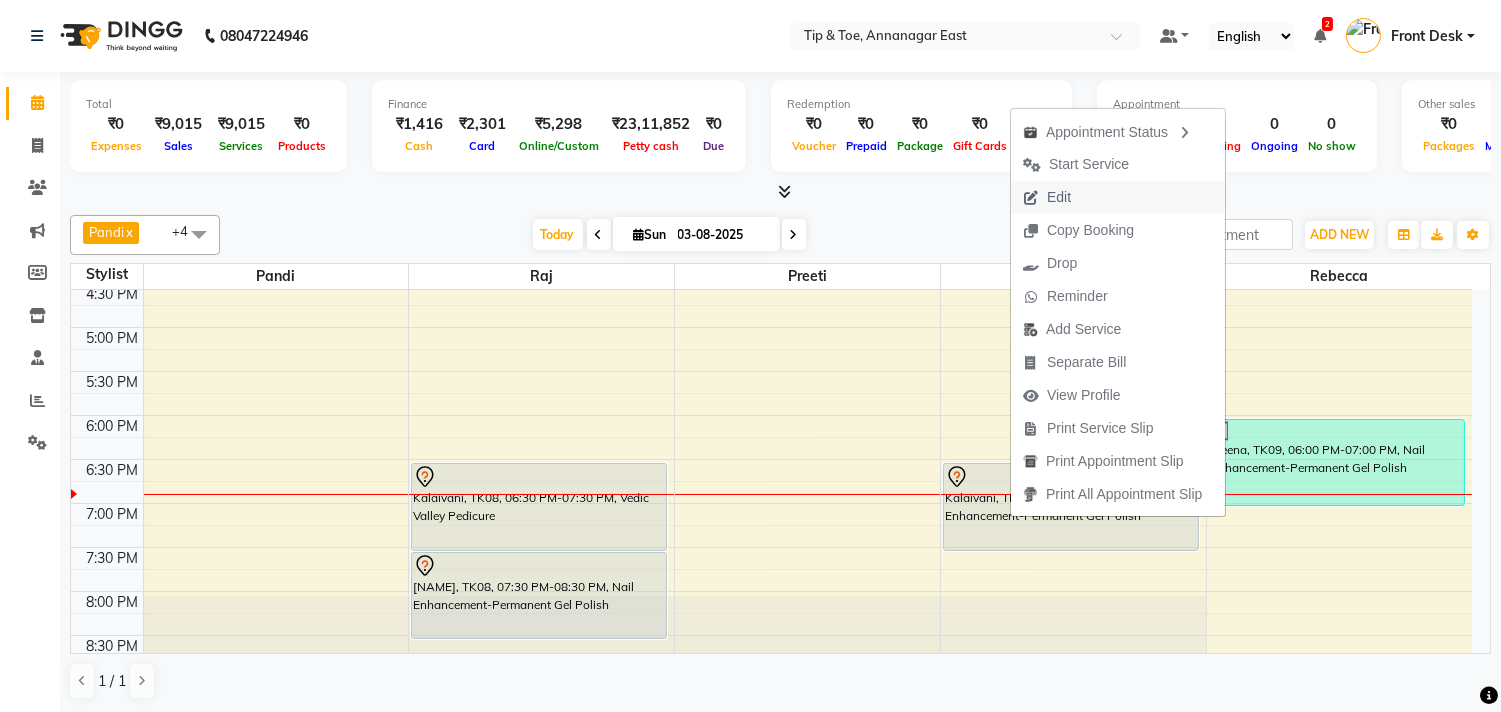 click on "Edit" at bounding box center [1118, 197] 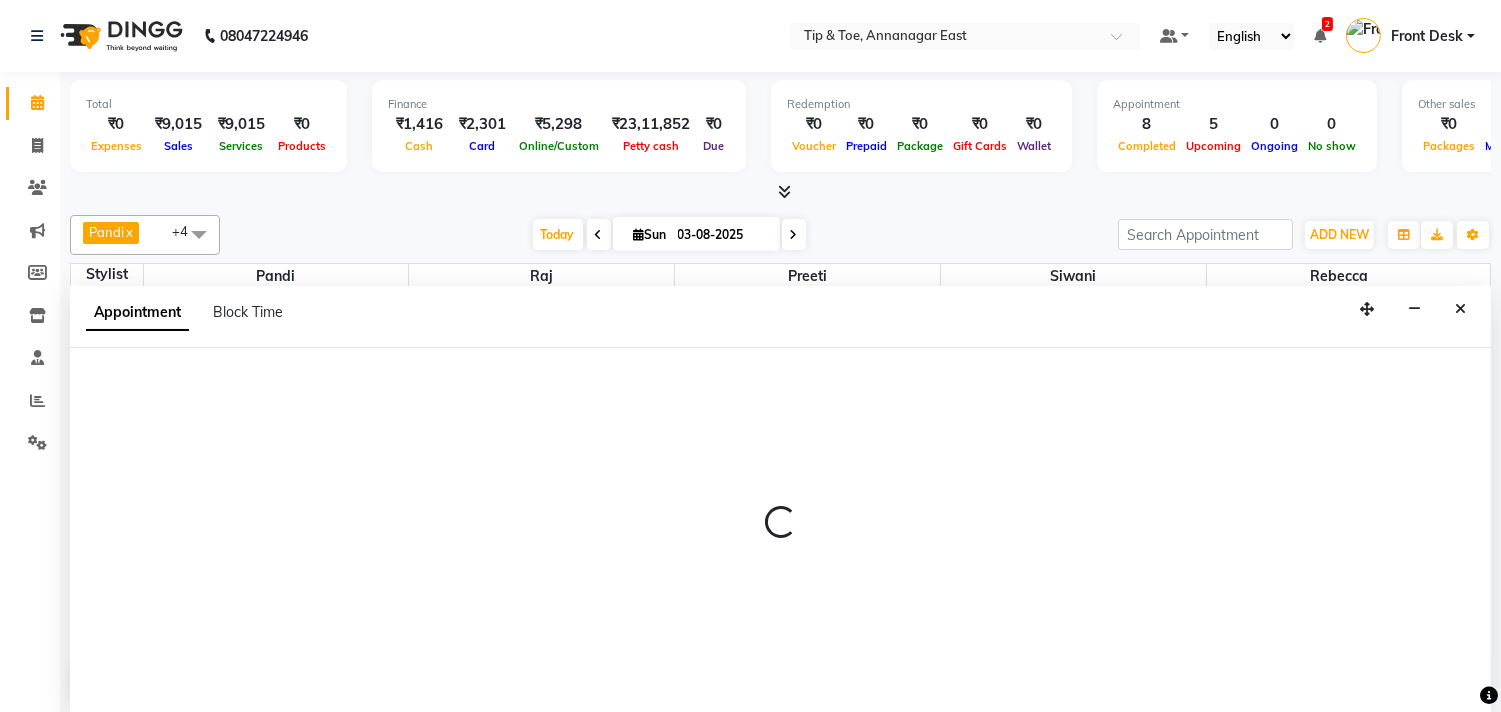 select on "tentative" 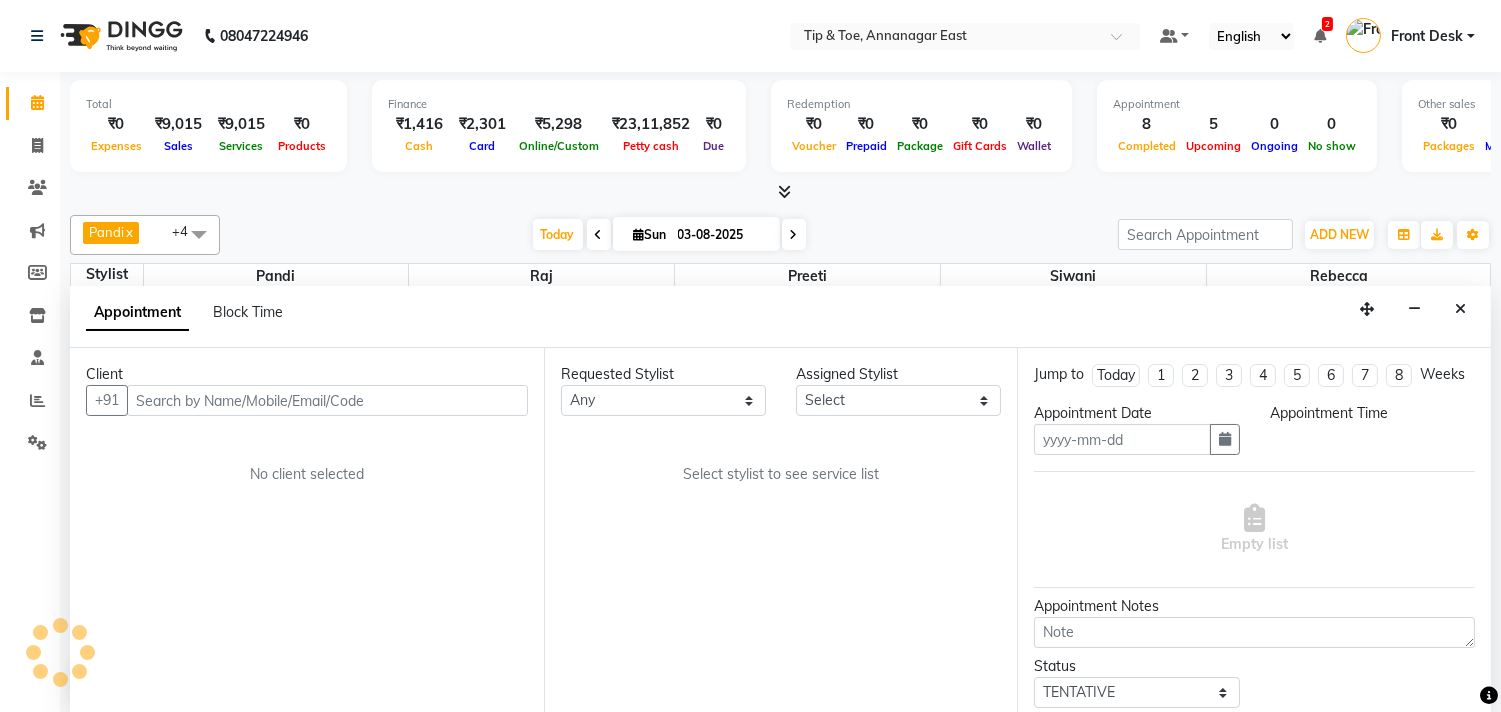 scroll, scrollTop: 1, scrollLeft: 0, axis: vertical 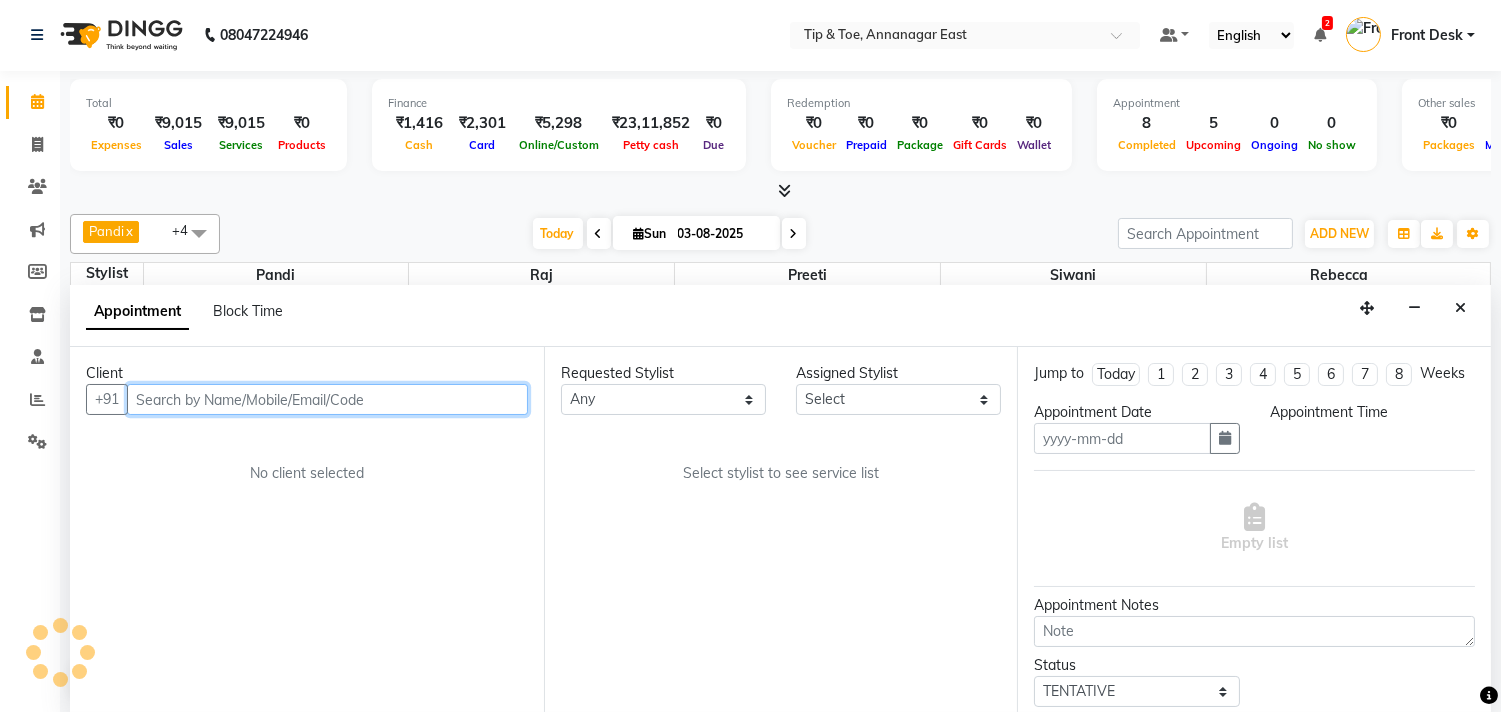 type on "03-08-2025" 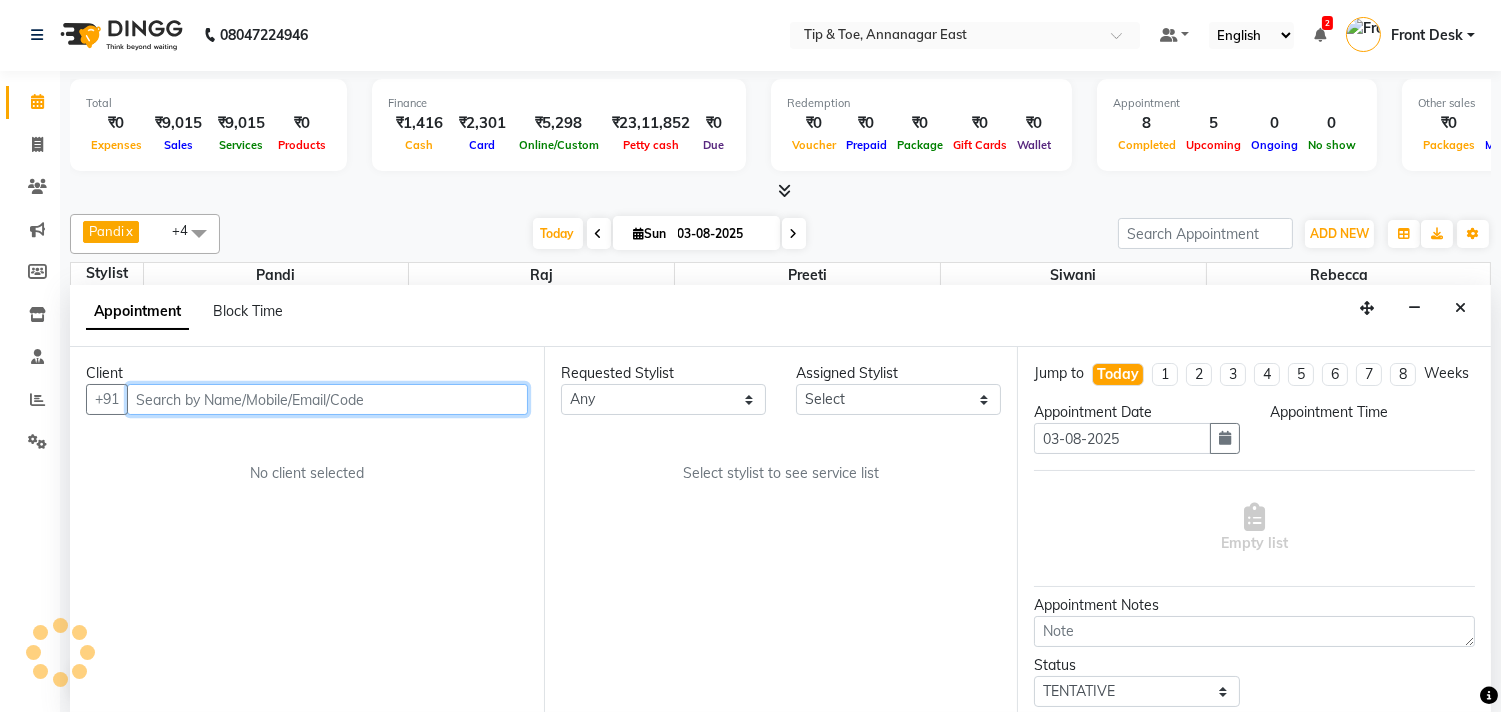 select on "39914" 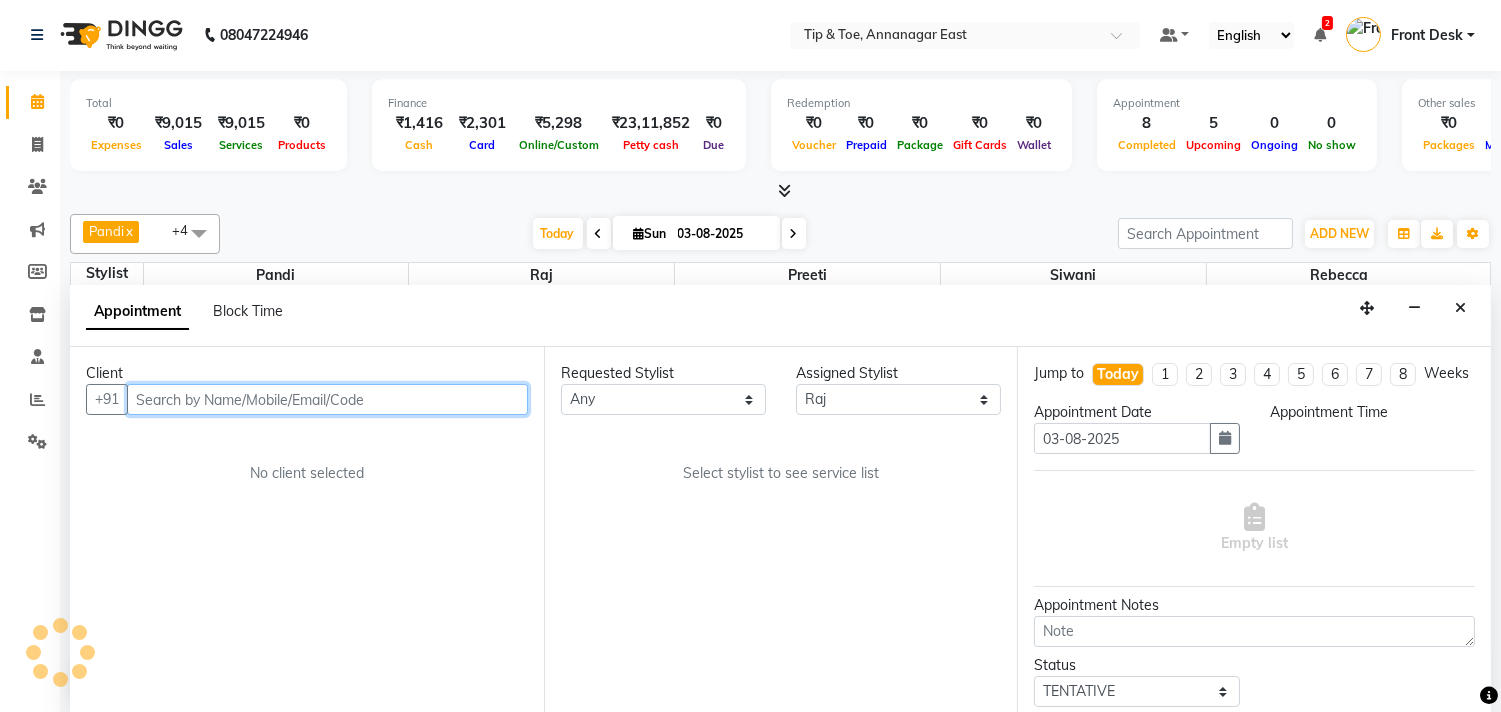 scroll, scrollTop: 796, scrollLeft: 0, axis: vertical 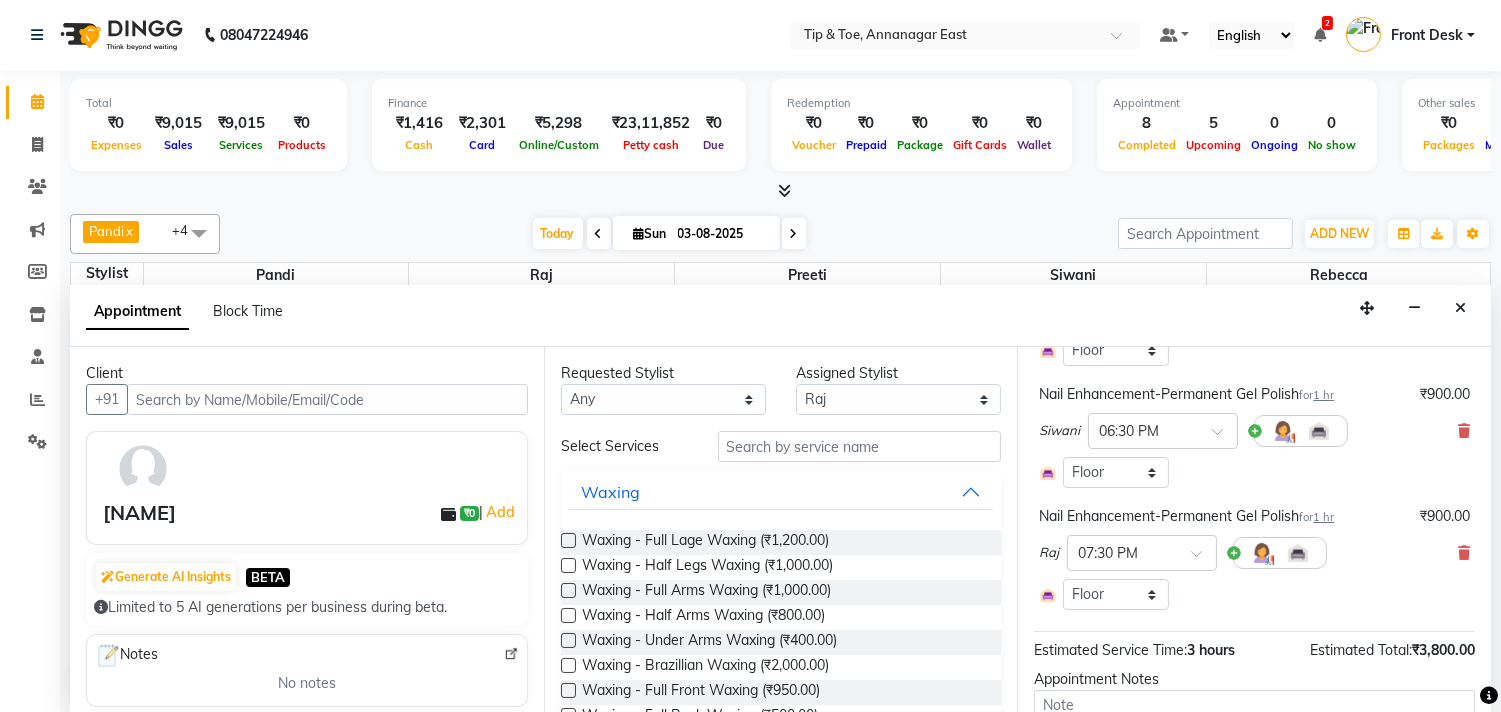 click at bounding box center [1464, 431] 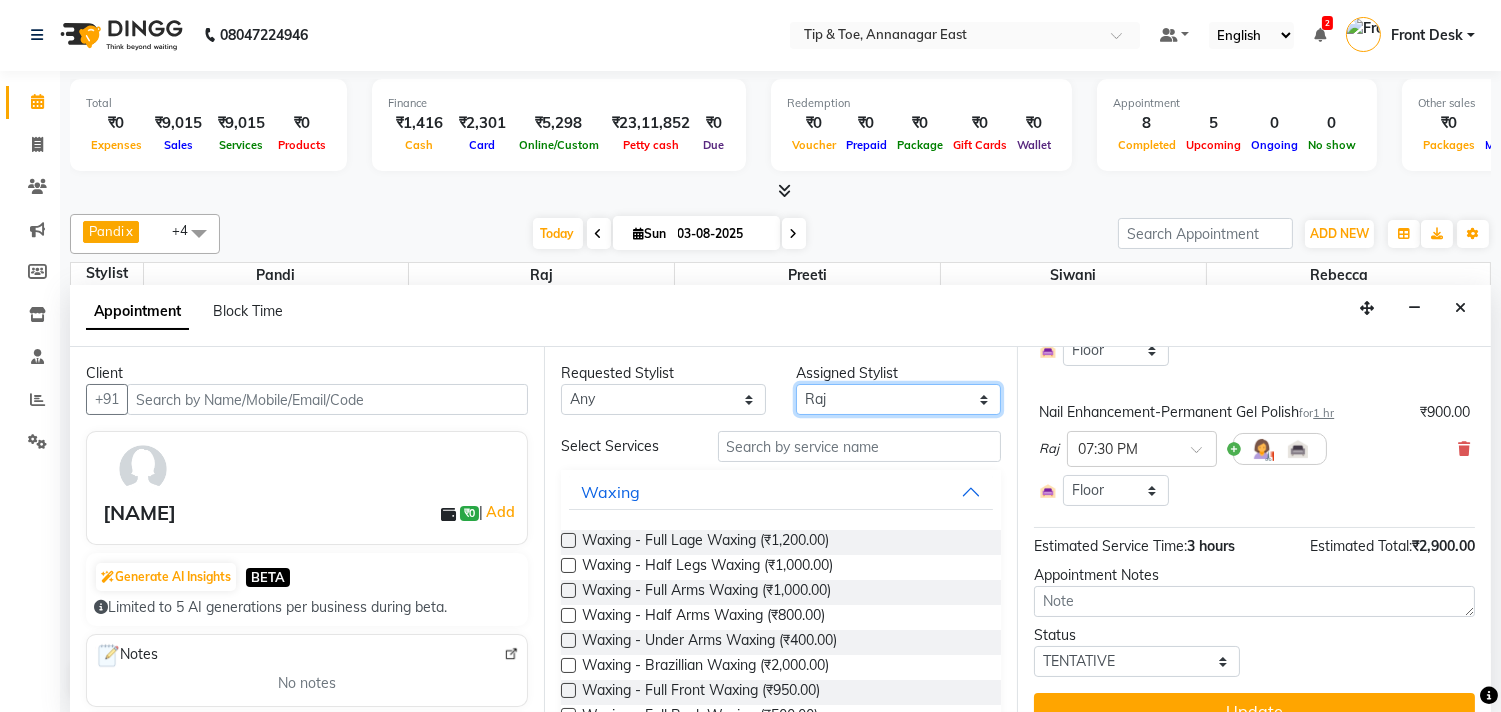click on "Select afroz Afroz Pandi Preeti Raj Rebecca Ricky Manager Siwani" at bounding box center (898, 399) 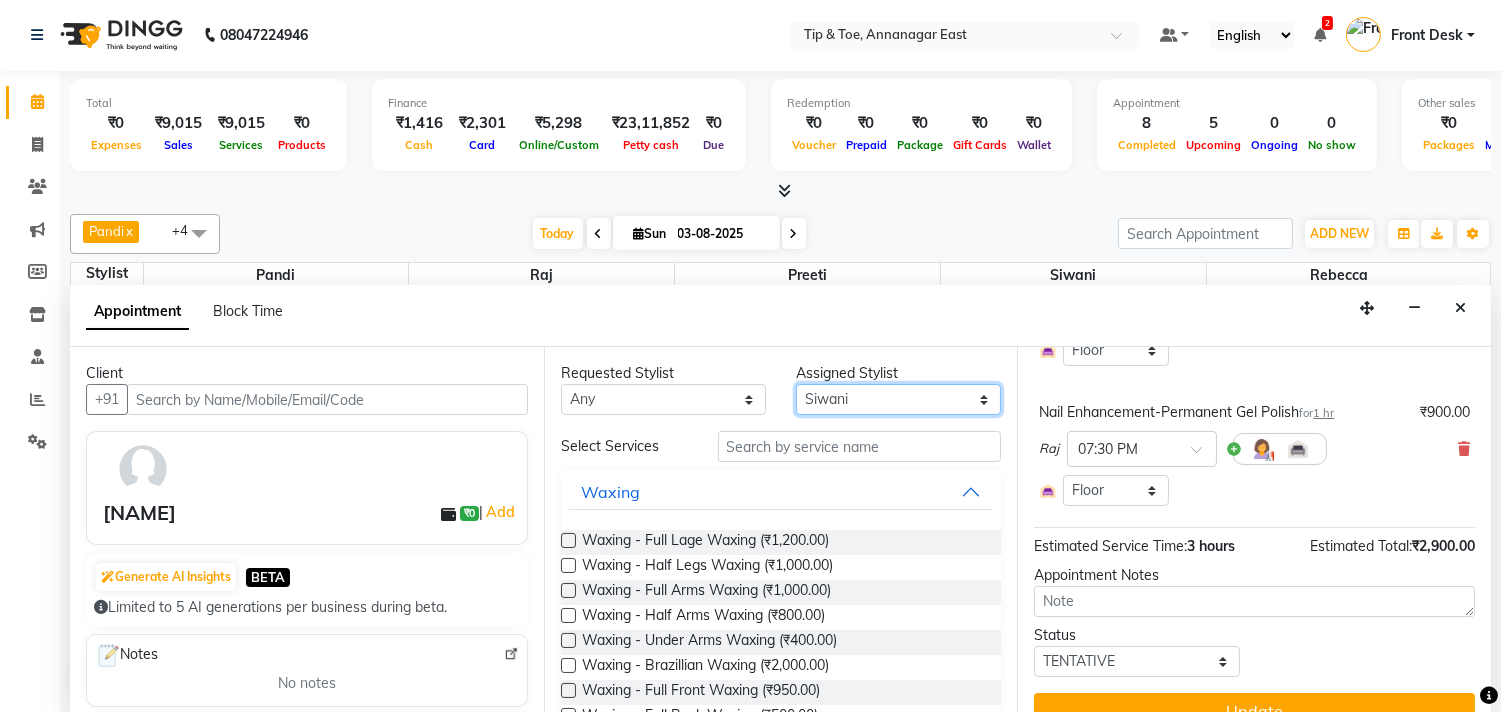 click on "Select afroz Afroz Pandi Preeti Raj Rebecca Ricky Manager Siwani" at bounding box center [898, 399] 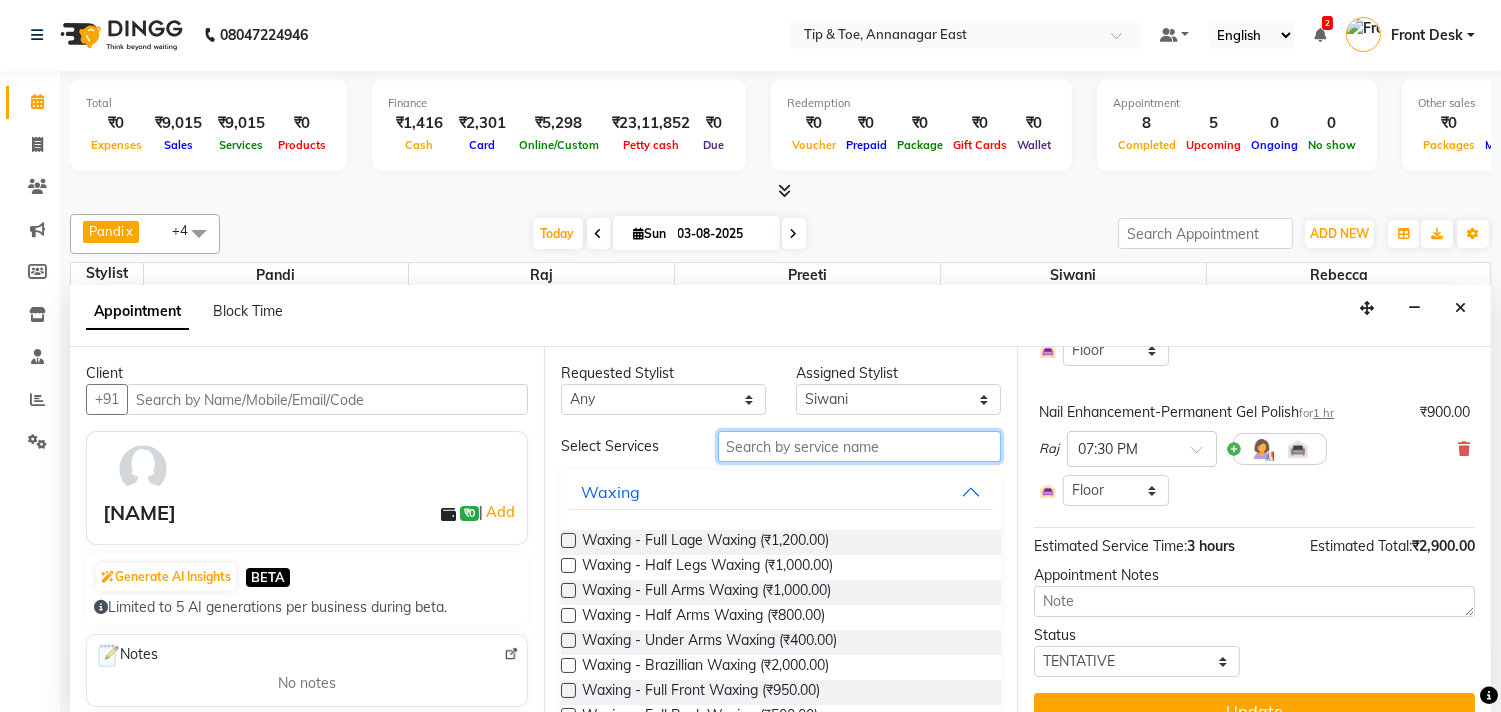 click at bounding box center (860, 446) 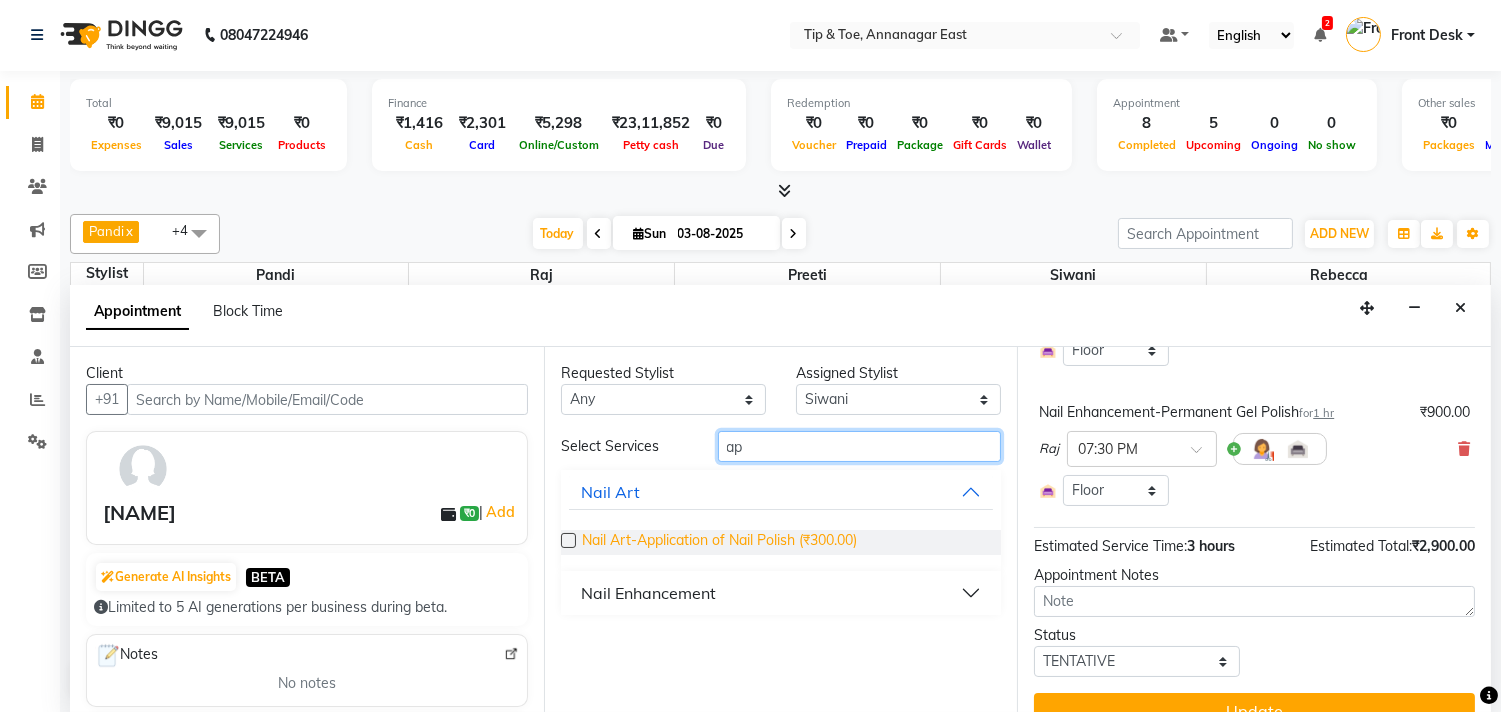 type on "ap" 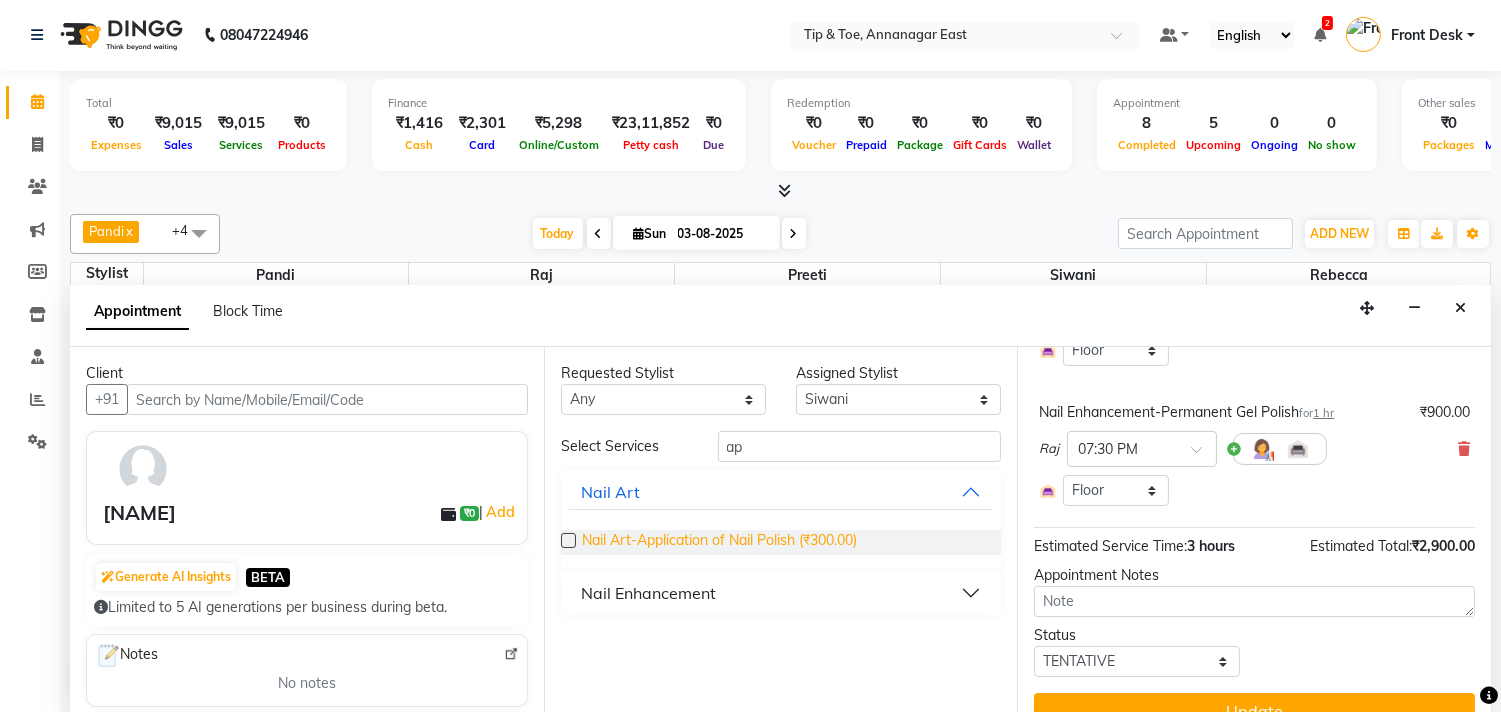 click on "Nail Art-Application of Nail Polish (₹300.00)" at bounding box center (719, 542) 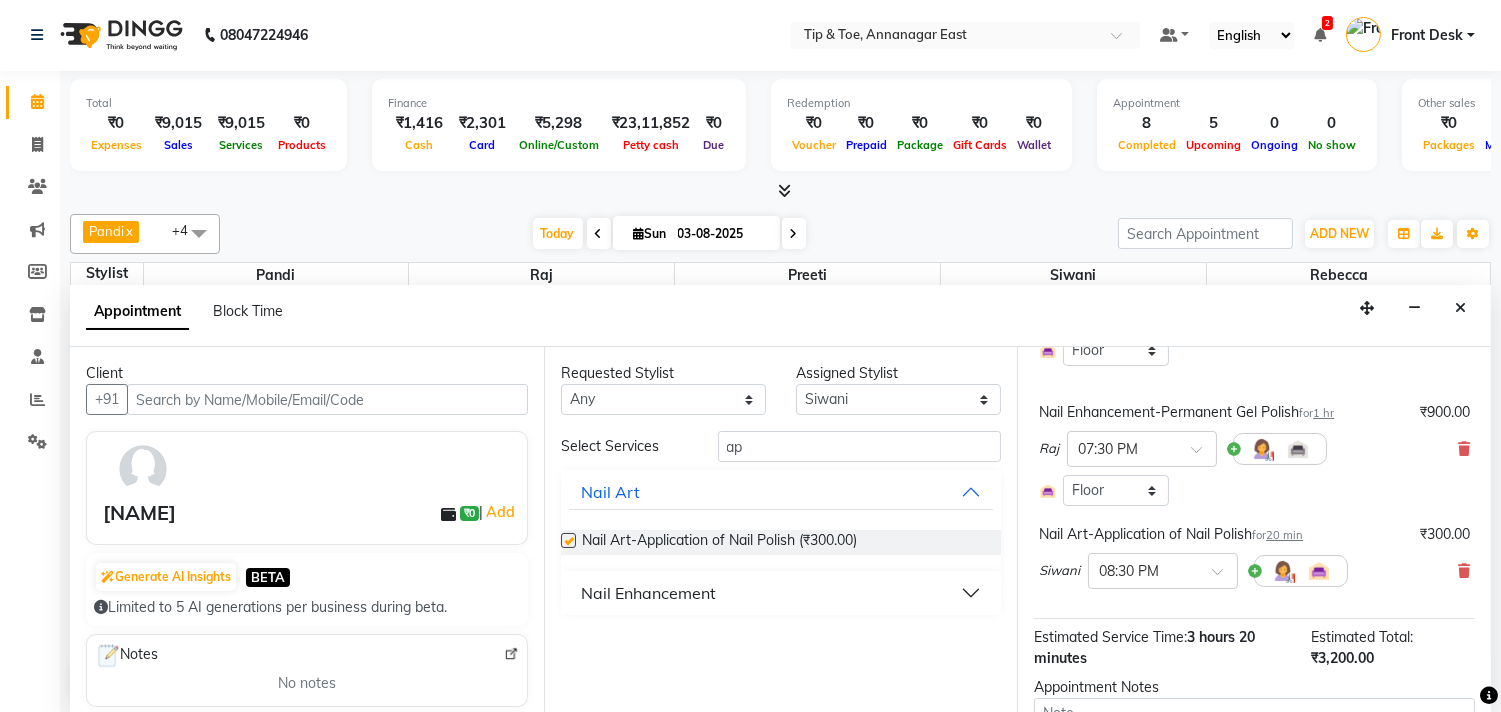 checkbox on "false" 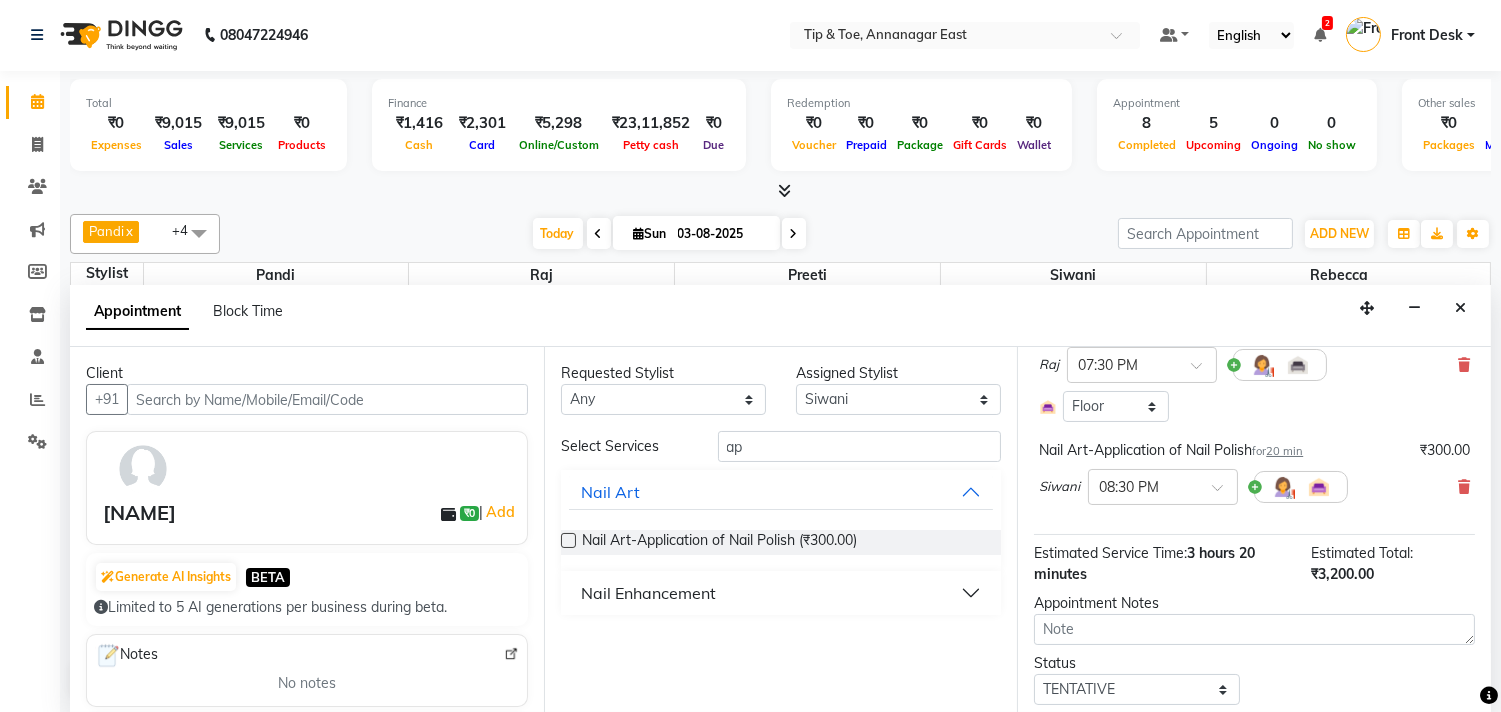 scroll, scrollTop: 385, scrollLeft: 0, axis: vertical 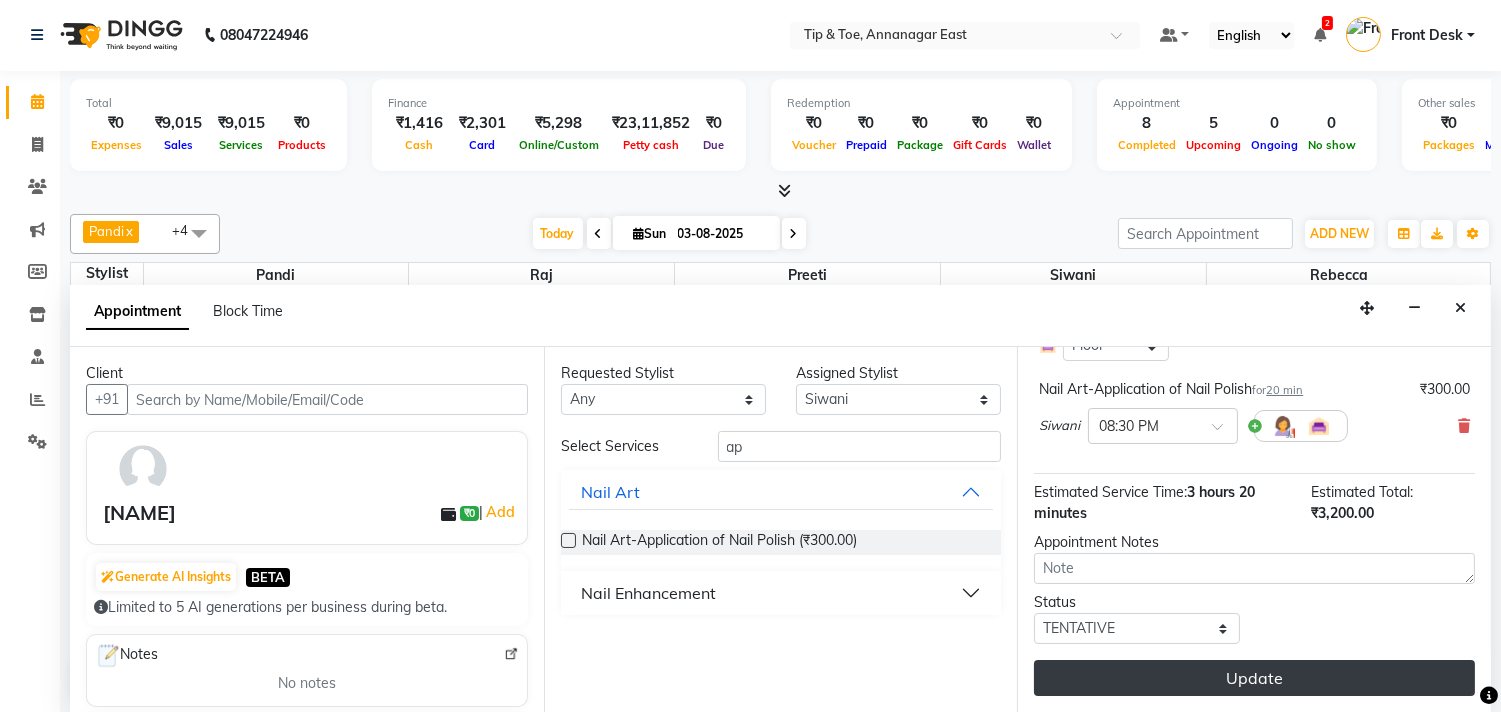 click on "Update" at bounding box center (1254, 678) 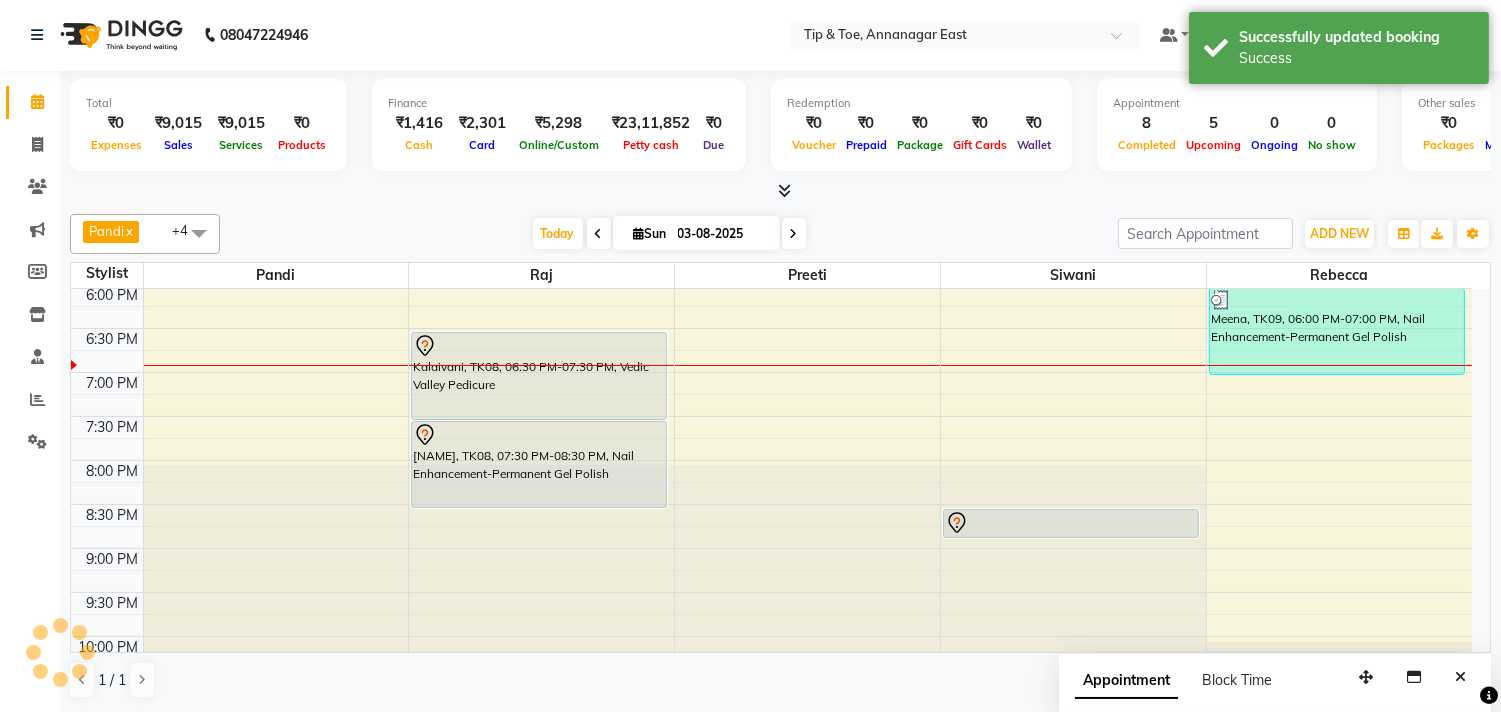 scroll, scrollTop: 0, scrollLeft: 0, axis: both 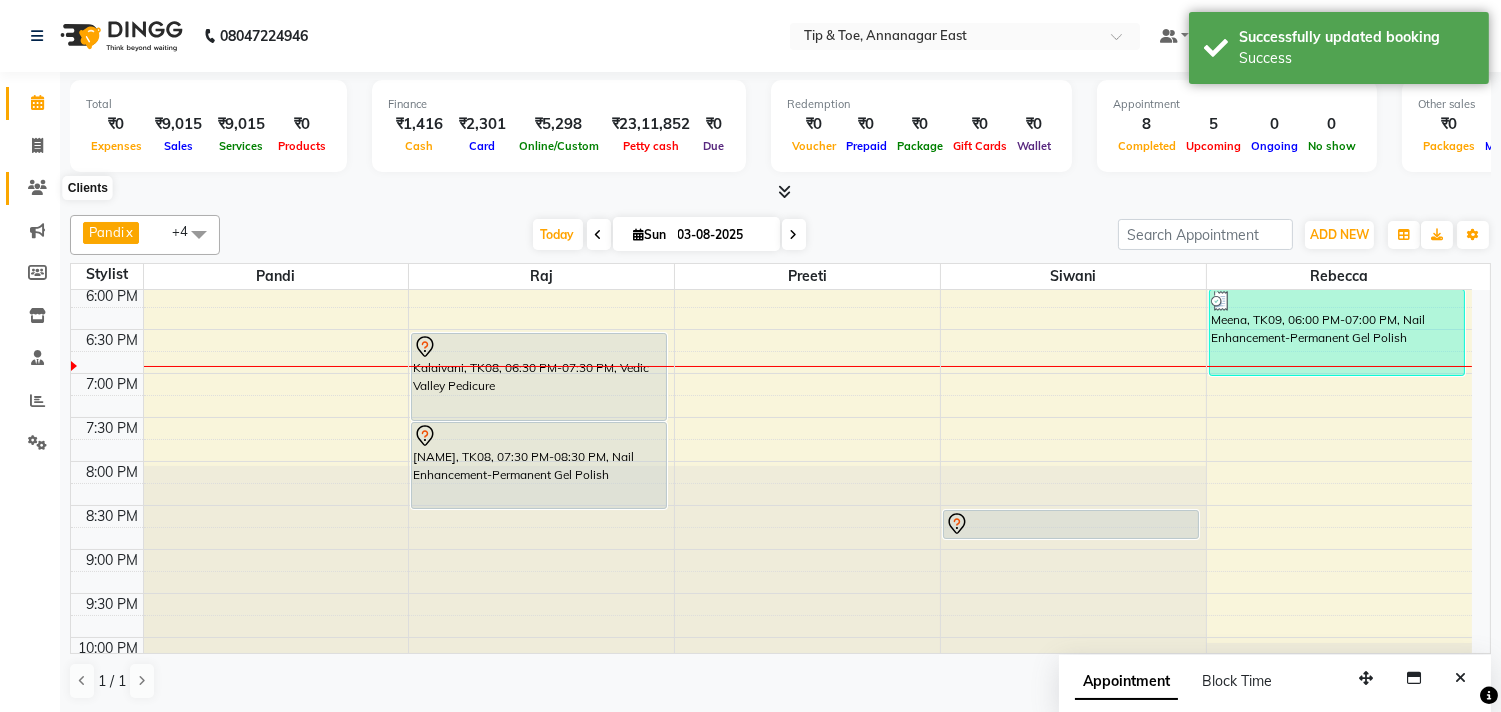 click 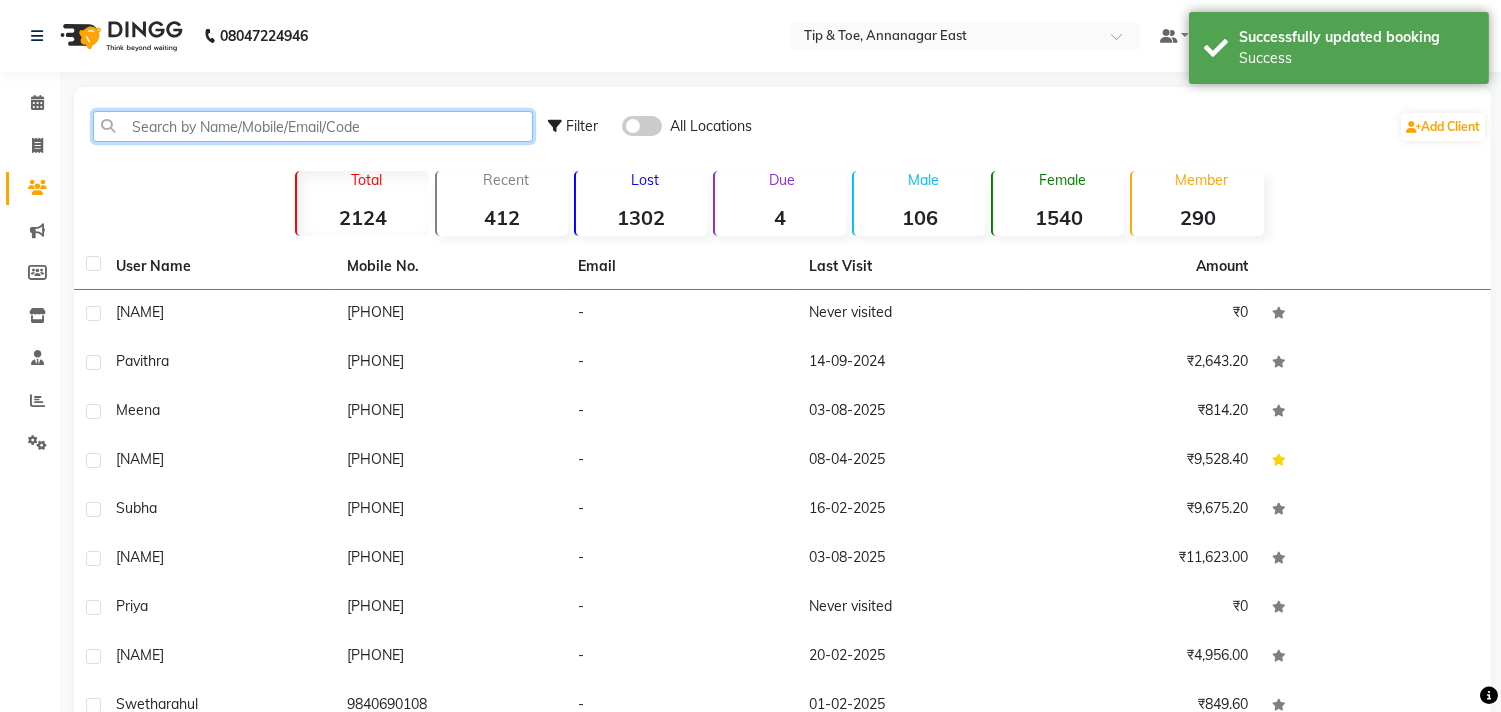 click 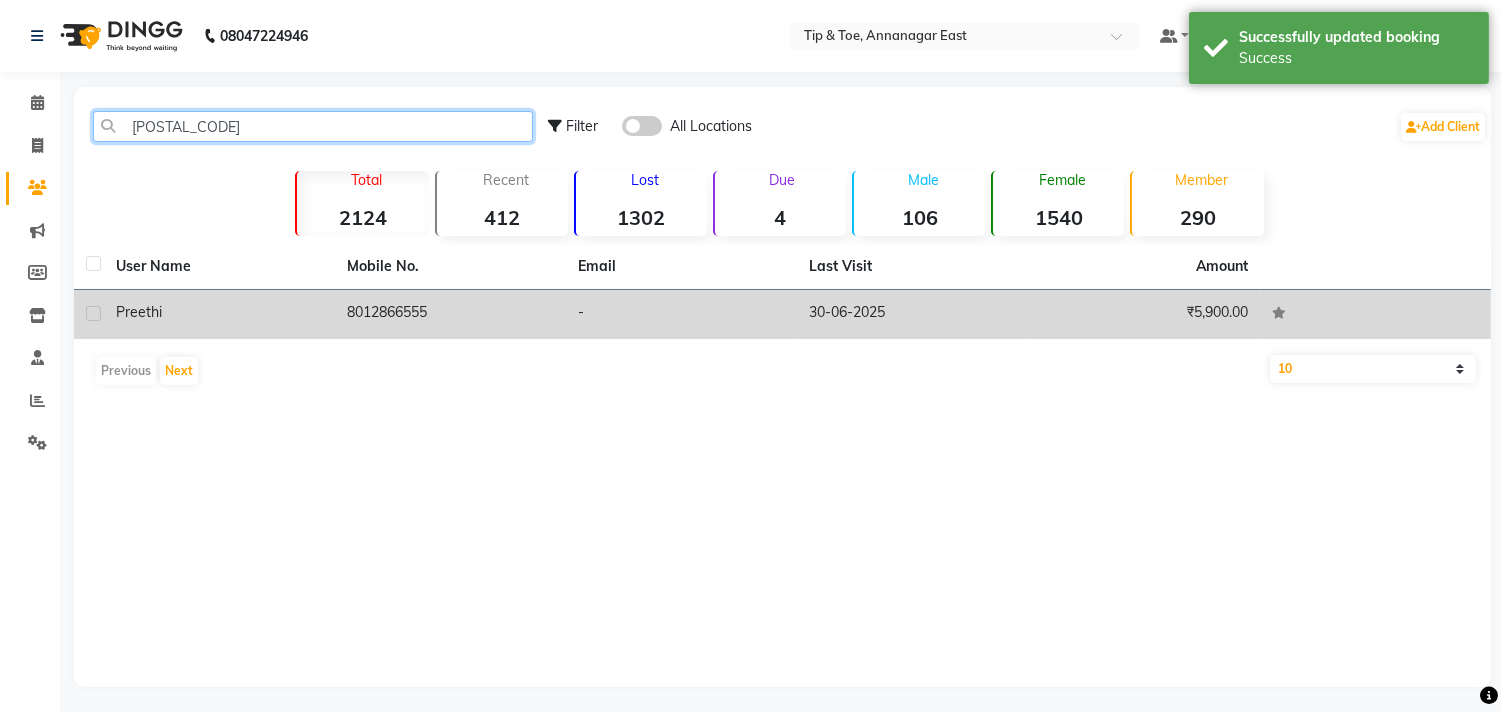 type on "8012866" 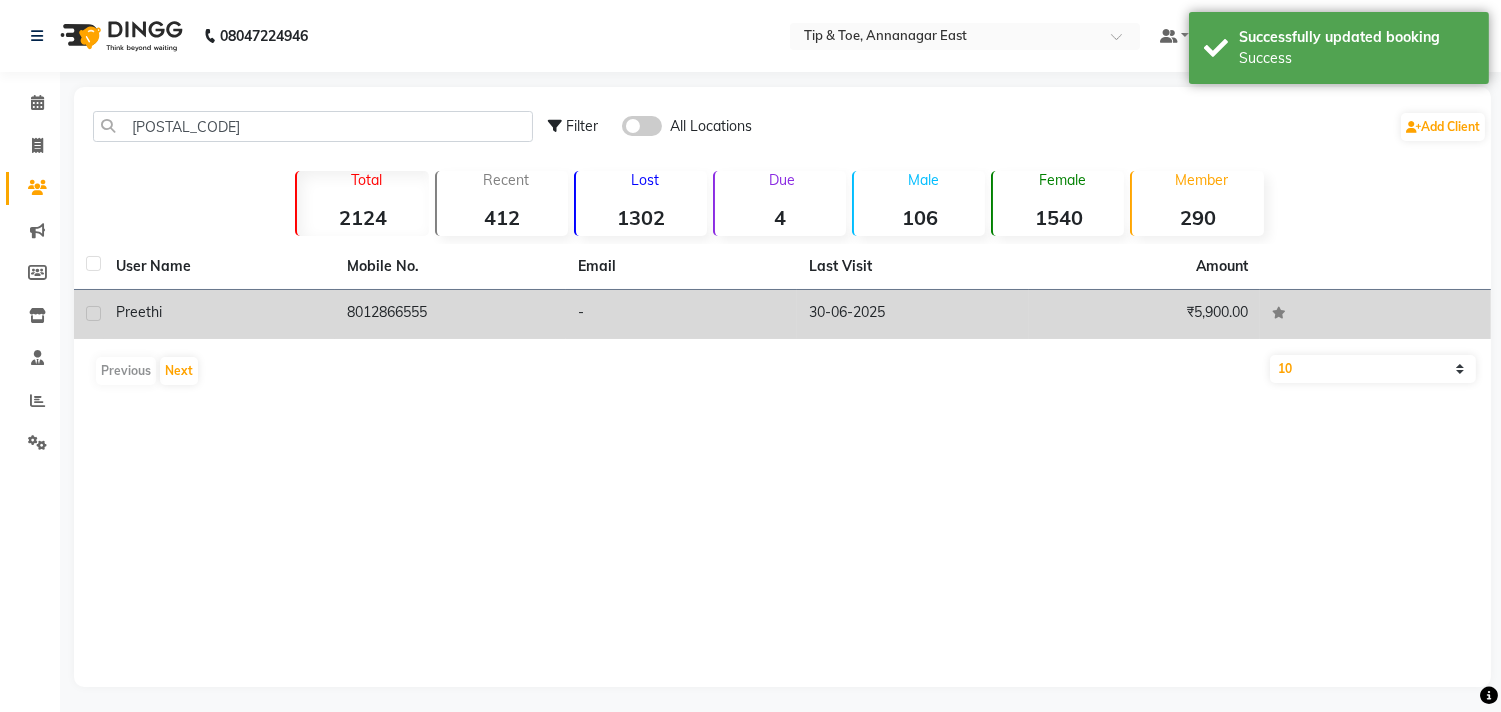 click on "8012866555" 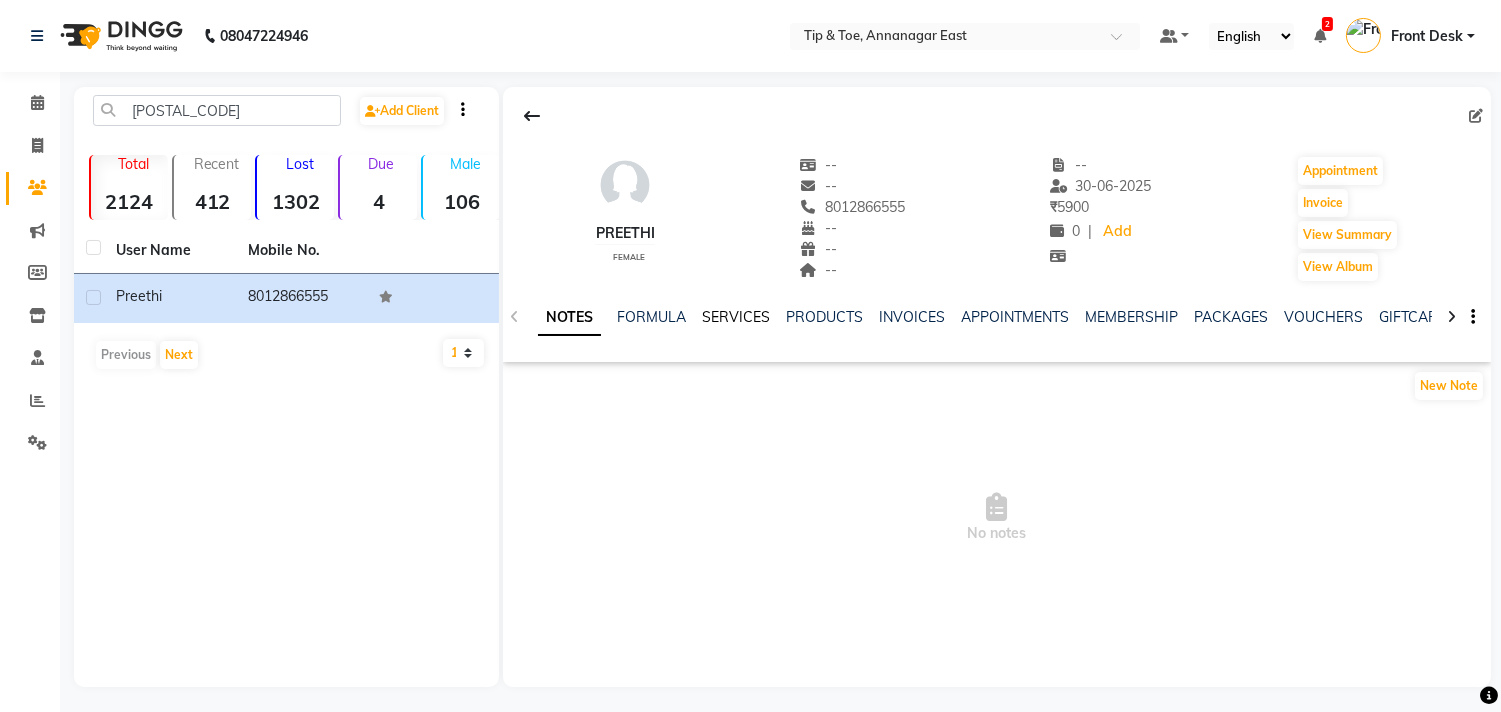 click on "SERVICES" 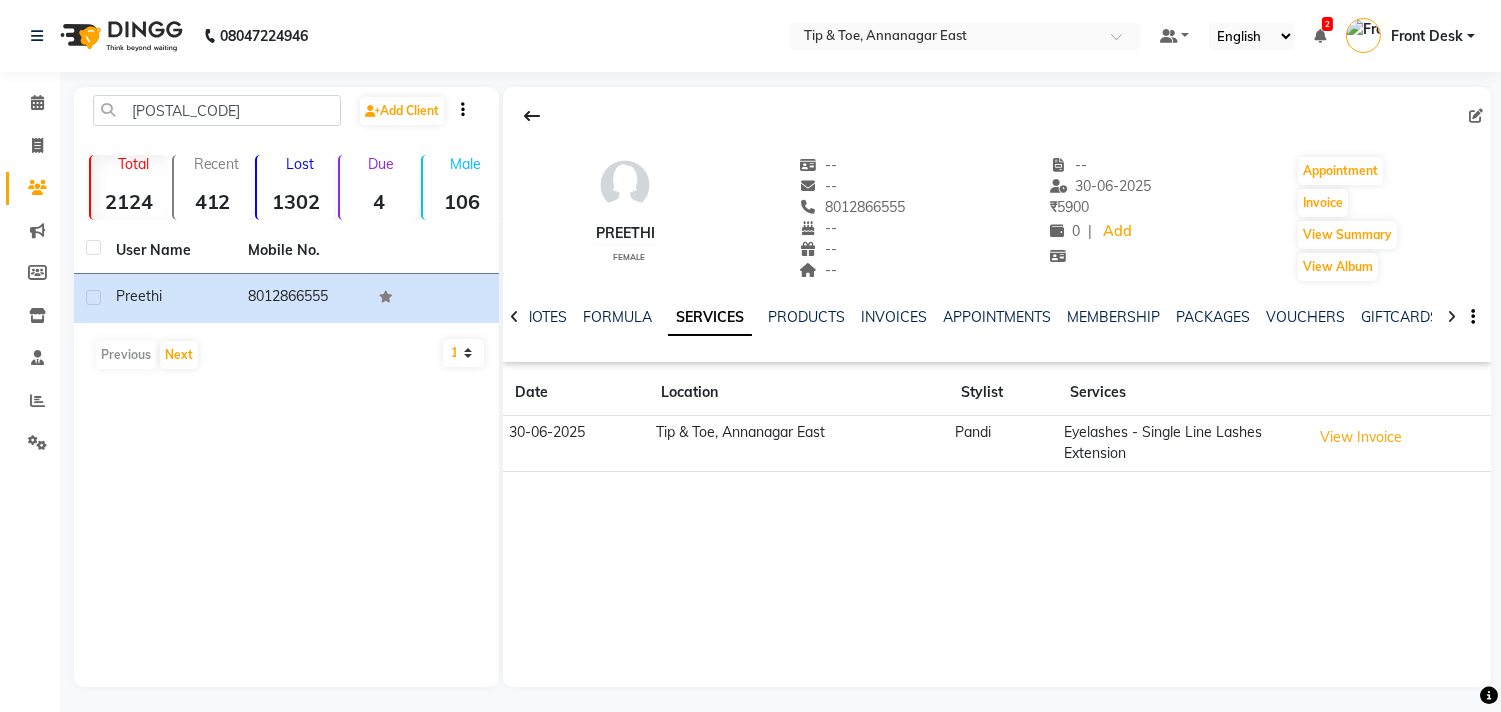 scroll, scrollTop: 4, scrollLeft: 0, axis: vertical 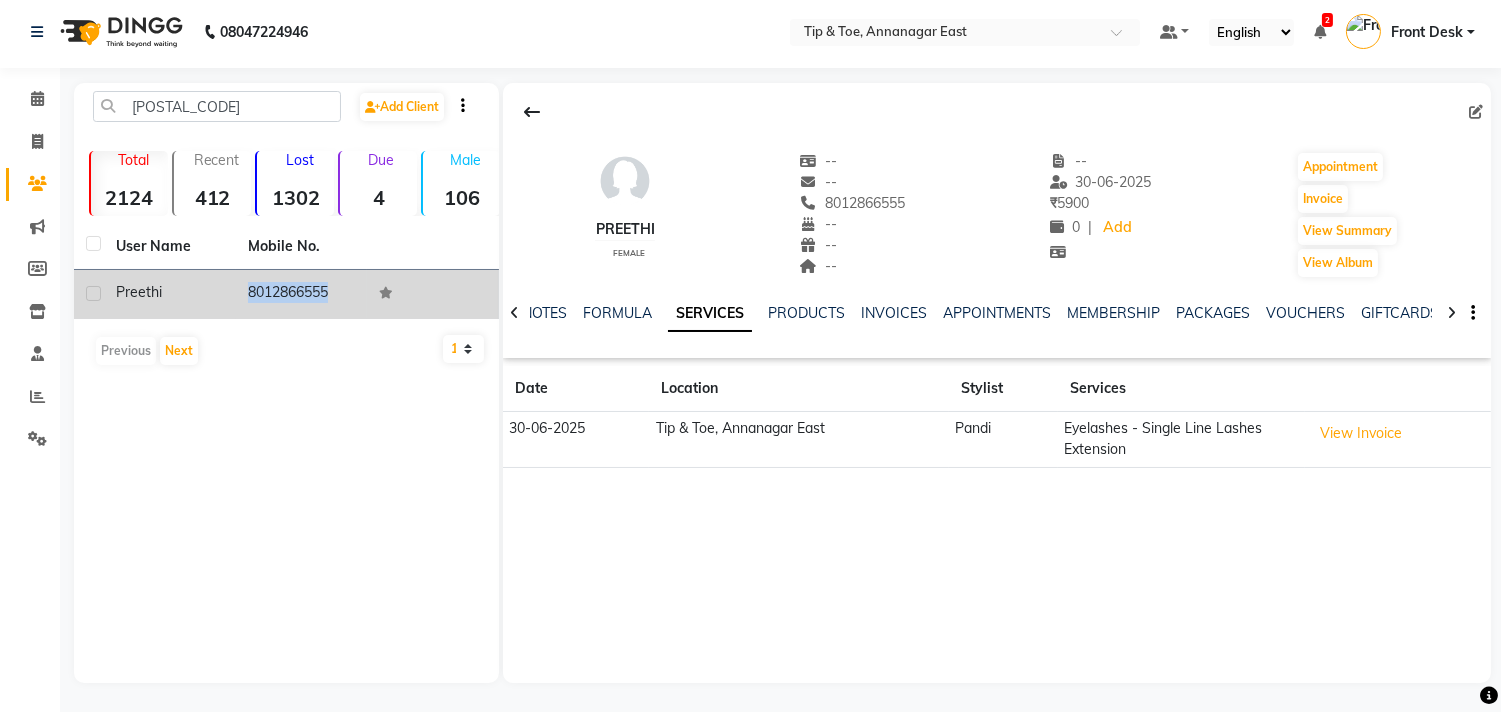 drag, startPoint x: 204, startPoint y: 297, endPoint x: 403, endPoint y: 287, distance: 199.2511 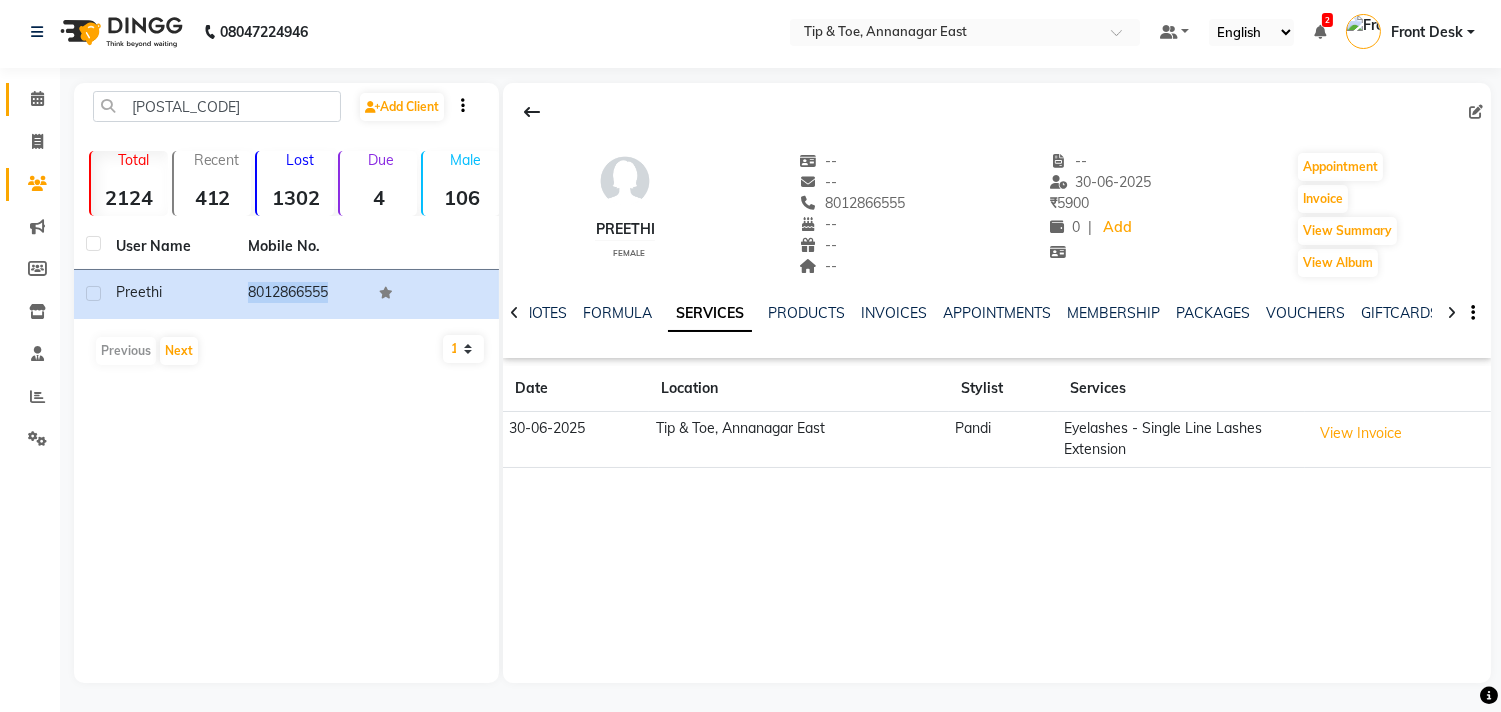 click on "Calendar" 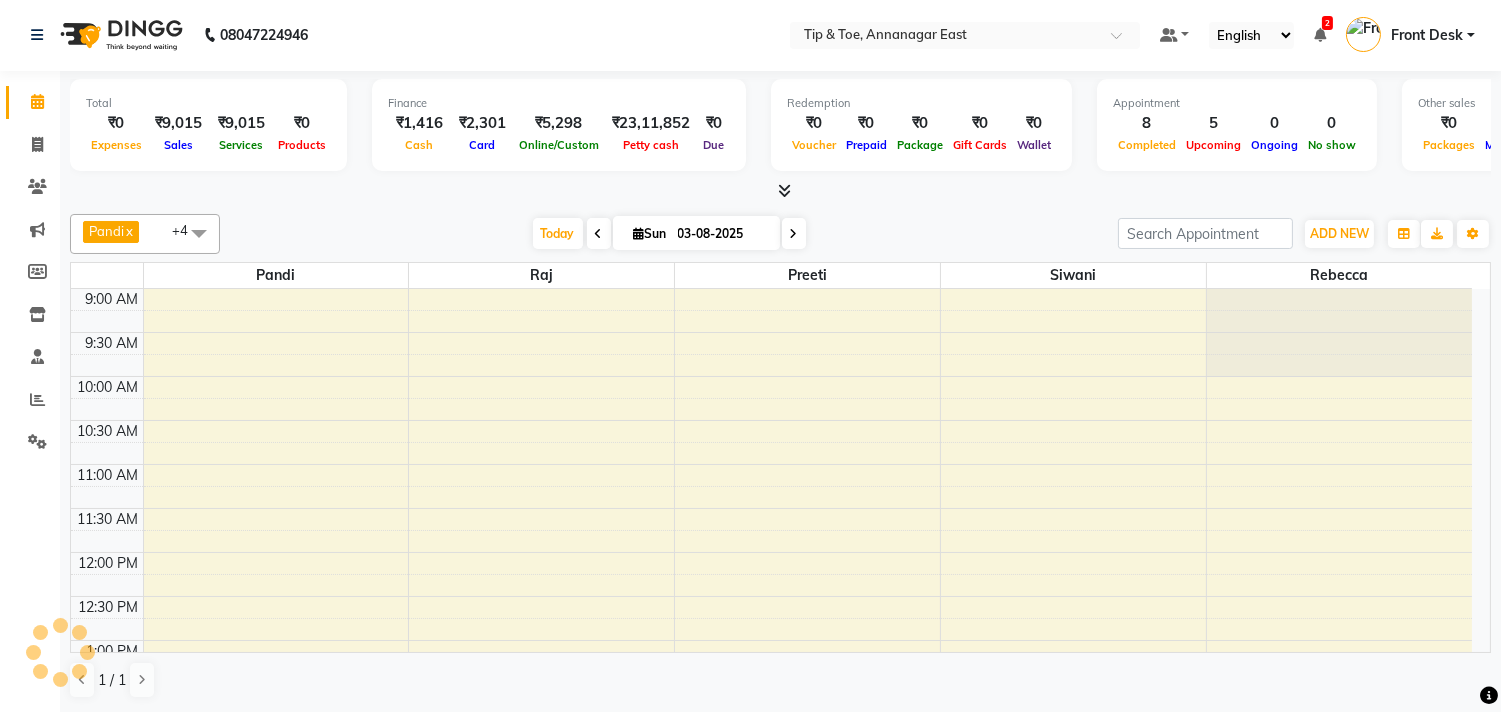 scroll, scrollTop: 0, scrollLeft: 0, axis: both 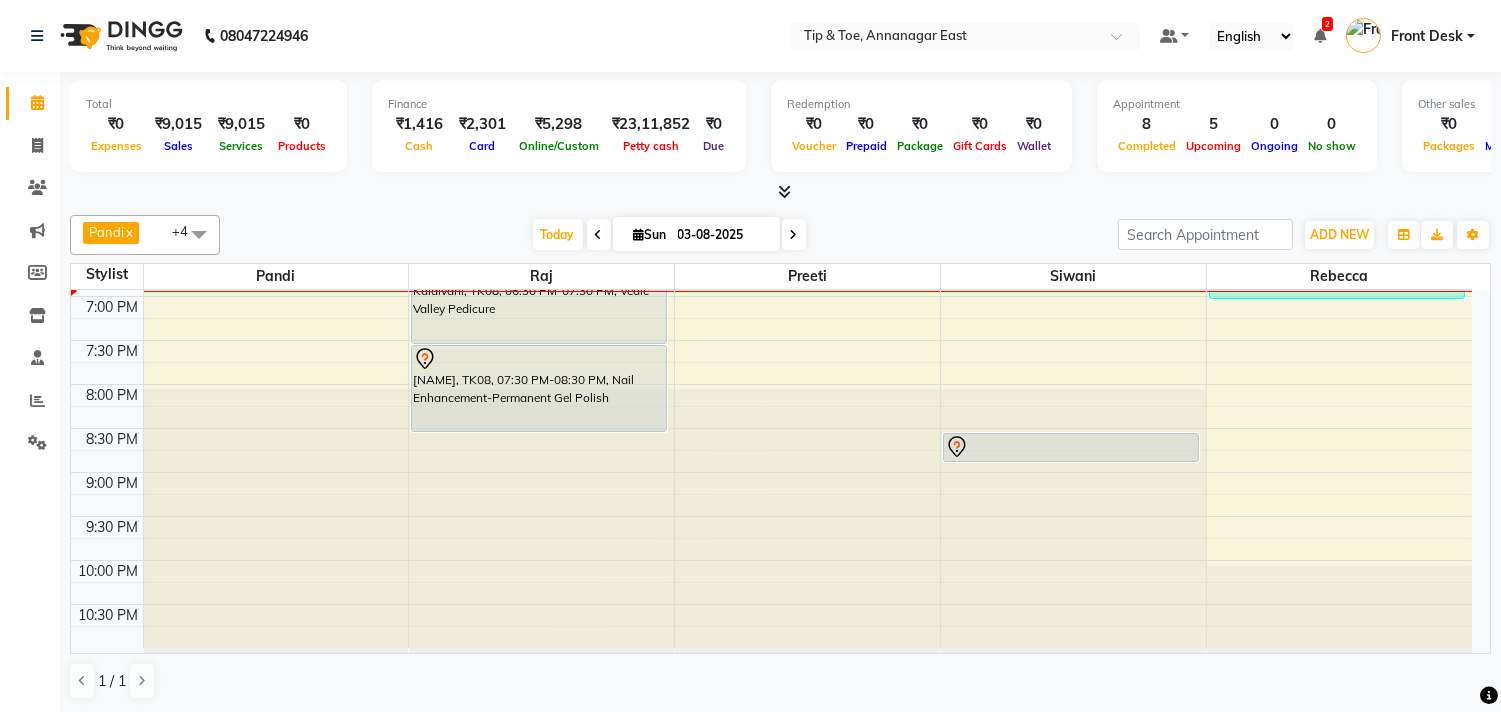click on "9:00 AM 9:30 AM 10:00 AM 10:30 AM 11:00 AM 11:30 AM 12:00 PM 12:30 PM 1:00 PM 1:30 PM 2:00 PM 2:30 PM 3:00 PM 3:30 PM 4:00 PM 4:30 PM 5:00 PM 5:30 PM 6:00 PM 6:30 PM 7:00 PM 7:30 PM 8:00 PM 8:30 PM 9:00 PM 9:30 PM 10:00 PM 10:30 PM     Shruthi, TK01, 11:00 AM-12:30 PM, Nail Maintenance-Acrylic Nail Re-fills,Nail Enhancement-Permanent Gel Polish     merline, TK06, 01:30 PM-02:15 PM, Hand Treatment-Essential Manicure     BOBBY, TK03, 12:30 PM-01:15 PM,  Vedic Valley Pedicure     merline, TK06, 01:30 PM-02:30 PM, Pedicure-Essential Pedicure     JANAVI, TK05, 02:30 PM-03:30 PM,  Vedic Valley Pedicure             Kalaivani, TK08, 06:30 PM-07:30 PM,  Vedic Valley Pedicure             Kalaivani, TK08, 07:30 PM-08:30 PM, Nail Enhancement-Permanent Gel Polish     JANAVI, TK05, 02:30 PM-03:00 PM, Pedicure-Essential Pedicure             vibhusha, TK04, 01:00 PM-01:30 PM, Nail Maintenance-Permanent Gel Polish Removal    Priya, TK07, 02:30 PM-03:00 PM, Nail Enhancement-Permanent Gel Polish" at bounding box center [771, 32] 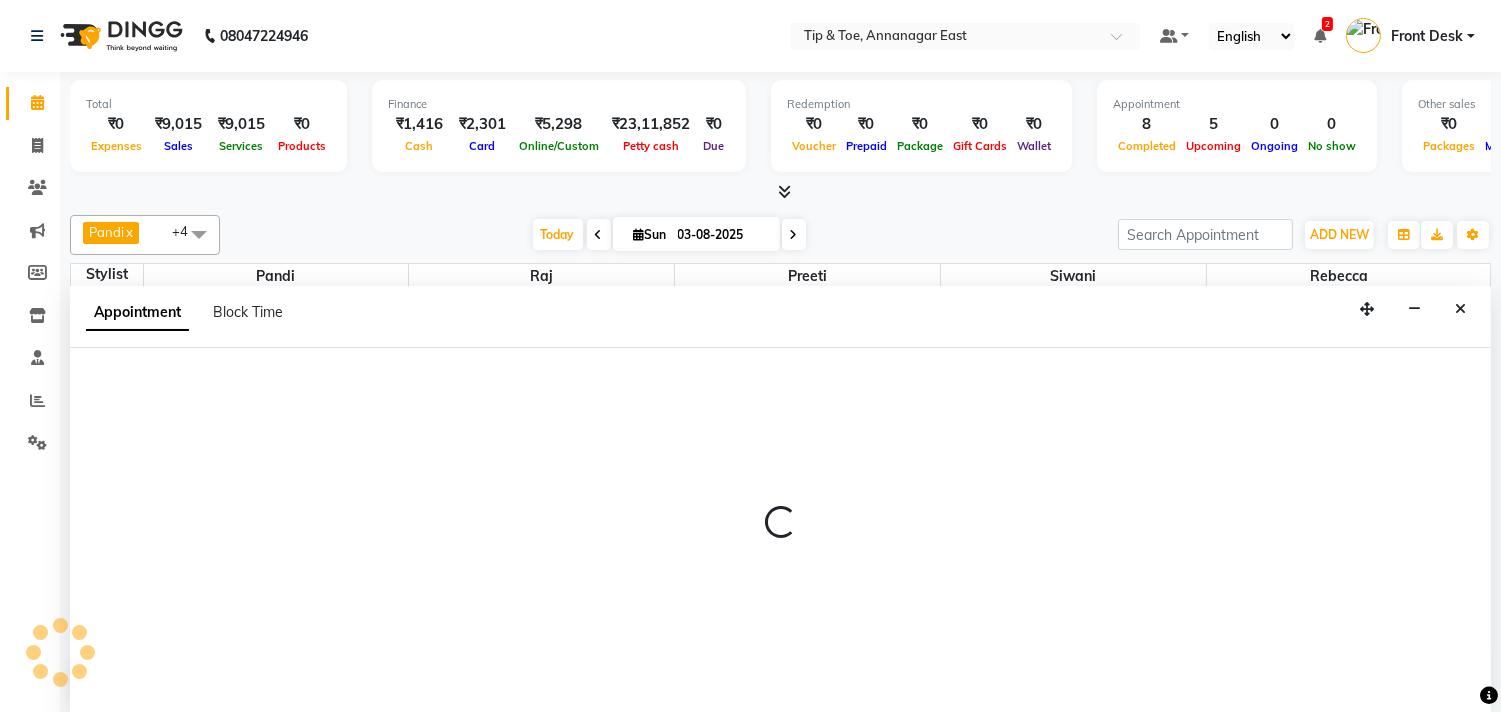 select on "39912" 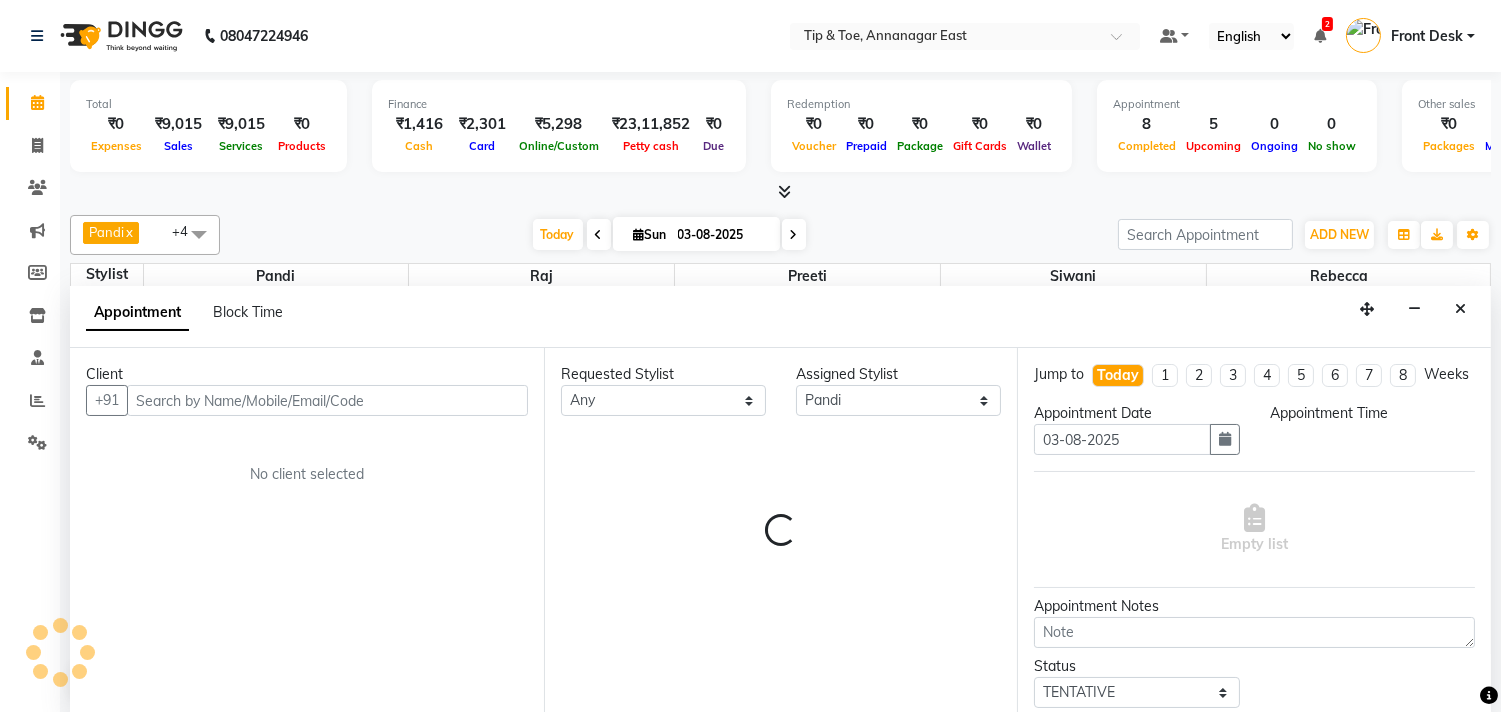 scroll, scrollTop: 1, scrollLeft: 0, axis: vertical 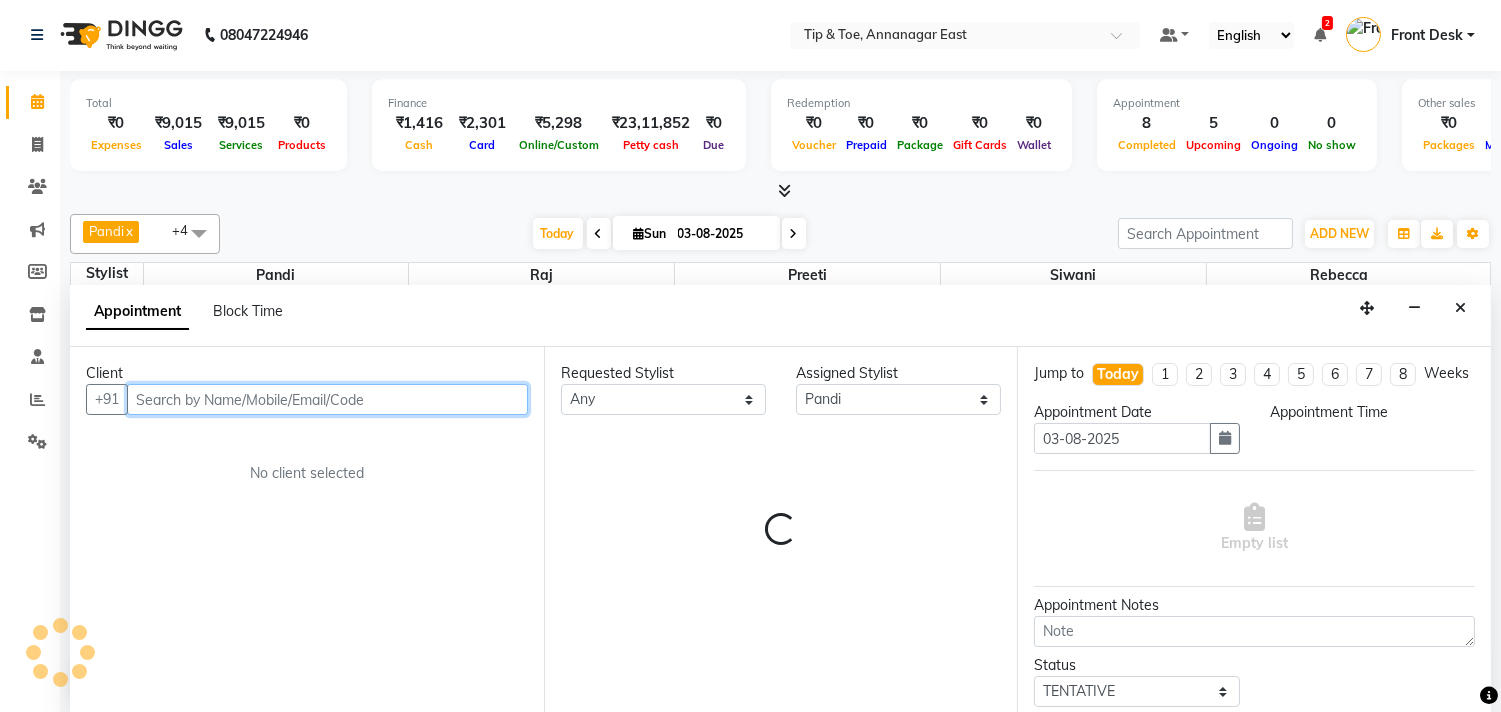 select on "1140" 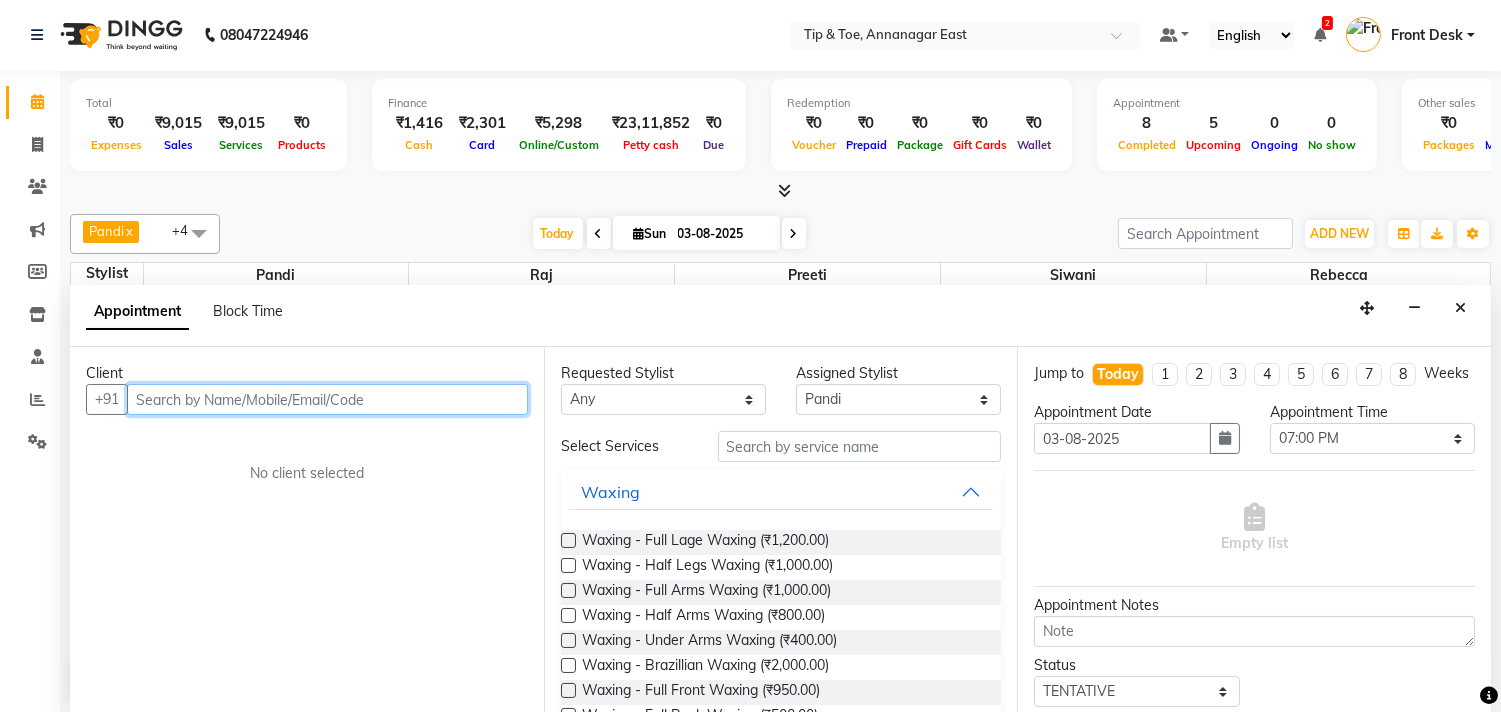 paste on "8012866555" 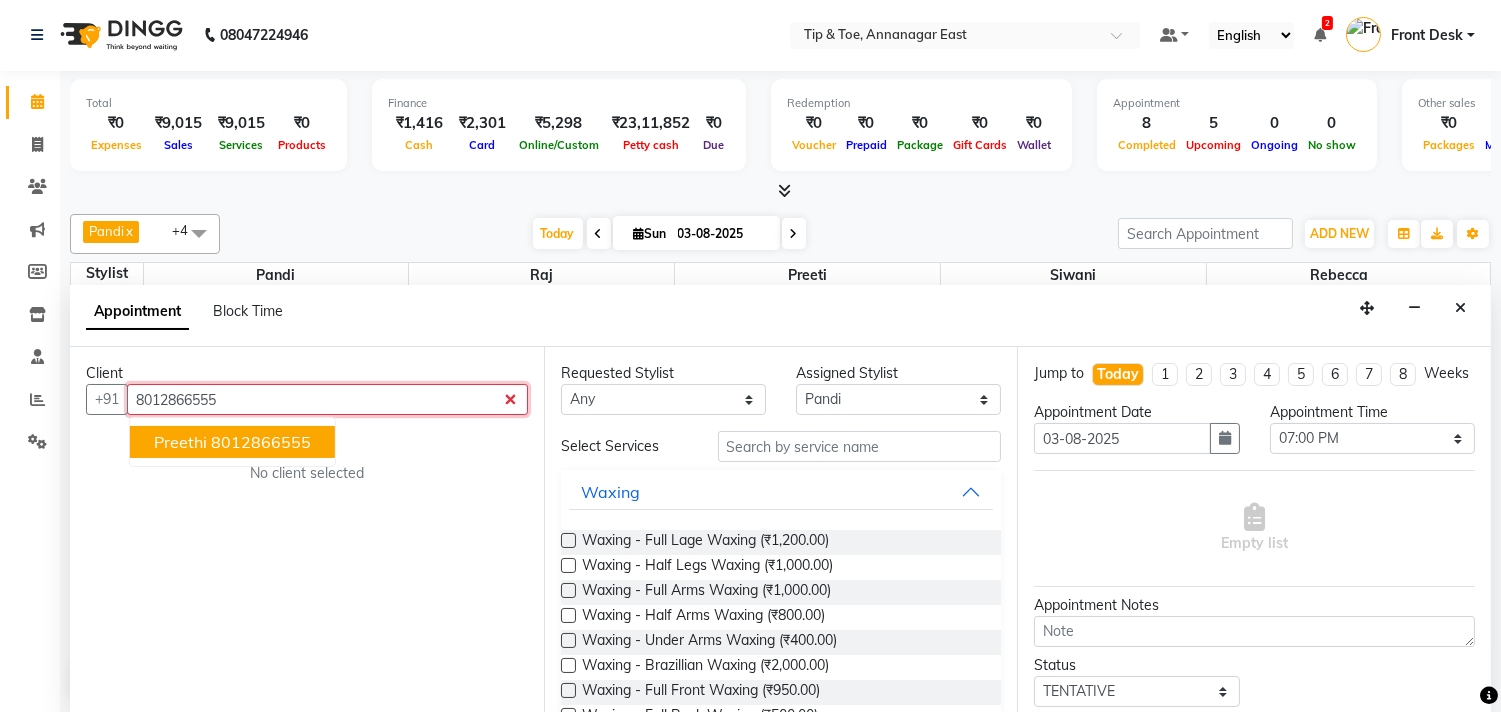 click on "Preethi" at bounding box center [180, 442] 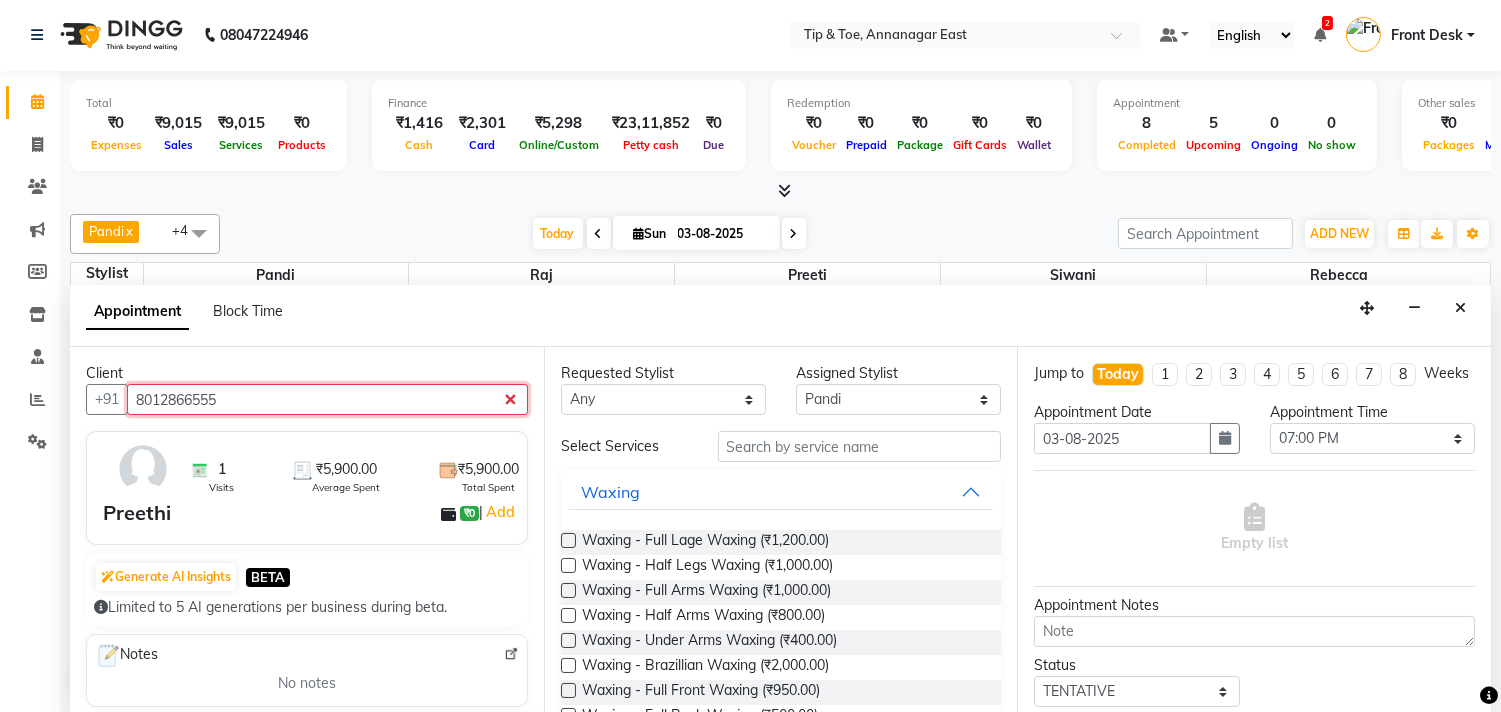 type on "8012866555" 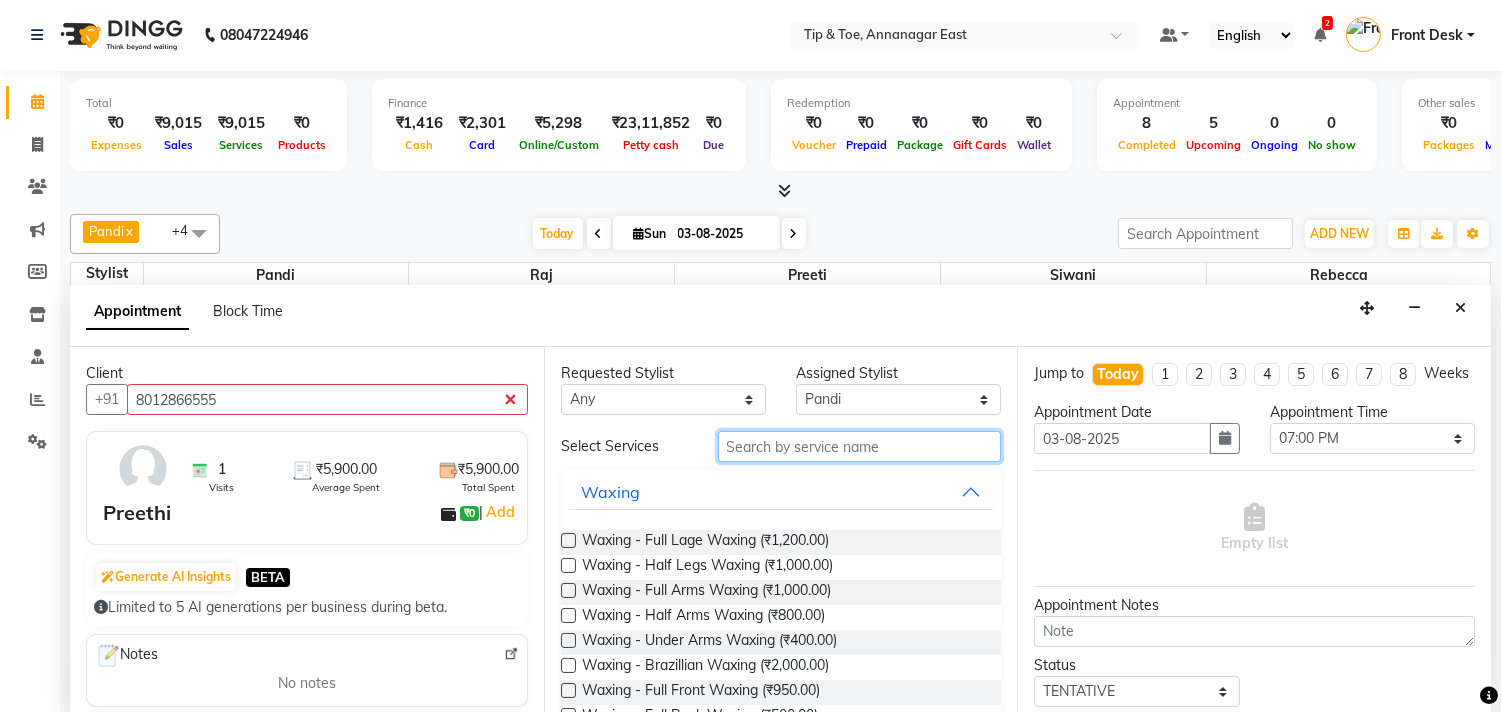 click at bounding box center (860, 446) 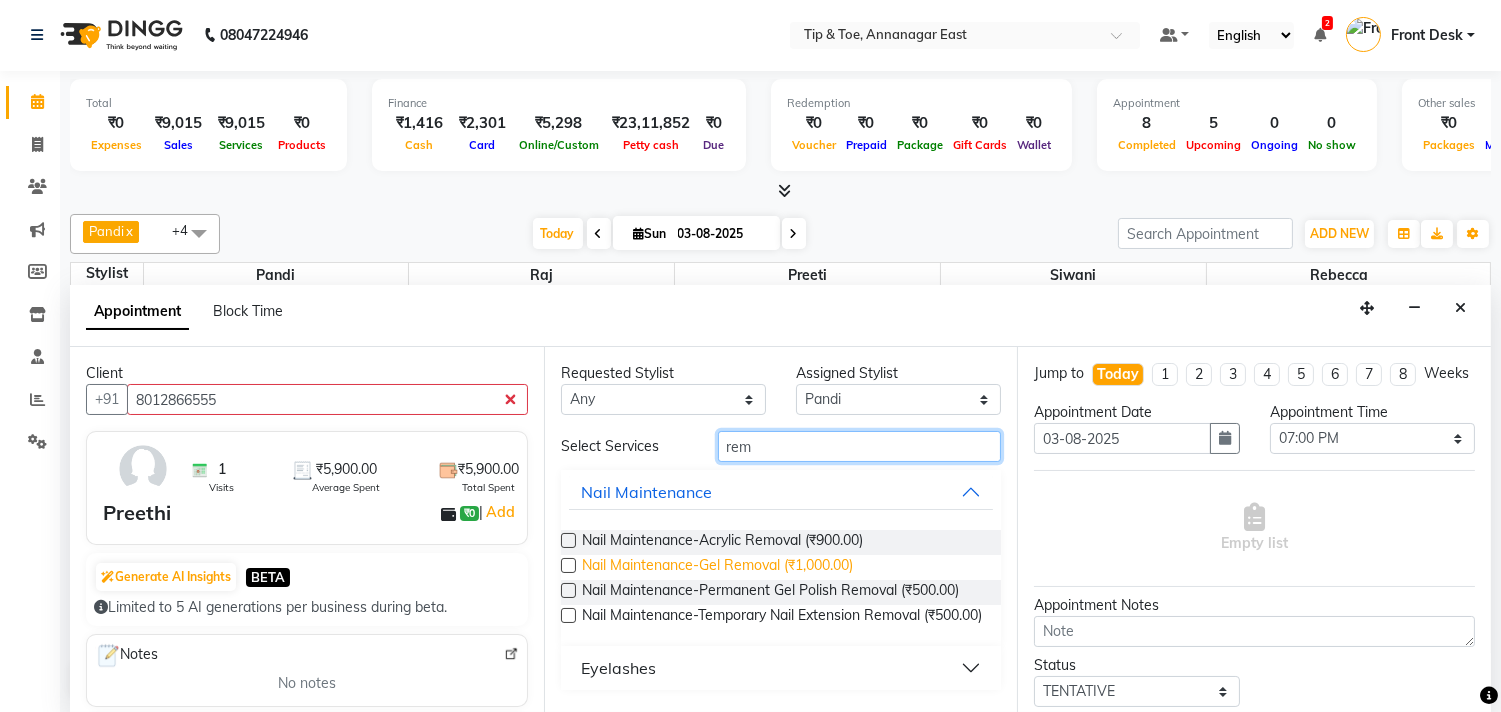 scroll, scrollTop: 10, scrollLeft: 0, axis: vertical 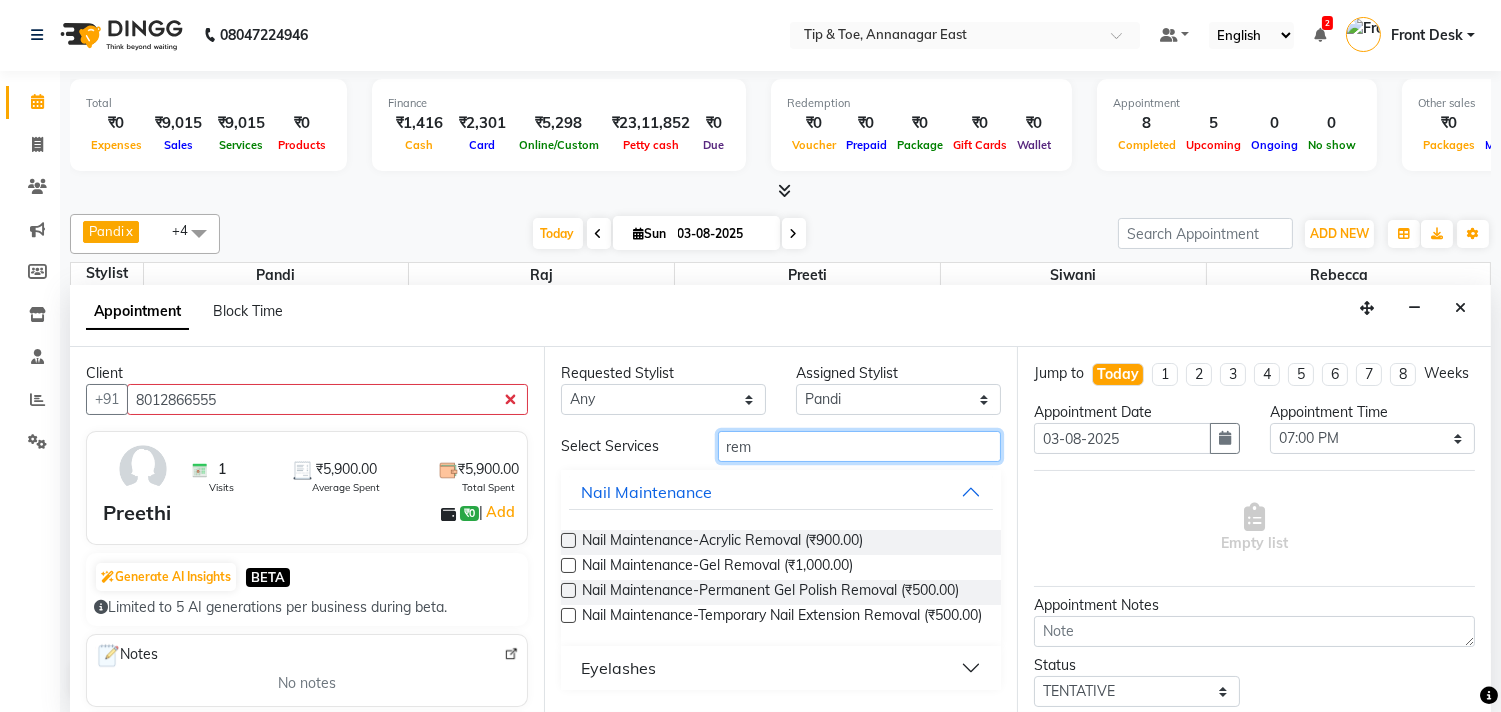 type on "rem" 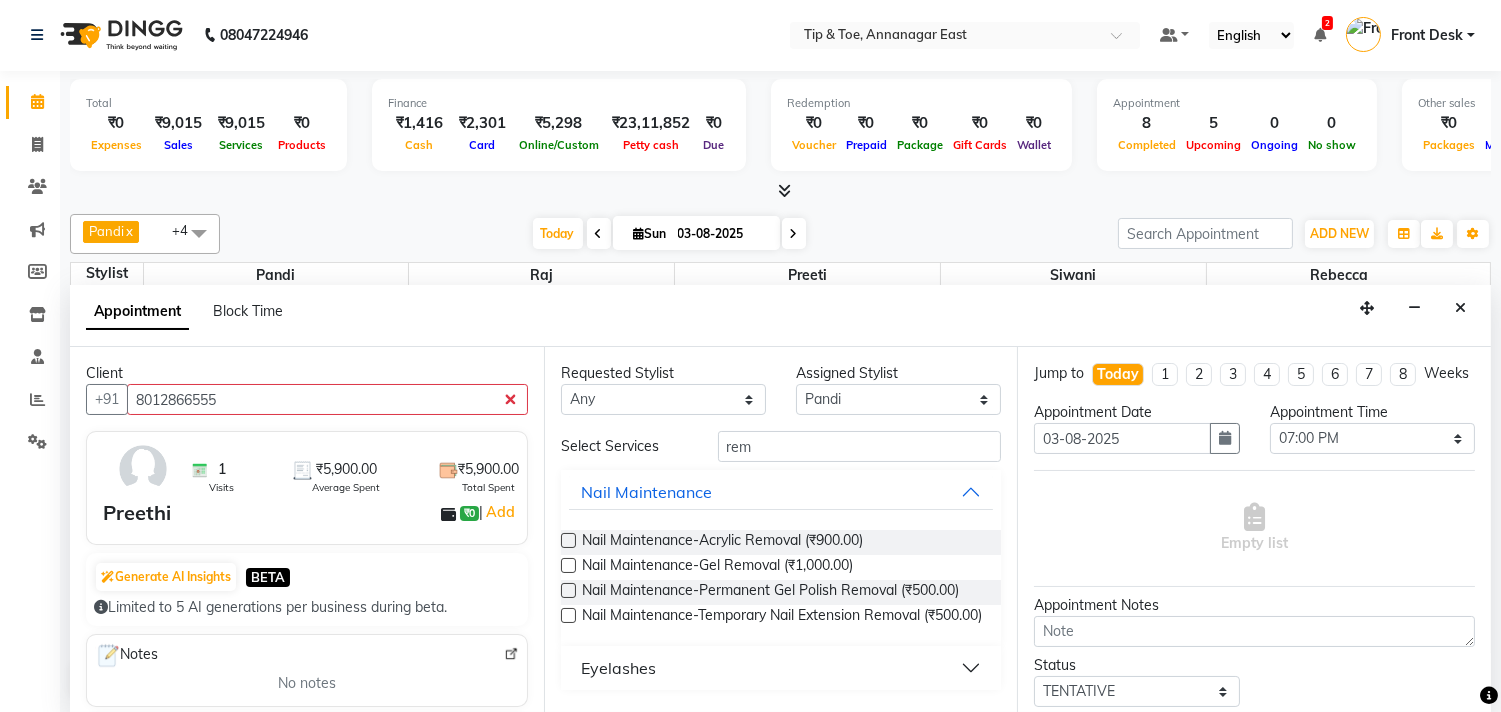 click on "Eyelashes" at bounding box center (781, 668) 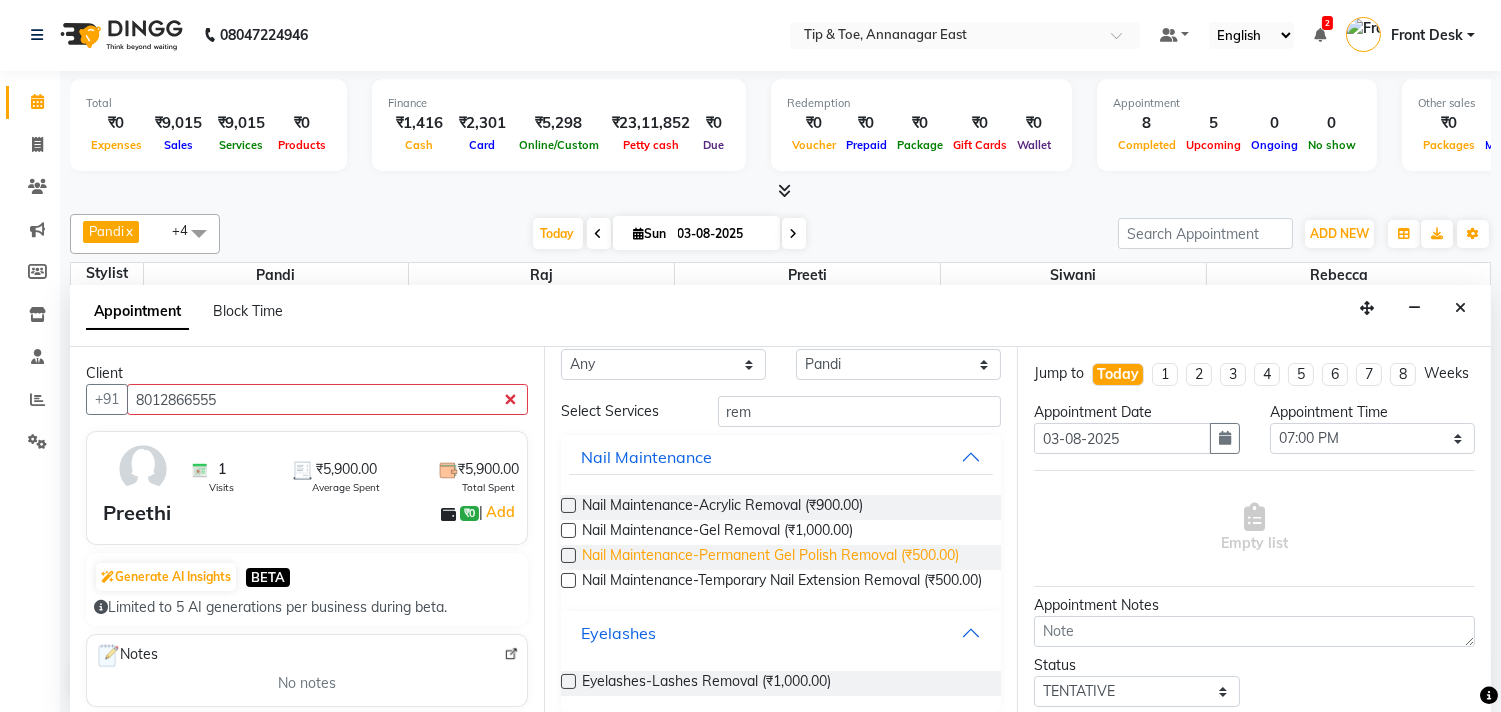 scroll, scrollTop: 66, scrollLeft: 0, axis: vertical 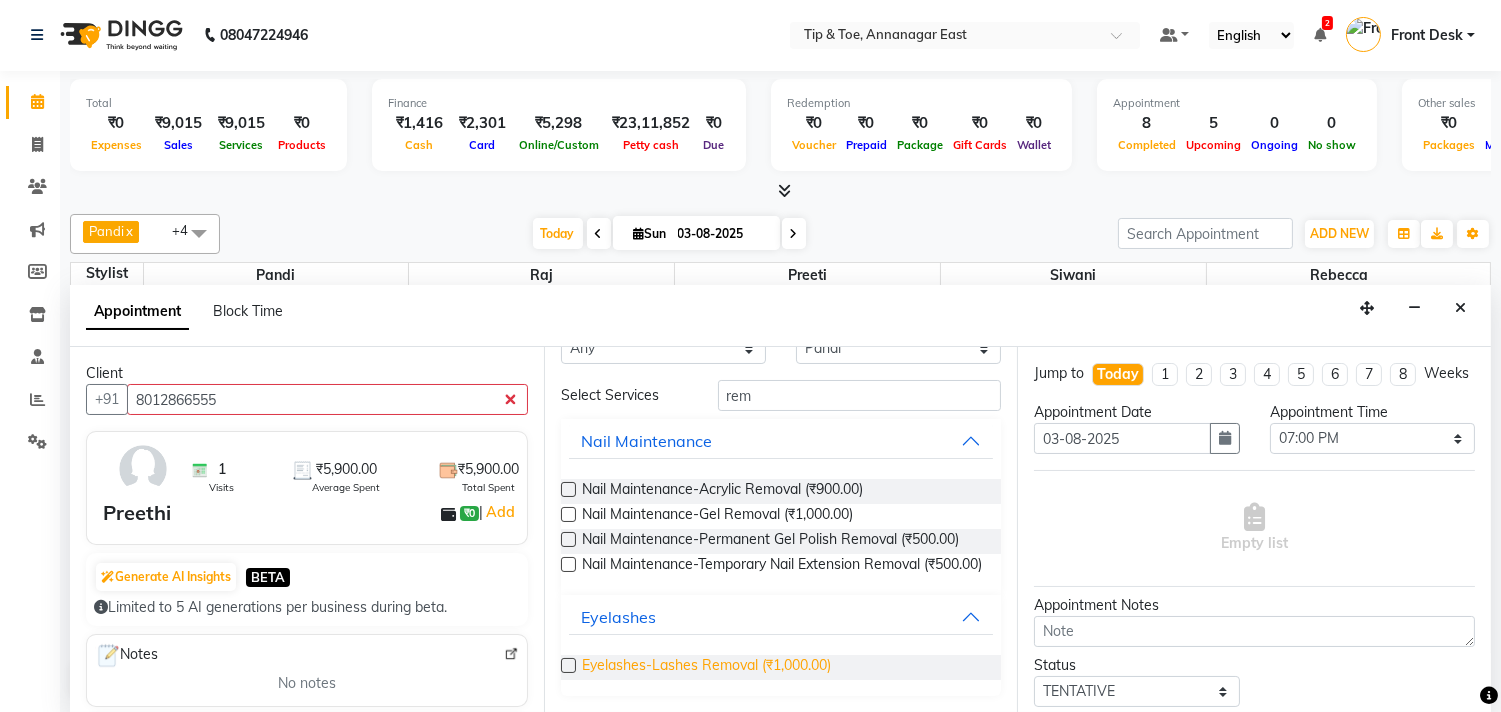 click on "Eyelashes-Lashes Removal (₹1,000.00)" at bounding box center [706, 667] 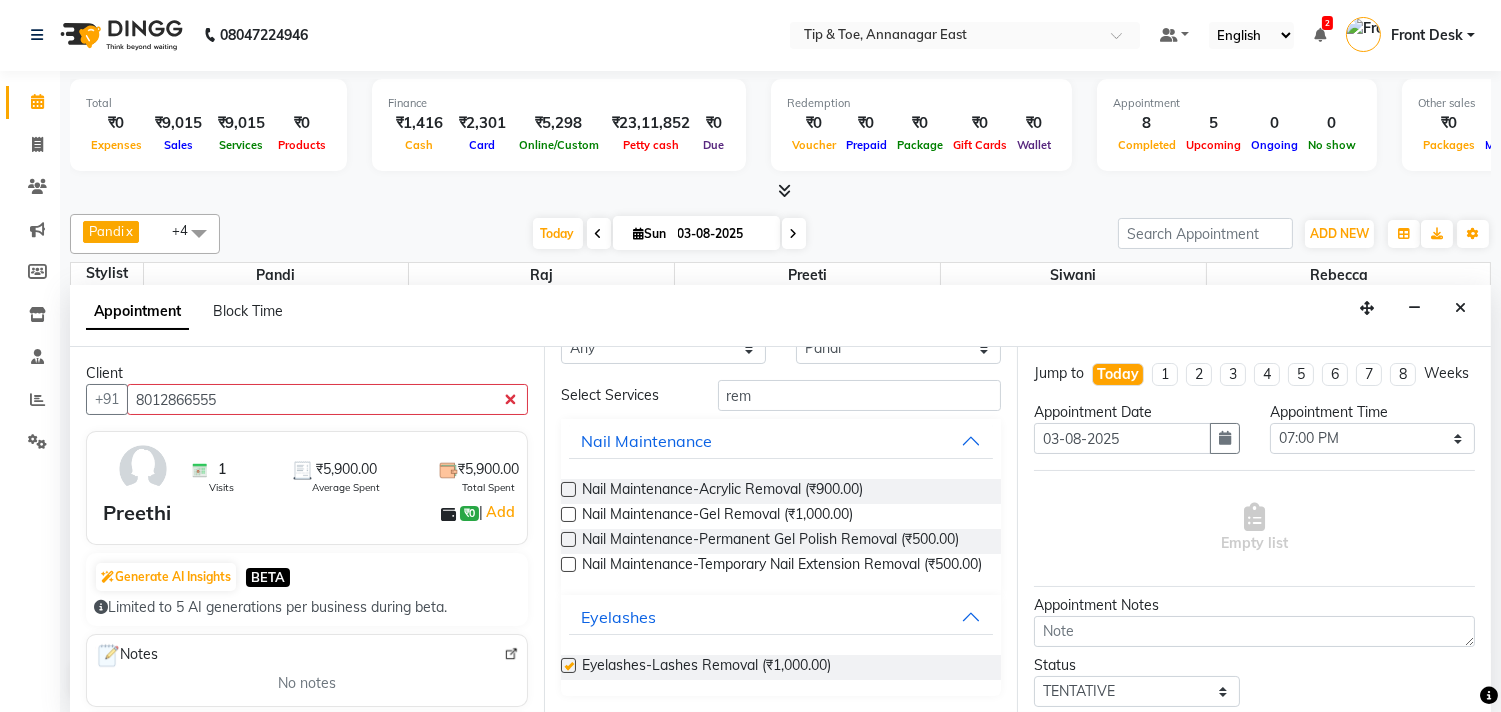 checkbox on "false" 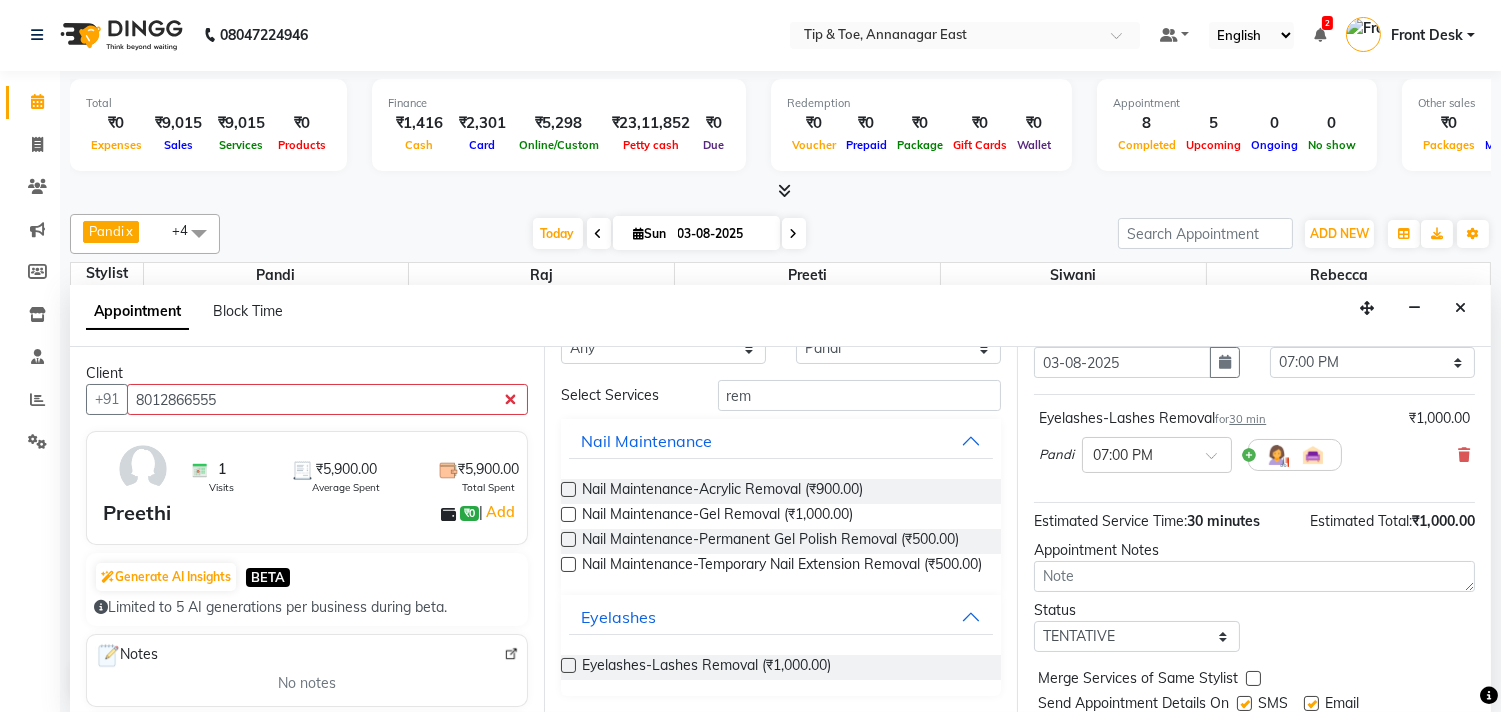 scroll, scrollTop: 161, scrollLeft: 0, axis: vertical 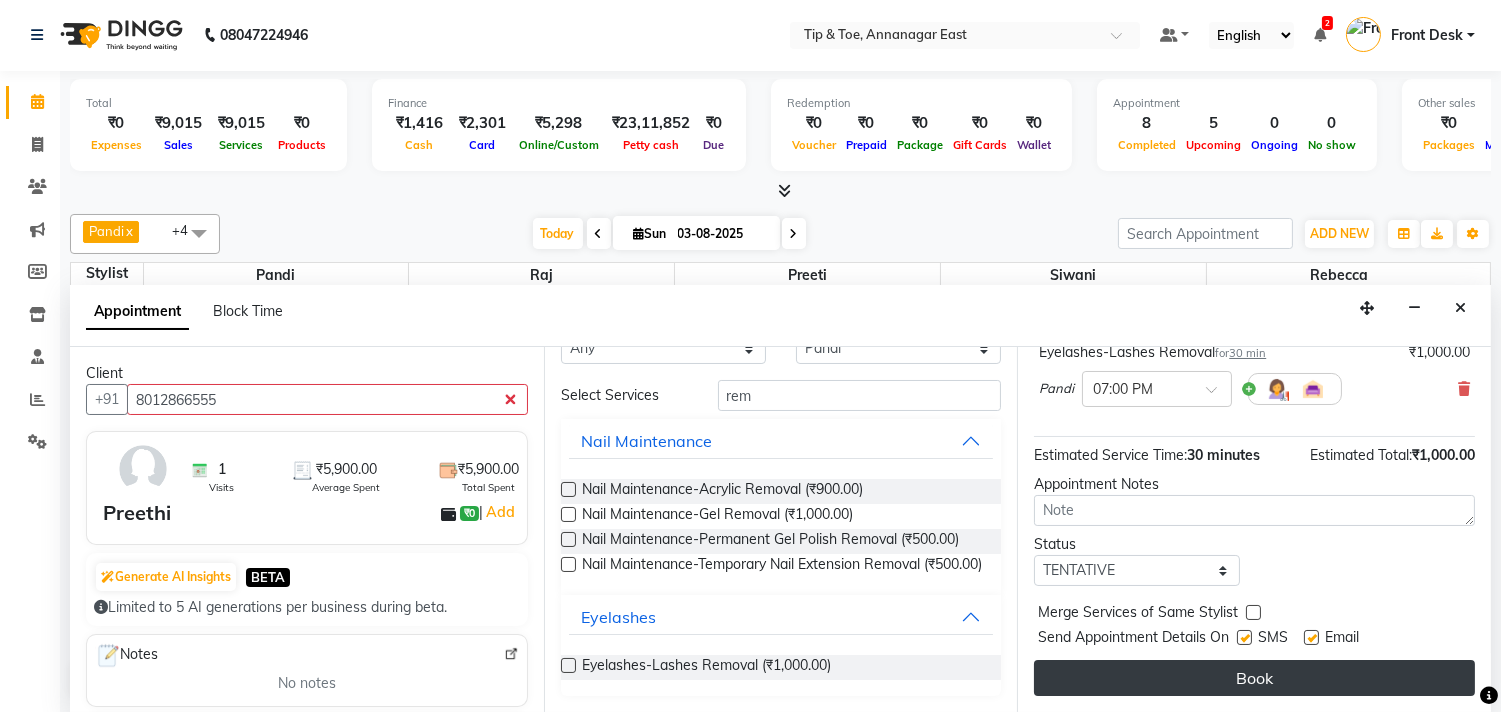 click on "Book" at bounding box center [1254, 678] 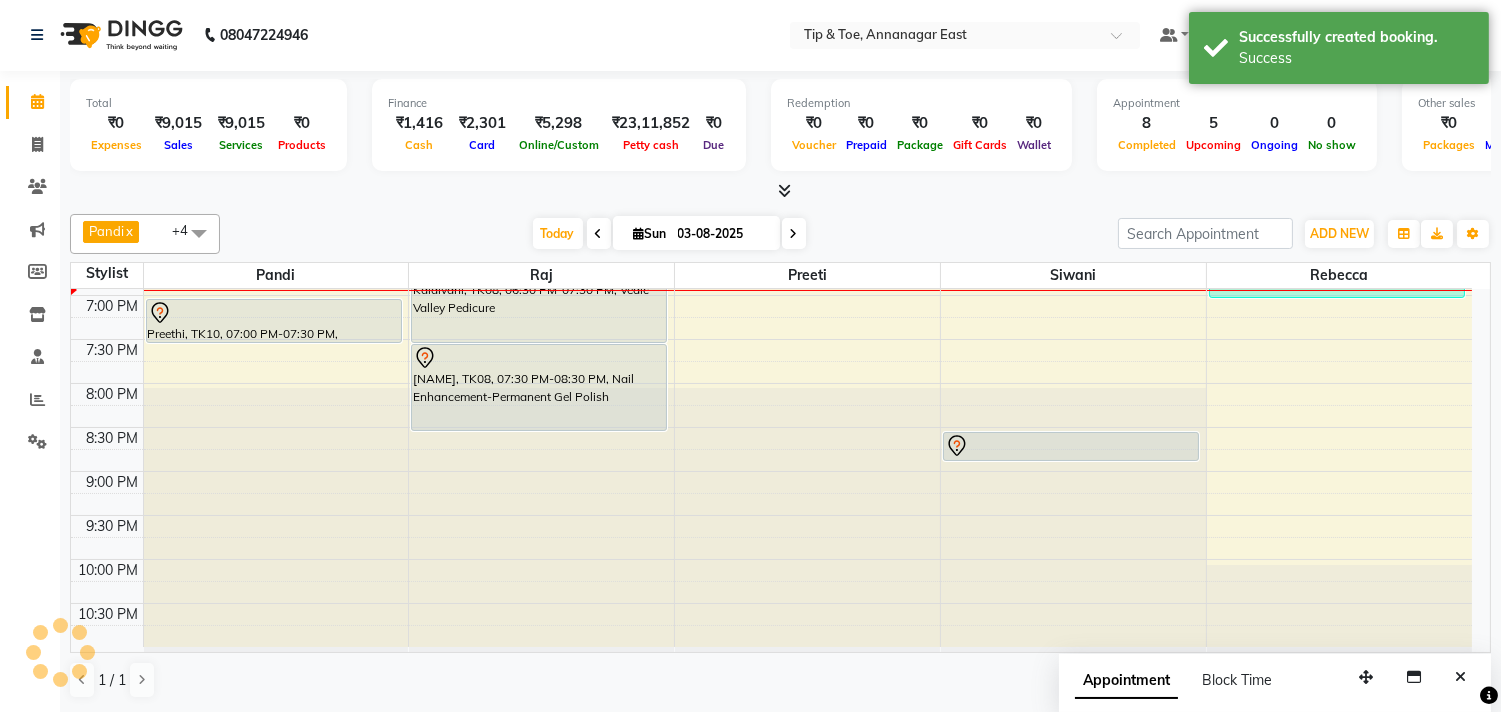 scroll, scrollTop: 0, scrollLeft: 0, axis: both 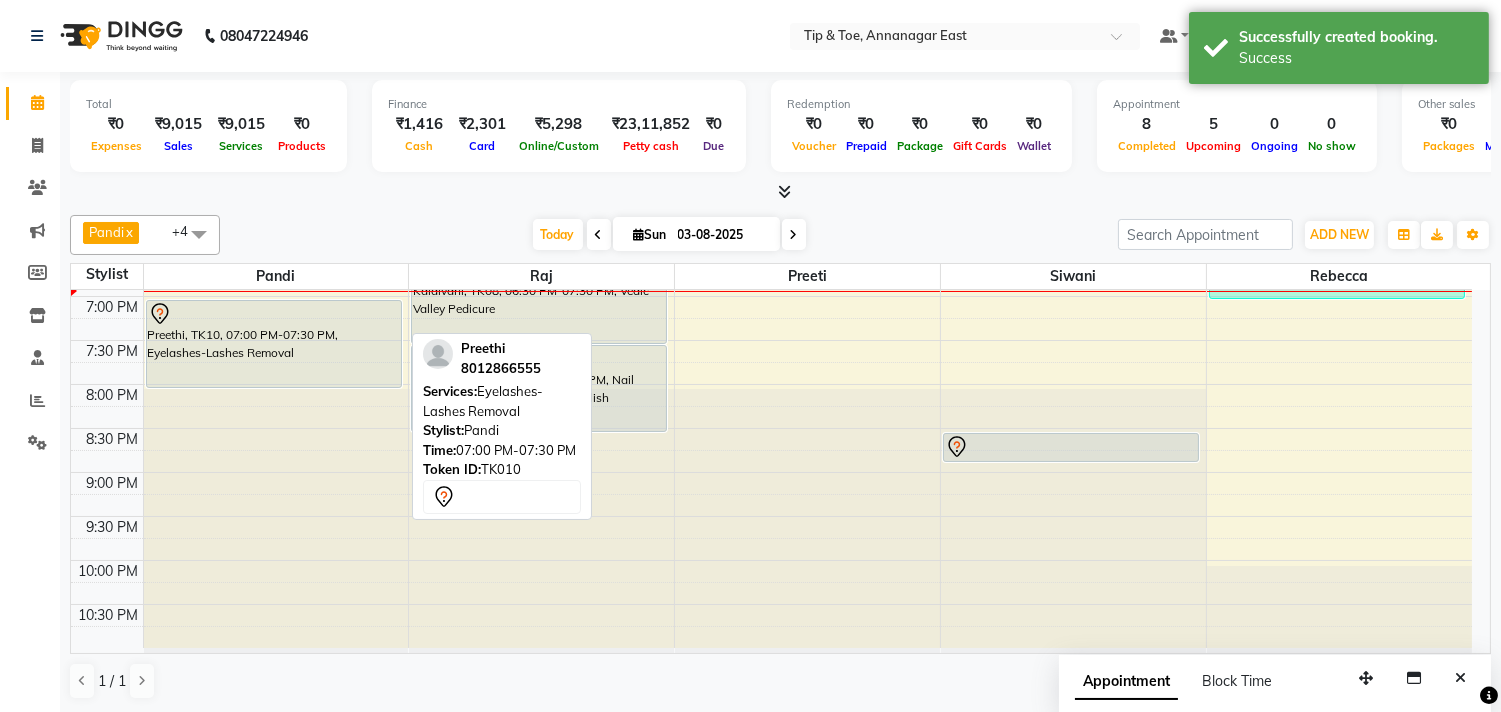 drag, startPoint x: 316, startPoint y: 340, endPoint x: 314, endPoint y: 372, distance: 32.06244 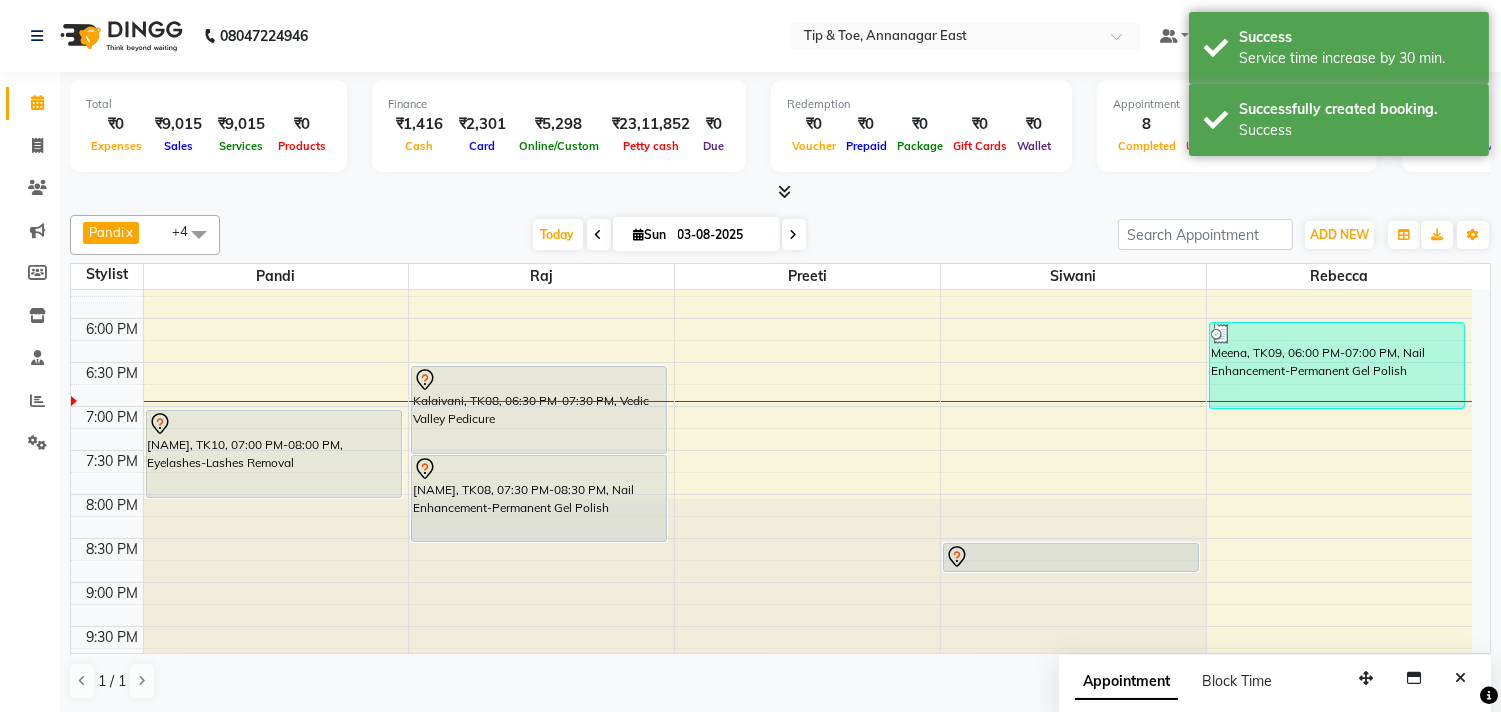 scroll, scrollTop: 762, scrollLeft: 0, axis: vertical 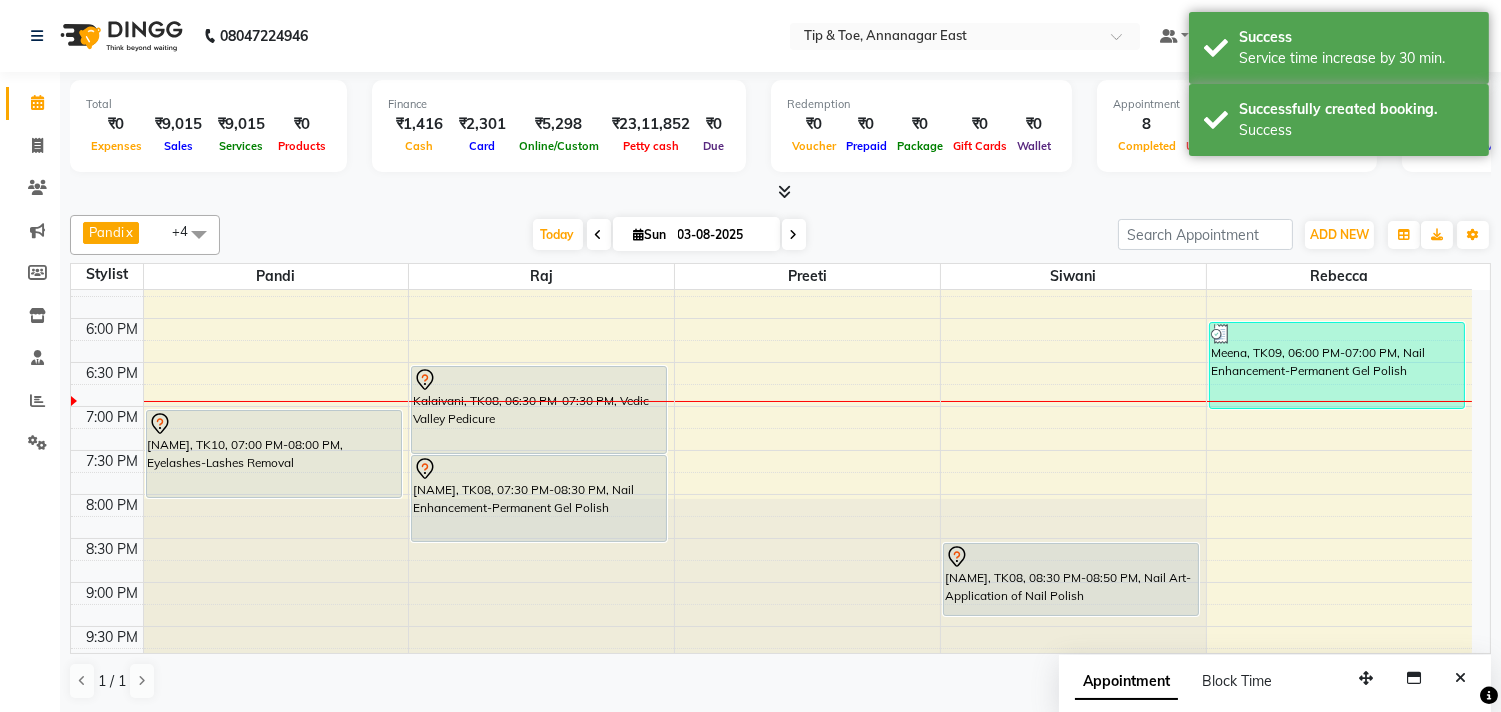 drag, startPoint x: 1110, startPoint y: 570, endPoint x: 1108, endPoint y: 610, distance: 40.04997 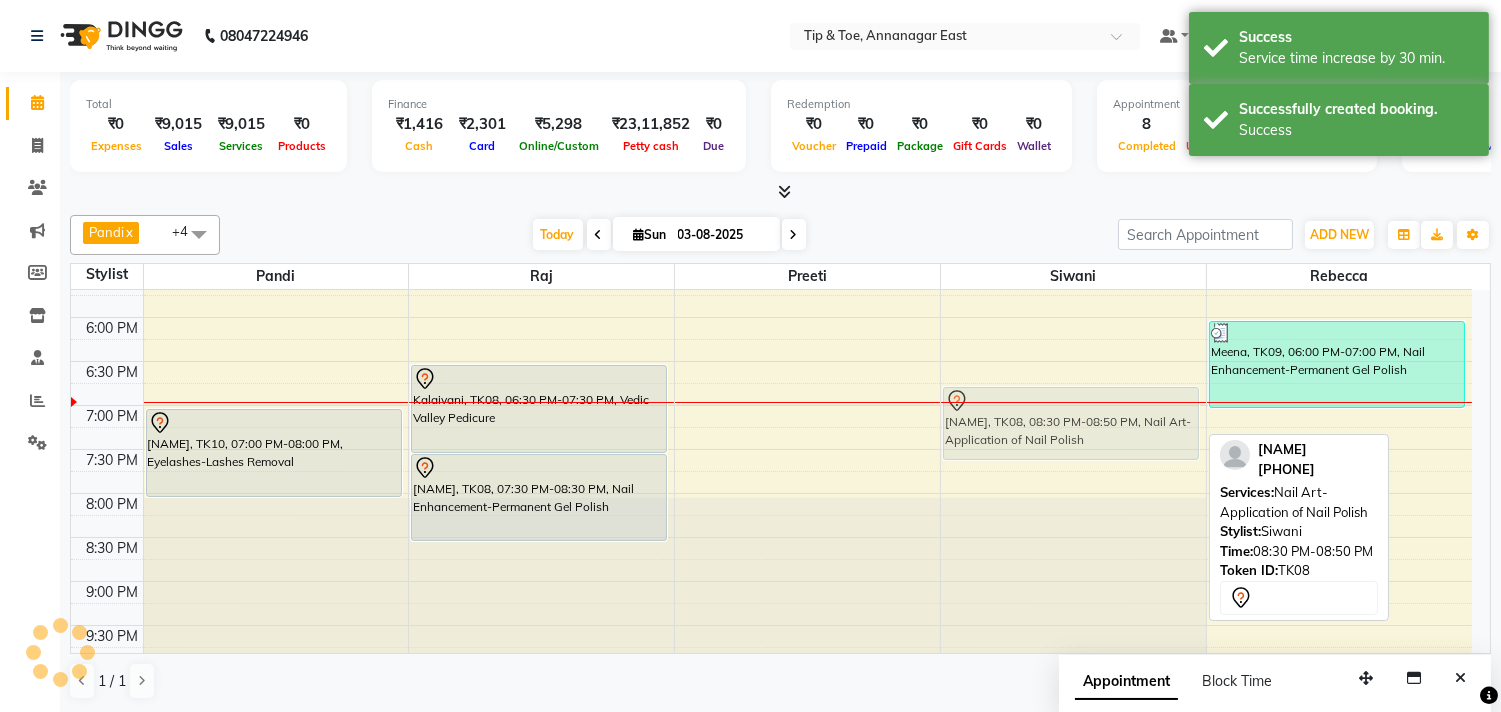 drag, startPoint x: 1077, startPoint y: 574, endPoint x: 1040, endPoint y: 422, distance: 156.43849 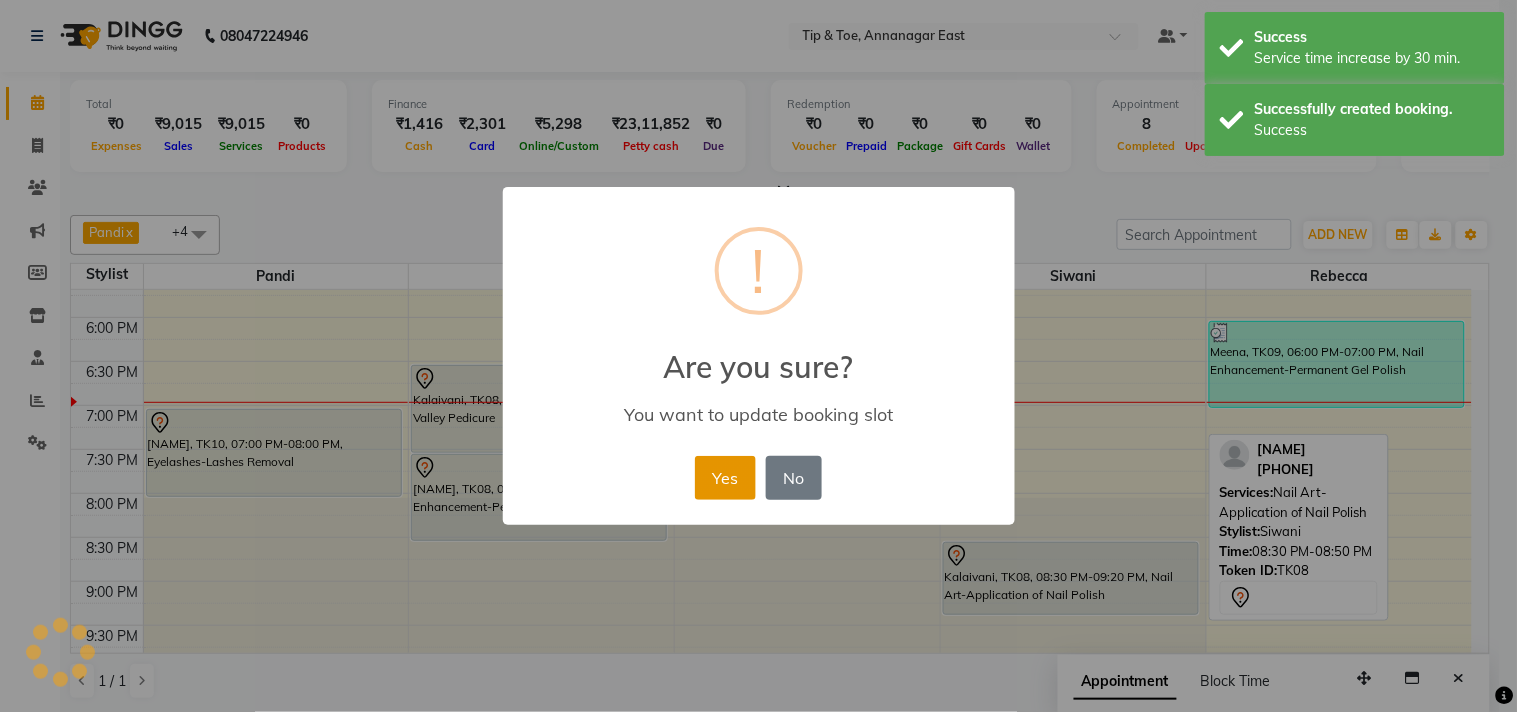 click on "Yes" at bounding box center [725, 478] 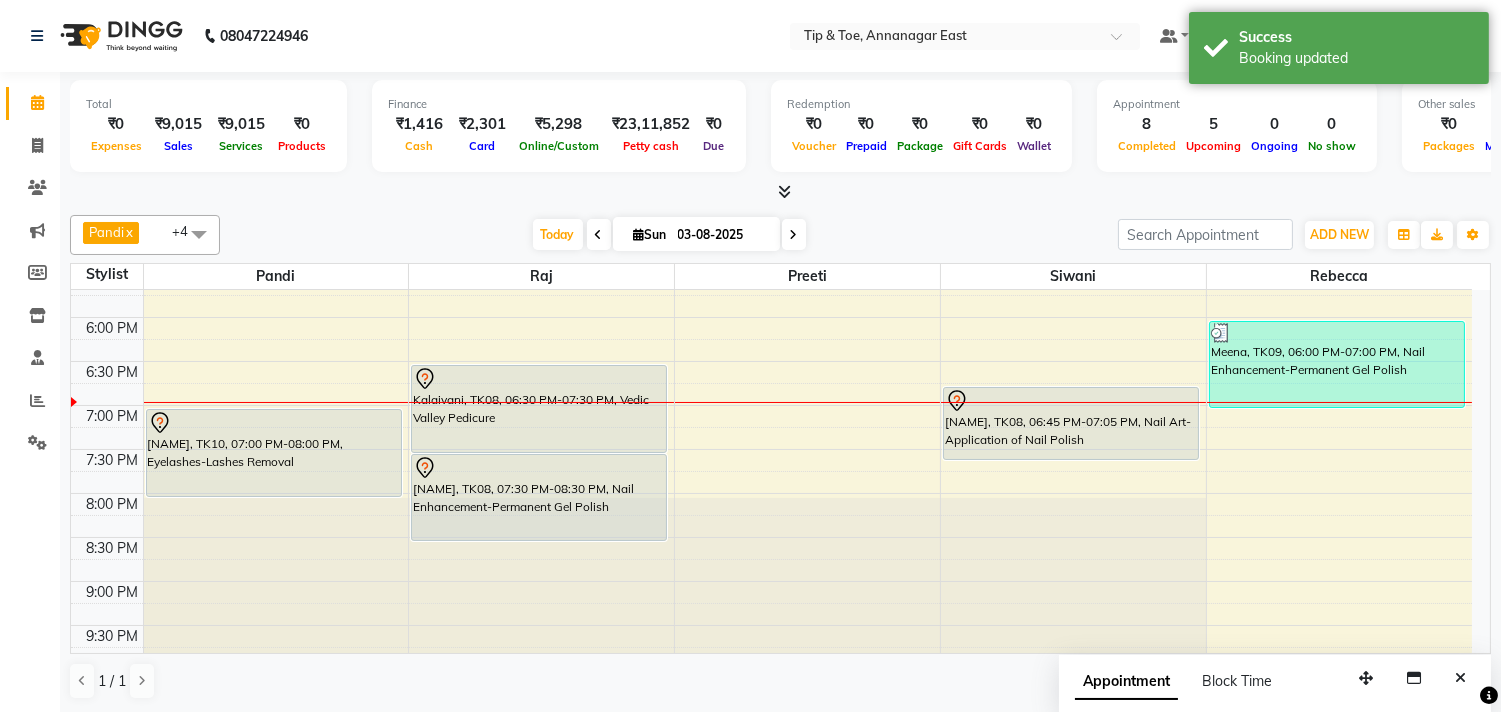 drag, startPoint x: 1064, startPoint y: 416, endPoint x: 1047, endPoint y: 473, distance: 59.48109 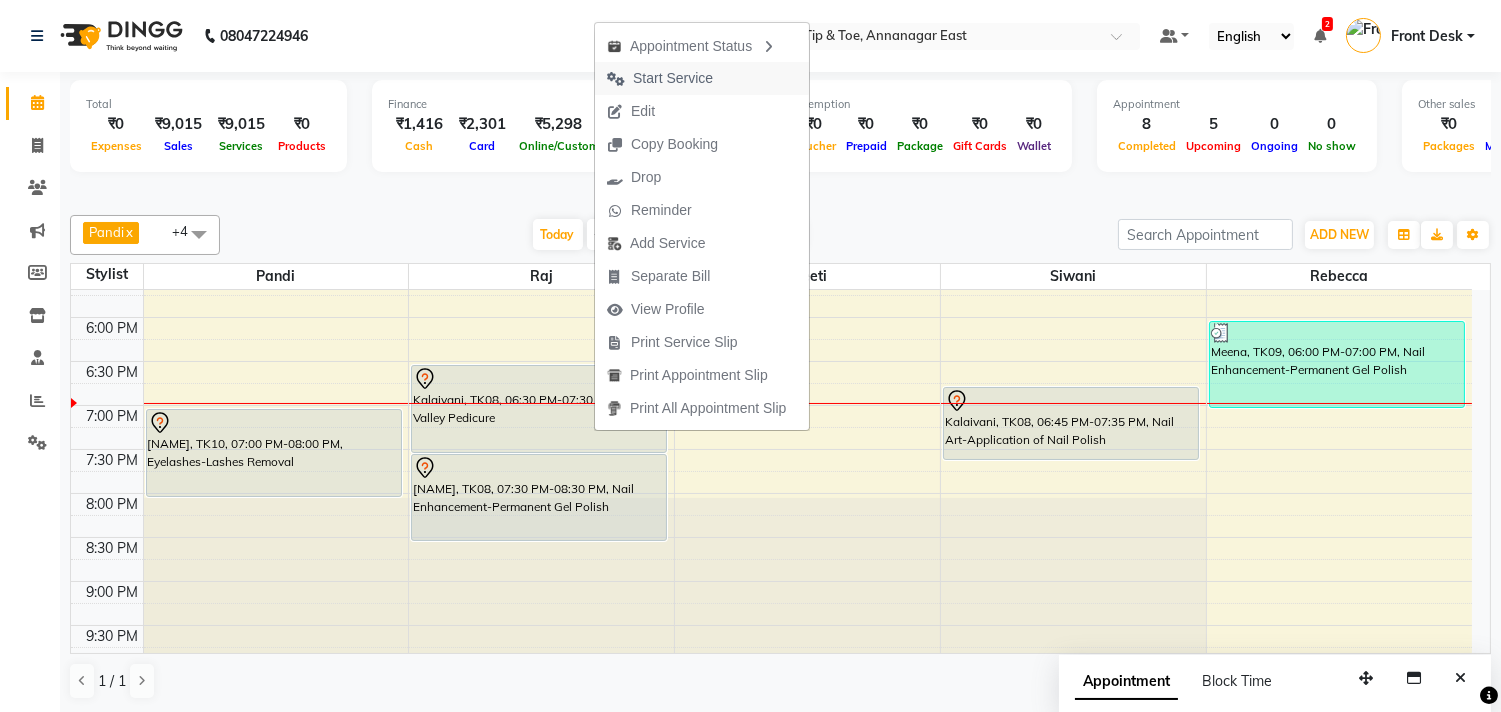 click on "Start Service" at bounding box center (673, 78) 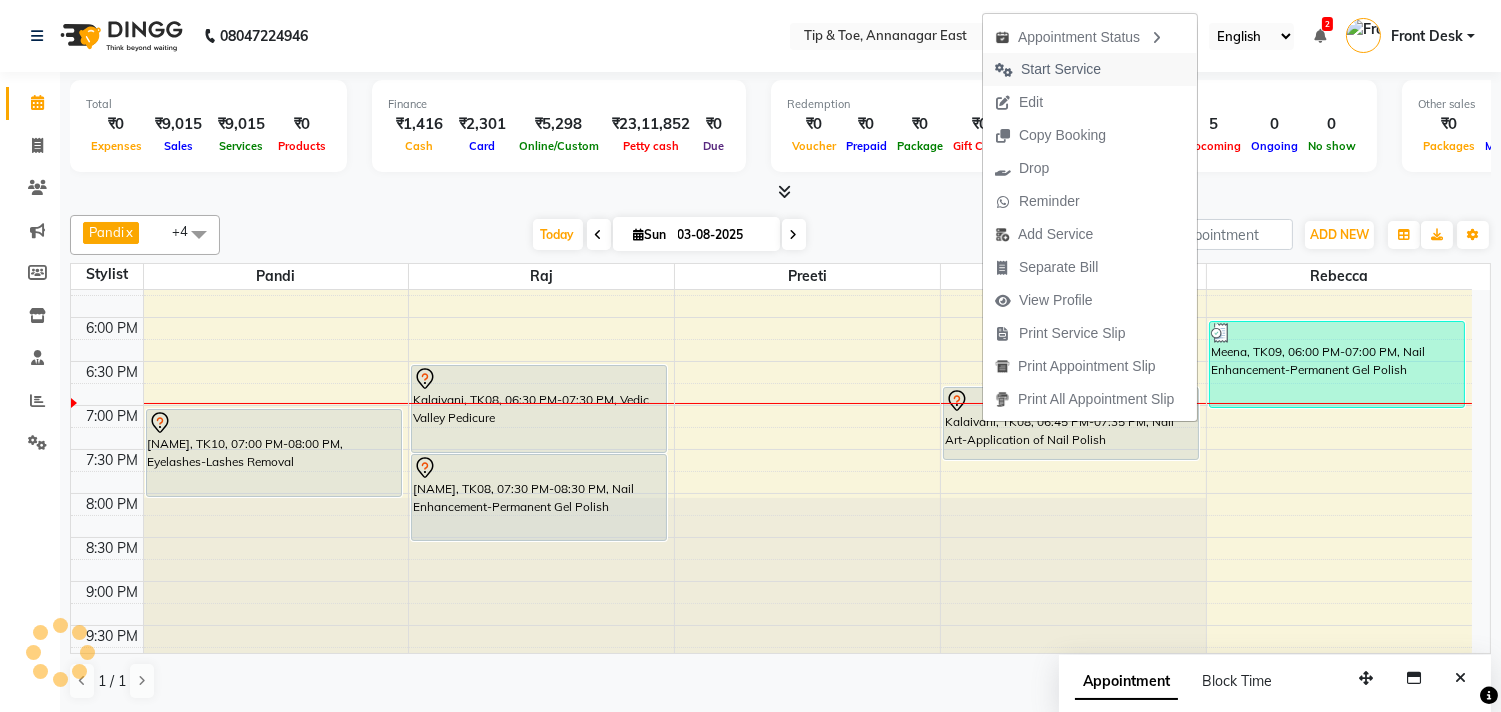 click on "Start Service" at bounding box center [1061, 69] 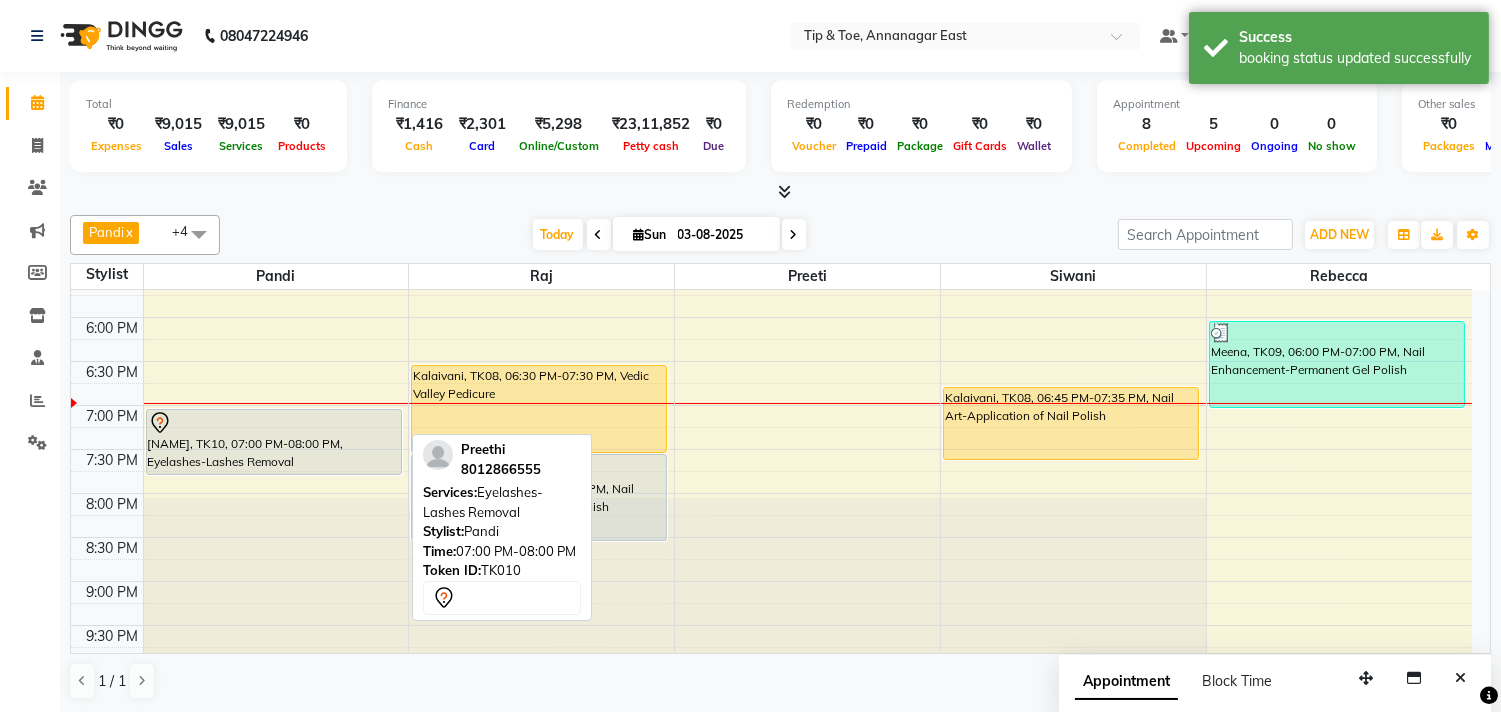 drag, startPoint x: 325, startPoint y: 493, endPoint x: 345, endPoint y: 461, distance: 37.735924 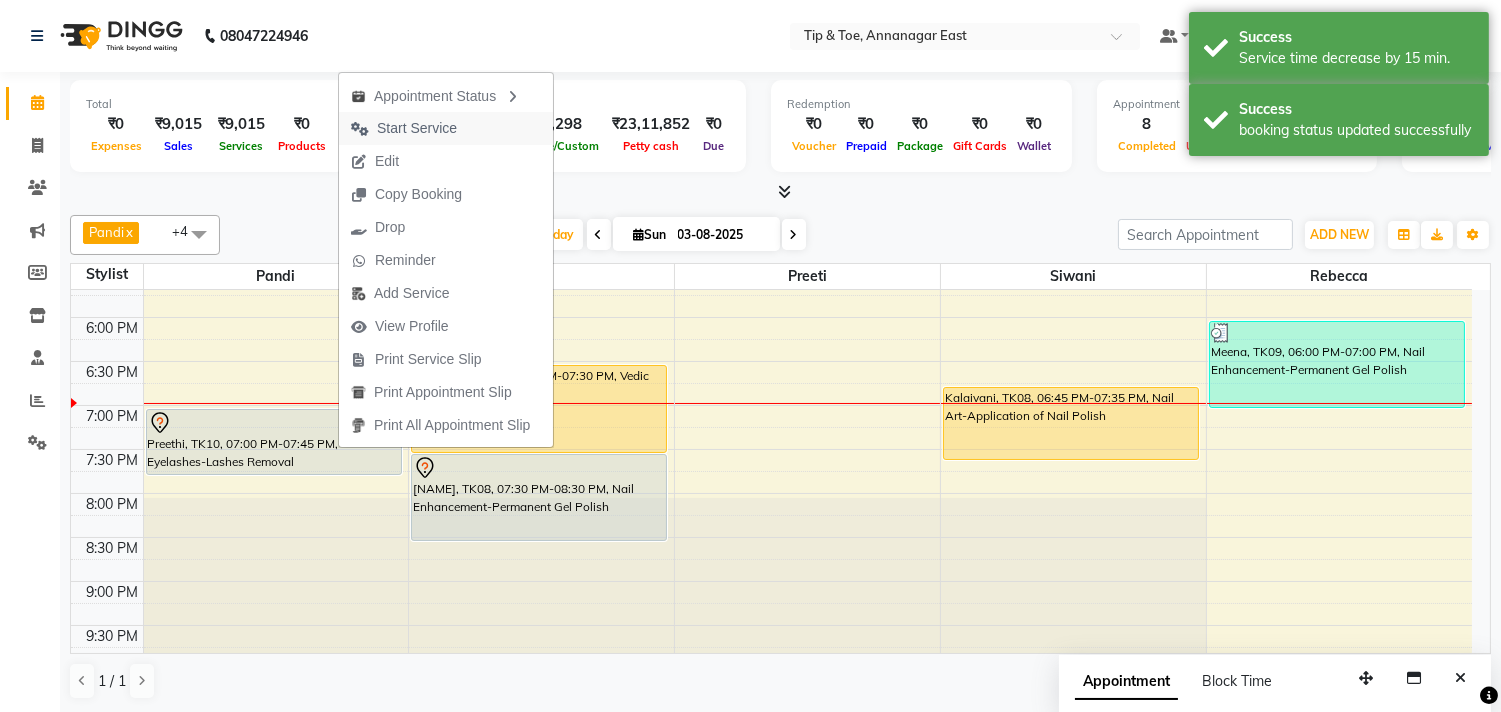 click on "Start Service" at bounding box center (417, 128) 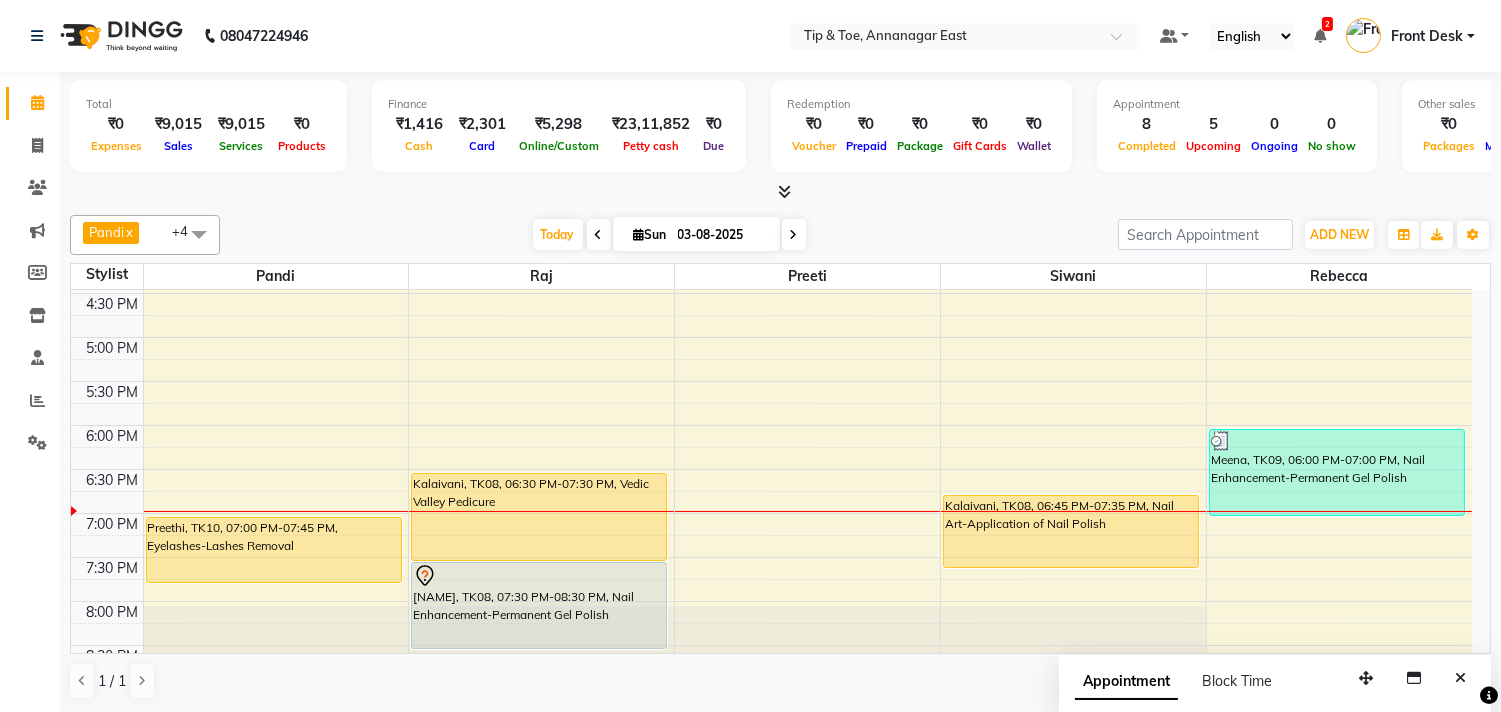 scroll, scrollTop: 873, scrollLeft: 0, axis: vertical 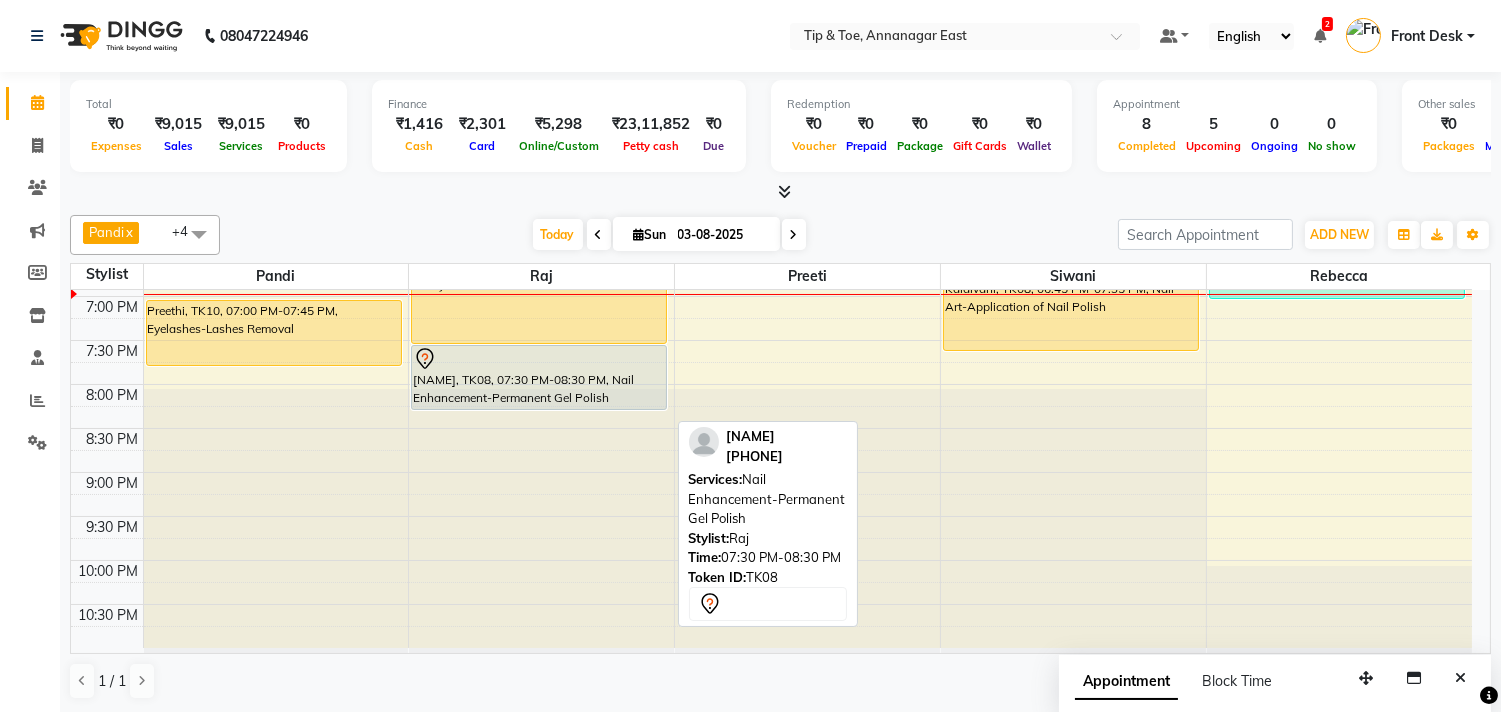 drag, startPoint x: 582, startPoint y: 426, endPoint x: 580, endPoint y: 410, distance: 16.124516 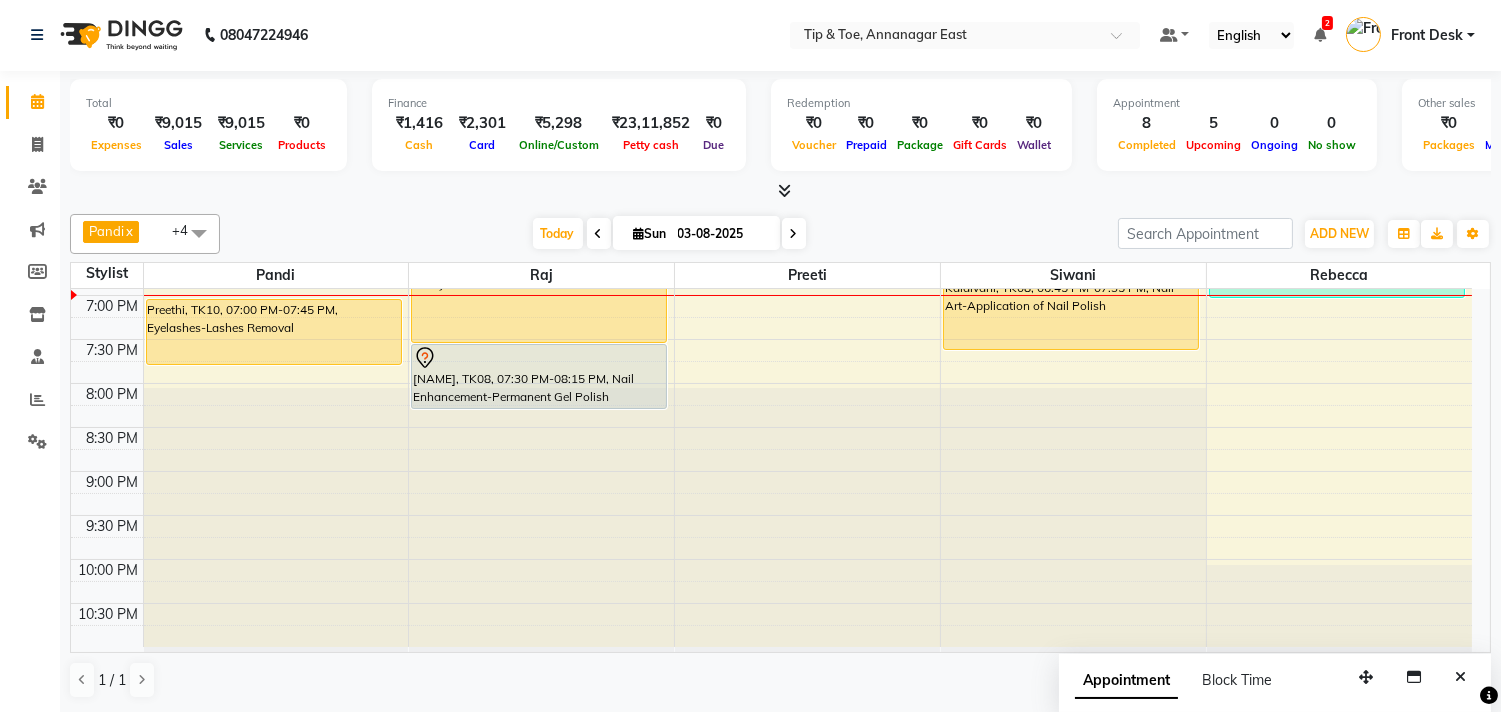 scroll, scrollTop: 0, scrollLeft: 0, axis: both 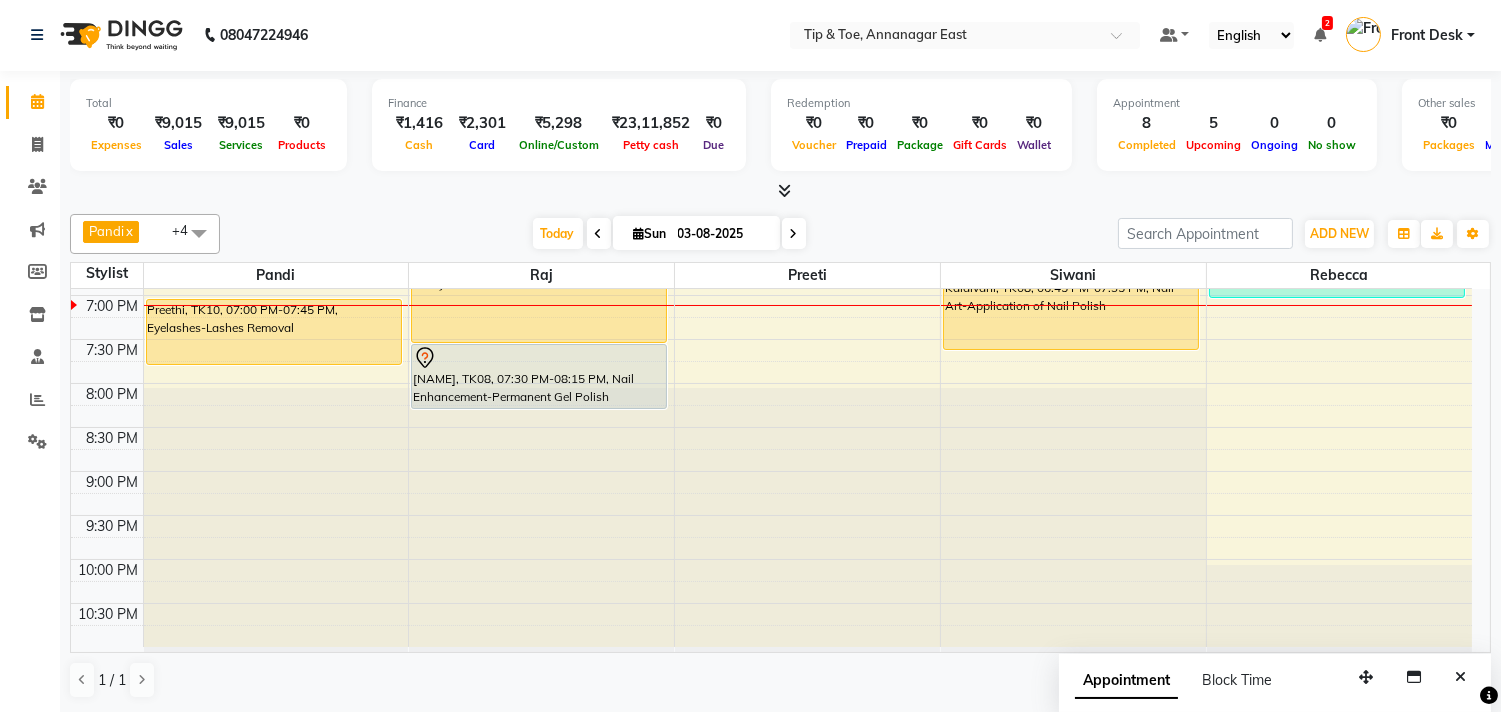 click on "9:00 AM 9:30 AM 10:00 AM 10:30 AM 11:00 AM 11:30 AM 12:00 PM 12:30 PM 1:00 PM 1:30 PM 2:00 PM 2:30 PM 3:00 PM 3:30 PM 4:00 PM 4:30 PM 5:00 PM 5:30 PM 6:00 PM 6:30 PM 7:00 PM 7:30 PM 8:00 PM 8:30 PM 9:00 PM 9:30 PM 10:00 PM 10:30 PM     Shruthi, TK01, 11:00 AM-12:30 PM, Nail Maintenance-Acrylic Nail Re-fills,Nail Enhancement-Permanent Gel Polish     merline, TK06, 01:30 PM-02:15 PM, Hand Treatment-Essential Manicure    Preethi, TK10, 07:00 PM-07:45 PM, Eyelashes-Lashes Removal     BOBBY, TK03, 12:30 PM-01:15 PM,  Vedic Valley Pedicure     merline, TK06, 01:30 PM-02:30 PM, Pedicure-Essential Pedicure     JANAVI, TK05, 02:30 PM-03:30 PM,  Vedic Valley Pedicure    Kalaivani, TK08, 06:30 PM-07:30 PM,  Vedic Valley Pedicure             Kalaivani, TK08, 07:30 PM-08:15 PM, Nail Enhancement-Permanent Gel Polish     JANAVI, TK05, 02:30 PM-03:00 PM, Pedicure-Essential Pedicure             vibhusha, TK04, 01:00 PM-01:30 PM, Nail Maintenance-Permanent Gel Polish Removal" at bounding box center [771, 31] 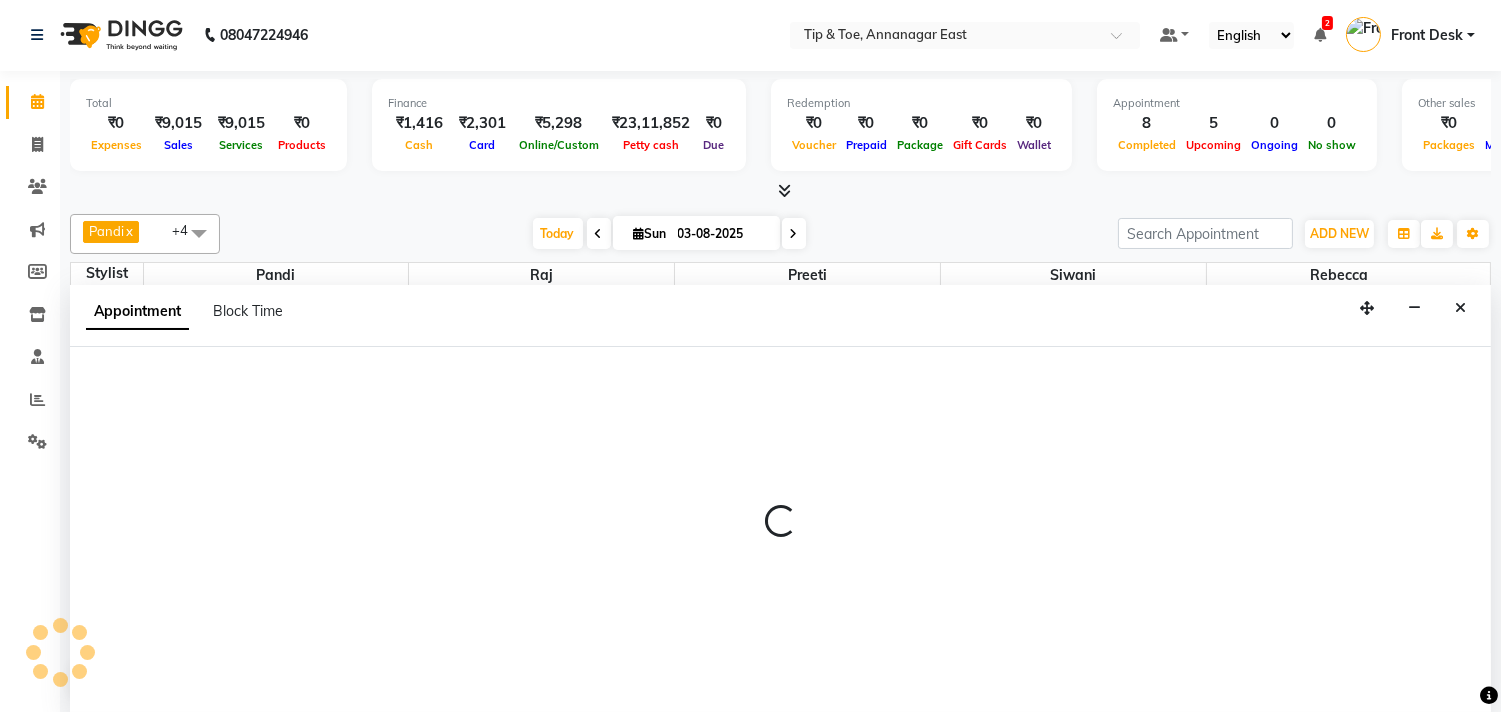 select on "39915" 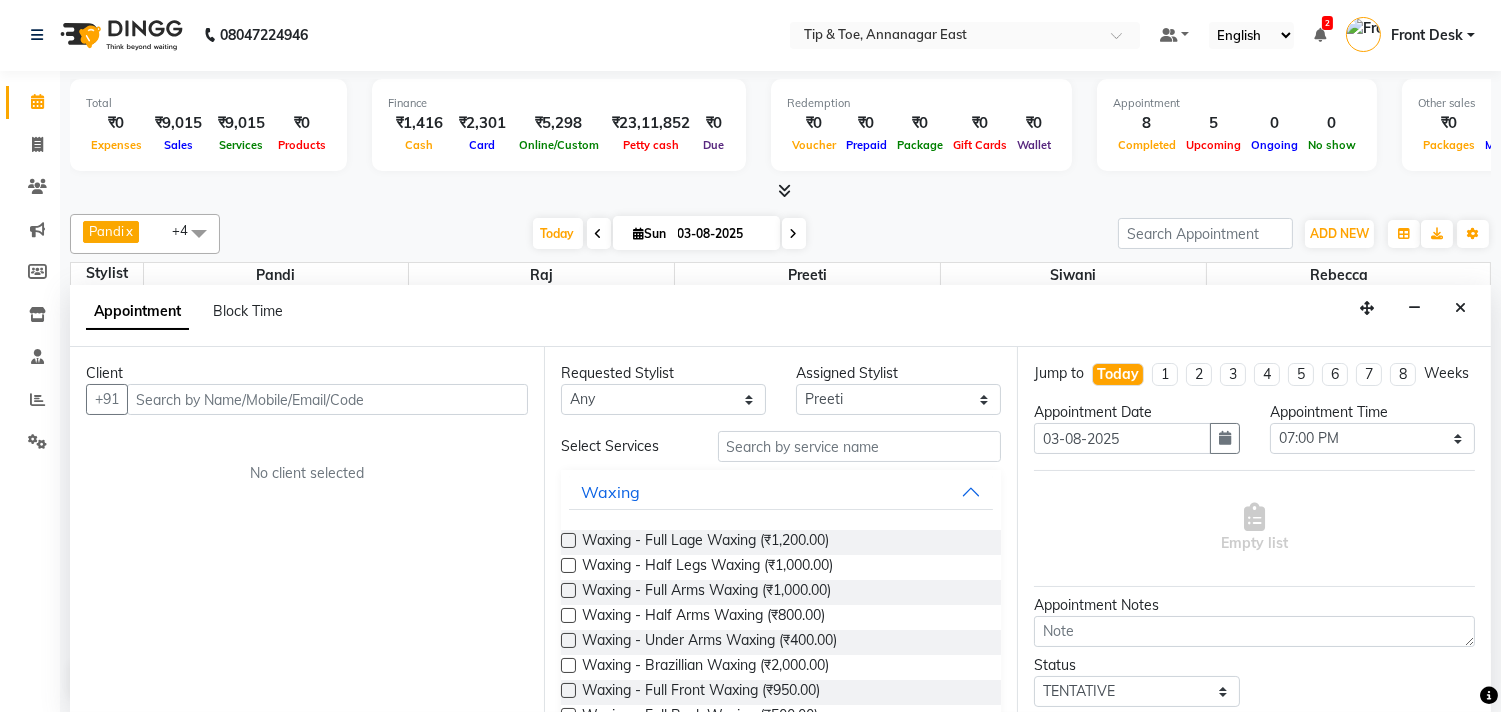 click at bounding box center [327, 399] 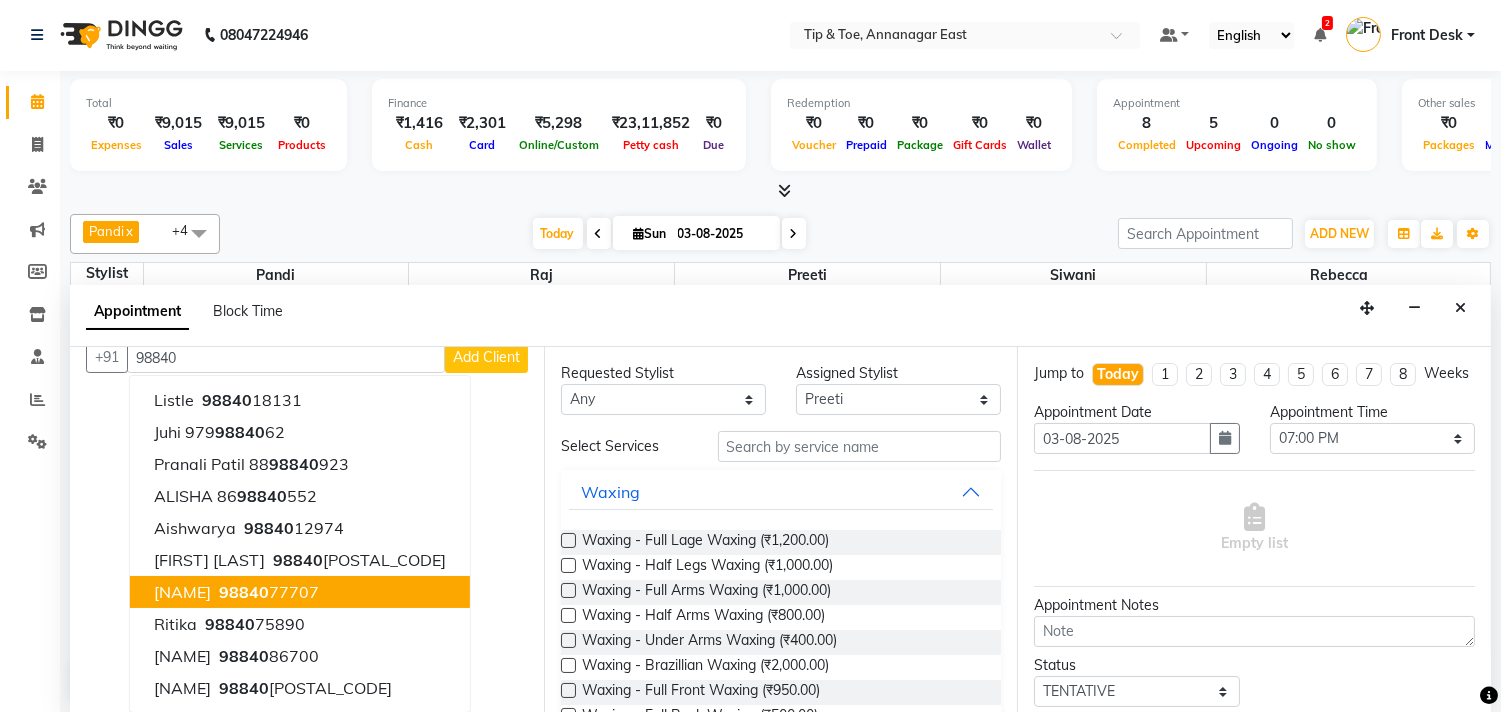 scroll, scrollTop: 0, scrollLeft: 0, axis: both 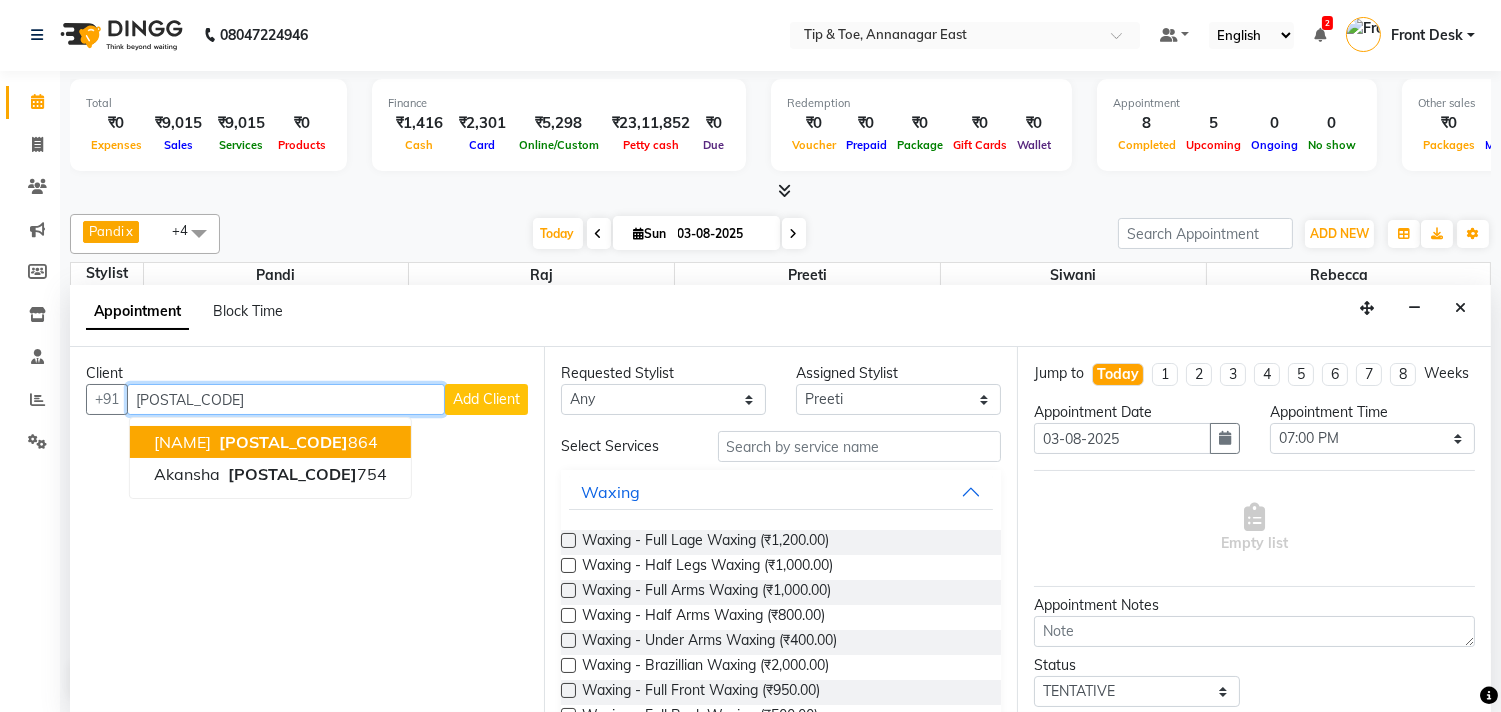 click on "9884088 864" at bounding box center (296, 442) 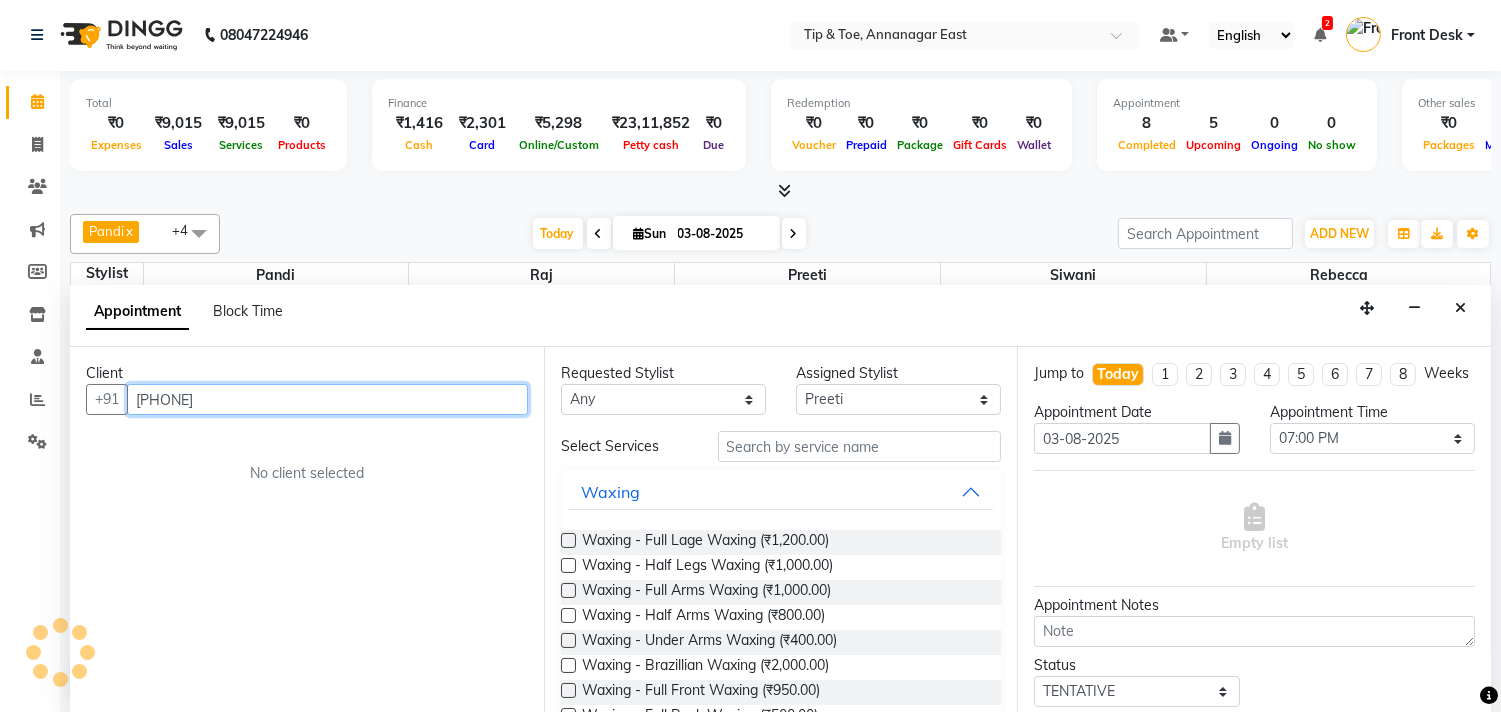 type on "[PHONE]" 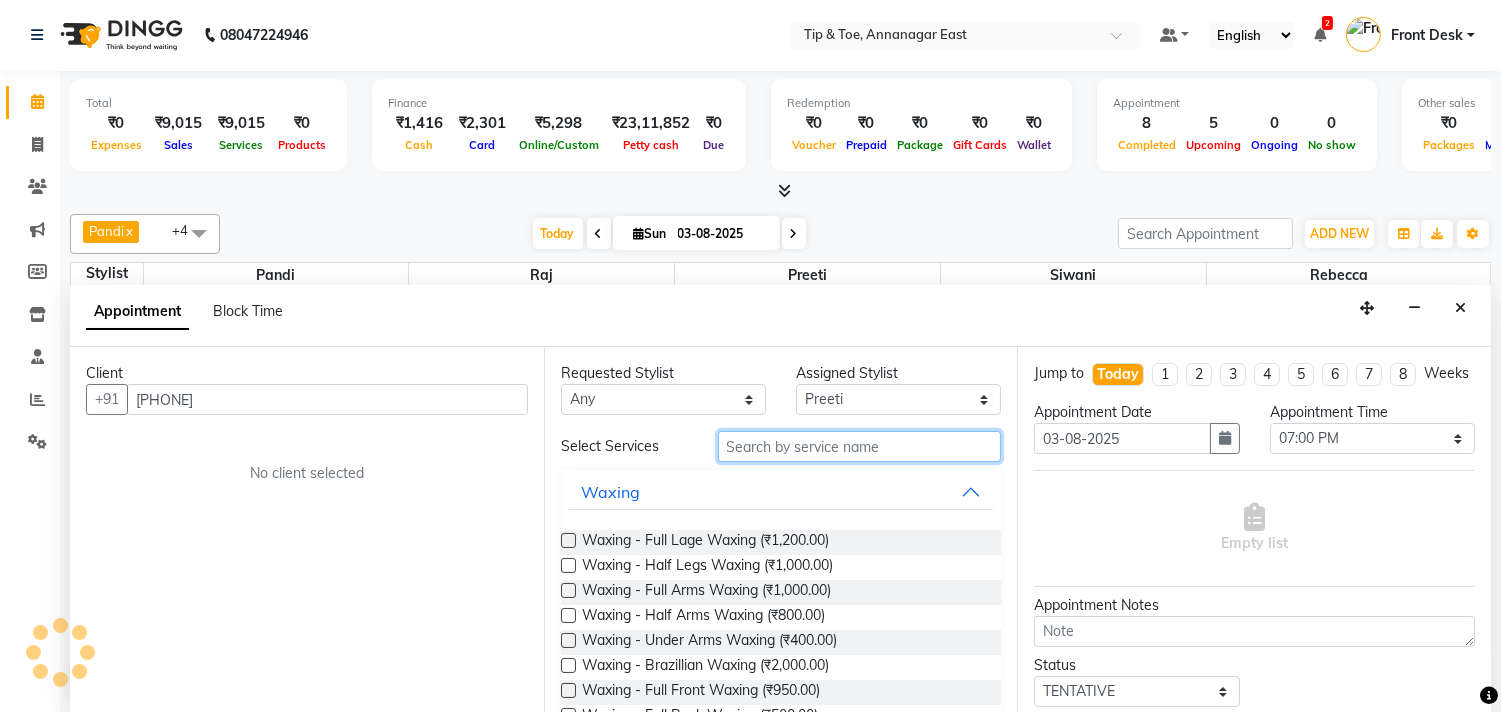 click at bounding box center [860, 446] 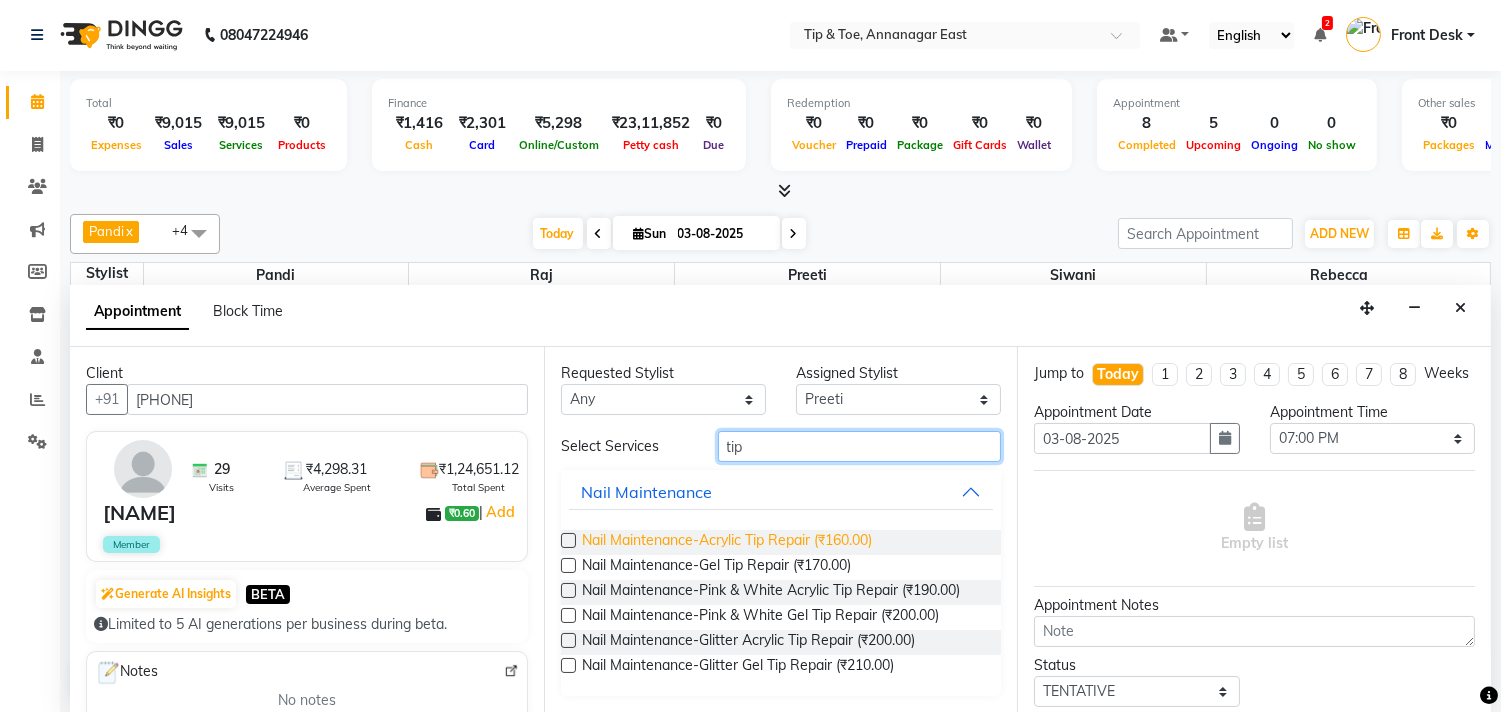 type on "tip" 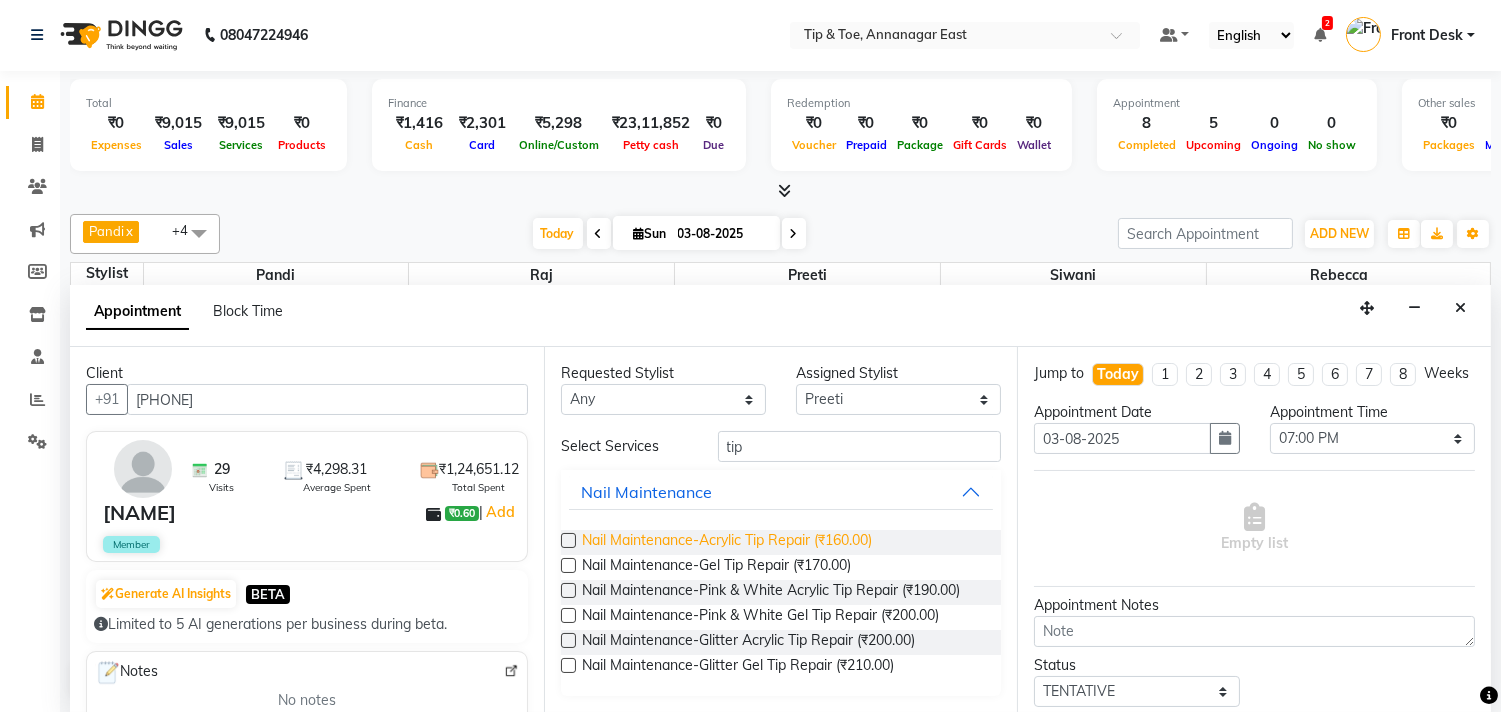 click on "Nail Maintenance-Acrylic Tip Repair (₹160.00)" at bounding box center (727, 542) 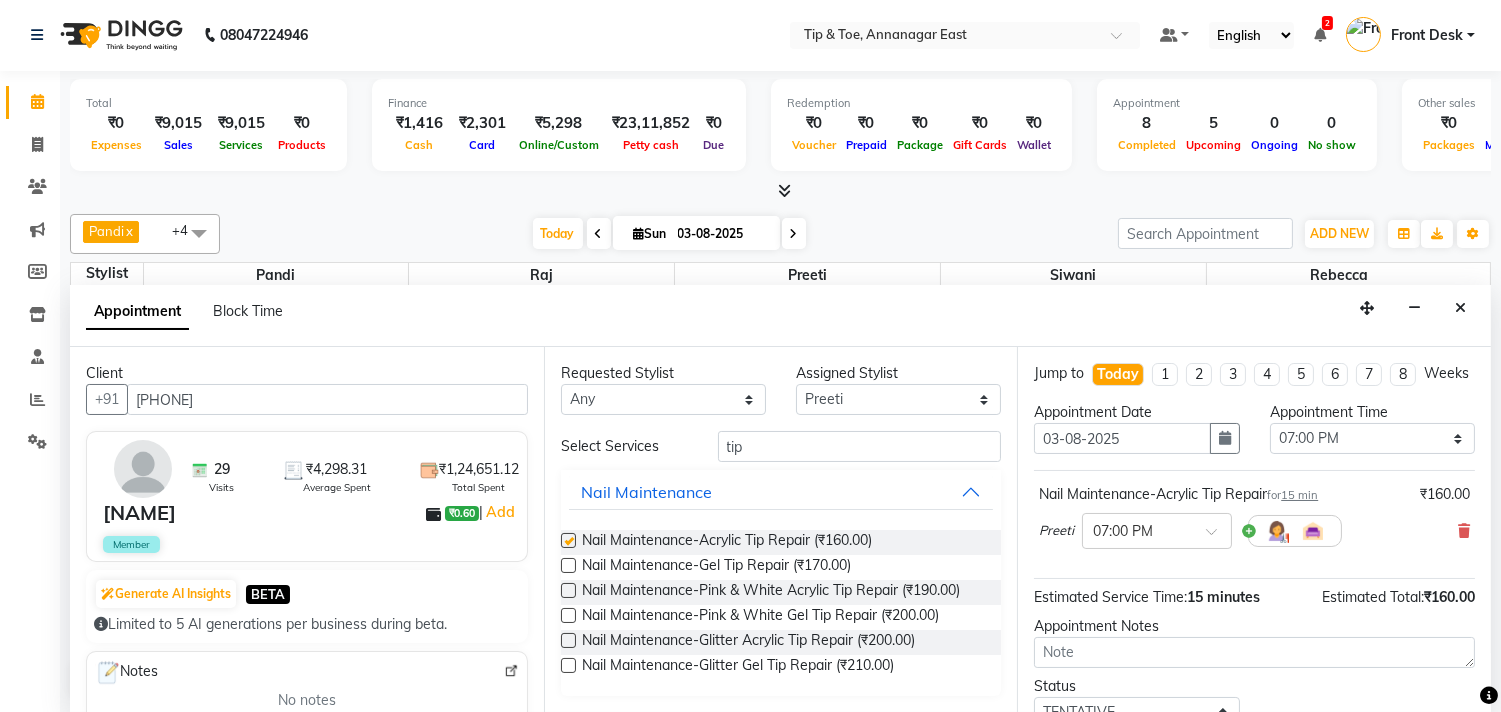 checkbox on "false" 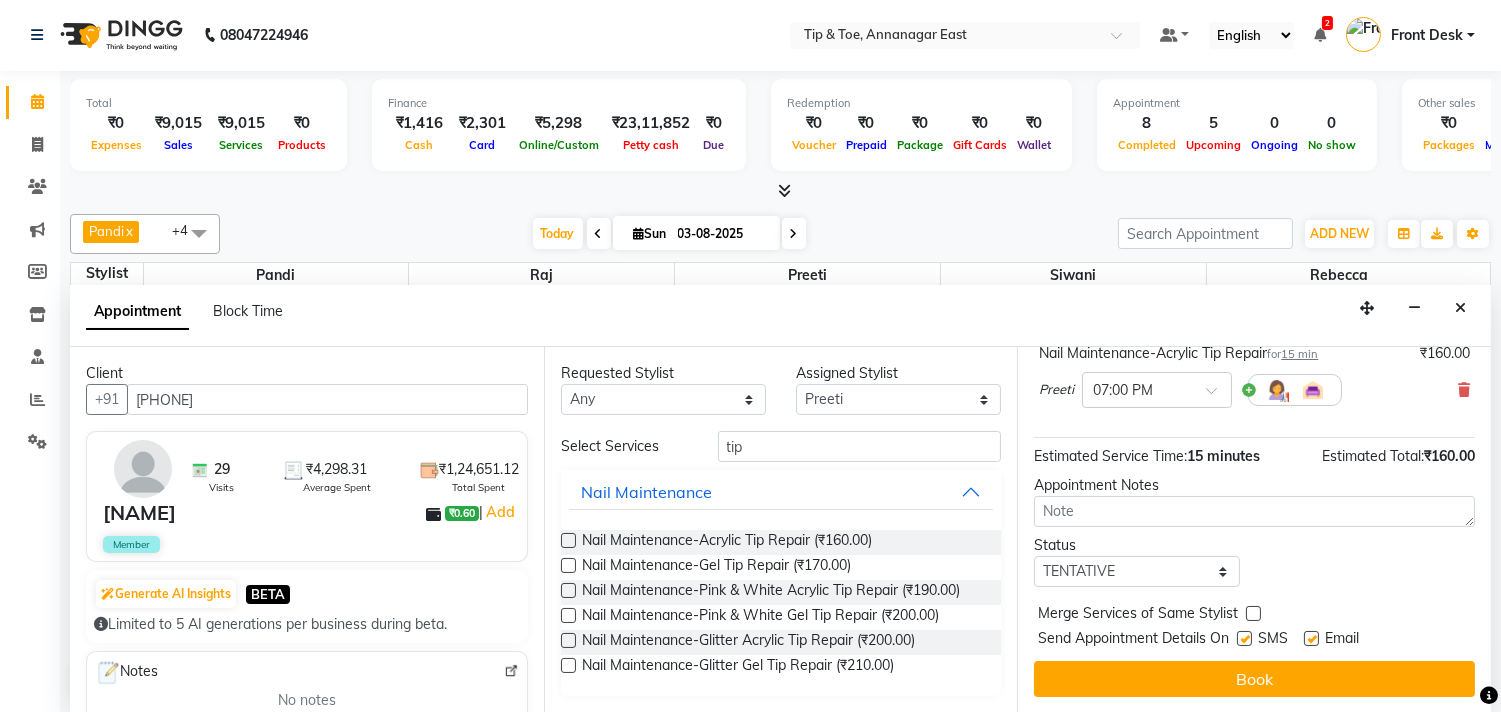 scroll, scrollTop: 161, scrollLeft: 0, axis: vertical 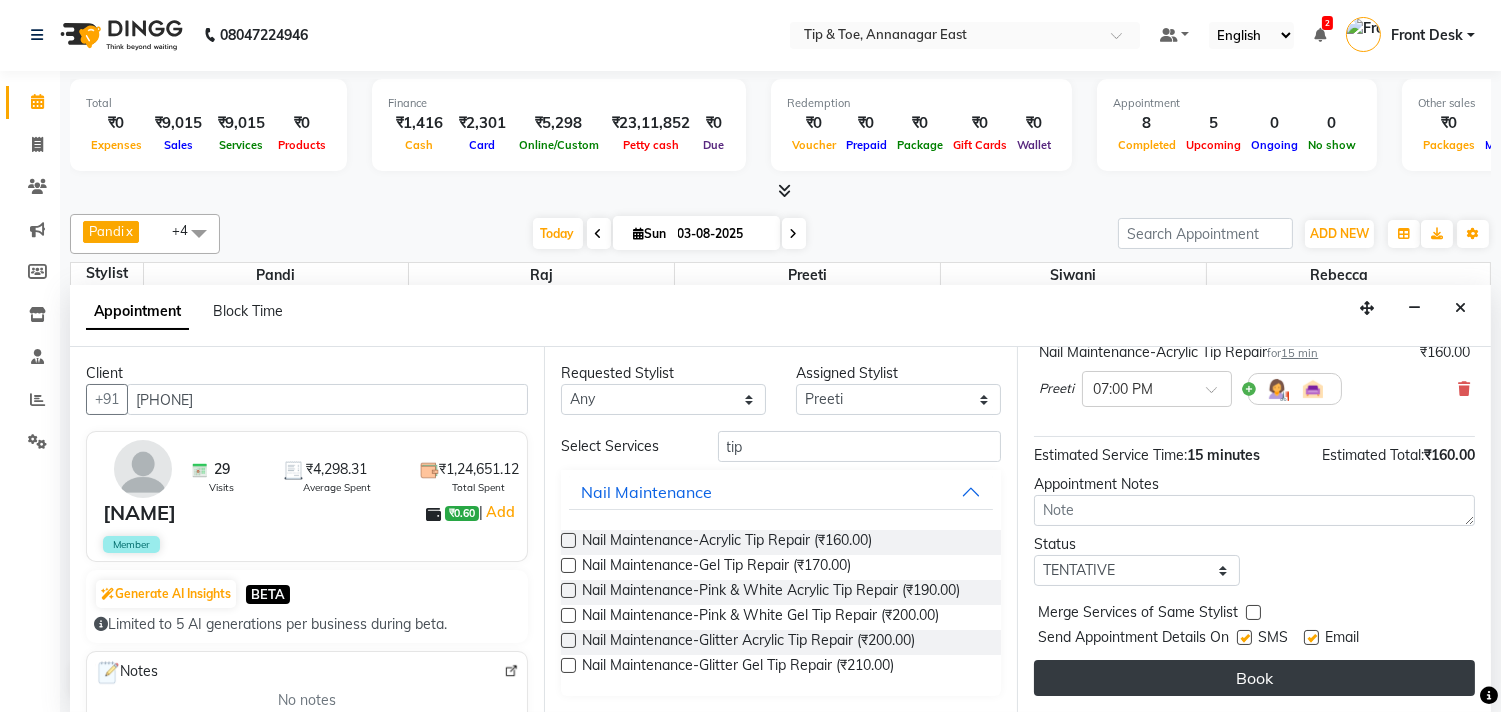 click on "Book" at bounding box center (1254, 678) 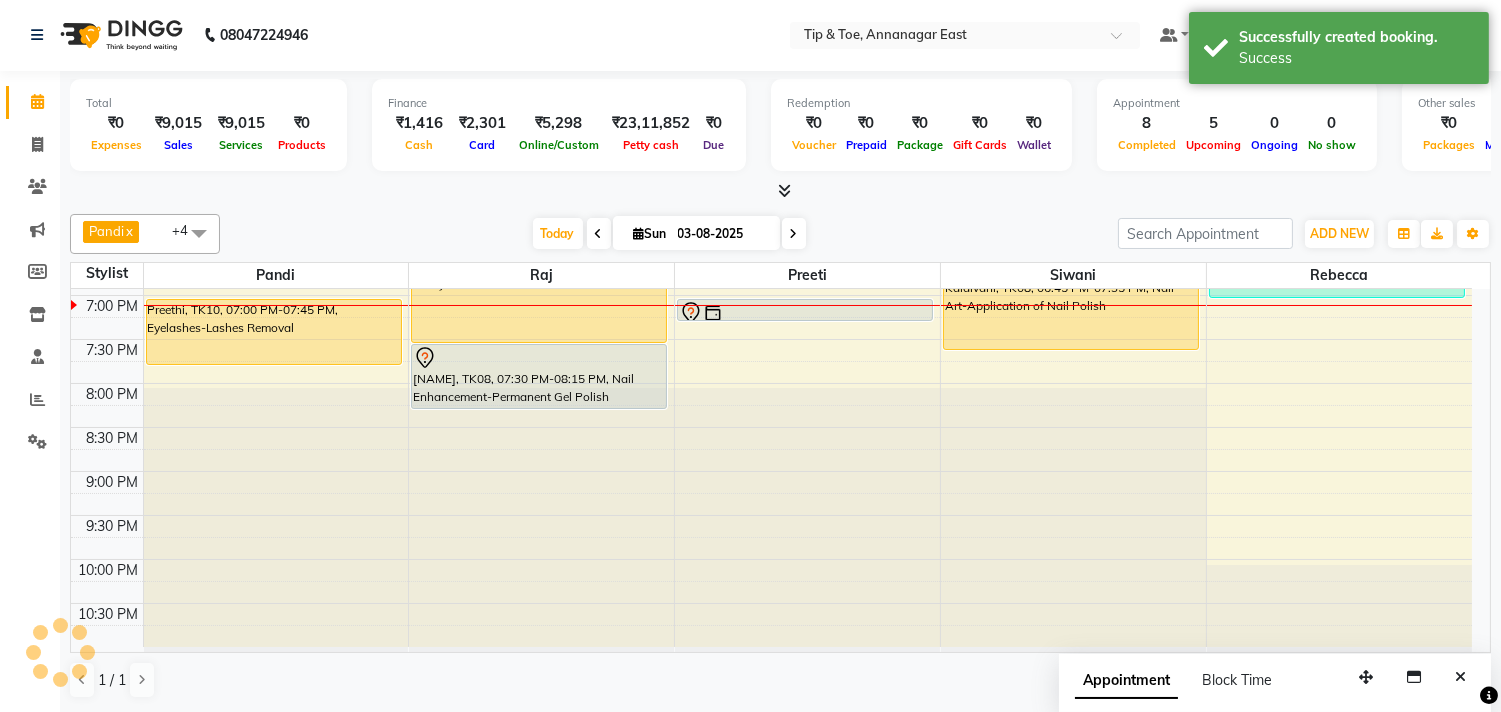 scroll, scrollTop: 0, scrollLeft: 0, axis: both 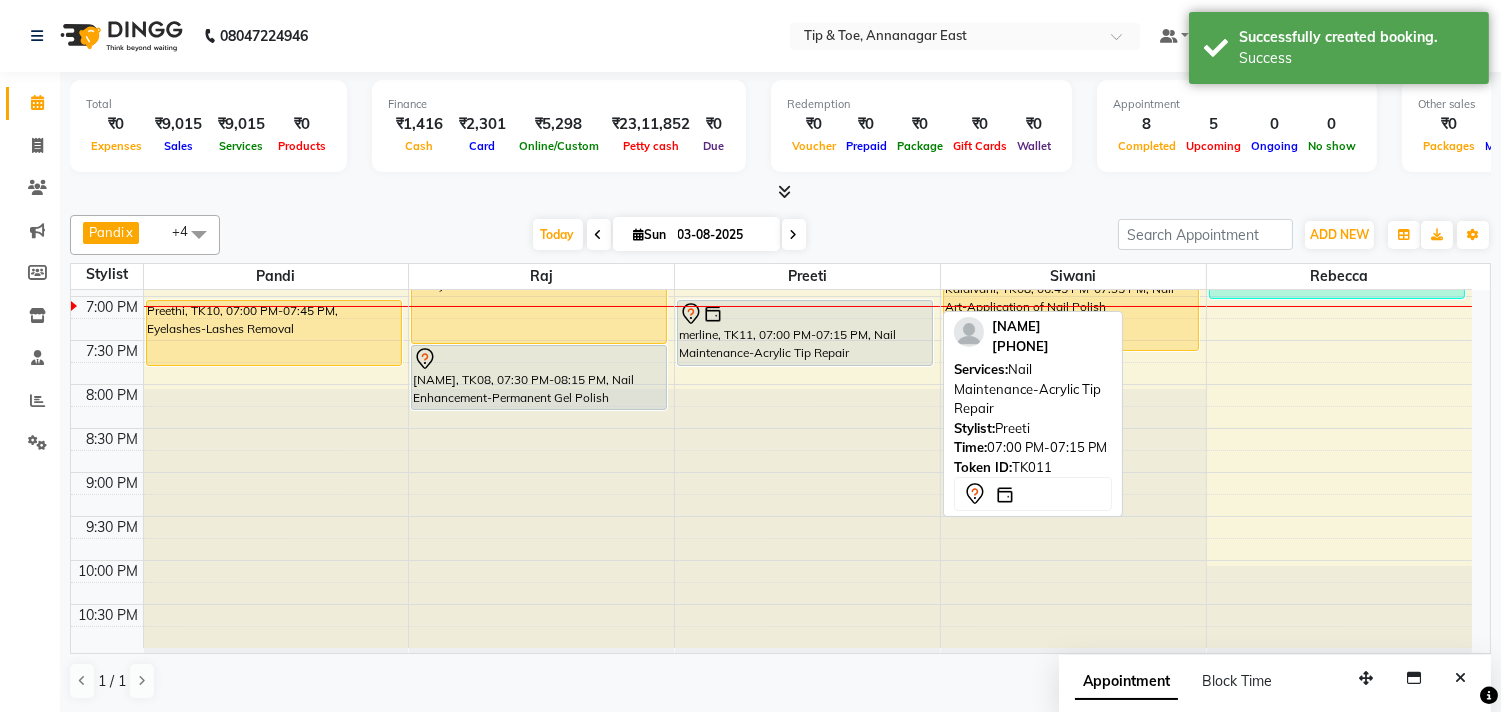 drag, startPoint x: 744, startPoint y: 317, endPoint x: 746, endPoint y: 355, distance: 38.052597 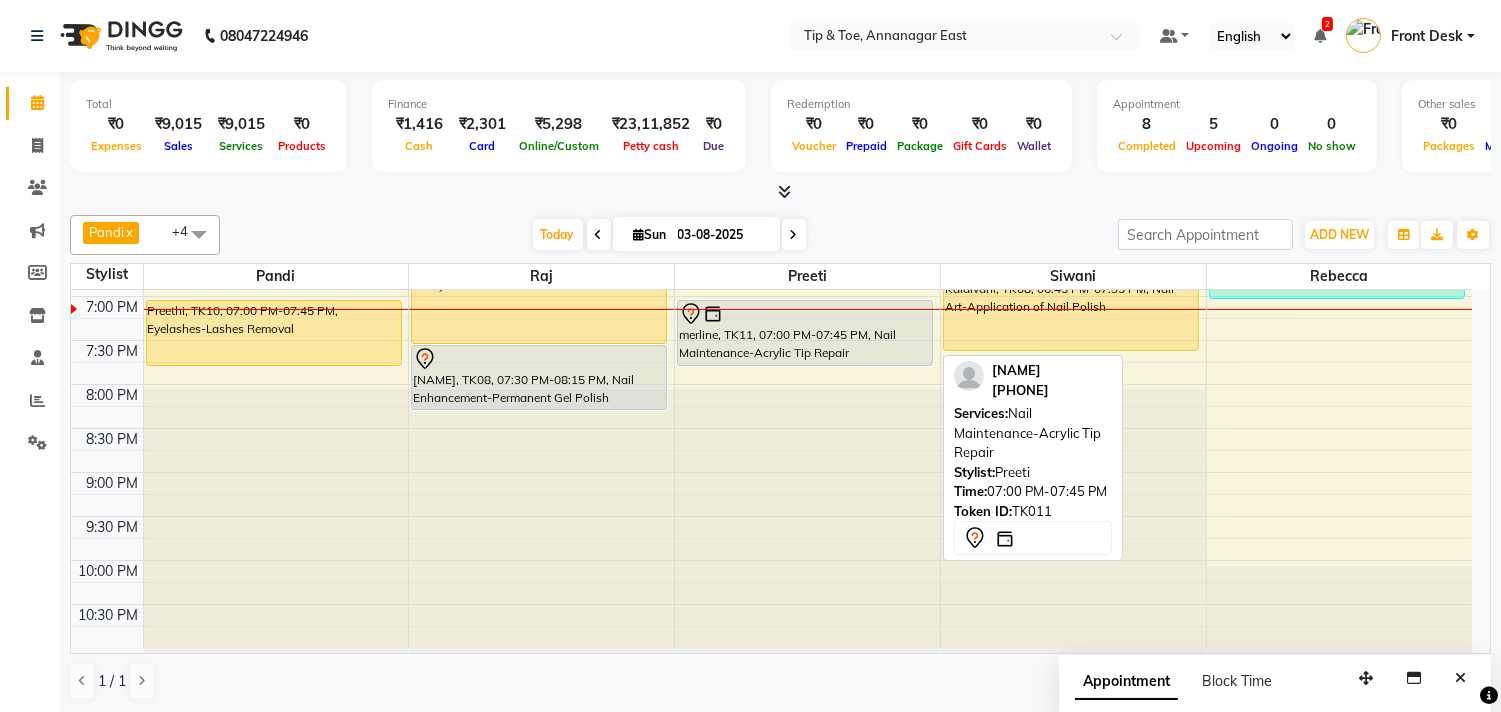 click on "merline, TK11, 07:00 PM-07:45 PM, Nail Maintenance-Acrylic Tip Repair" at bounding box center [805, 333] 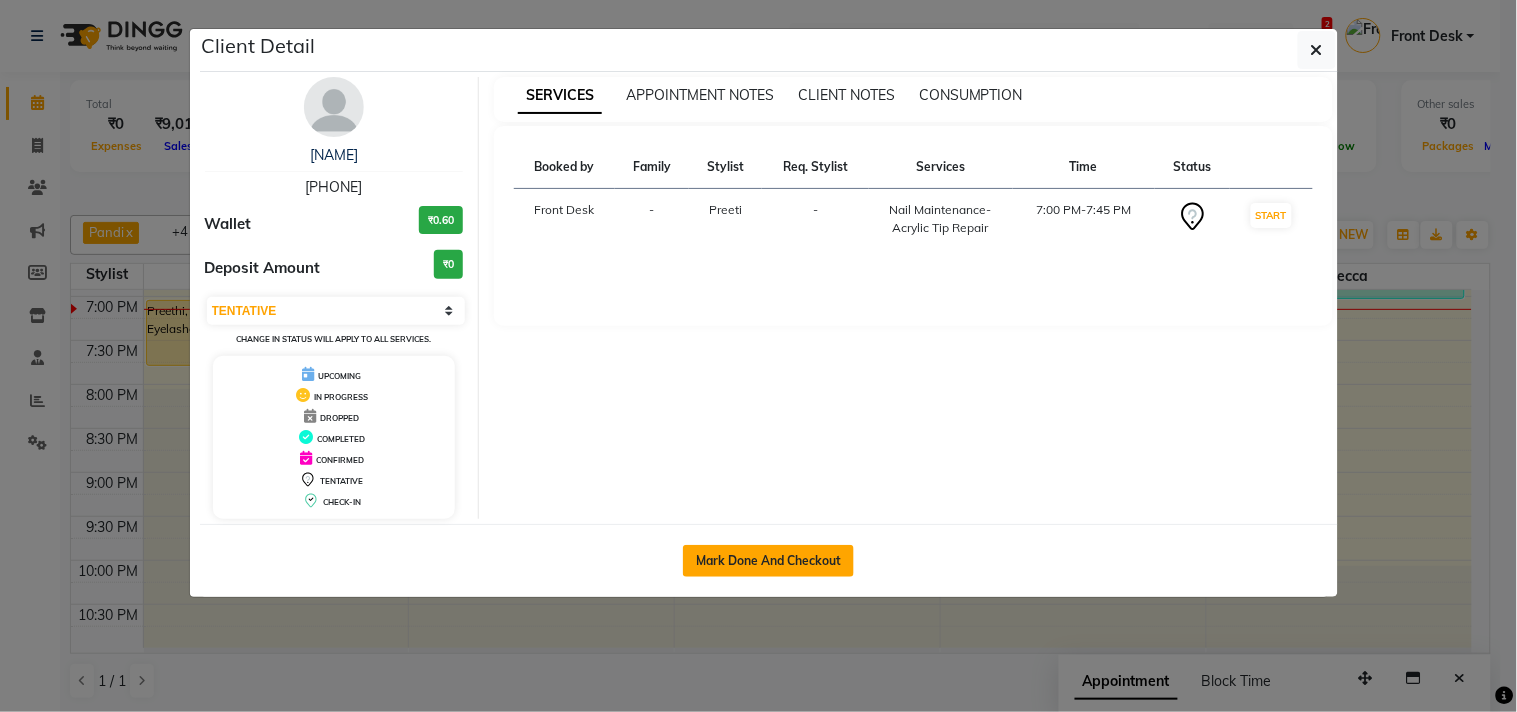 click on "Mark Done And Checkout" 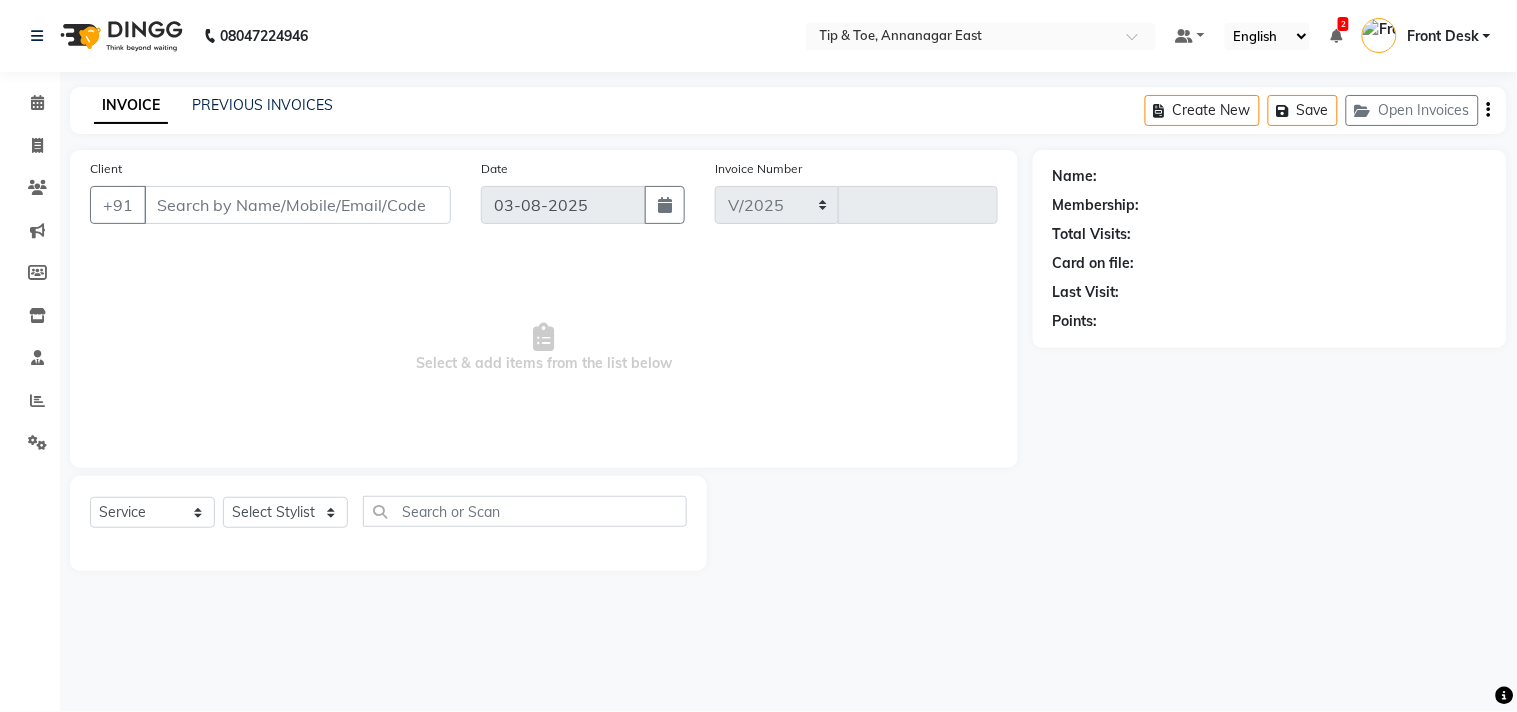select on "5770" 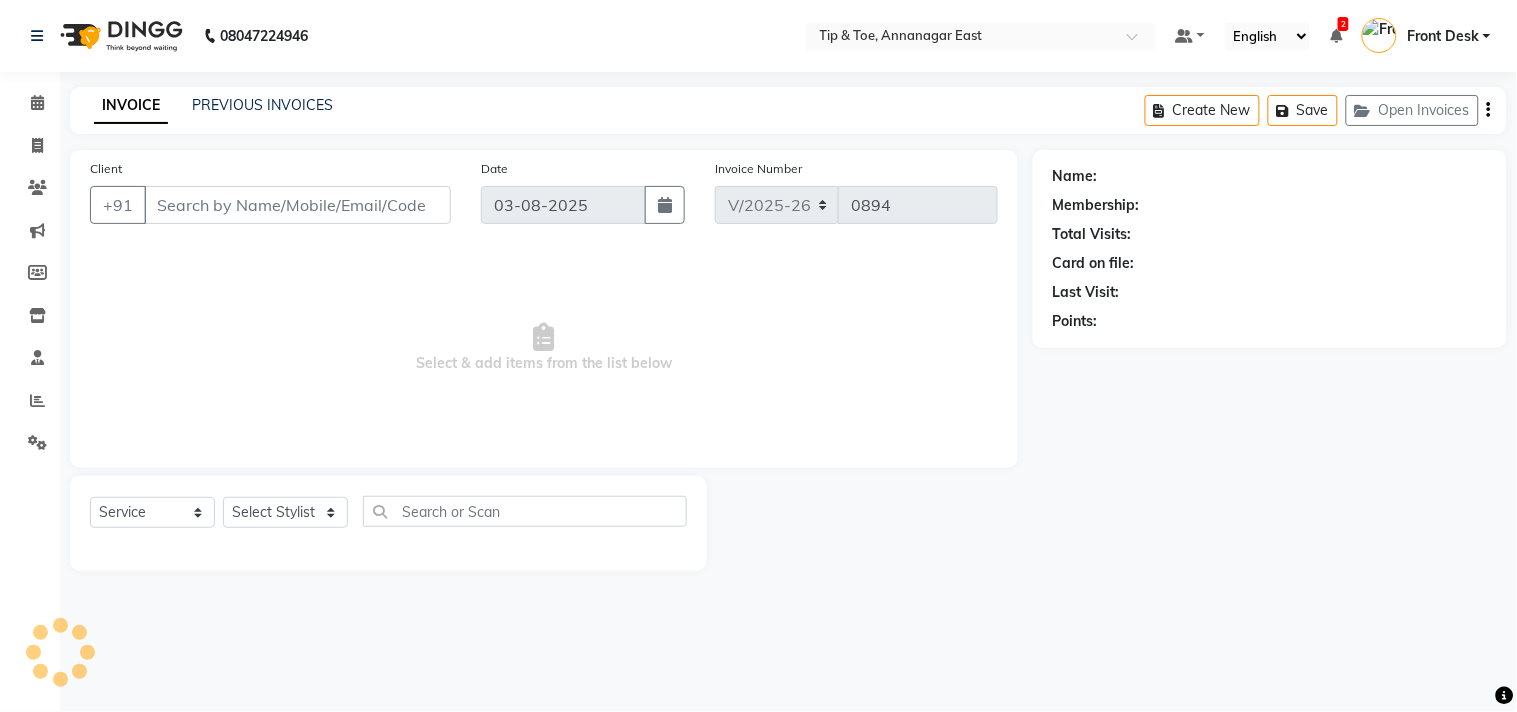 type on "[PHONE]" 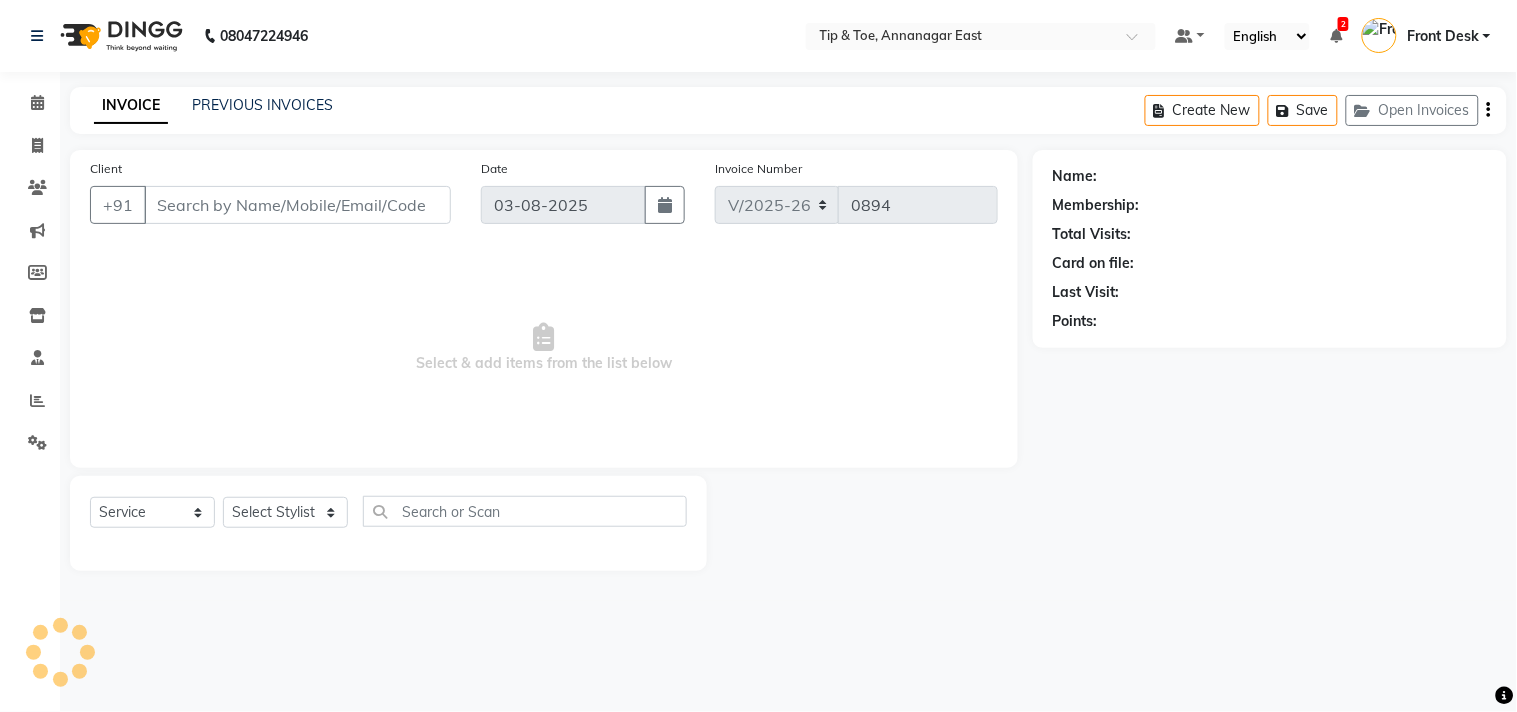 select on "39915" 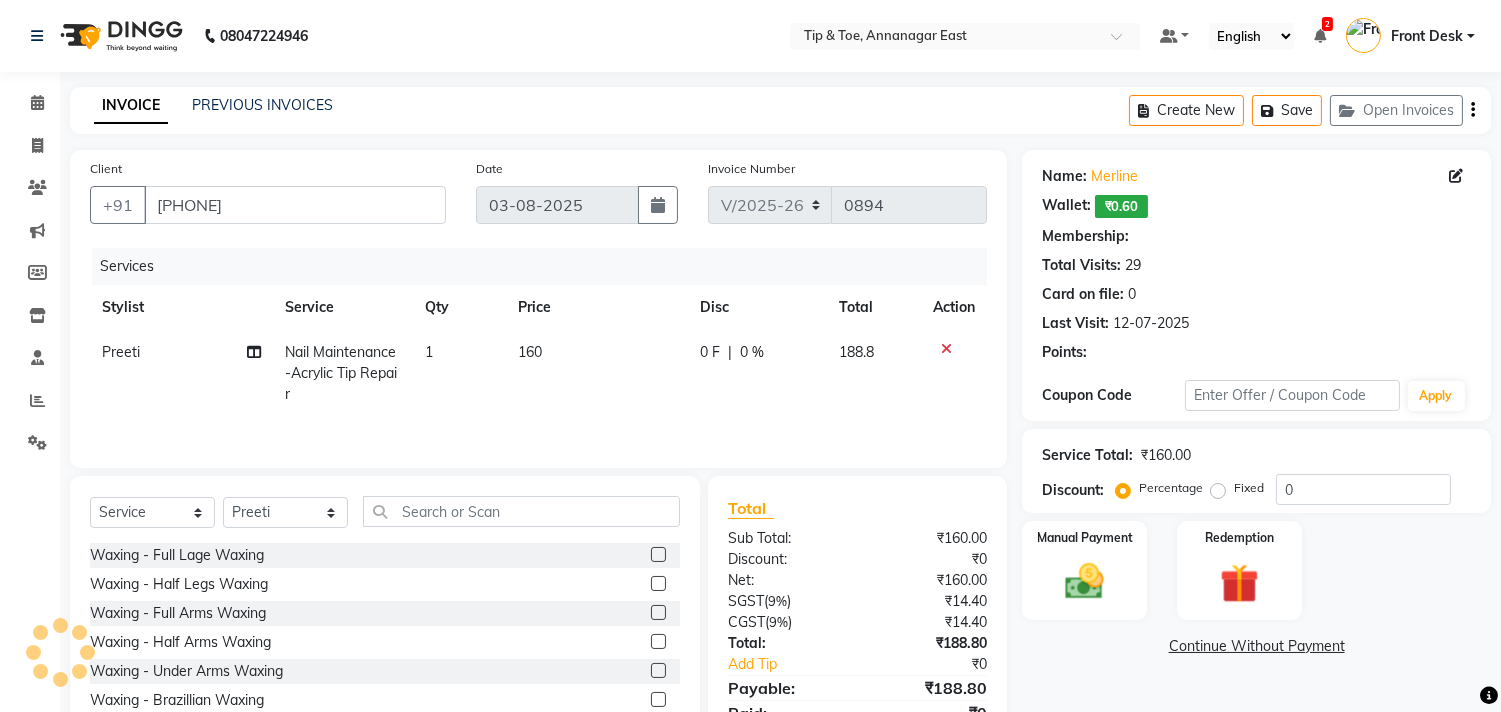 select on "1: Object" 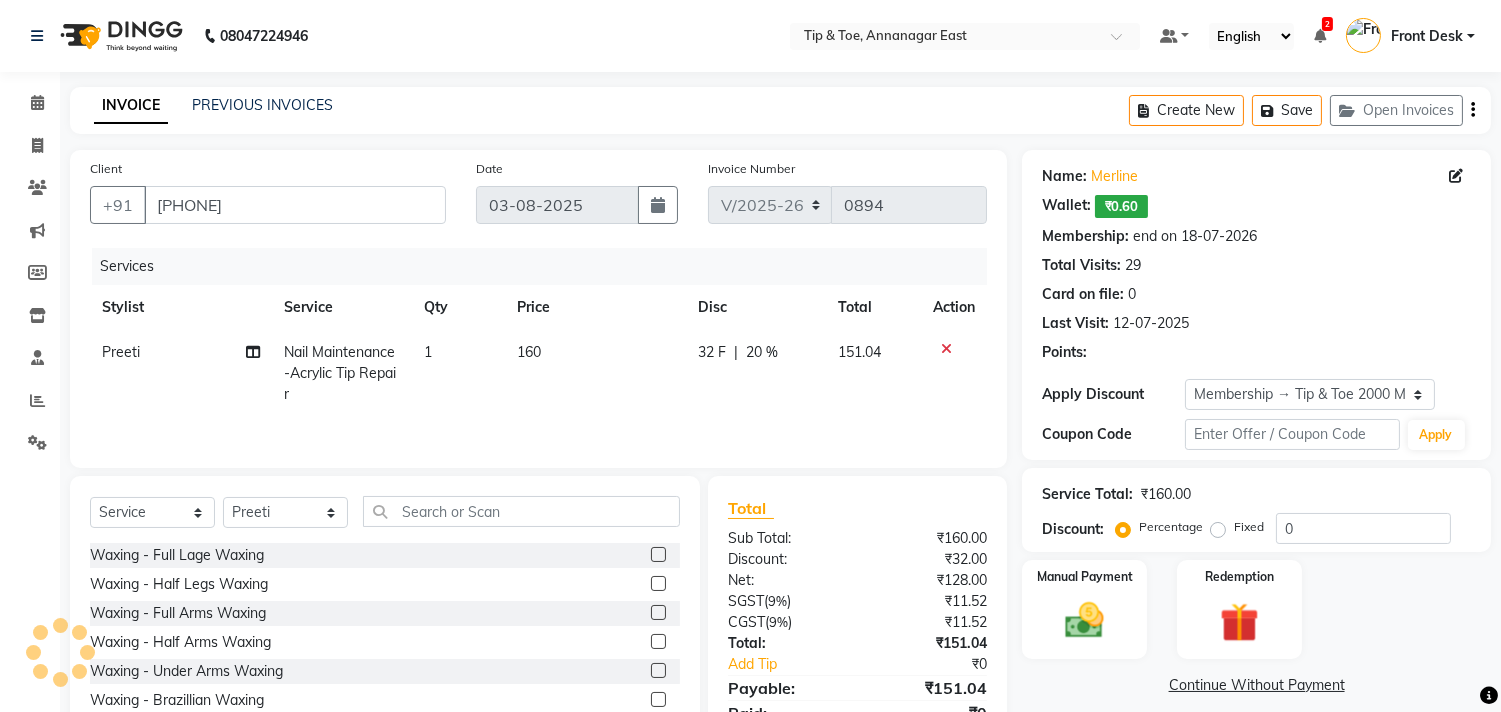 type on "20" 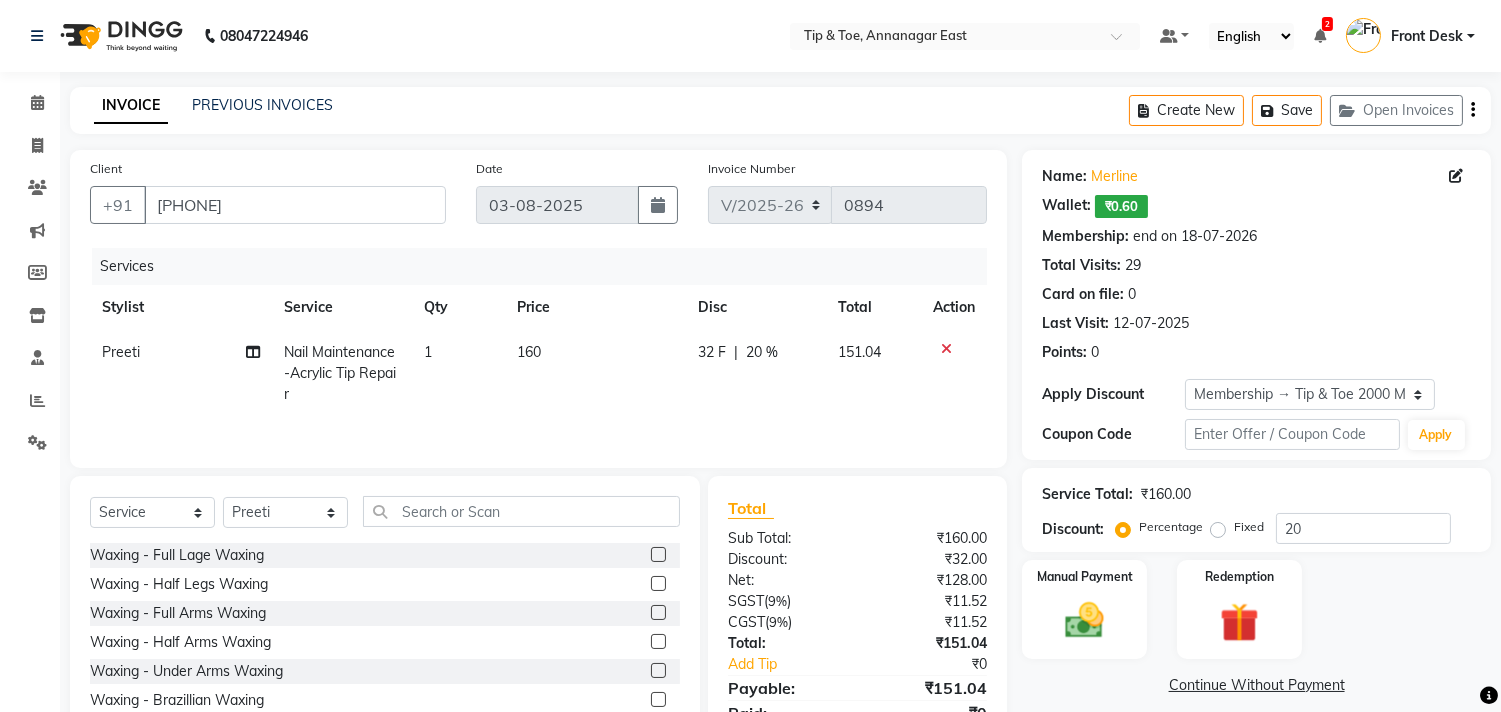 scroll, scrollTop: 91, scrollLeft: 0, axis: vertical 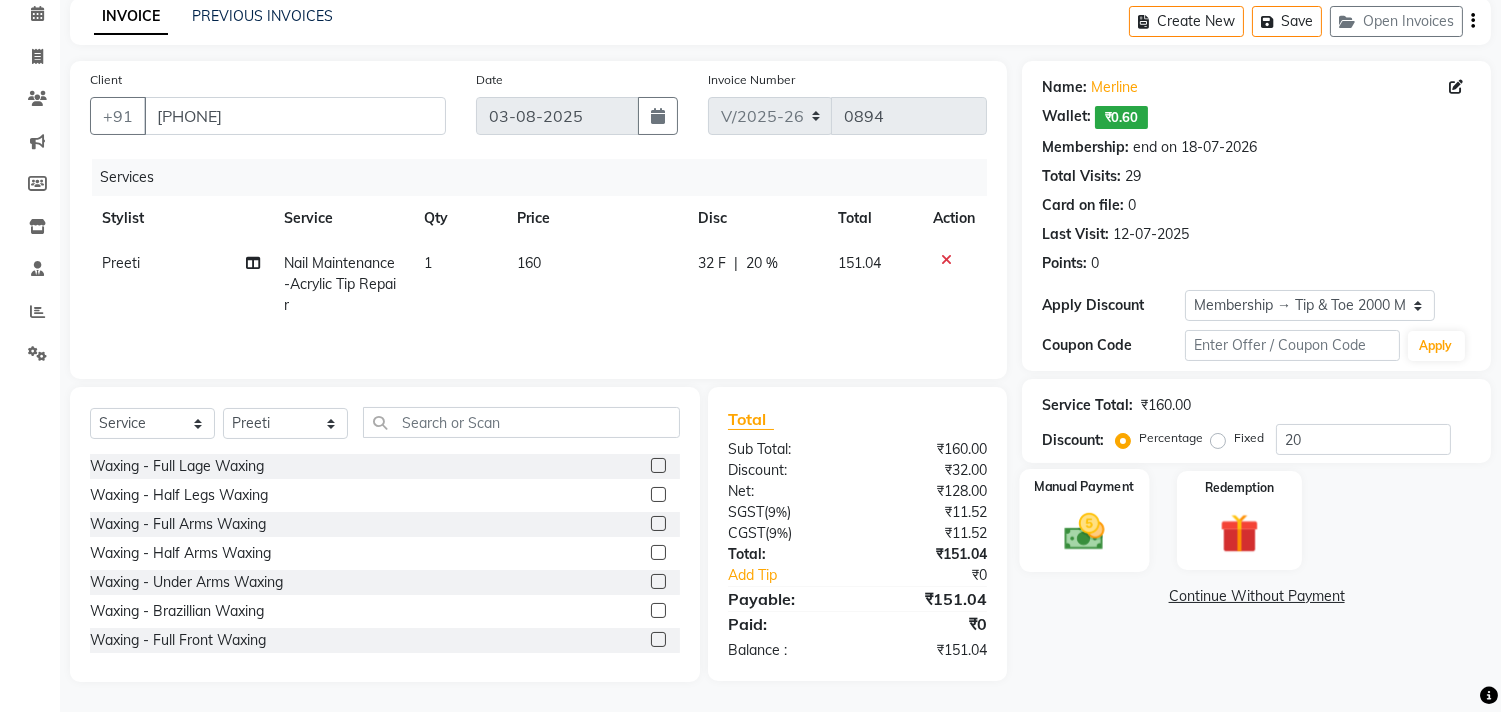 click 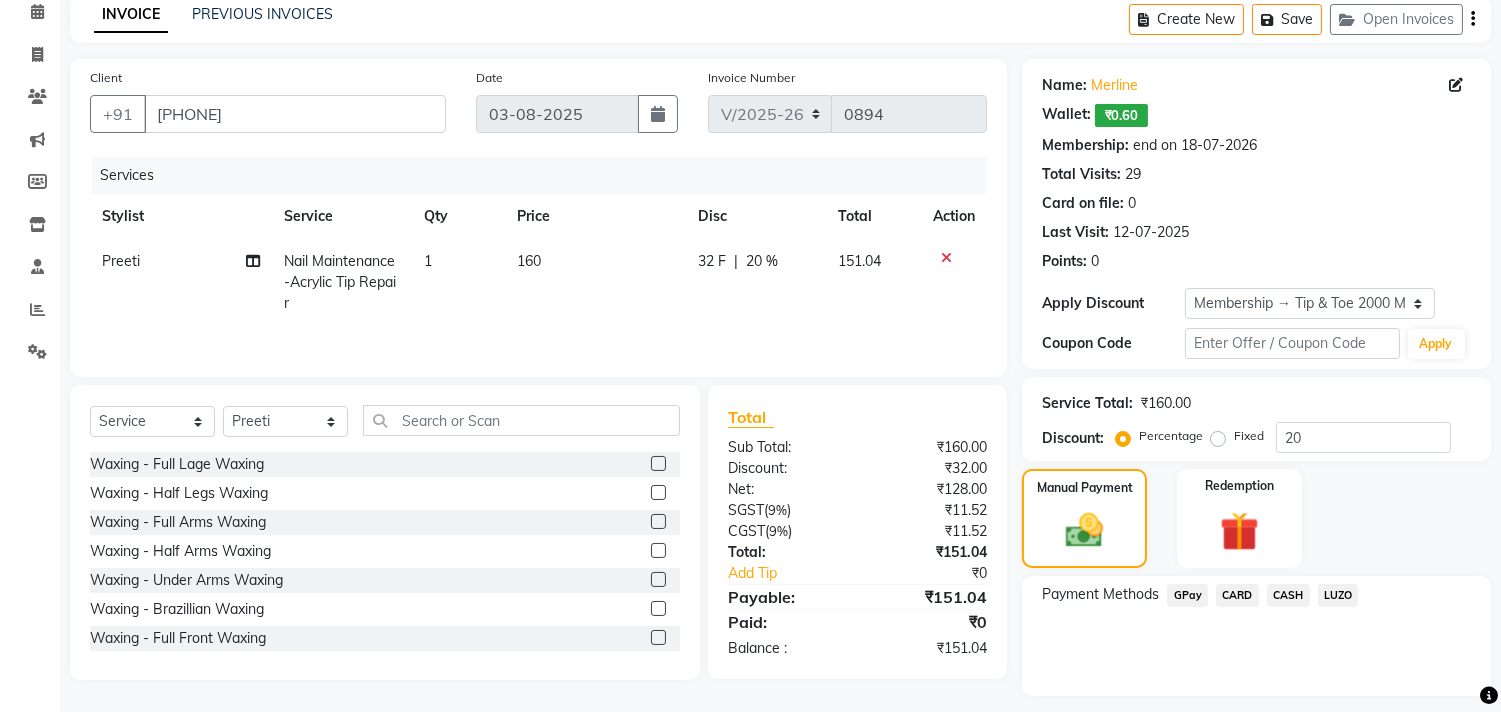 click on "GPay" 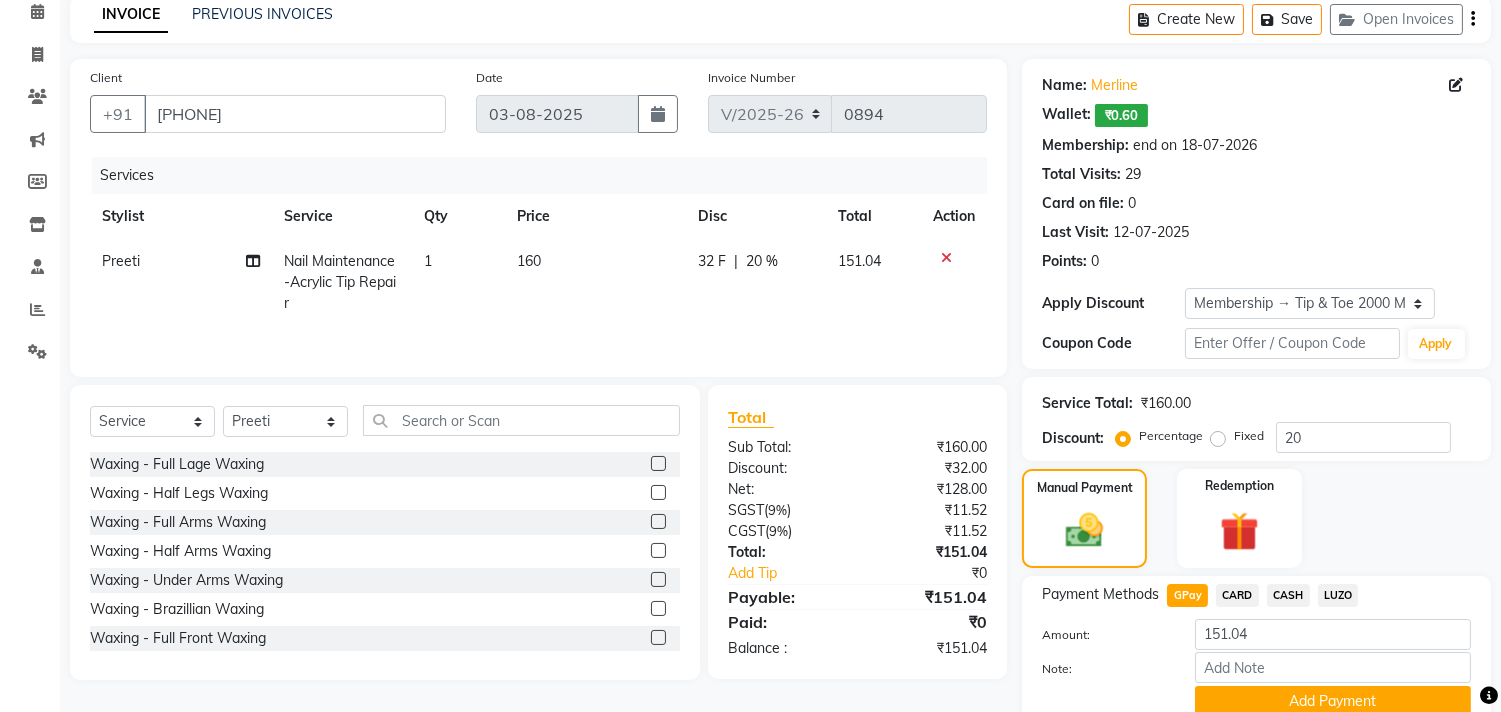 scroll, scrollTop: 174, scrollLeft: 0, axis: vertical 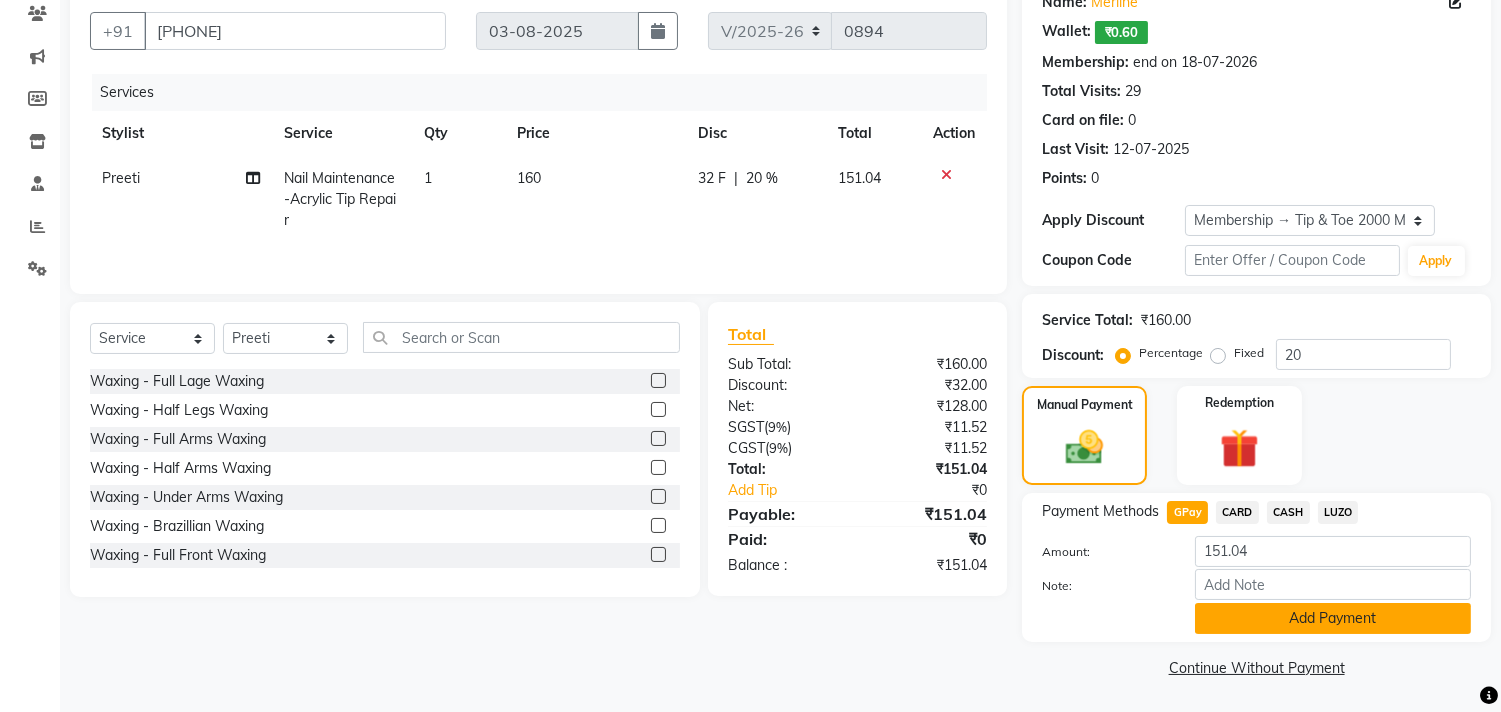 click on "Add Payment" 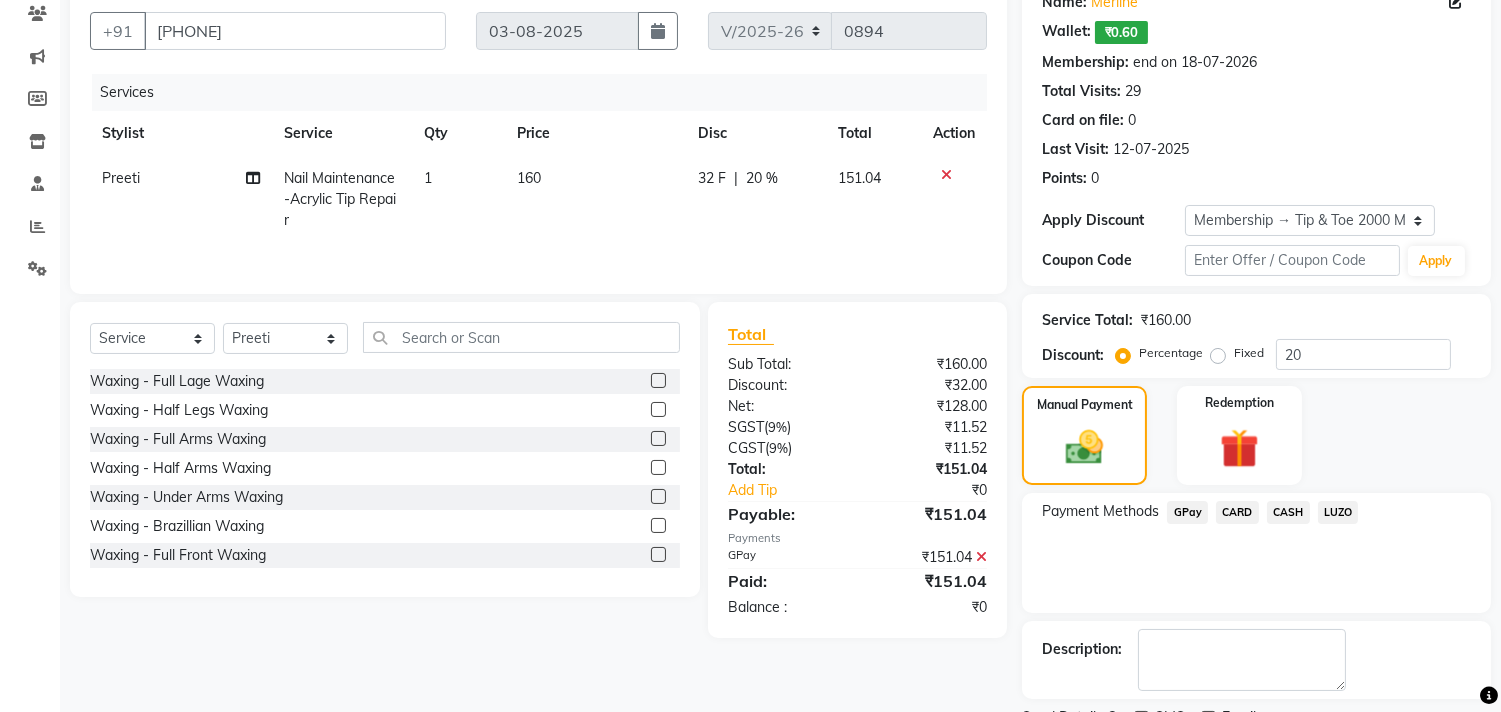 scroll, scrollTop: 257, scrollLeft: 0, axis: vertical 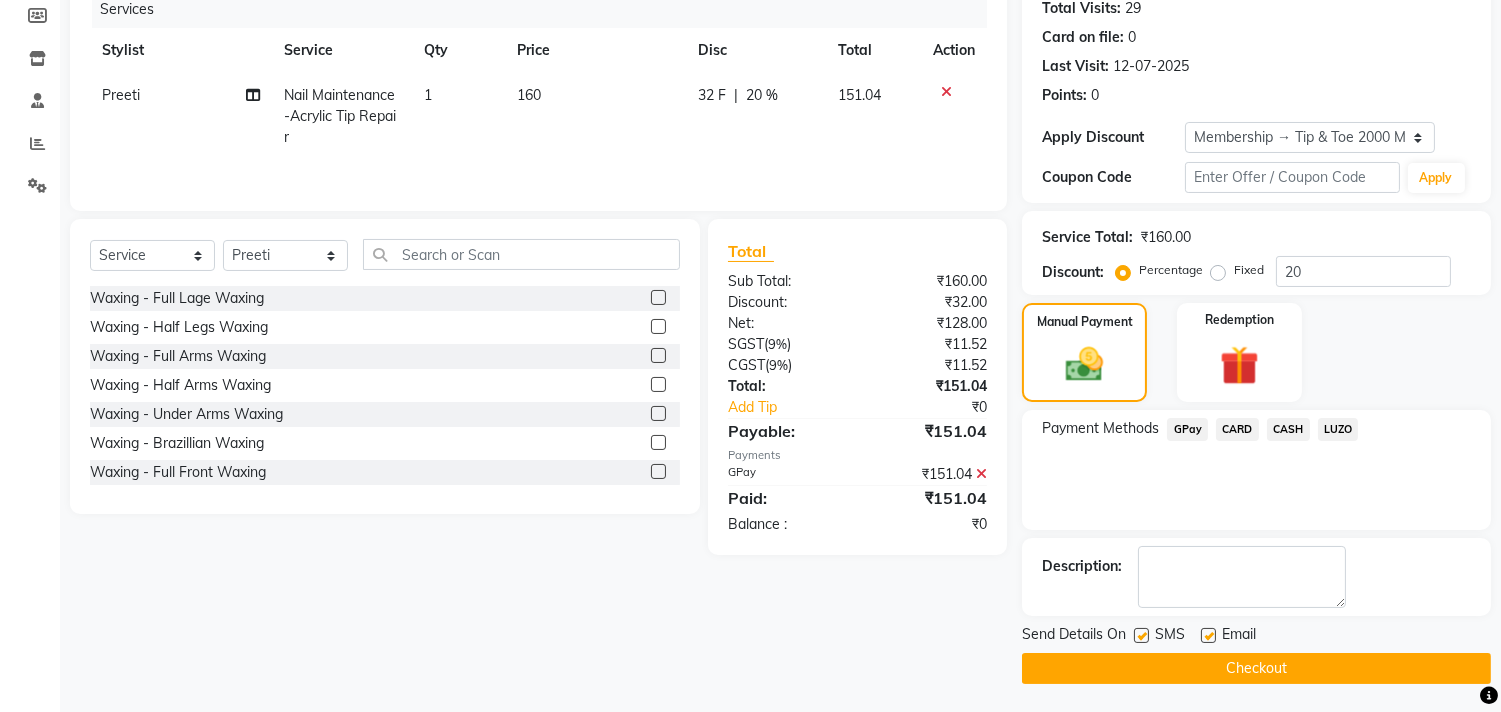 click on "Checkout" 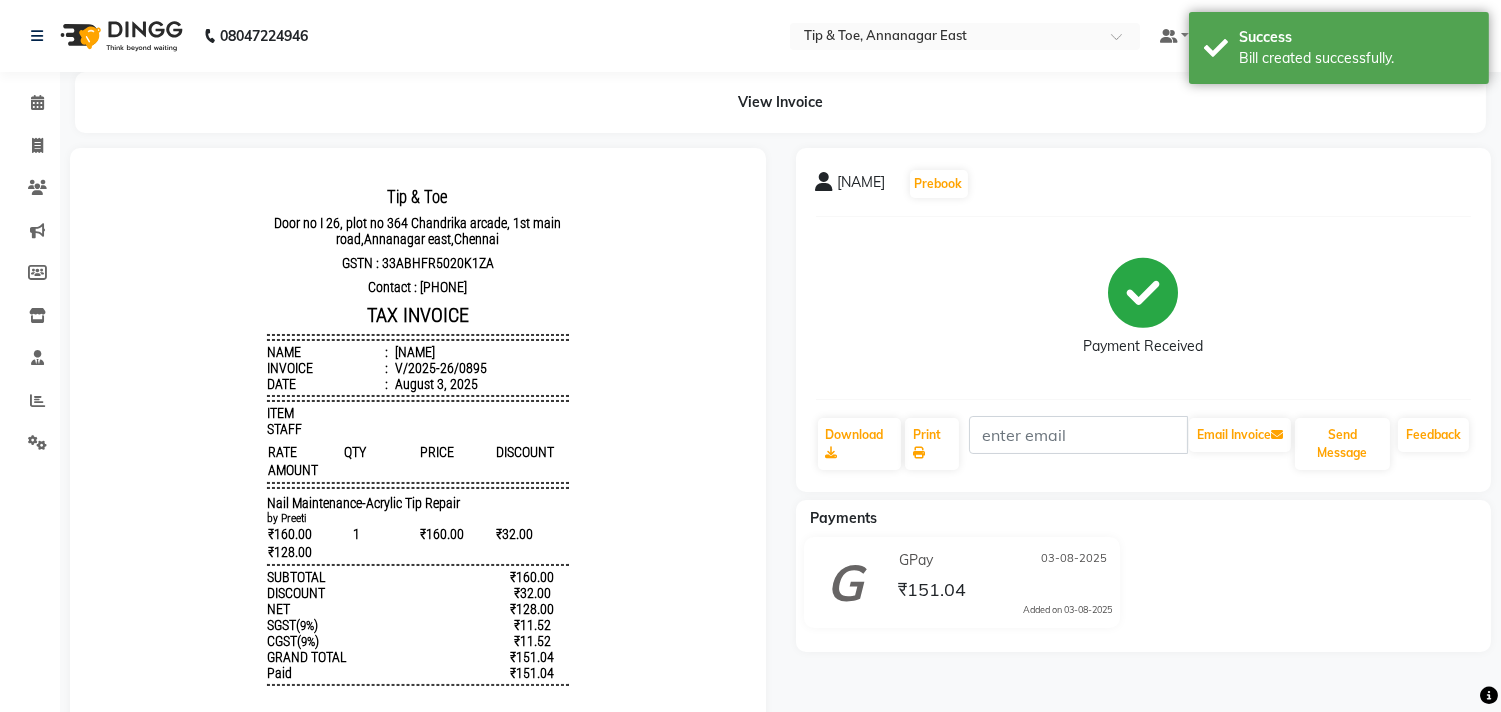 scroll, scrollTop: 0, scrollLeft: 0, axis: both 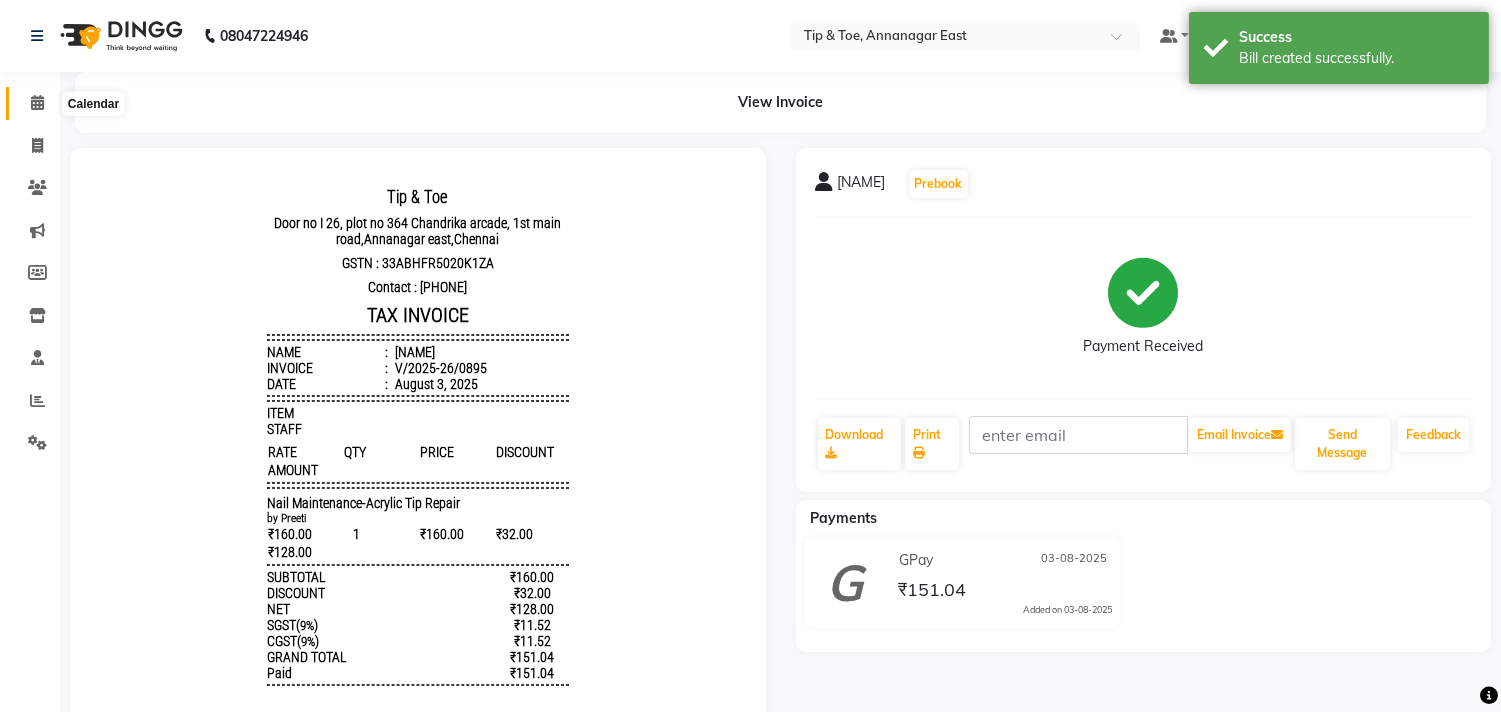 click 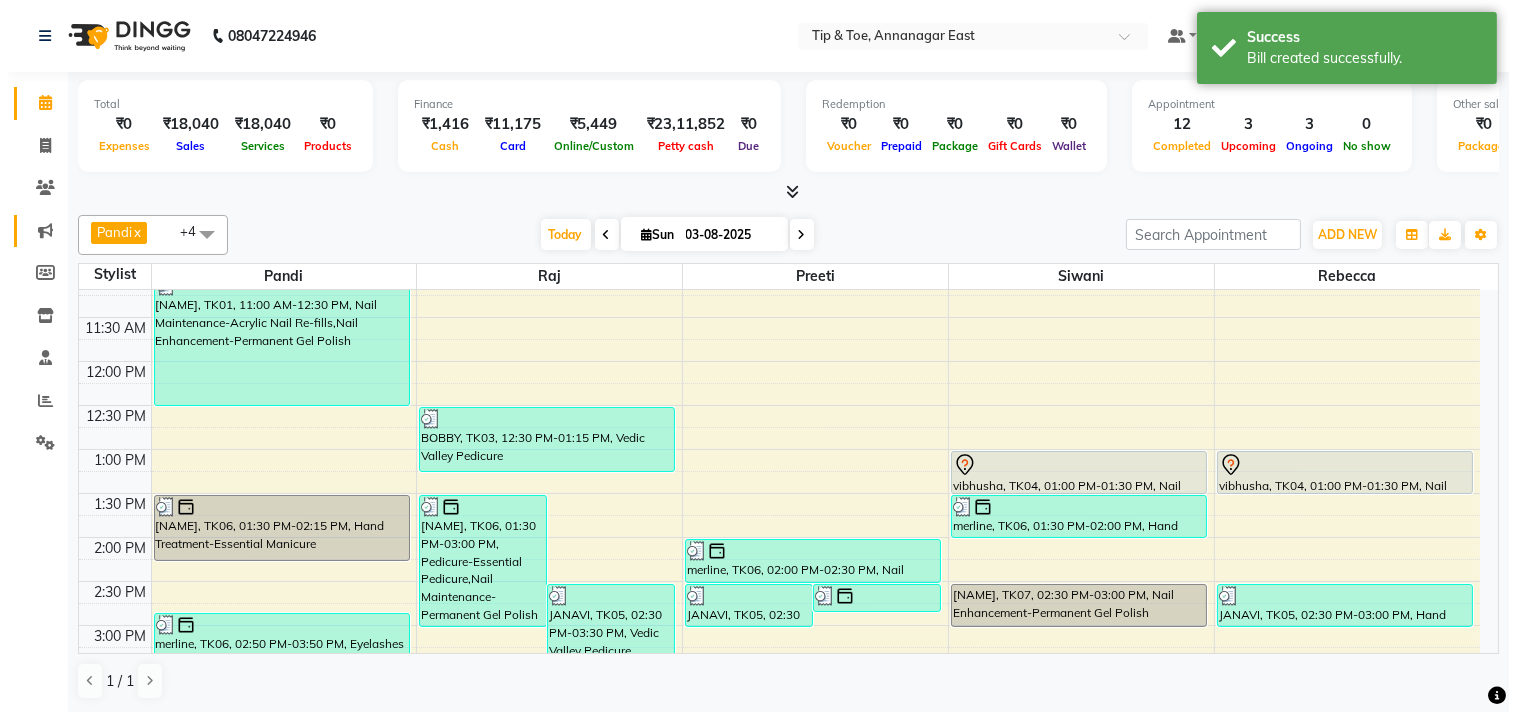 scroll, scrollTop: 222, scrollLeft: 0, axis: vertical 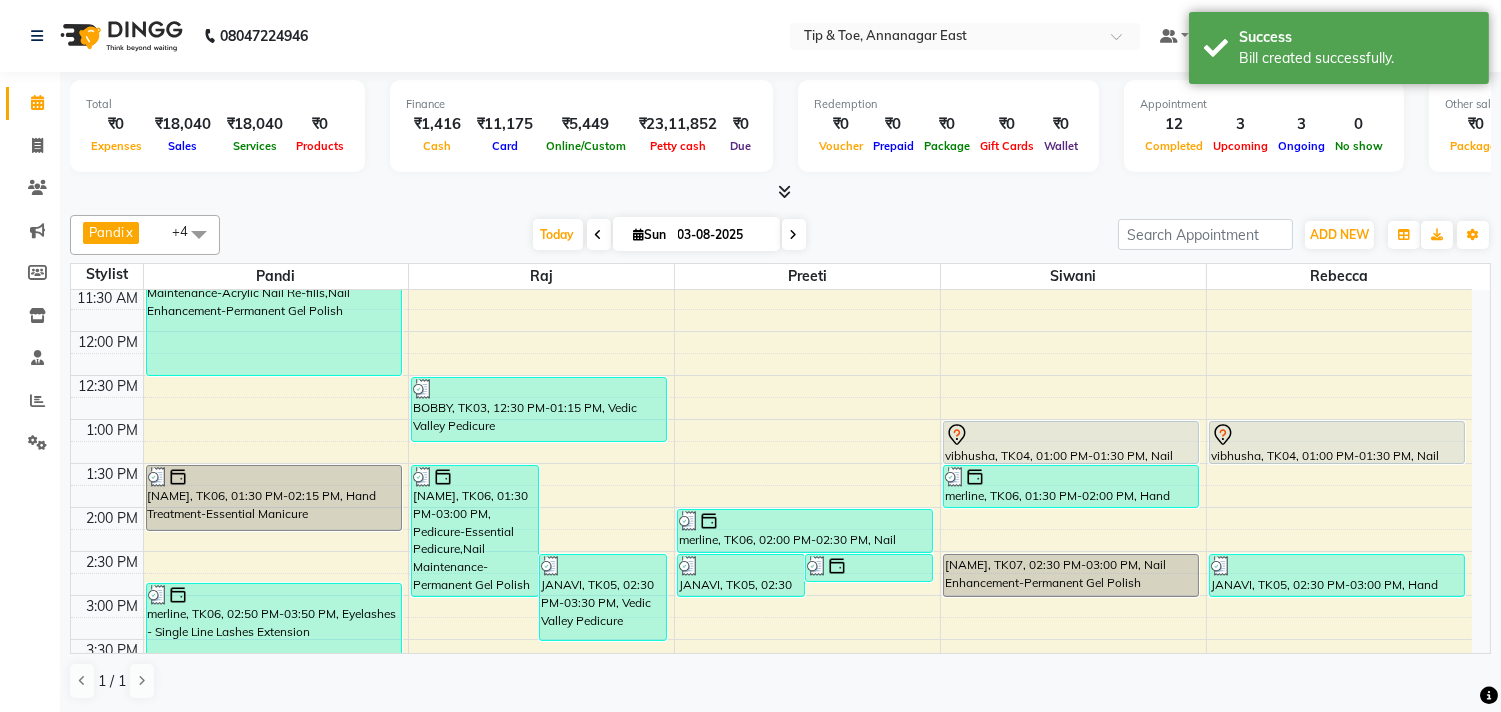 click on "Invoice" 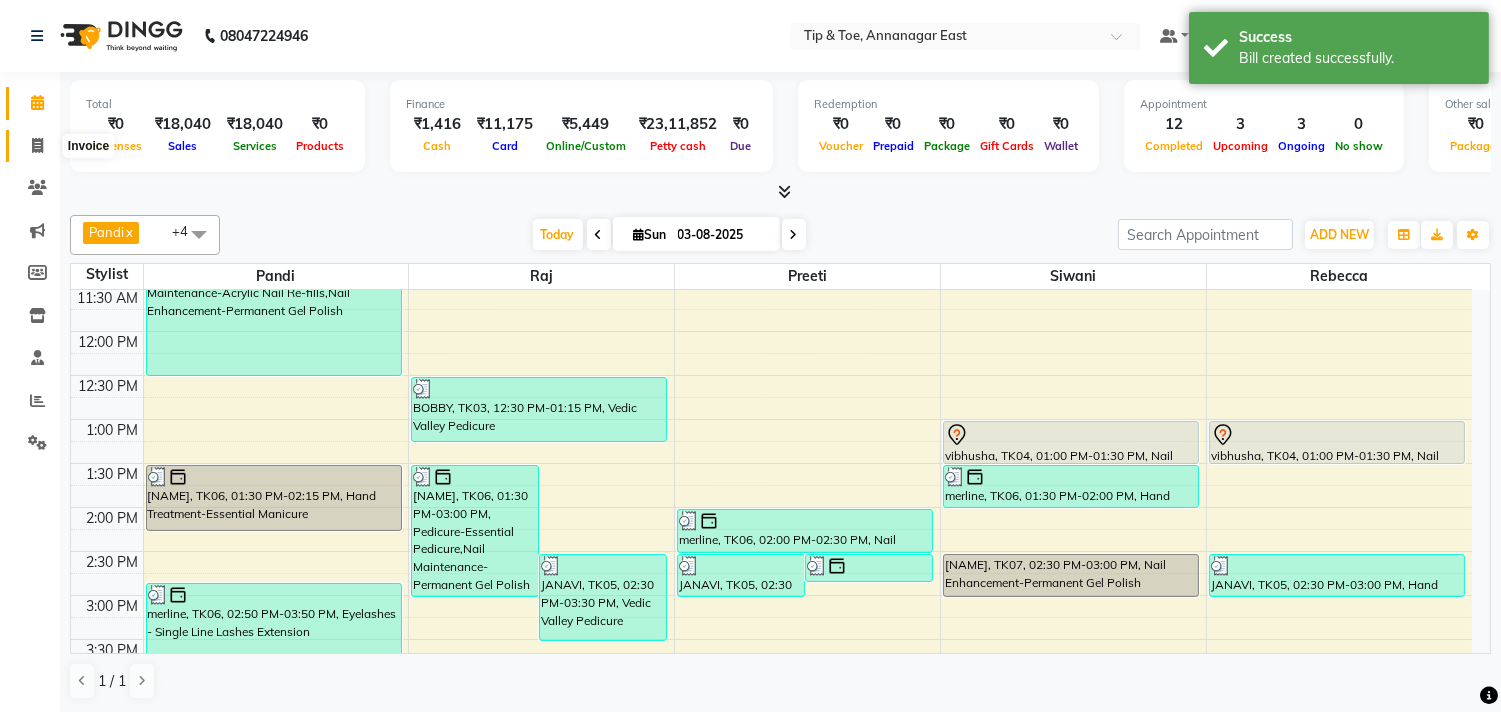 click 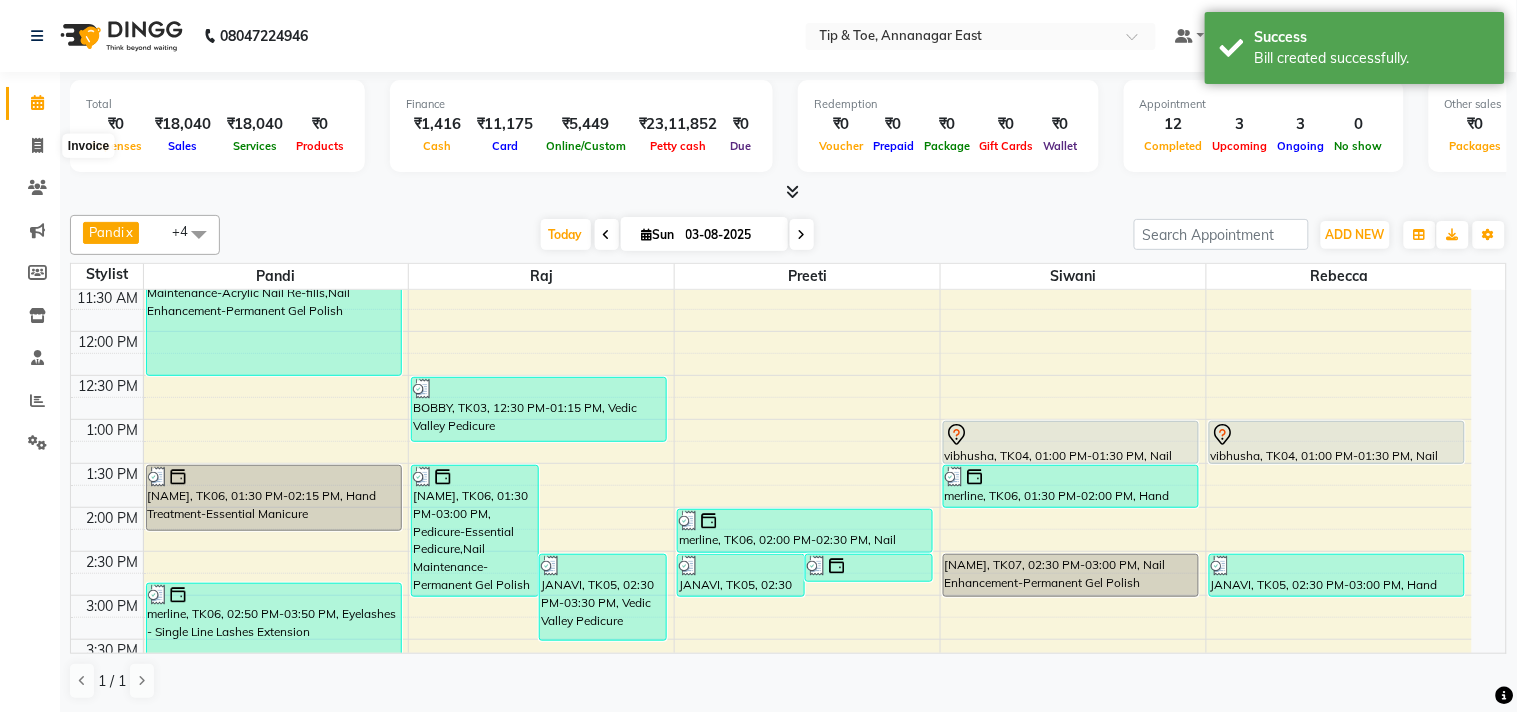 select on "service" 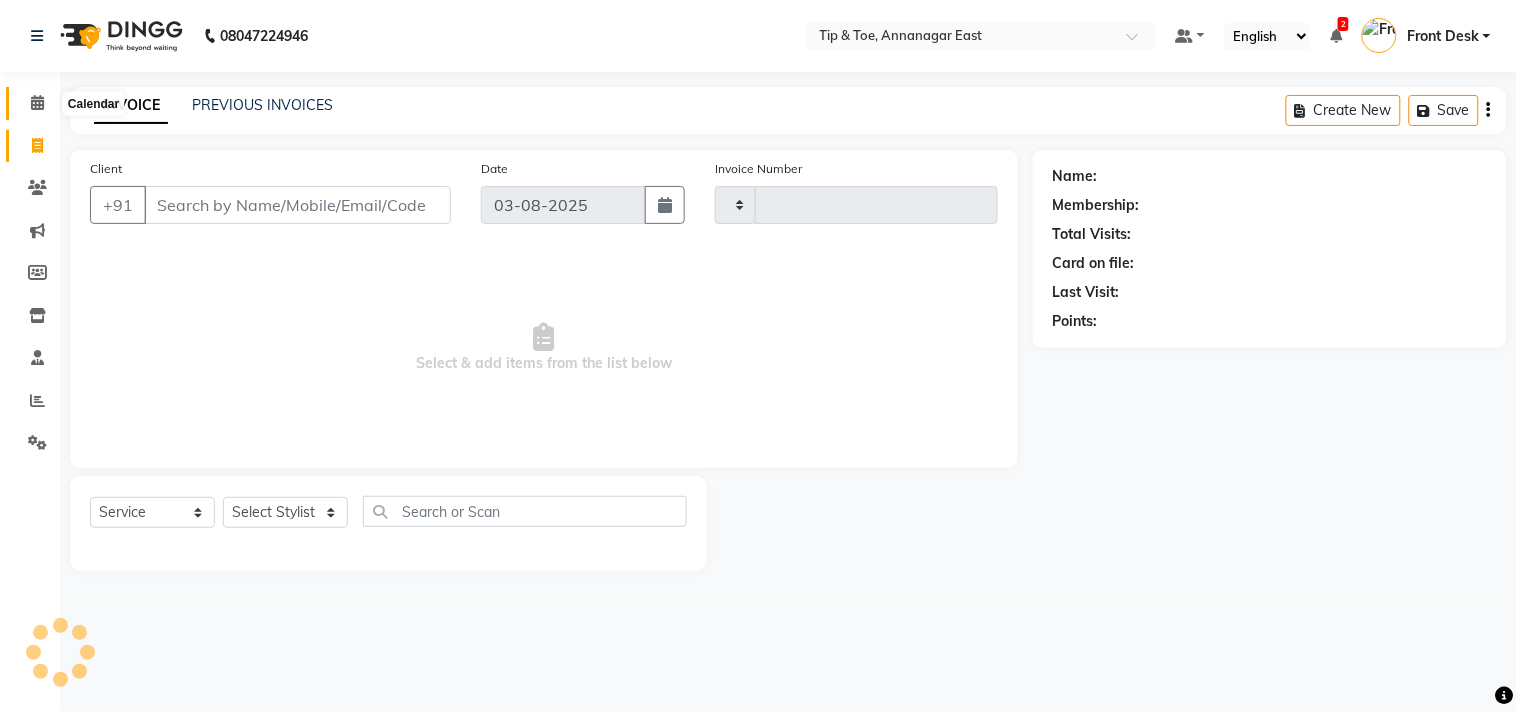 click 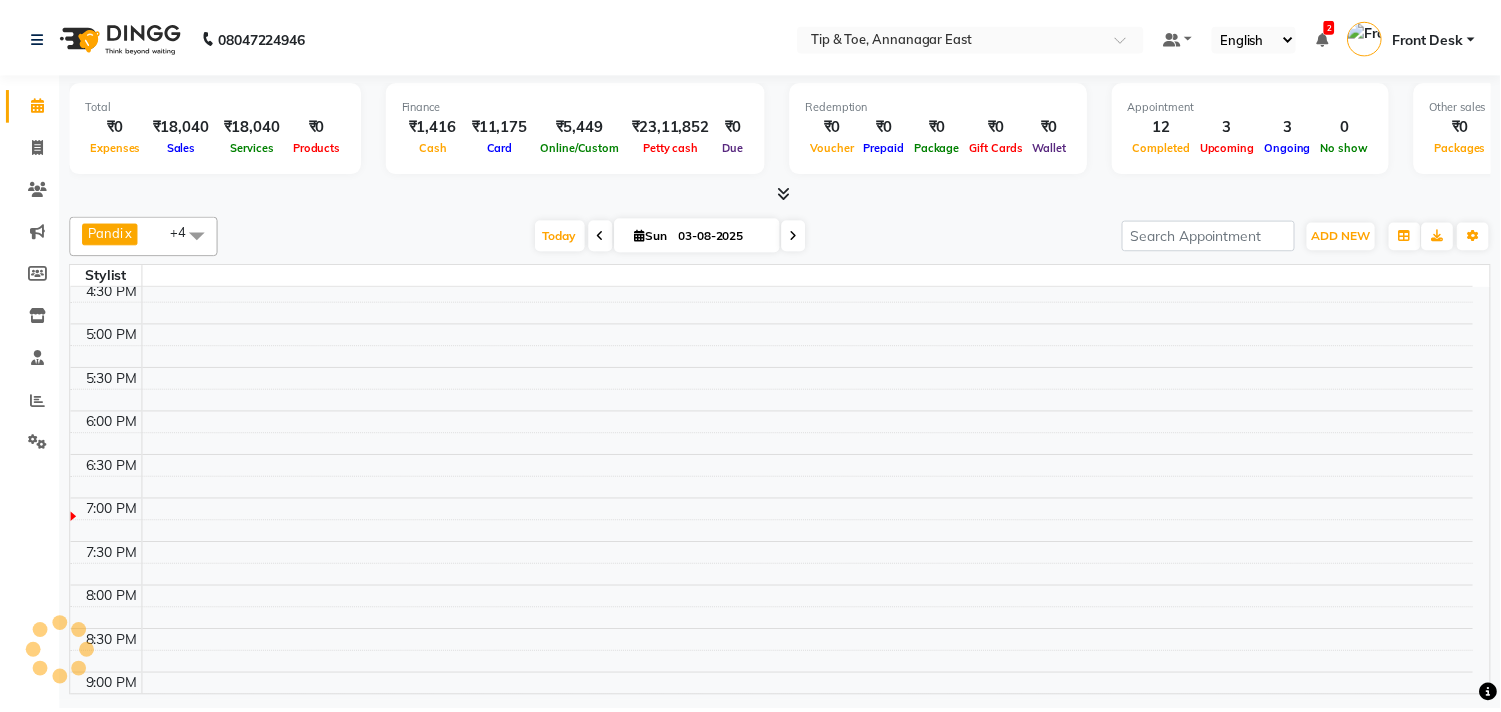scroll, scrollTop: 873, scrollLeft: 0, axis: vertical 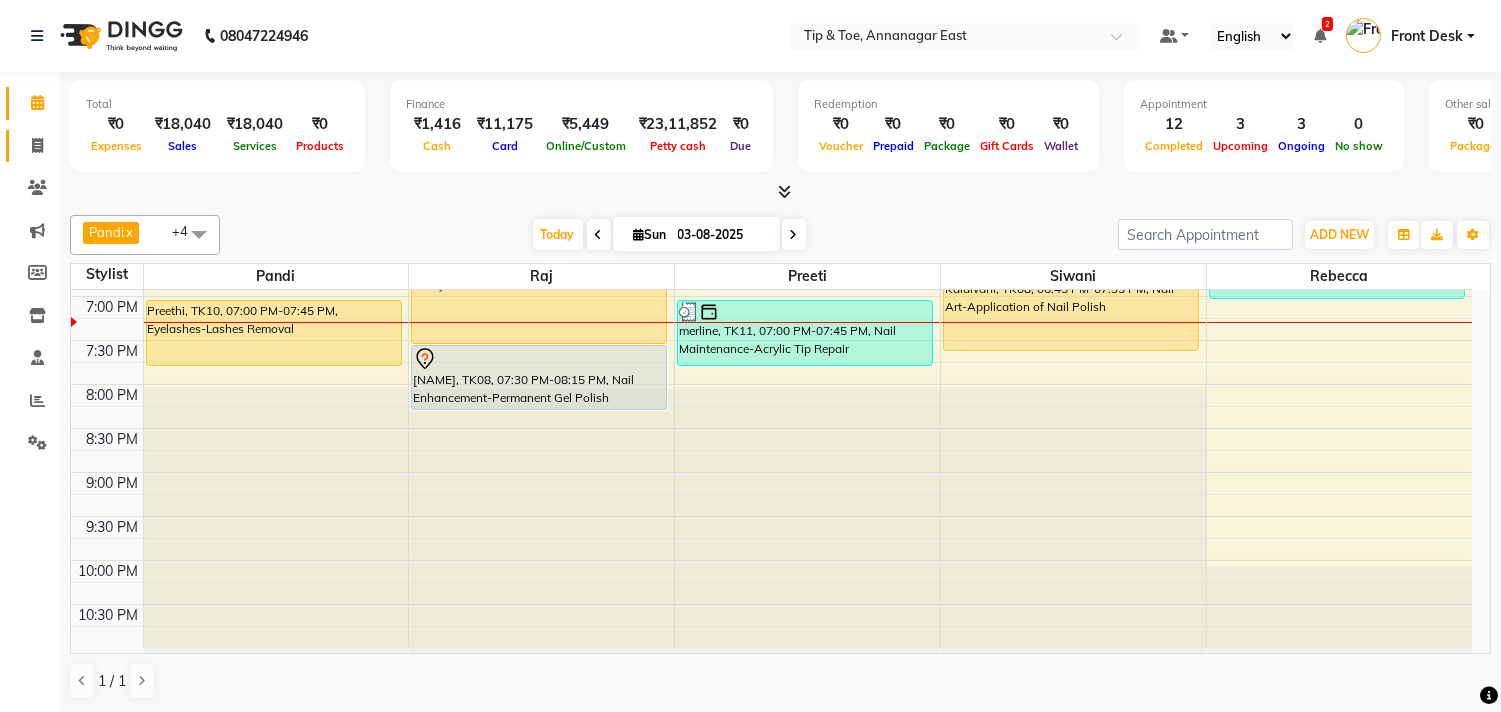 click on "Invoice" 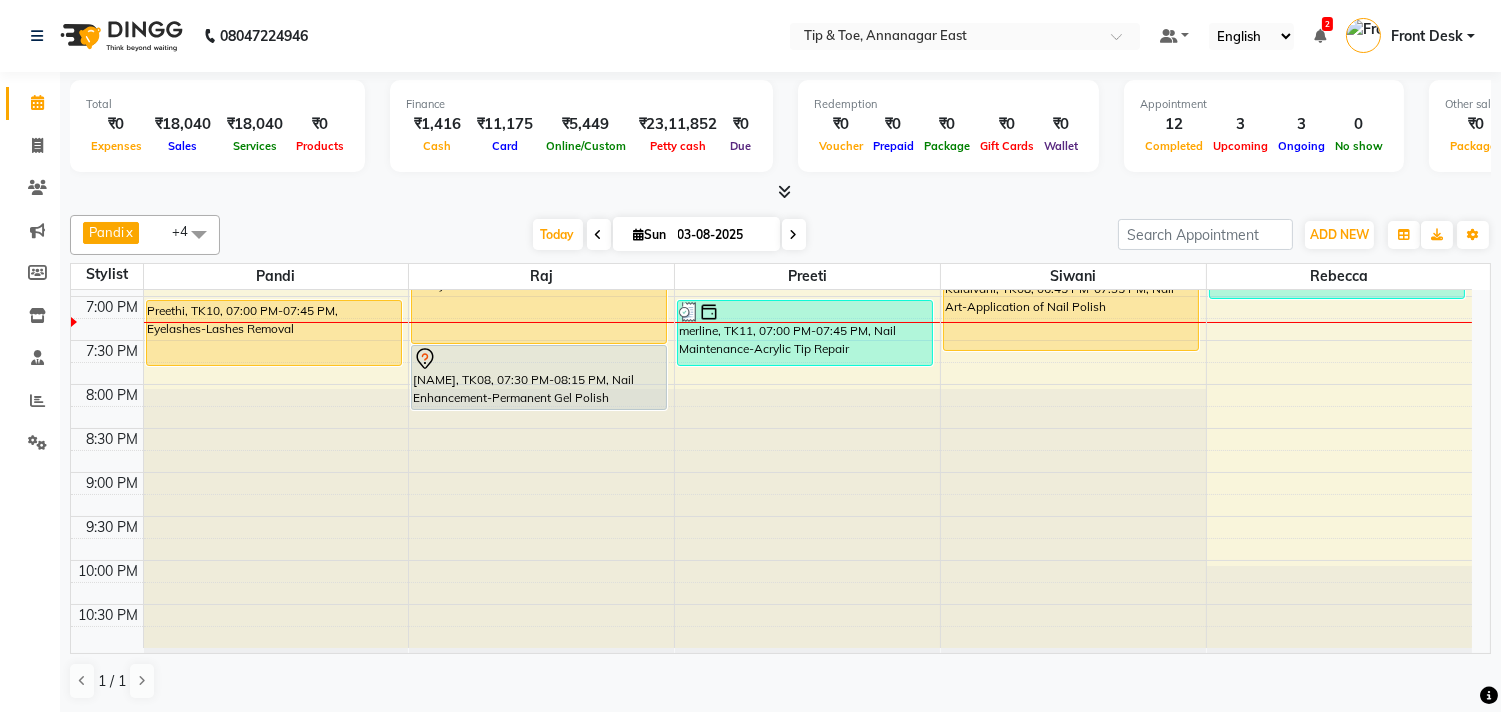 select on "service" 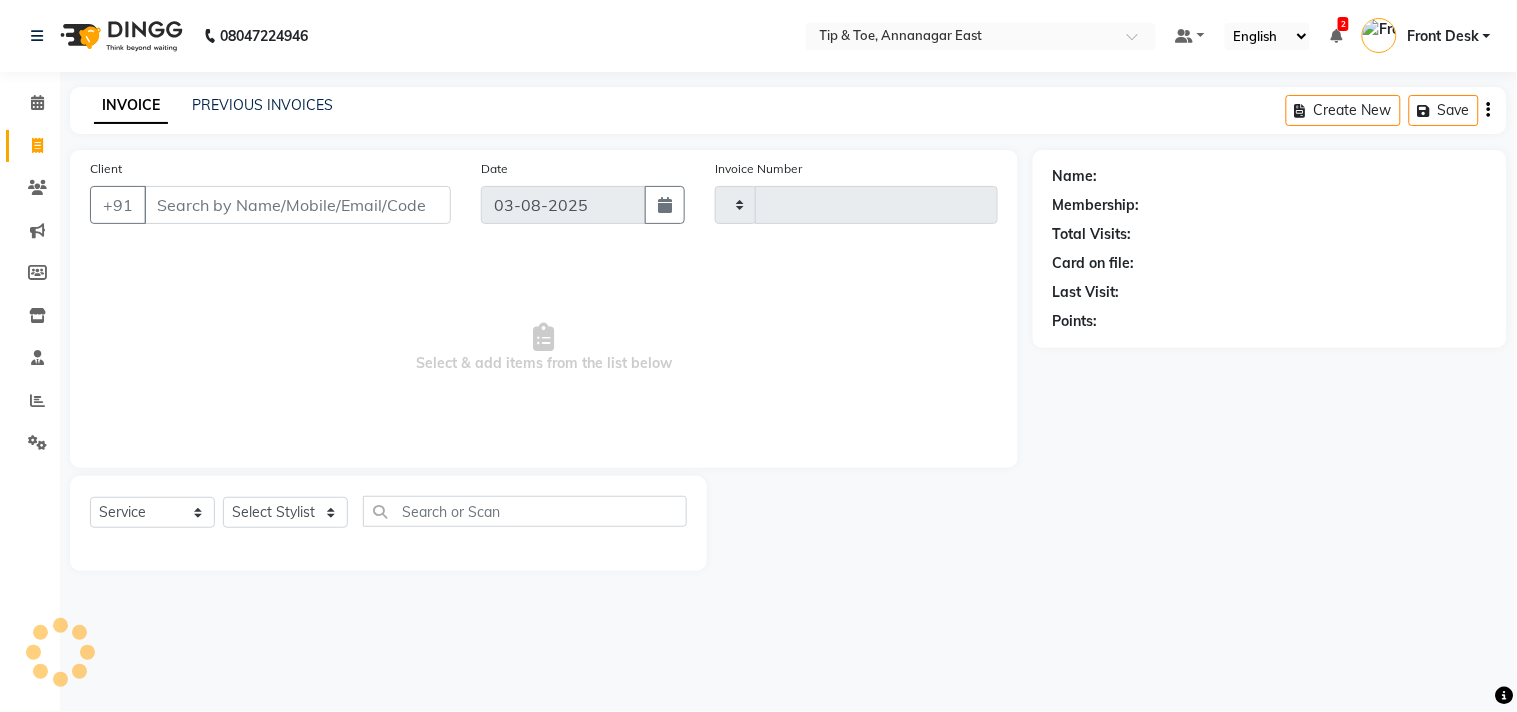 type on "0896" 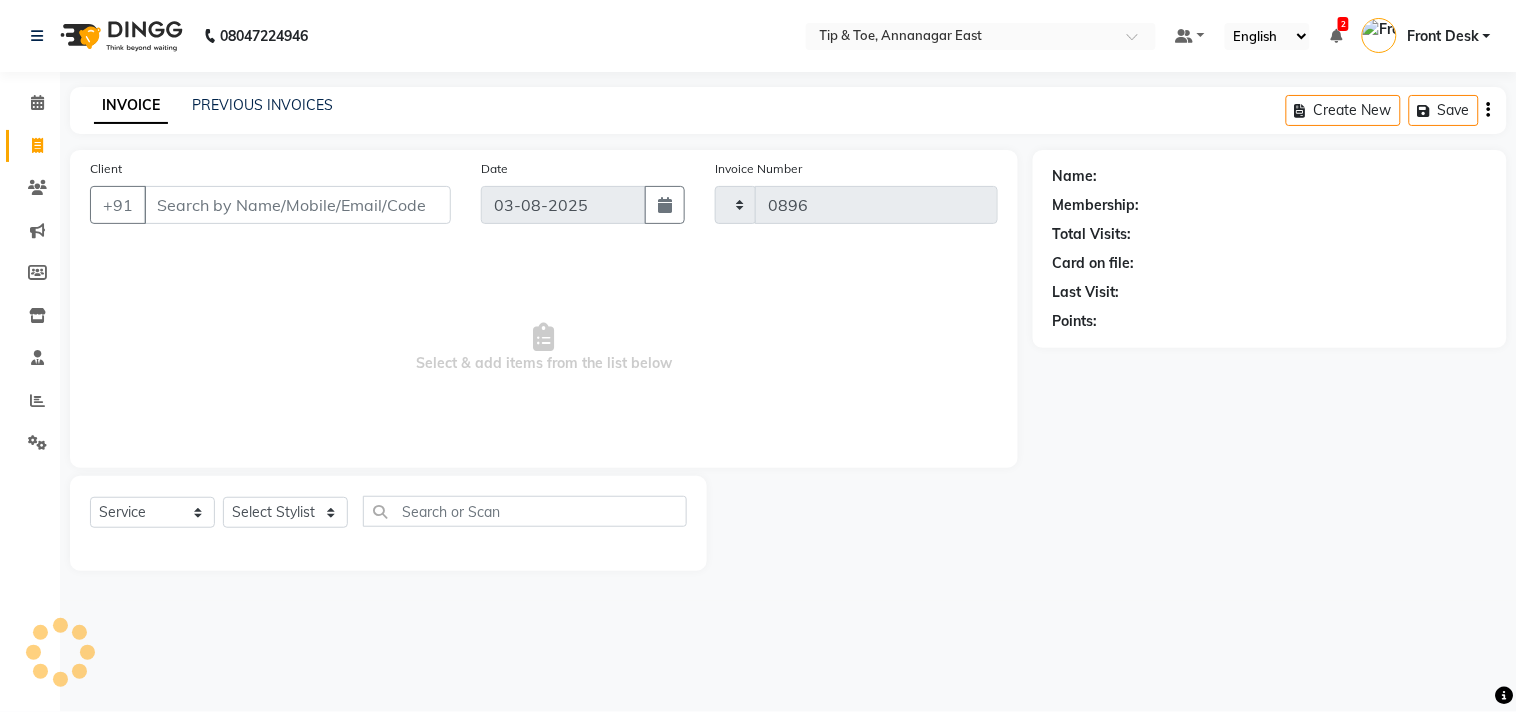 select on "5770" 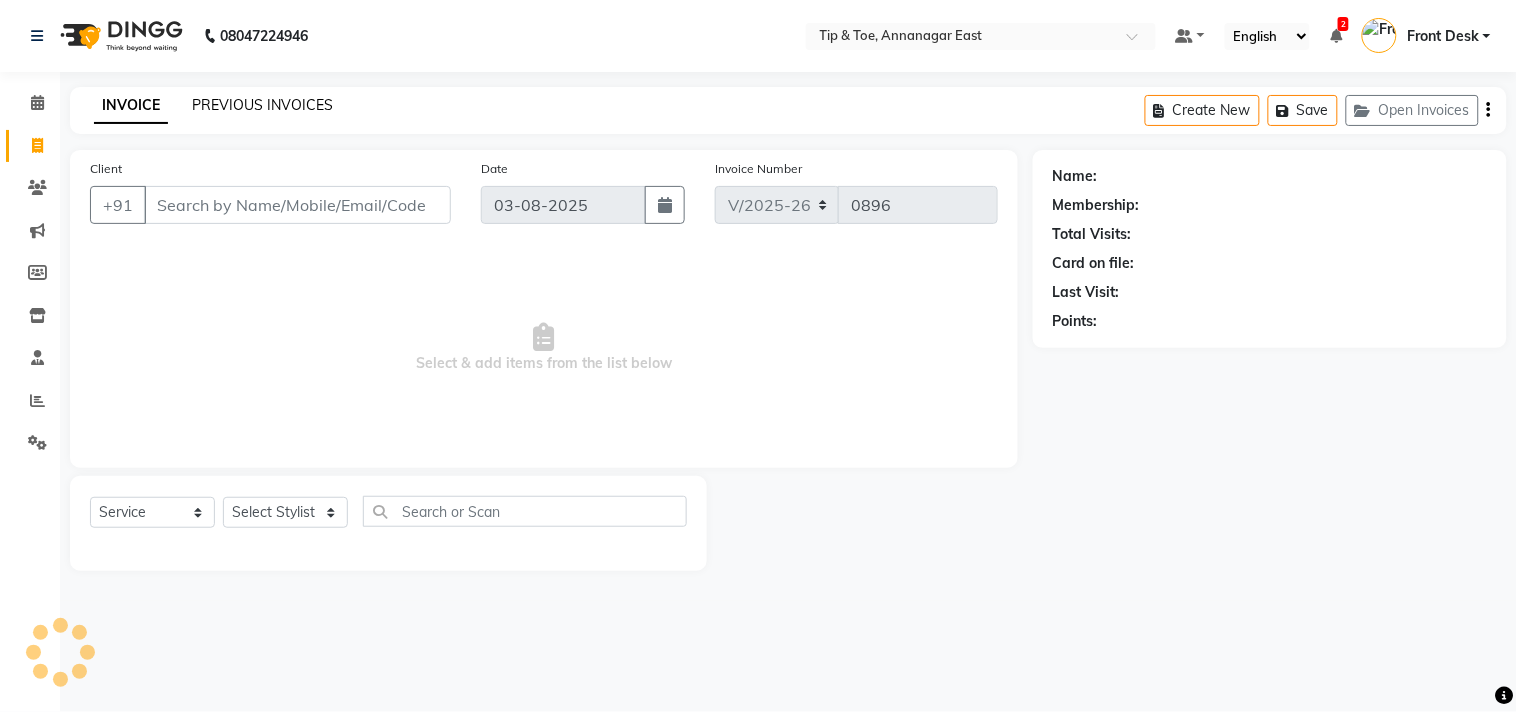 click on "PREVIOUS INVOICES" 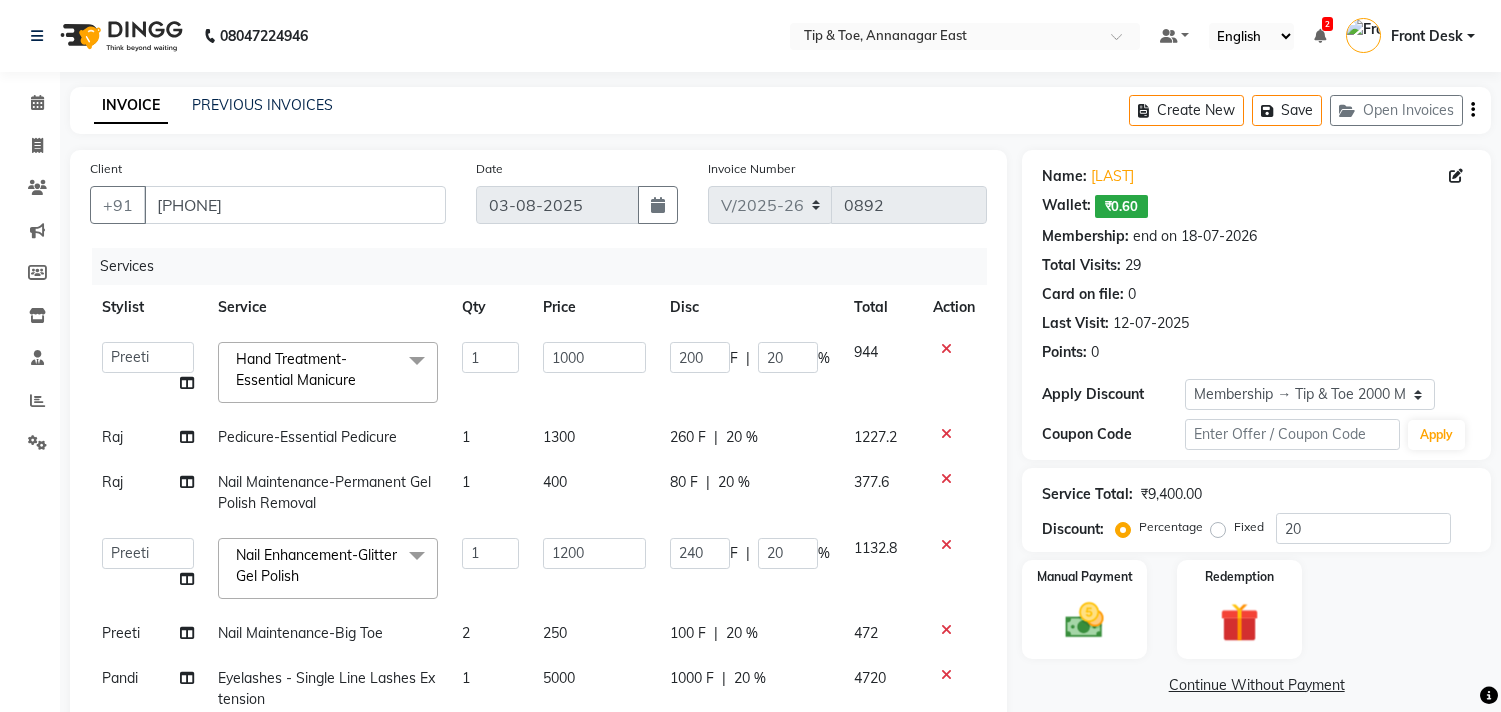 select on "5770" 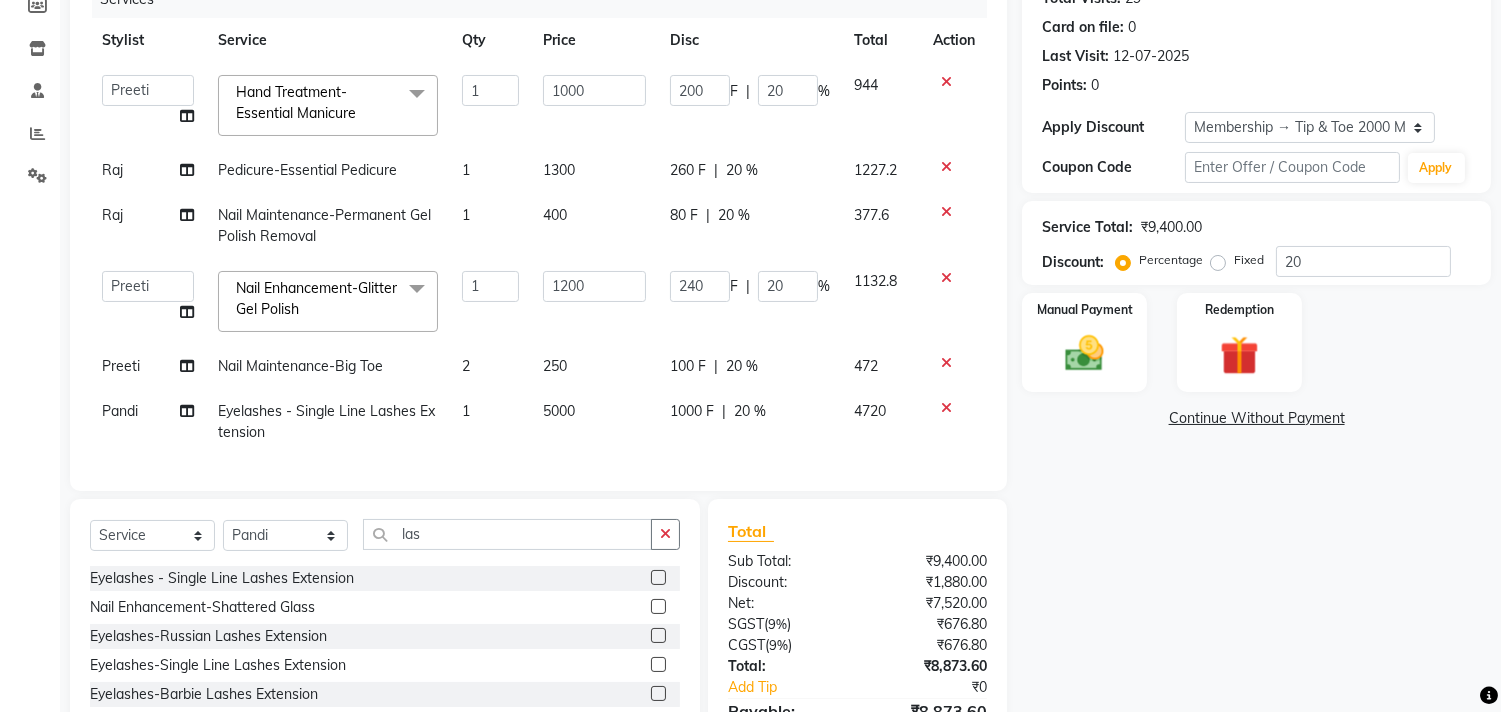 scroll, scrollTop: 0, scrollLeft: 0, axis: both 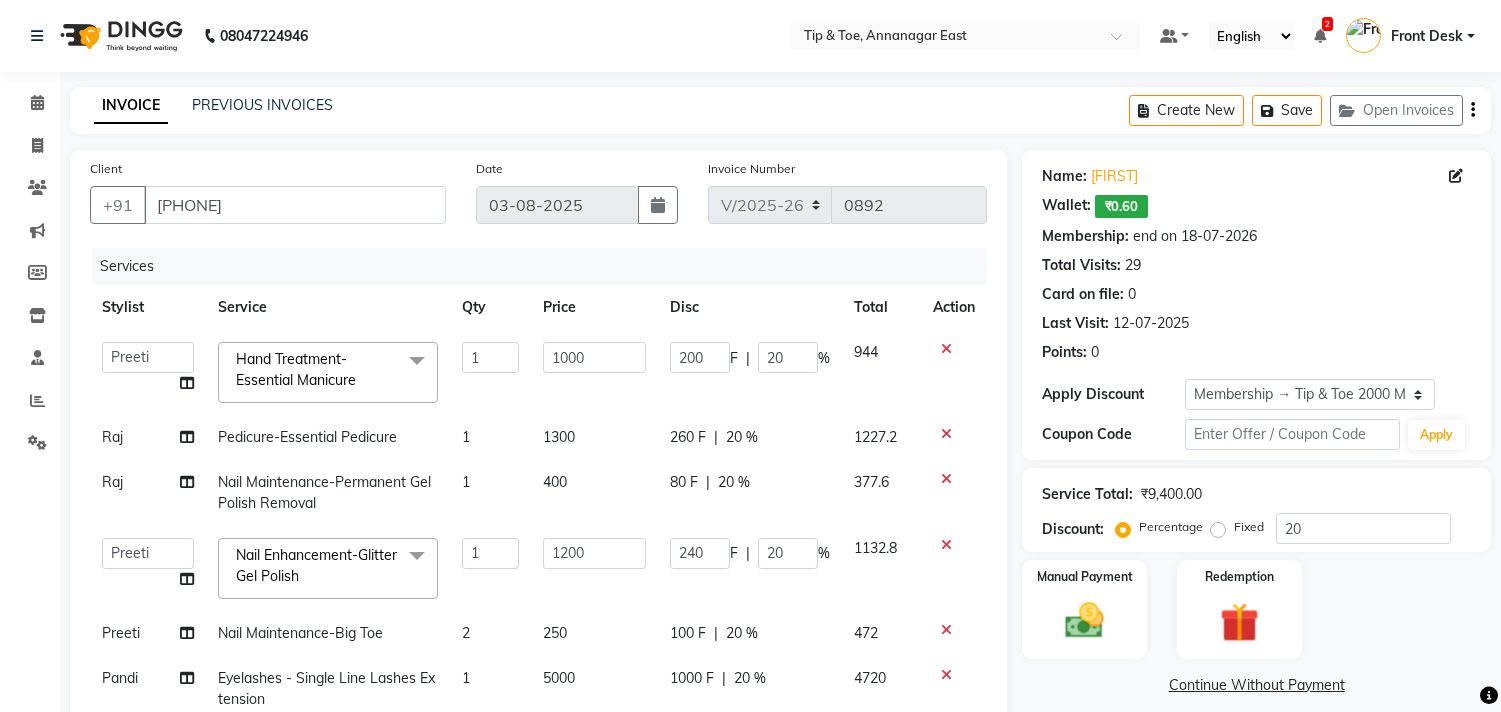 select on "5770" 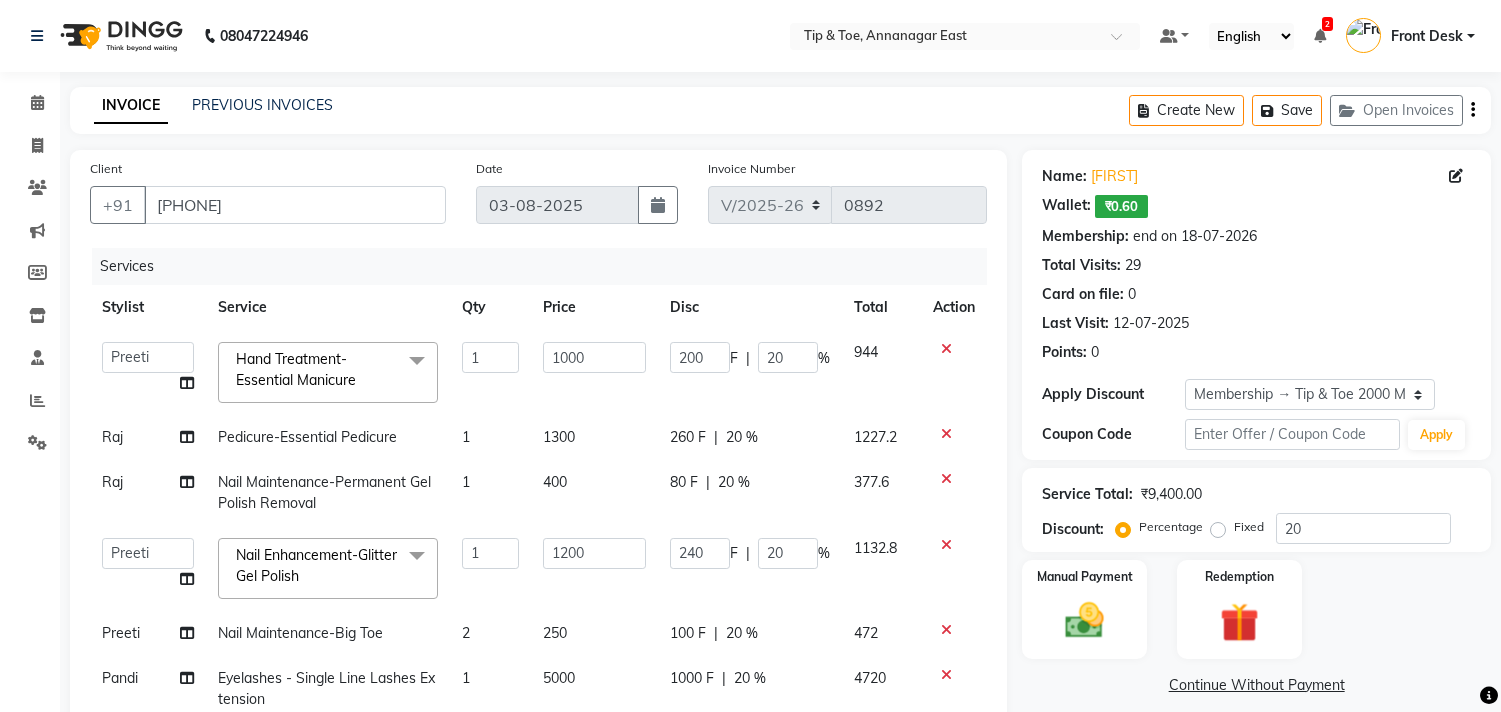 scroll, scrollTop: 267, scrollLeft: 0, axis: vertical 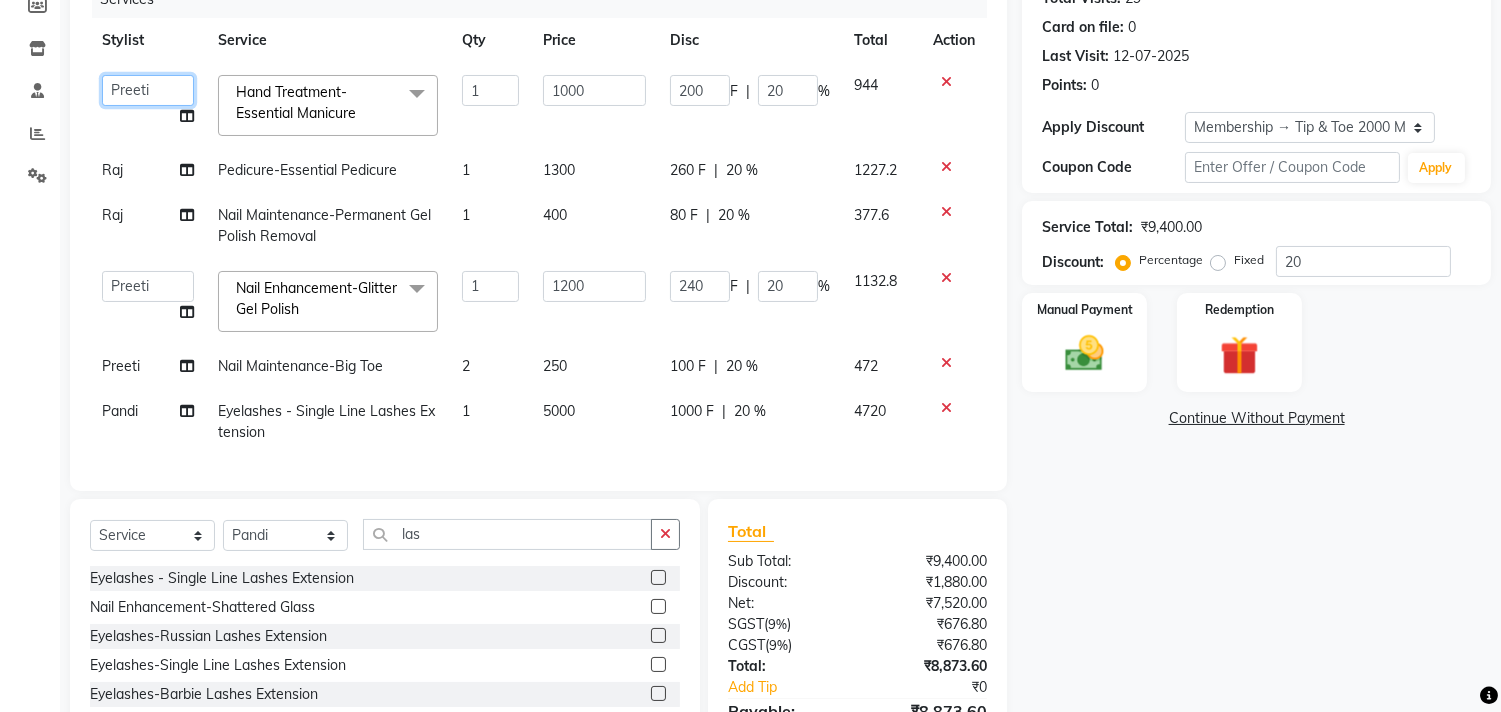 click on "afroz   Afroz   DAISY   Front Desk   Joys   Karthik   Murali   NANDHINI K   Pandi   Preeti   Raj   Rebecca   Ricky Manager   Siwani" 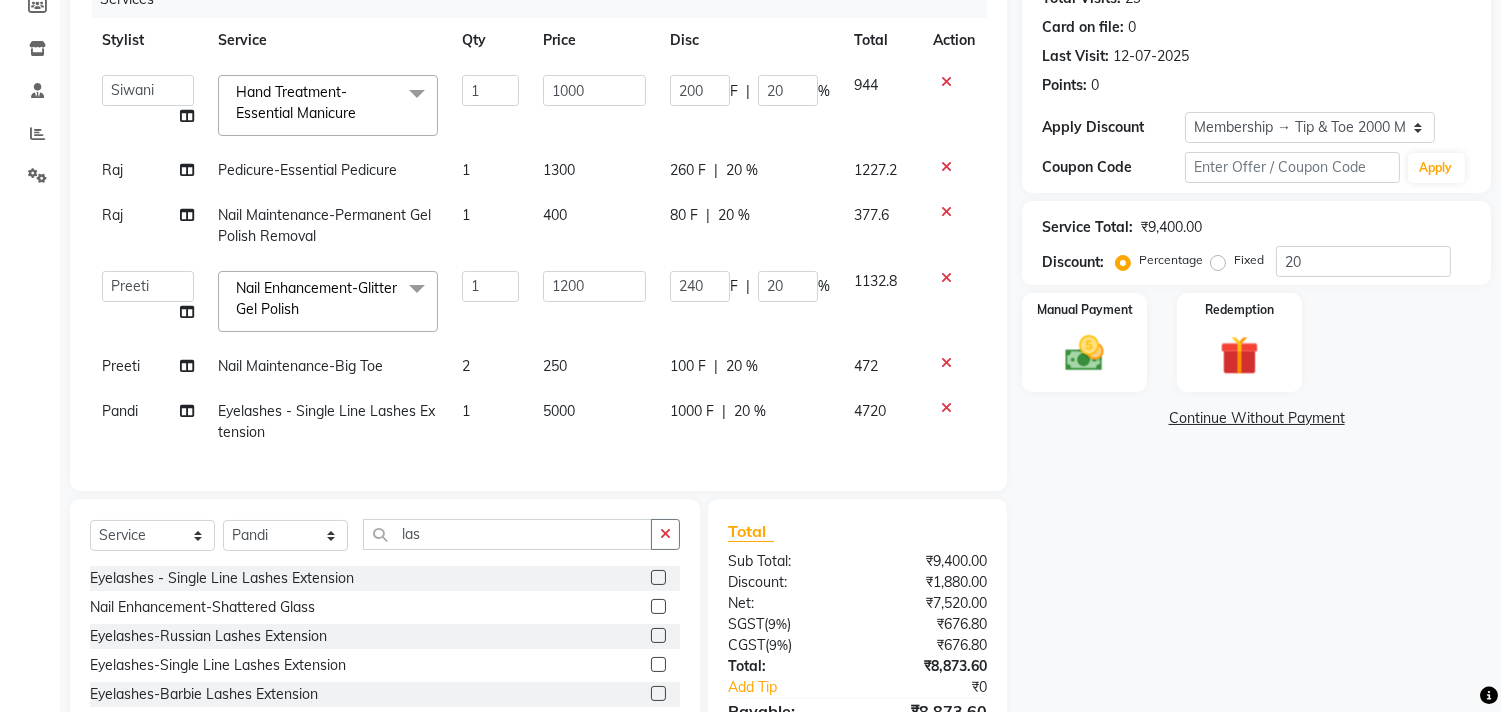 select on "49685" 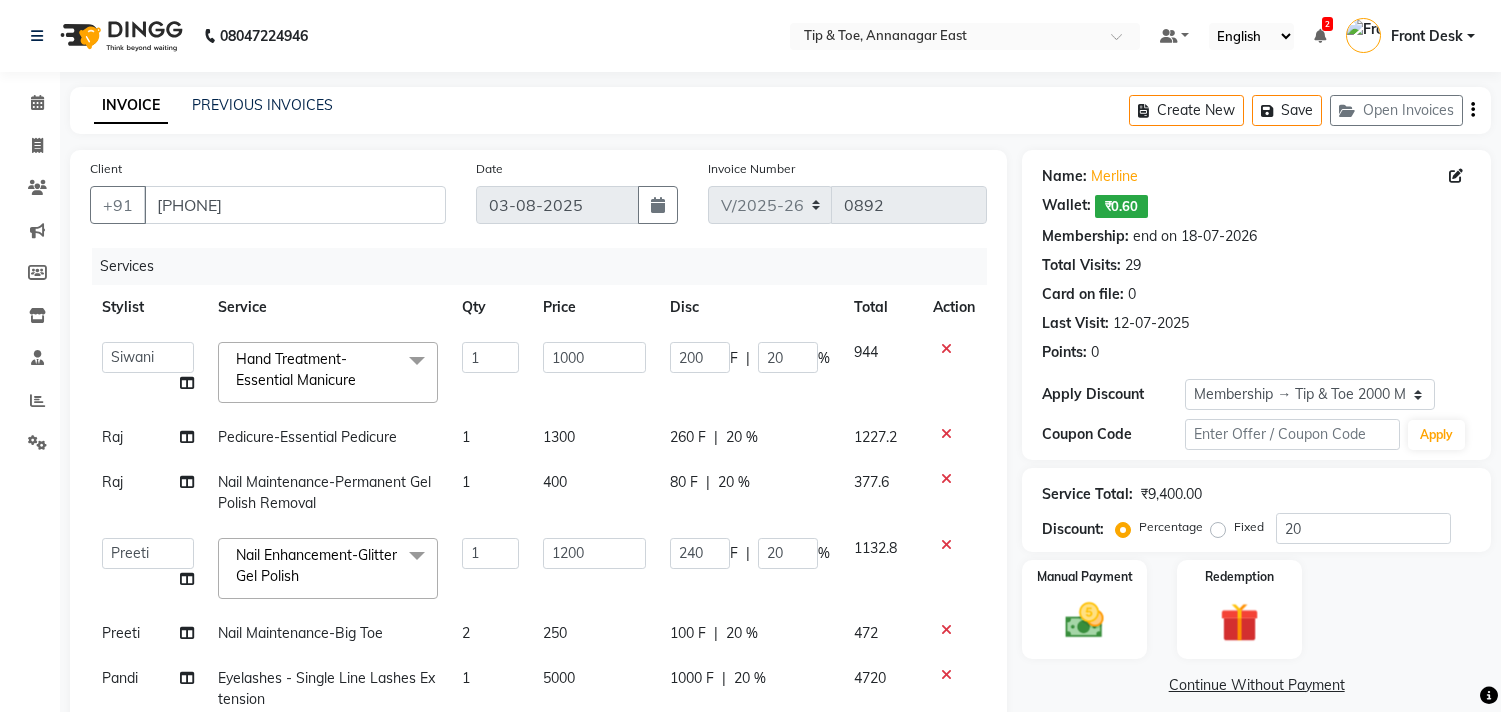 select on "5770" 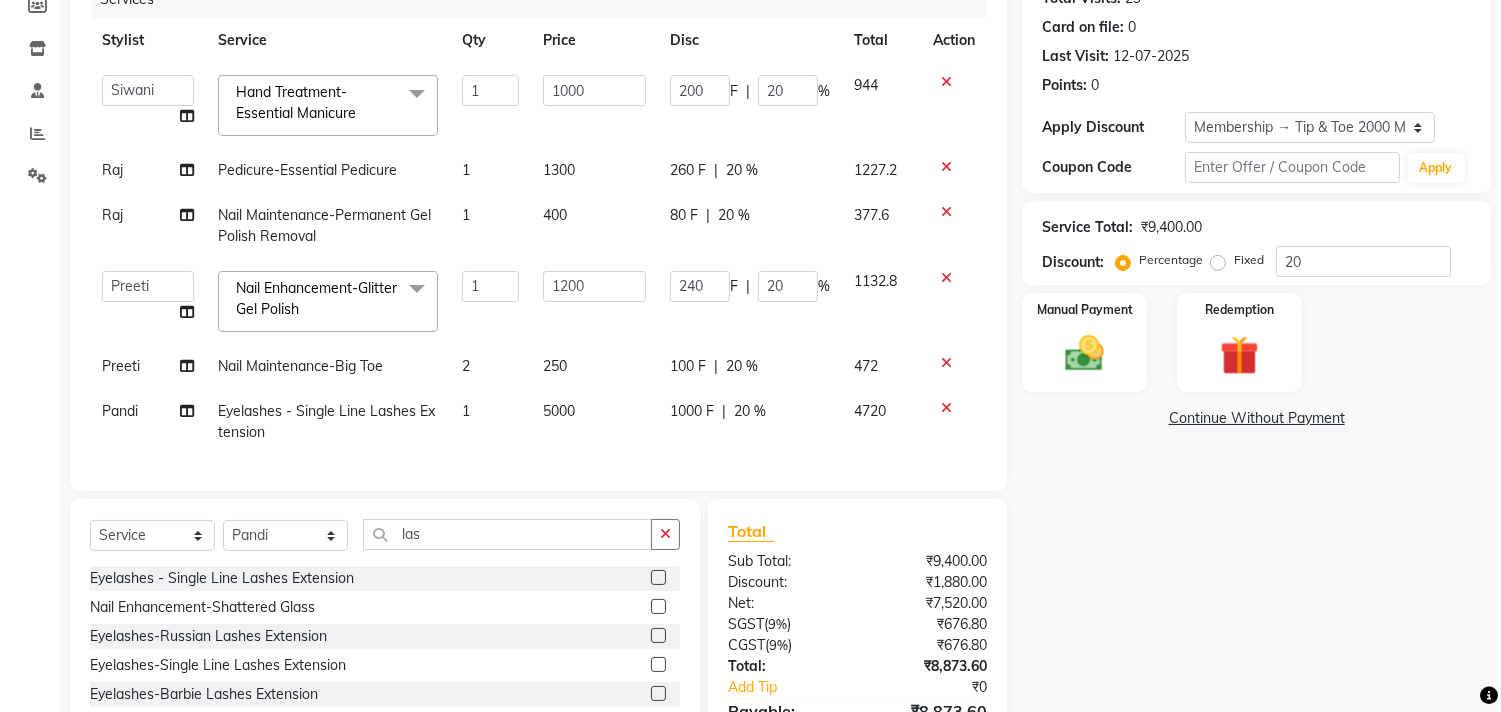 scroll, scrollTop: 0, scrollLeft: 0, axis: both 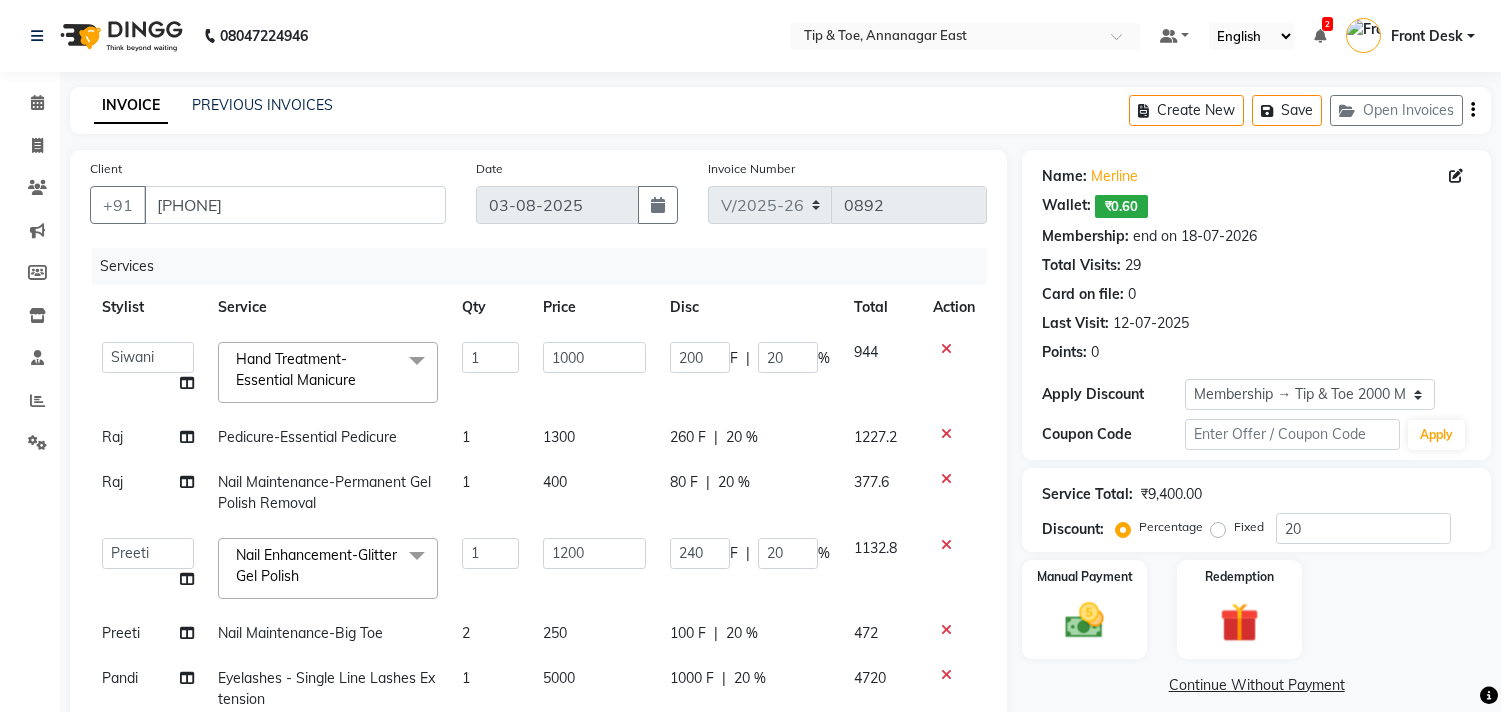 select on "5770" 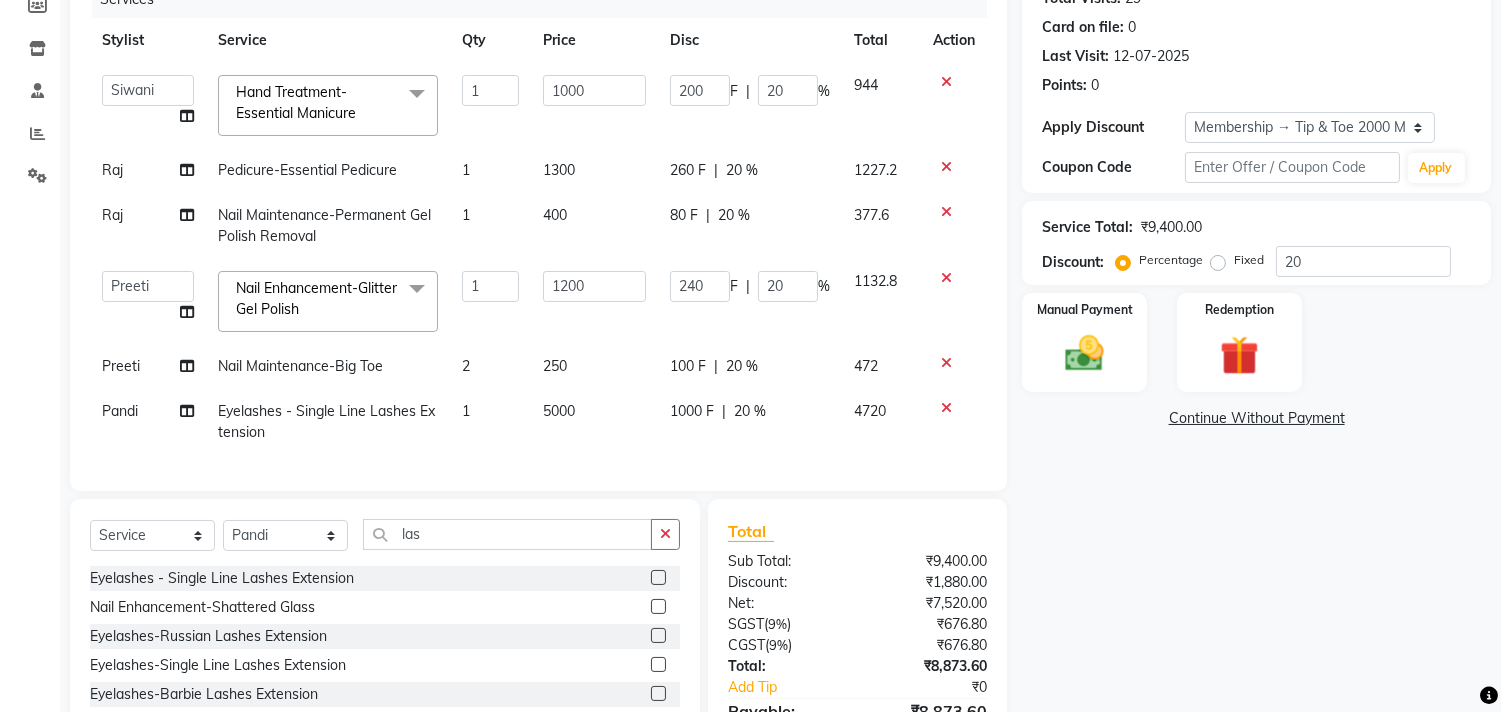 scroll, scrollTop: 0, scrollLeft: 0, axis: both 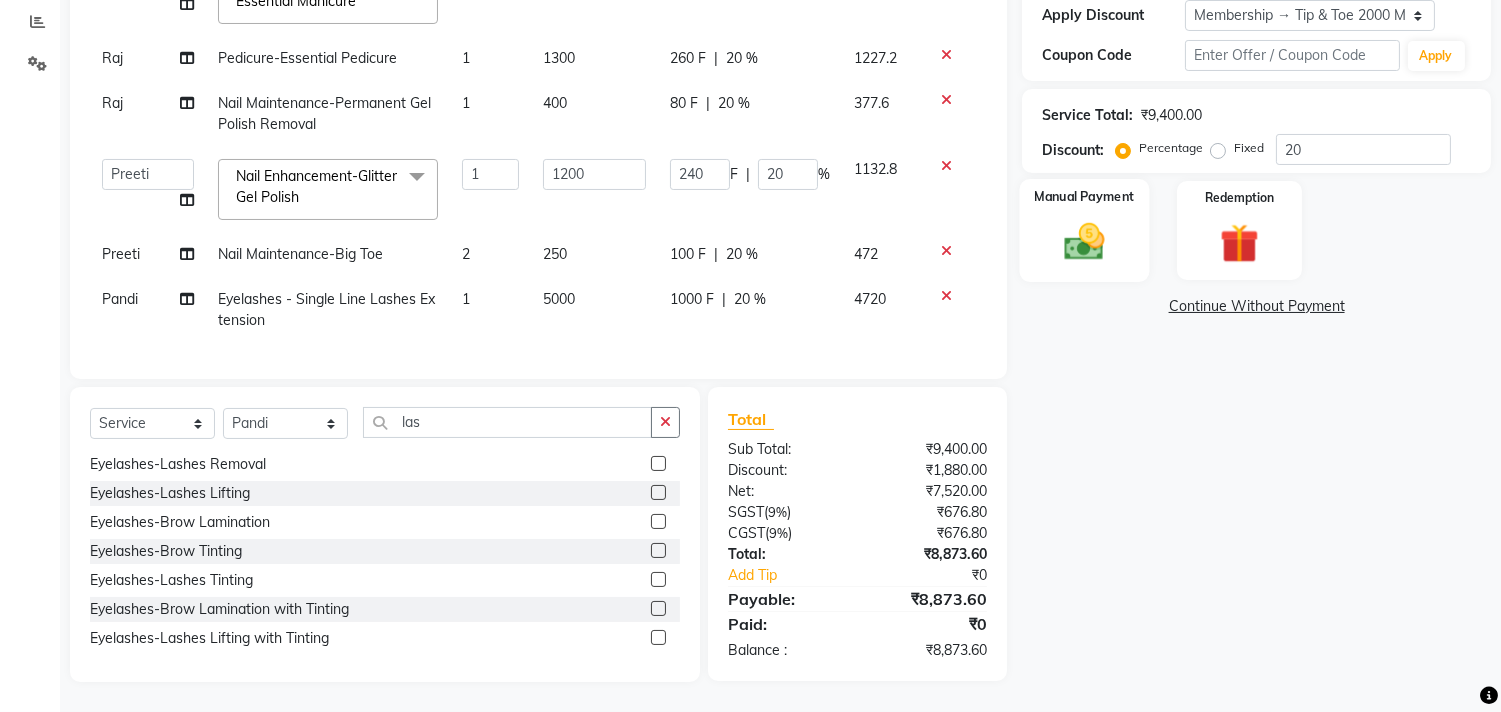 click 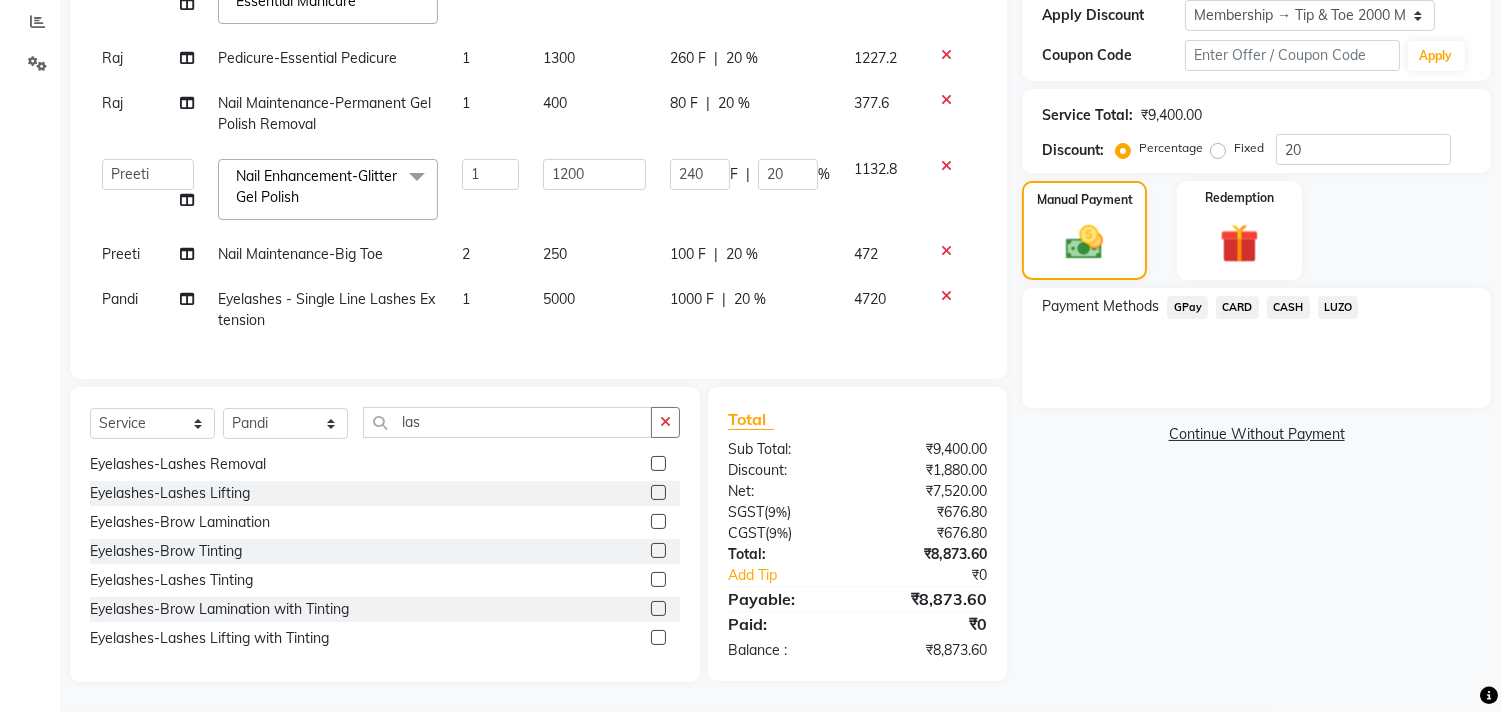 click on "CARD" 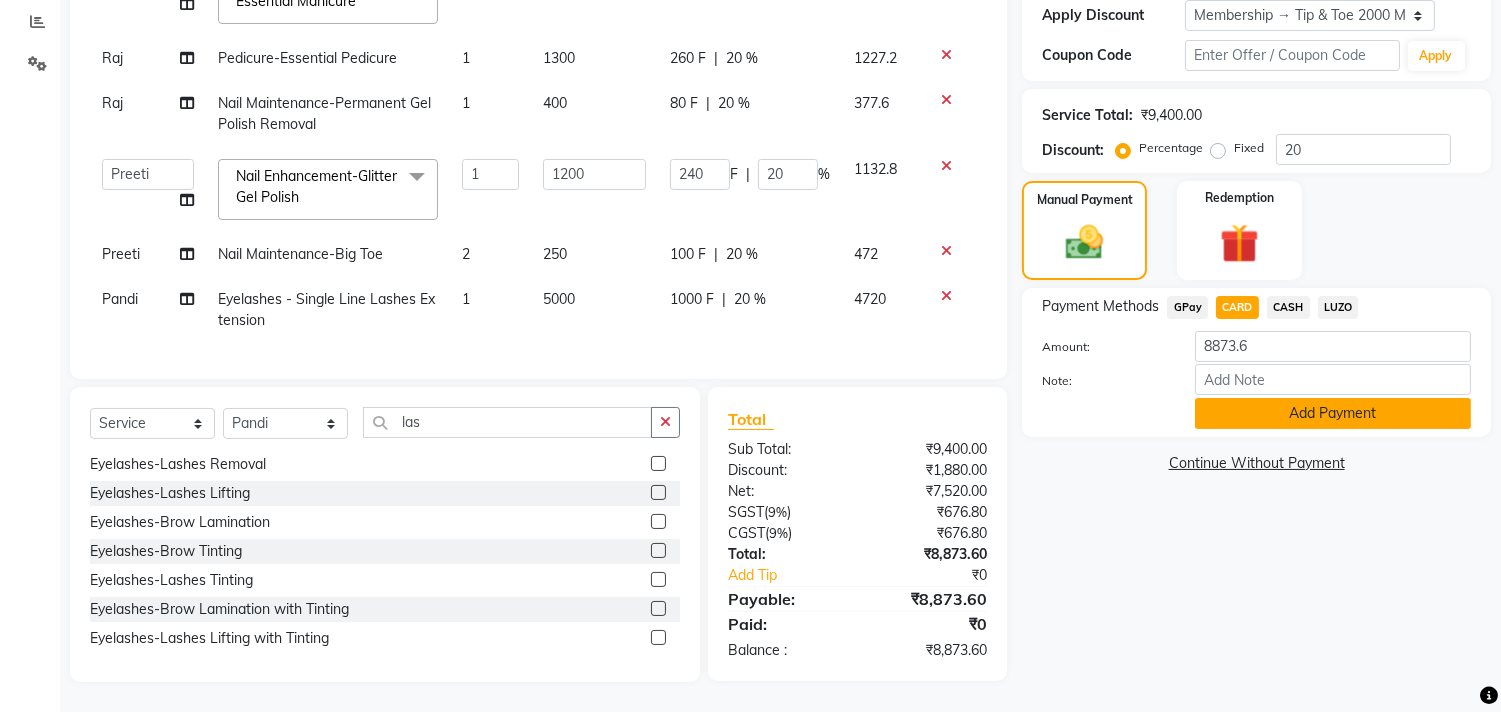 click on "Add Payment" 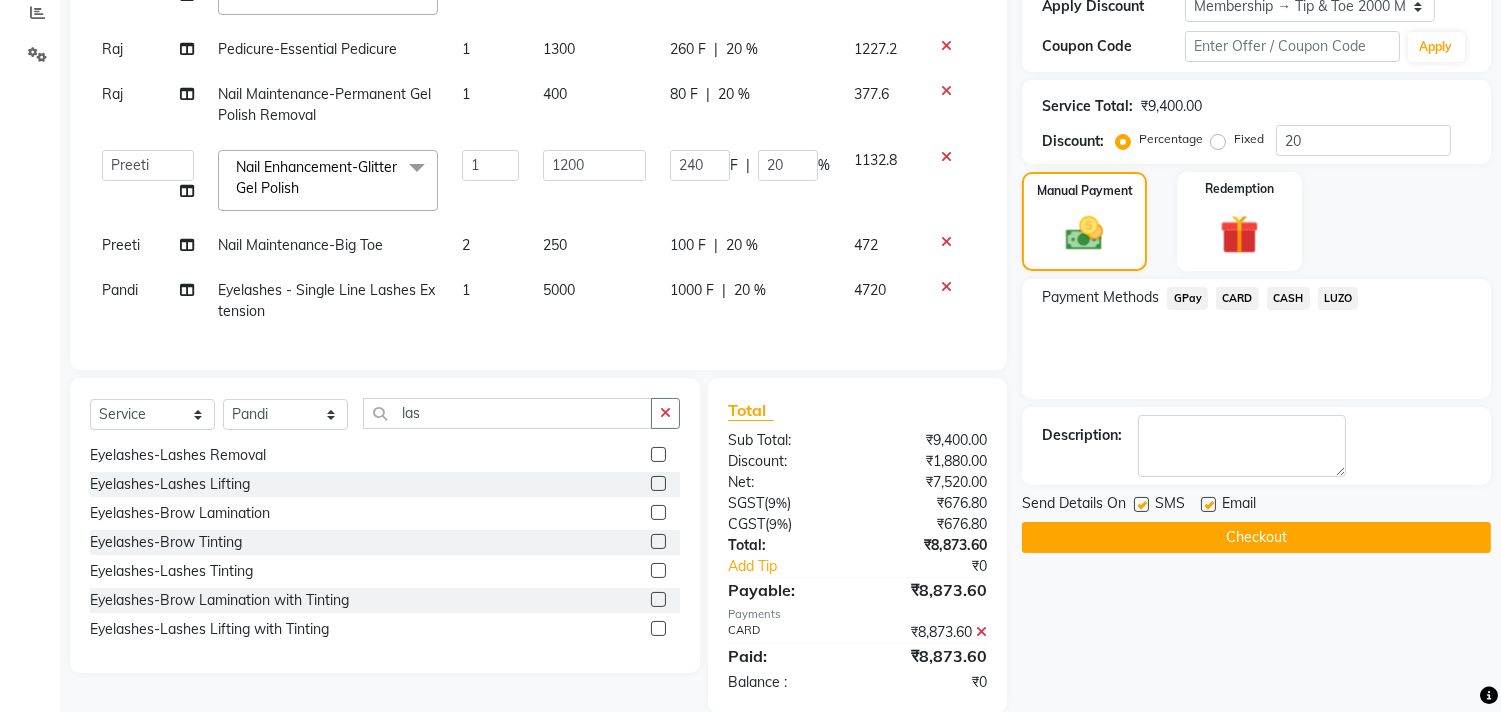 scroll, scrollTop: 430, scrollLeft: 0, axis: vertical 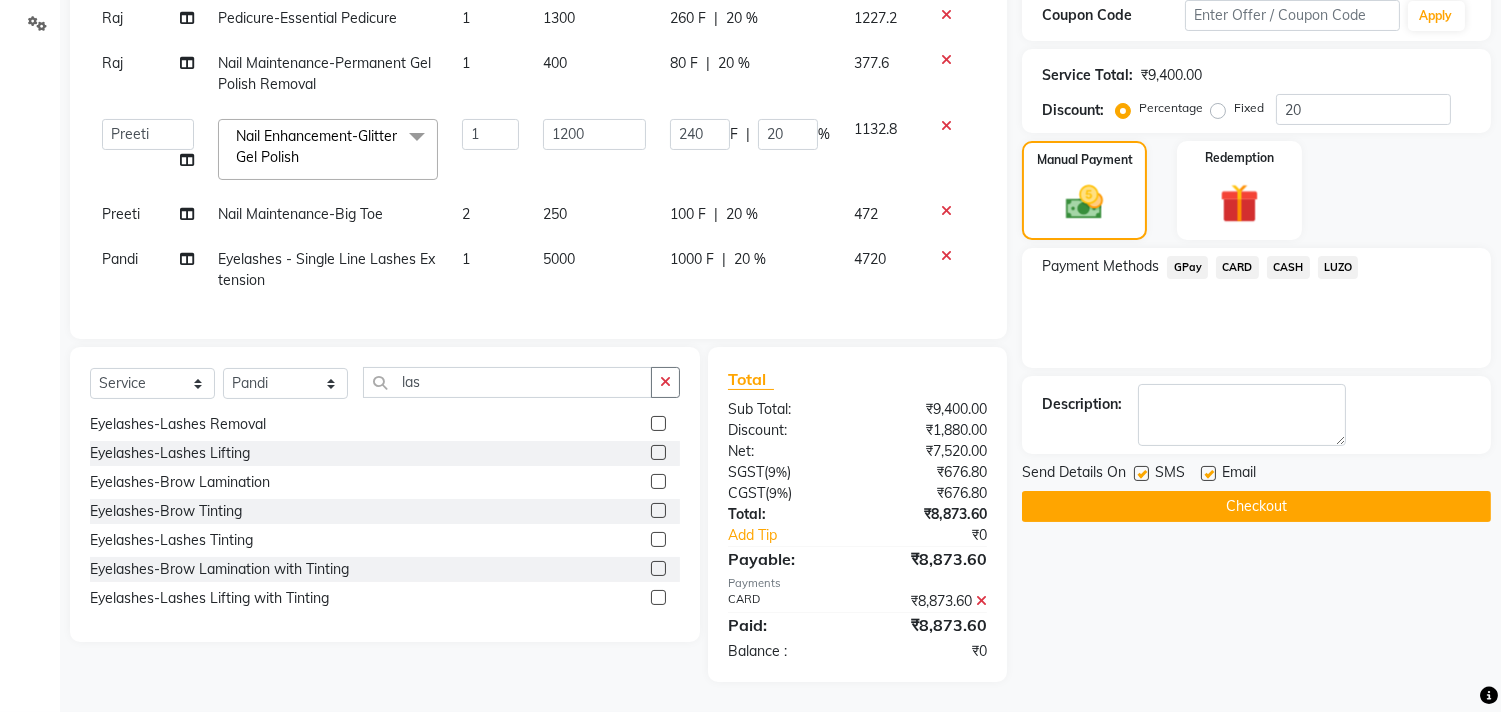 click on "Checkout" 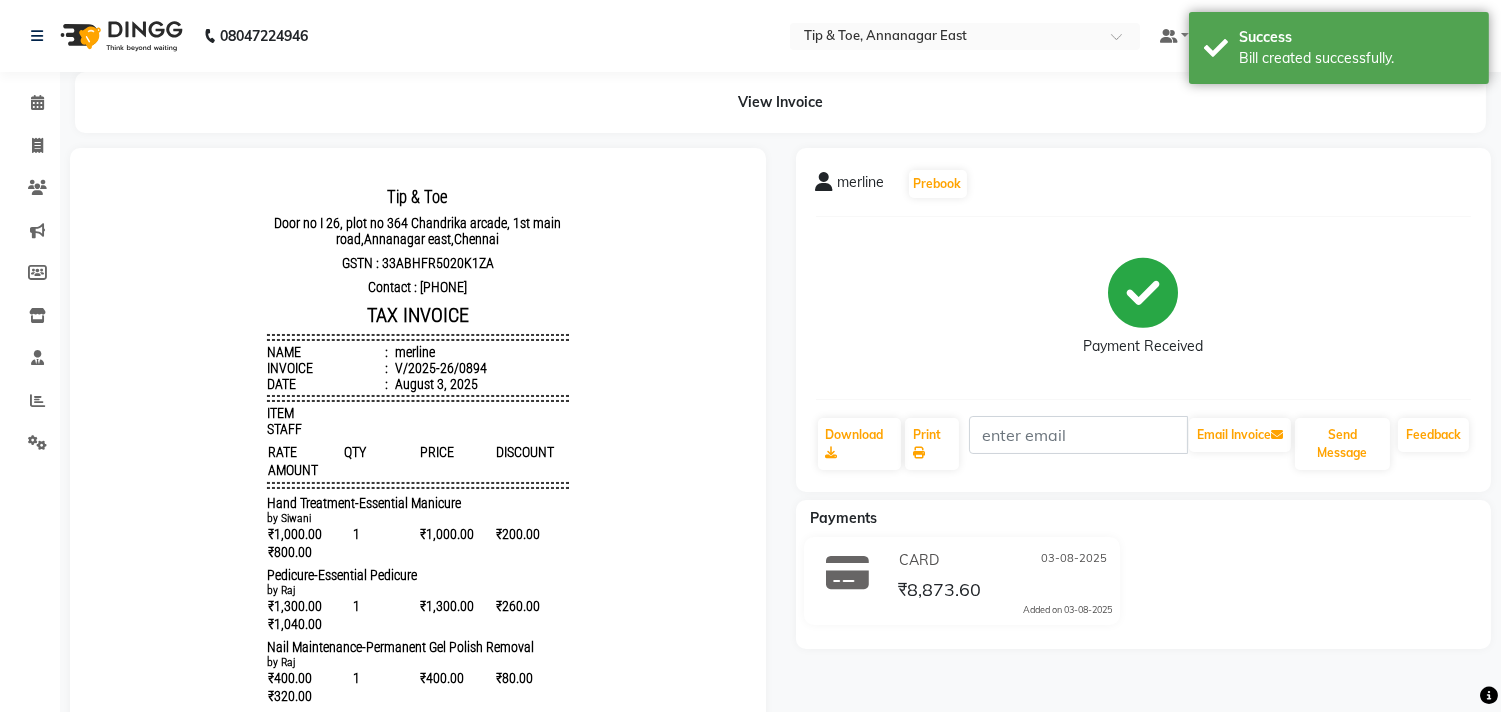 scroll, scrollTop: 0, scrollLeft: 0, axis: both 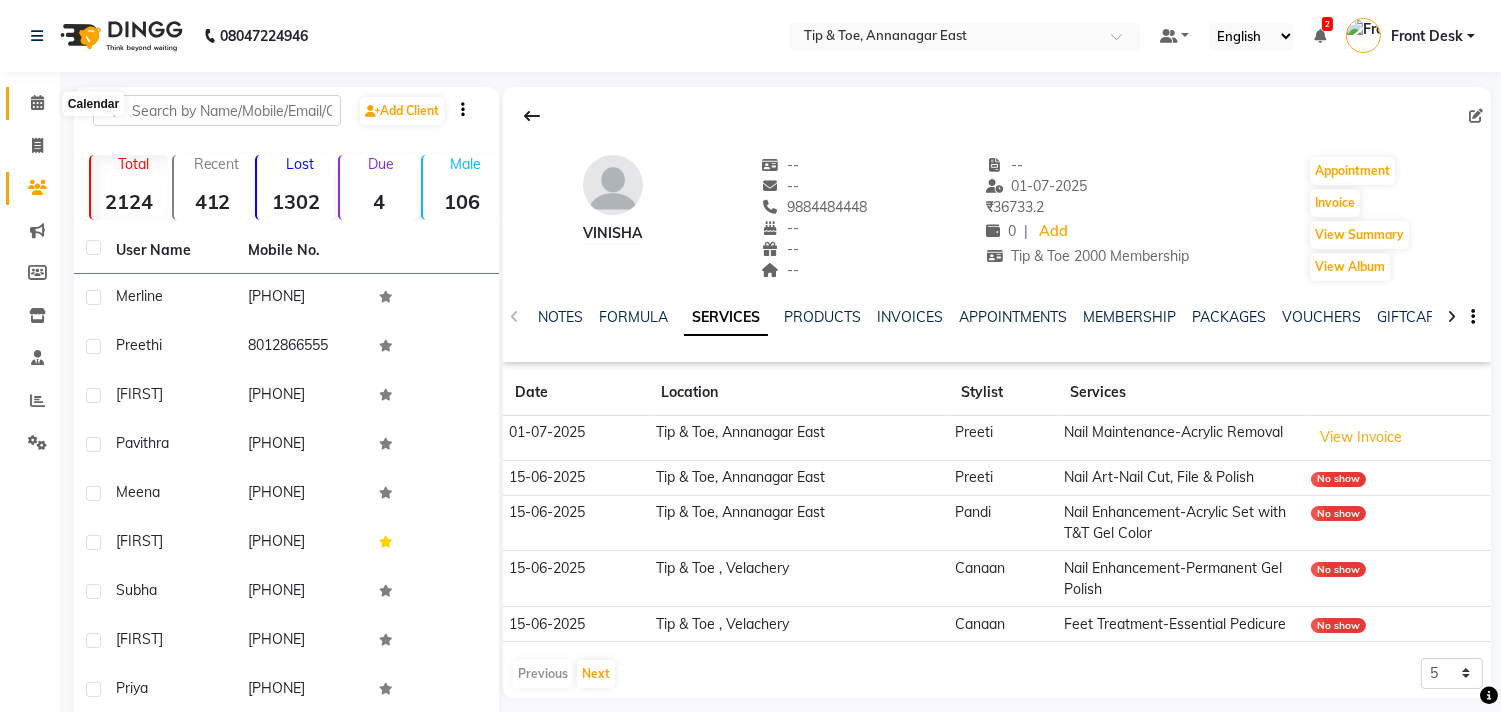 click 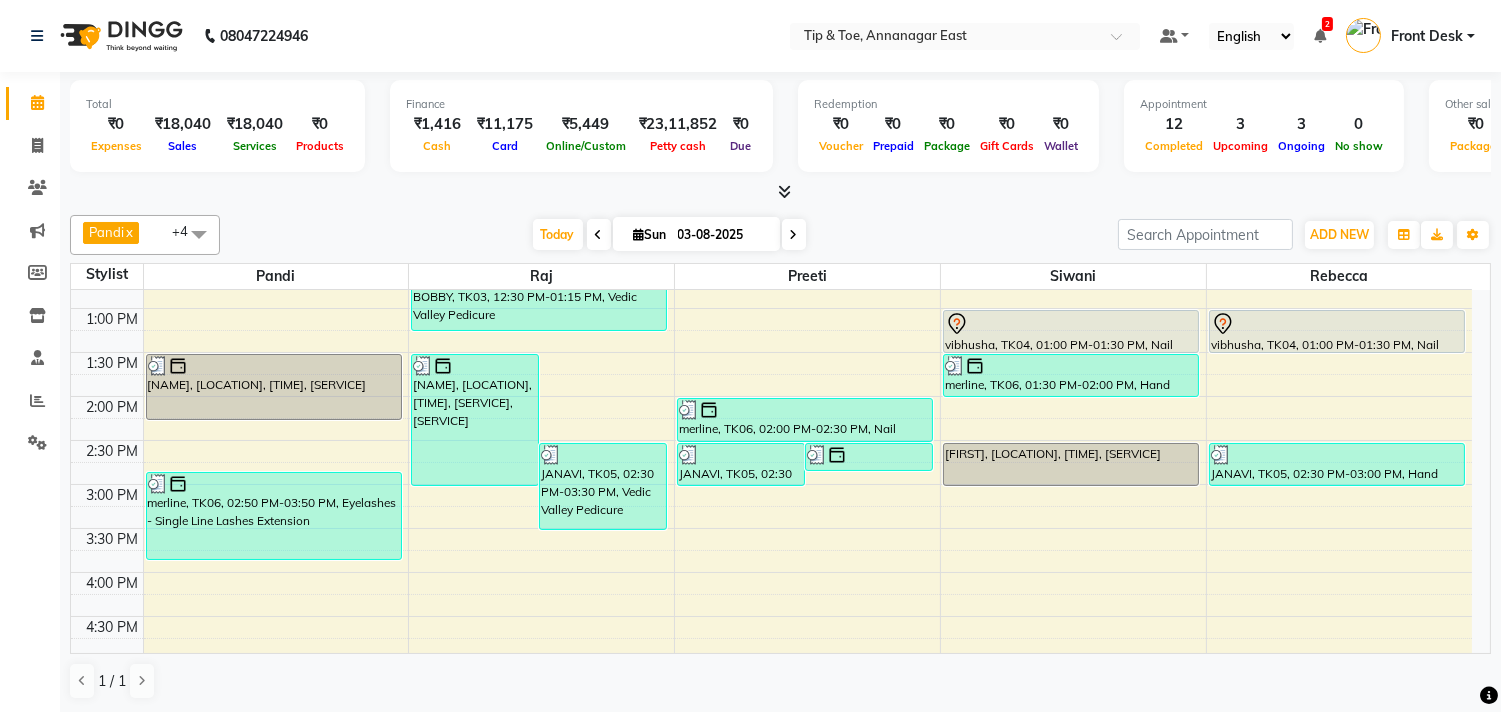 scroll, scrollTop: 444, scrollLeft: 0, axis: vertical 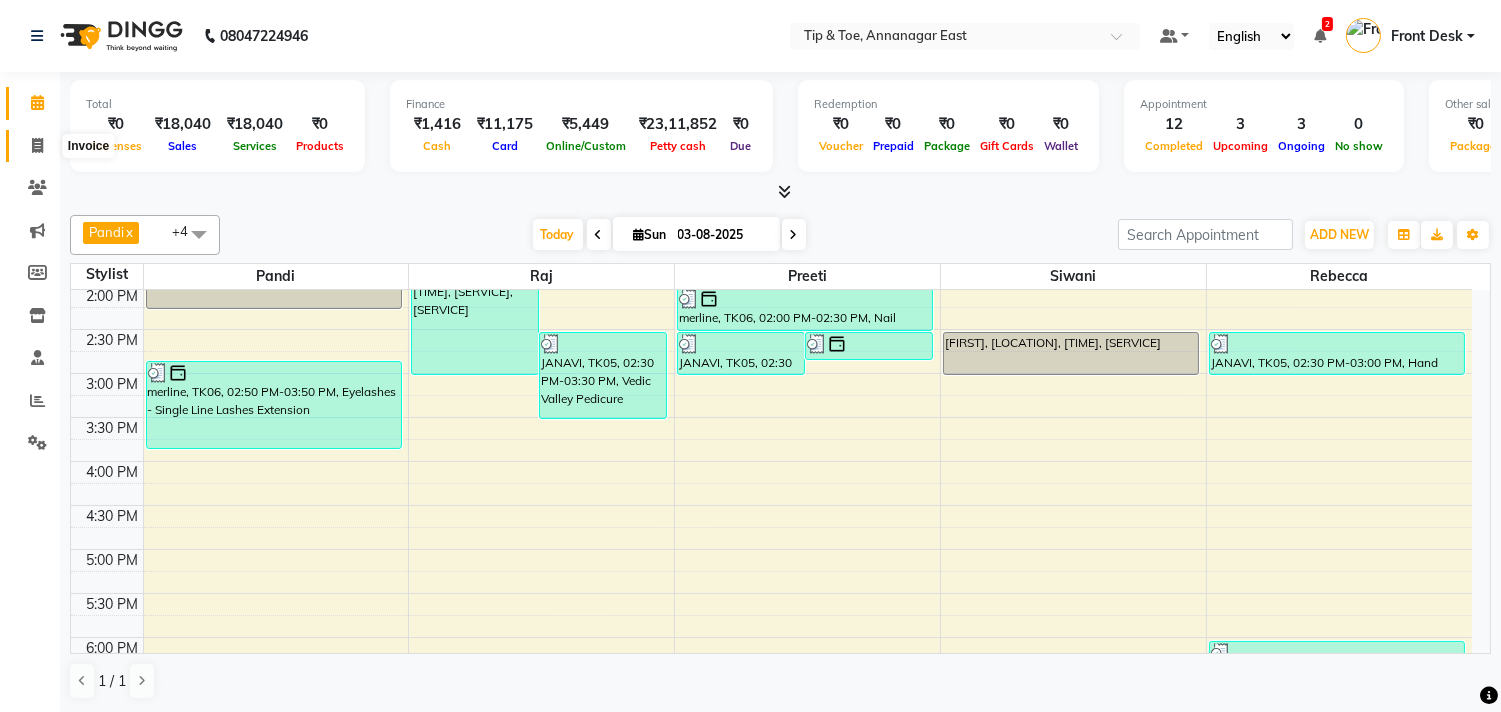 click 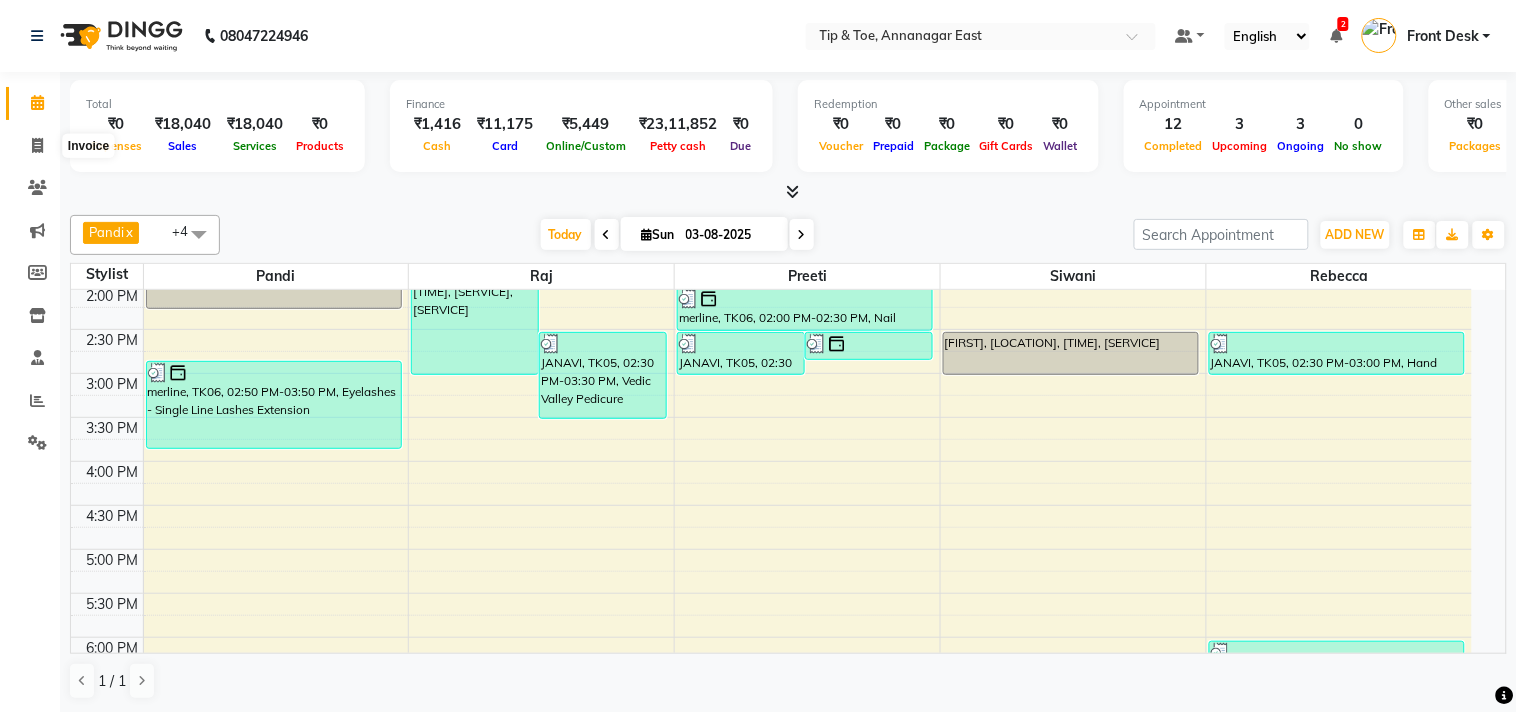 select on "5770" 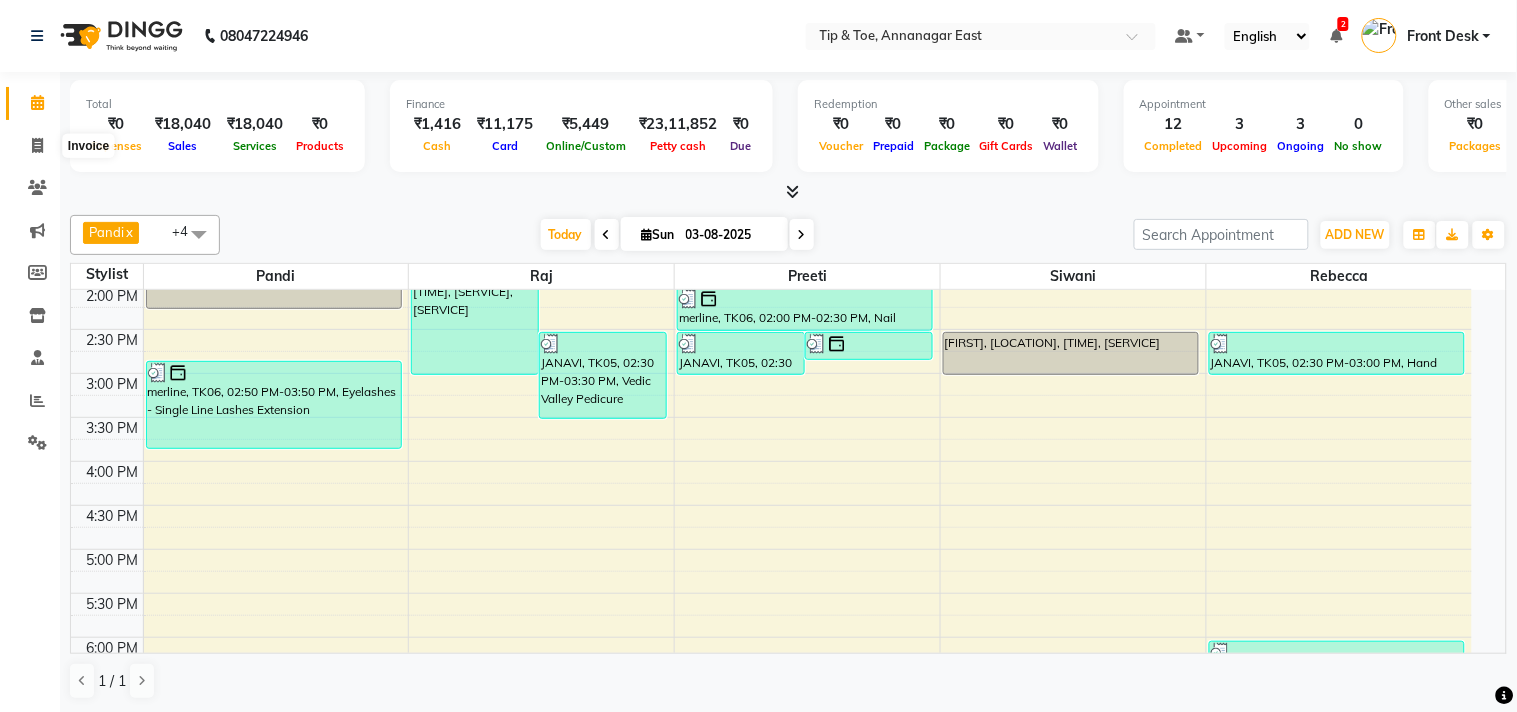 select on "service" 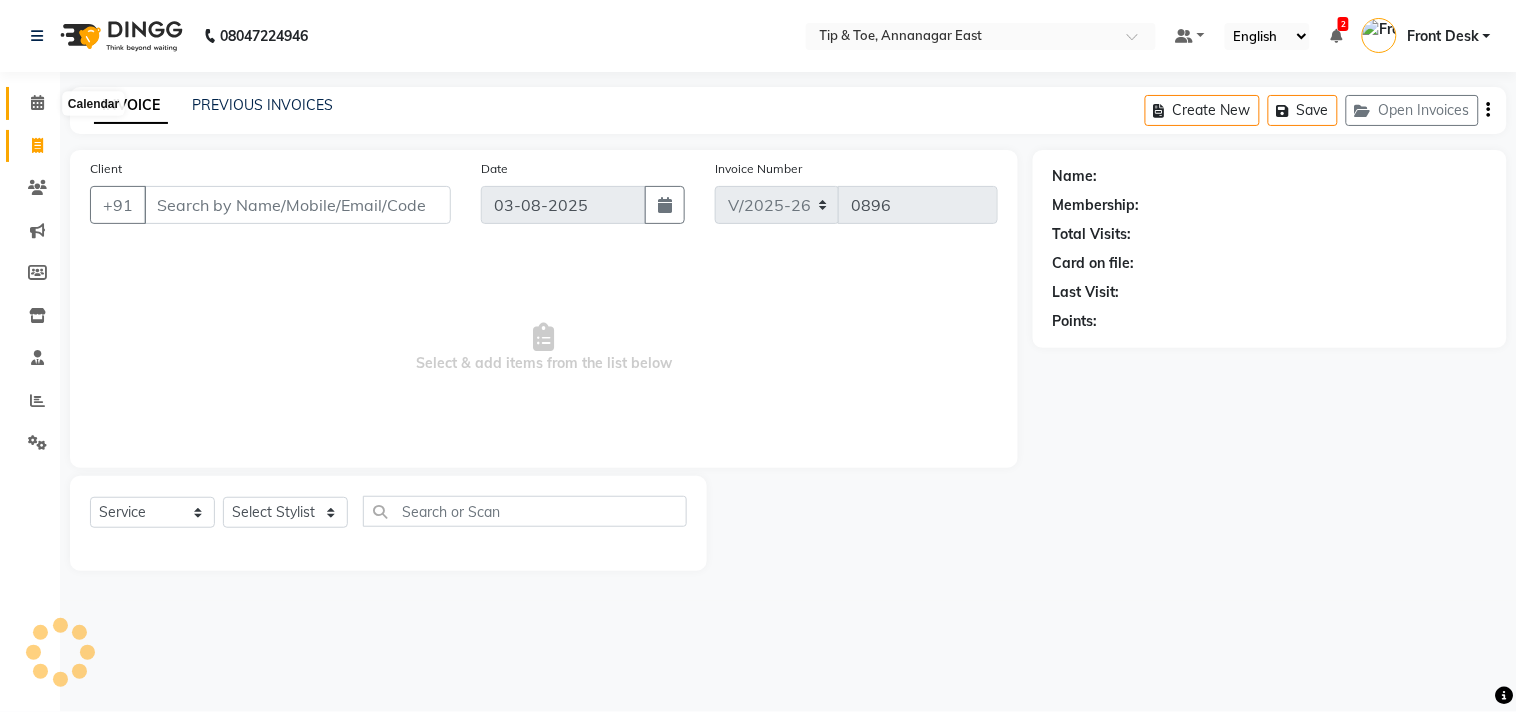 click 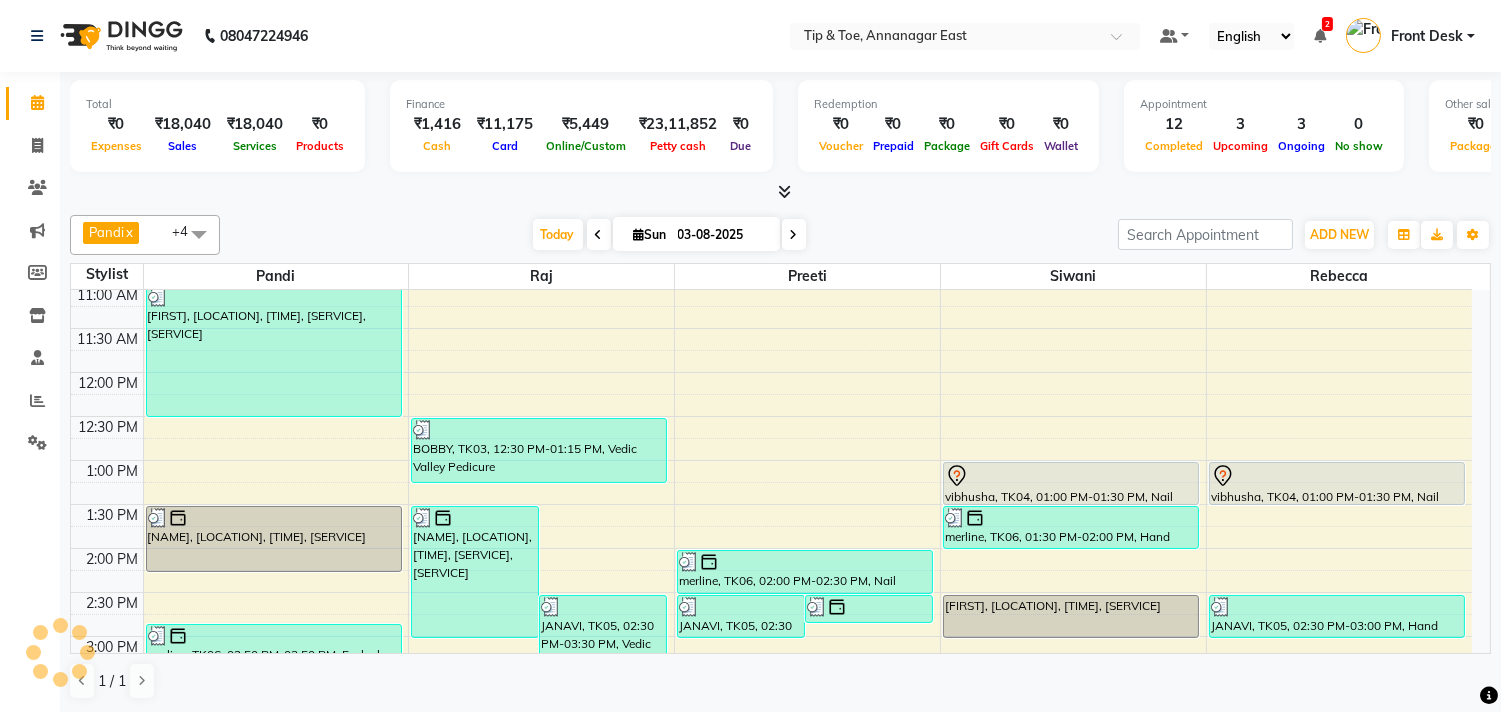 scroll, scrollTop: 444, scrollLeft: 0, axis: vertical 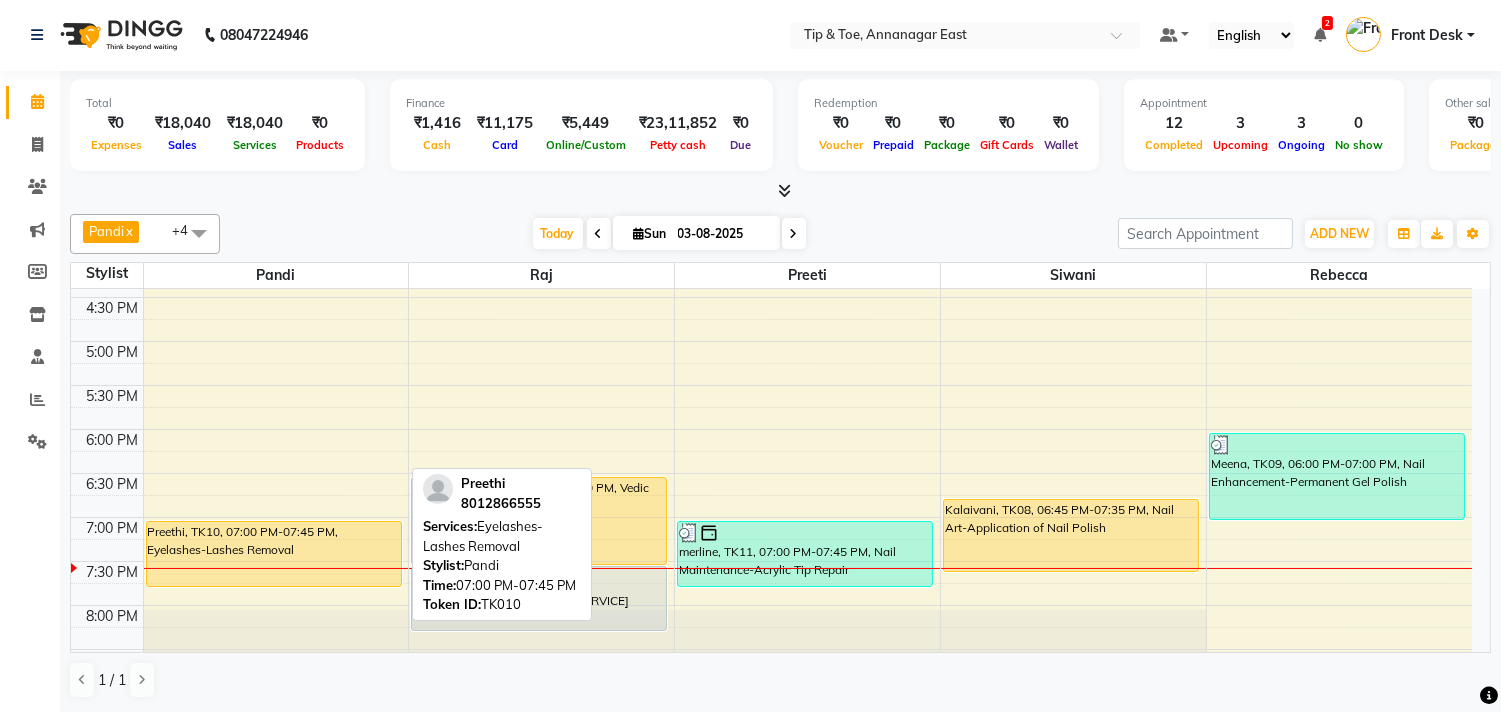 click on "Preethi, TK10, 07:00 PM-07:45 PM, Eyelashes-Lashes Removal" at bounding box center (274, 554) 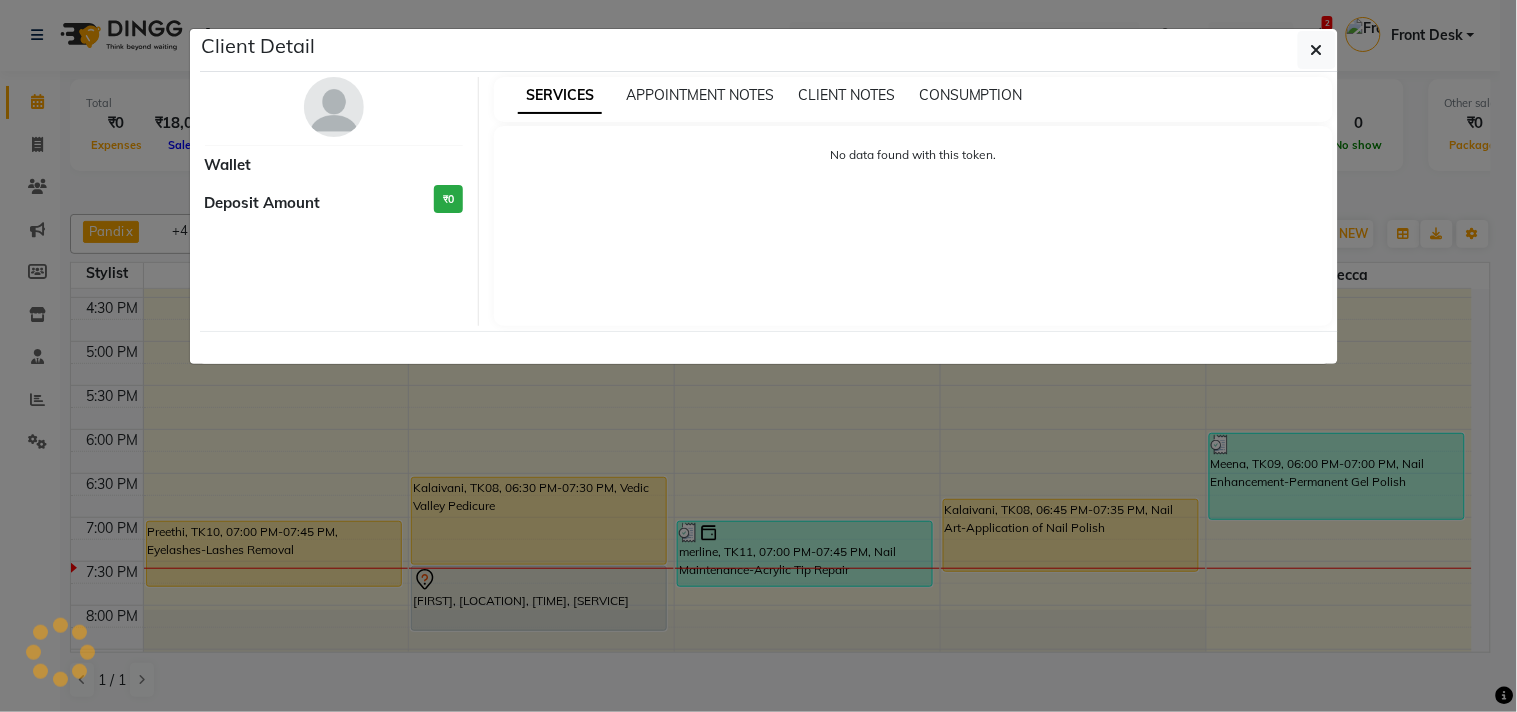 select on "1" 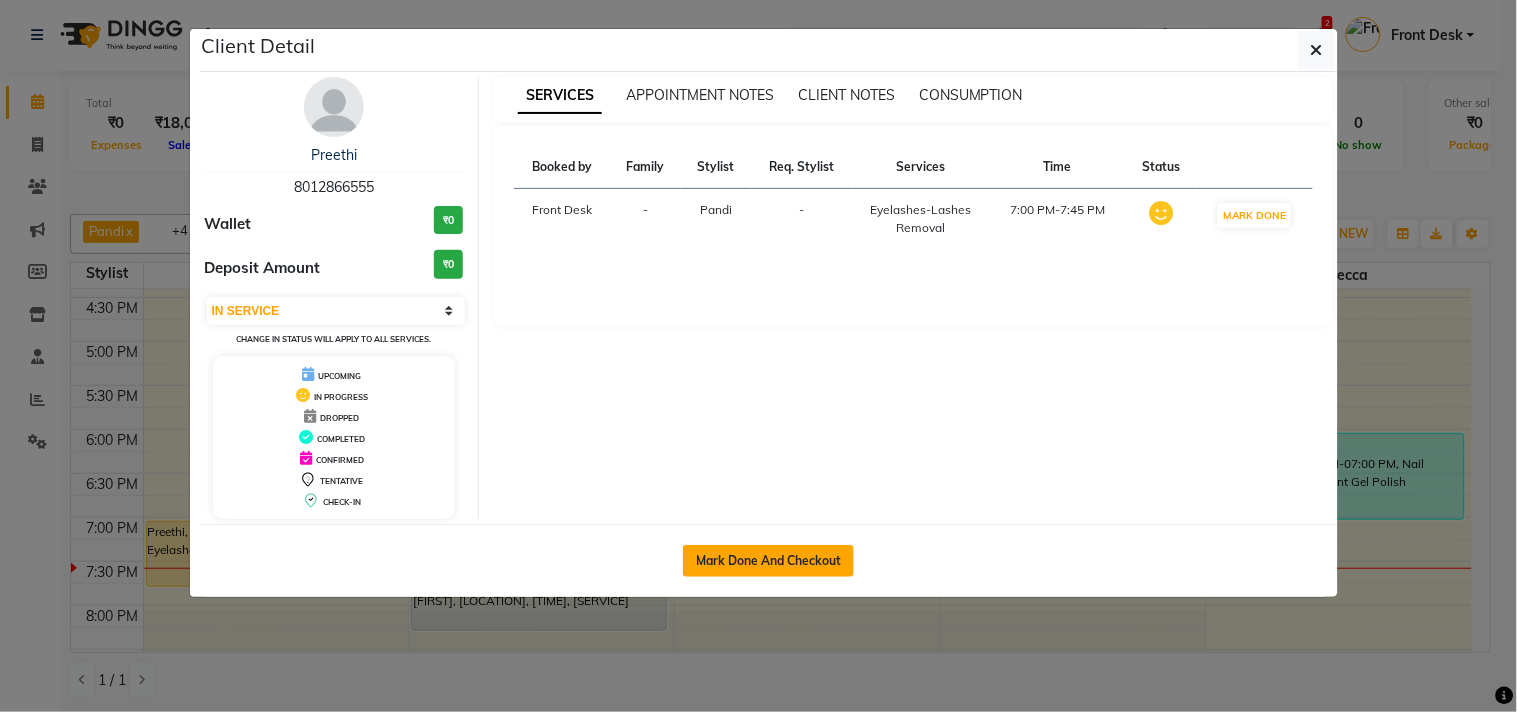 click on "Mark Done And Checkout" 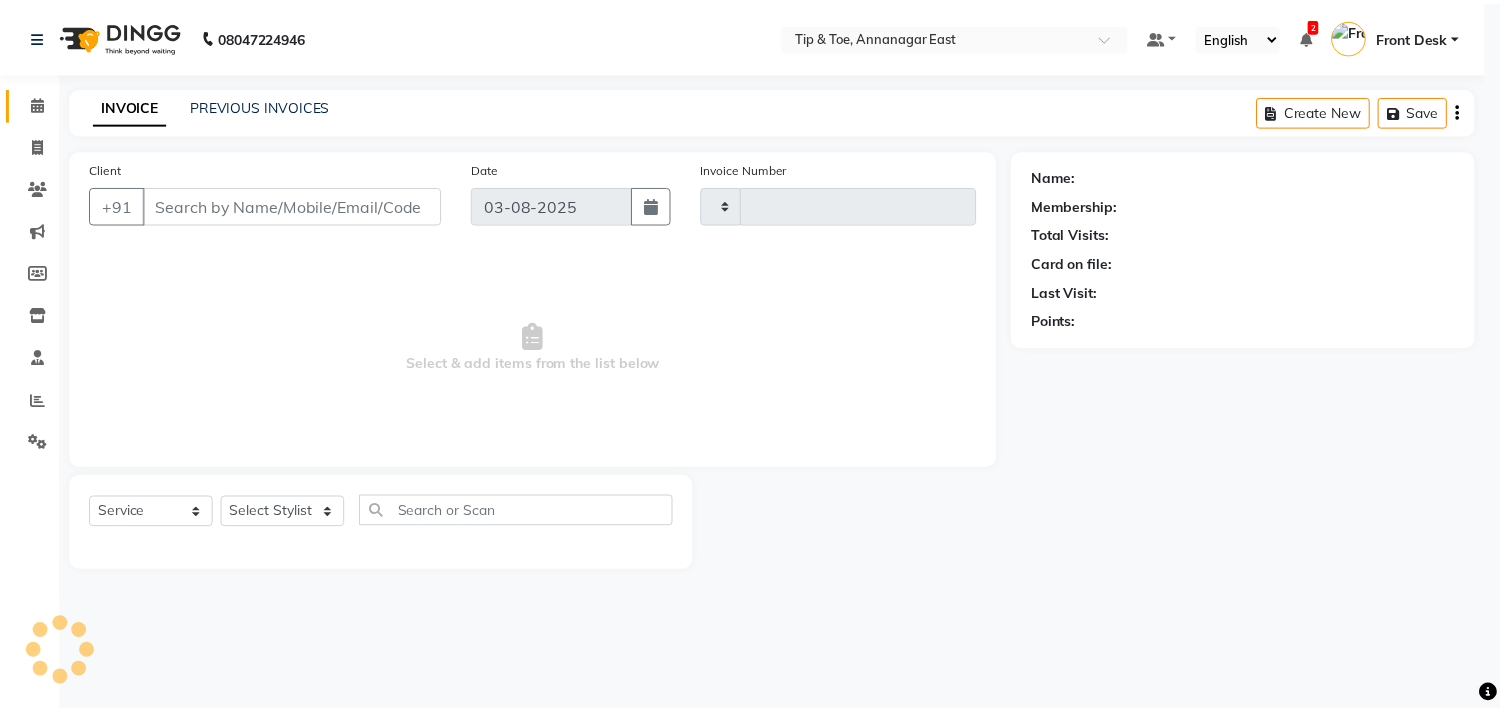 scroll, scrollTop: 0, scrollLeft: 0, axis: both 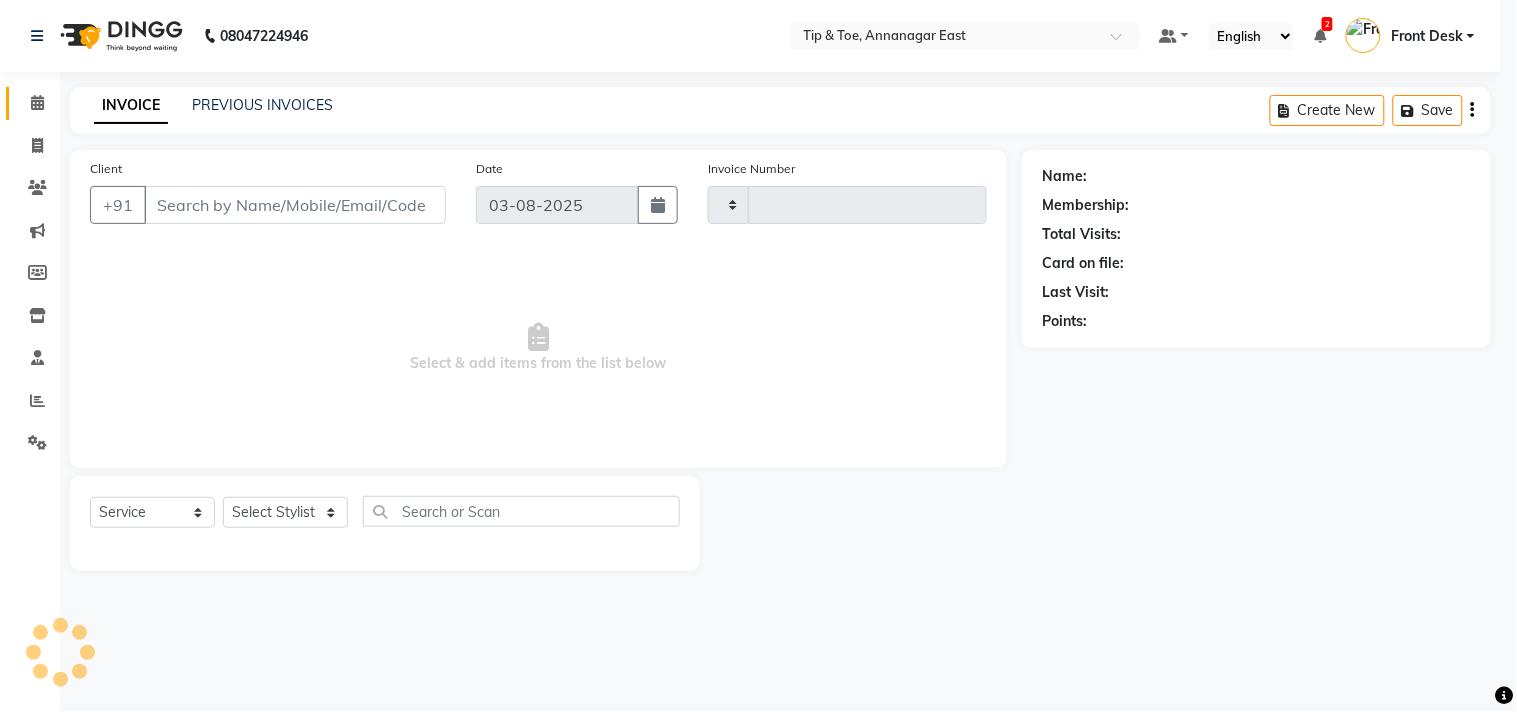 type on "0896" 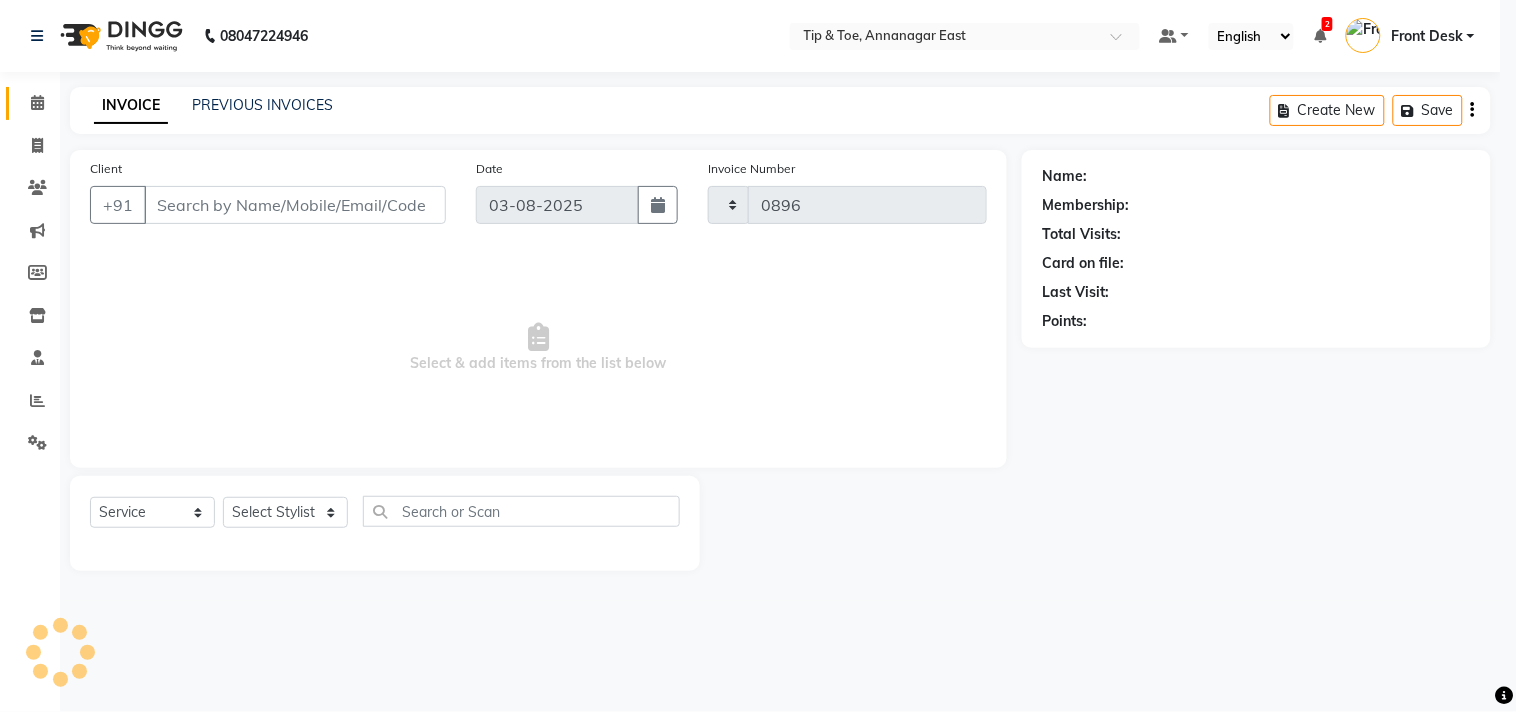 select on "5770" 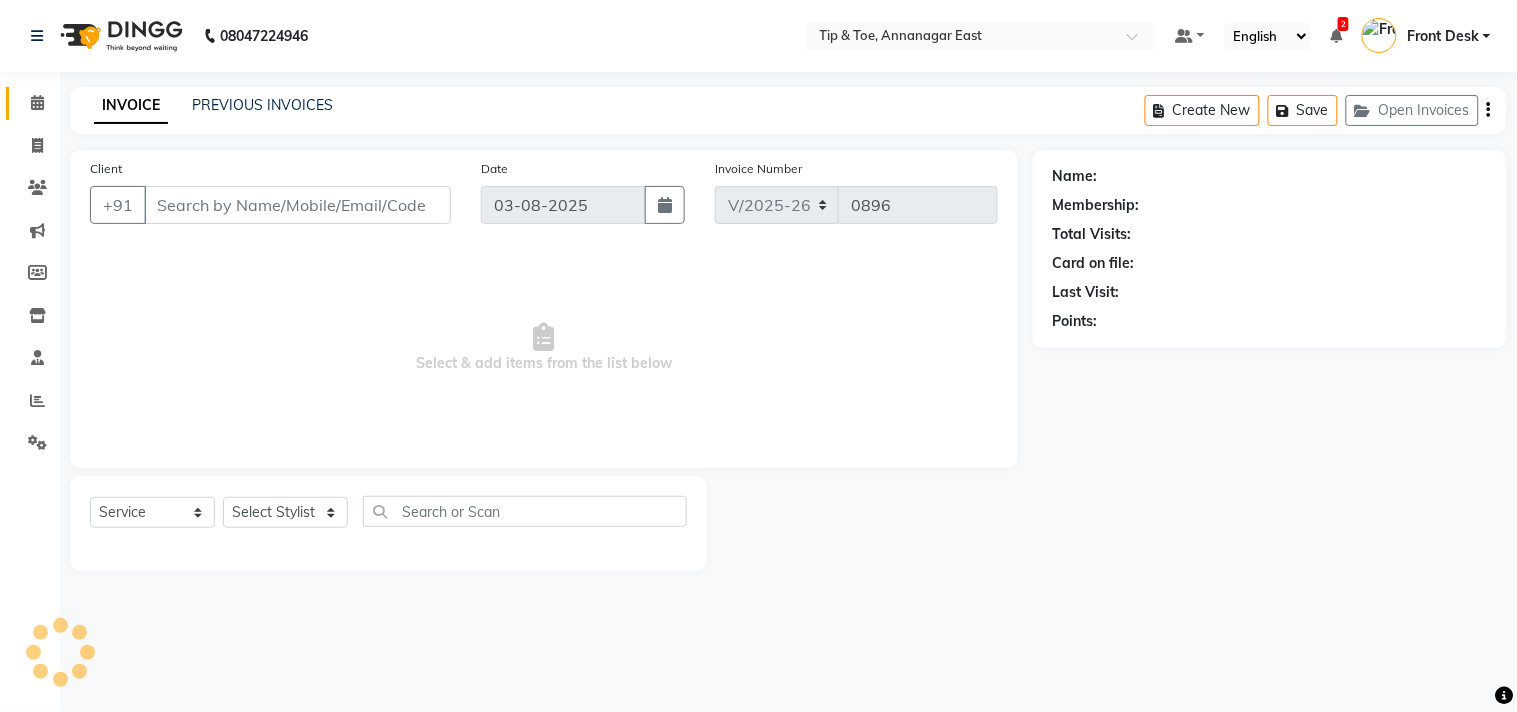 type on "8012866555" 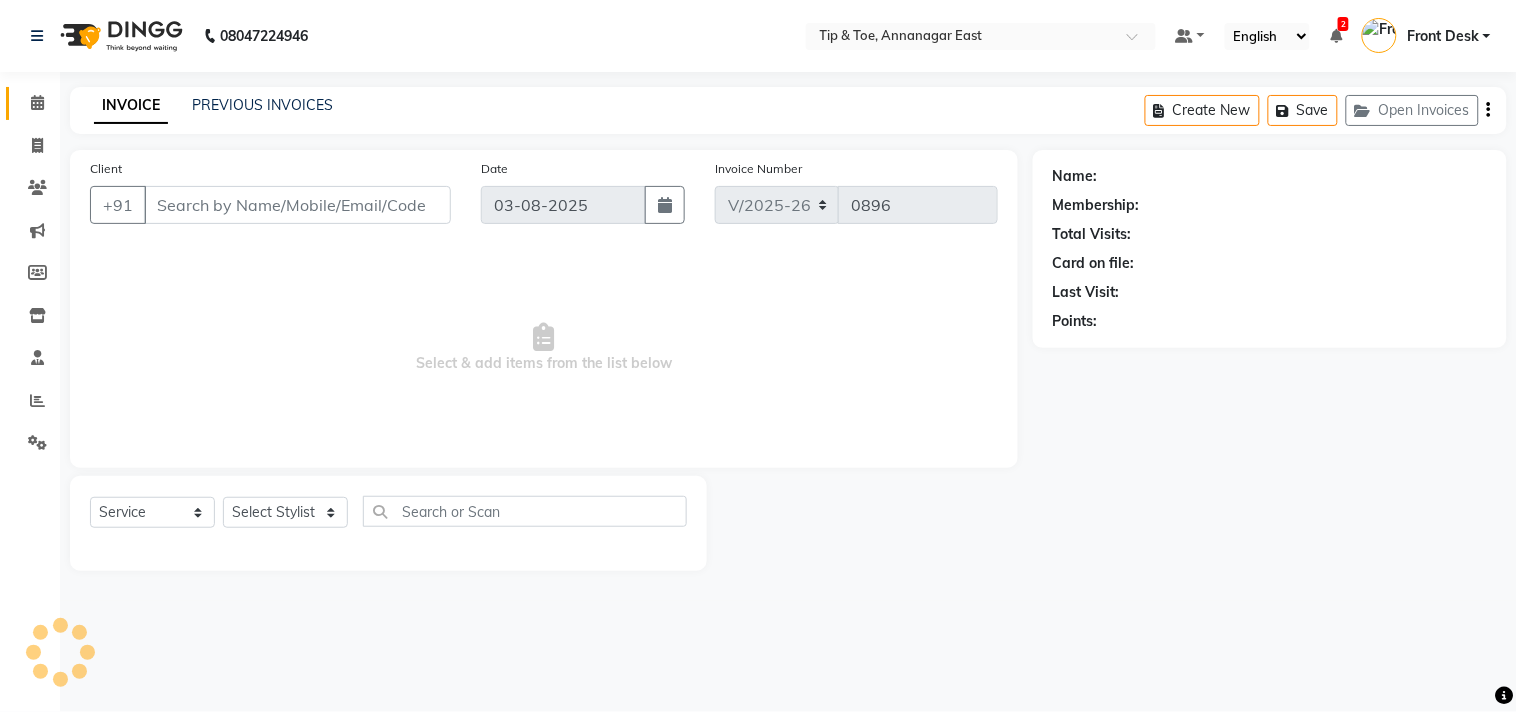 select on "39912" 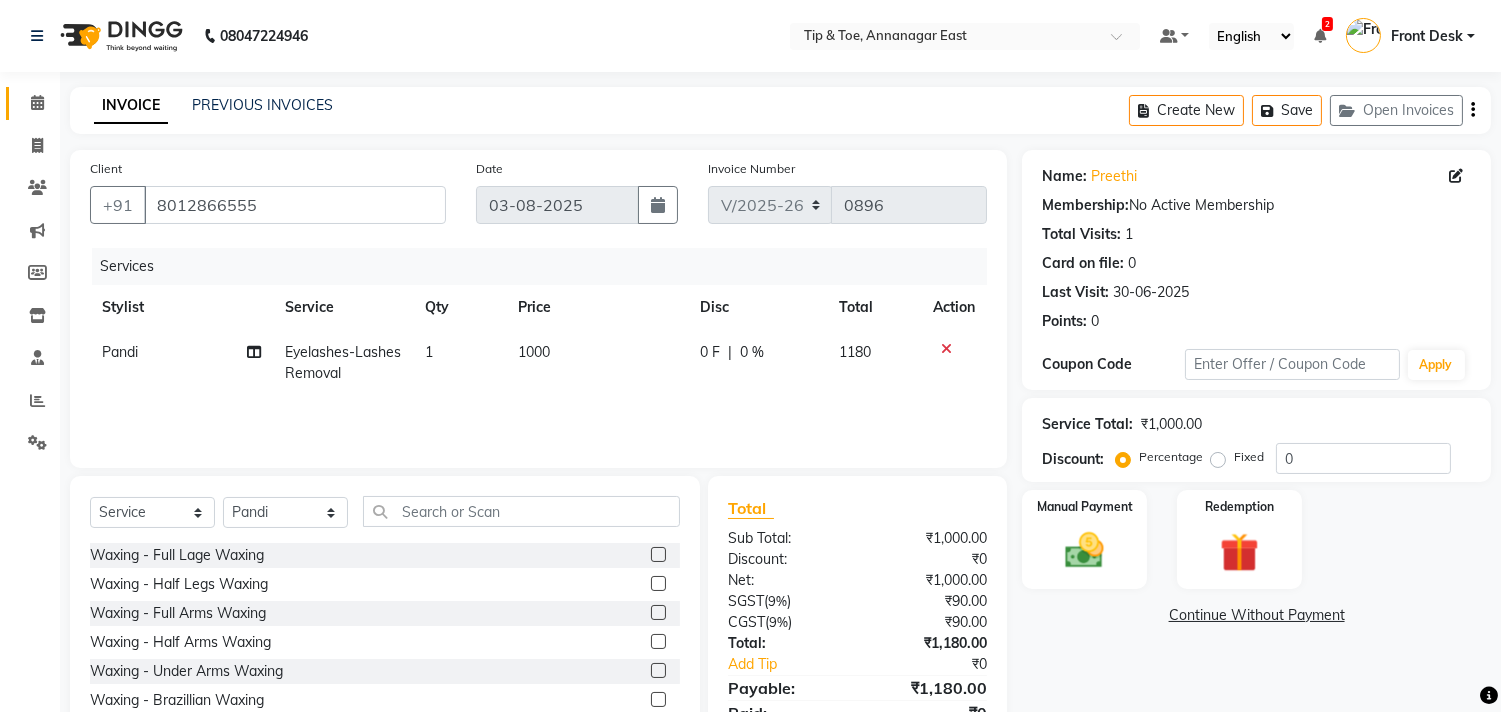 scroll, scrollTop: 88, scrollLeft: 0, axis: vertical 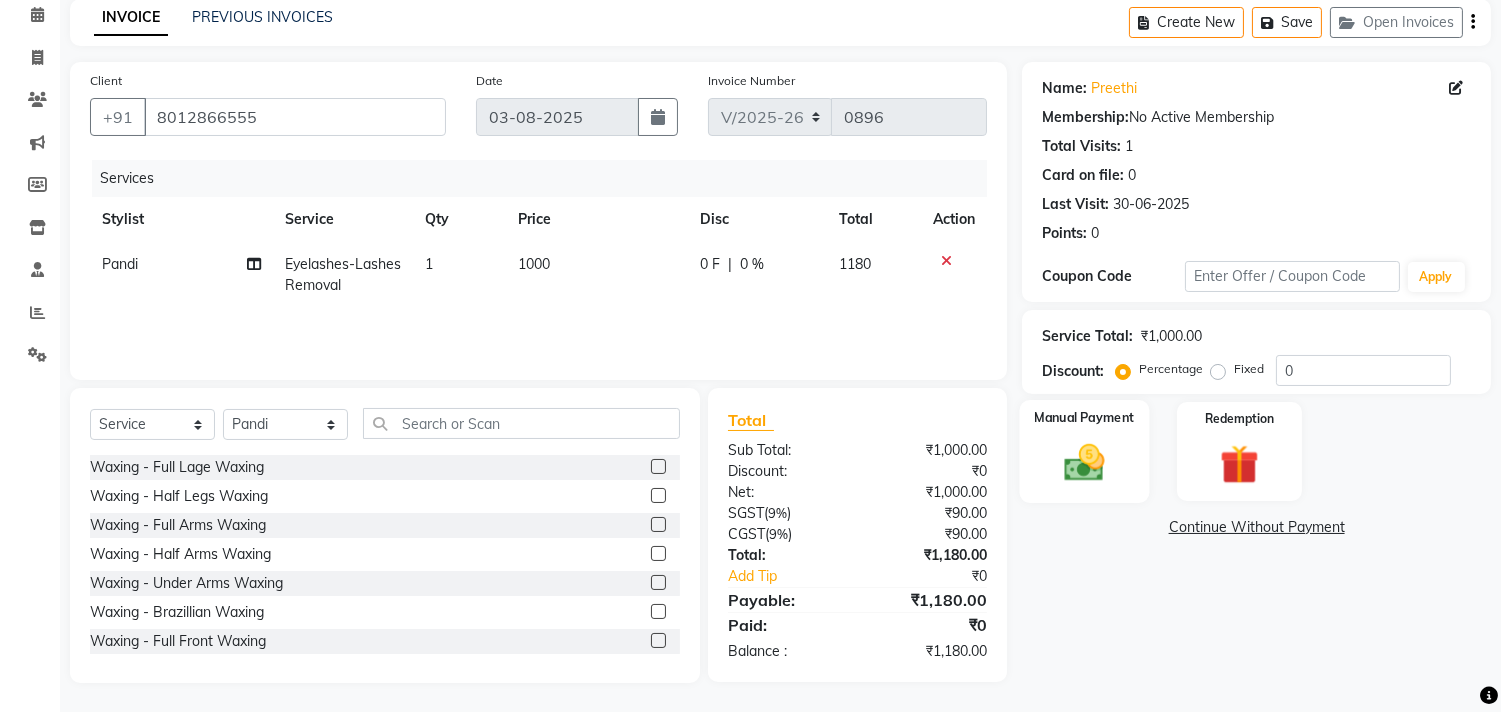 click 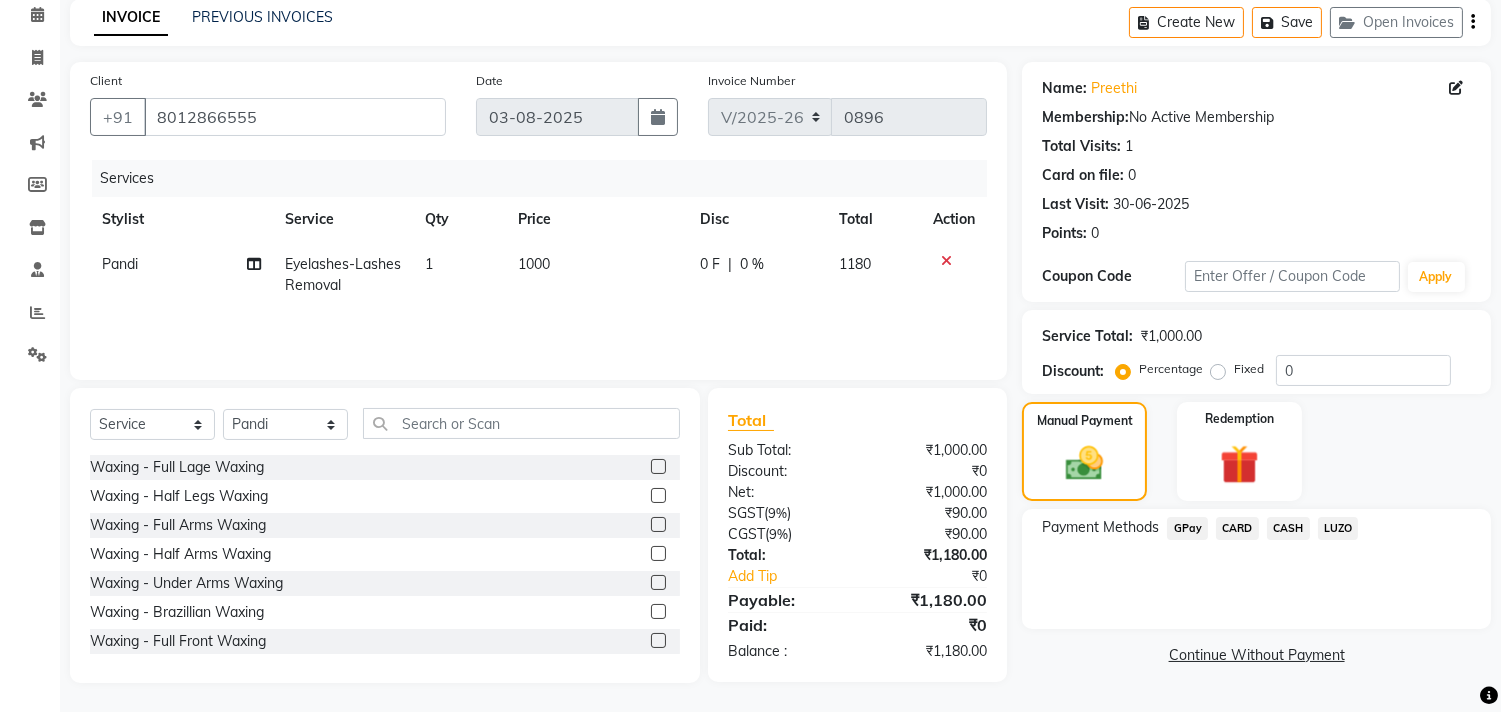 click on "CASH" 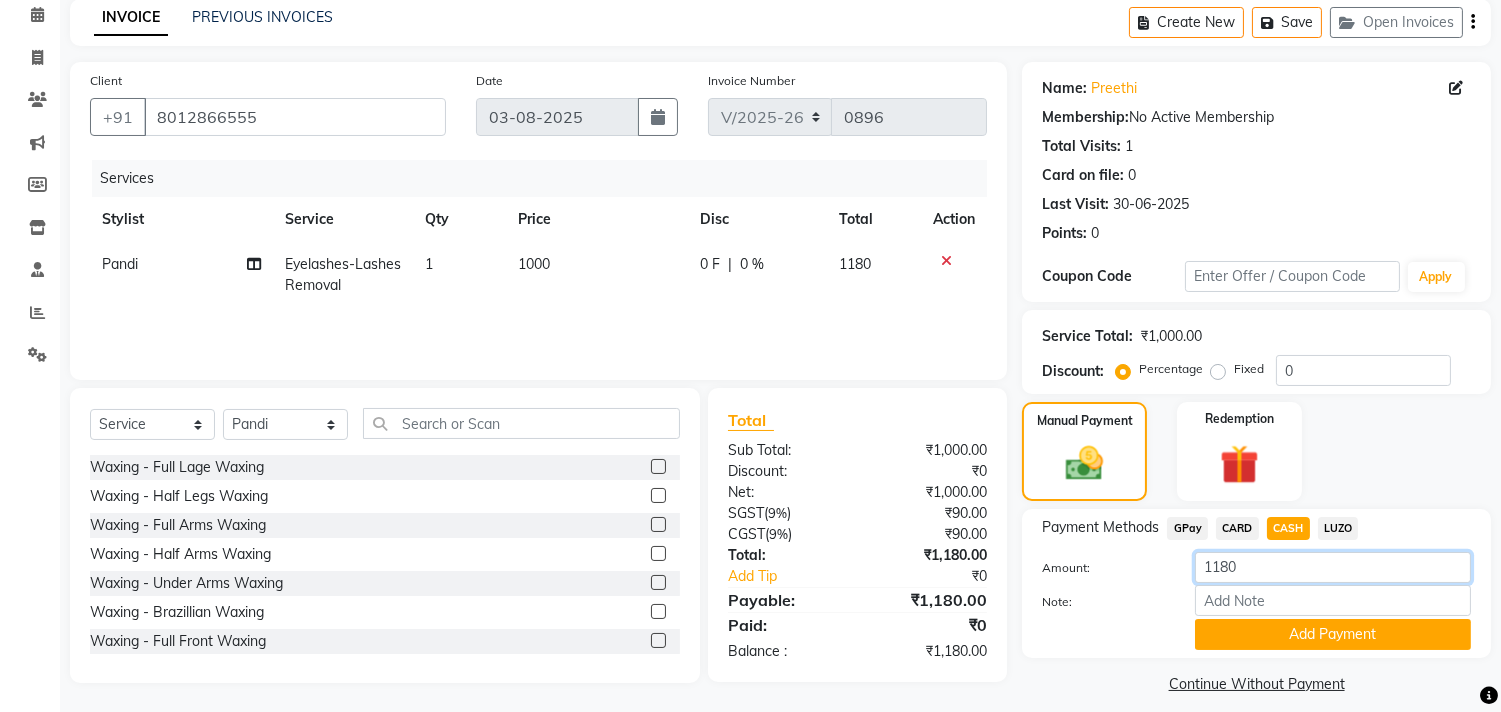 click on "1180" 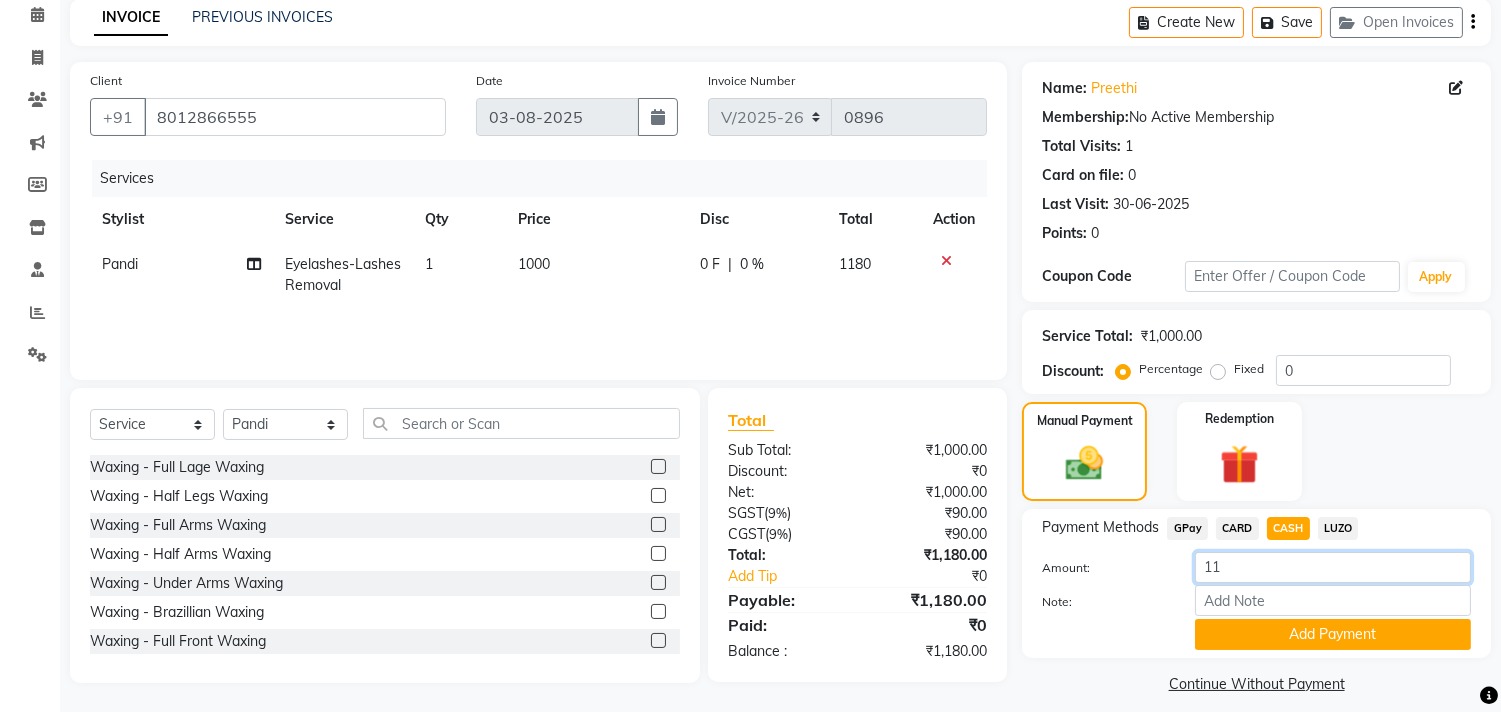 type on "1" 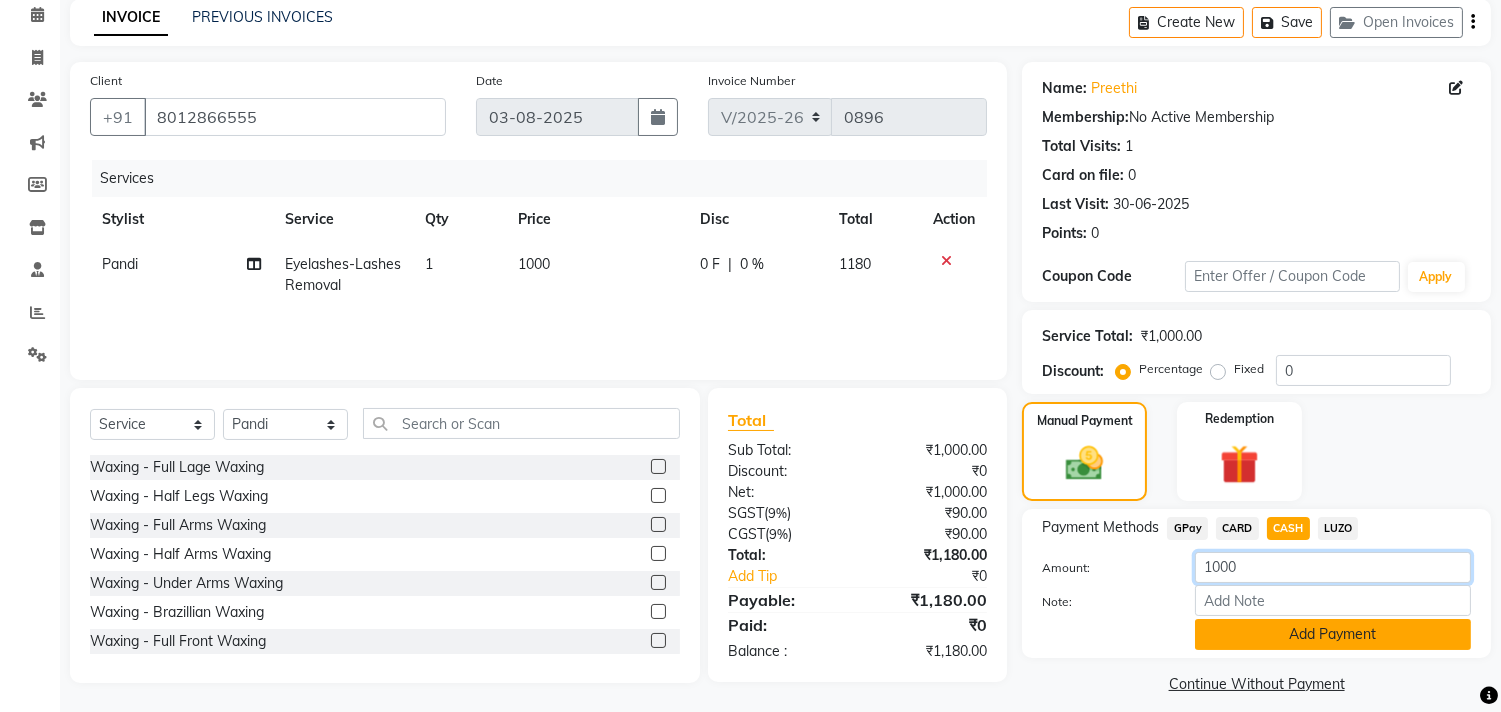 type on "1000" 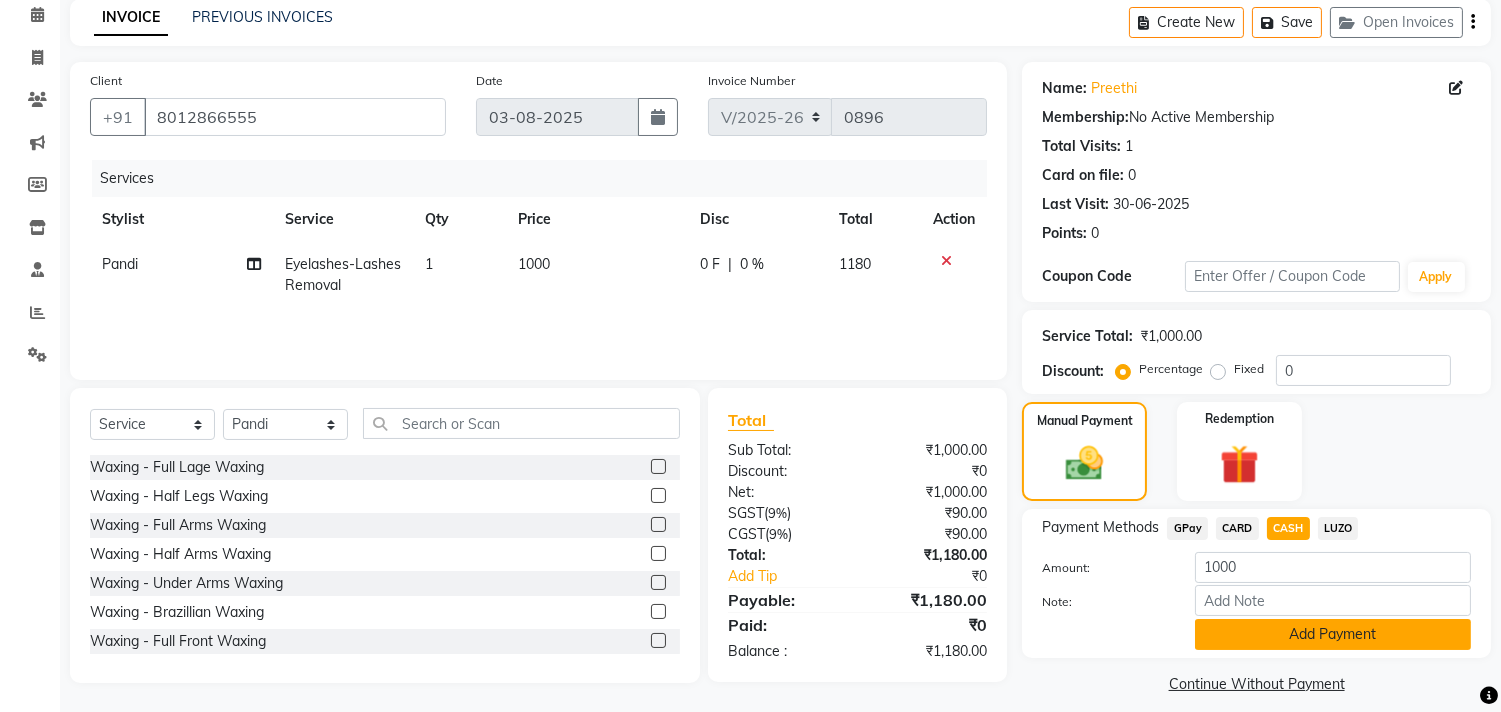 drag, startPoint x: 1306, startPoint y: 634, endPoint x: 1316, endPoint y: 633, distance: 10.049875 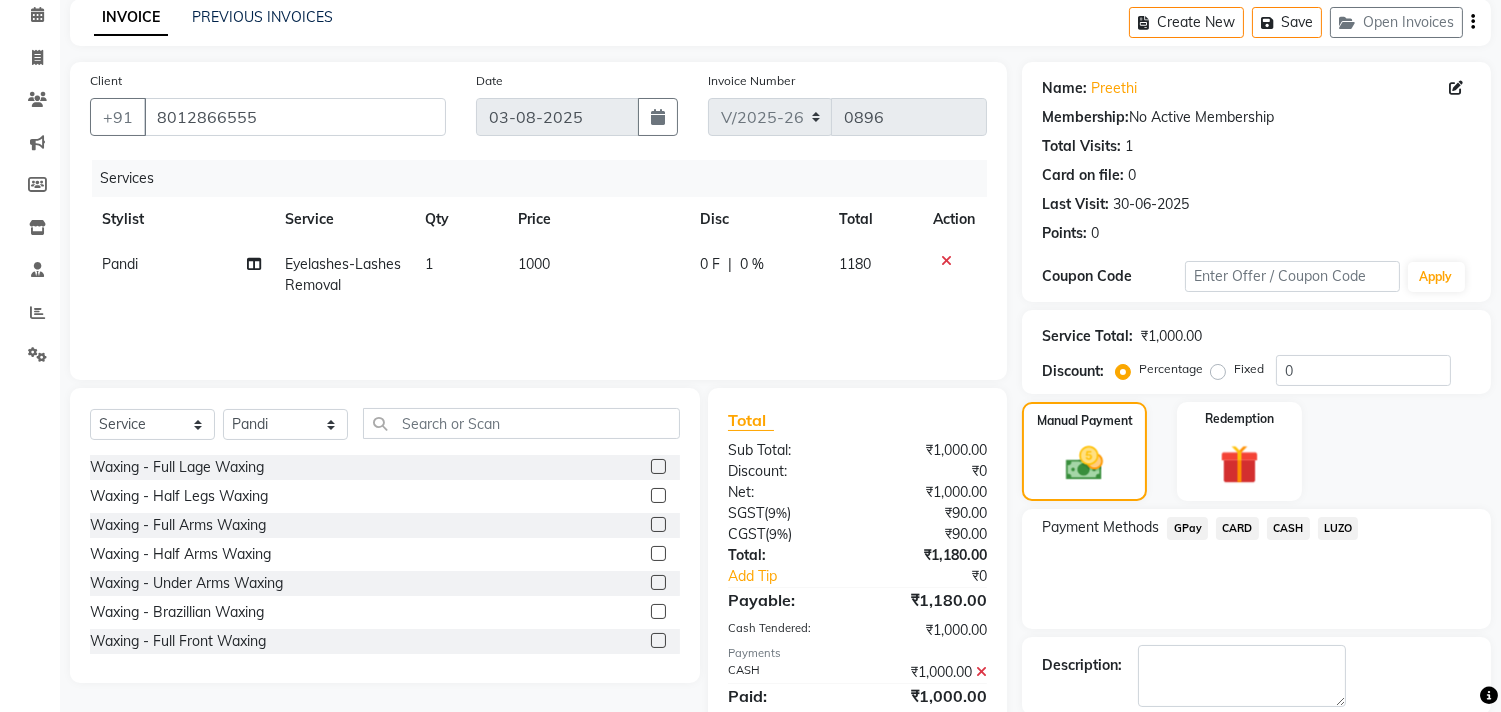 click on "GPay" 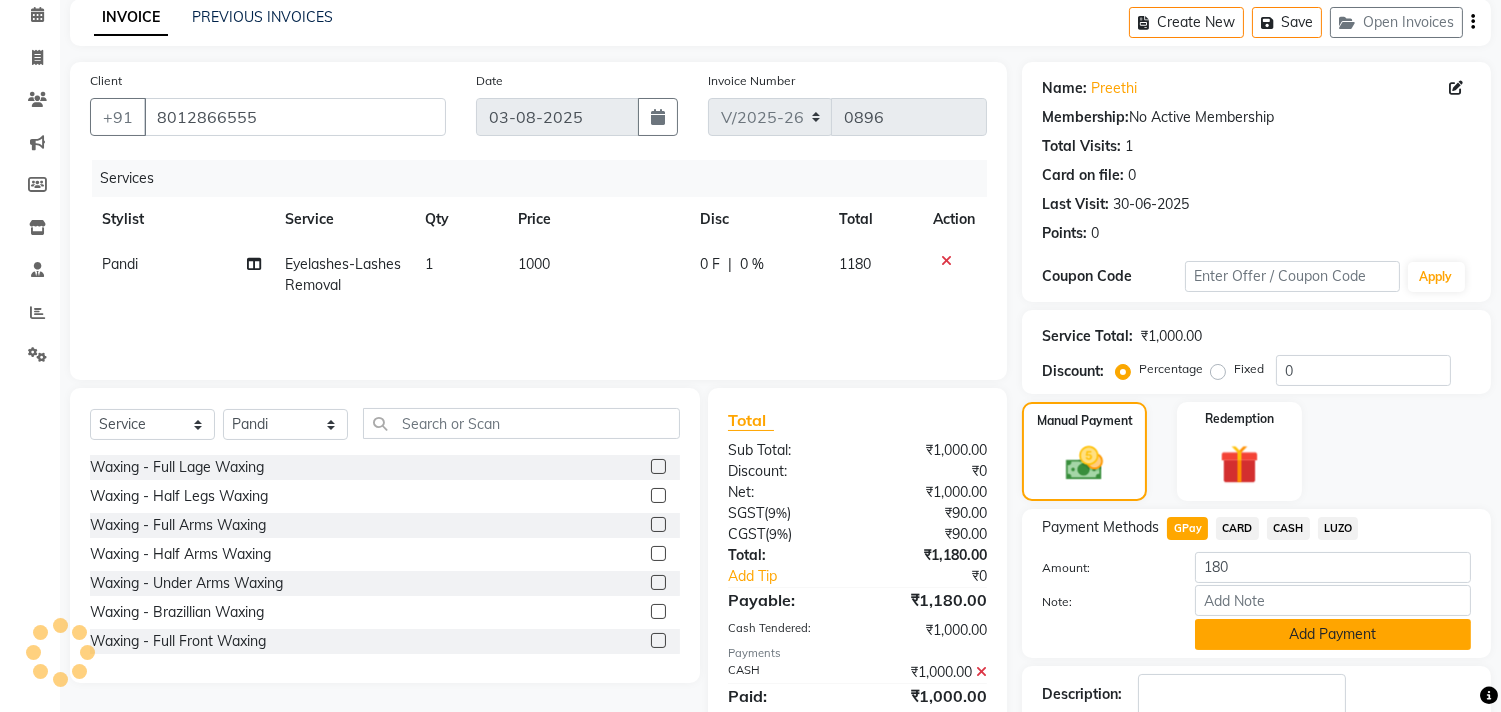 click on "Add Payment" 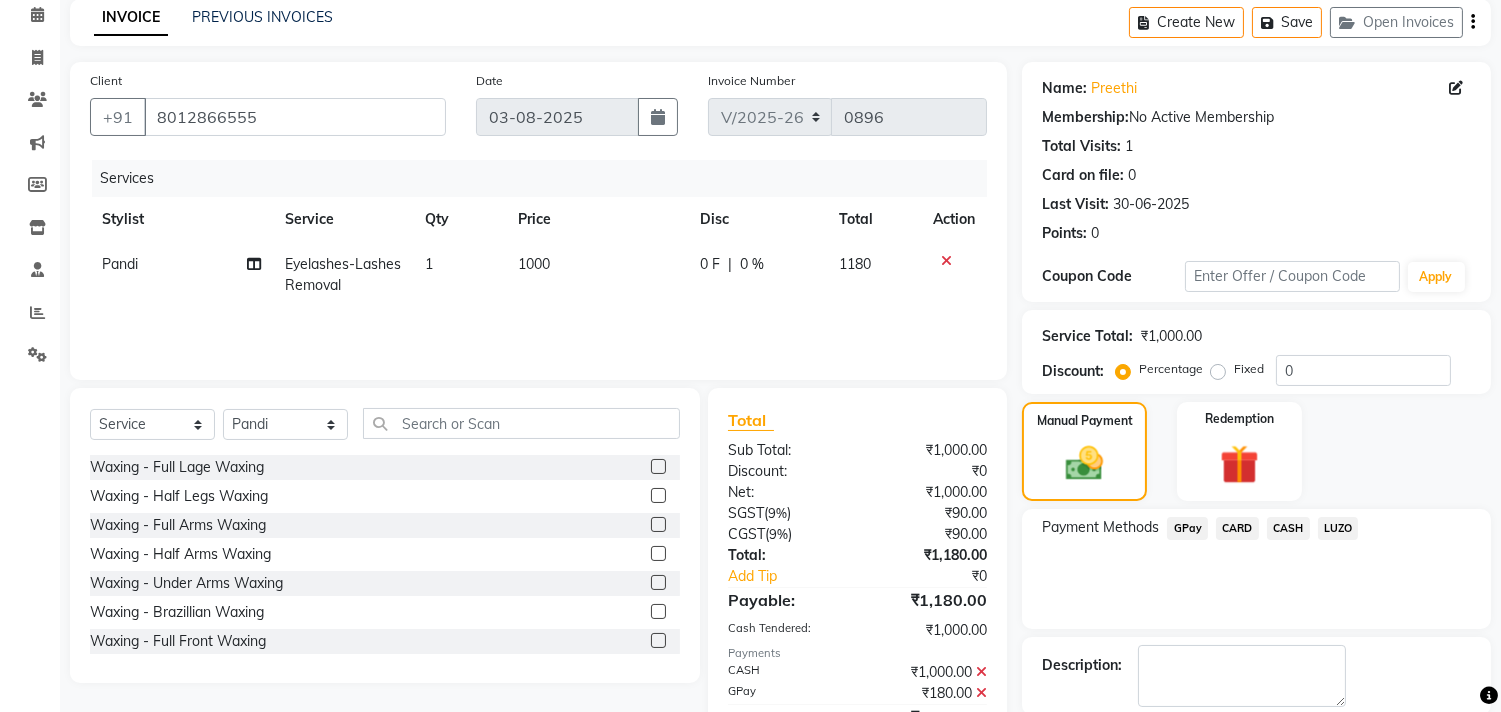 scroll, scrollTop: 187, scrollLeft: 0, axis: vertical 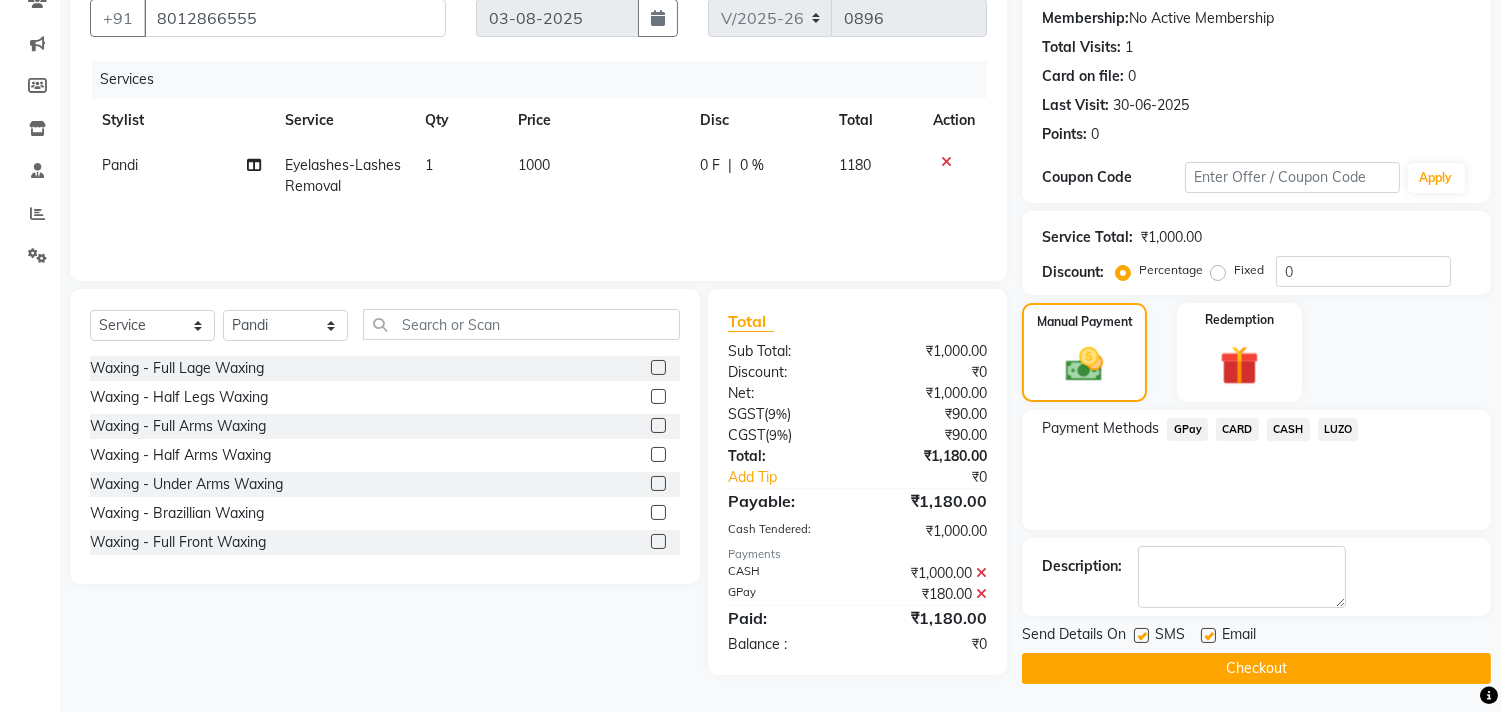 click on "Checkout" 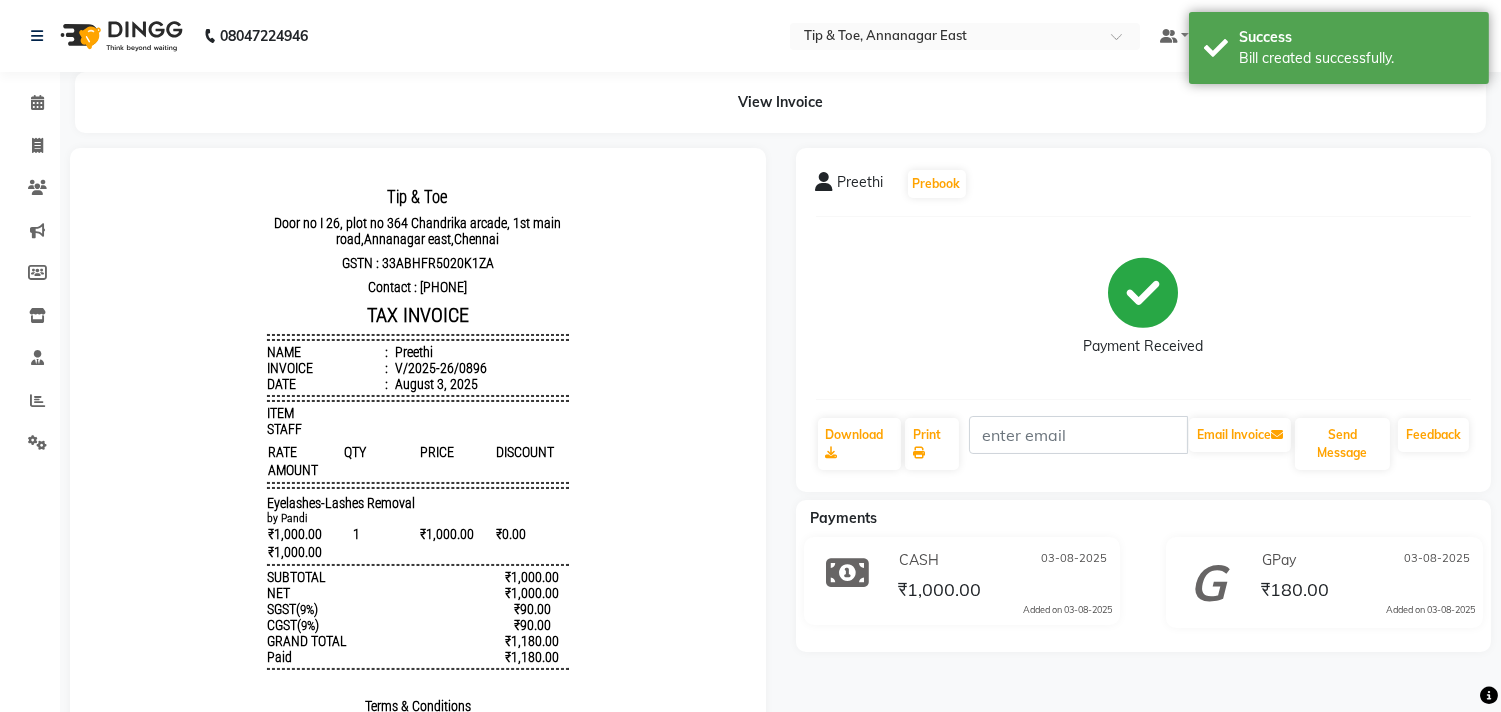 scroll, scrollTop: 0, scrollLeft: 0, axis: both 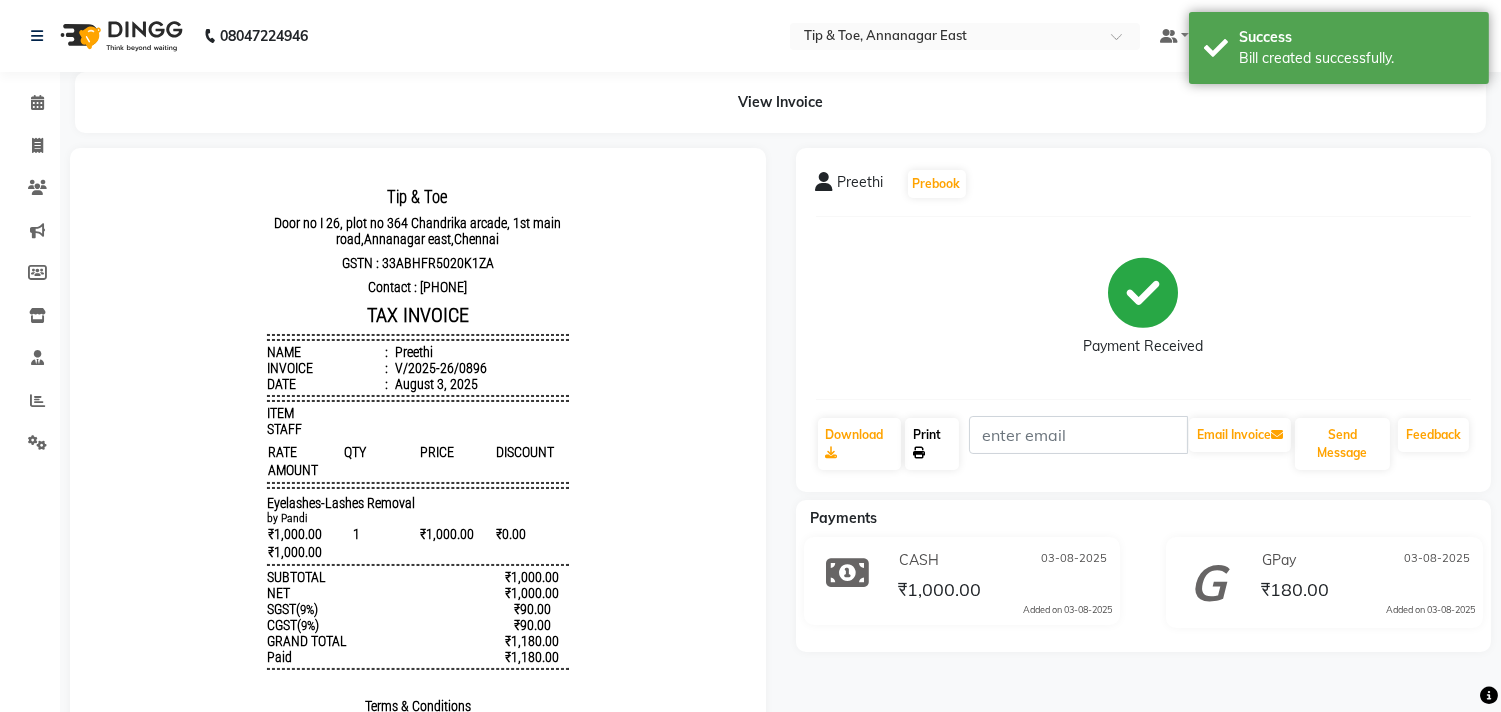 click on "Print" 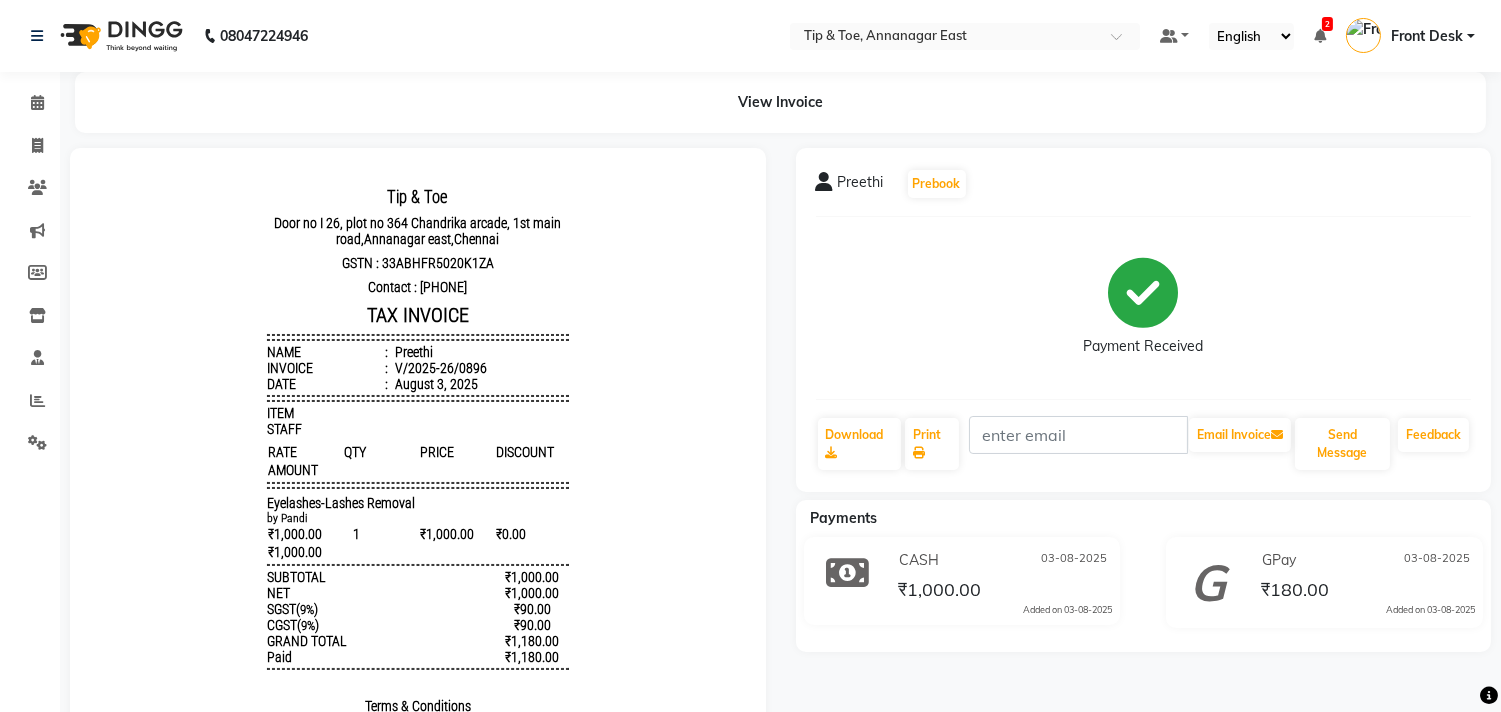 click on "Payment Received" 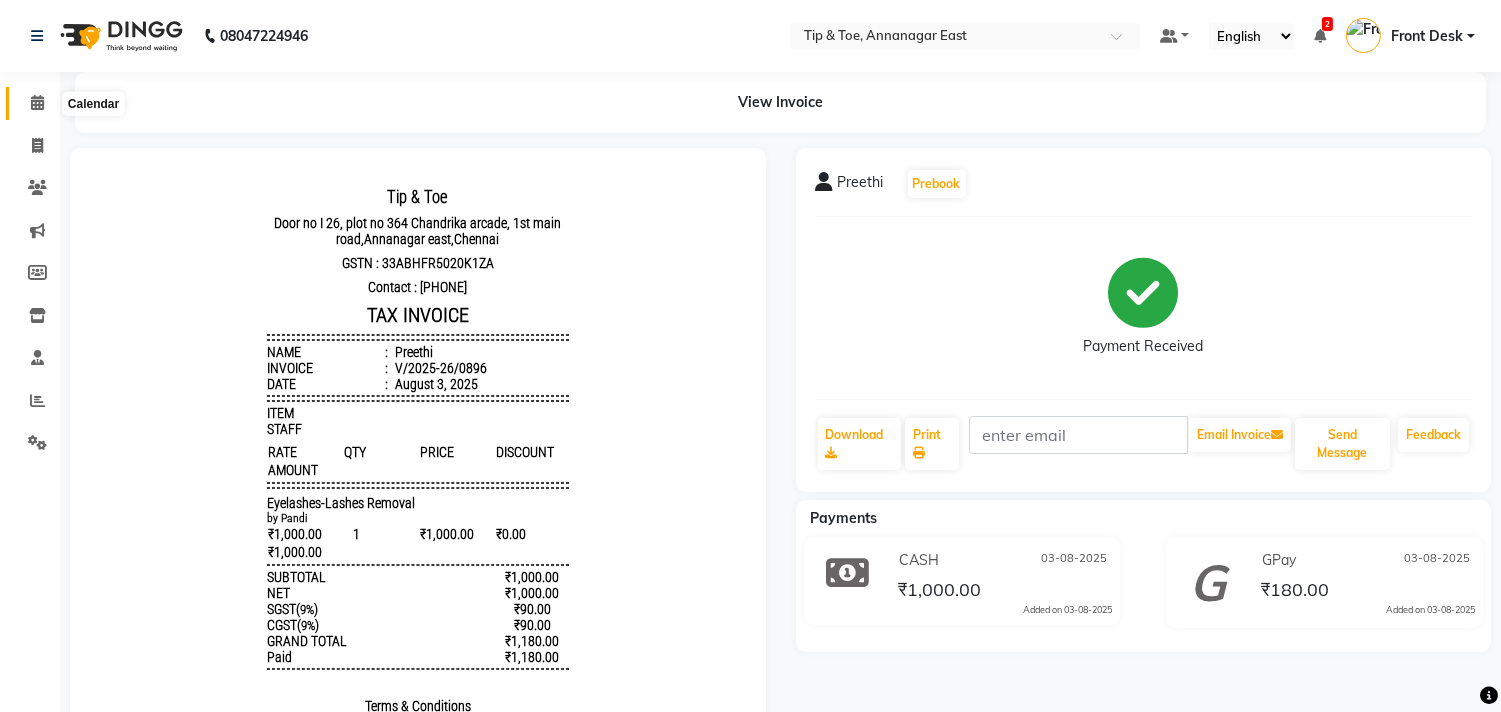 click 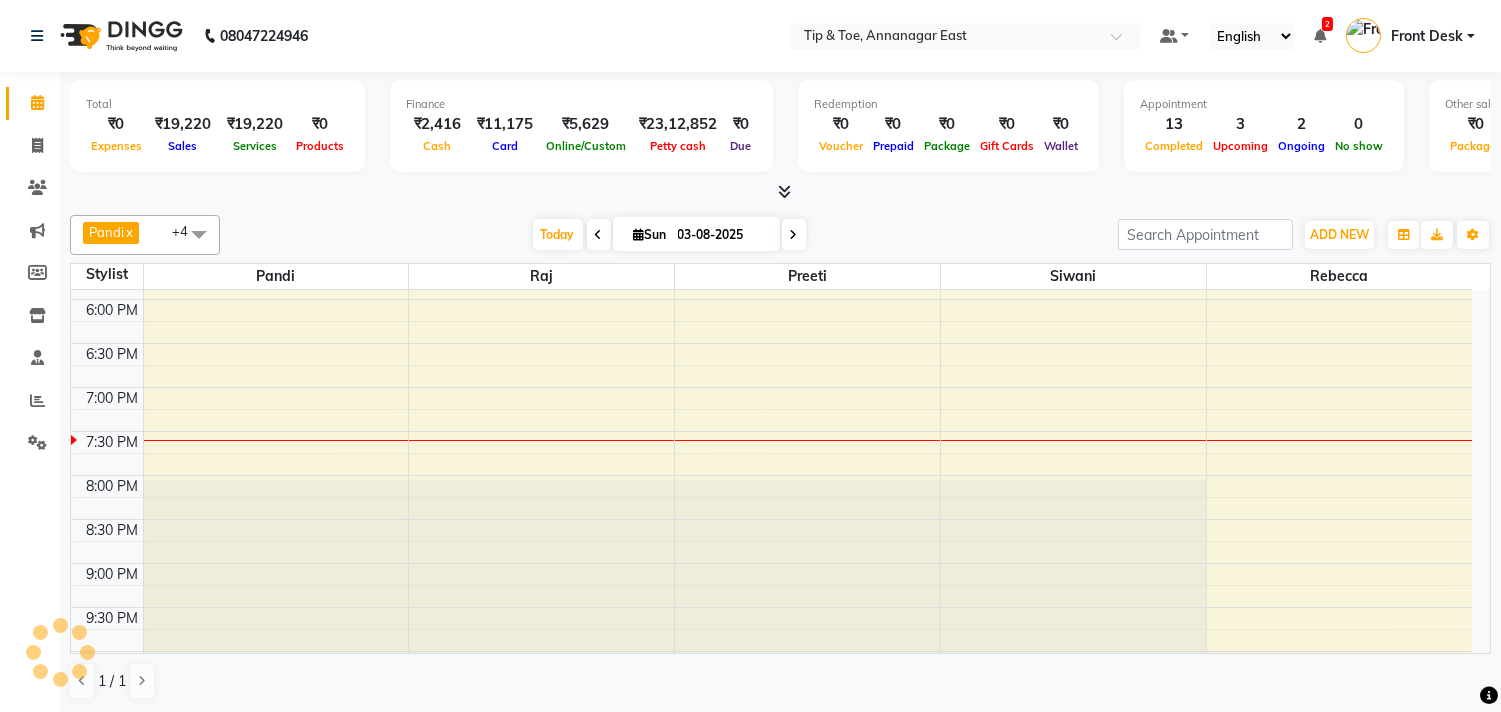 scroll, scrollTop: 873, scrollLeft: 0, axis: vertical 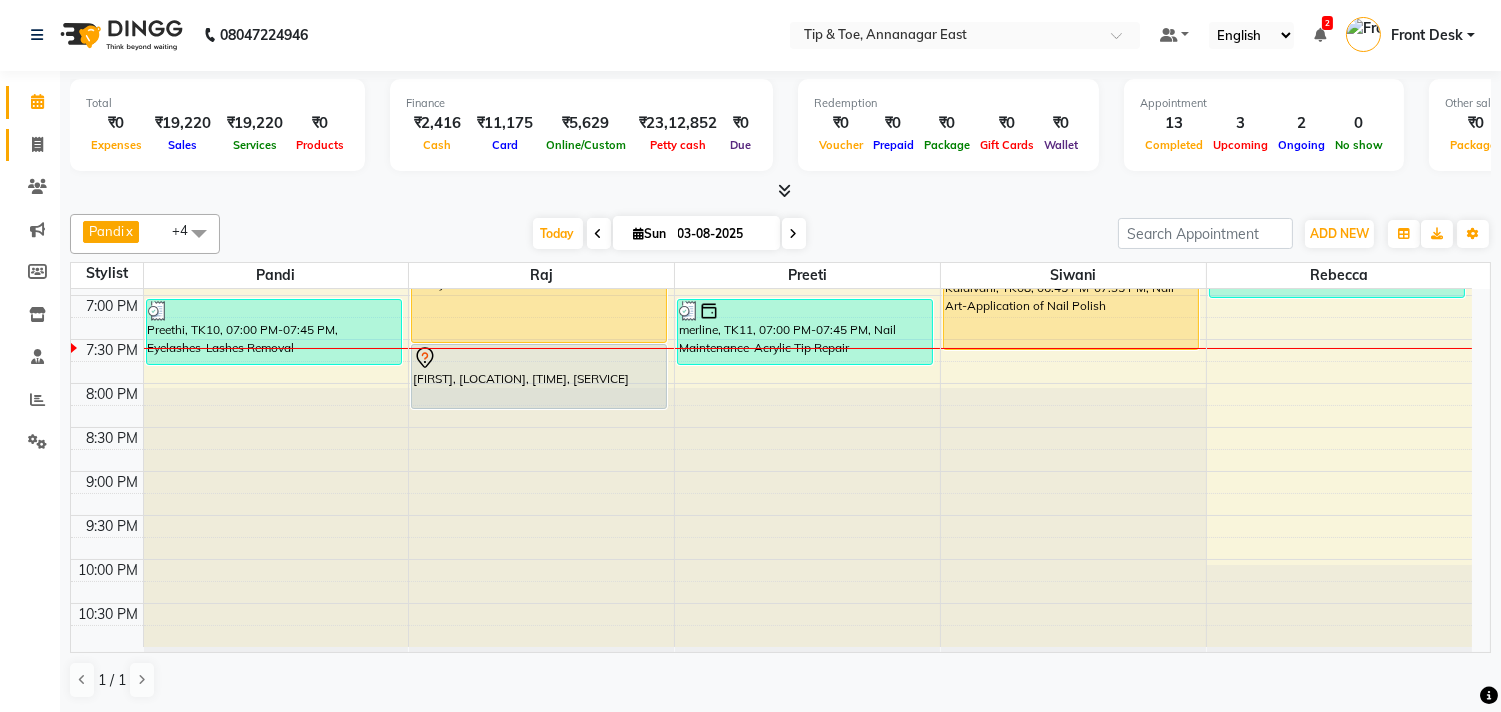 click on "Invoice" 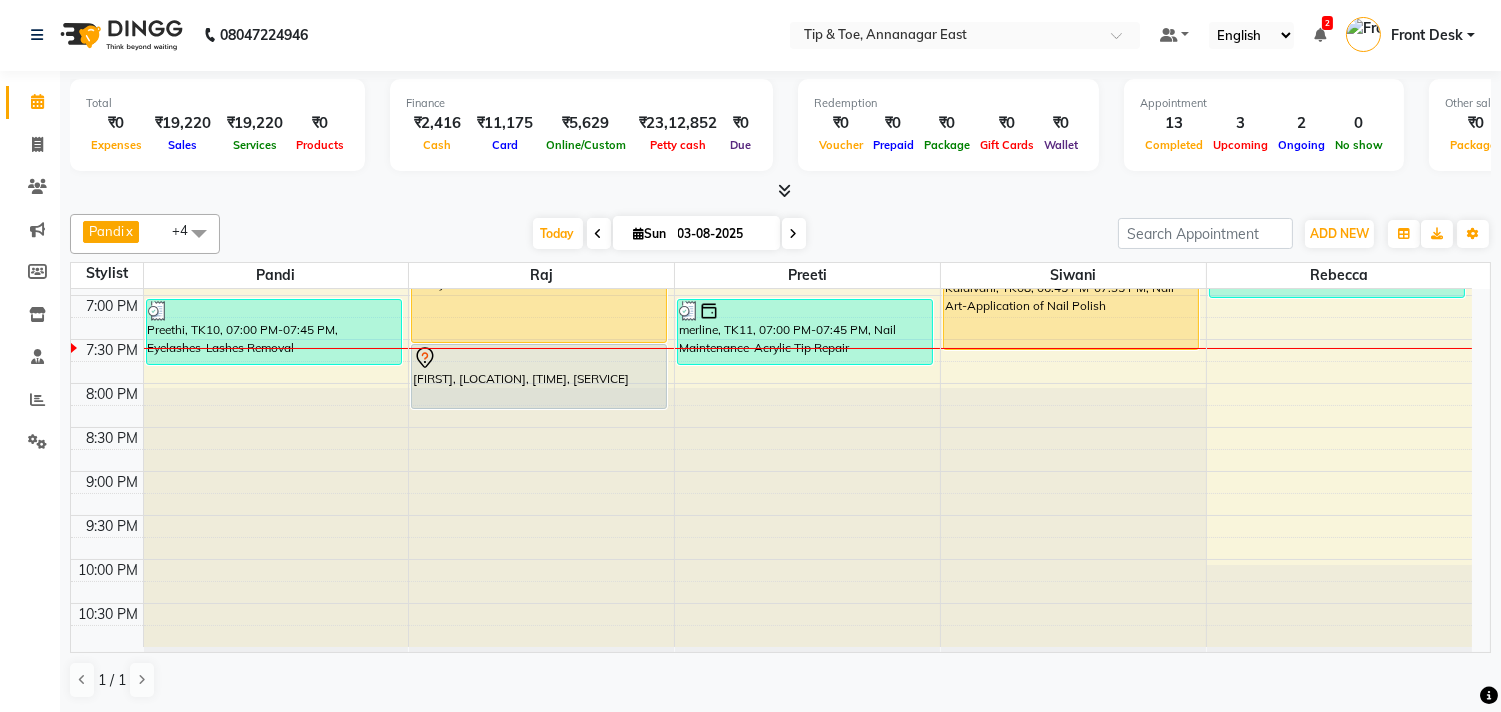 select on "service" 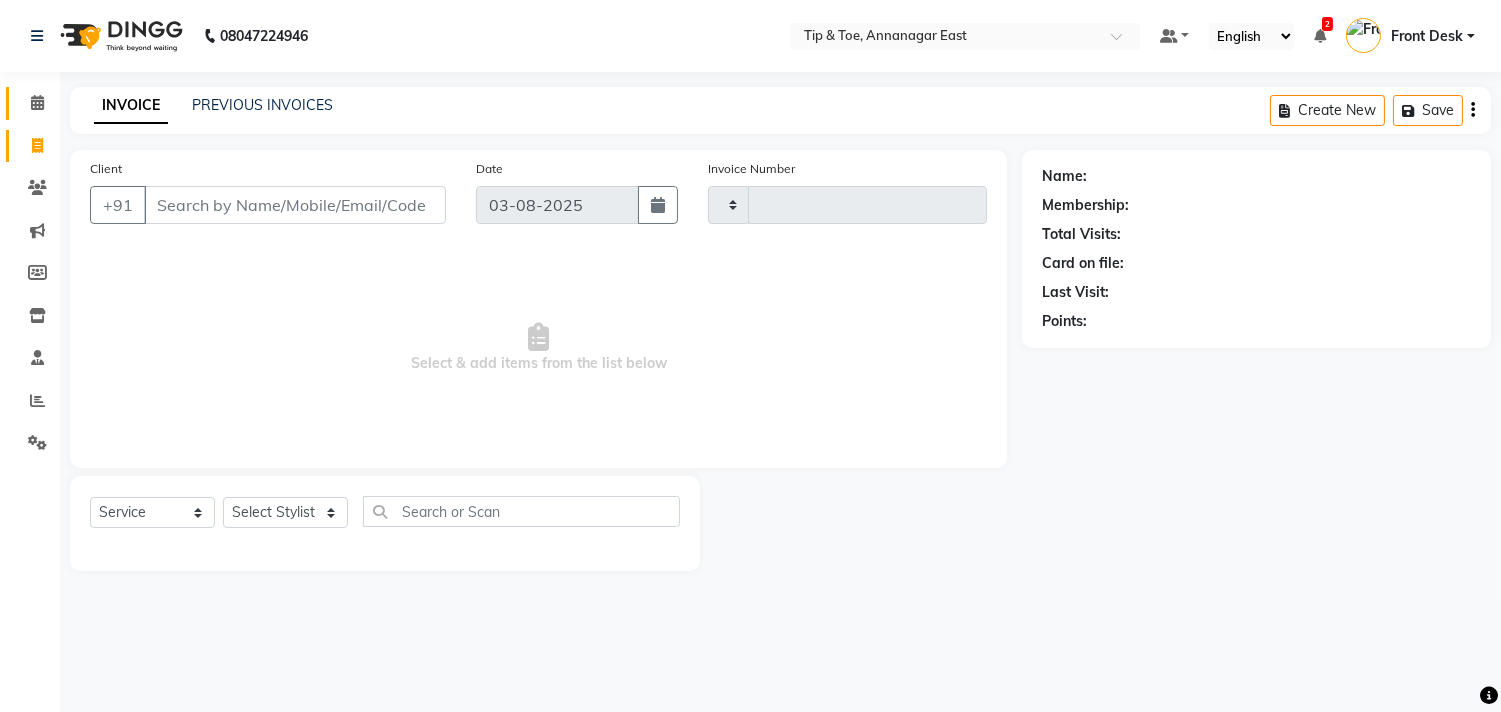 type on "0897" 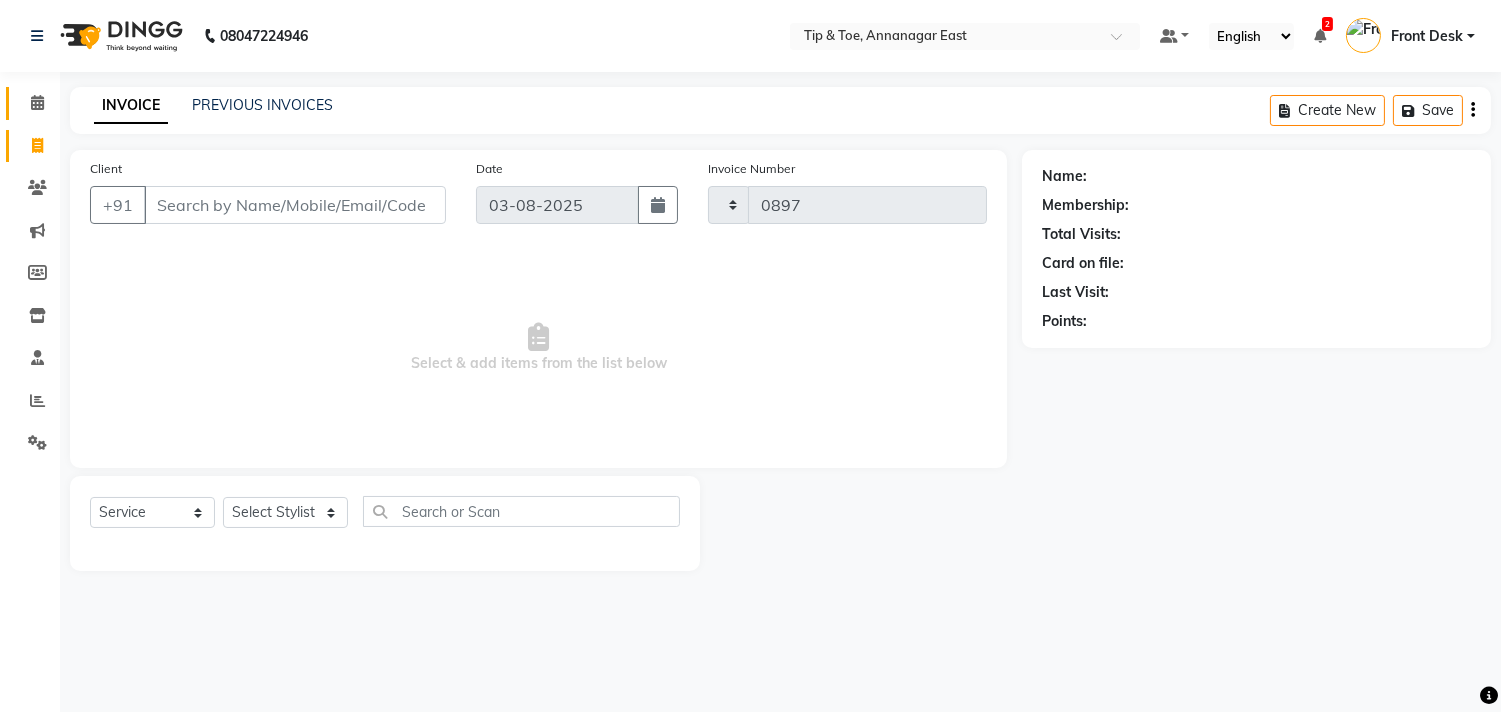 scroll, scrollTop: 0, scrollLeft: 0, axis: both 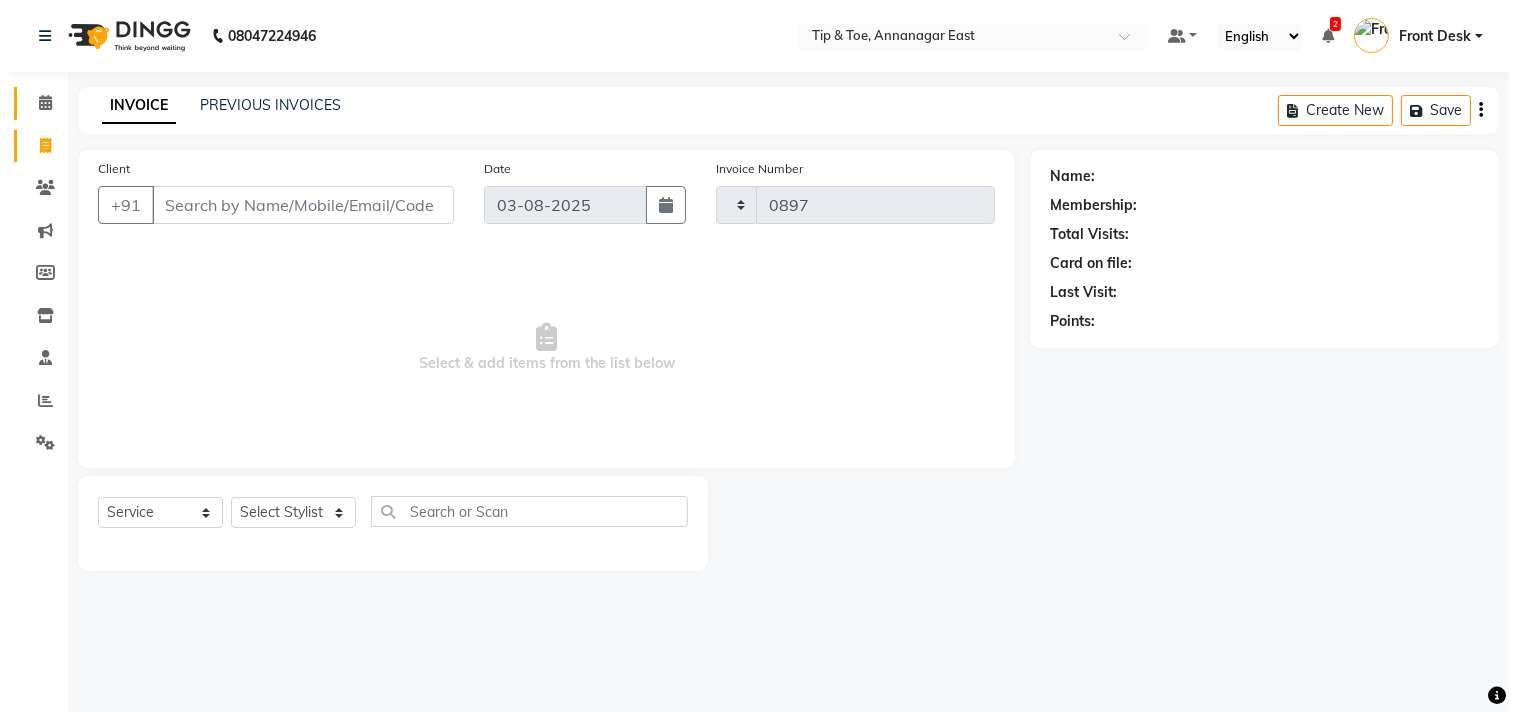 select on "5770" 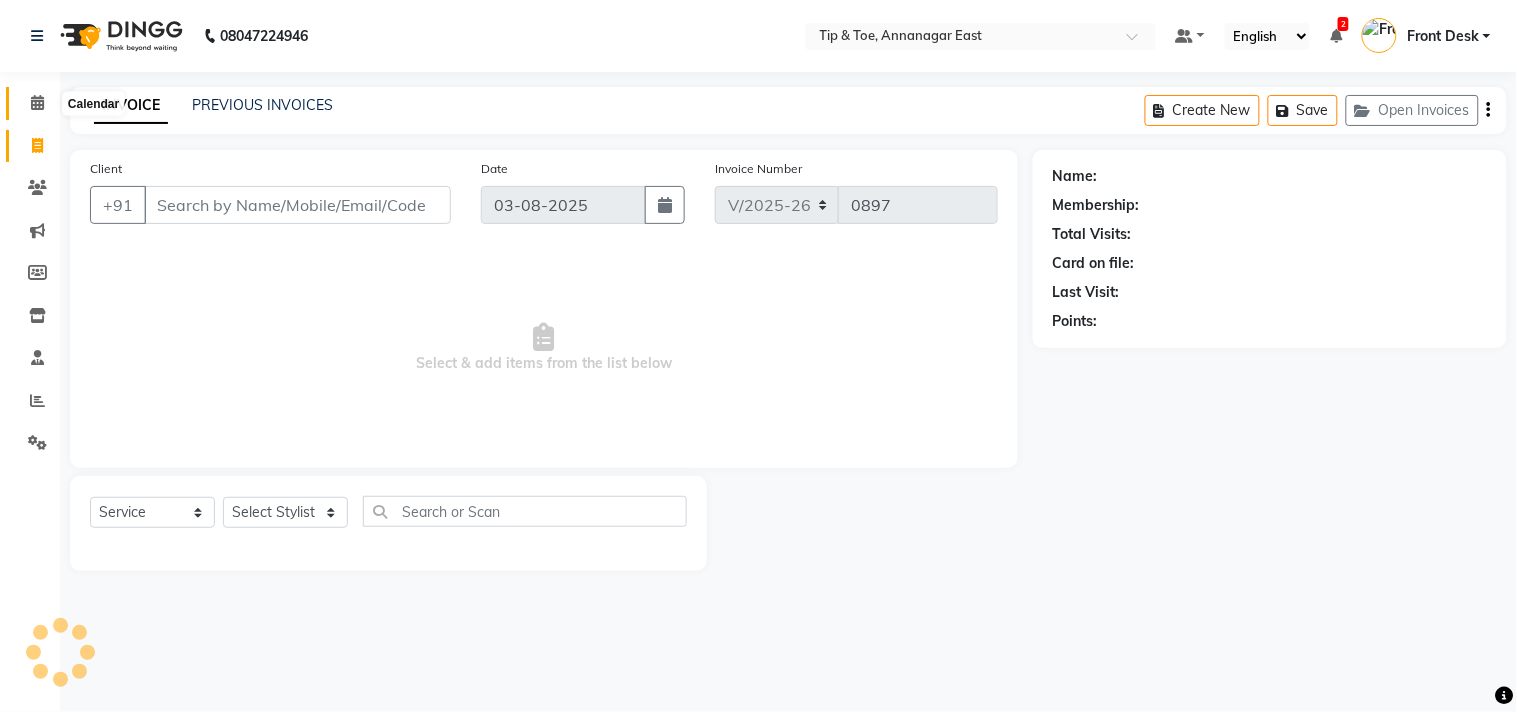 click 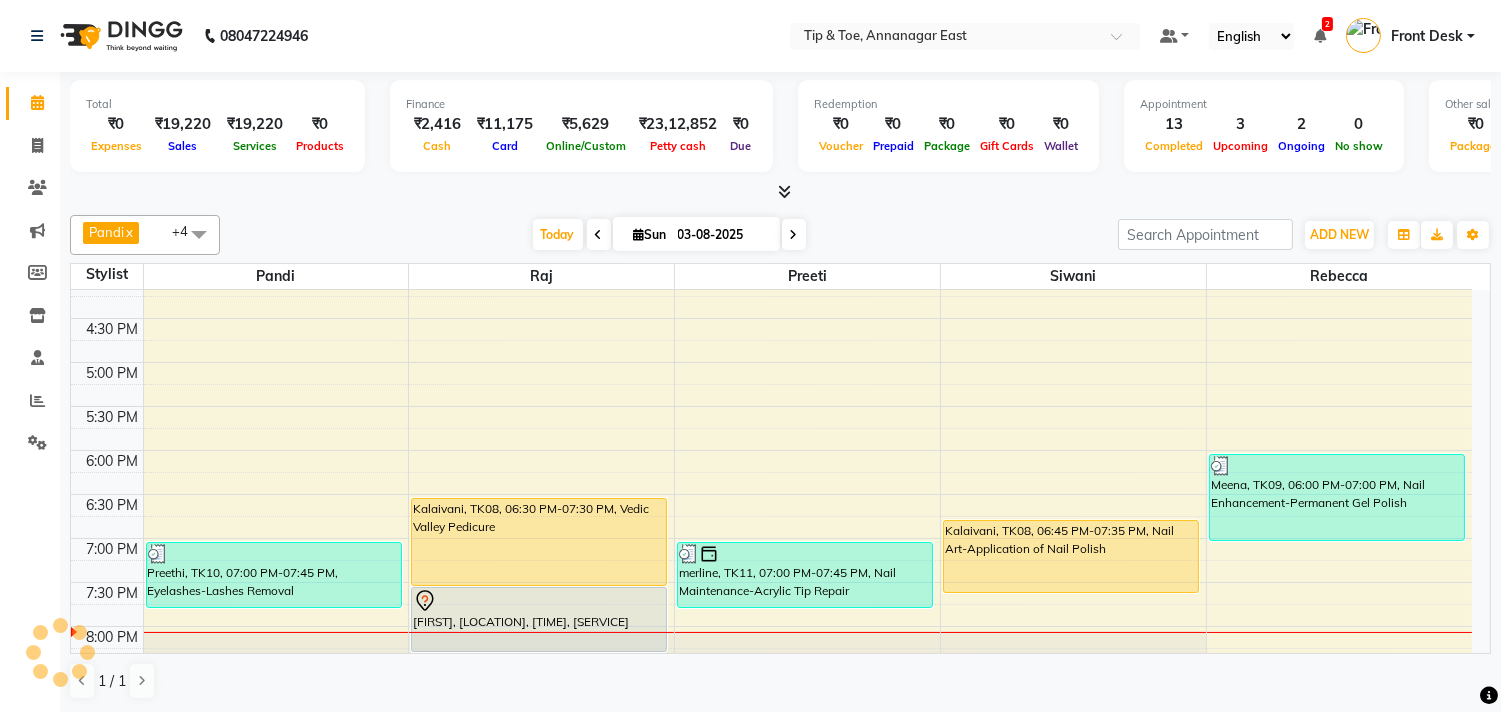 scroll, scrollTop: 333, scrollLeft: 0, axis: vertical 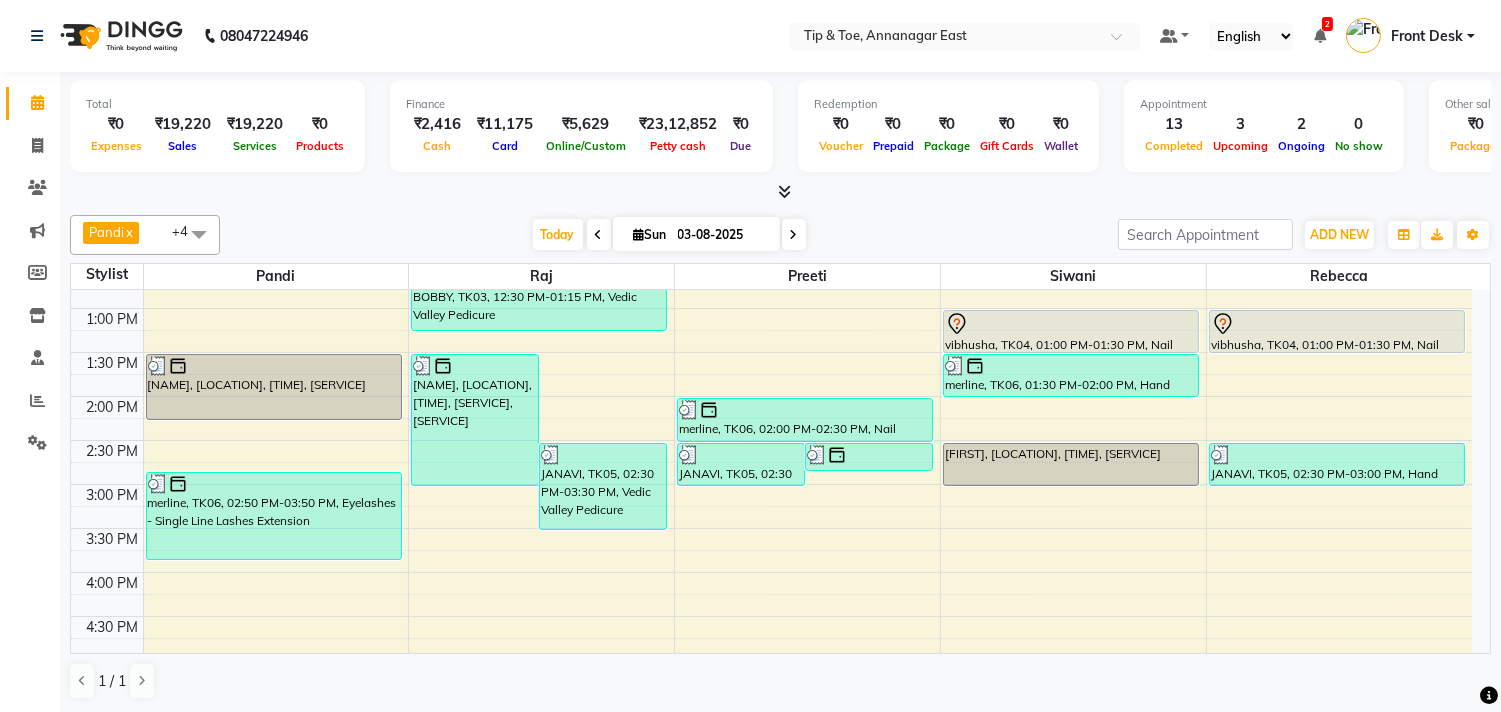 click at bounding box center [794, 234] 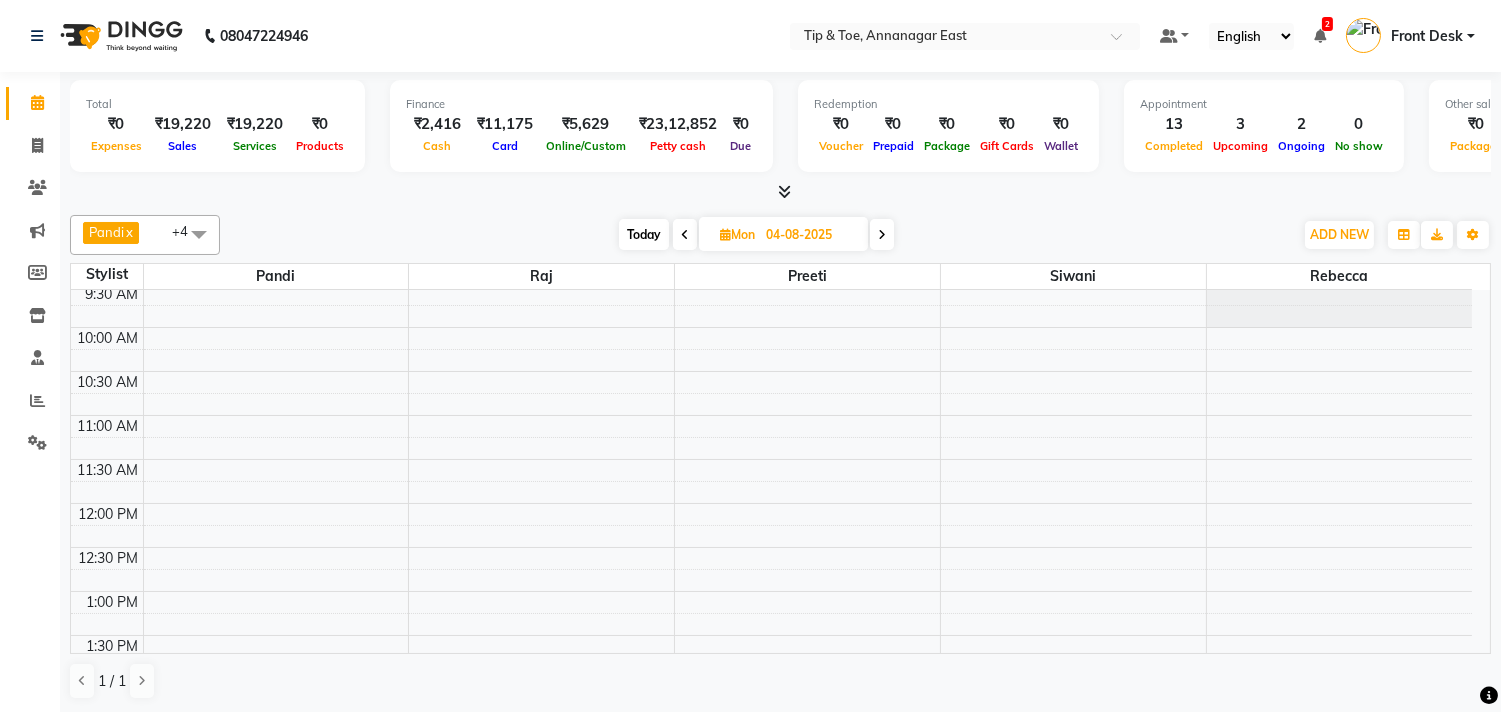 scroll, scrollTop: 0, scrollLeft: 0, axis: both 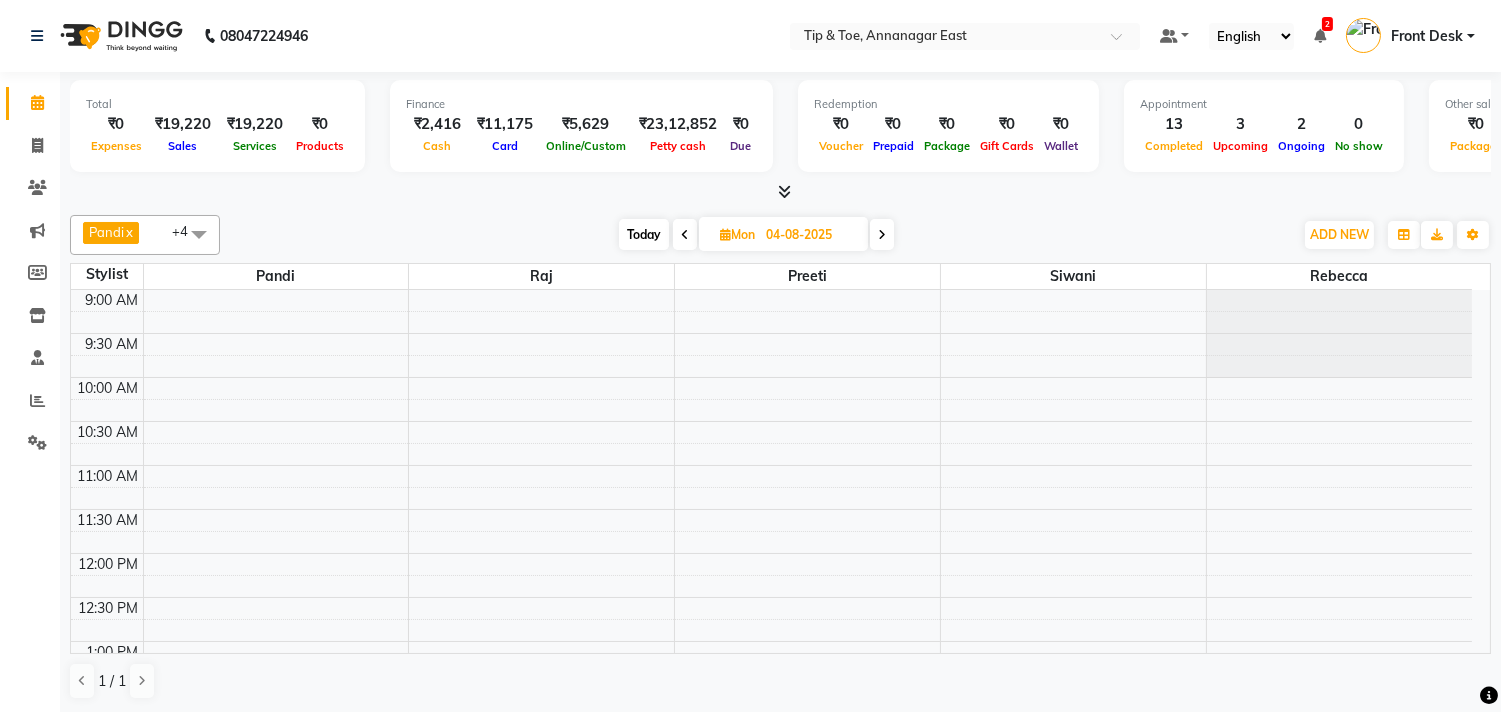 click on "Today" at bounding box center (644, 234) 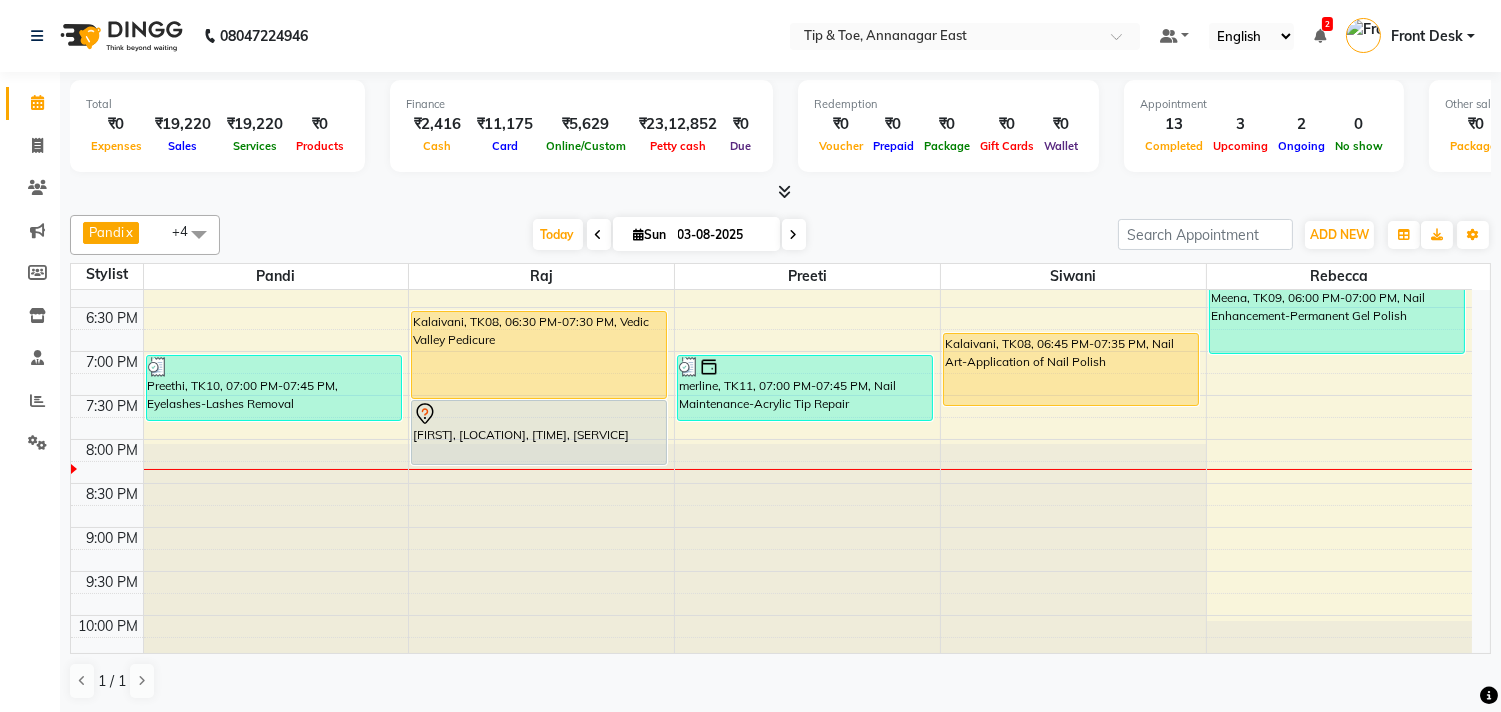 scroll, scrollTop: 762, scrollLeft: 0, axis: vertical 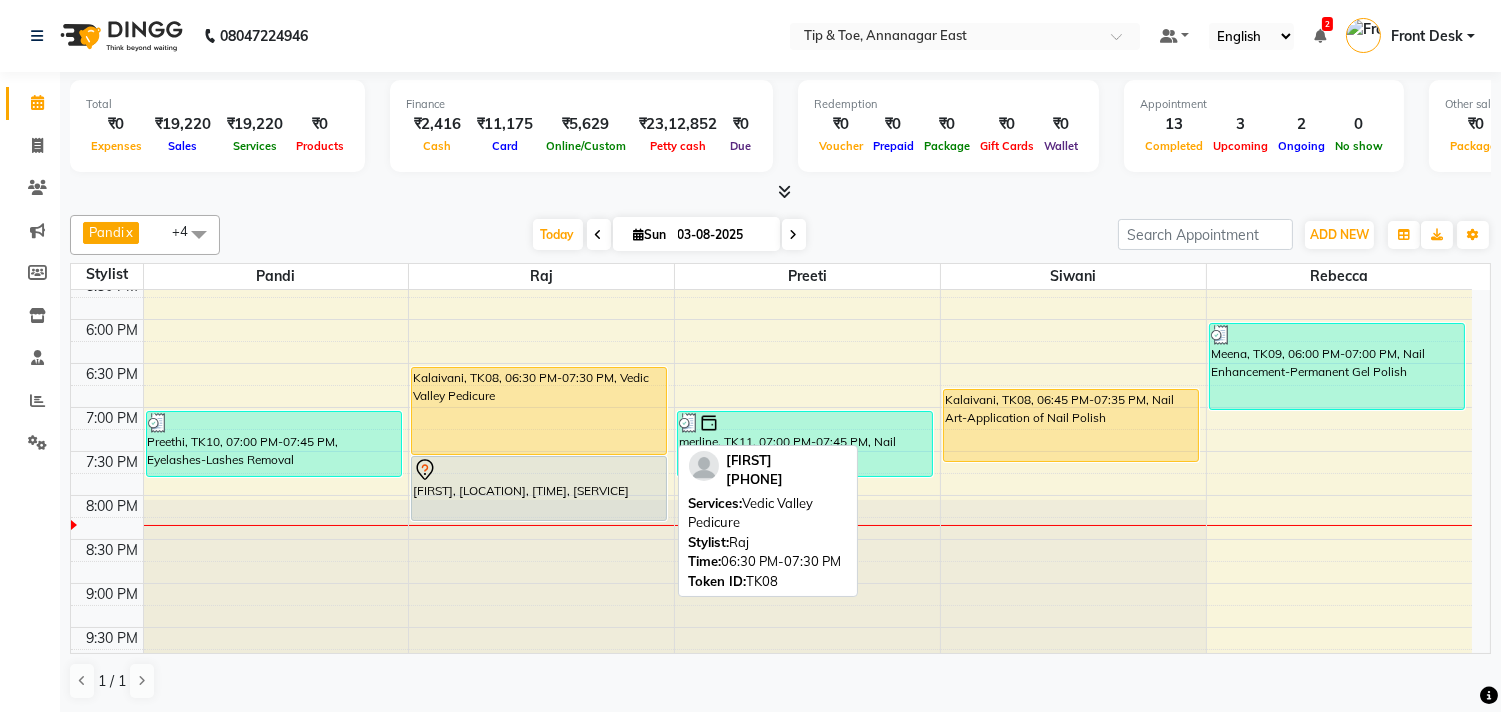 click on "Kalaivani, TK08, 06:30 PM-07:30 PM,  Vedic Valley Pedicure" at bounding box center (539, 411) 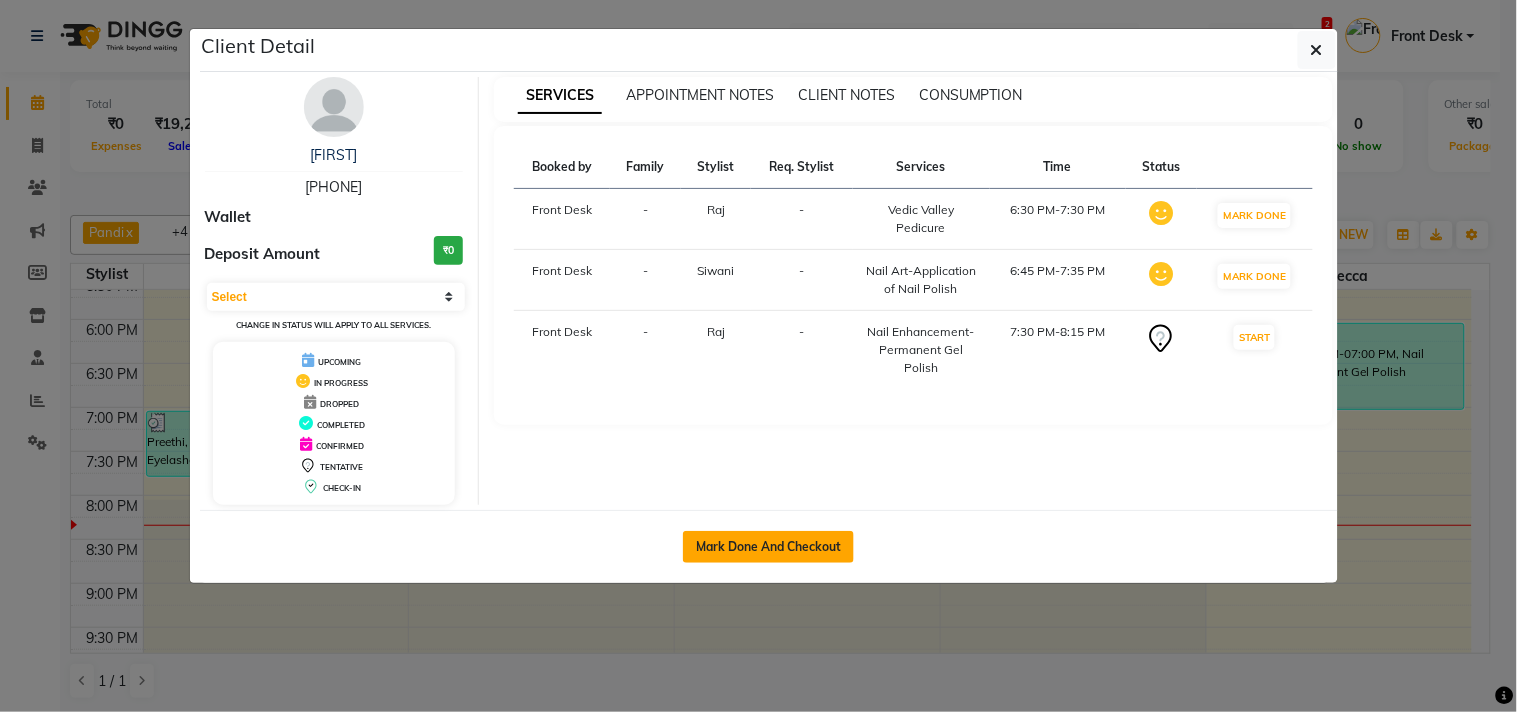 click on "Mark Done And Checkout" 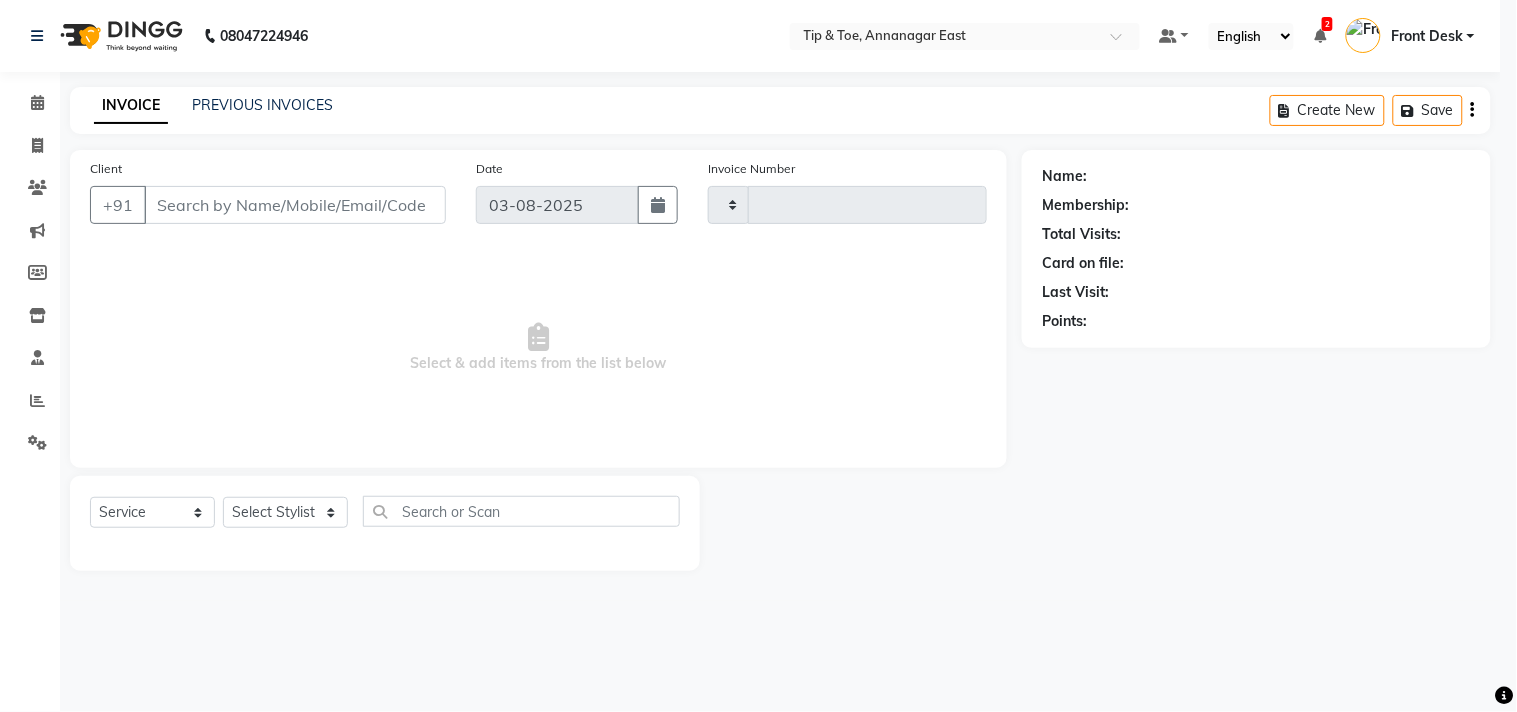 type on "0897" 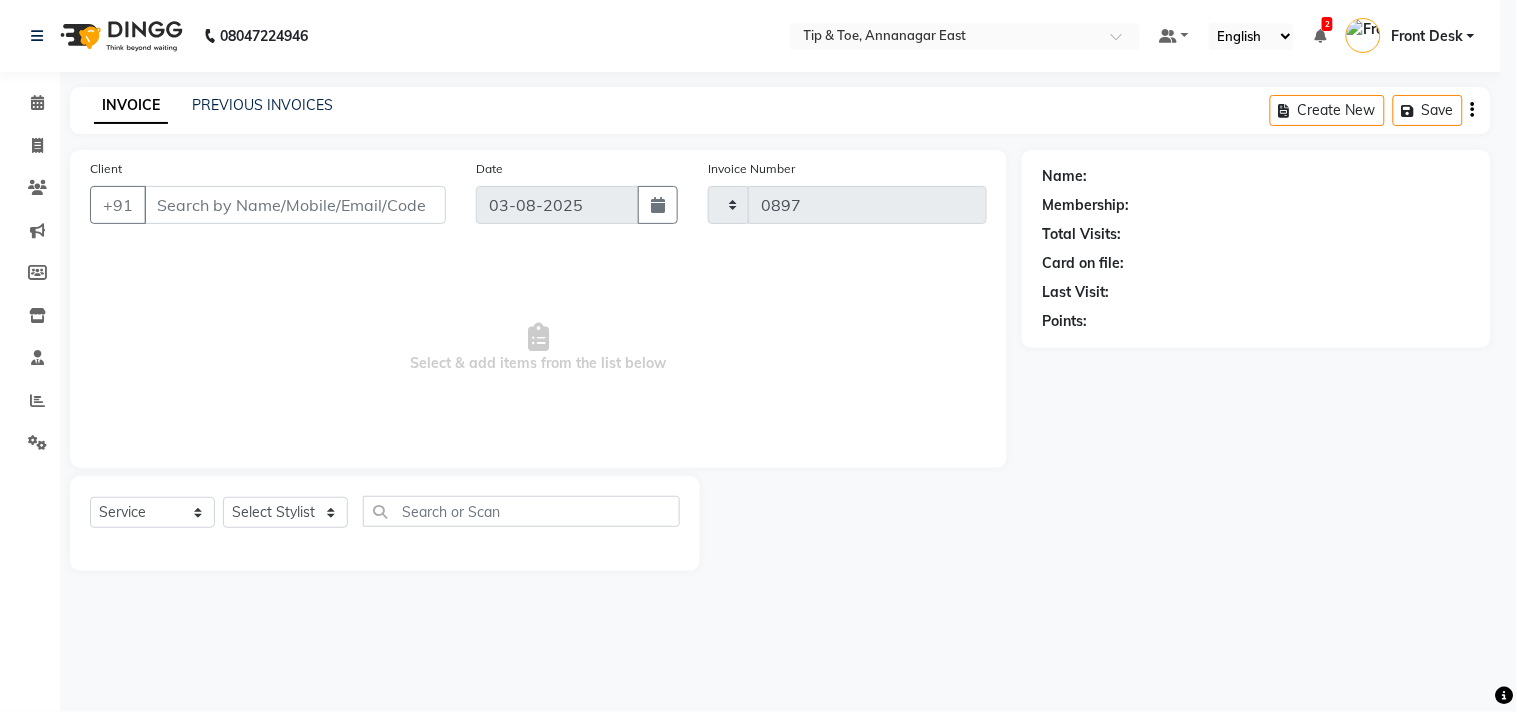 select on "5770" 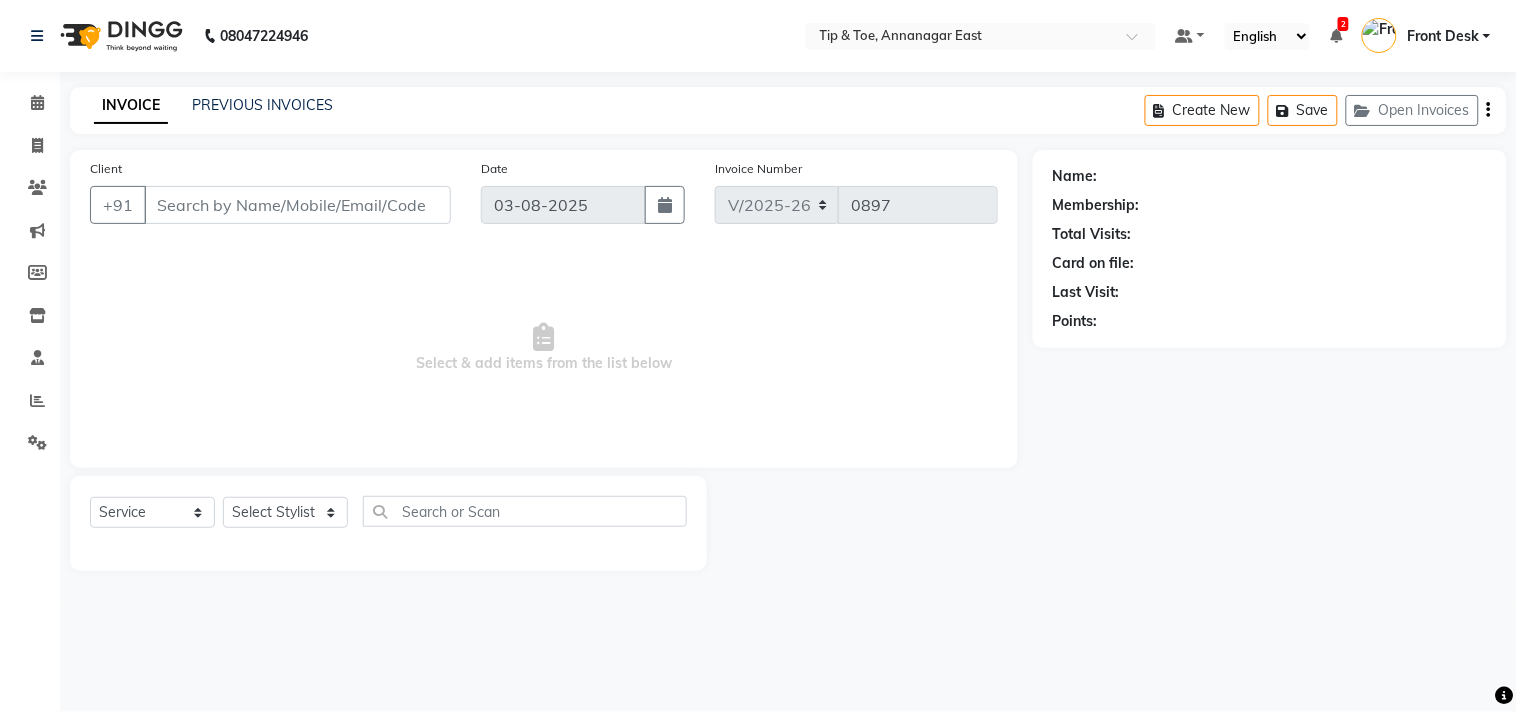 type on "[PHONE]" 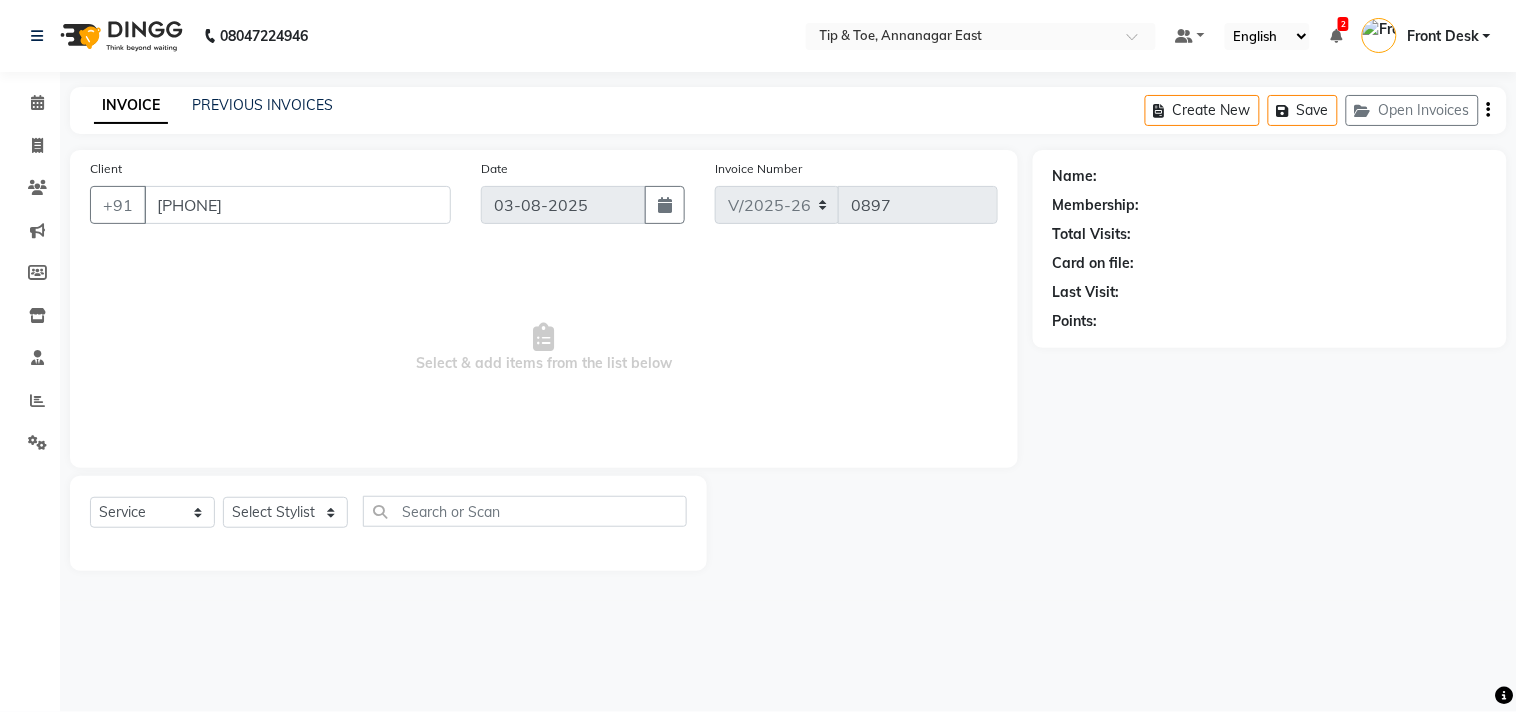 select on "49685" 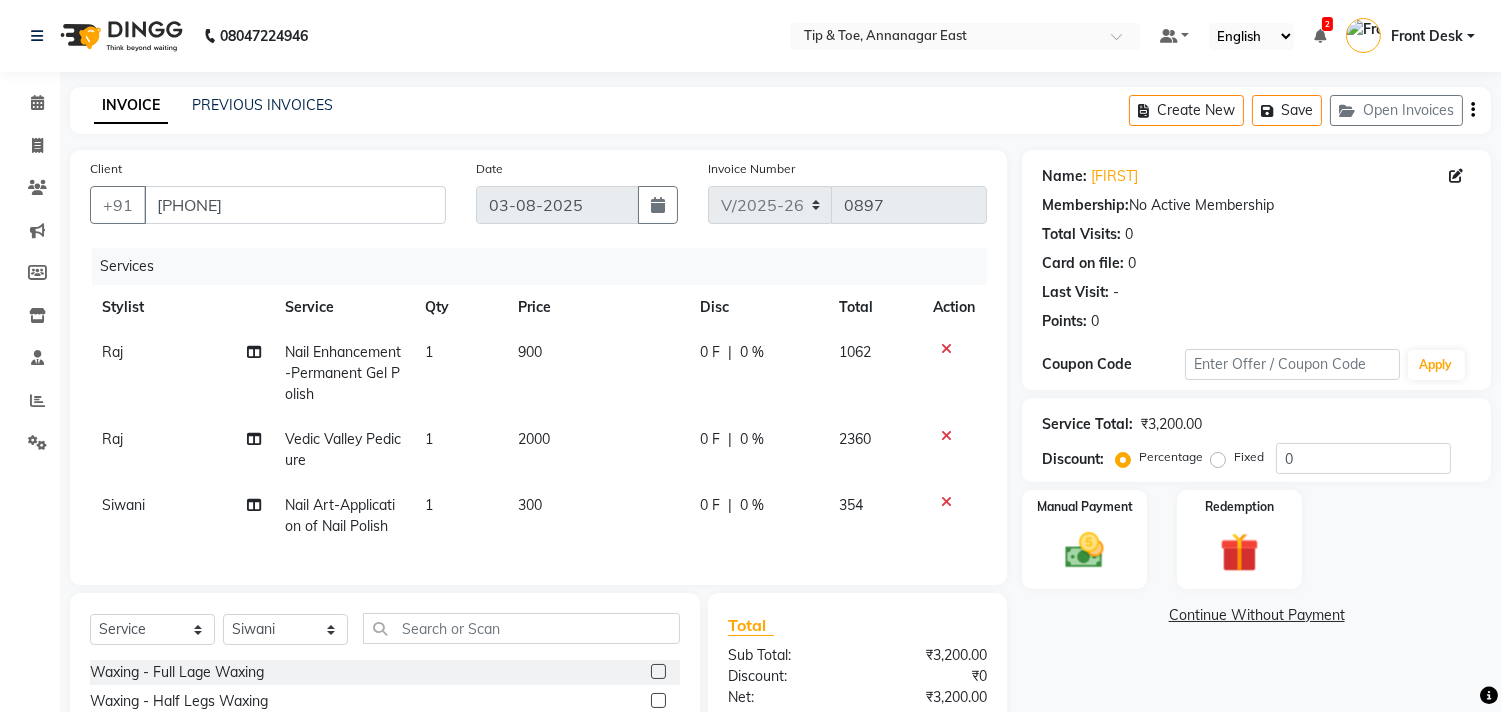scroll, scrollTop: 111, scrollLeft: 0, axis: vertical 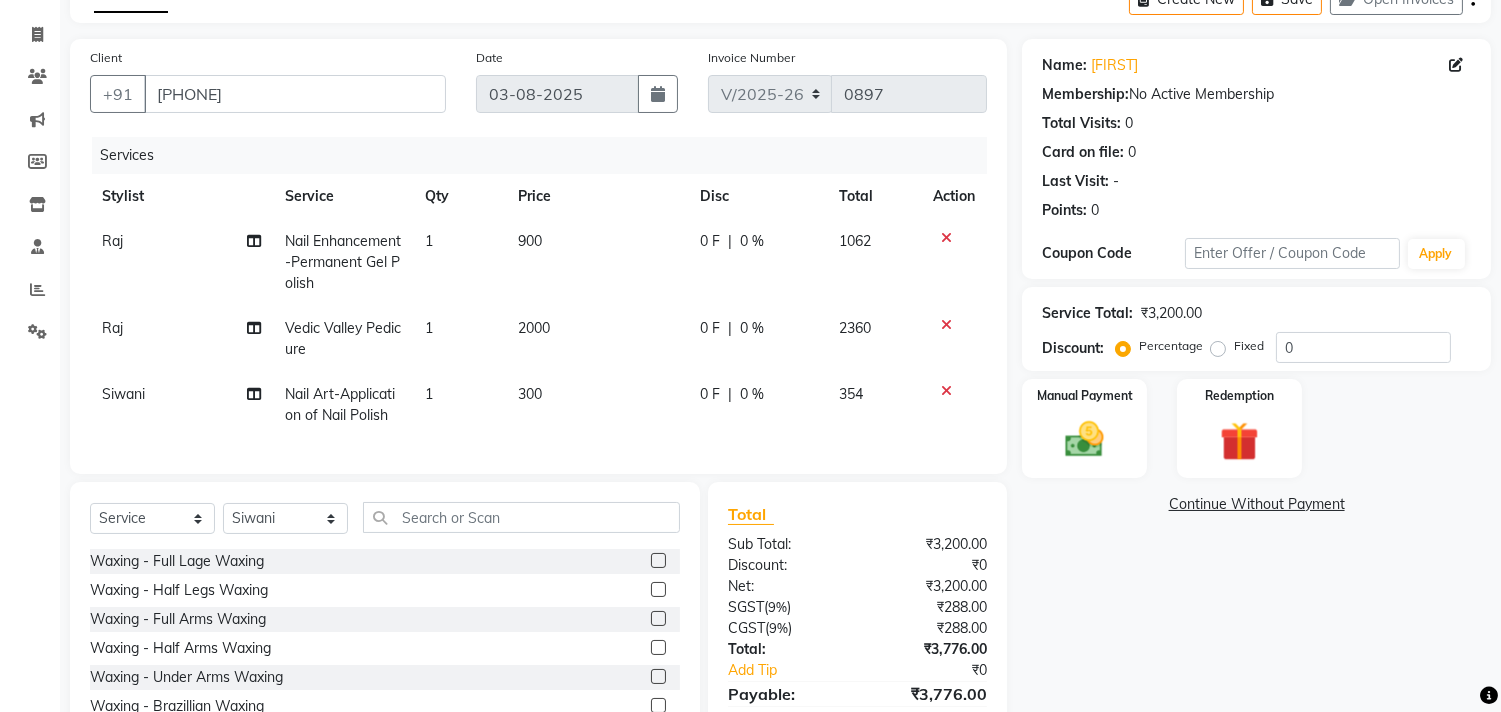click on "2000" 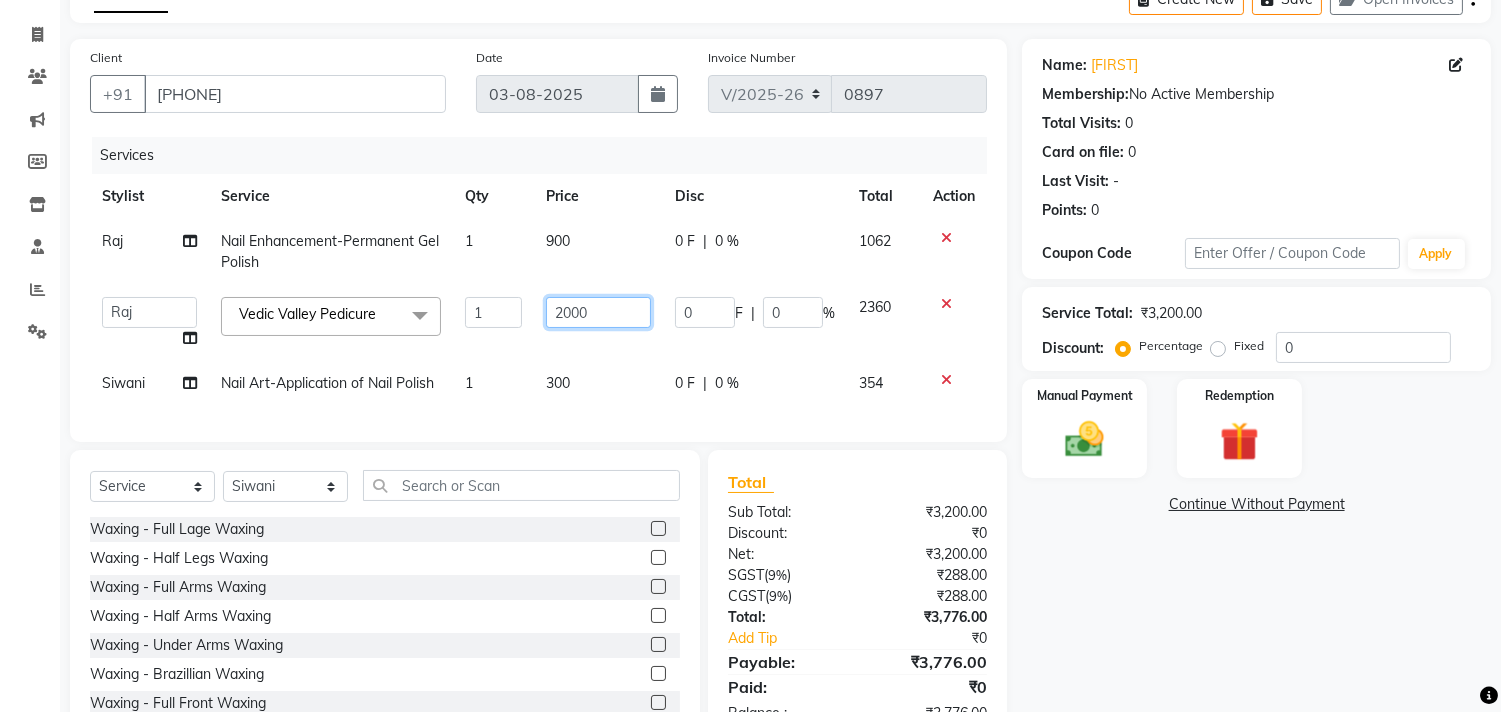 click on "2000" 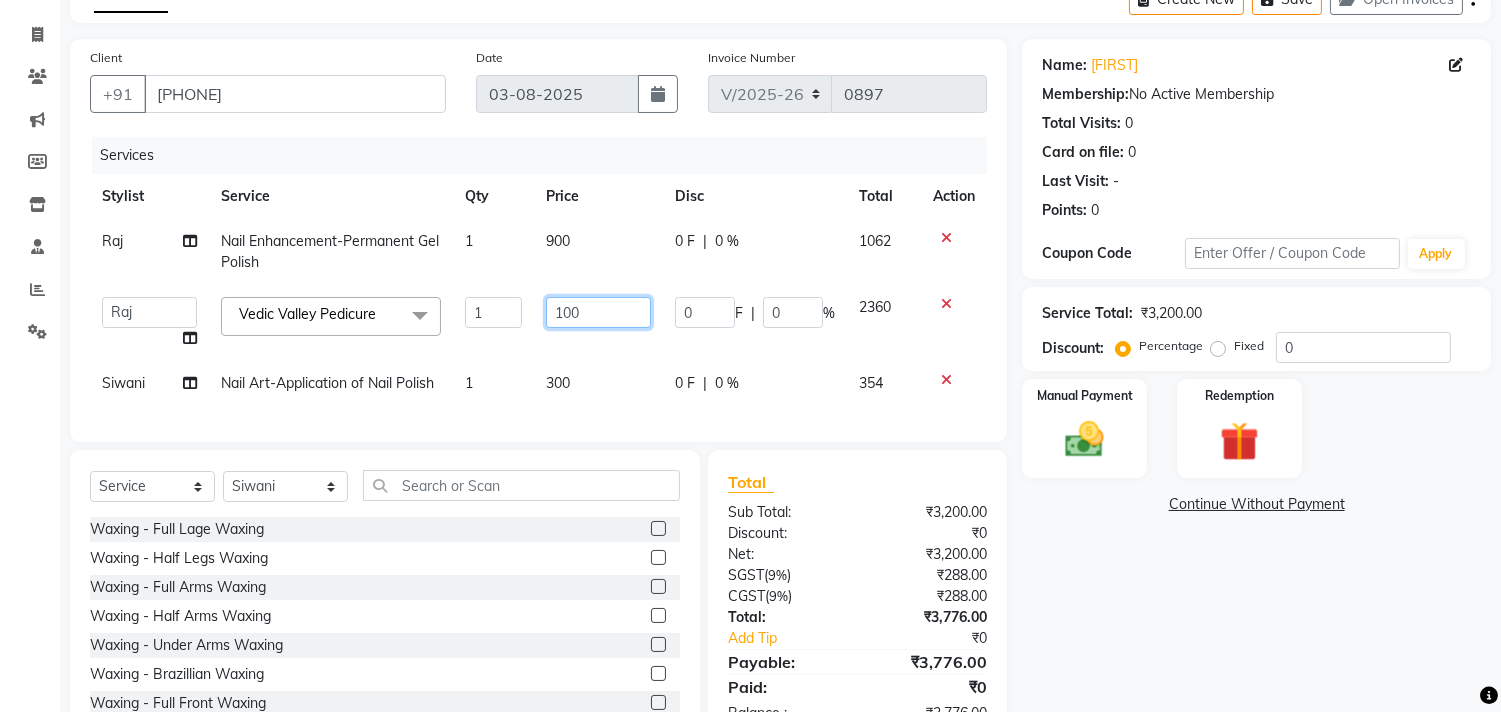 type on "1500" 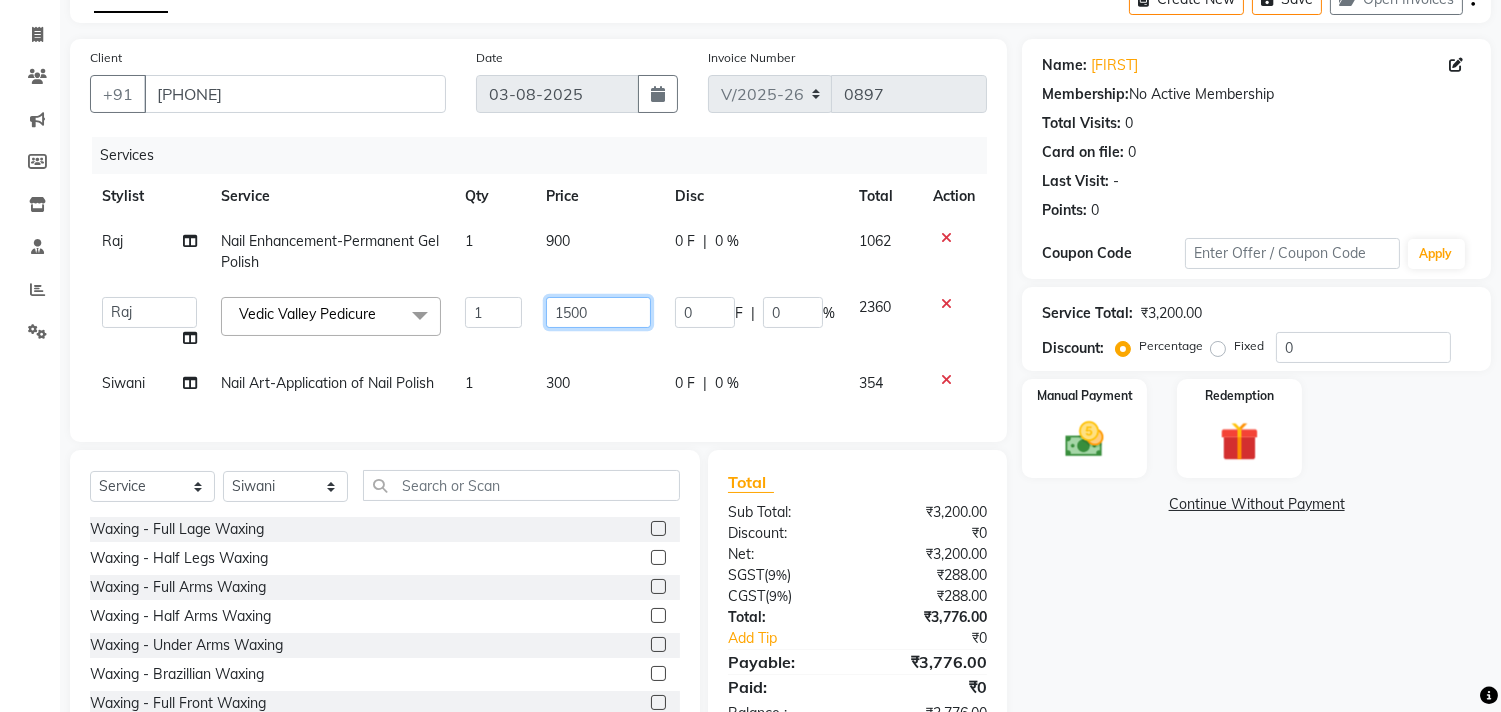 scroll, scrollTop: 190, scrollLeft: 0, axis: vertical 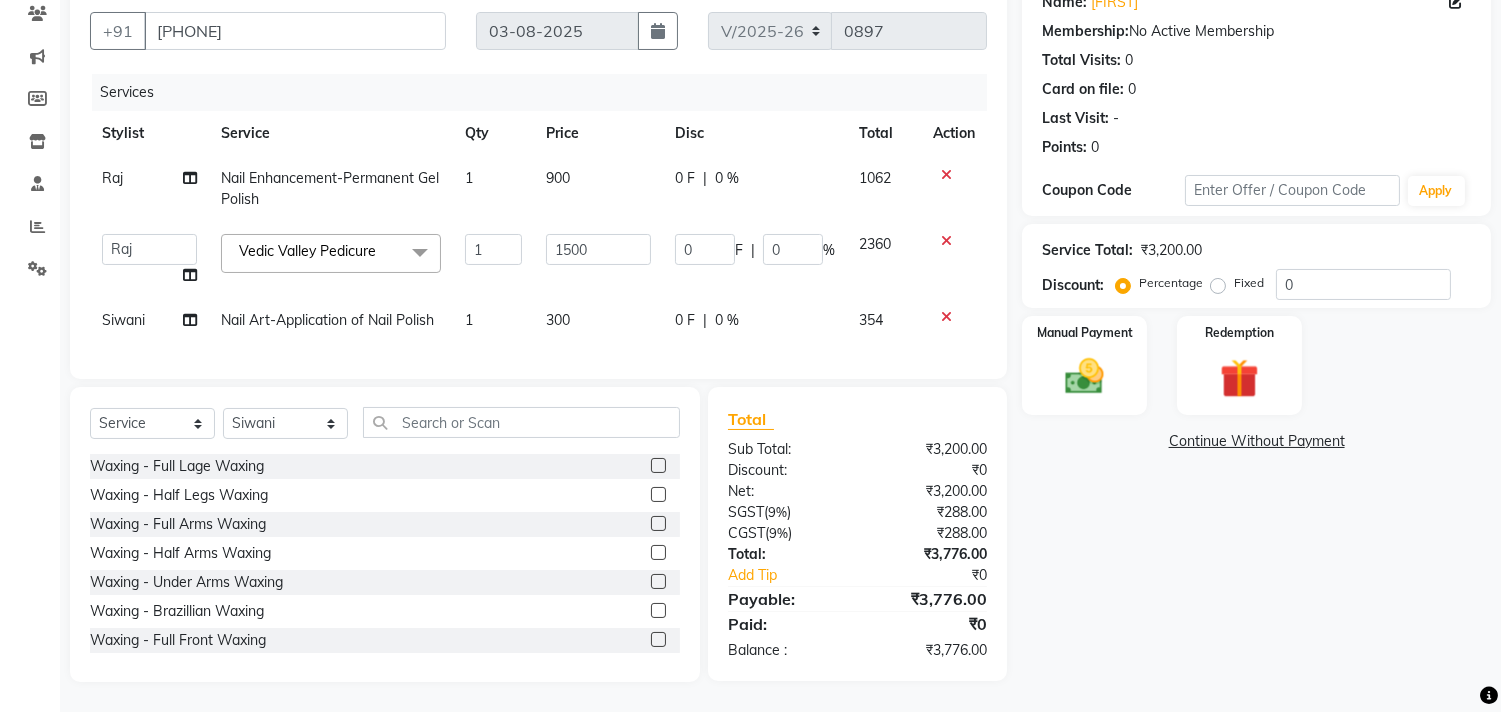 click on "Name: Kalaivani  Membership:  No Active Membership  Total Visits:  0 Card on file:  0 Last Visit:   - Points:   0  Coupon Code Apply Service Total:  ₹3,200.00  Discount:  Percentage   Fixed  0 Manual Payment Redemption  Continue Without Payment" 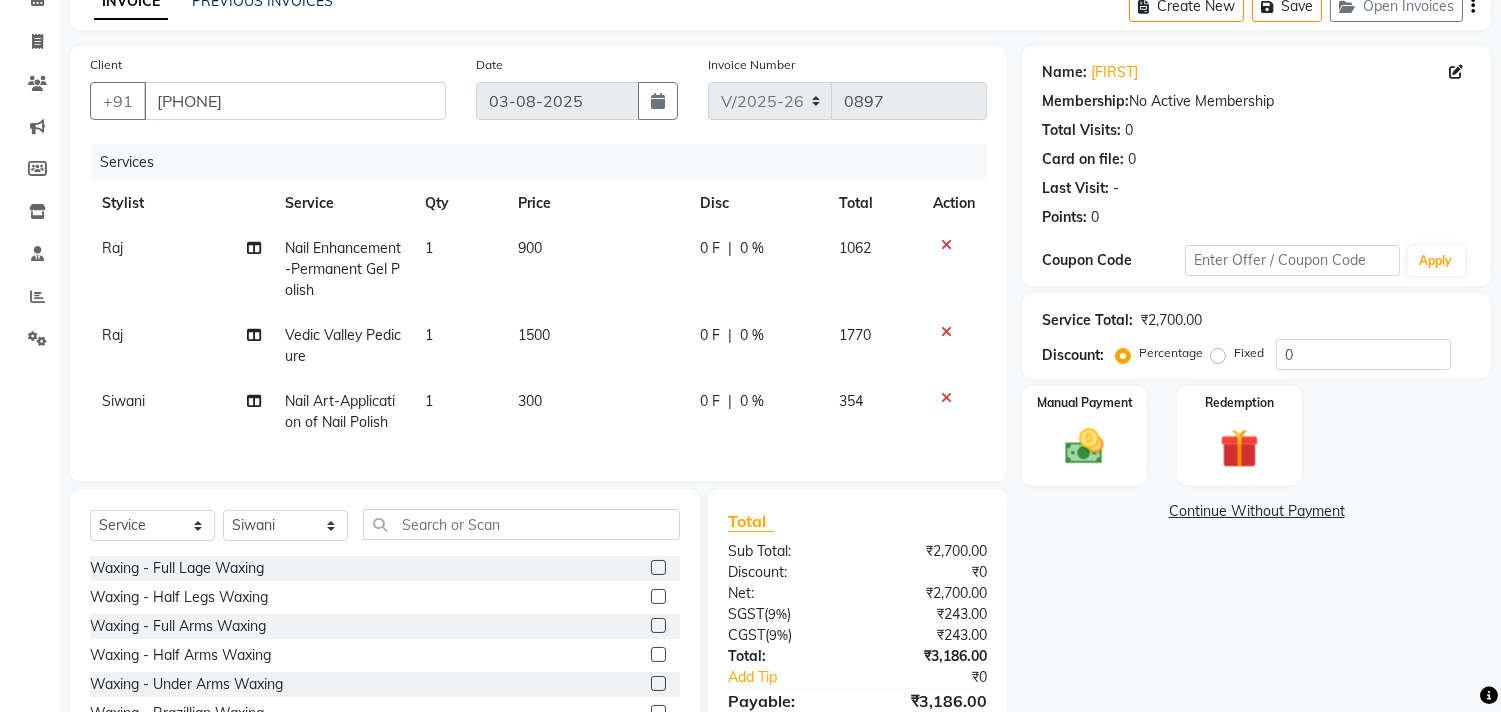 scroll, scrollTop: 222, scrollLeft: 0, axis: vertical 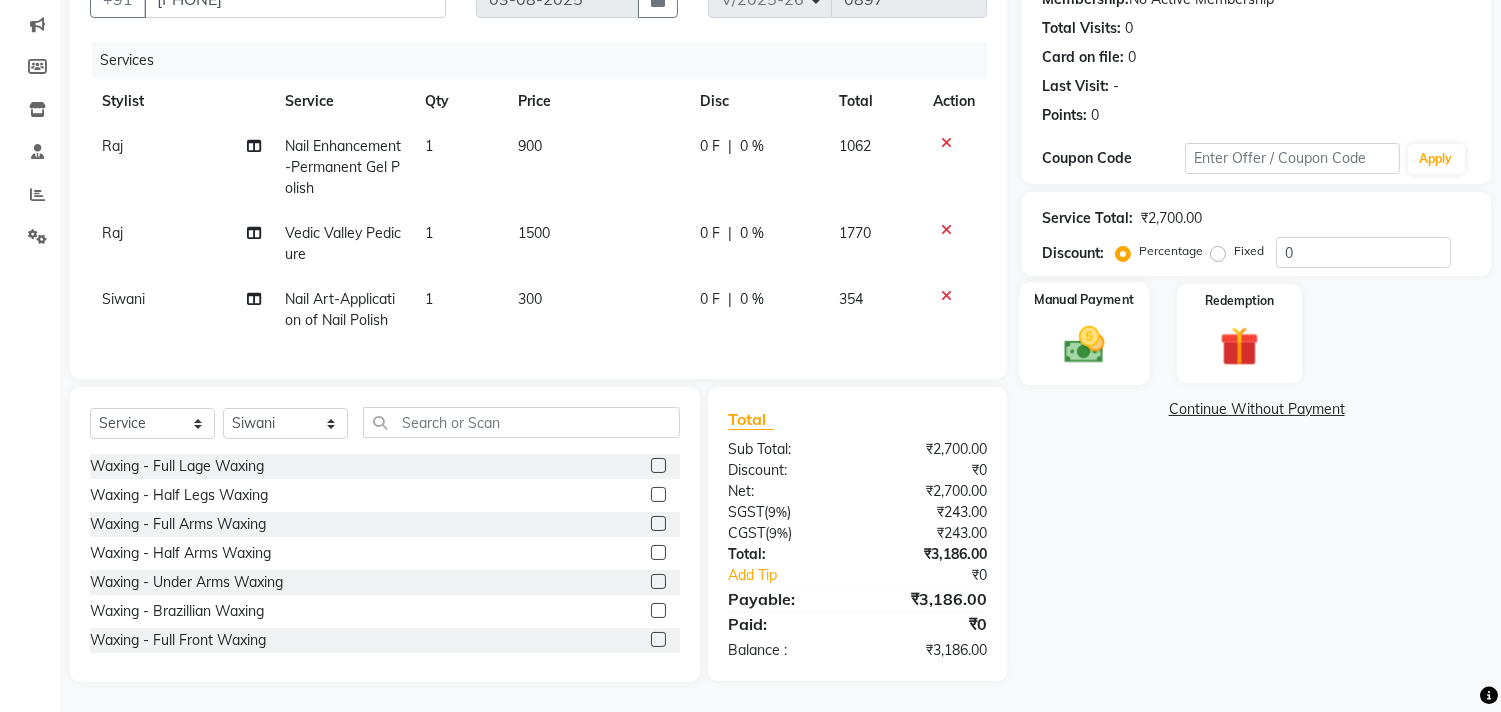 click 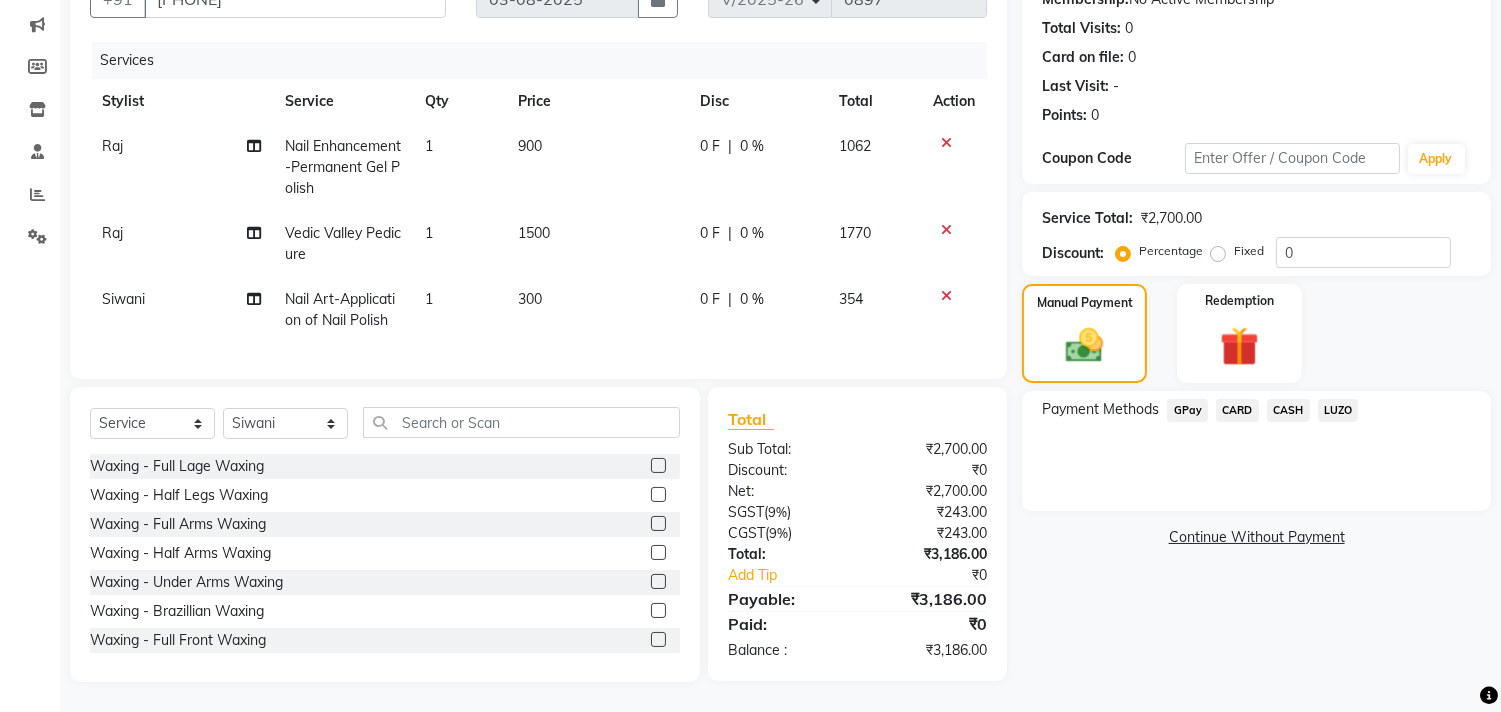 click on "CARD" 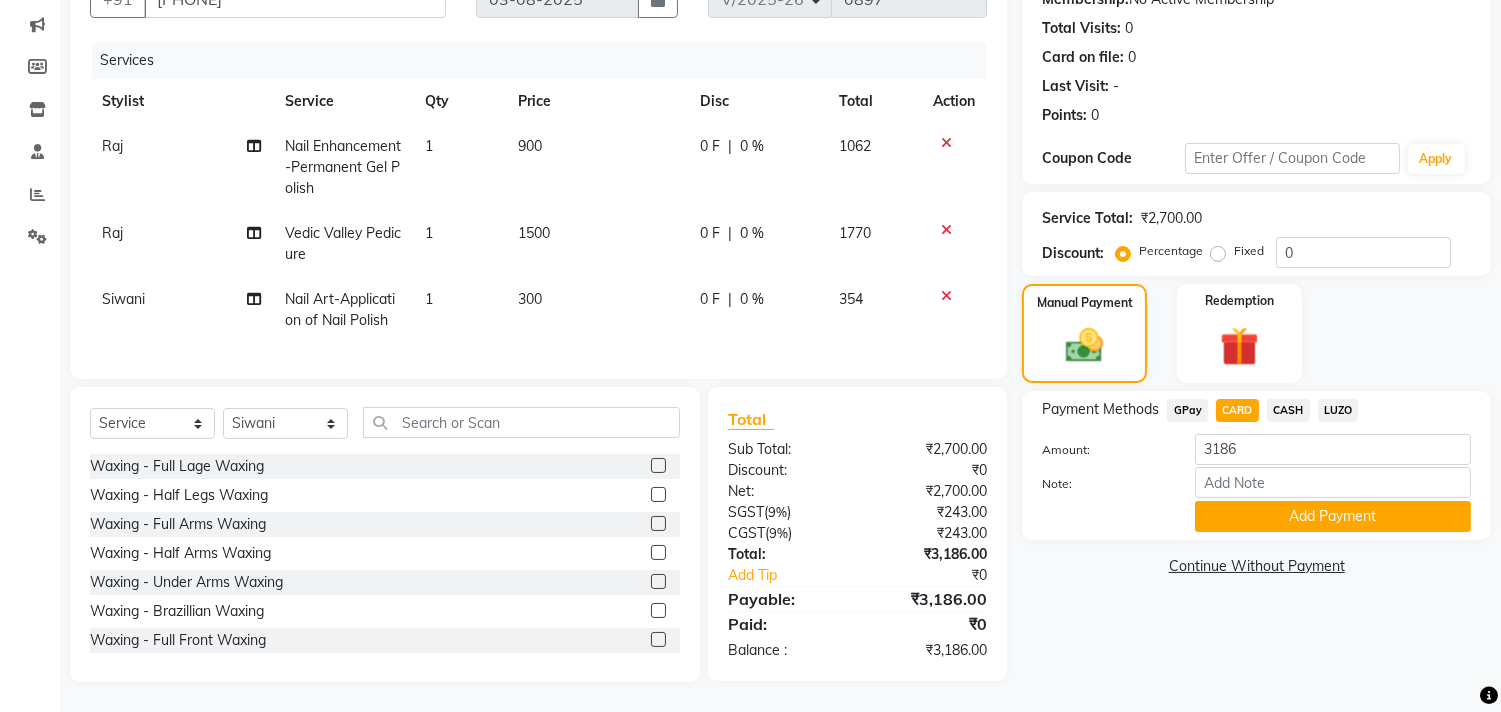 click on "Note:" 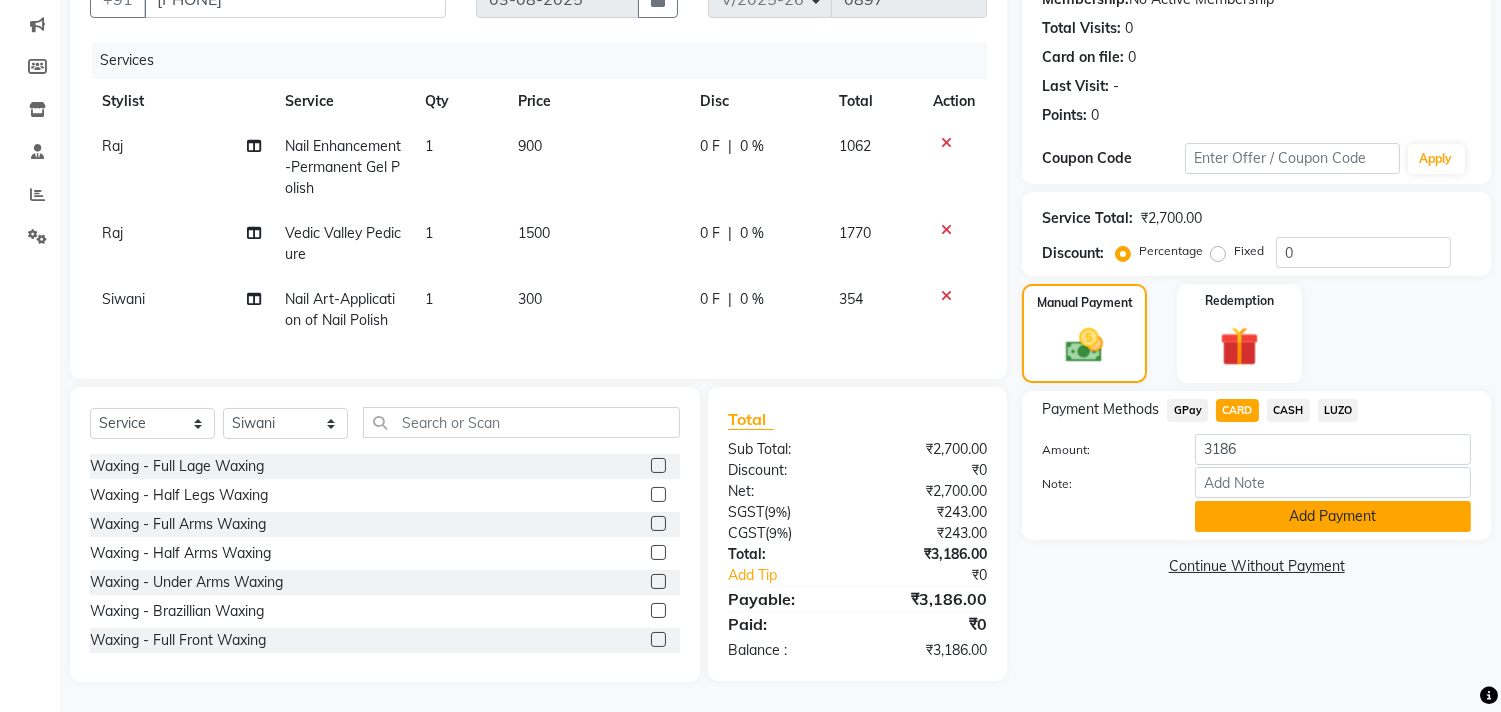 click on "Add Payment" 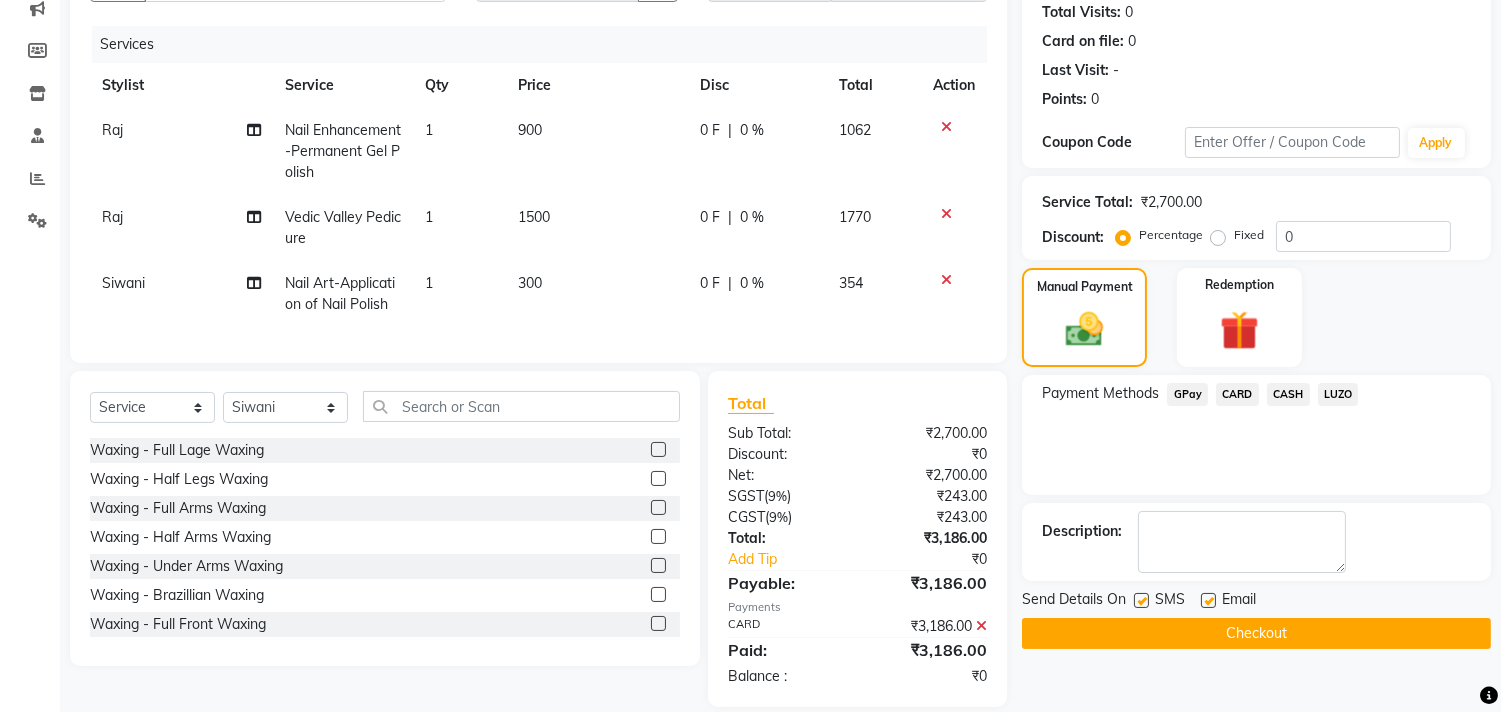 scroll, scrollTop: 263, scrollLeft: 0, axis: vertical 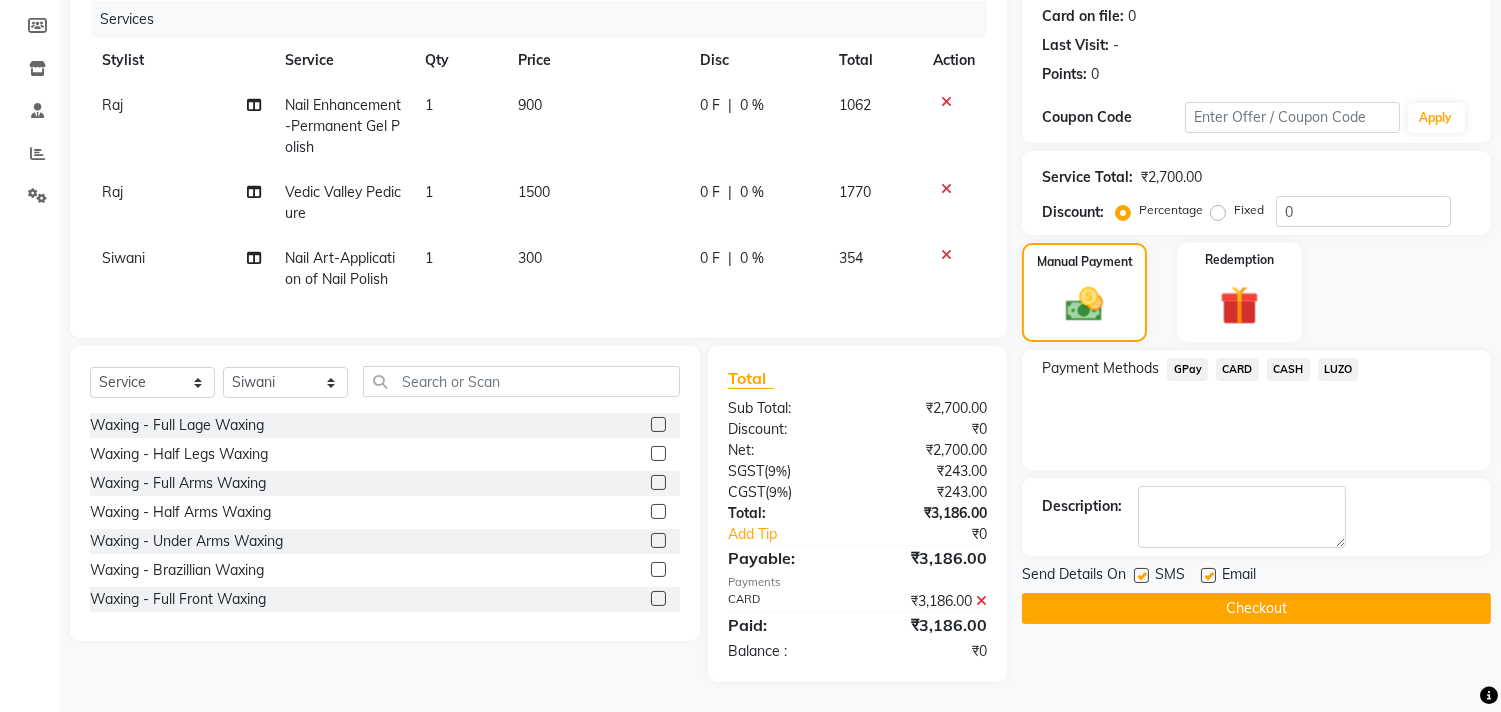 click on "Checkout" 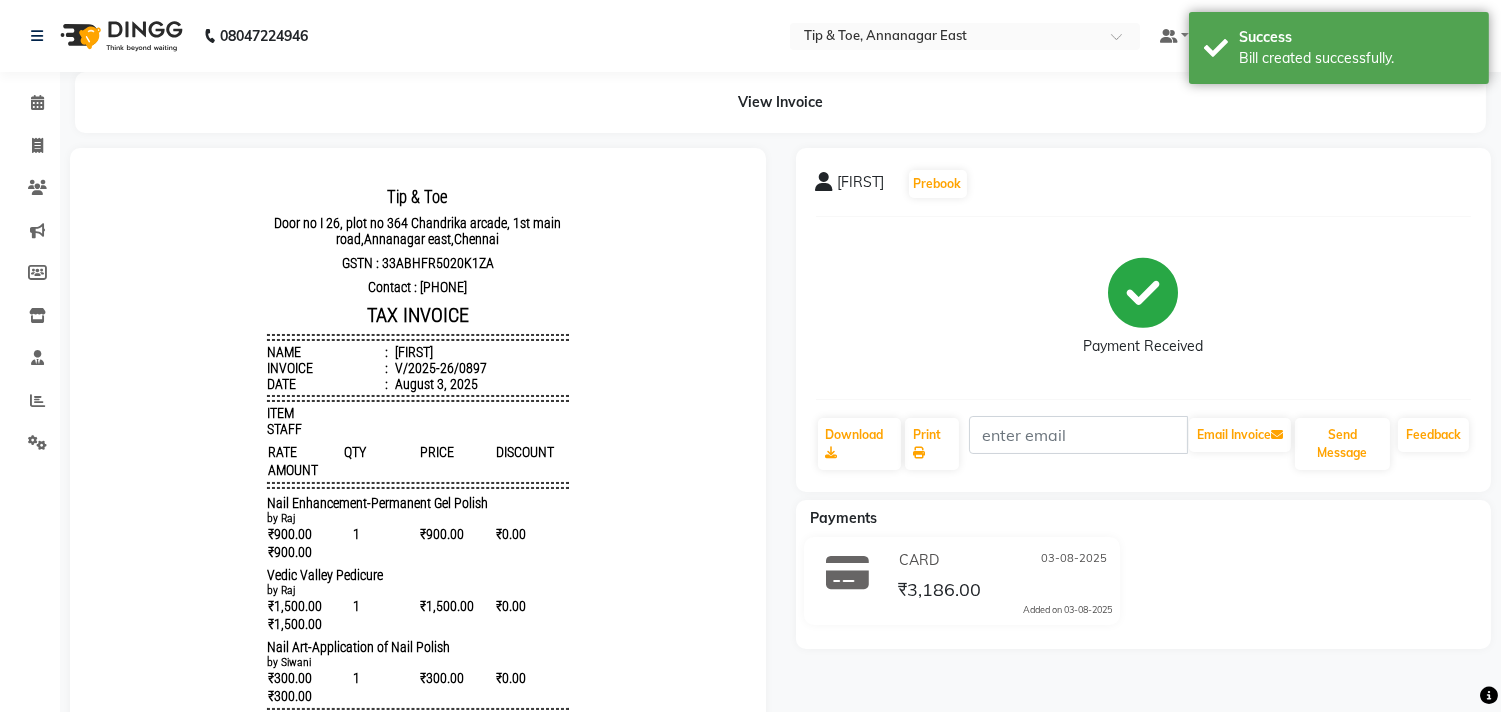 scroll, scrollTop: 0, scrollLeft: 0, axis: both 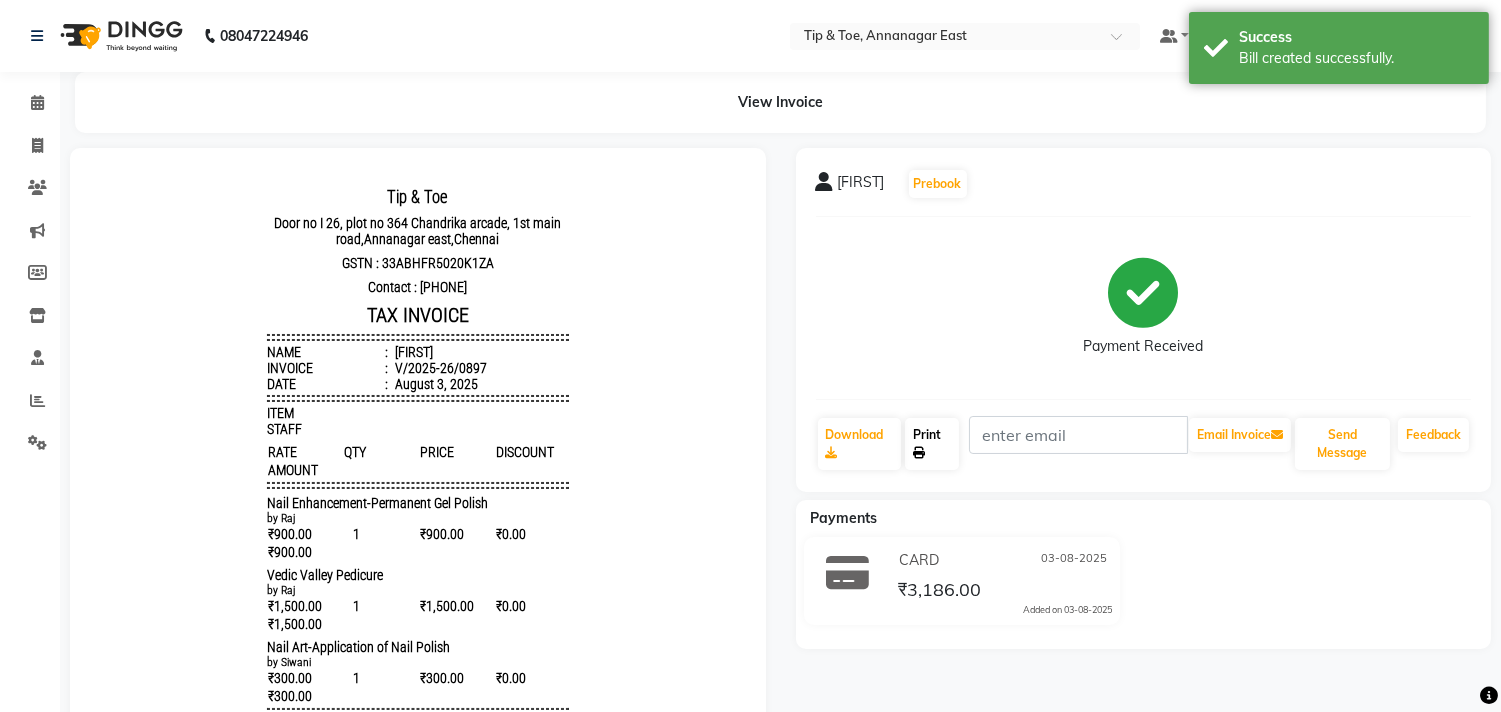 click on "Print" 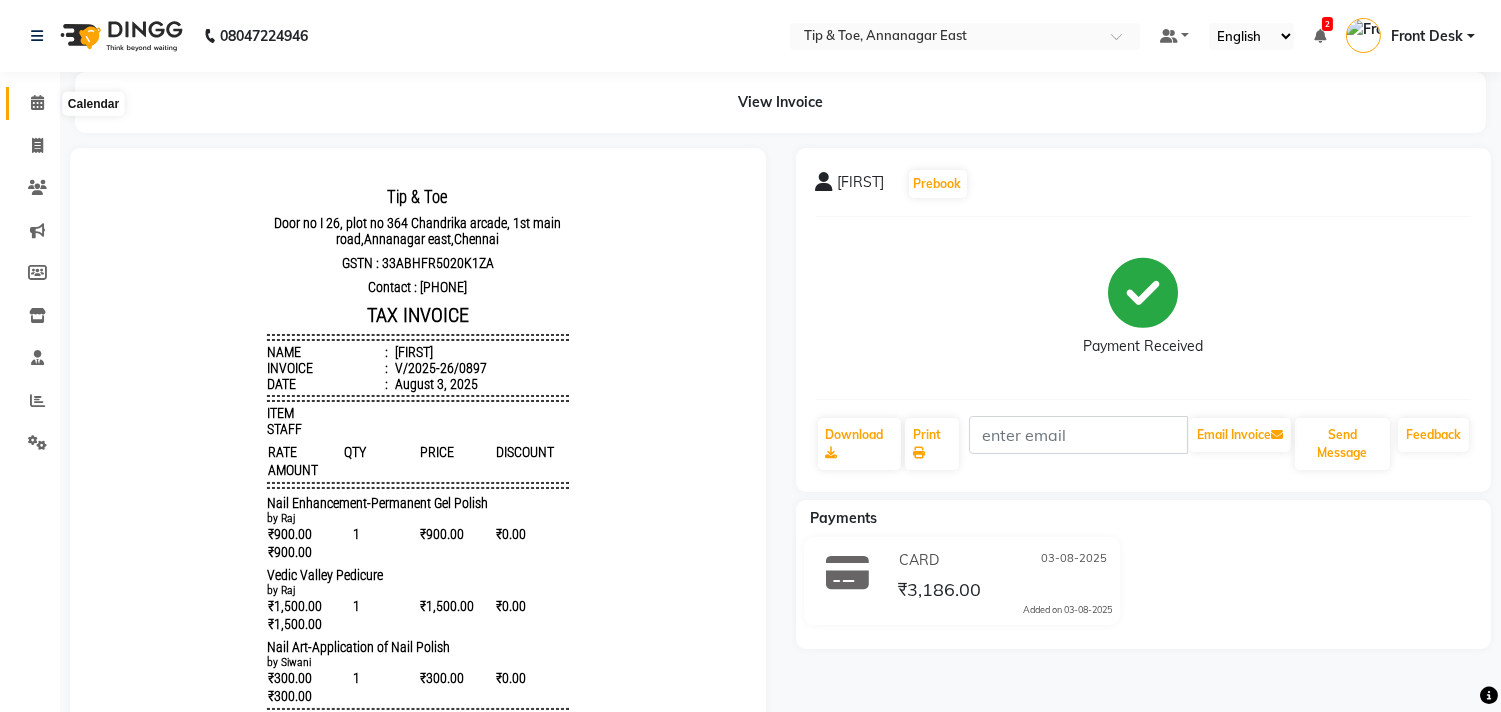 click 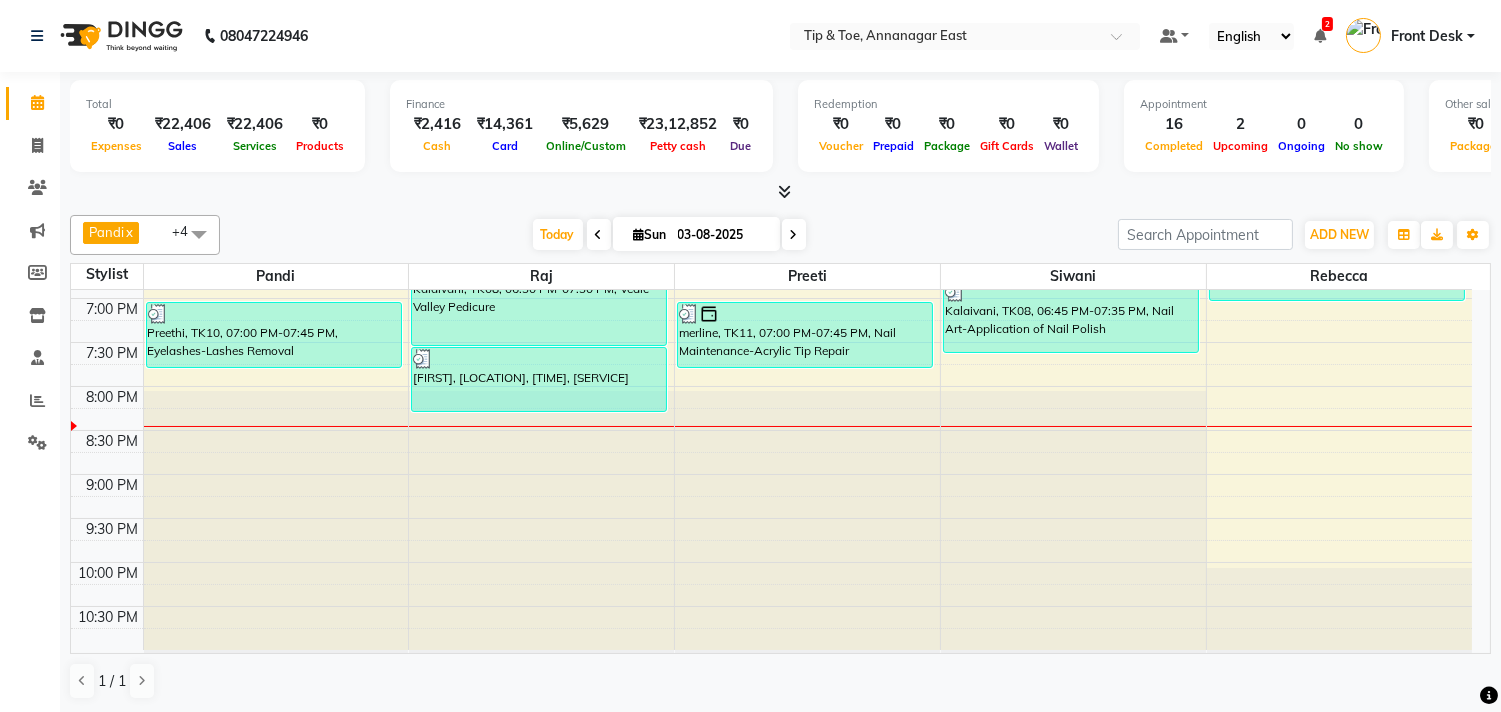 scroll, scrollTop: 873, scrollLeft: 0, axis: vertical 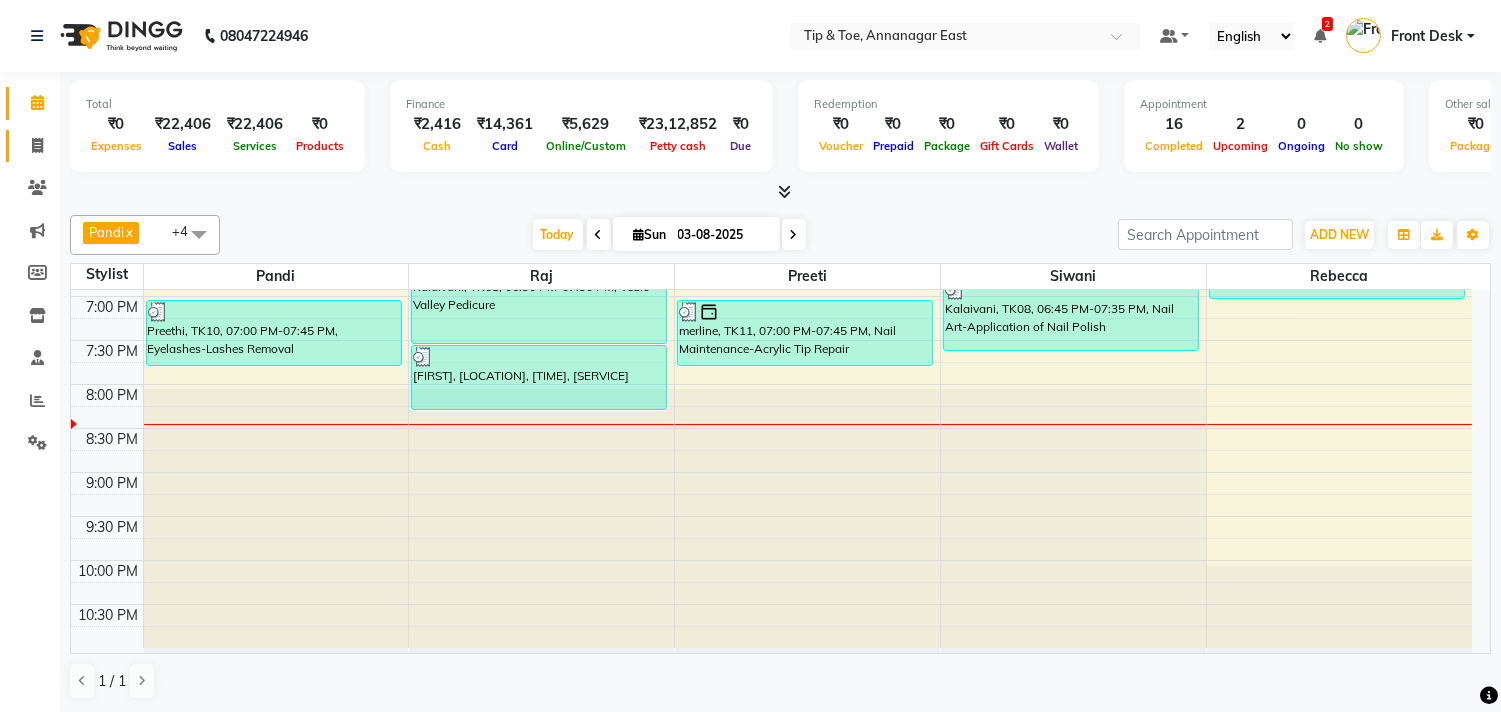 click 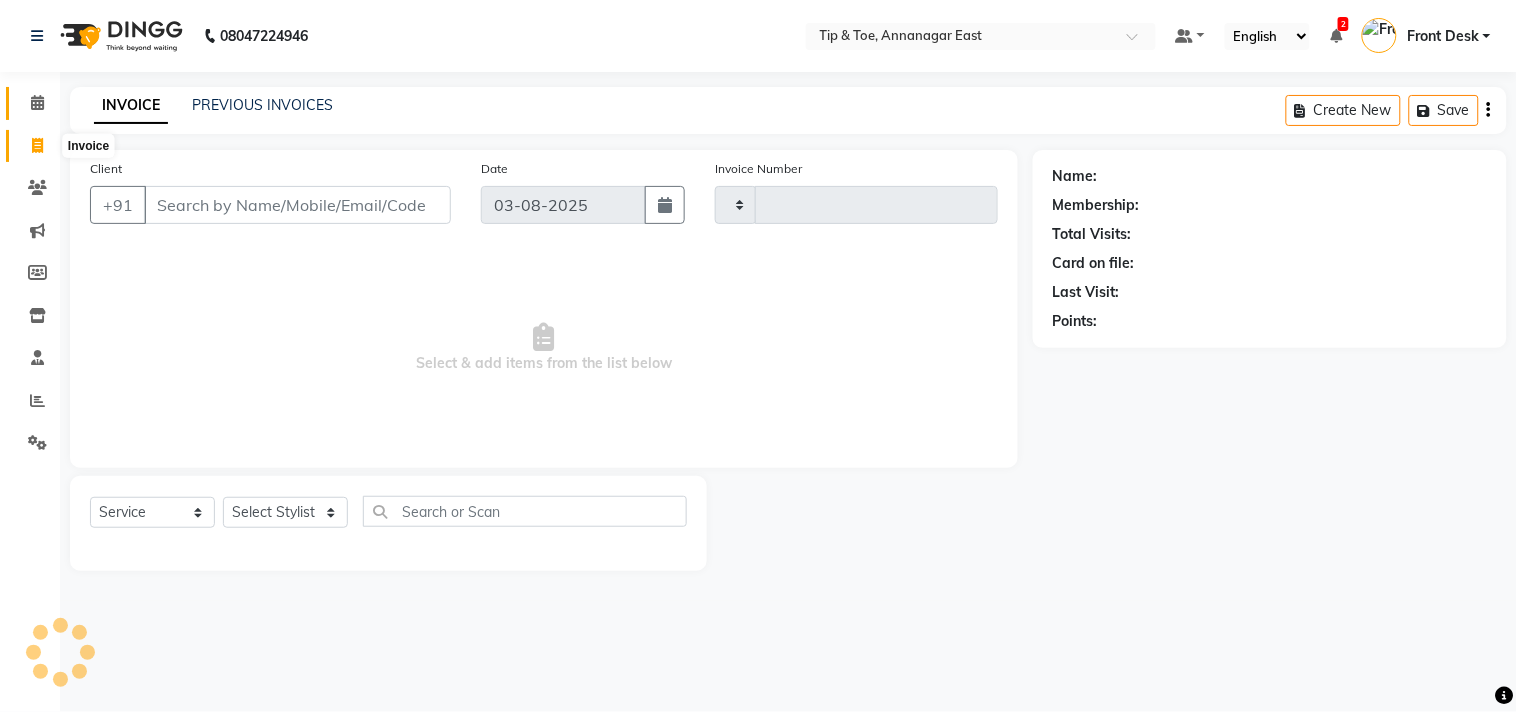 type on "0898" 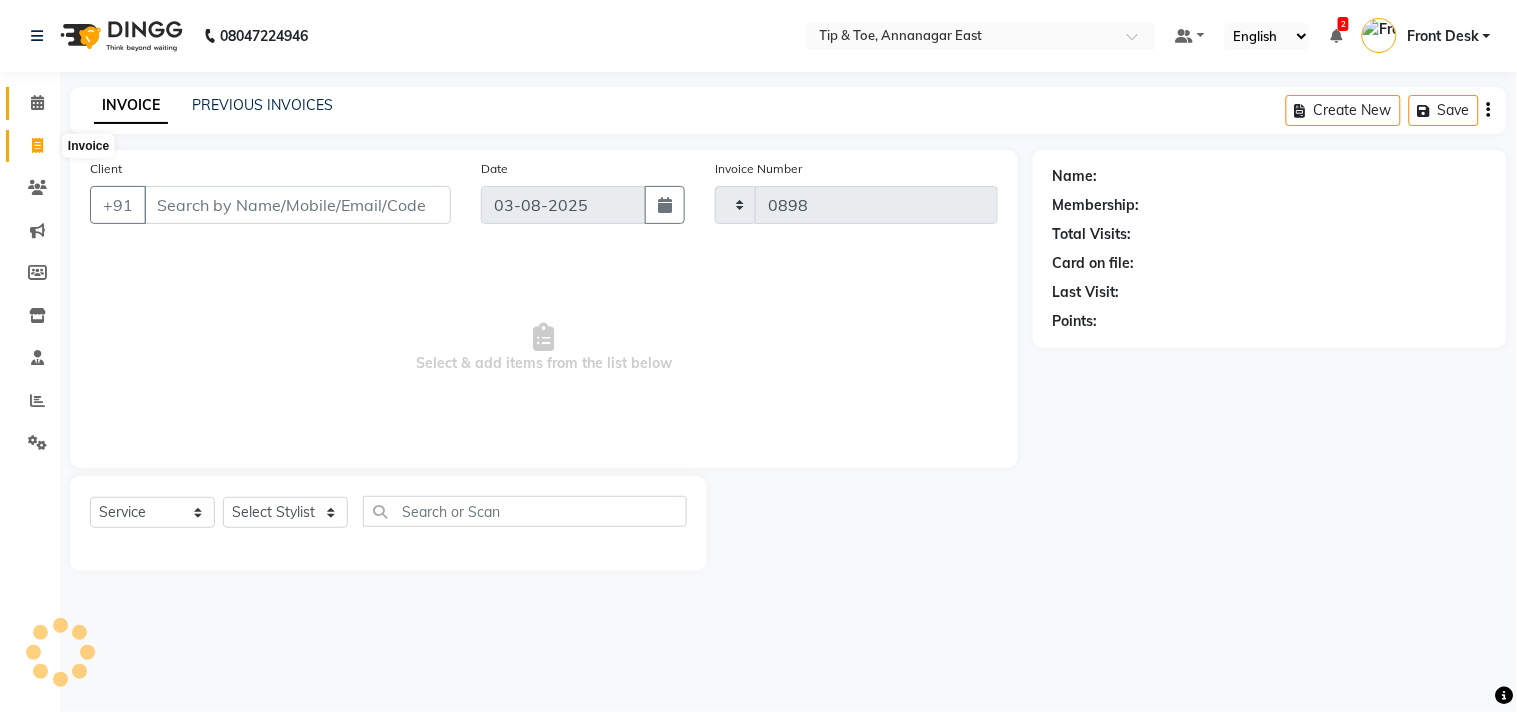 select on "5770" 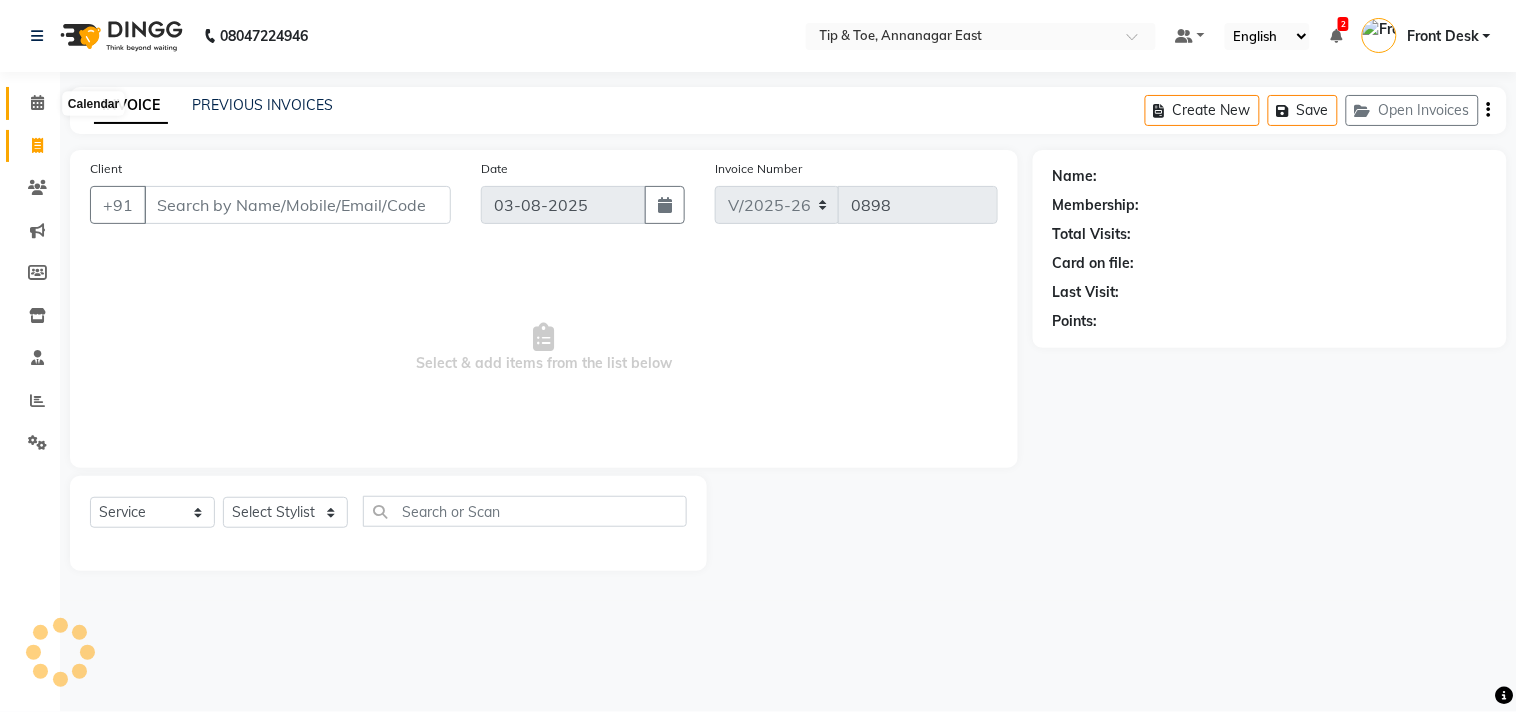 click 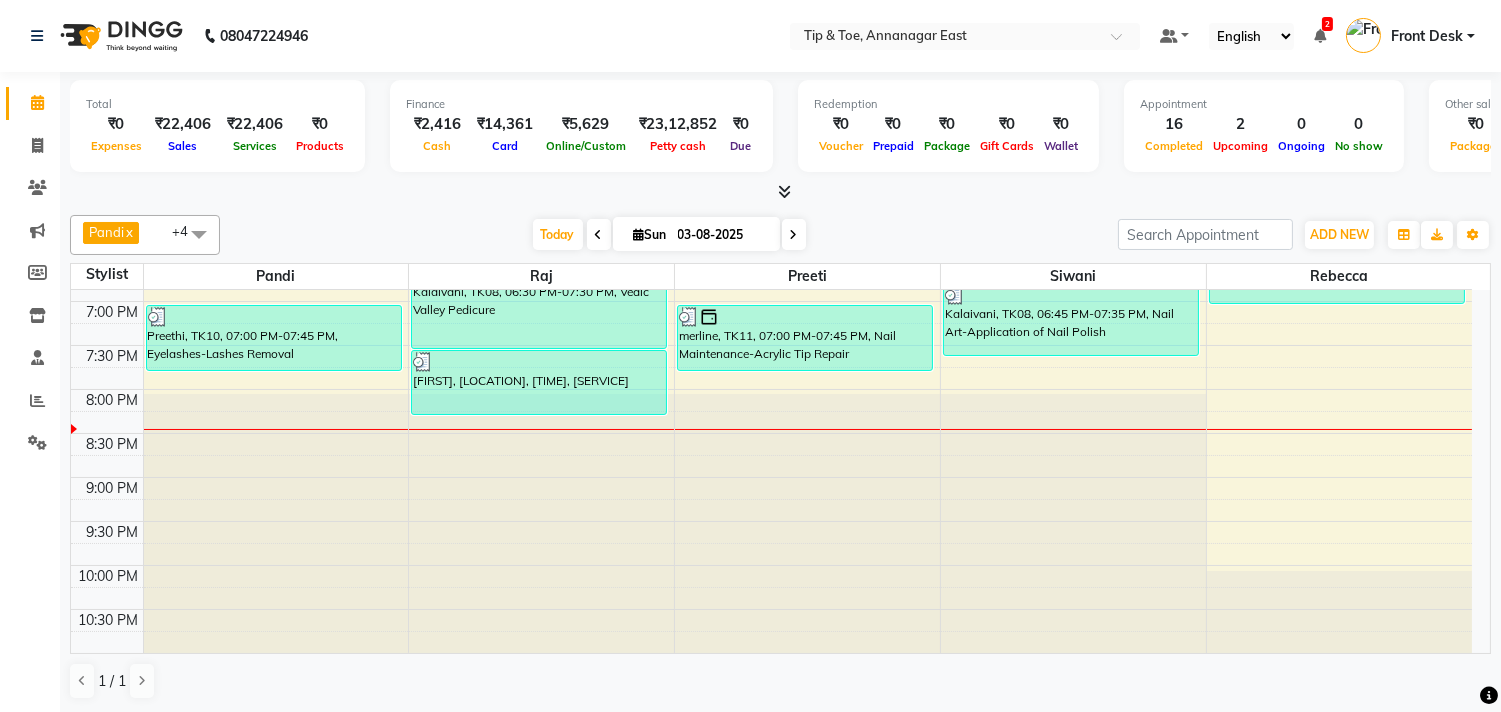 scroll, scrollTop: 873, scrollLeft: 0, axis: vertical 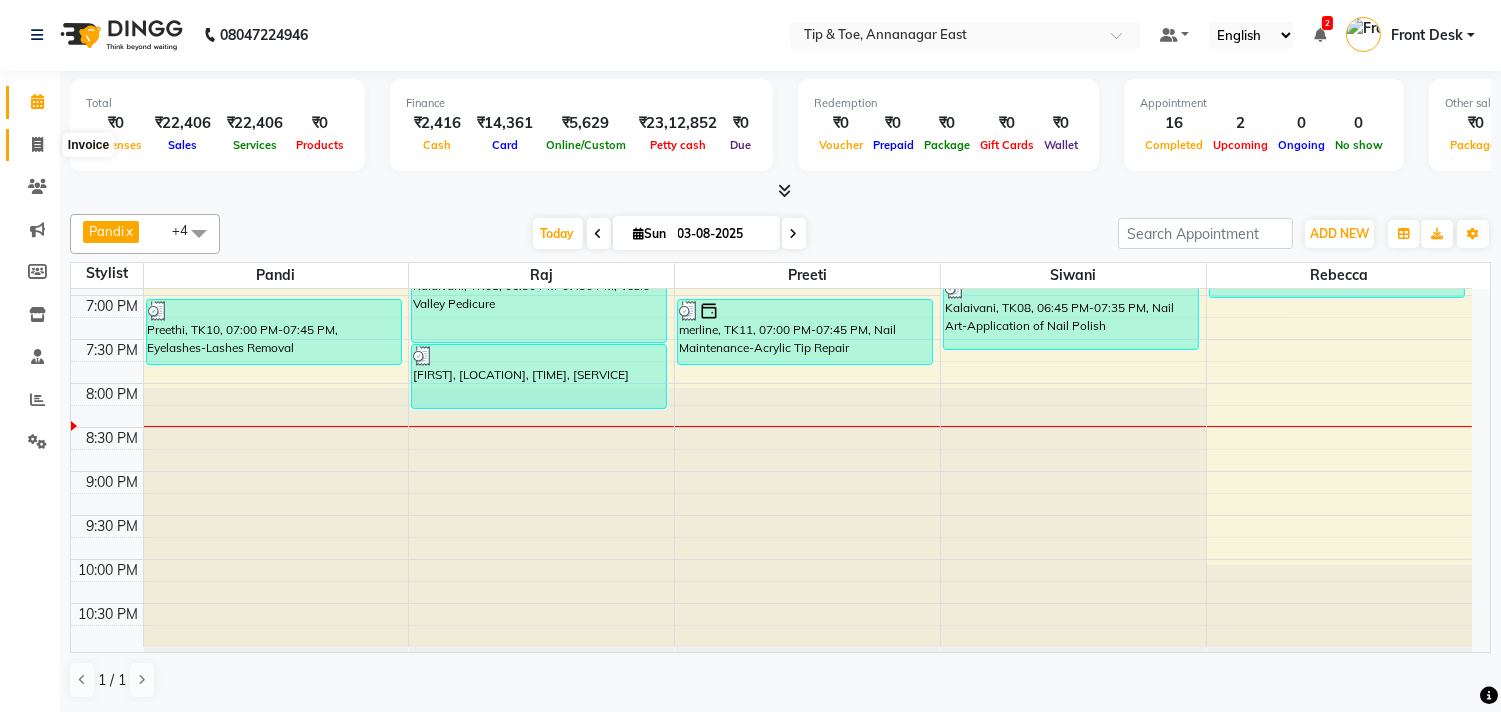 drag, startPoint x: 48, startPoint y: 144, endPoint x: 53, endPoint y: 103, distance: 41.303753 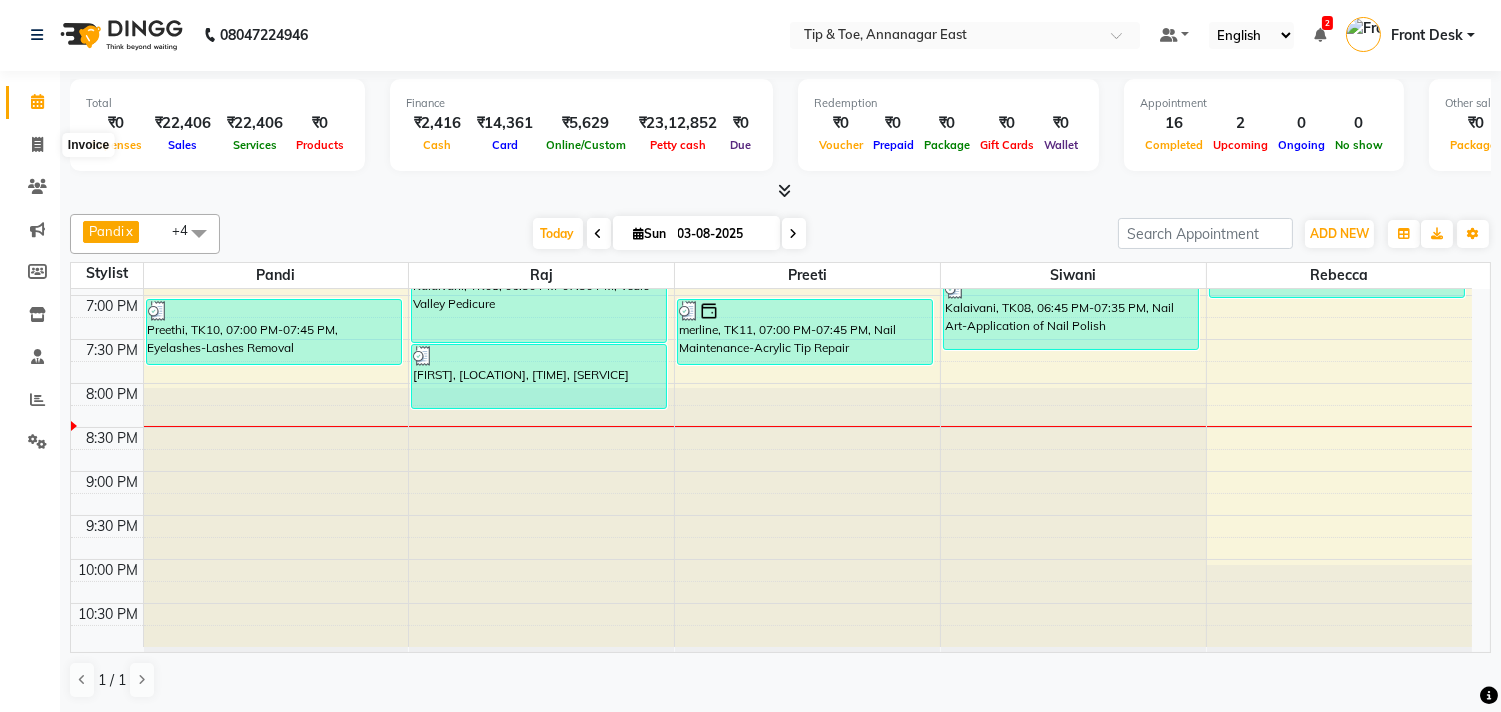 select on "service" 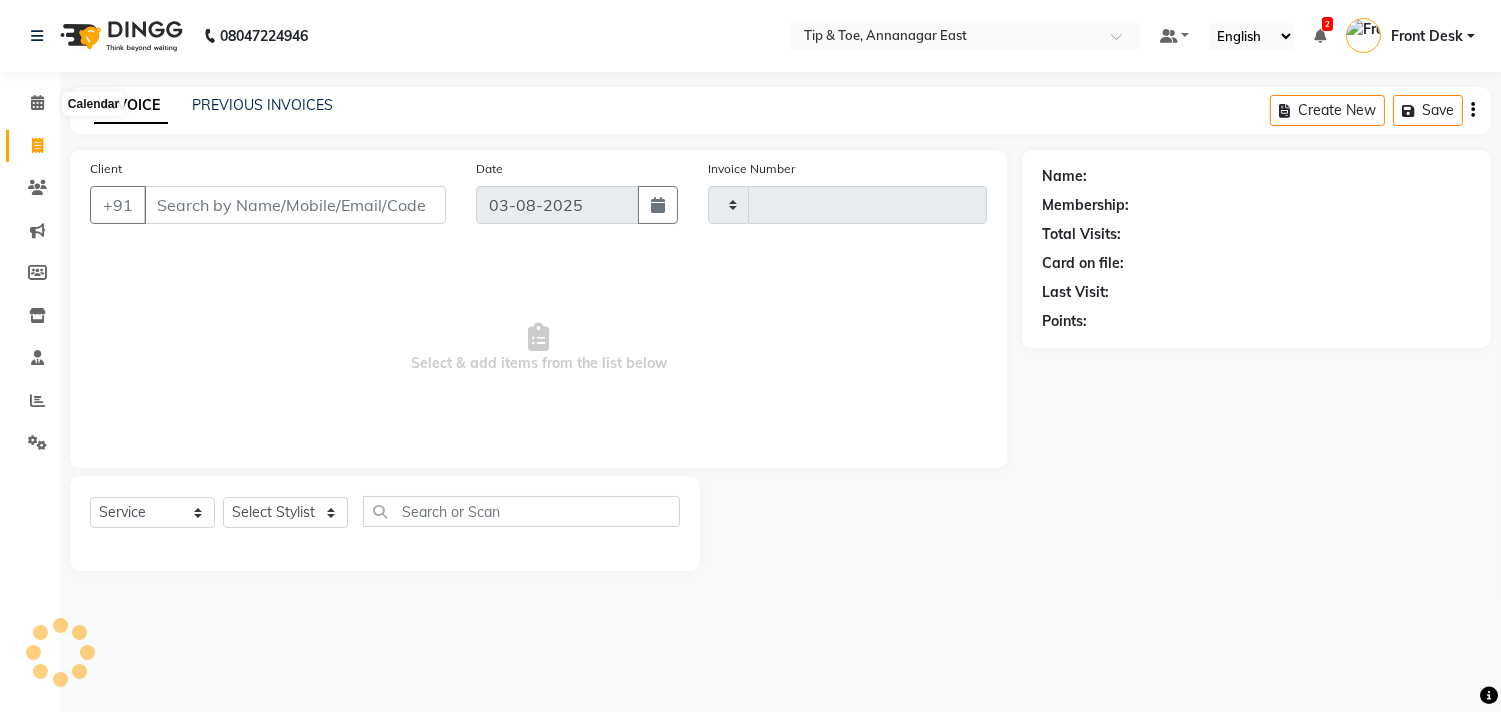 scroll, scrollTop: 0, scrollLeft: 0, axis: both 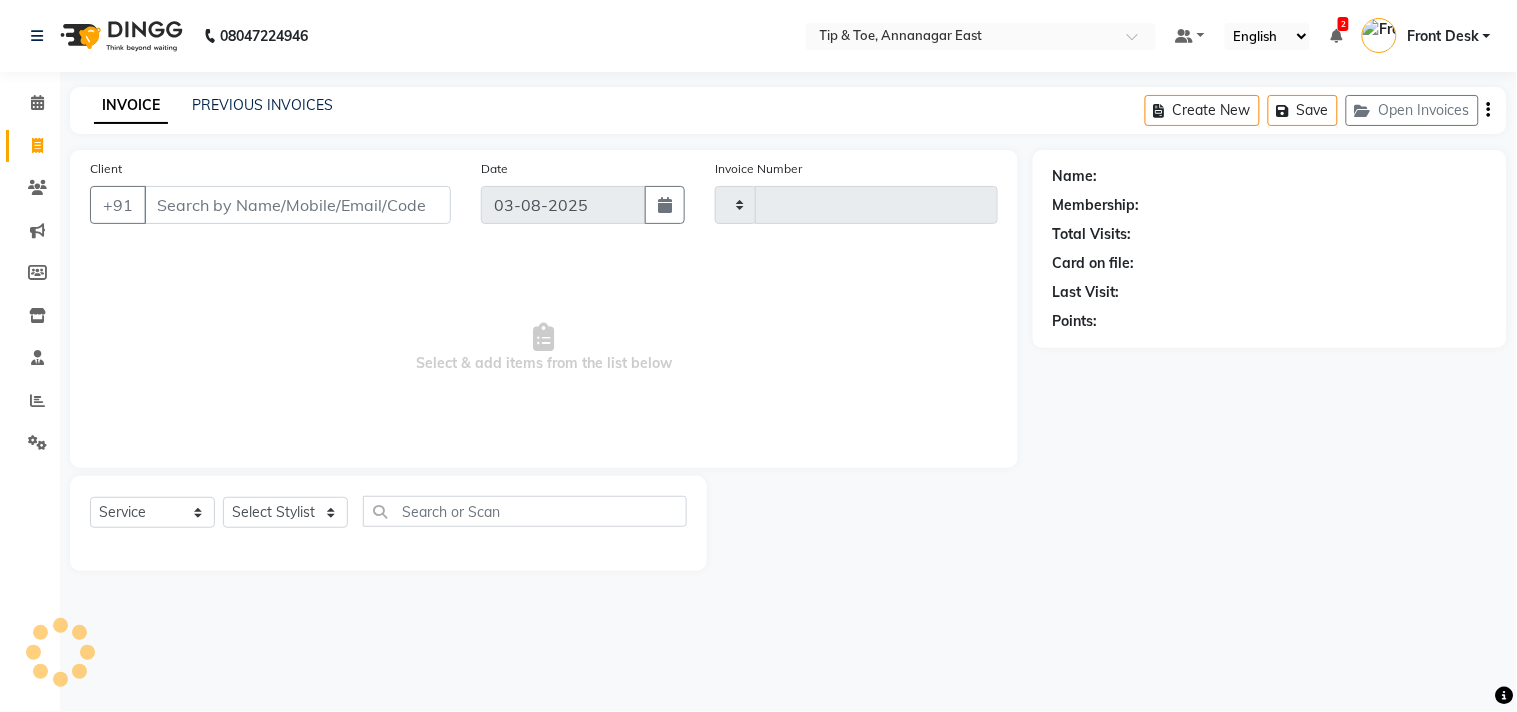 click on "Calendar" 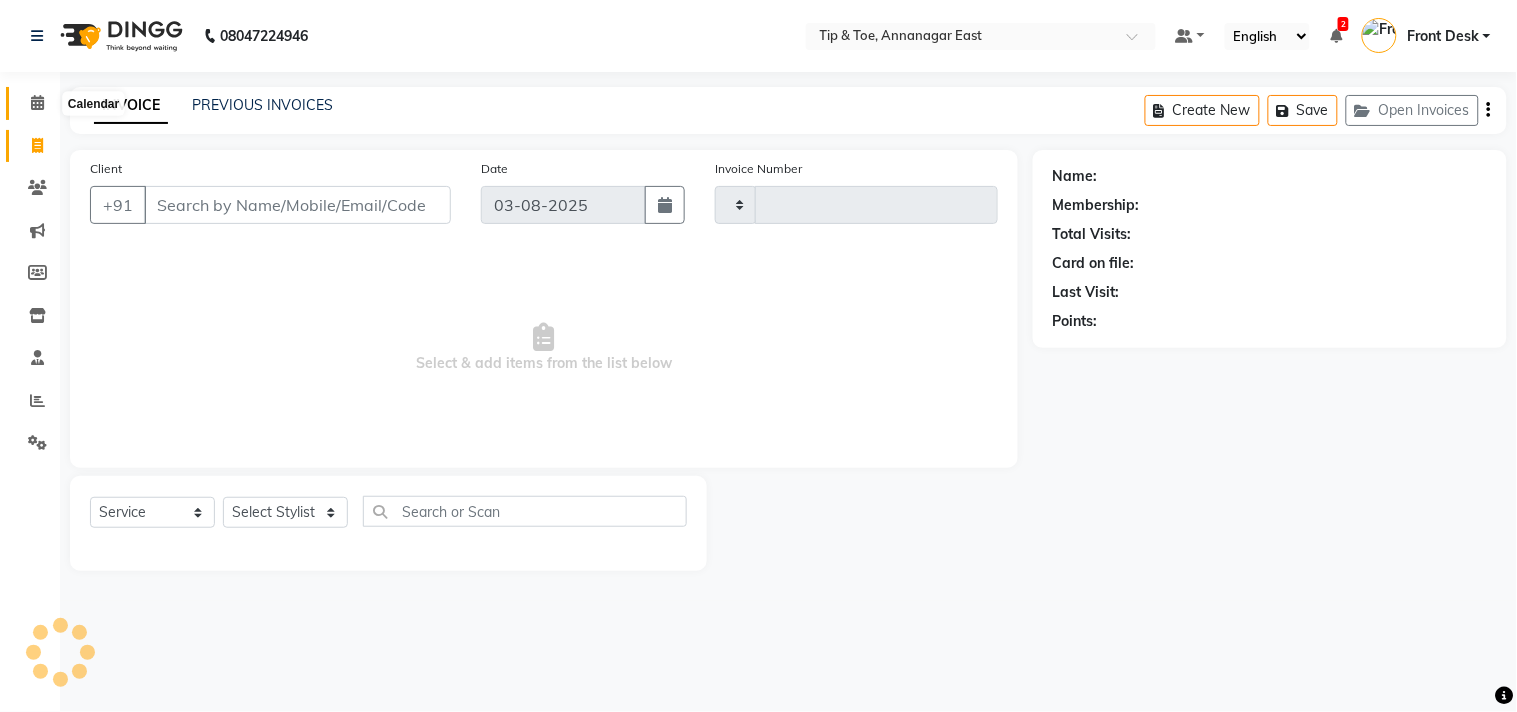 click 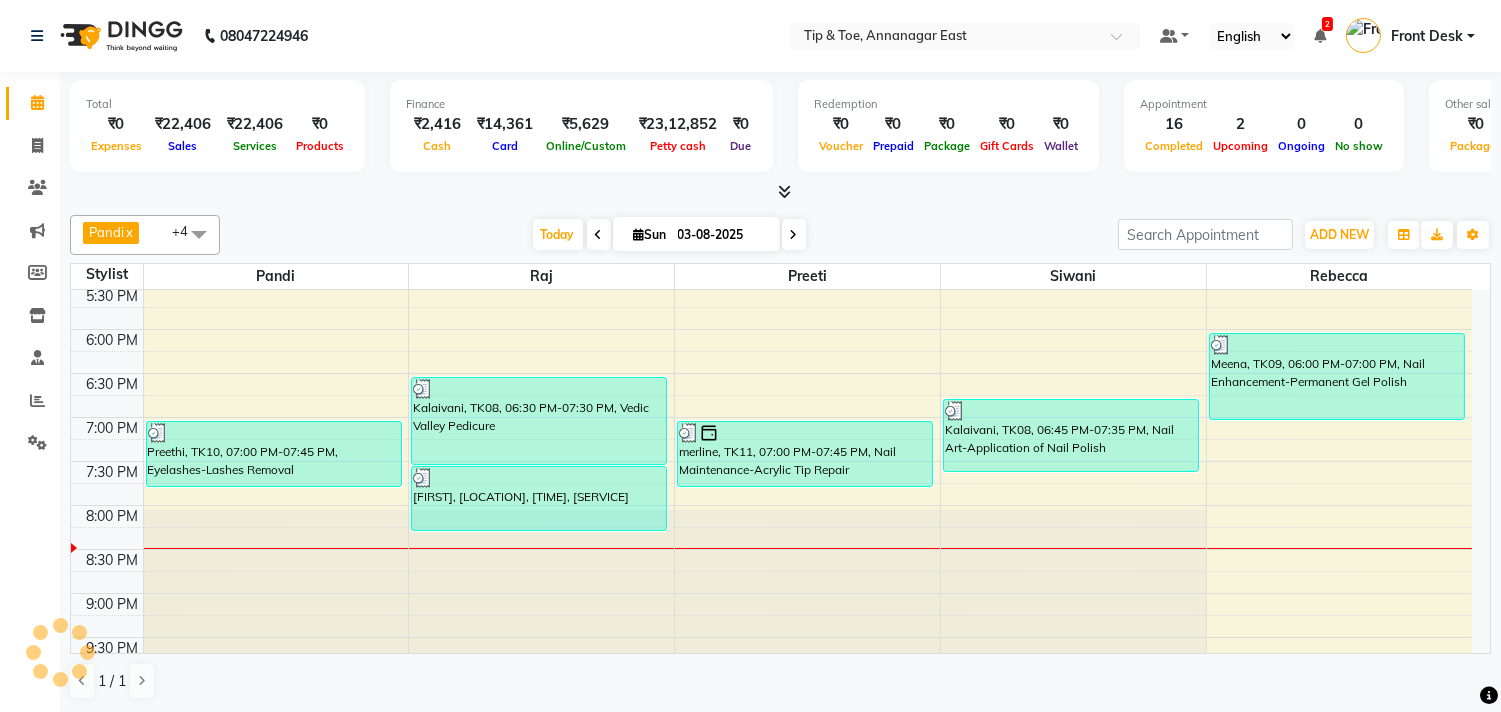 scroll, scrollTop: 873, scrollLeft: 0, axis: vertical 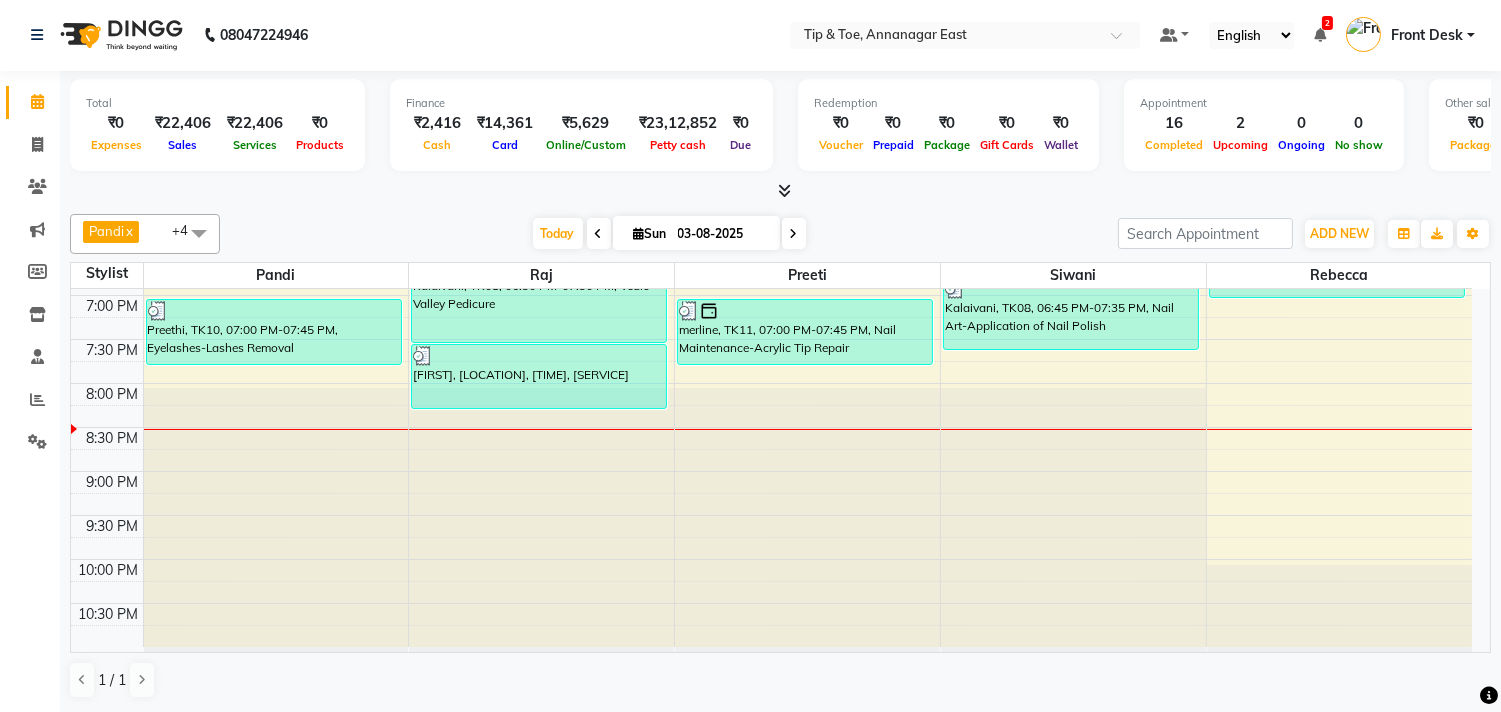click on "Invoice" 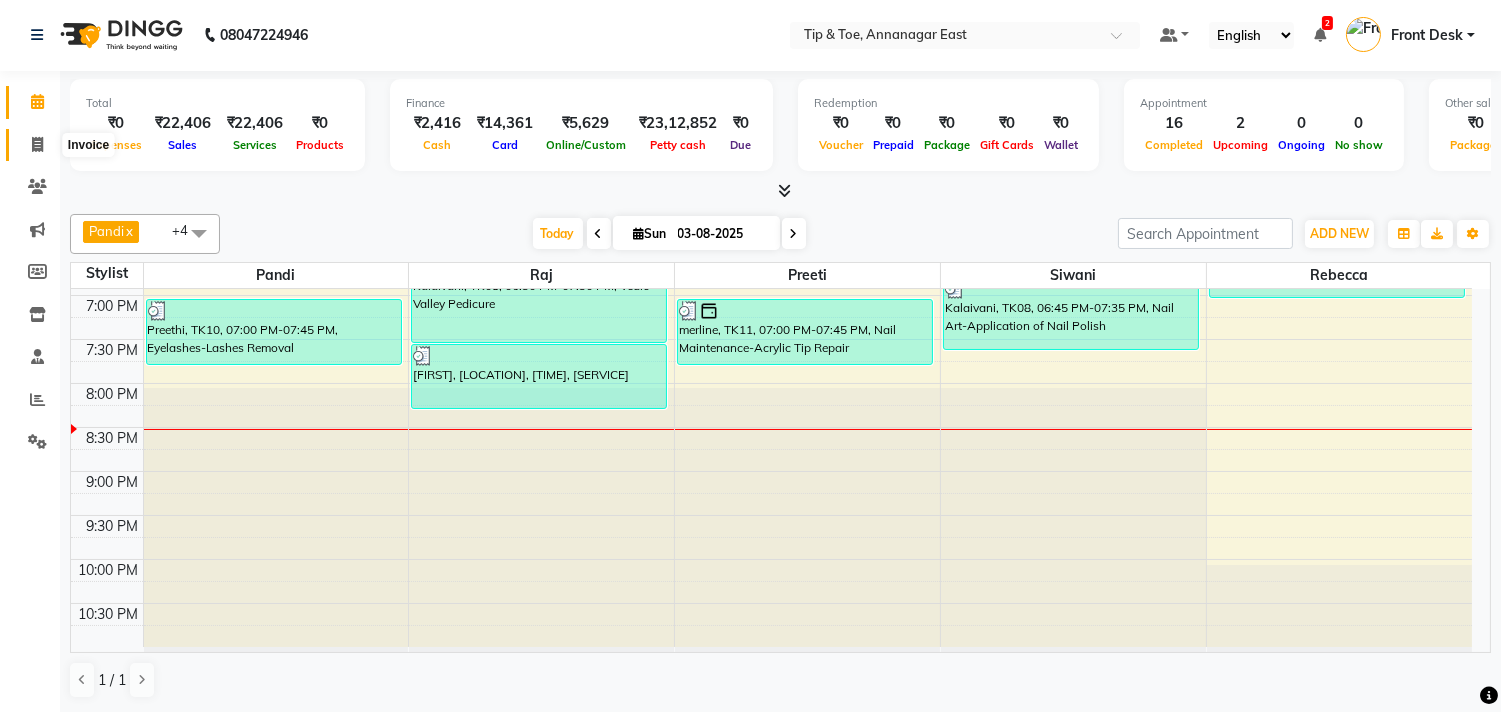 click 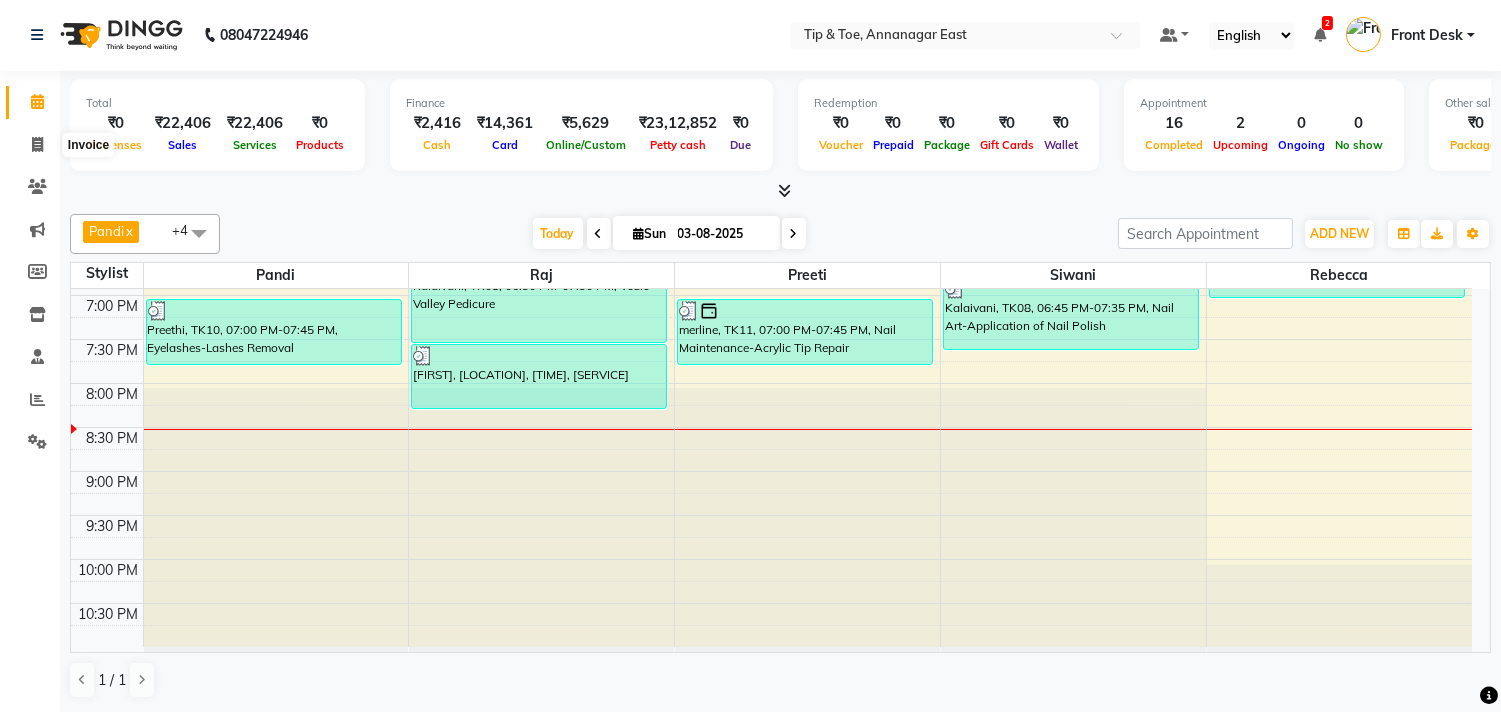 select on "5770" 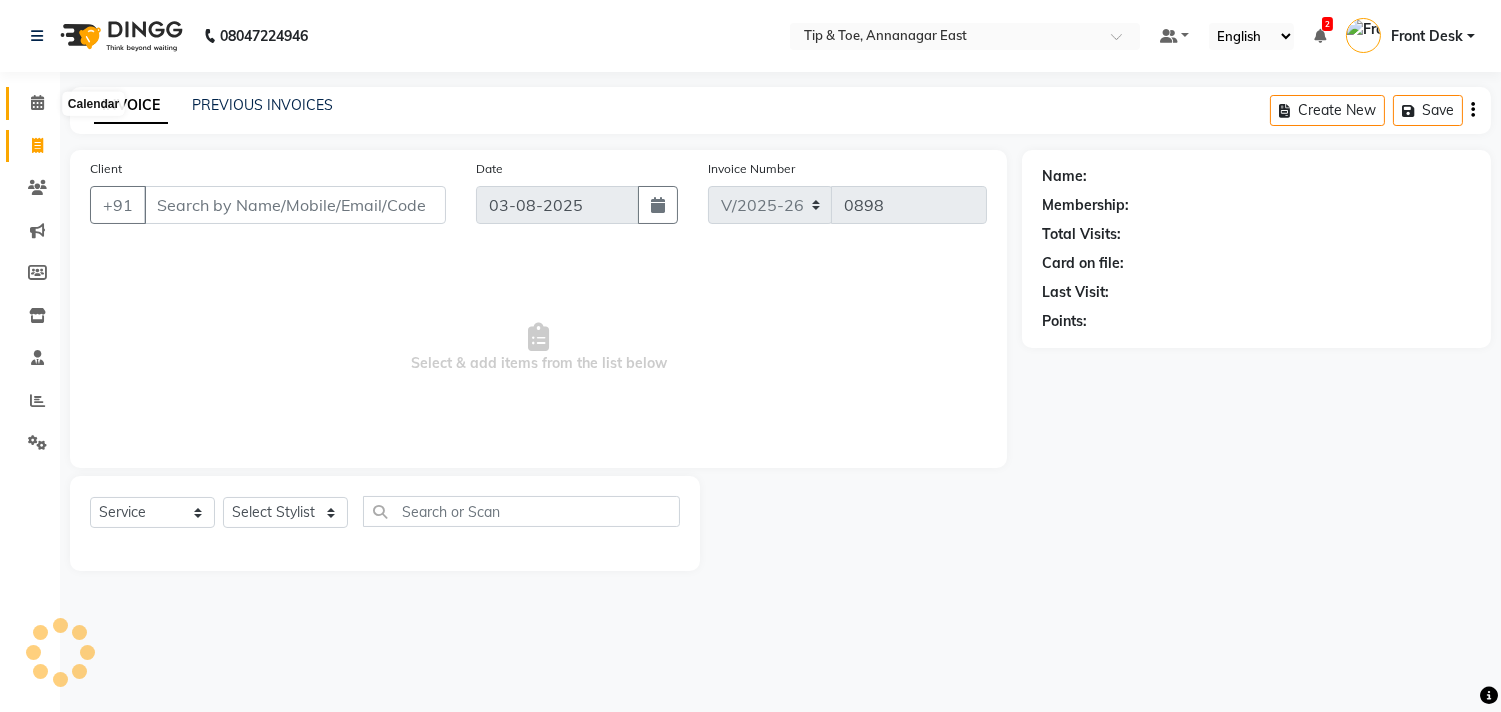 scroll, scrollTop: 0, scrollLeft: 0, axis: both 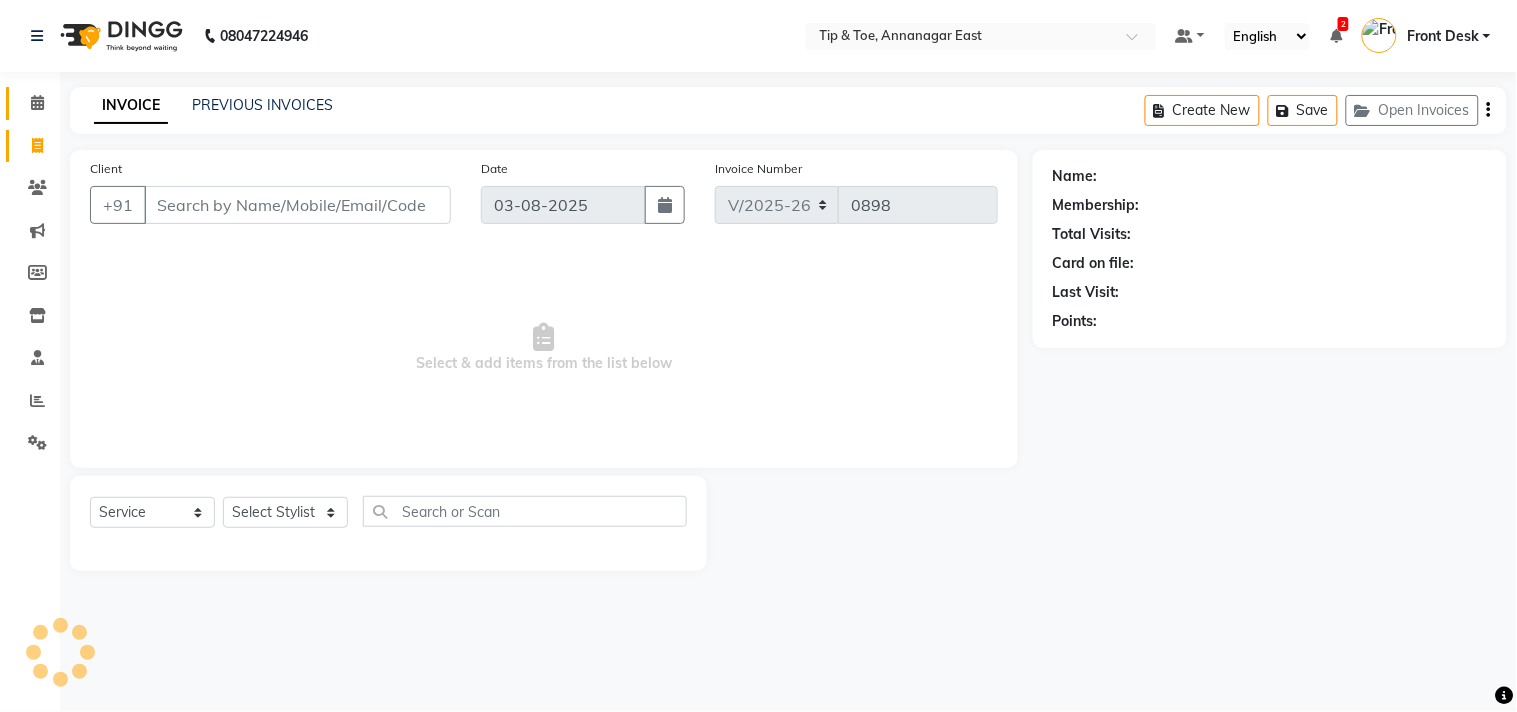 click on "Calendar" 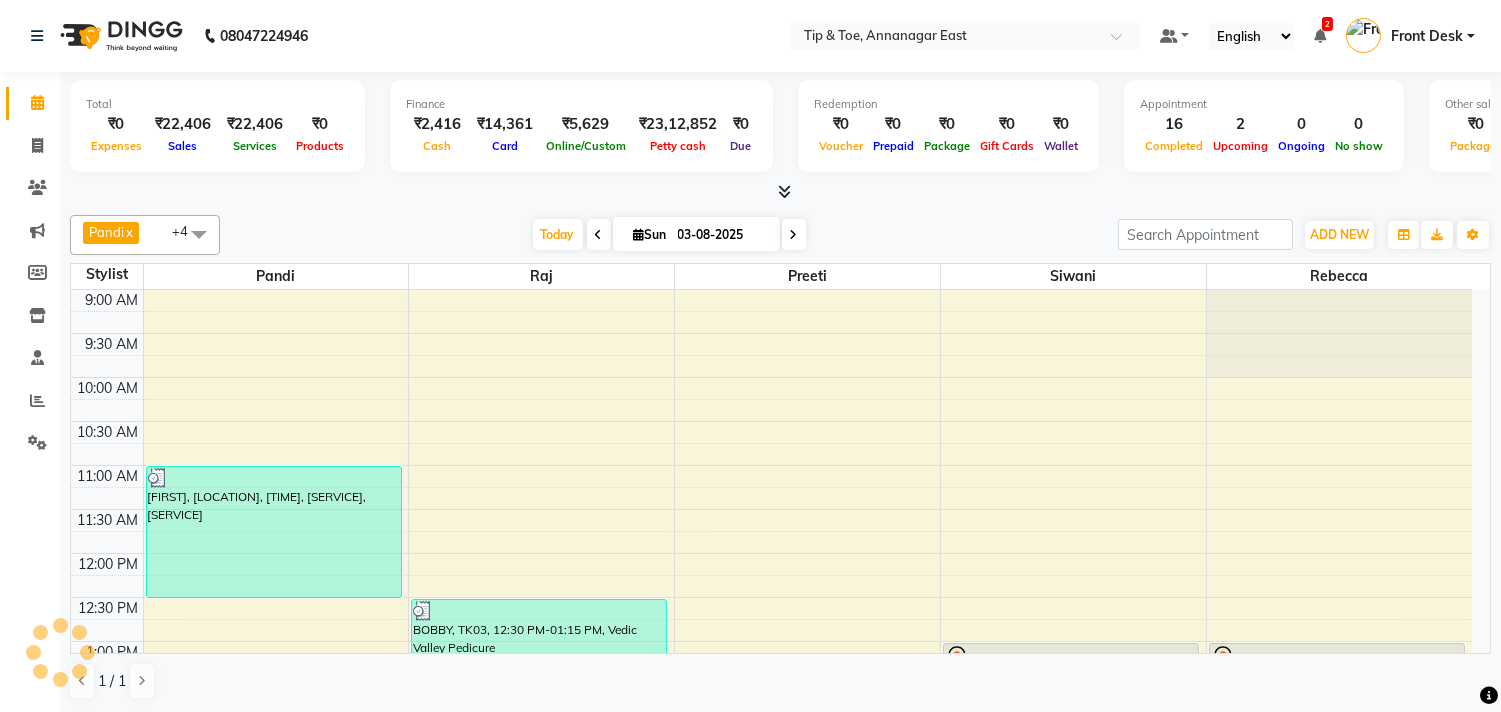 scroll, scrollTop: 0, scrollLeft: 0, axis: both 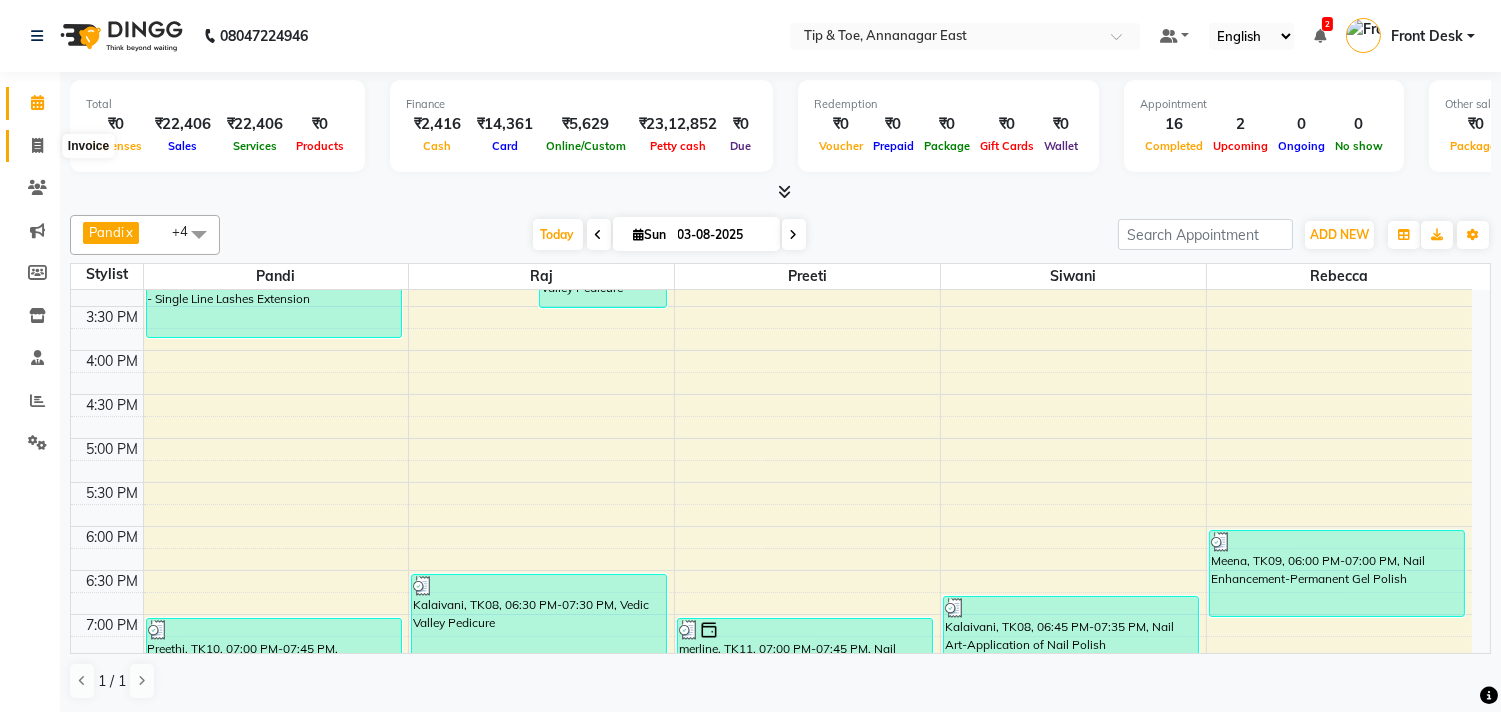 click 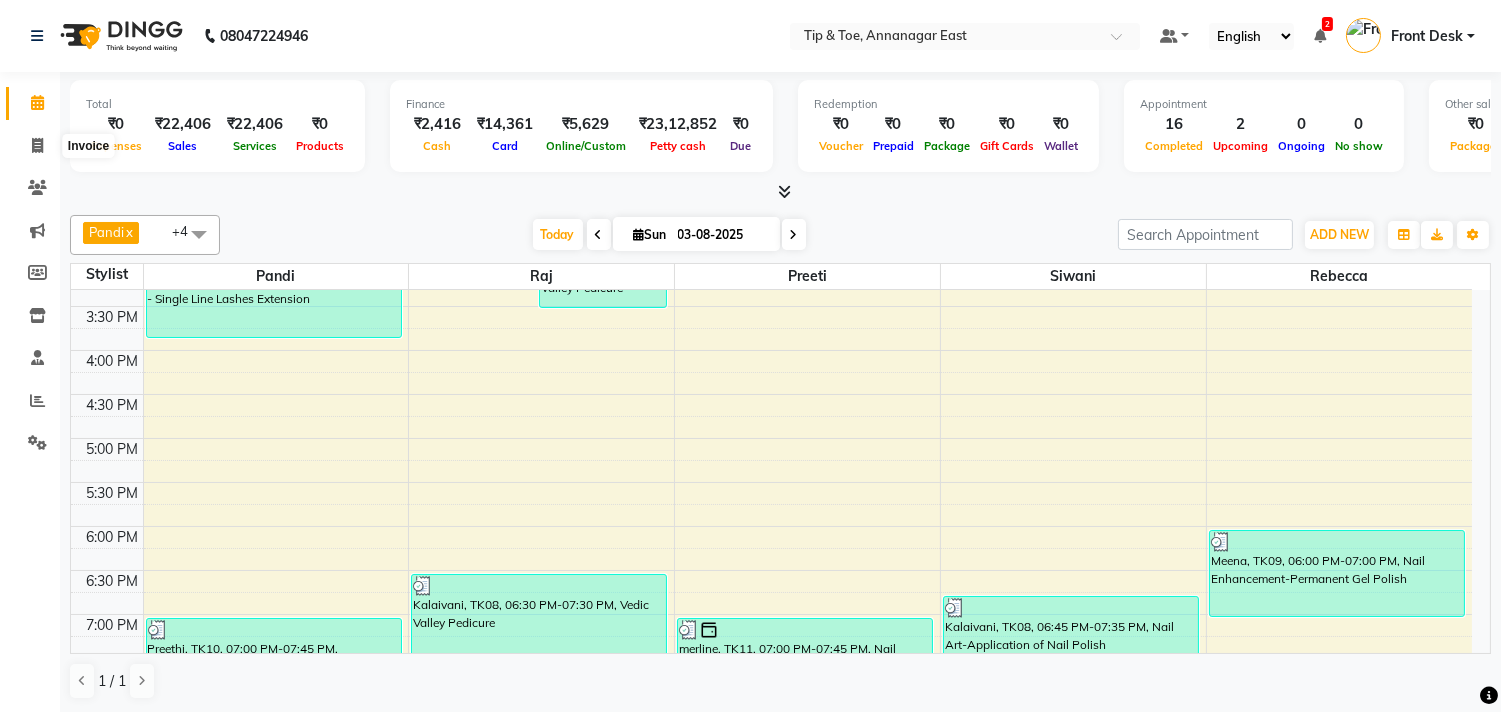 select on "service" 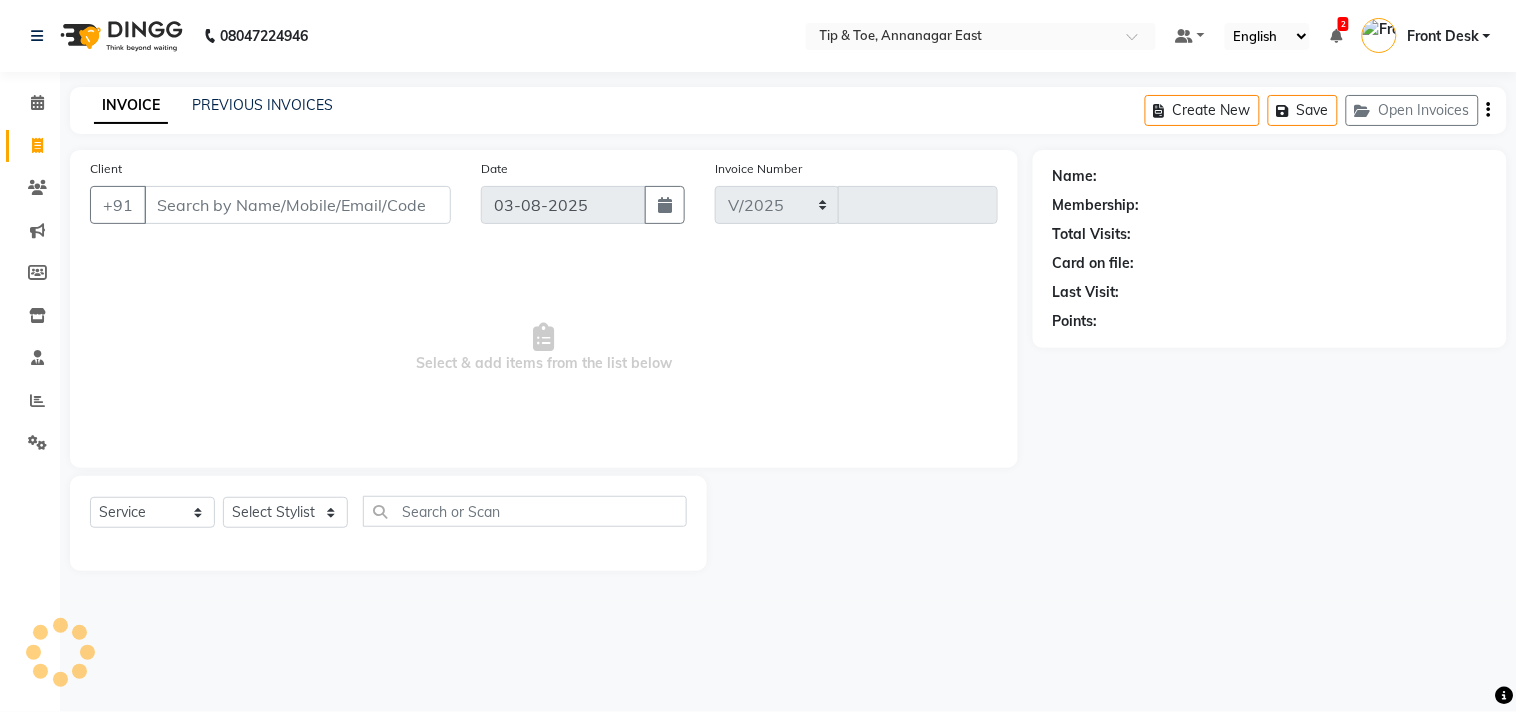select on "5770" 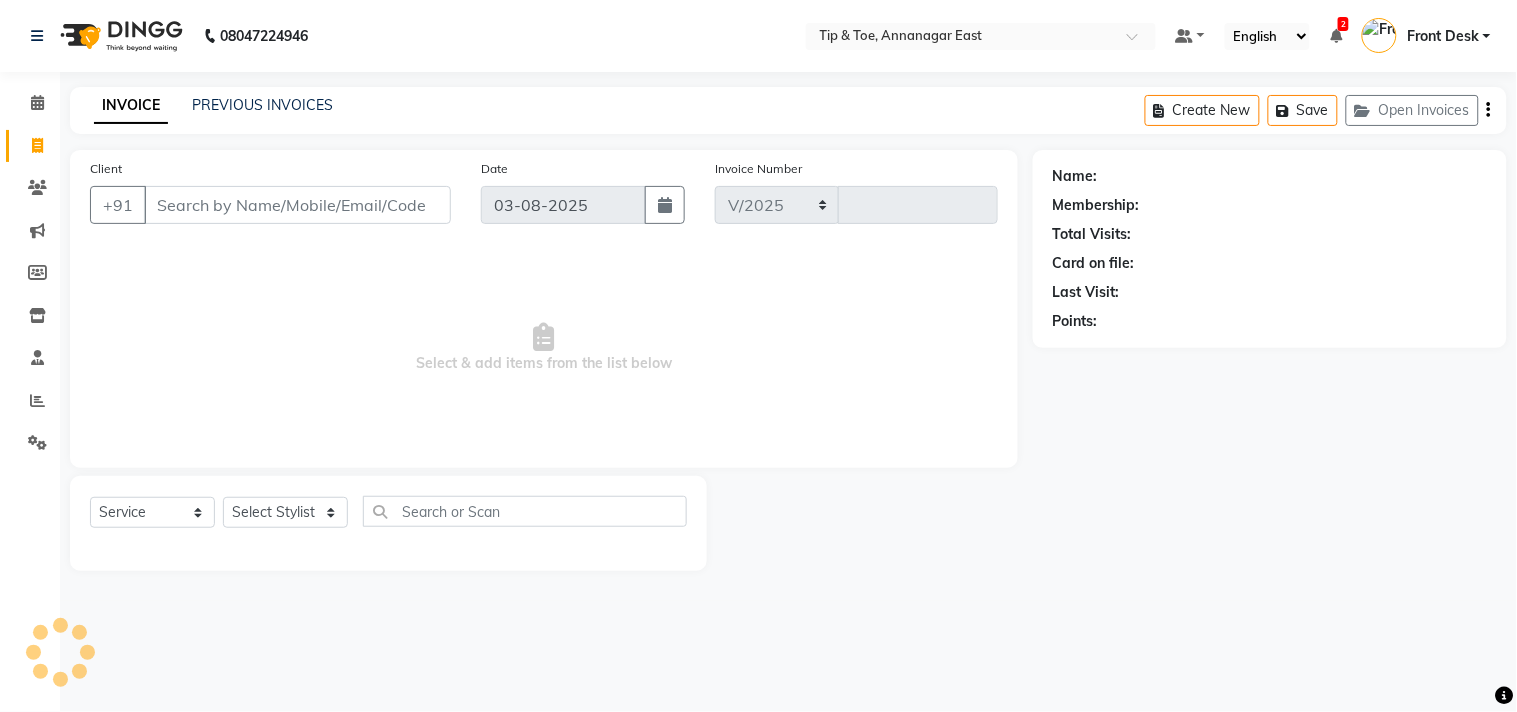 type on "0898" 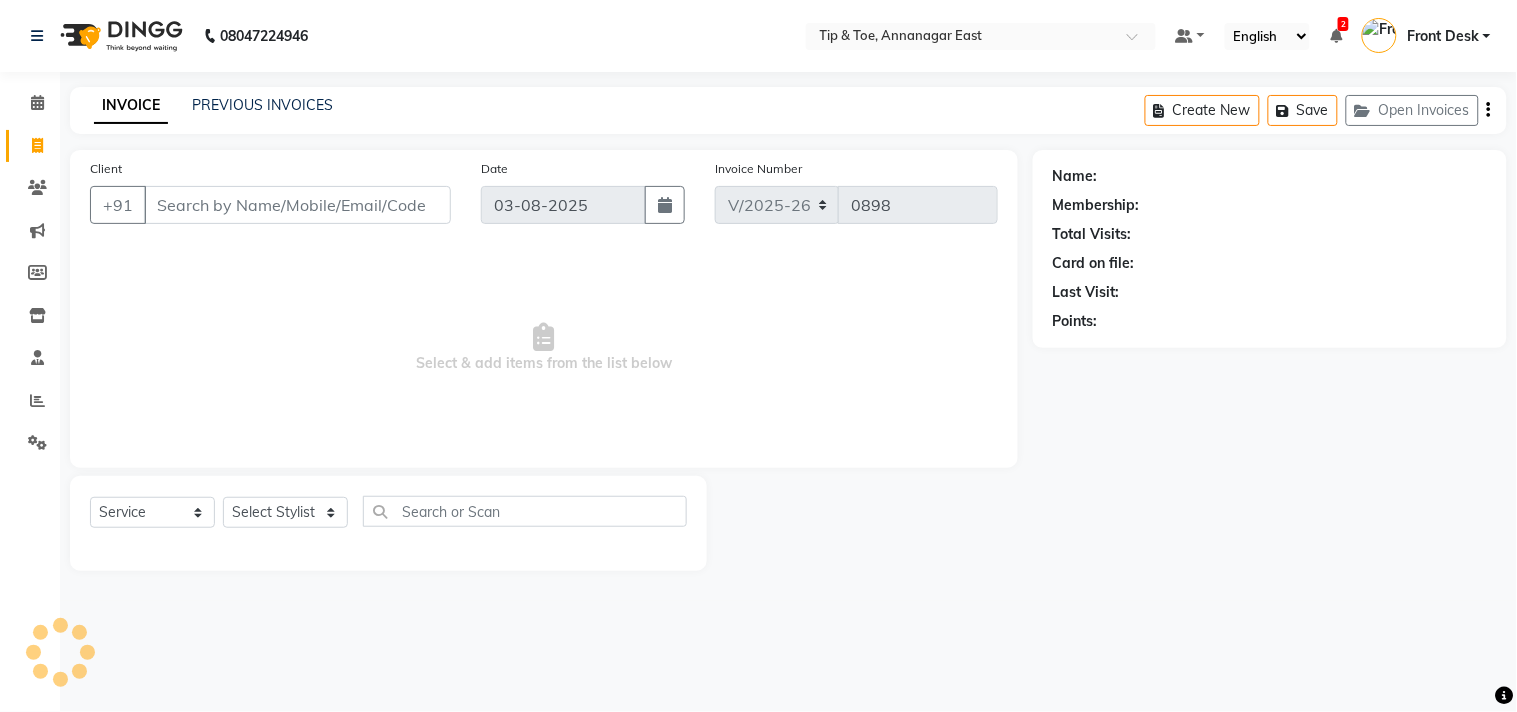 click on "PREVIOUS INVOICES" 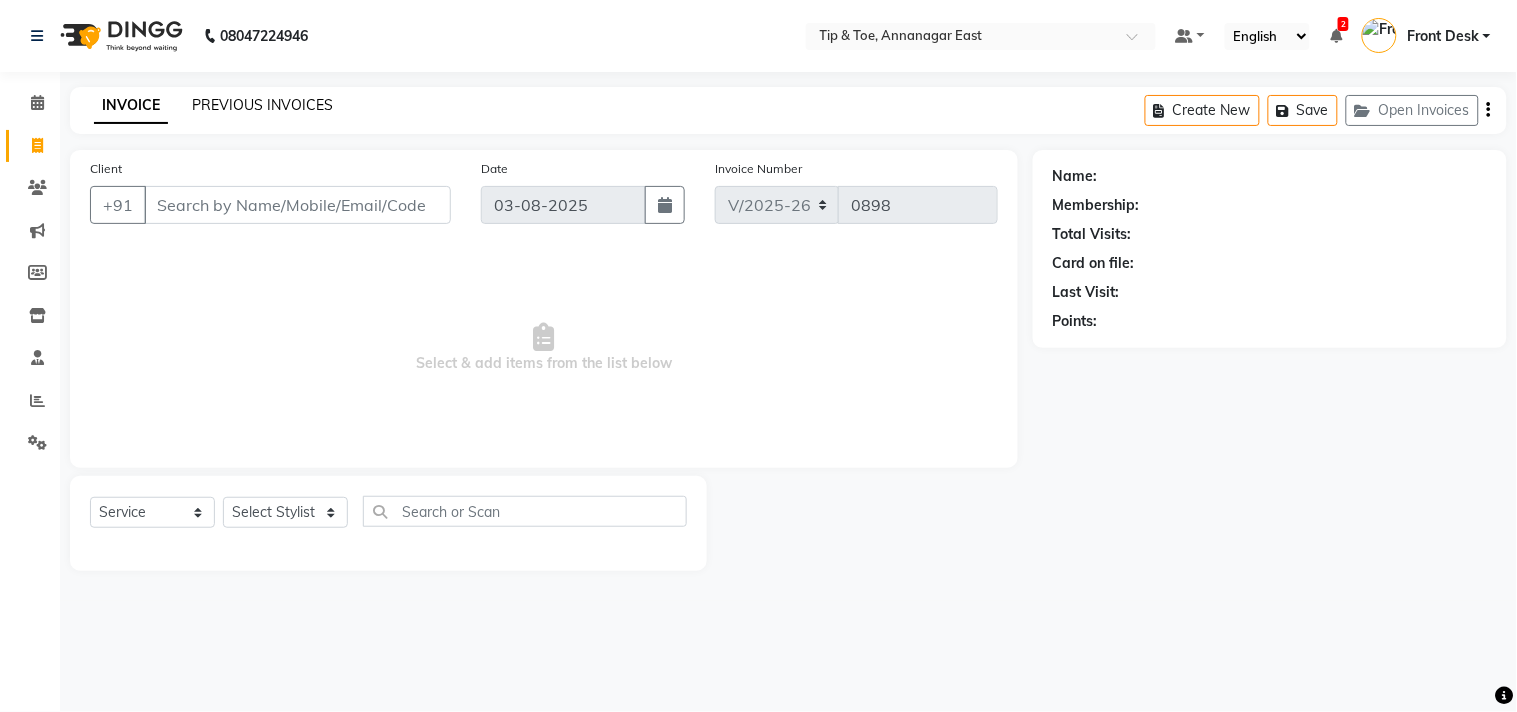 click on "PREVIOUS INVOICES" 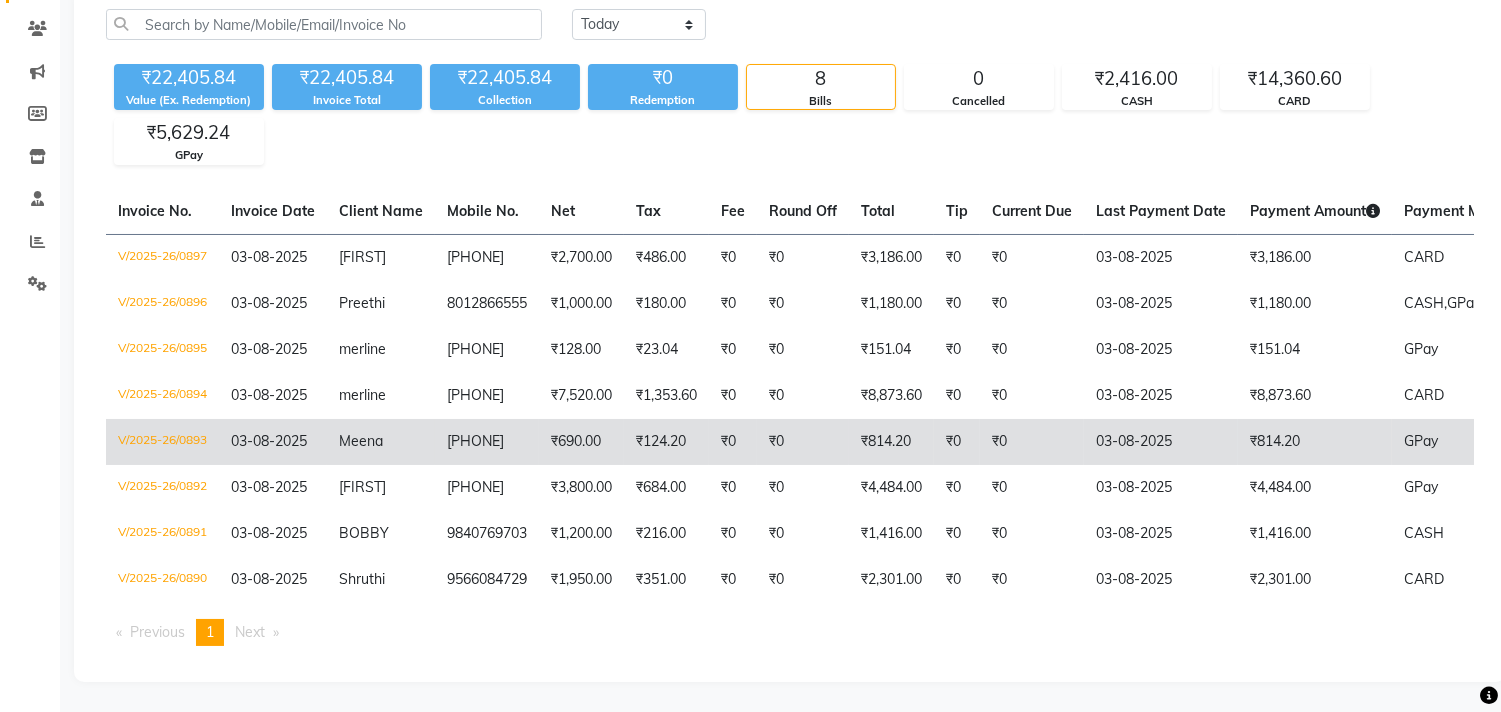 scroll, scrollTop: 0, scrollLeft: 0, axis: both 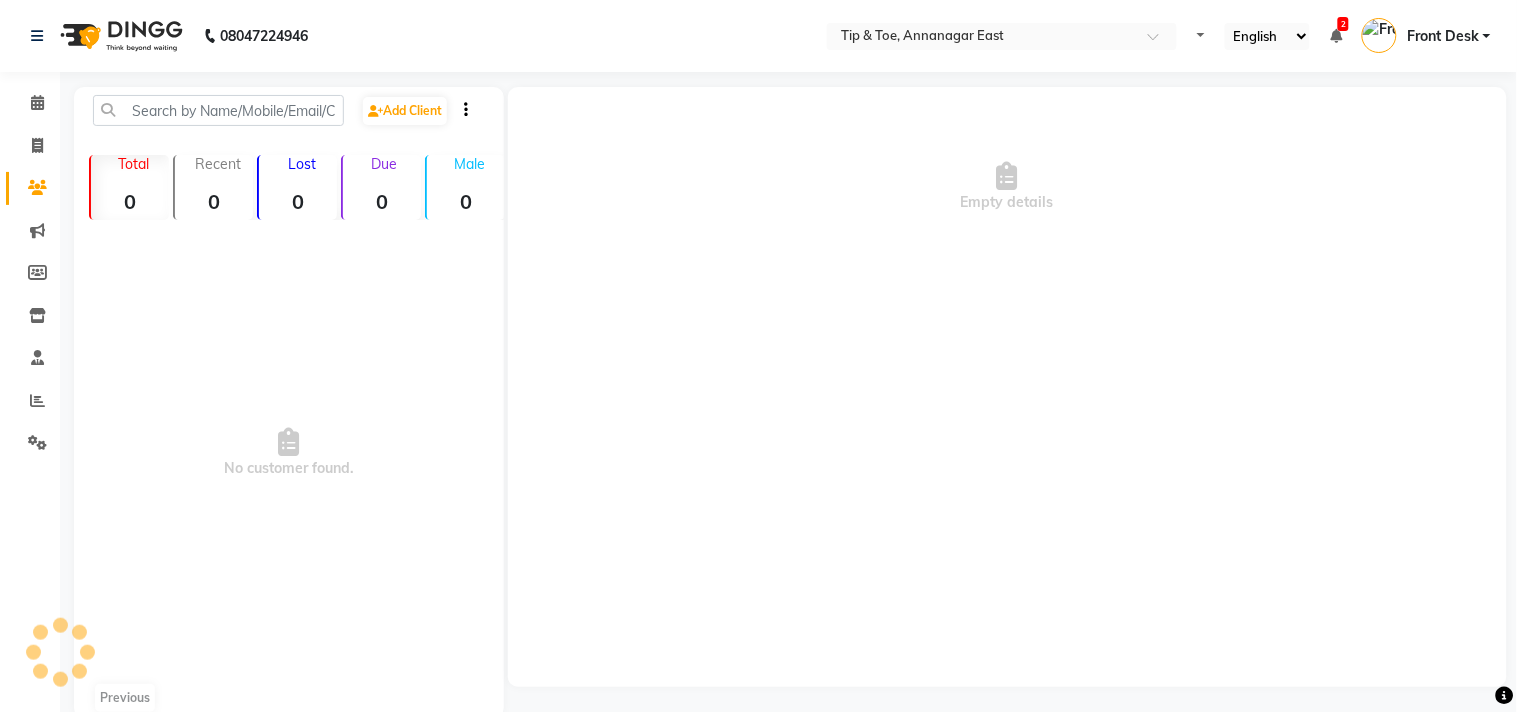 select on "en" 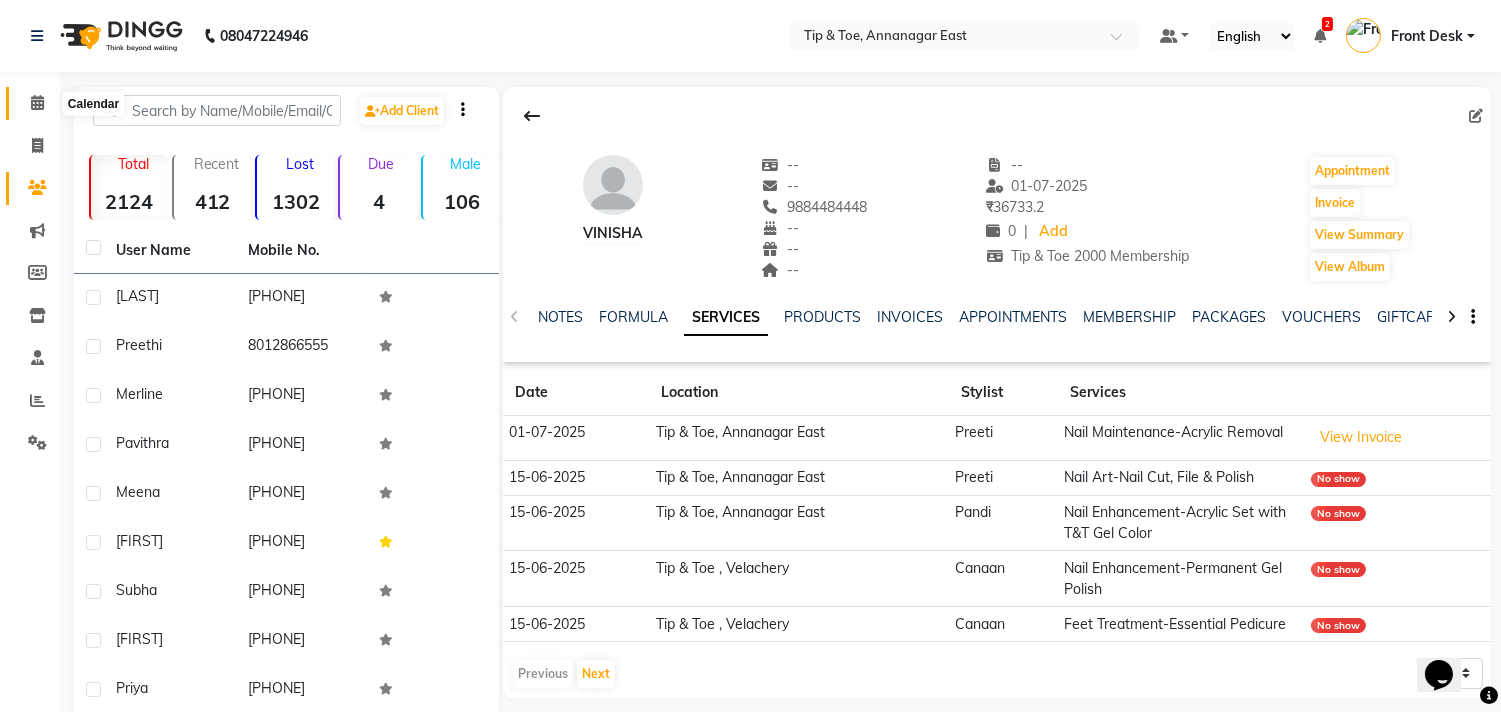 click 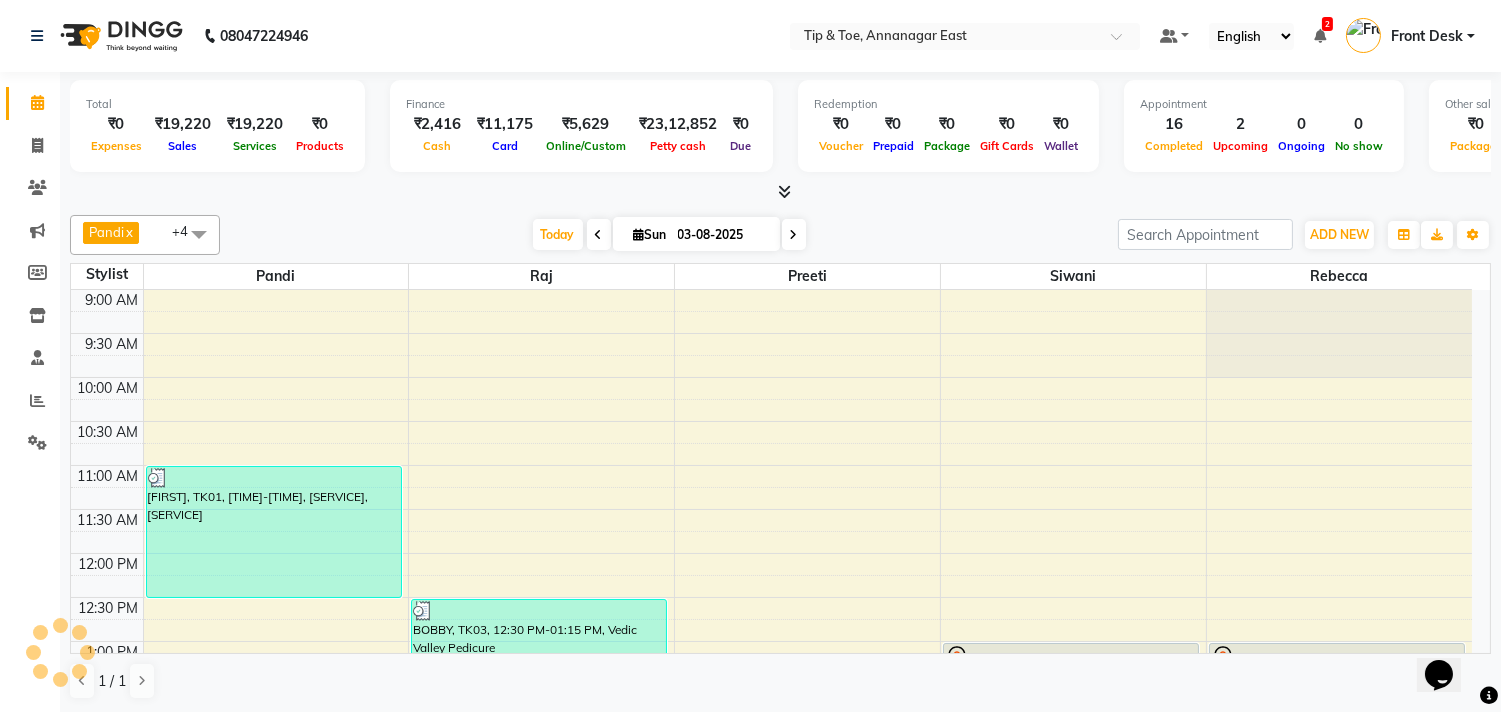 scroll, scrollTop: 0, scrollLeft: 0, axis: both 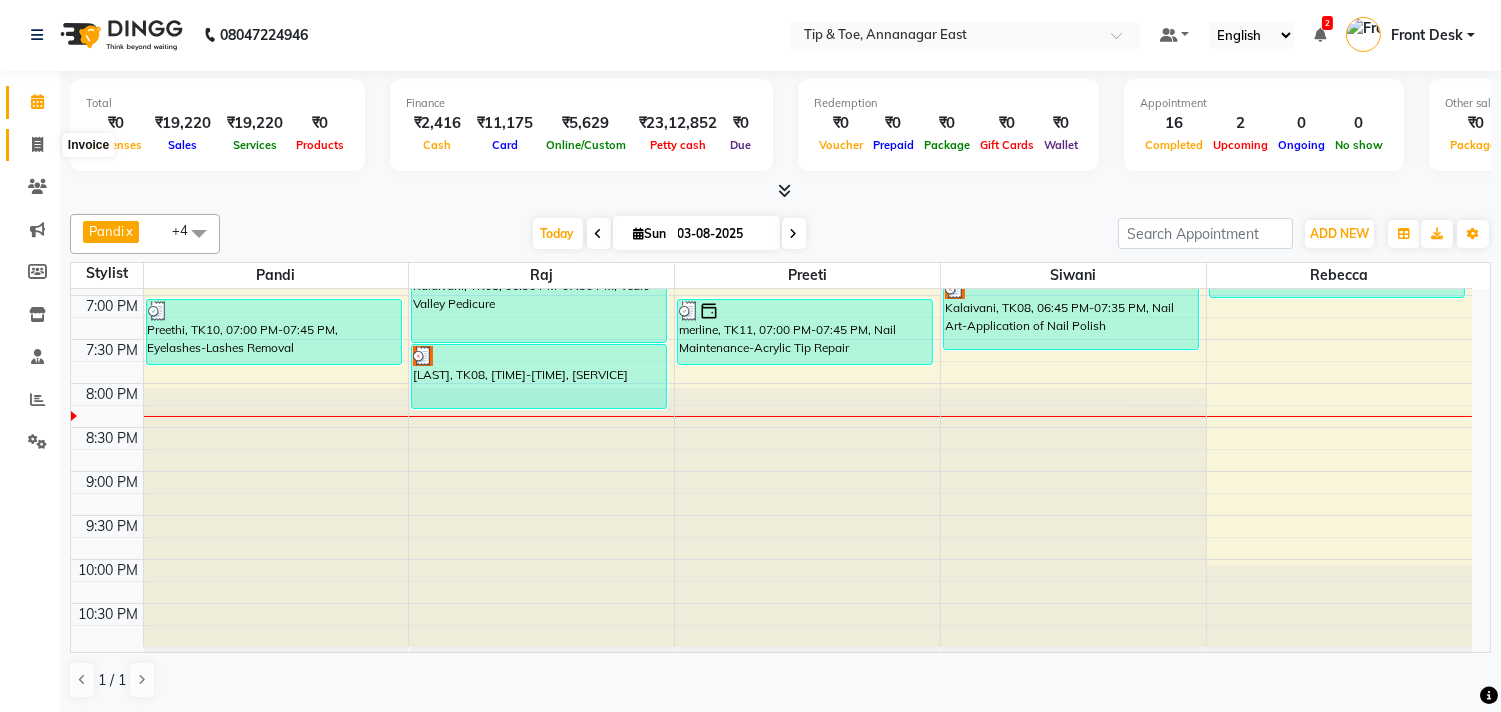 click 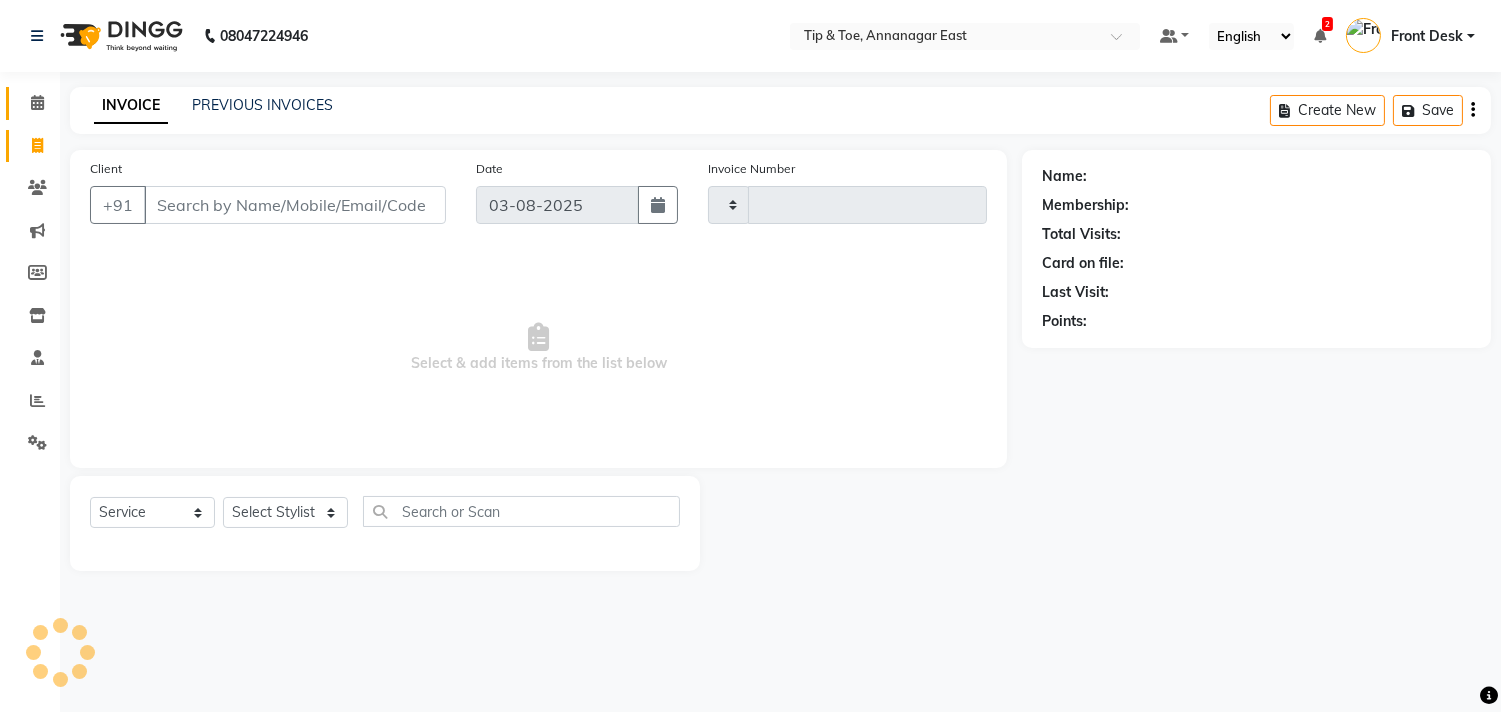 scroll, scrollTop: 0, scrollLeft: 0, axis: both 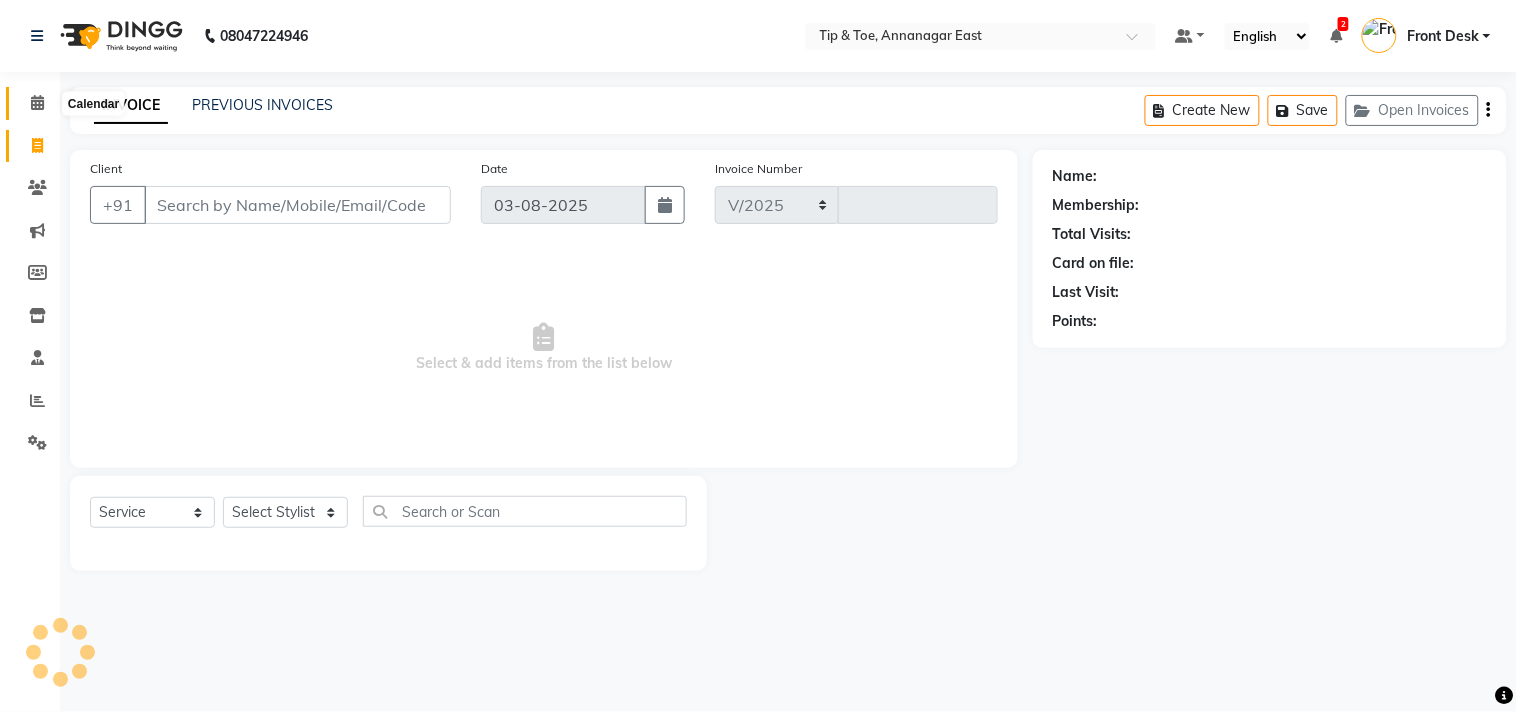 select on "5770" 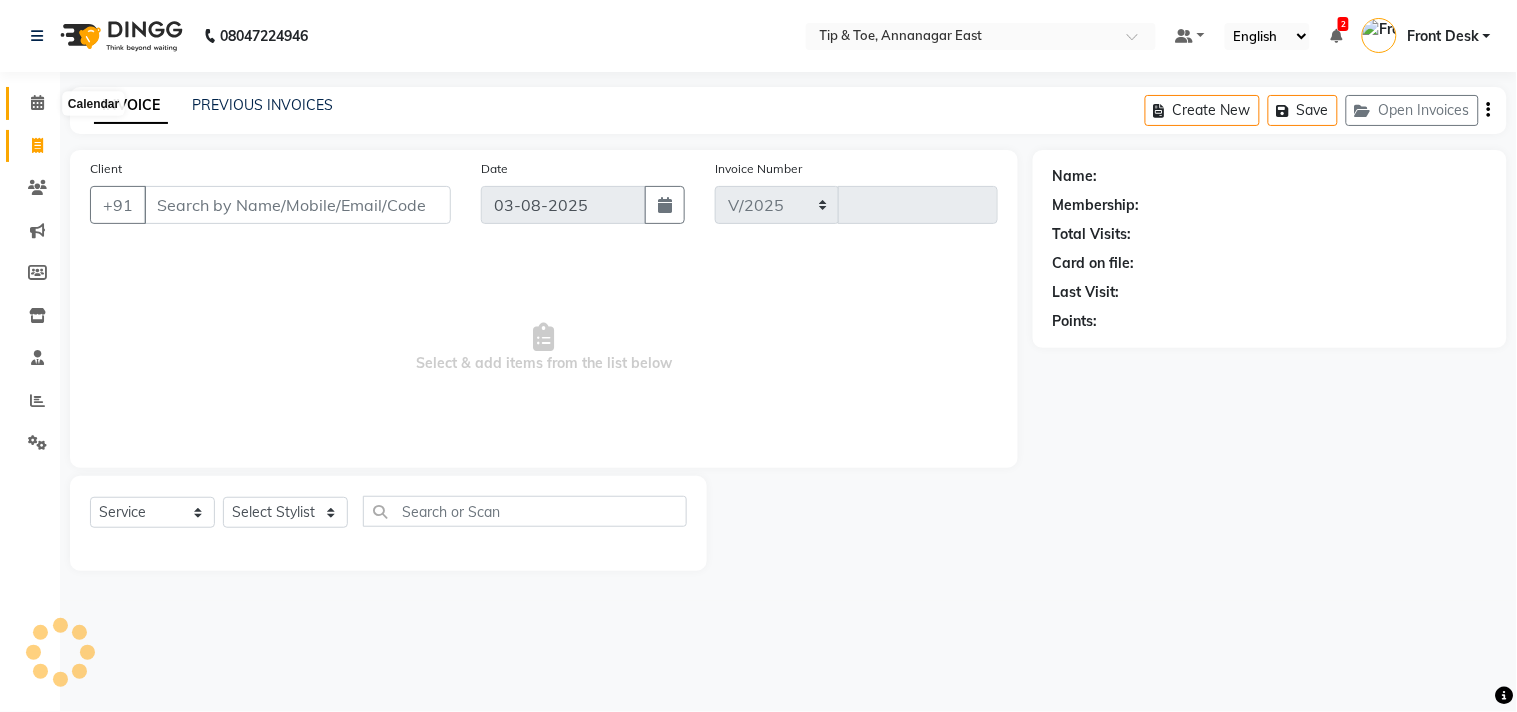 type on "0897" 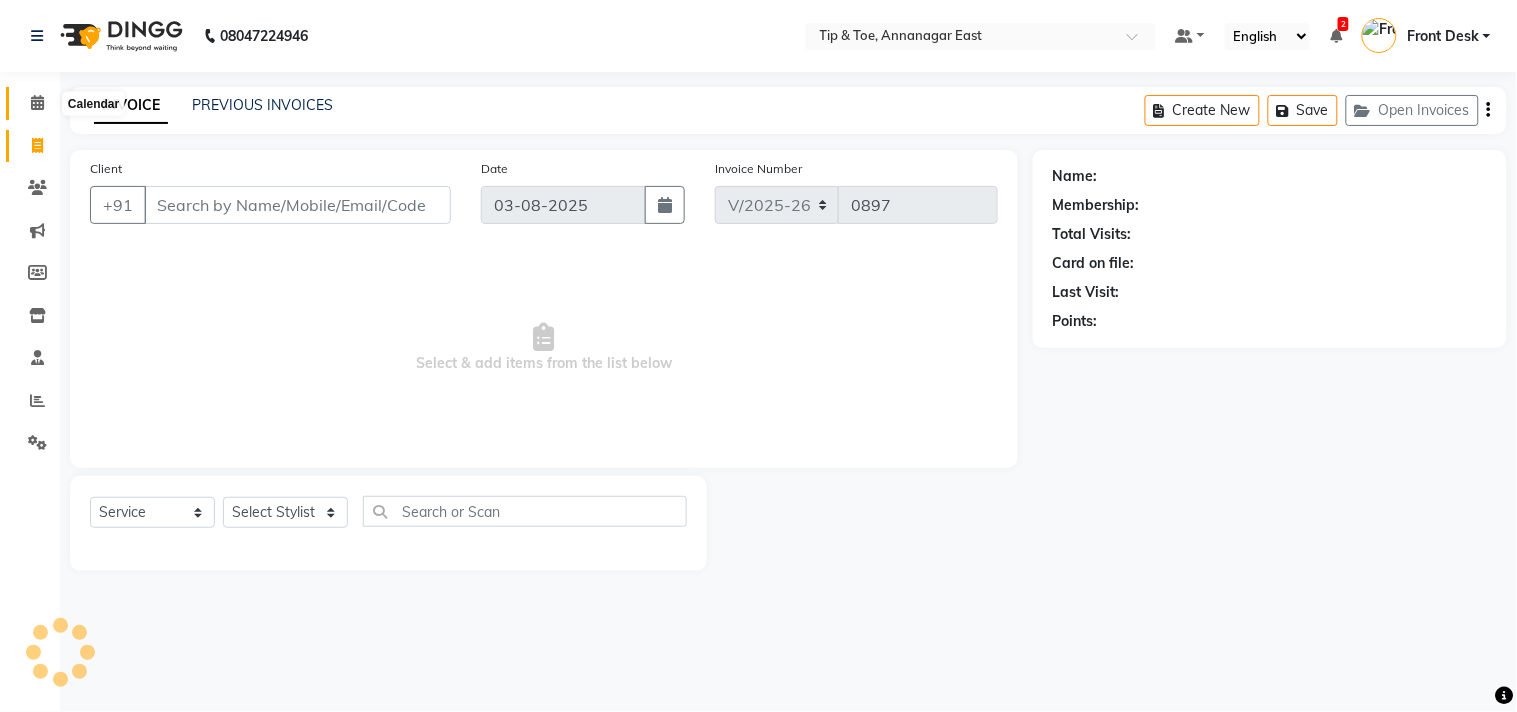 click 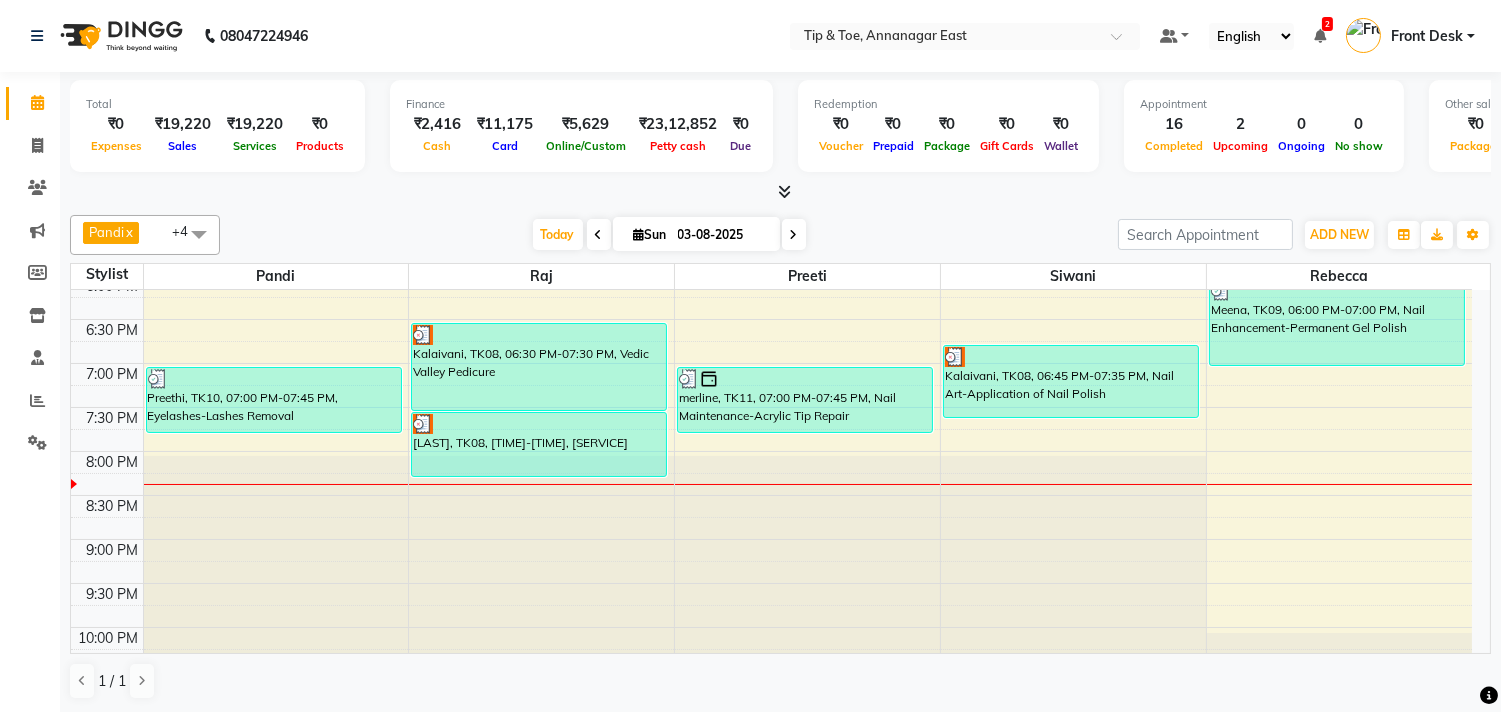 scroll, scrollTop: 873, scrollLeft: 0, axis: vertical 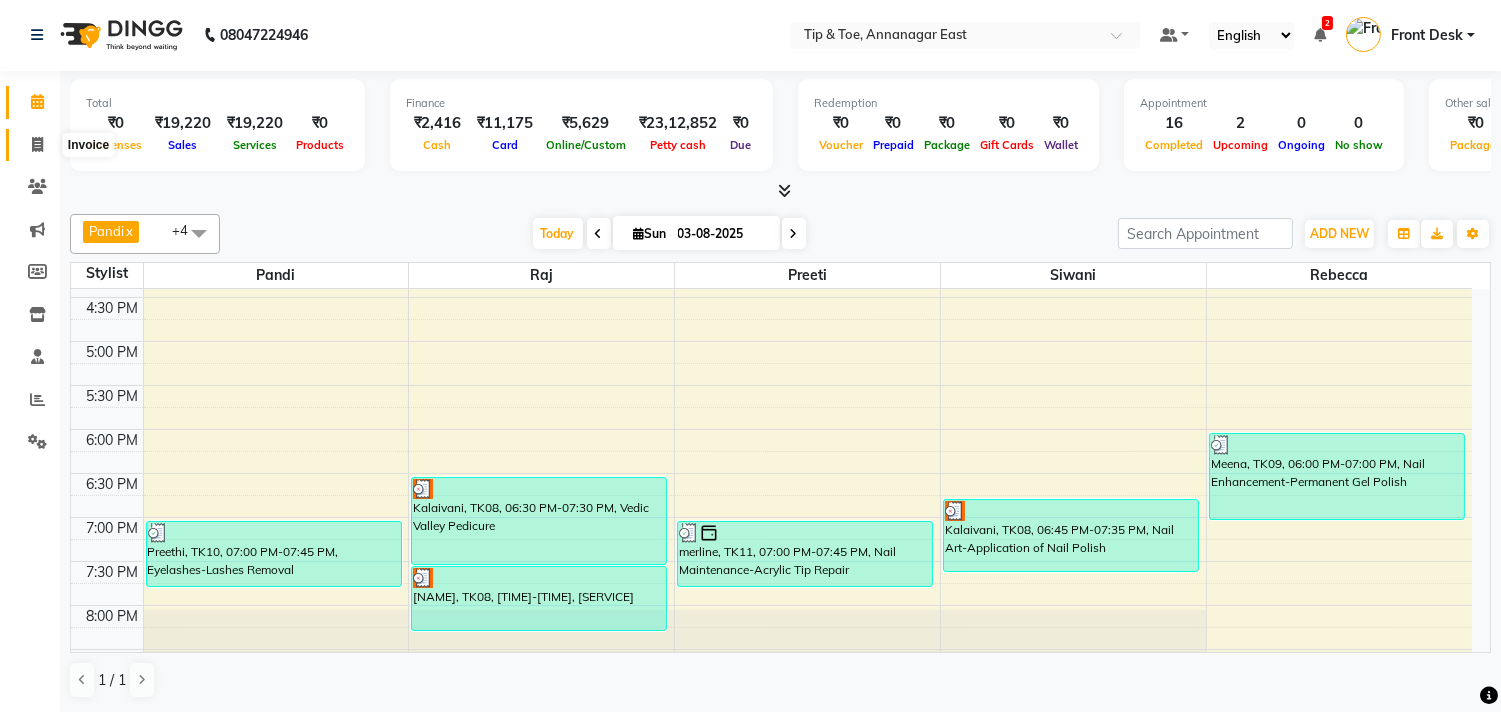 click 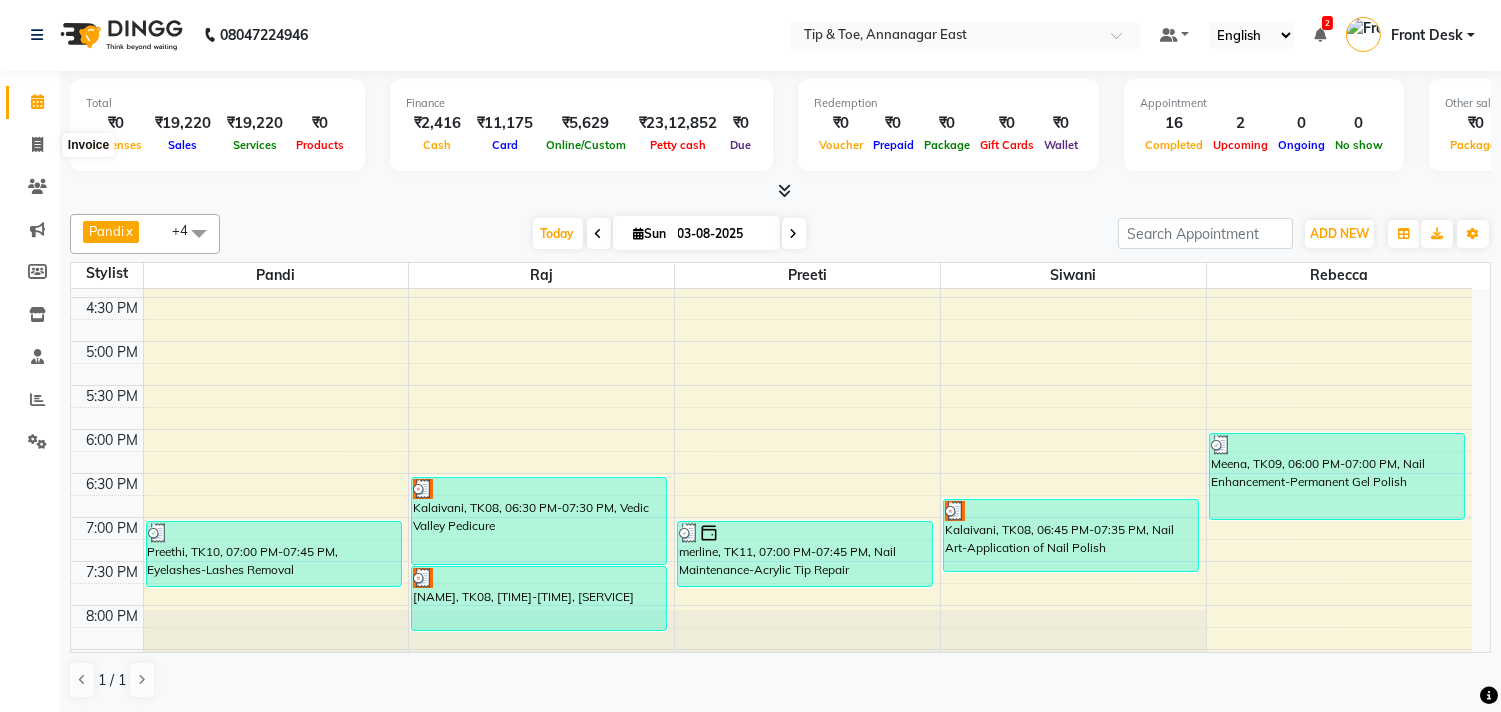 scroll, scrollTop: 0, scrollLeft: 0, axis: both 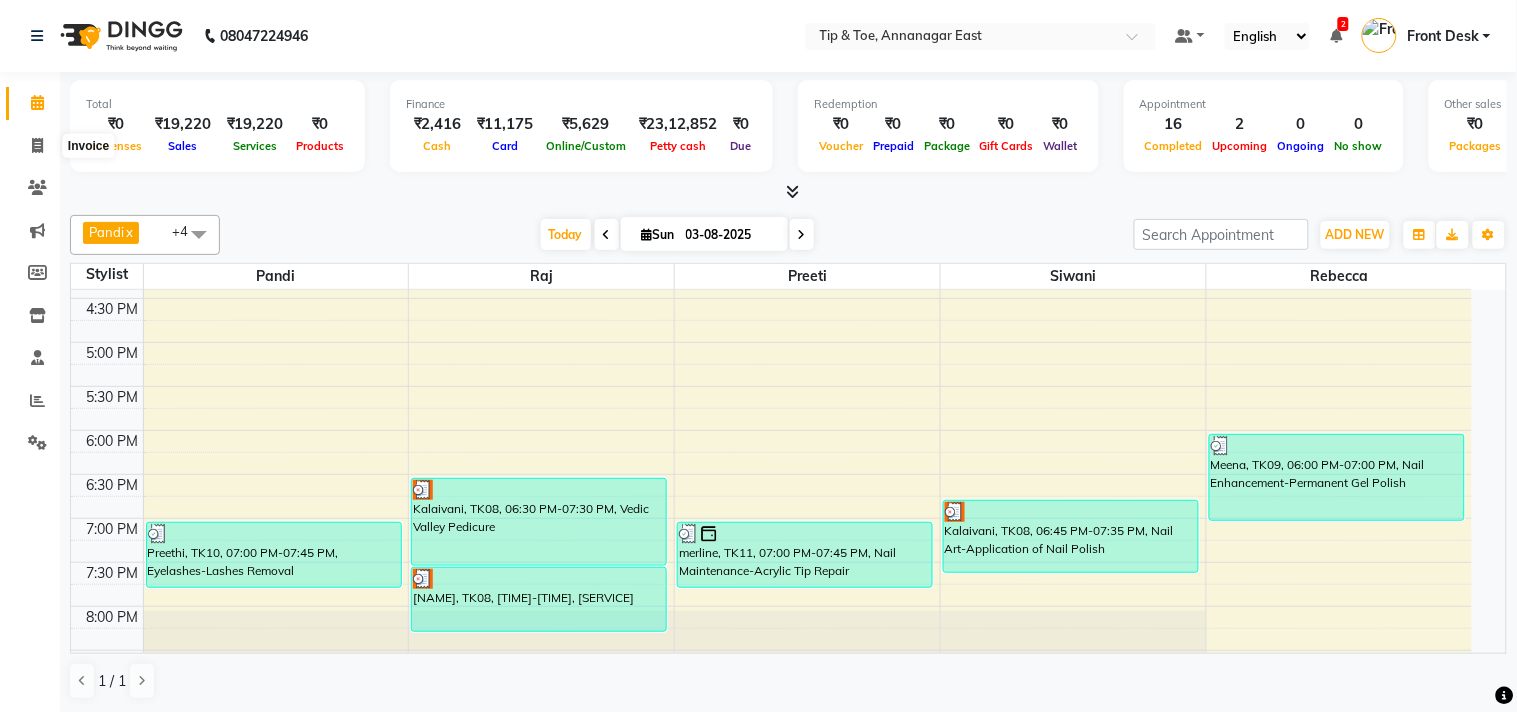 select on "5770" 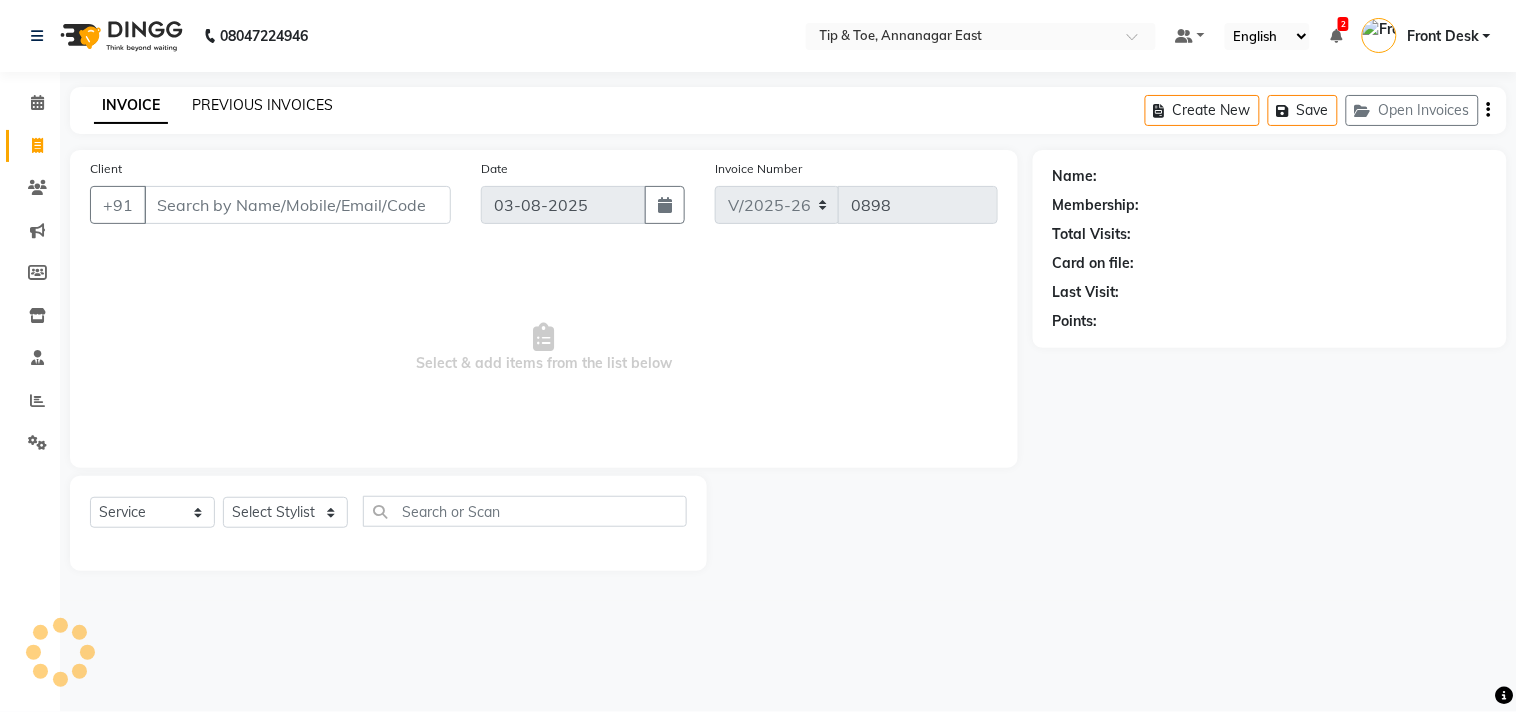 click on "PREVIOUS INVOICES" 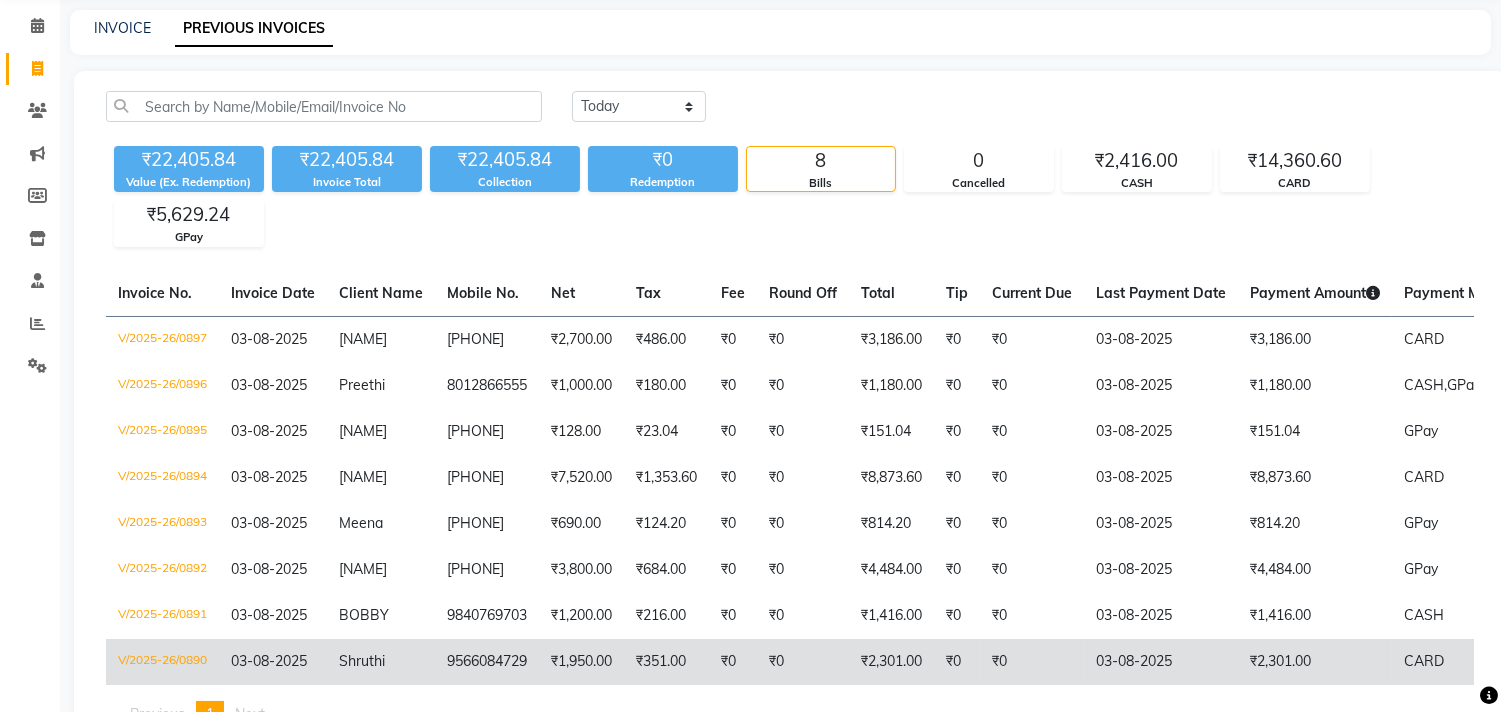 scroll, scrollTop: 173, scrollLeft: 0, axis: vertical 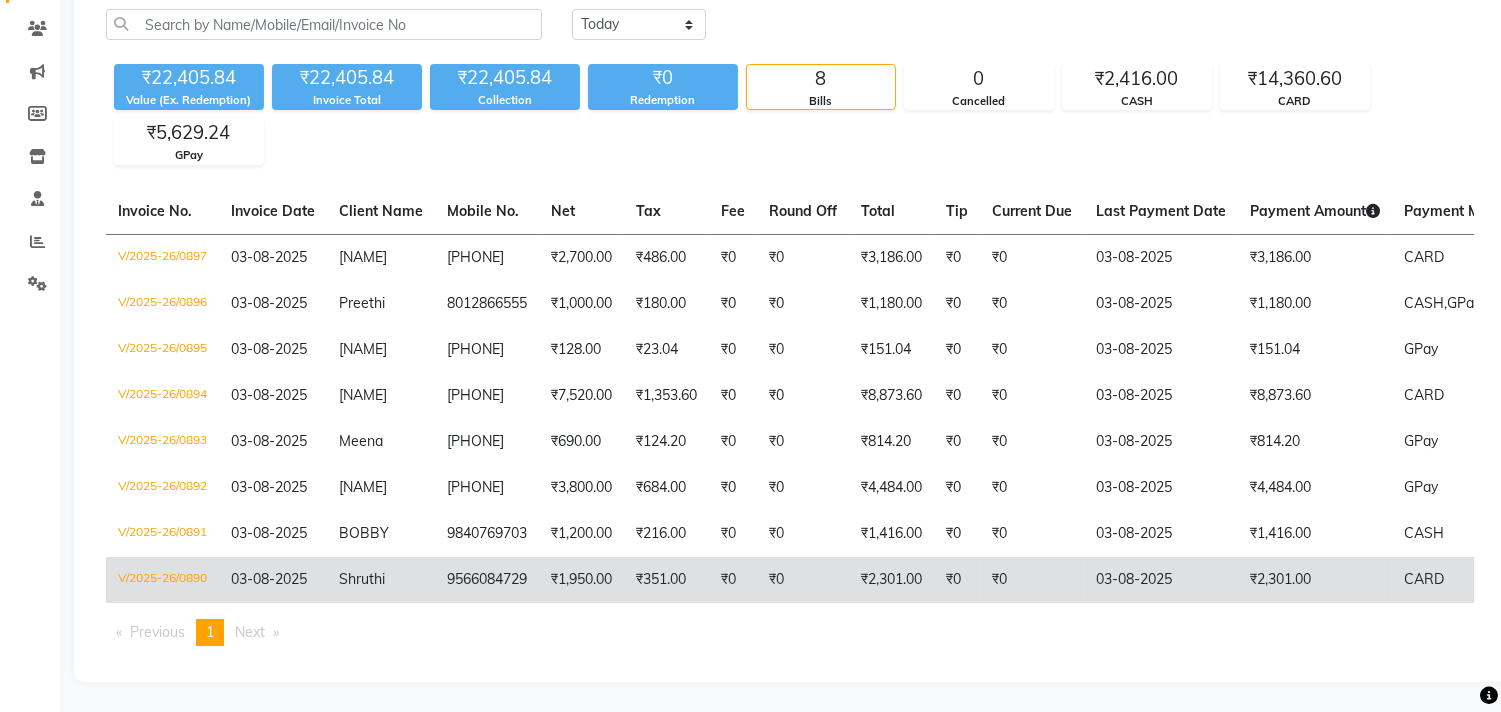 click on "₹1,950.00" 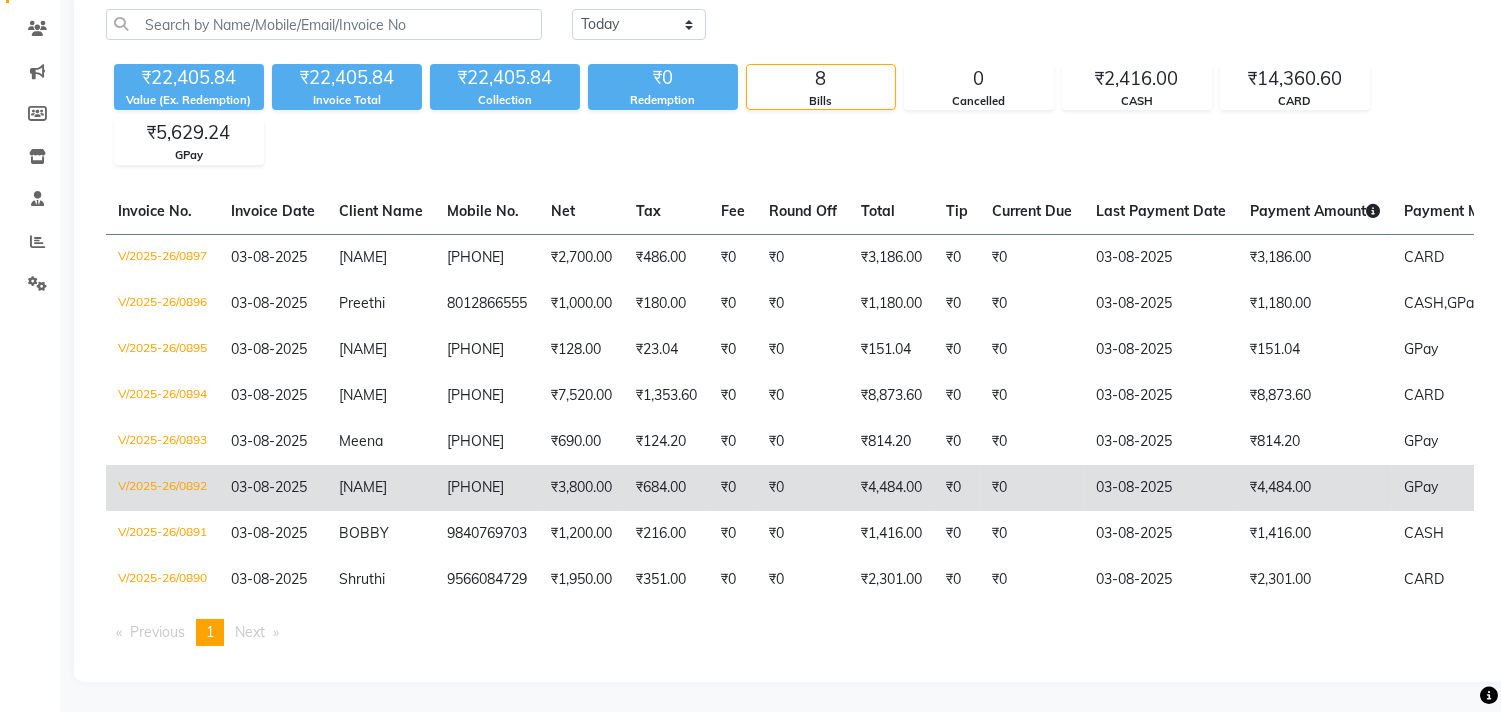 click on "₹3,800.00" 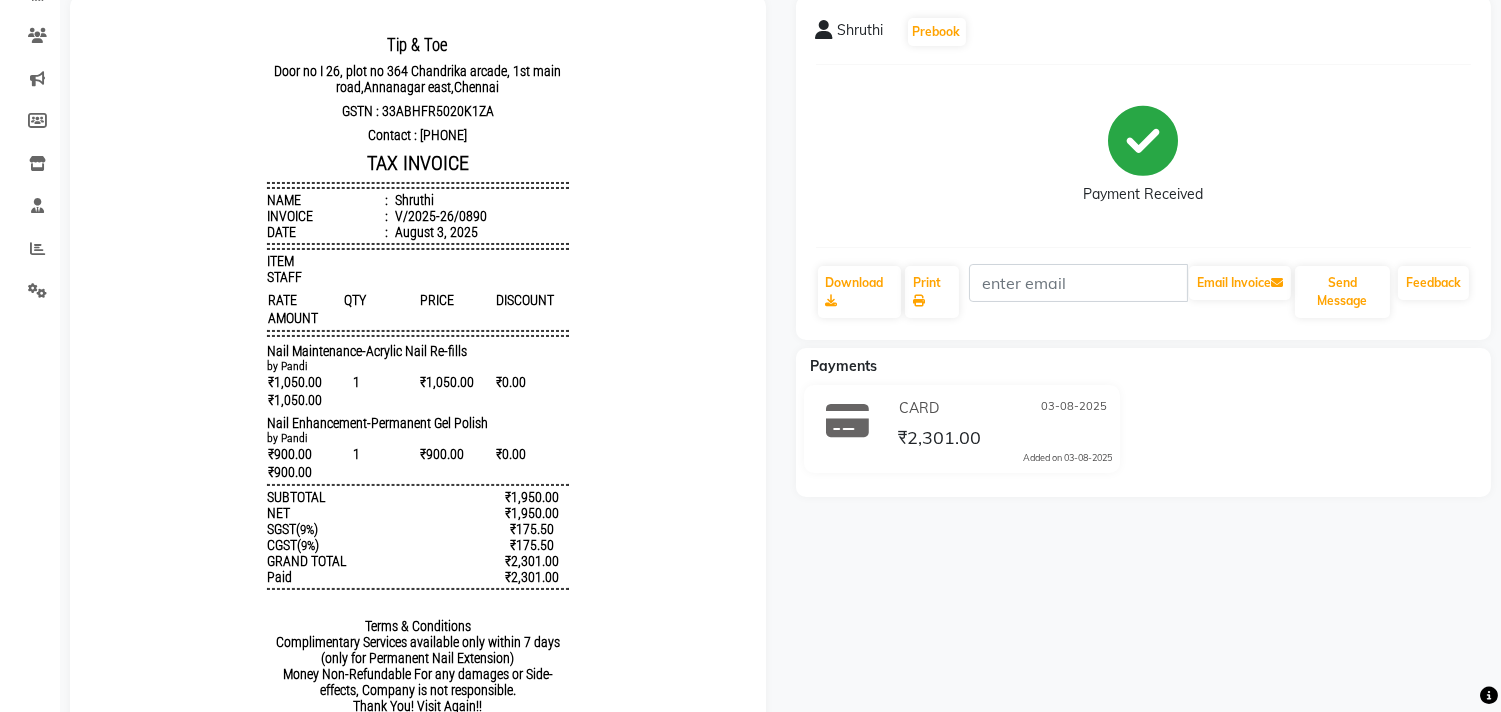 scroll, scrollTop: 277, scrollLeft: 0, axis: vertical 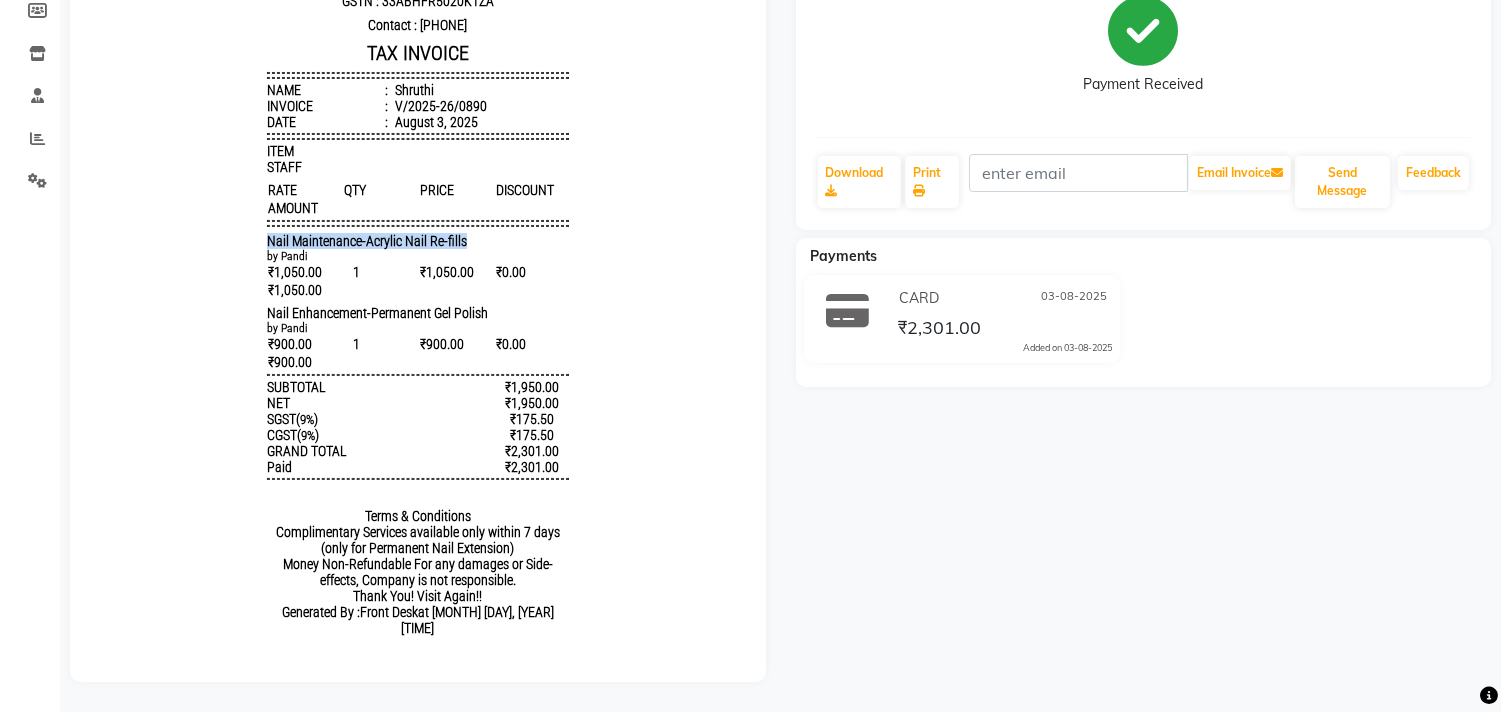 drag, startPoint x: 233, startPoint y: 245, endPoint x: 623, endPoint y: 245, distance: 390 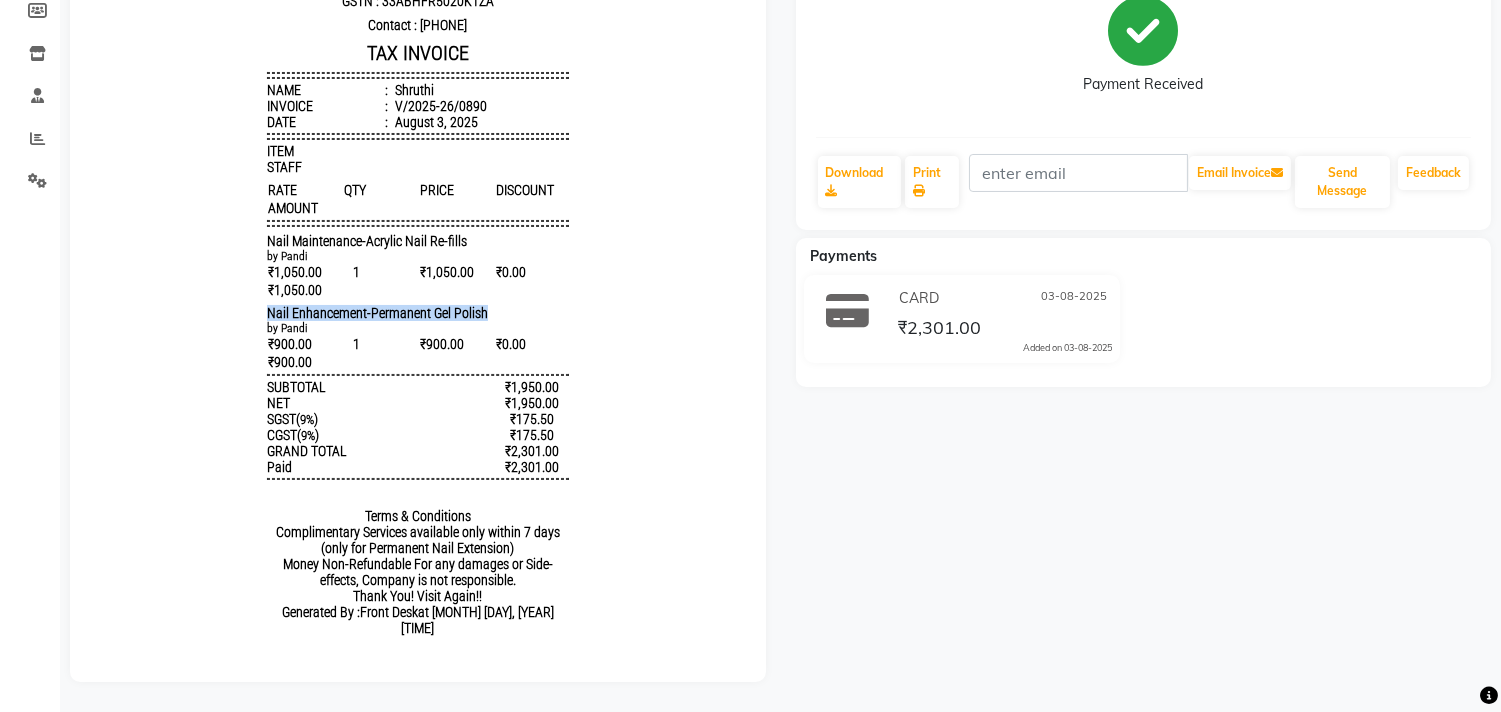drag, startPoint x: 322, startPoint y: 351, endPoint x: 533, endPoint y: 332, distance: 211.85373 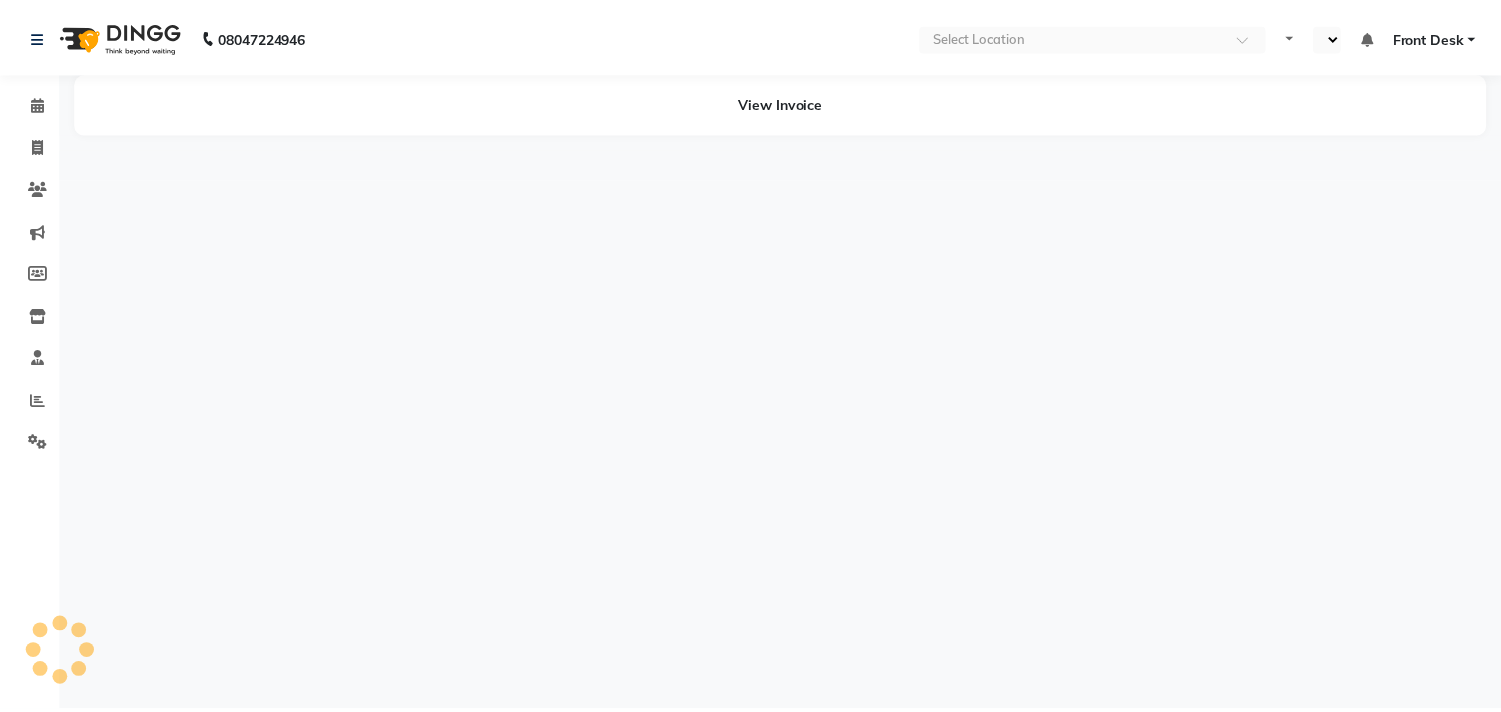 scroll, scrollTop: 0, scrollLeft: 0, axis: both 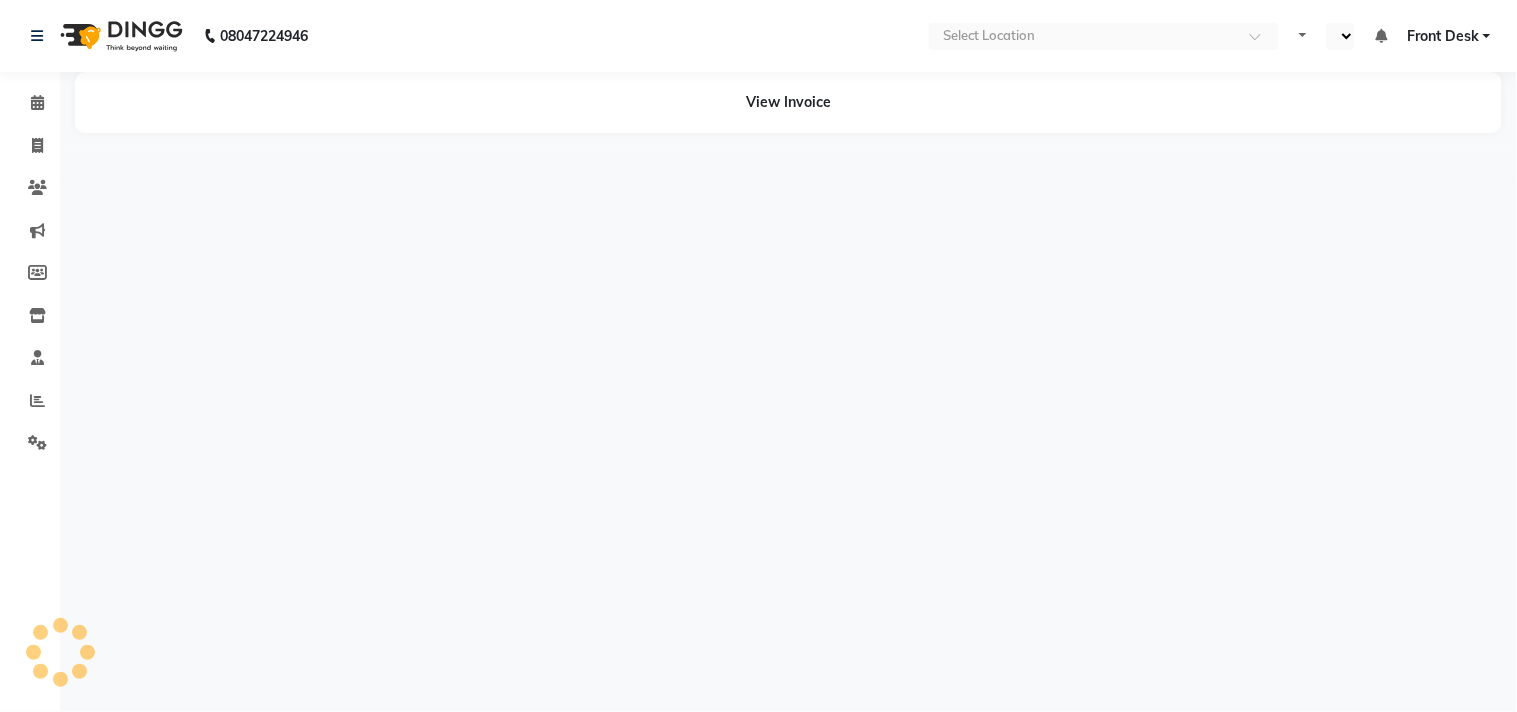 select on "en" 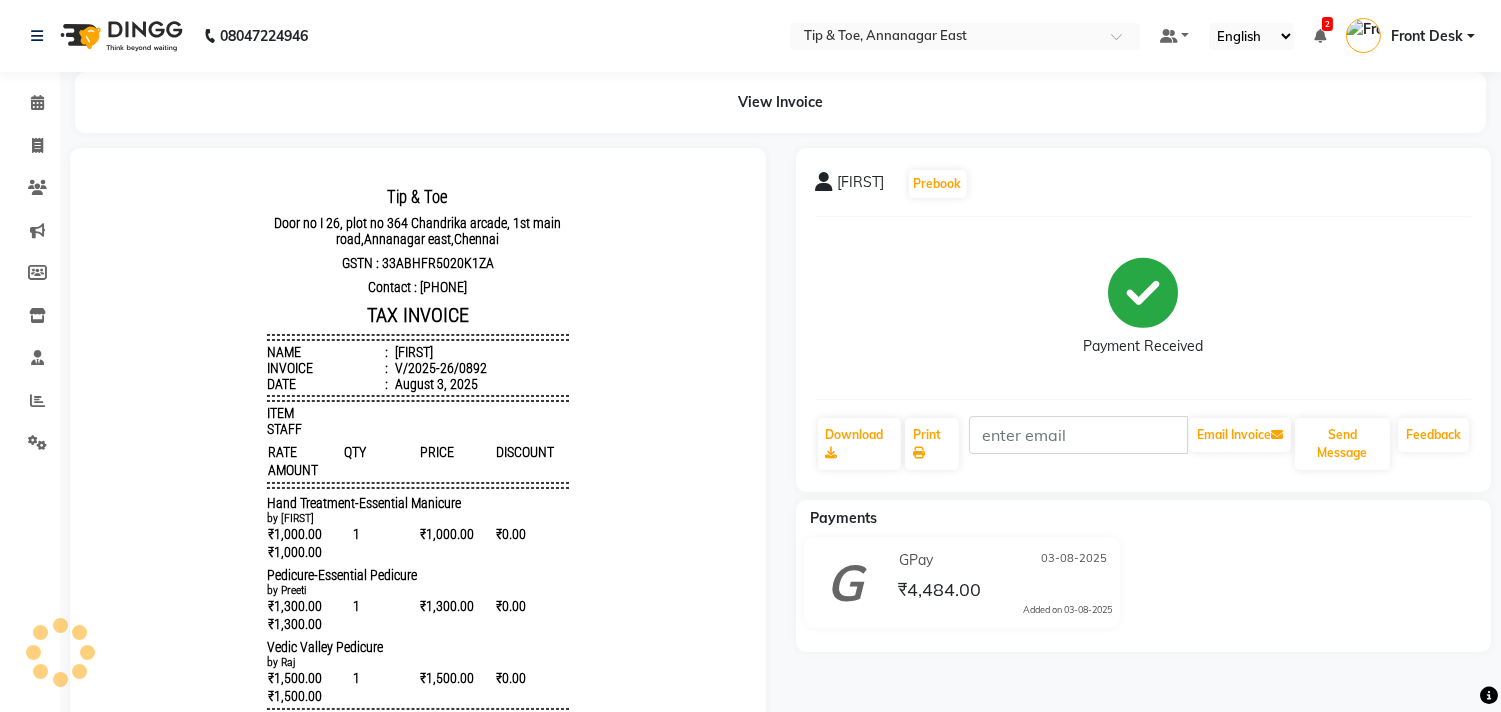 scroll, scrollTop: 0, scrollLeft: 0, axis: both 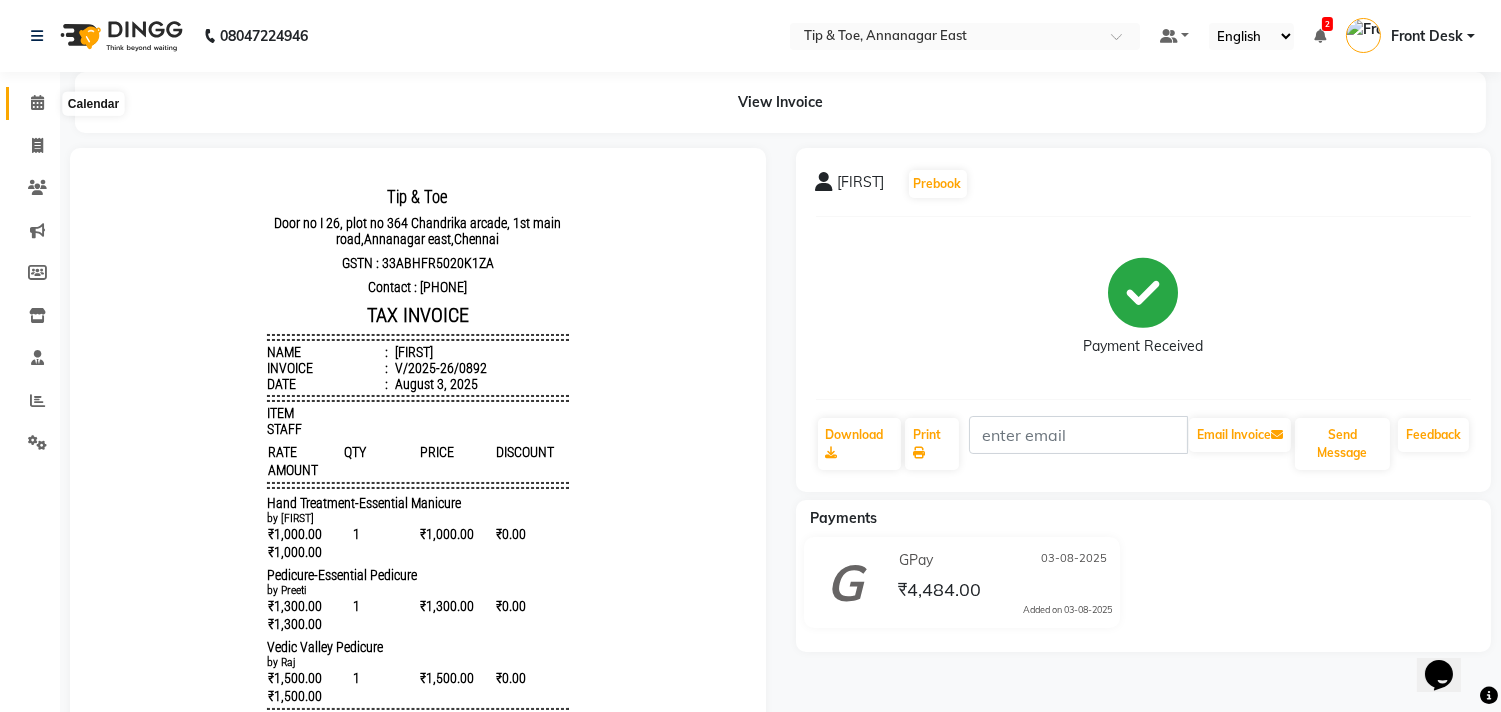 click 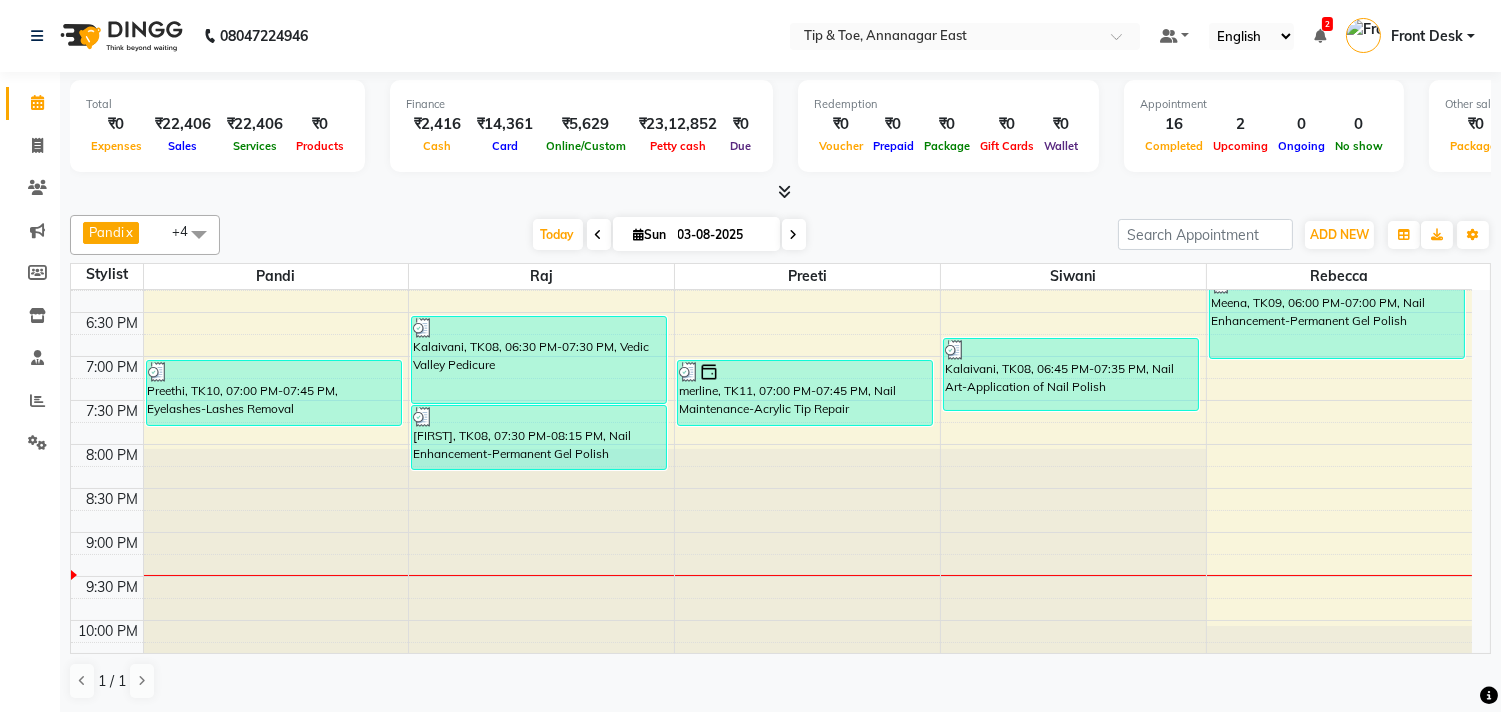 scroll, scrollTop: 873, scrollLeft: 0, axis: vertical 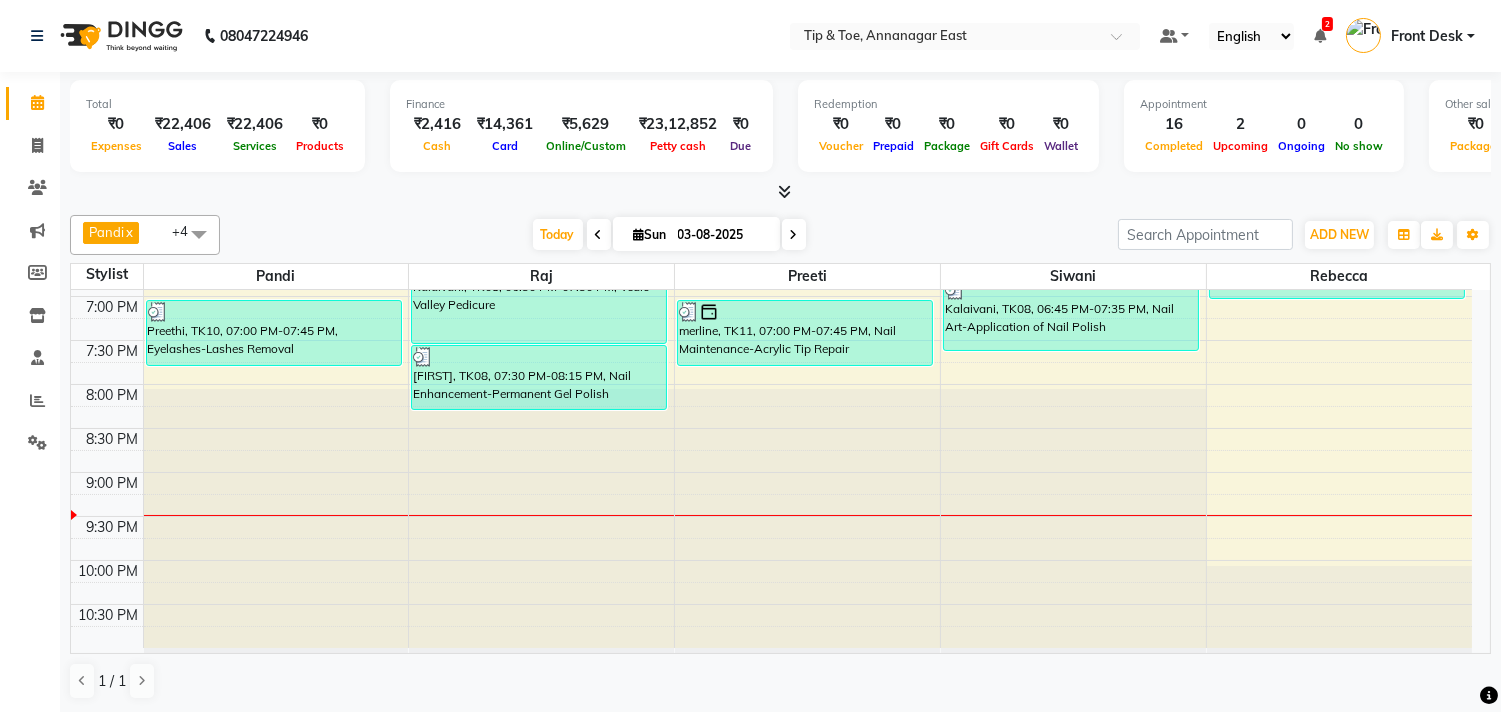 click at bounding box center (541, -583) 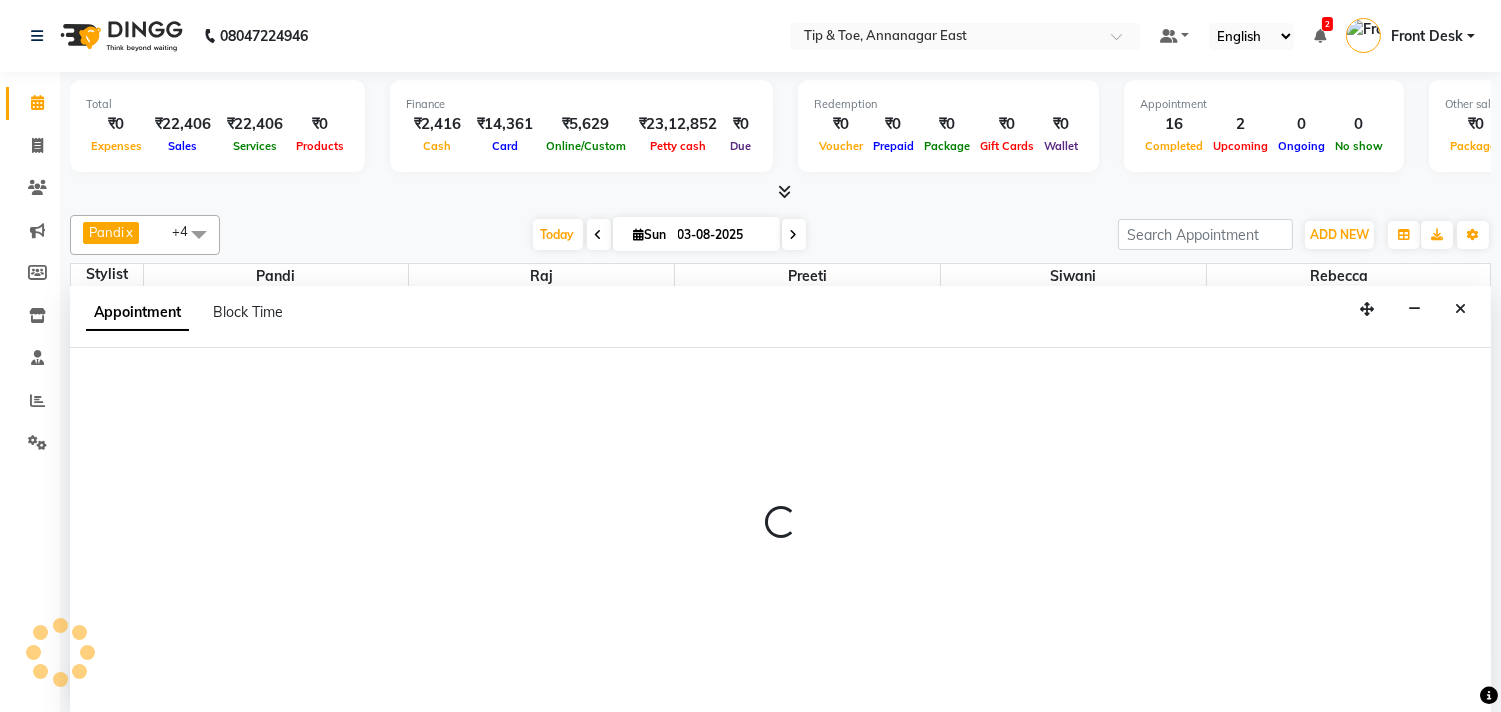 scroll, scrollTop: 1, scrollLeft: 0, axis: vertical 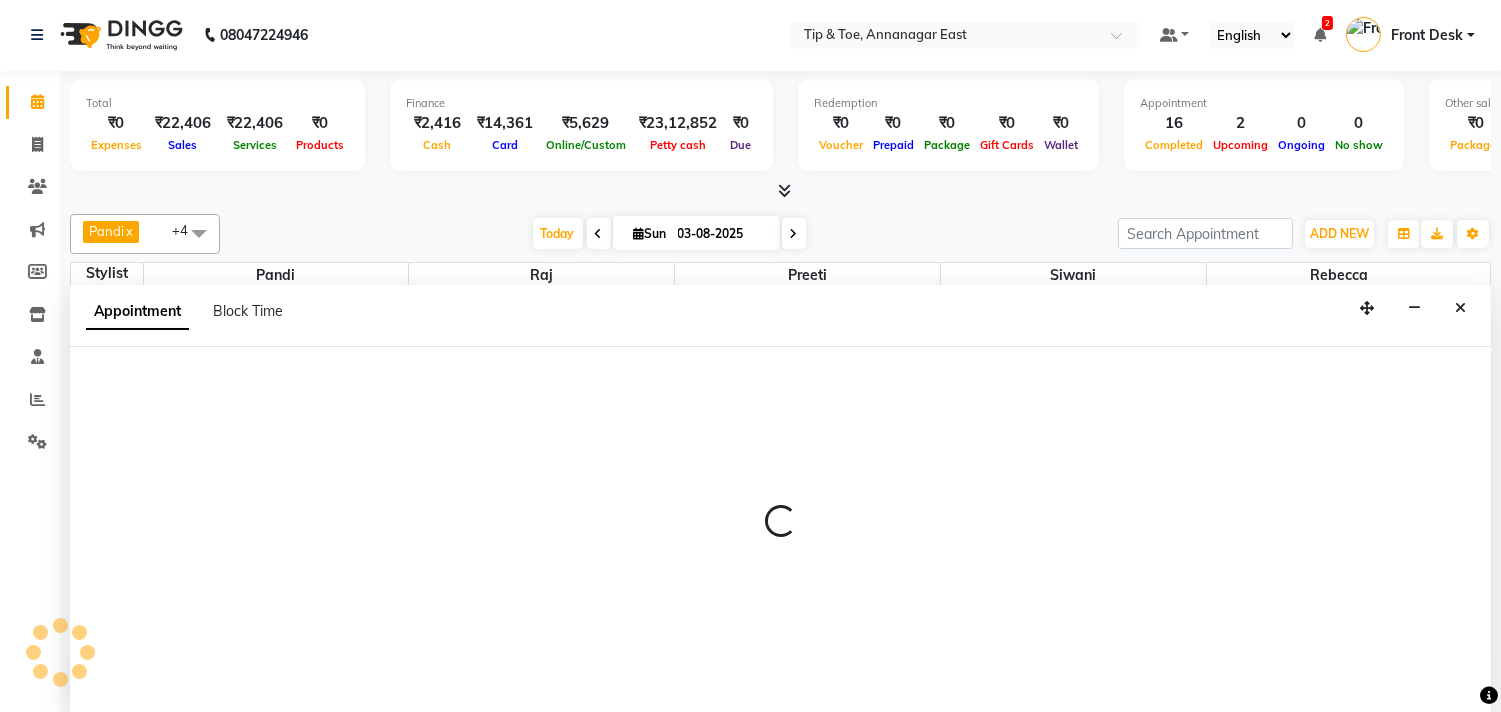 select on "39914" 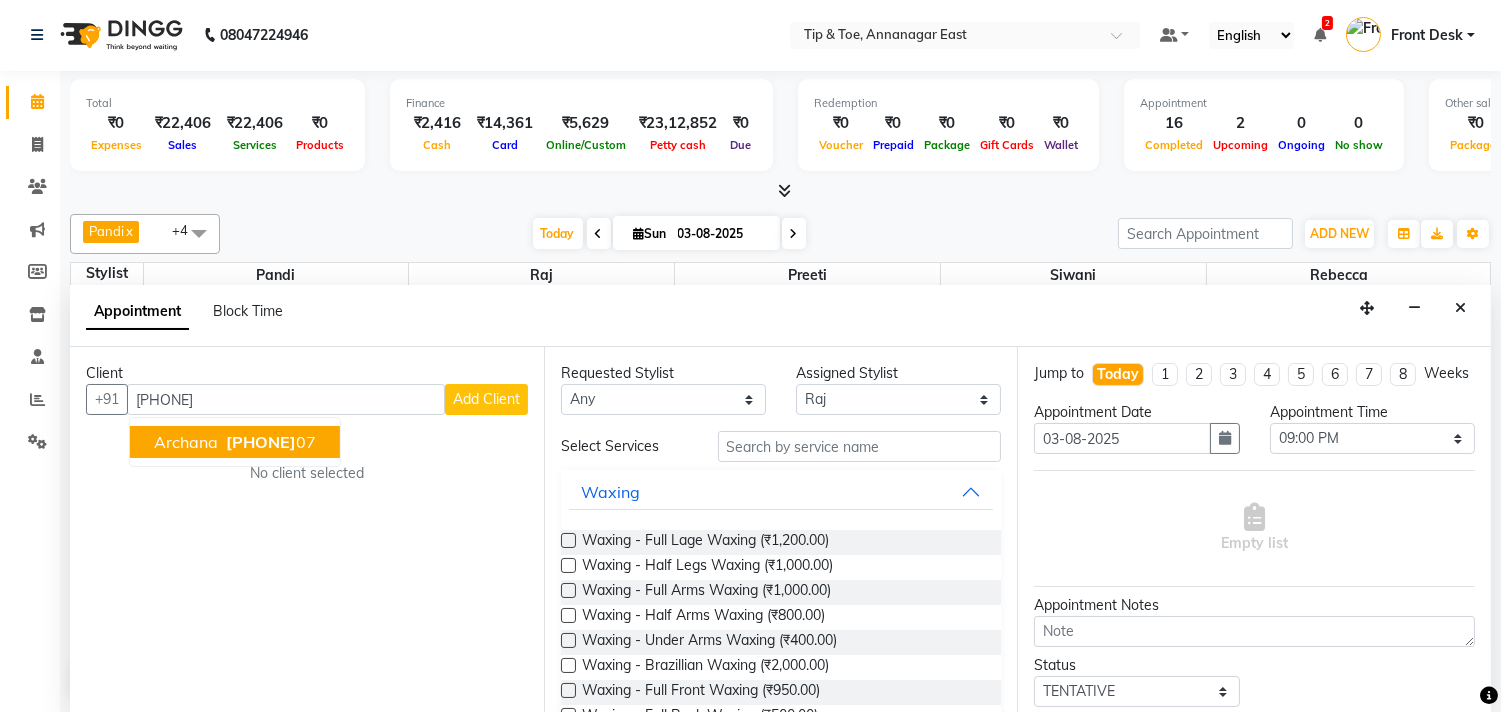 click on "[PHONE] 07" at bounding box center [269, 442] 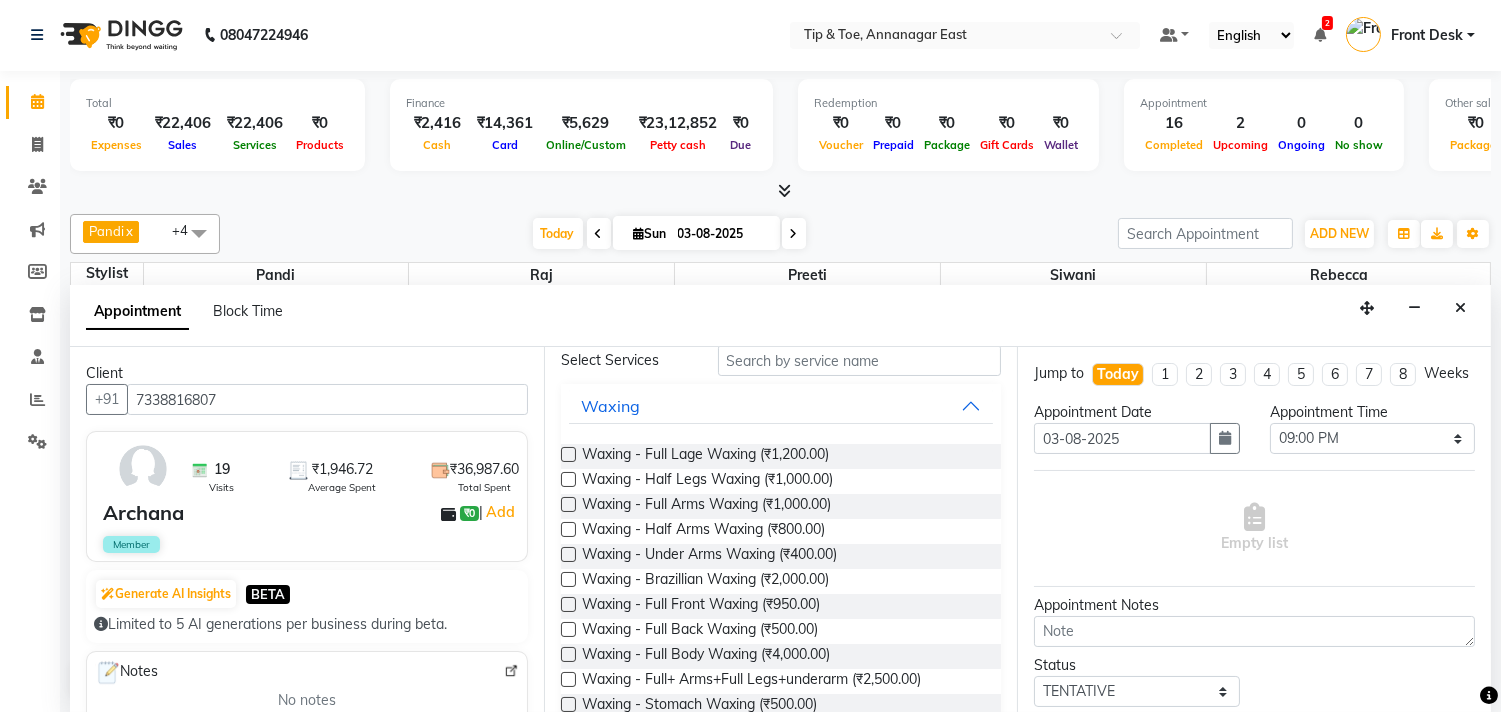 scroll, scrollTop: 222, scrollLeft: 0, axis: vertical 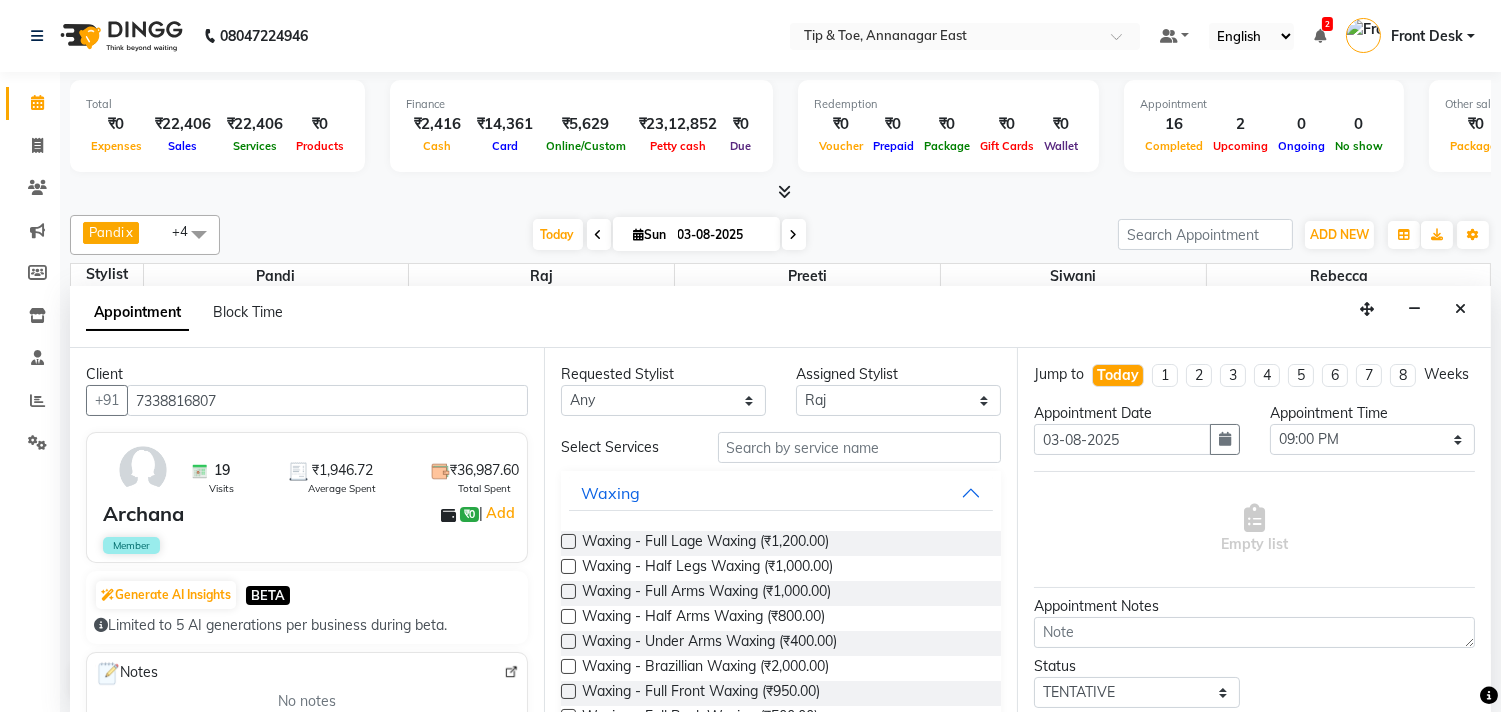 type on "7338816807" 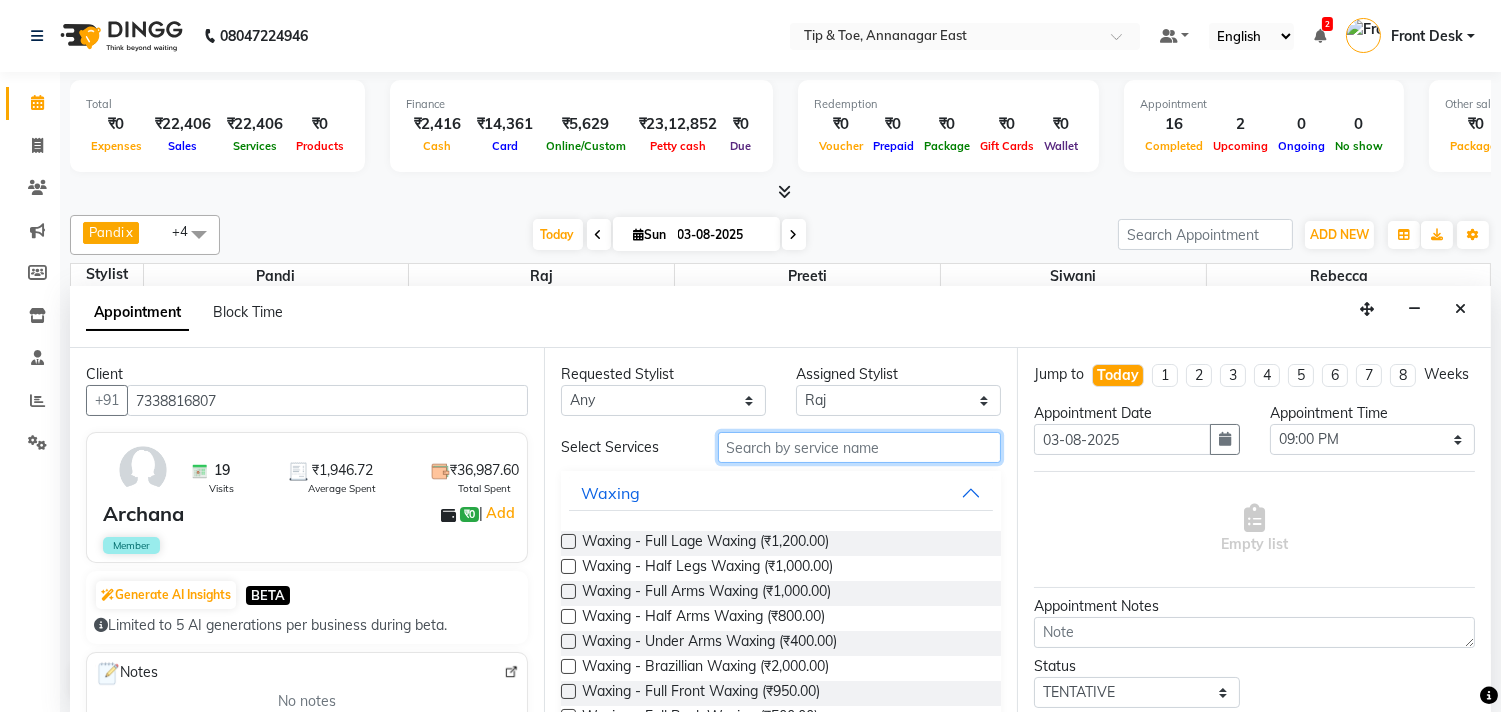 click at bounding box center (860, 447) 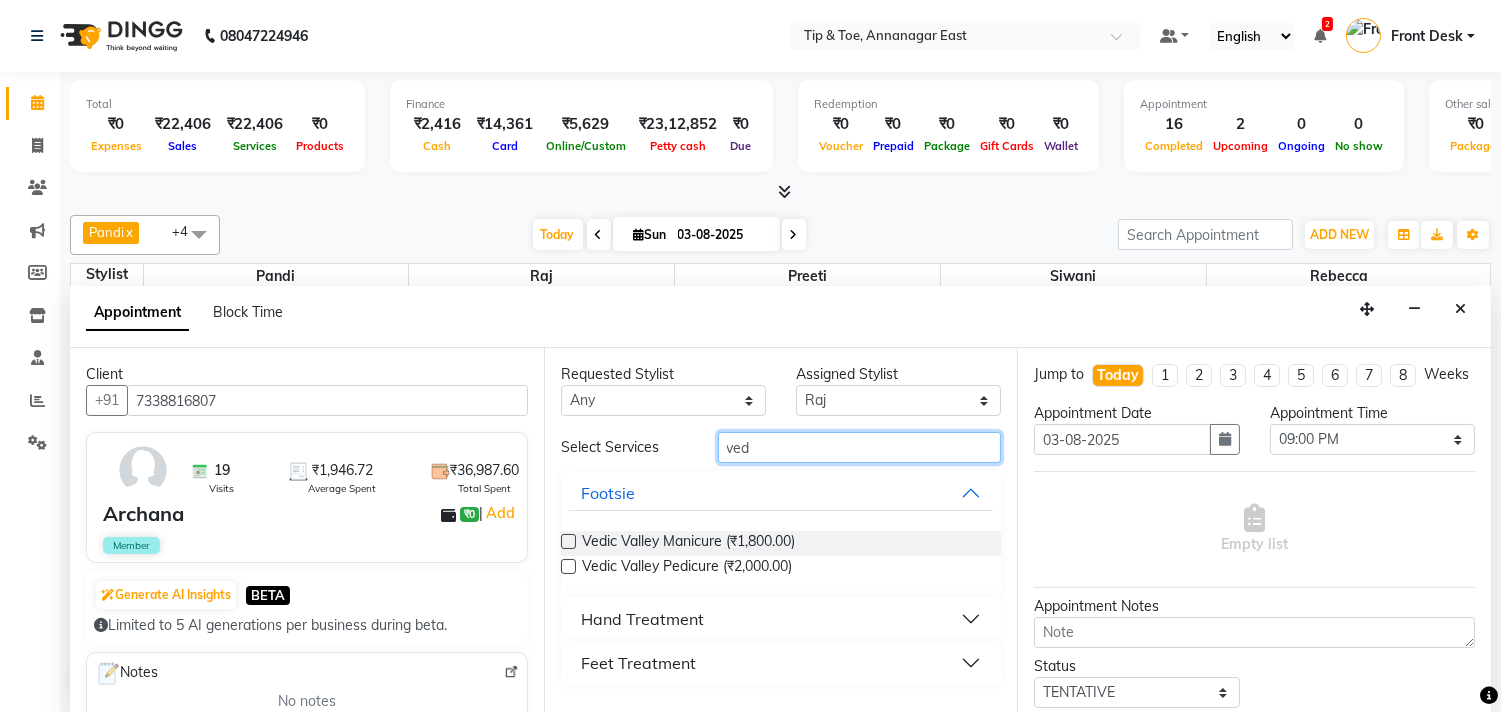 type on "ved" 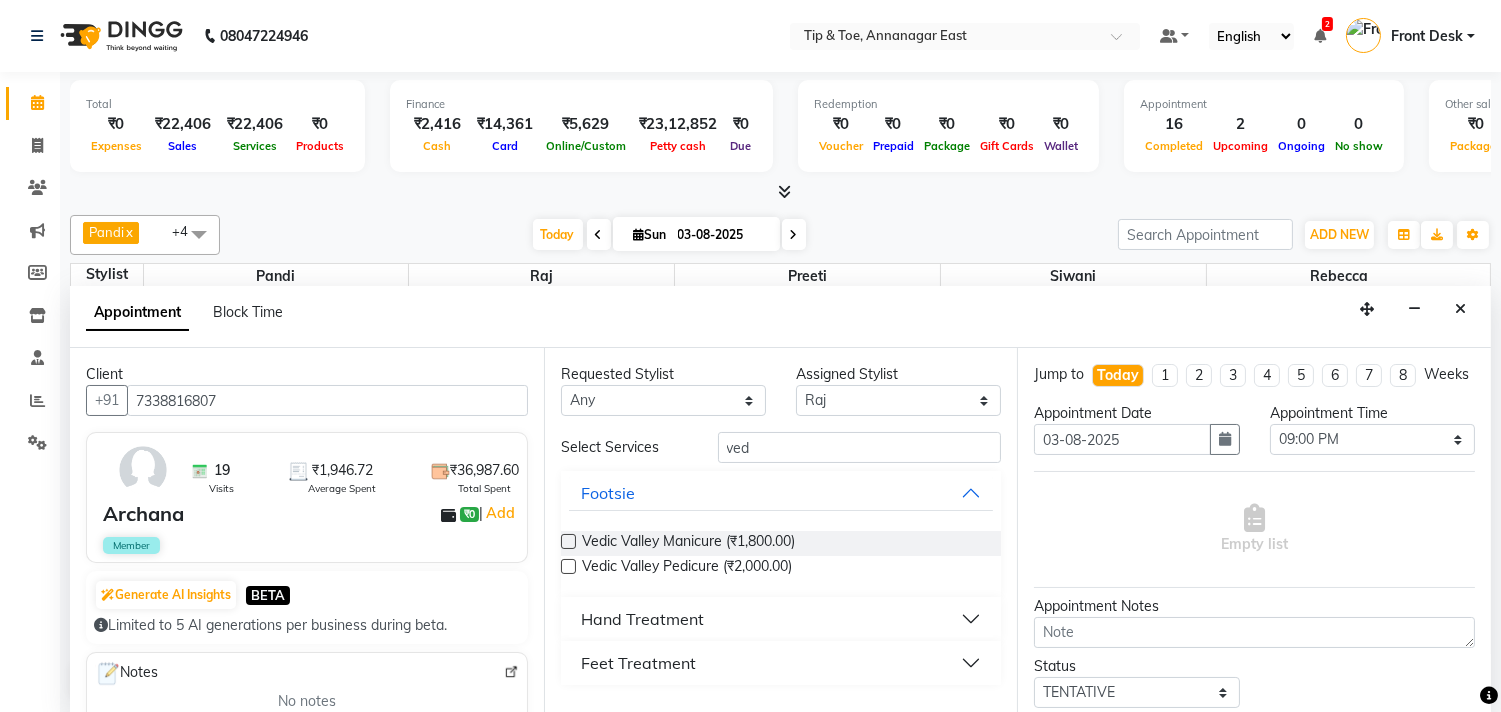 click on "Hand Treatment" at bounding box center (781, 619) 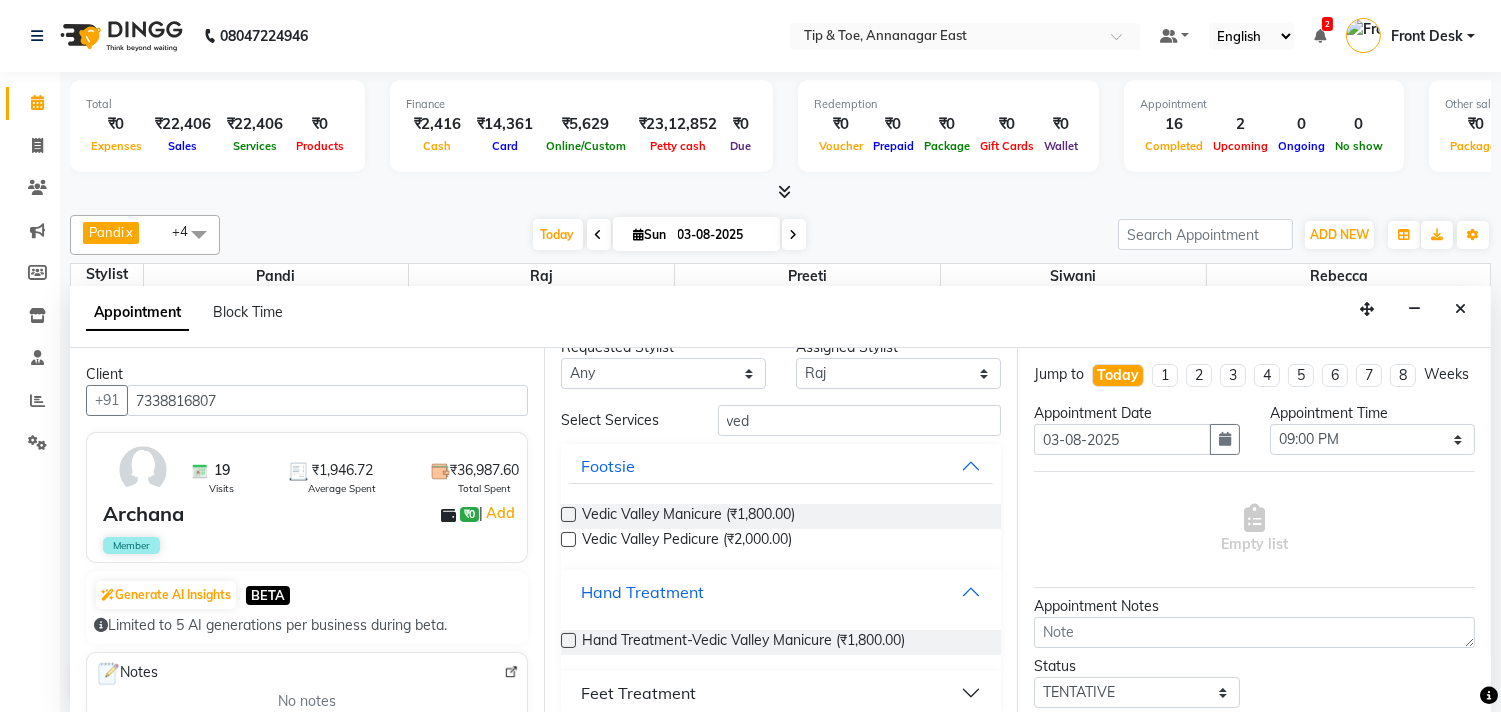 scroll, scrollTop: 44, scrollLeft: 0, axis: vertical 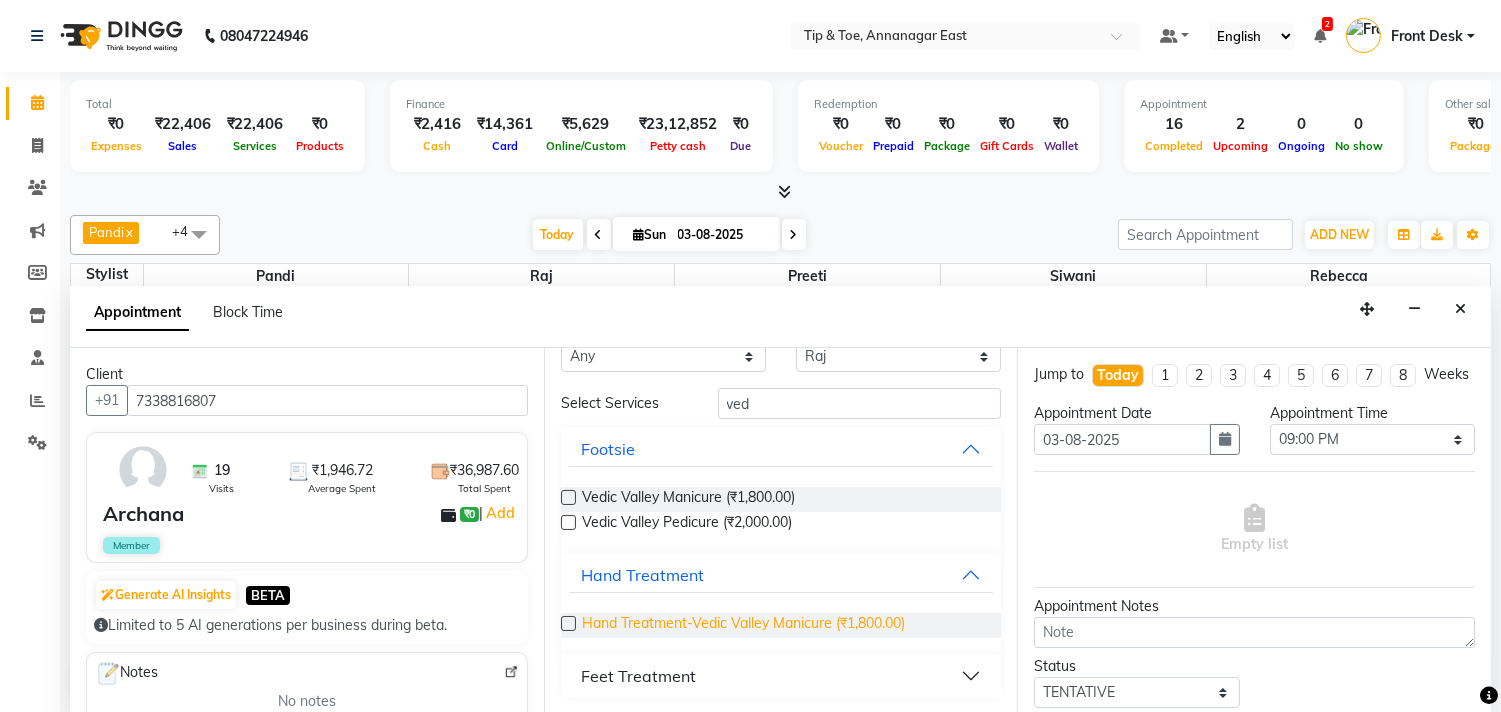 drag, startPoint x: 787, startPoint y: 627, endPoint x: 801, endPoint y: 626, distance: 14.035668 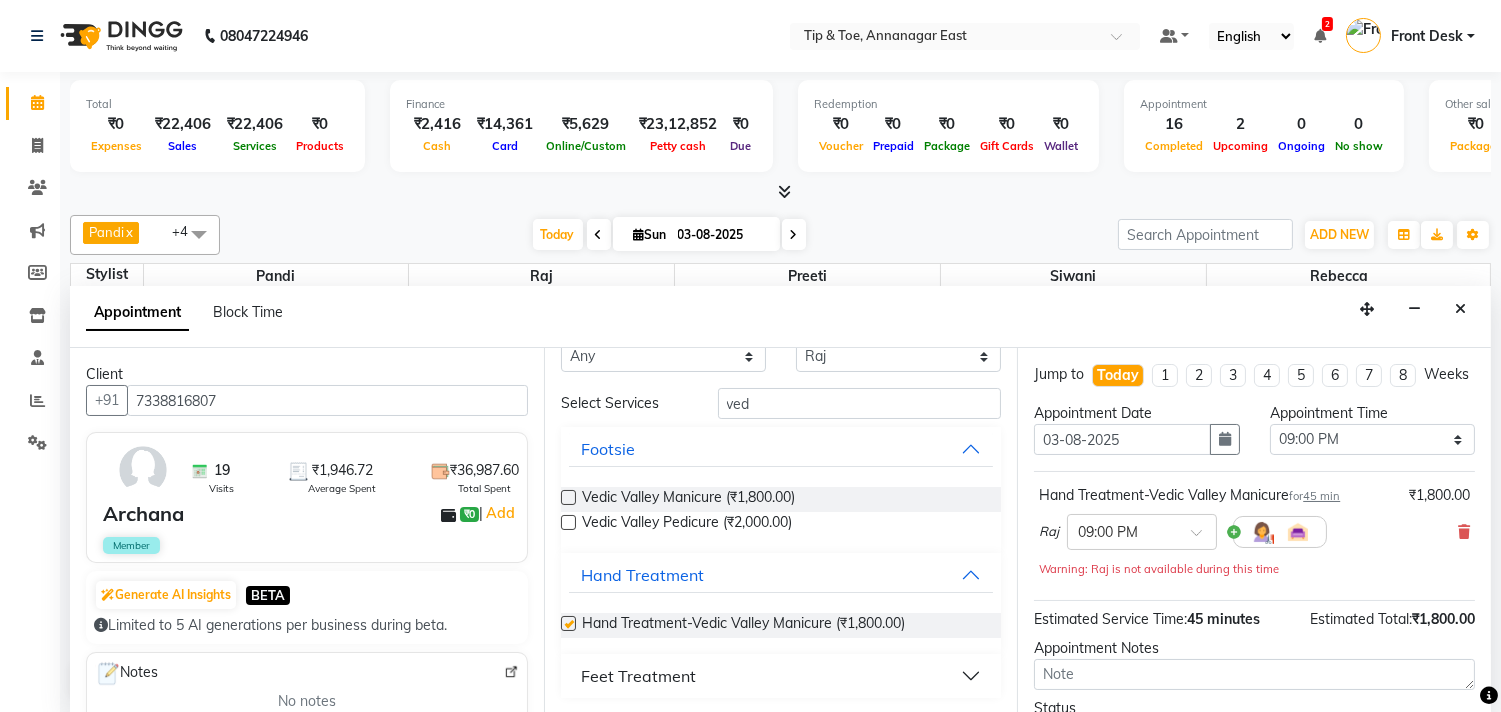 checkbox on "false" 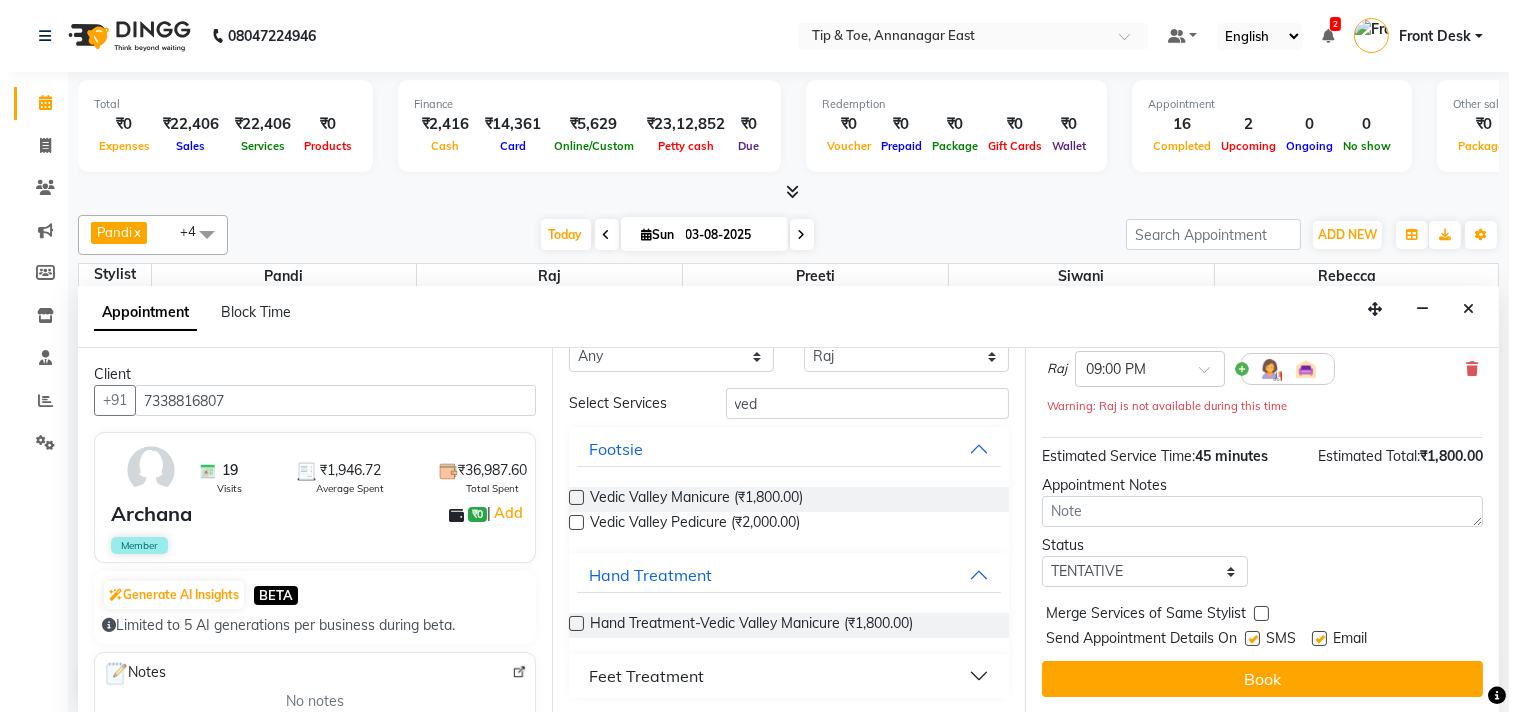 scroll, scrollTop: 181, scrollLeft: 0, axis: vertical 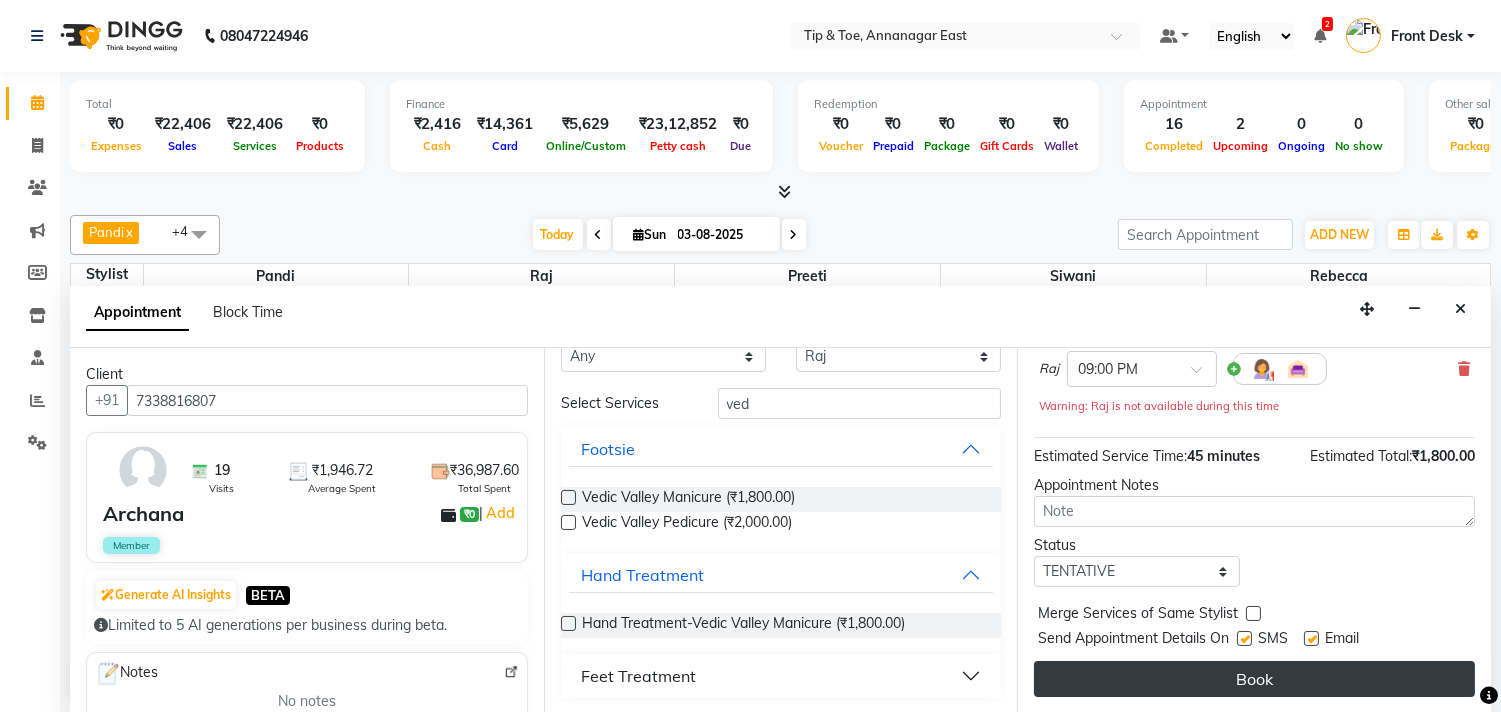 click on "Book" at bounding box center (1254, 679) 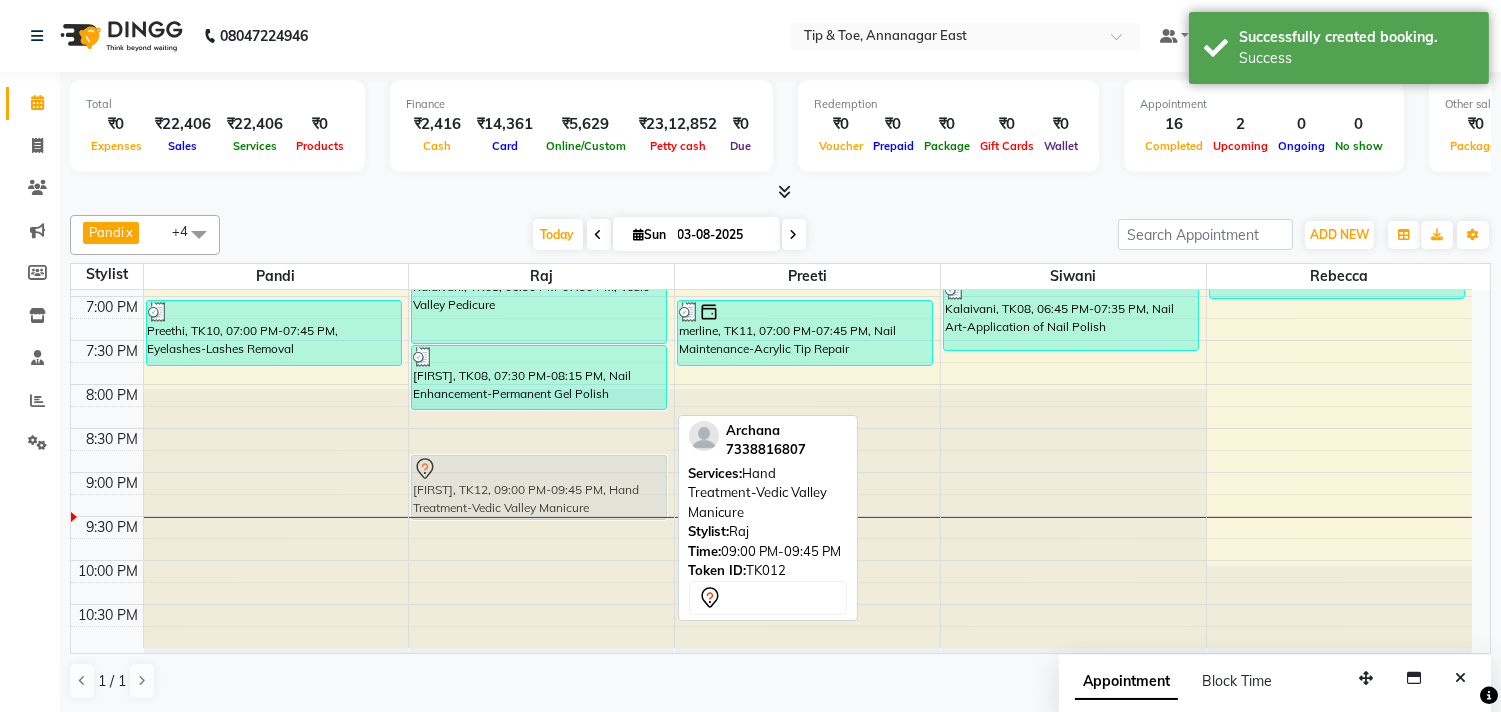 click on "merline, TK06, 01:30 PM-03:00 PM, Pedicure-Essential Pedicure,Nail Maintenance-Permanent Gel Polish Removal     JANAVI, TK05, 02:30 PM-03:30 PM,  Vedic Valley Pedicure     BOBBY, TK03, 12:30 PM-01:15 PM,  Vedic Valley Pedicure     Kalaivani, TK08, 06:30 PM-07:30 PM,  Vedic Valley Pedicure     Kalaivani, TK08, 07:30 PM-08:15 PM, Nail Enhancement-Permanent Gel Polish             Archana, TK12, 09:00 PM-09:45 PM, Hand Treatment-Vedic Valley Manicure             Archana, TK12, 09:00 PM-09:45 PM, Hand Treatment-Vedic Valley Manicure" at bounding box center [541, 32] 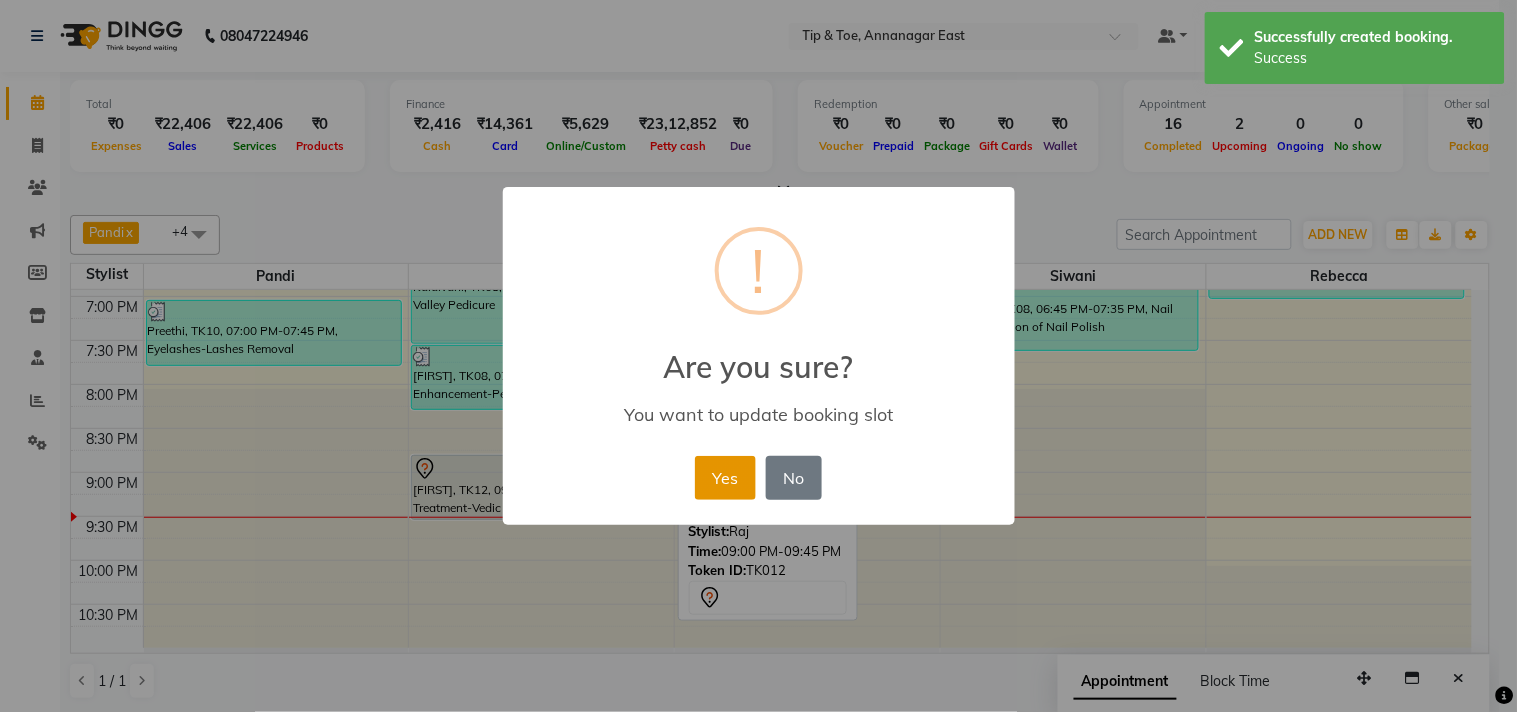 click on "Yes" at bounding box center (725, 478) 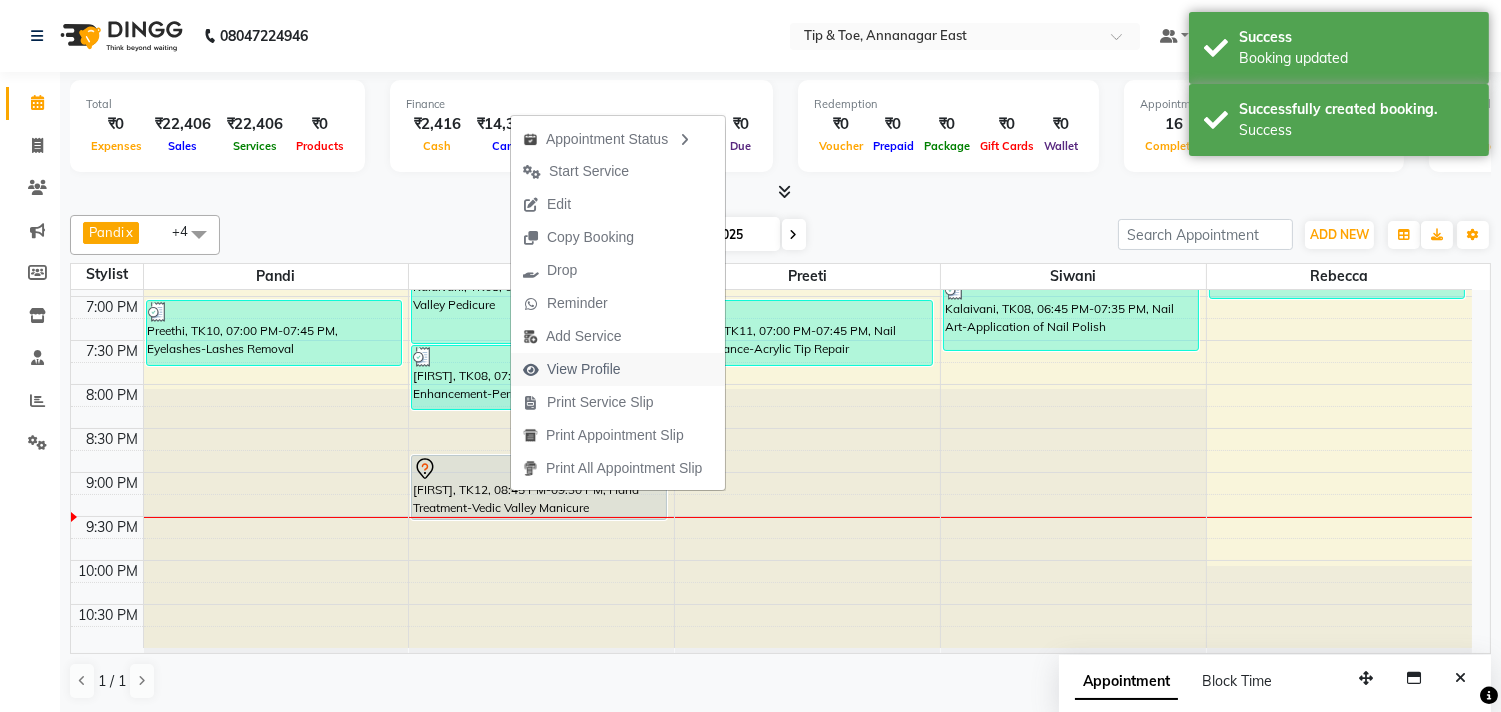 click on "View Profile" at bounding box center (584, 369) 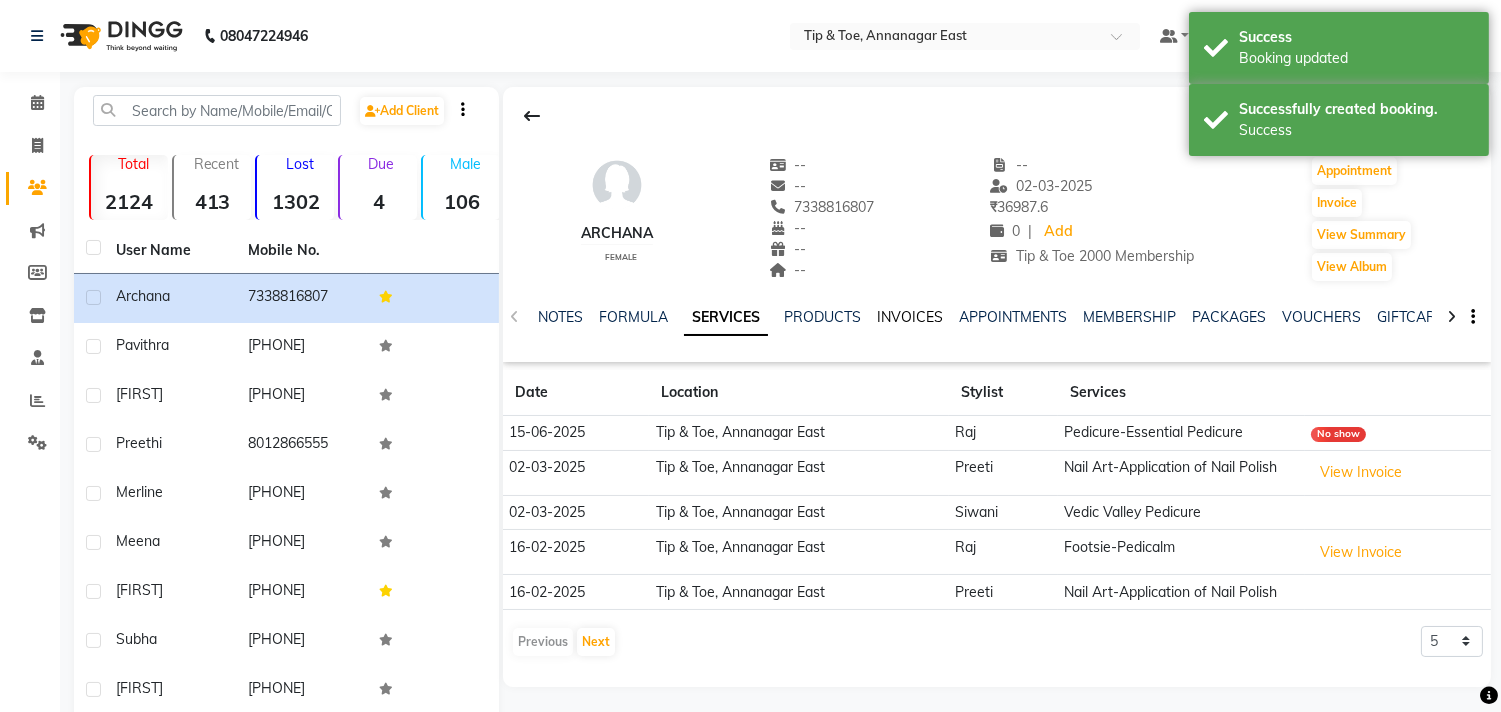 click on "INVOICES" 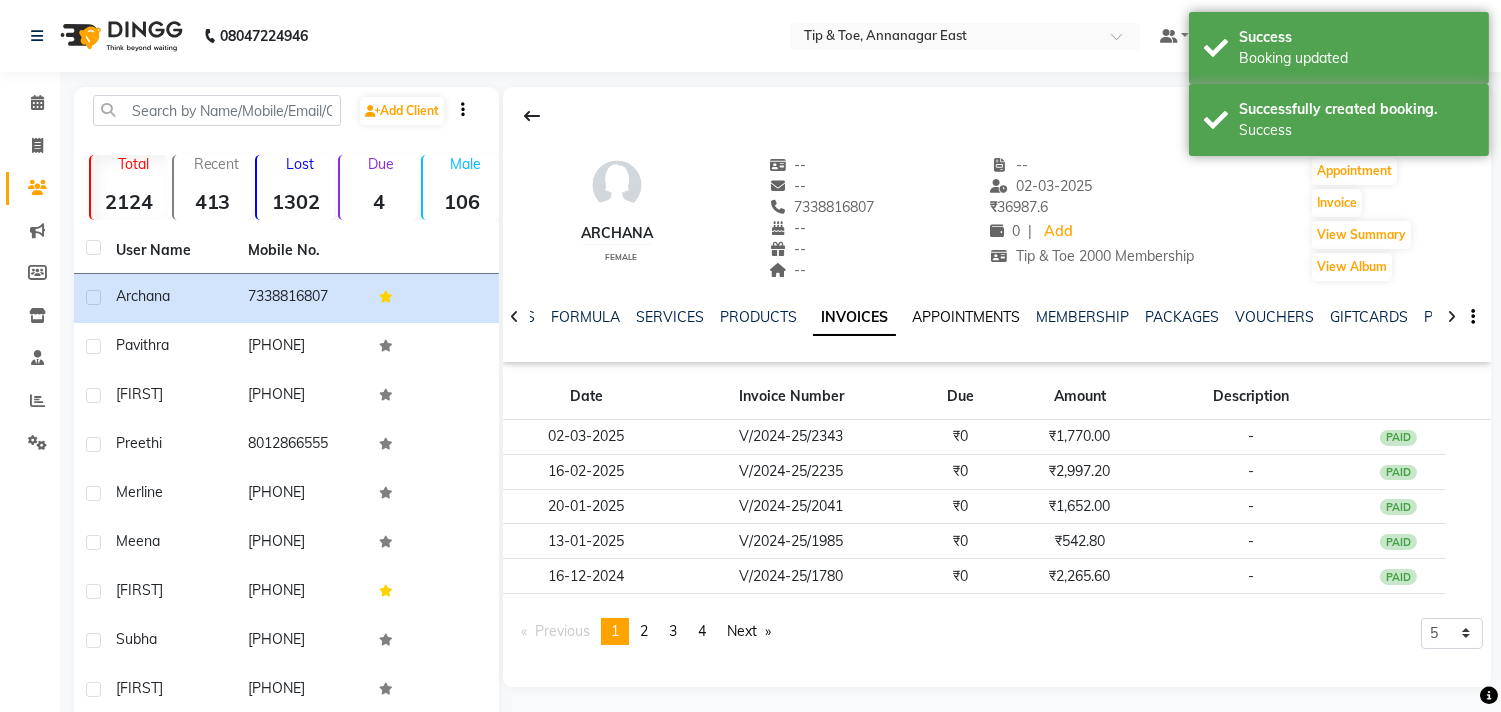 click on "APPOINTMENTS" 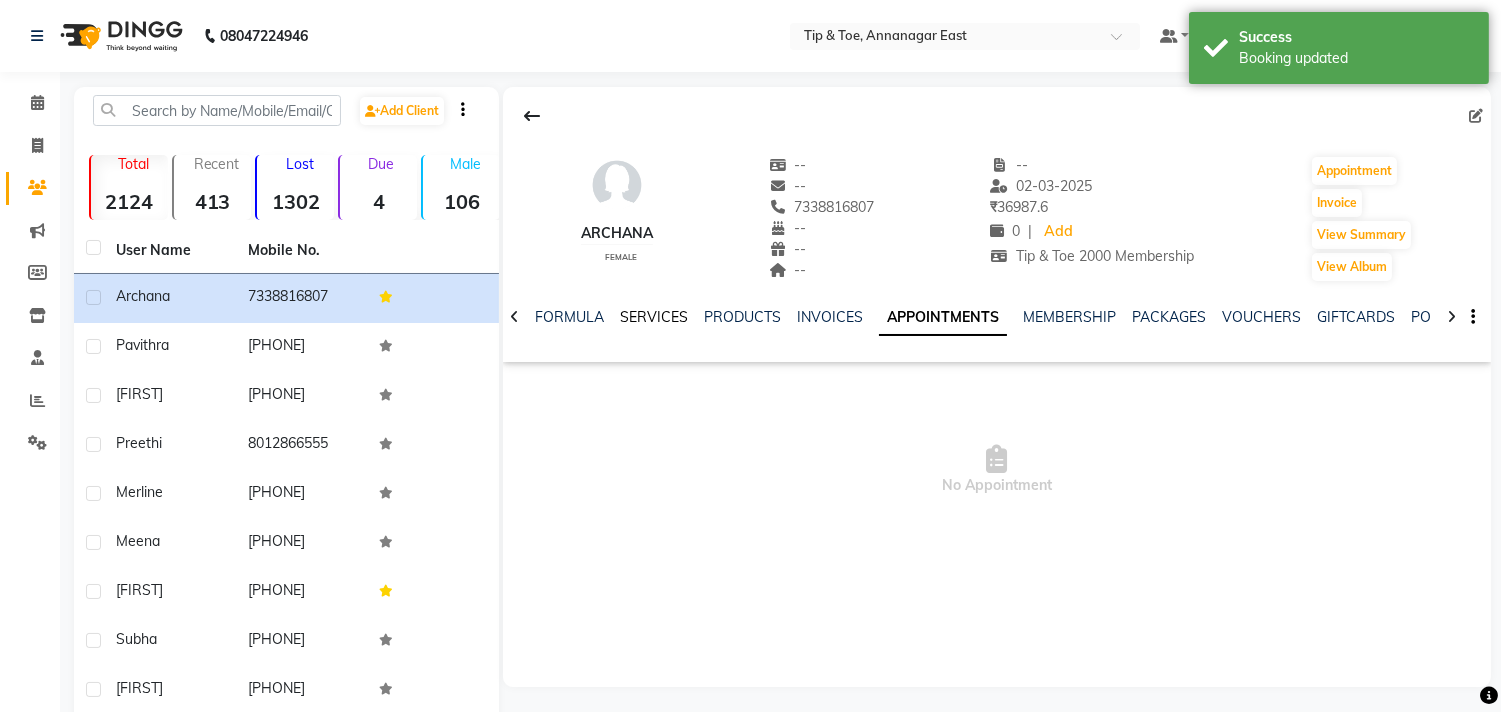 click on "SERVICES" 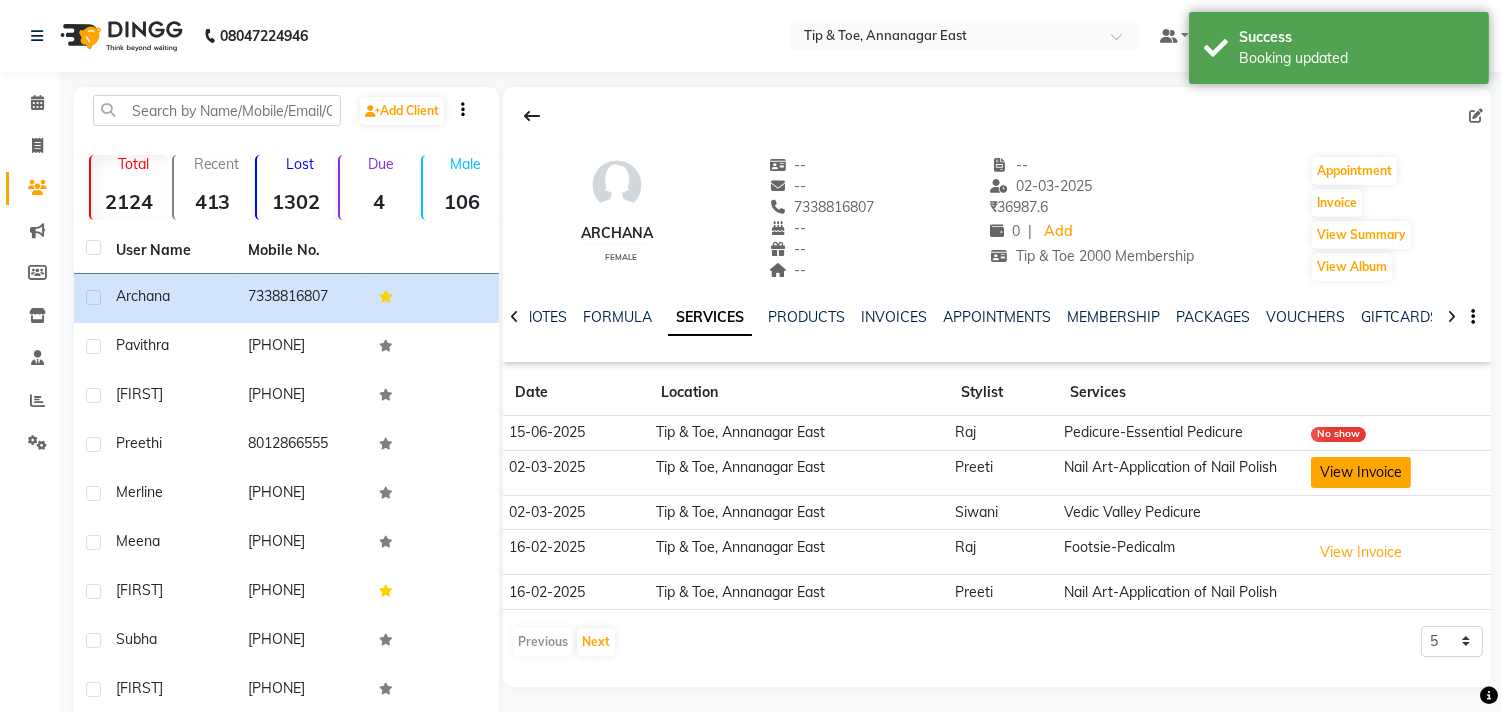 click on "View Invoice" 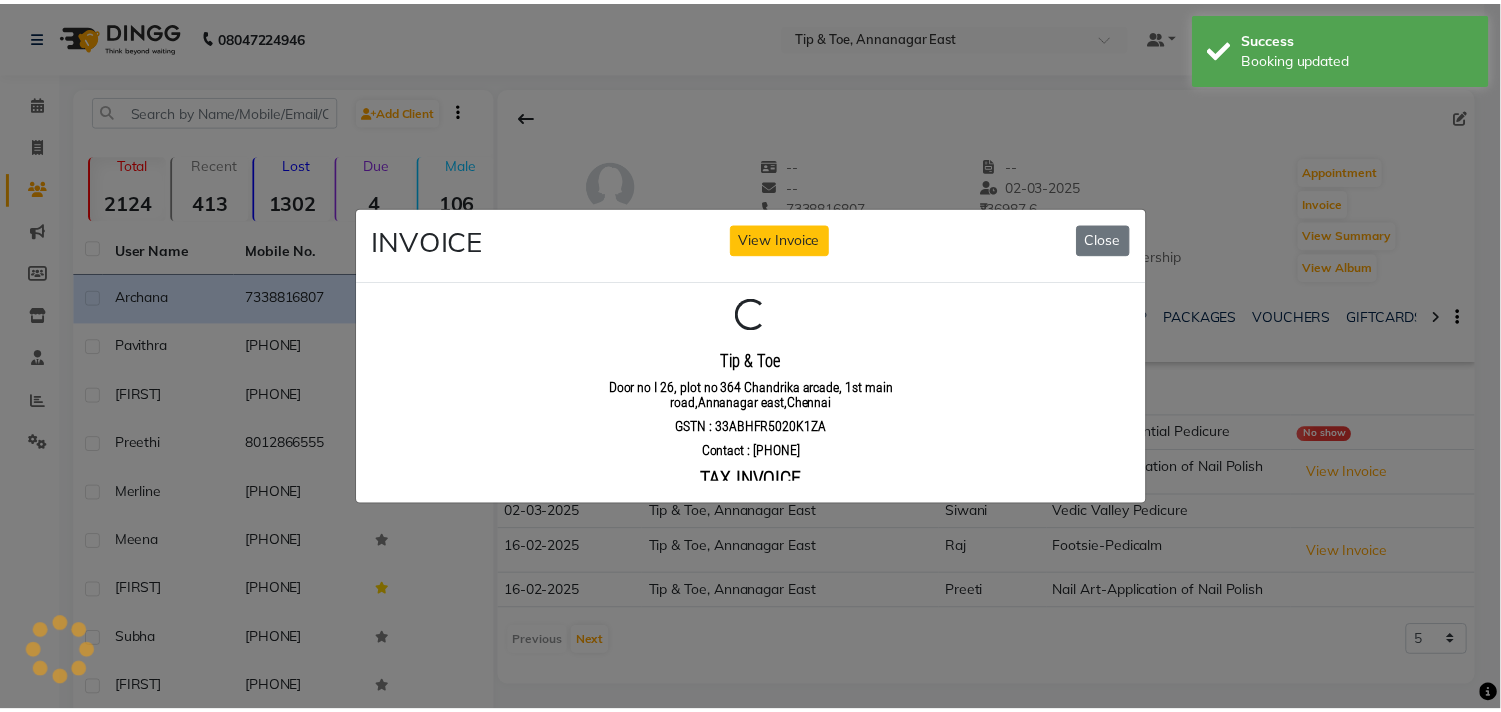 scroll, scrollTop: 0, scrollLeft: 0, axis: both 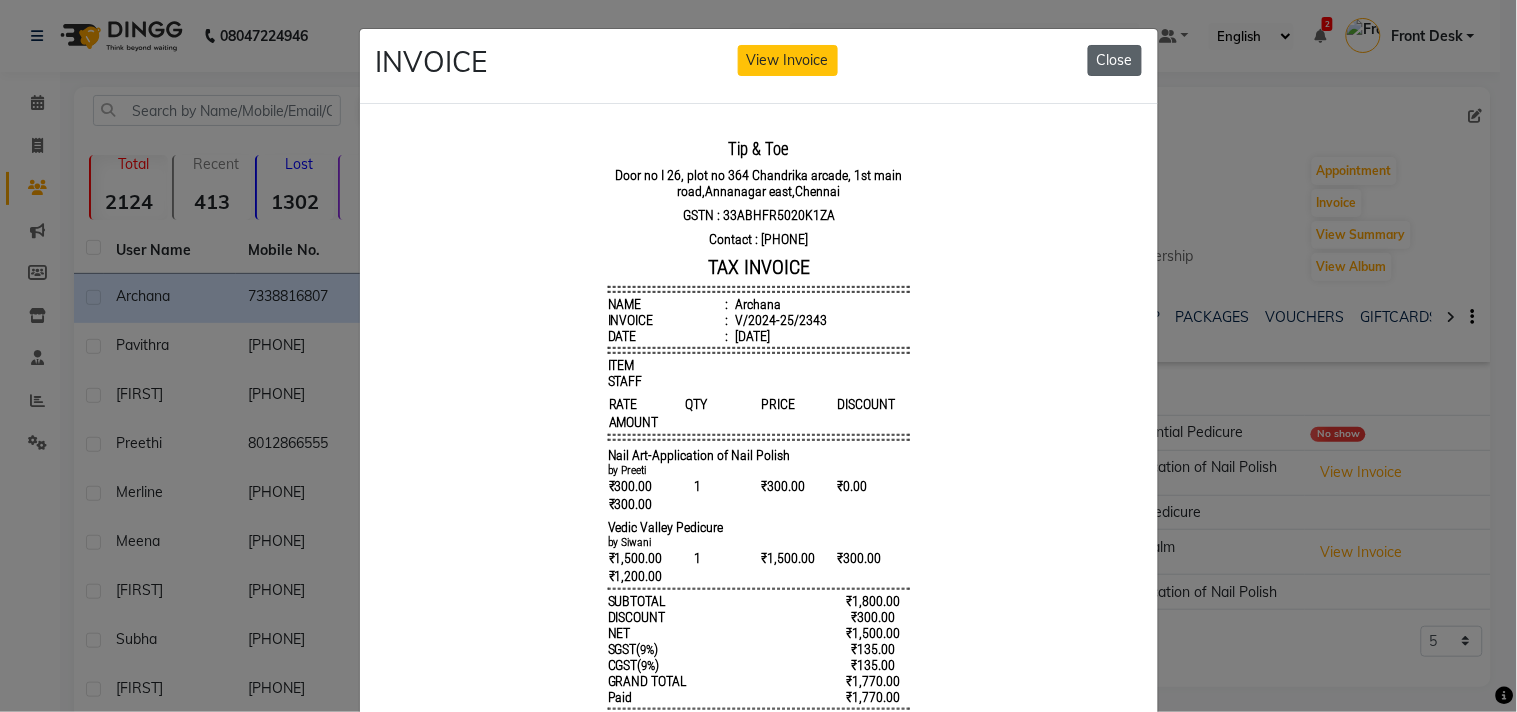 click on "Close" 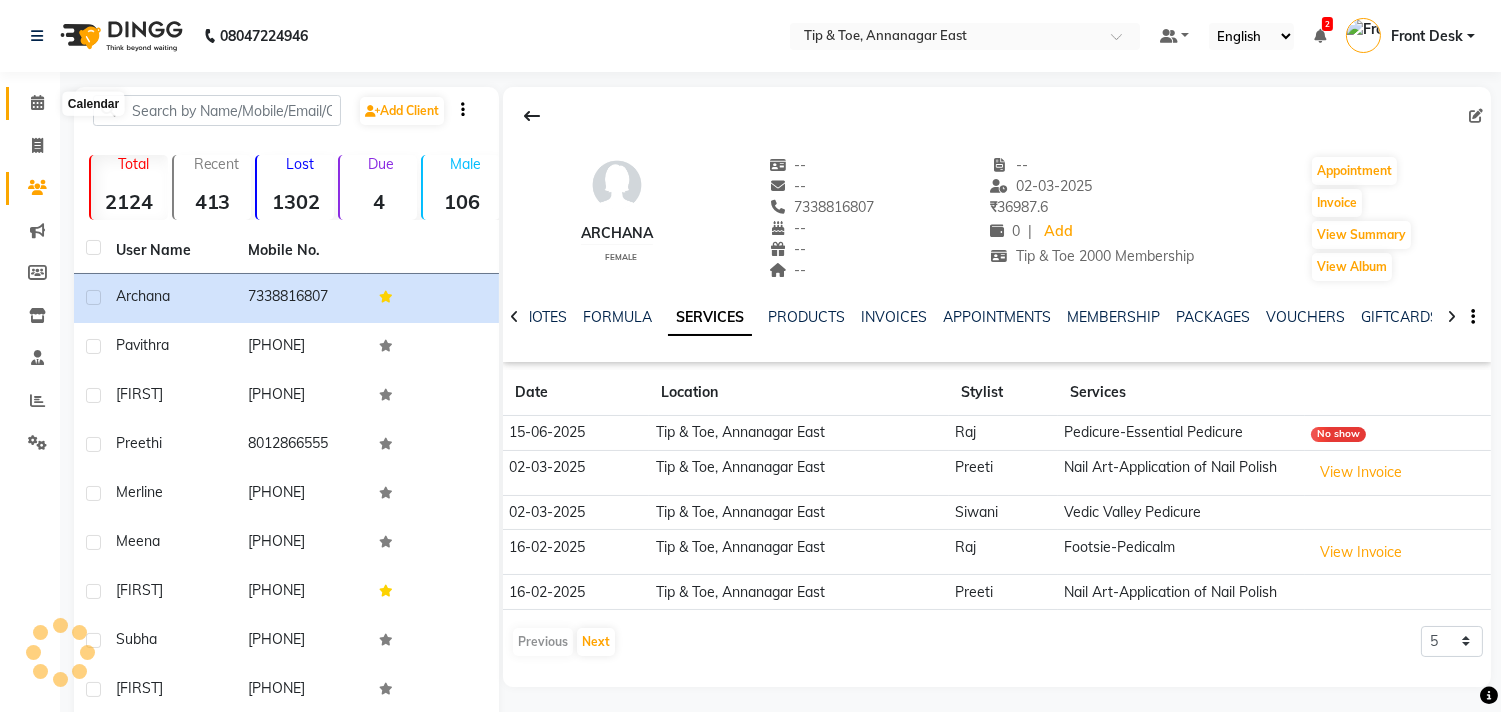 click 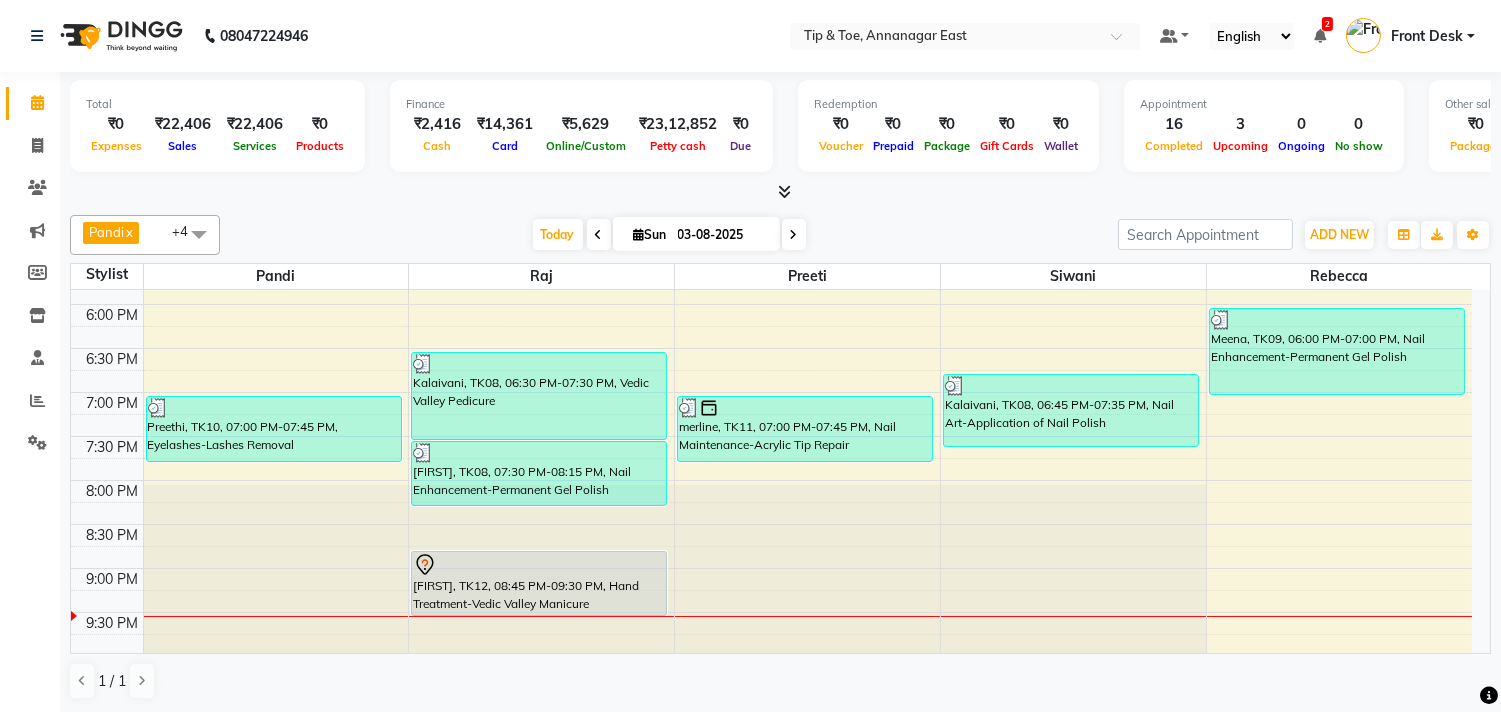 scroll, scrollTop: 873, scrollLeft: 0, axis: vertical 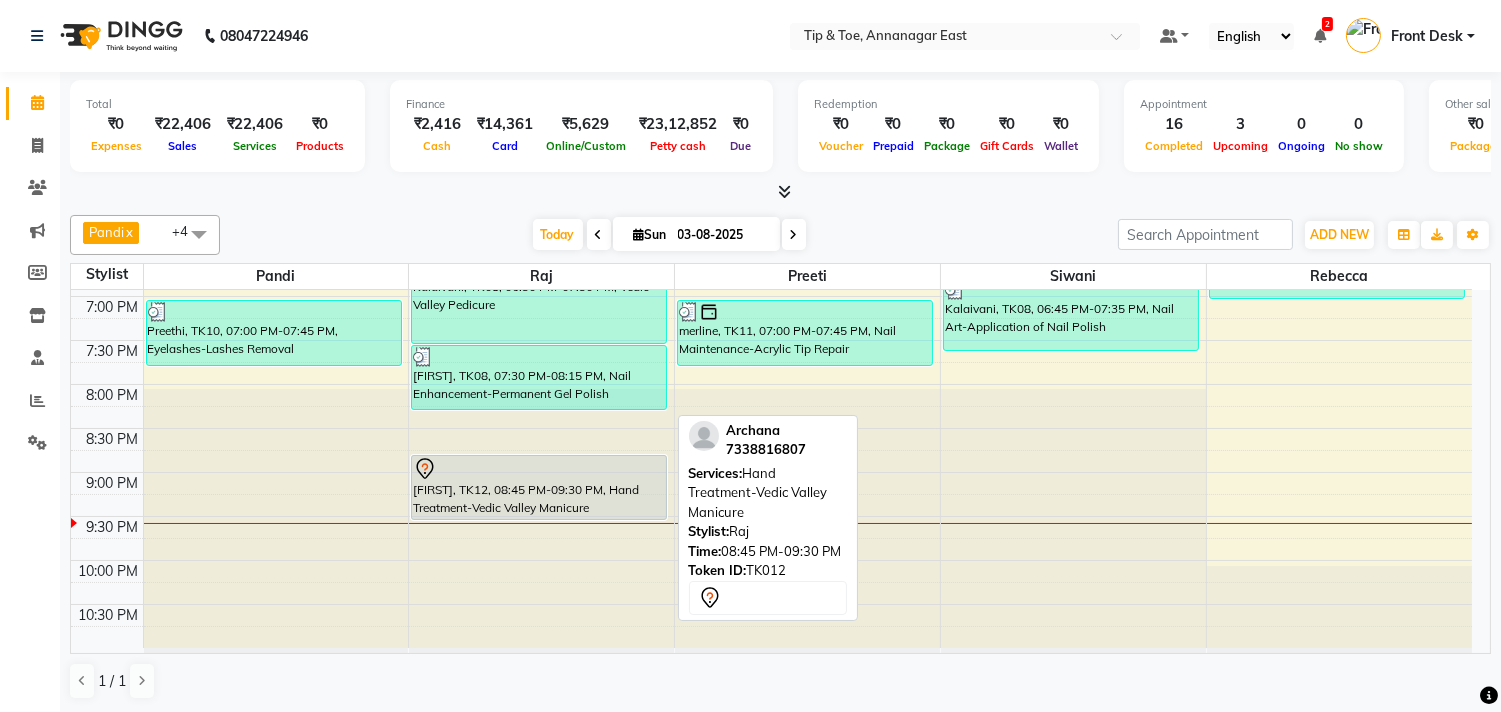 click at bounding box center (539, 469) 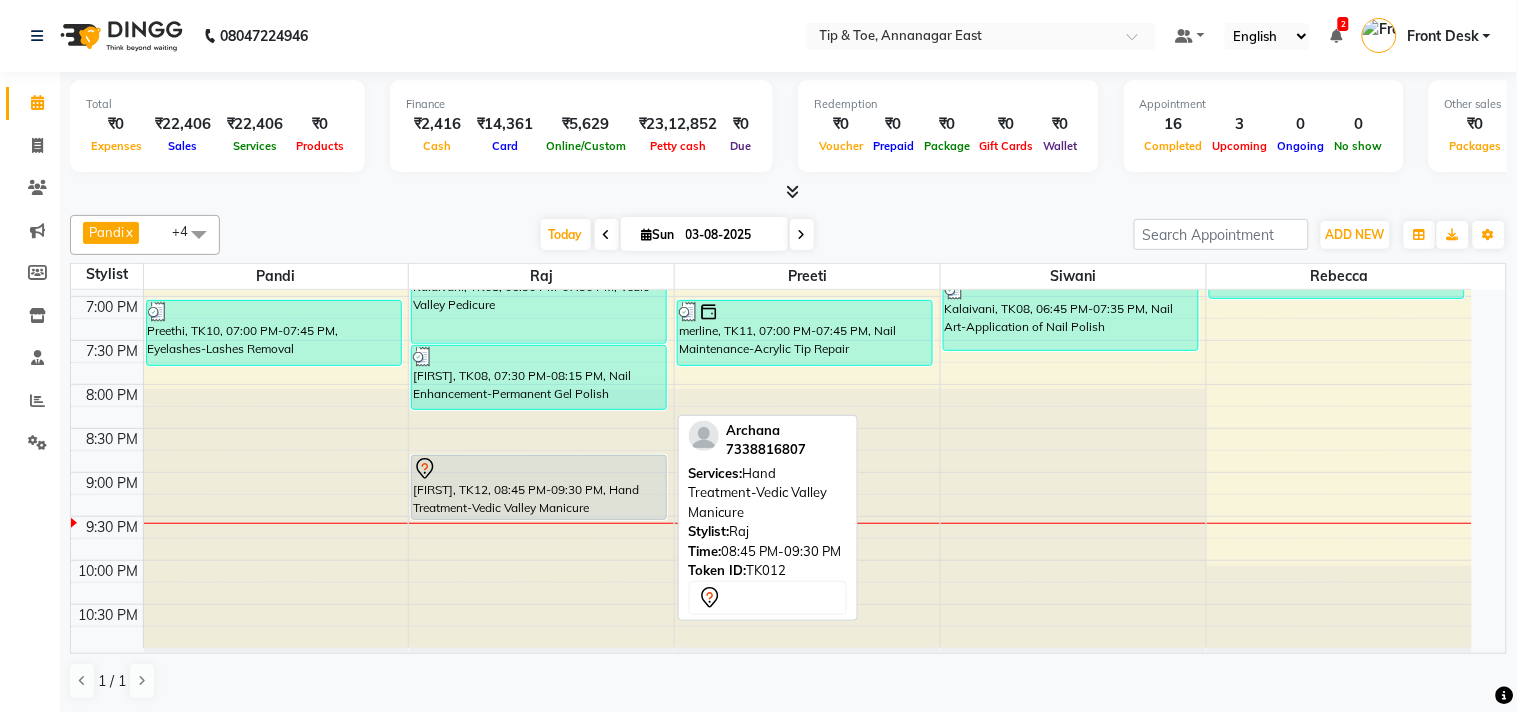 select on "7" 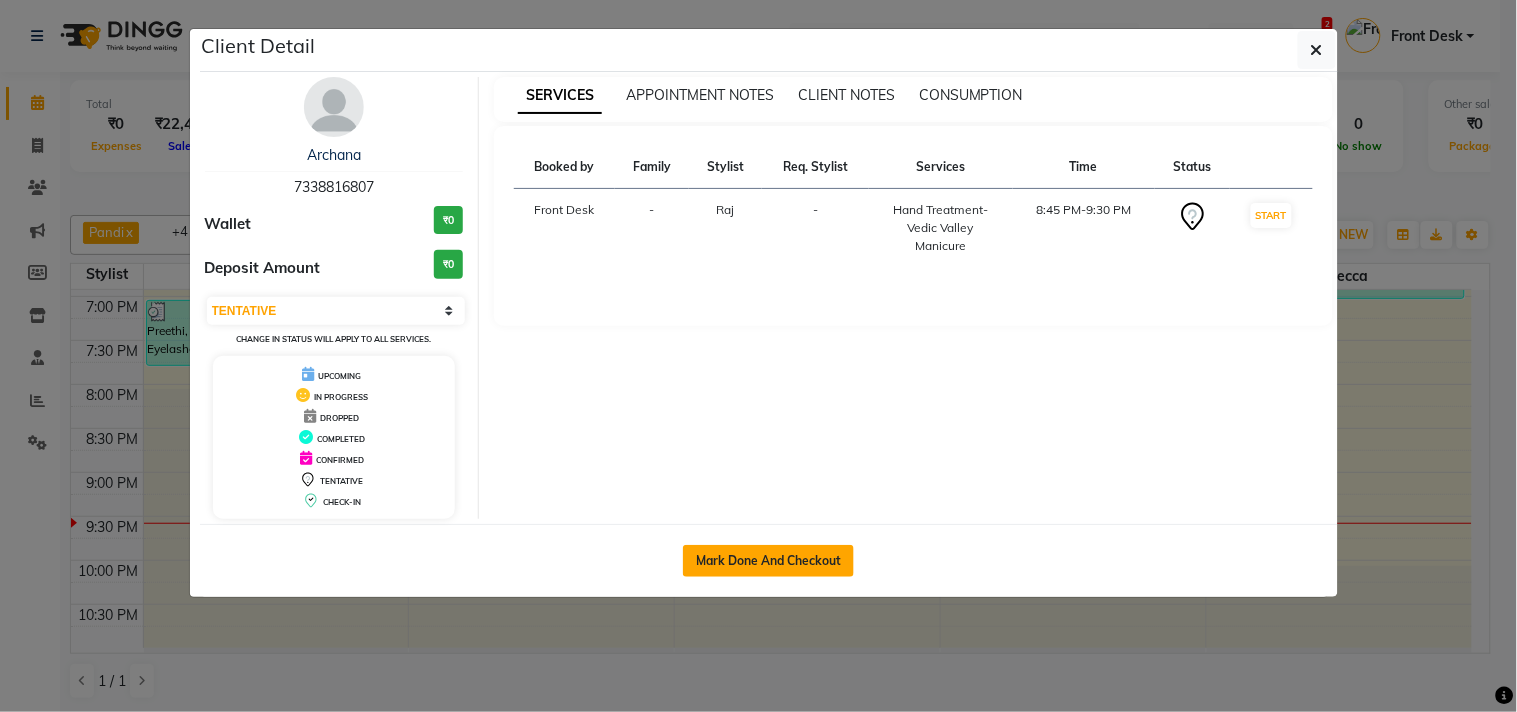 click on "Mark Done And Checkout" 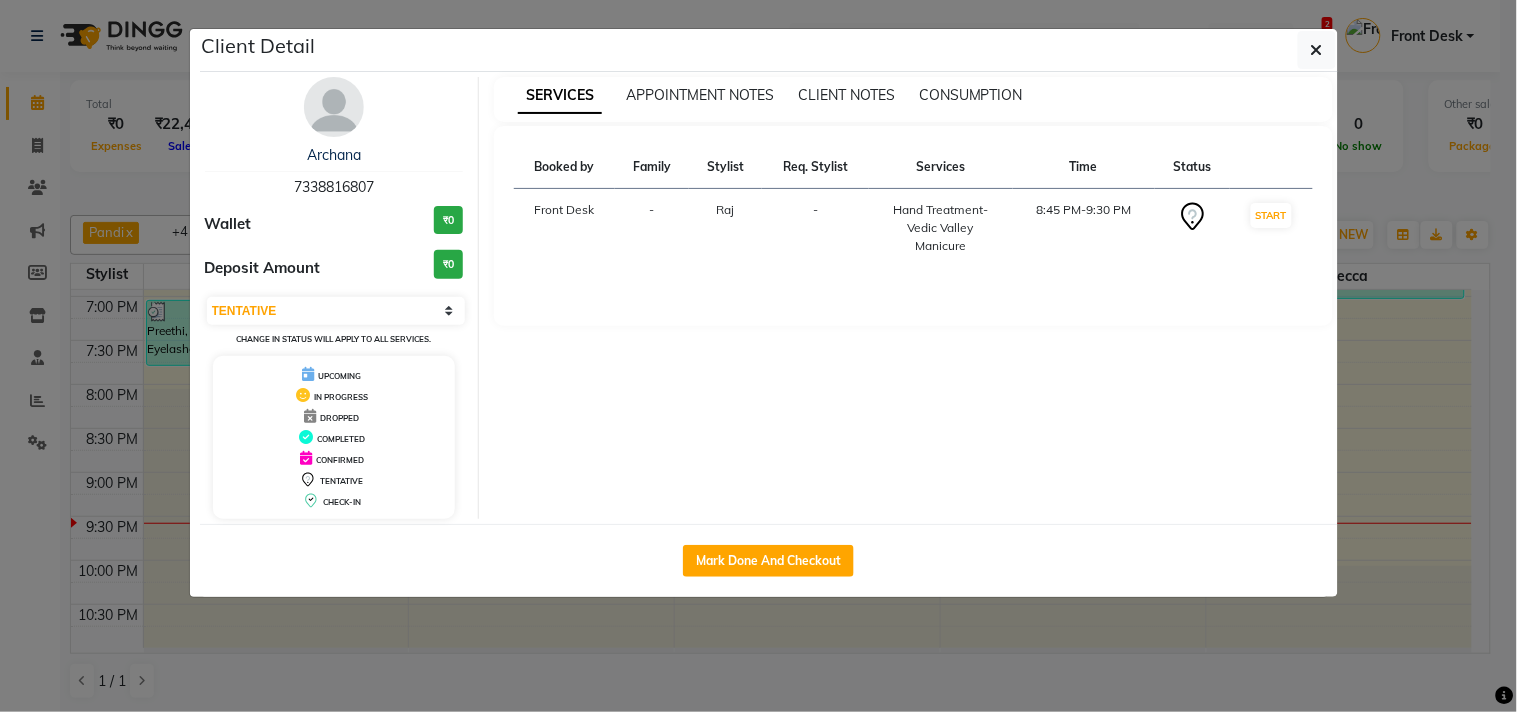 select on "5770" 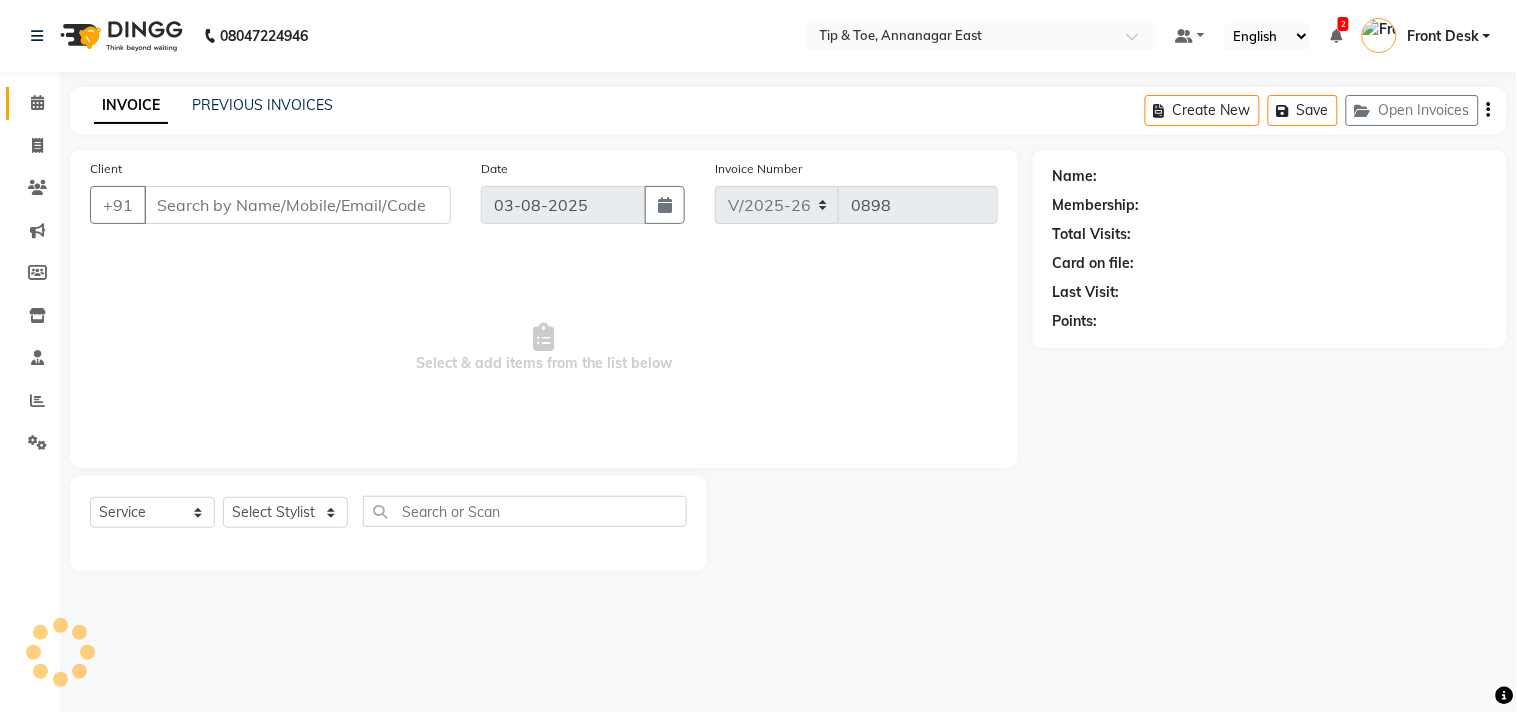 type on "7338816807" 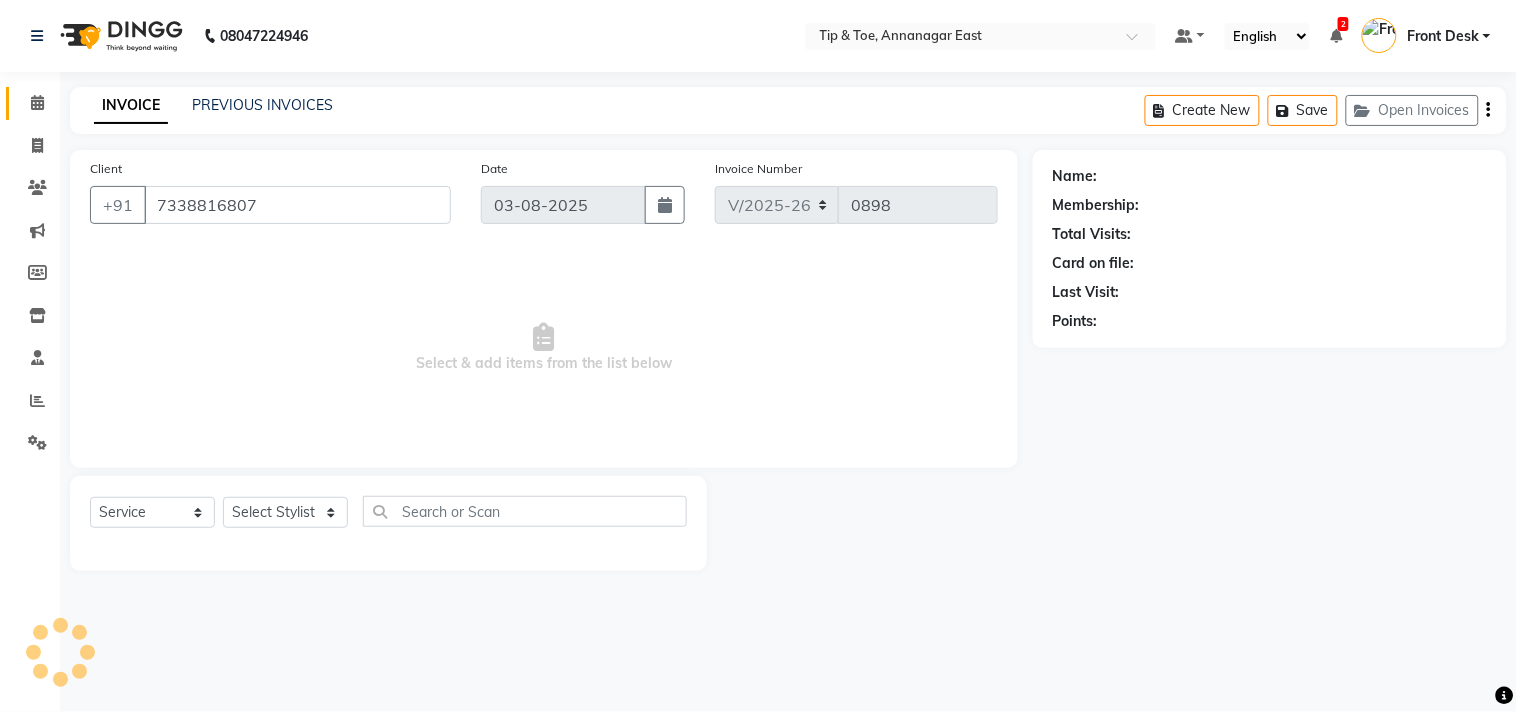 select on "39914" 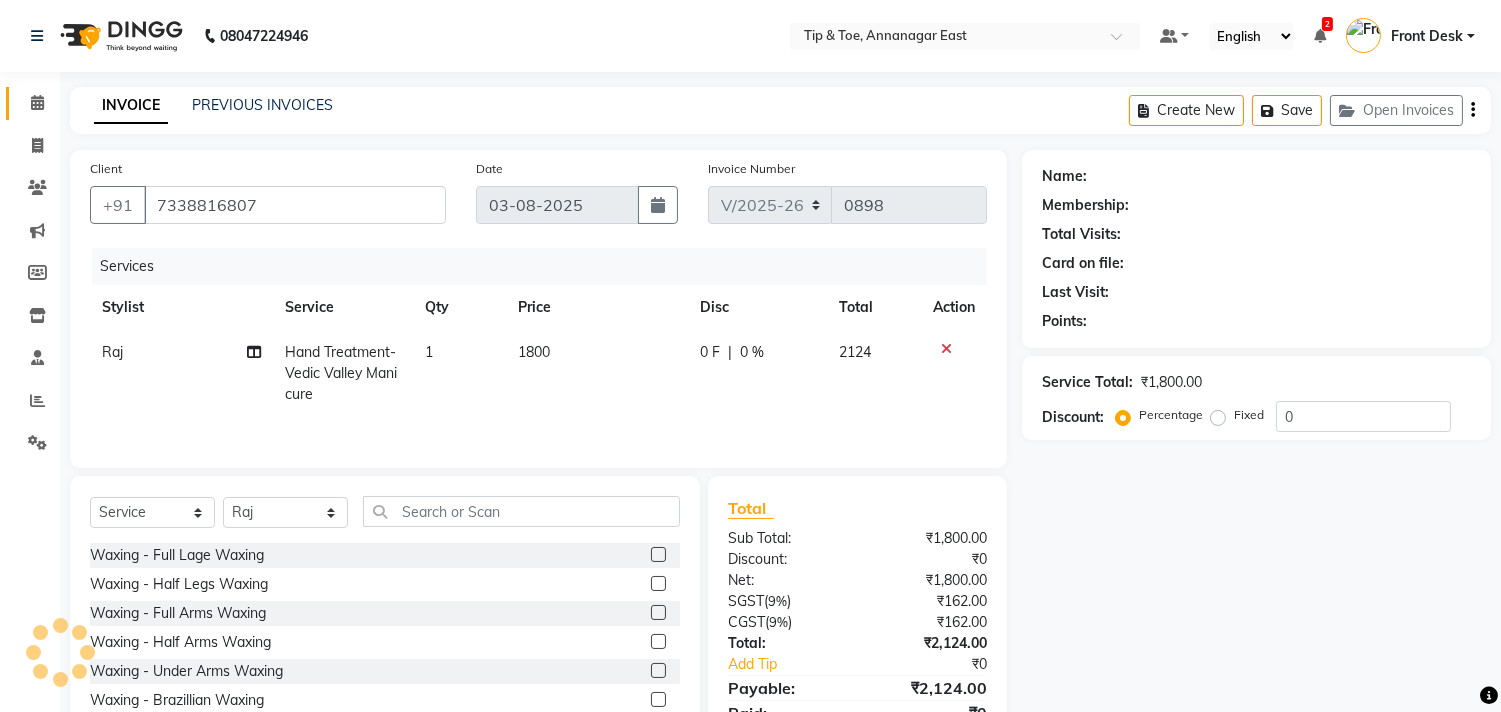 select on "1: Object" 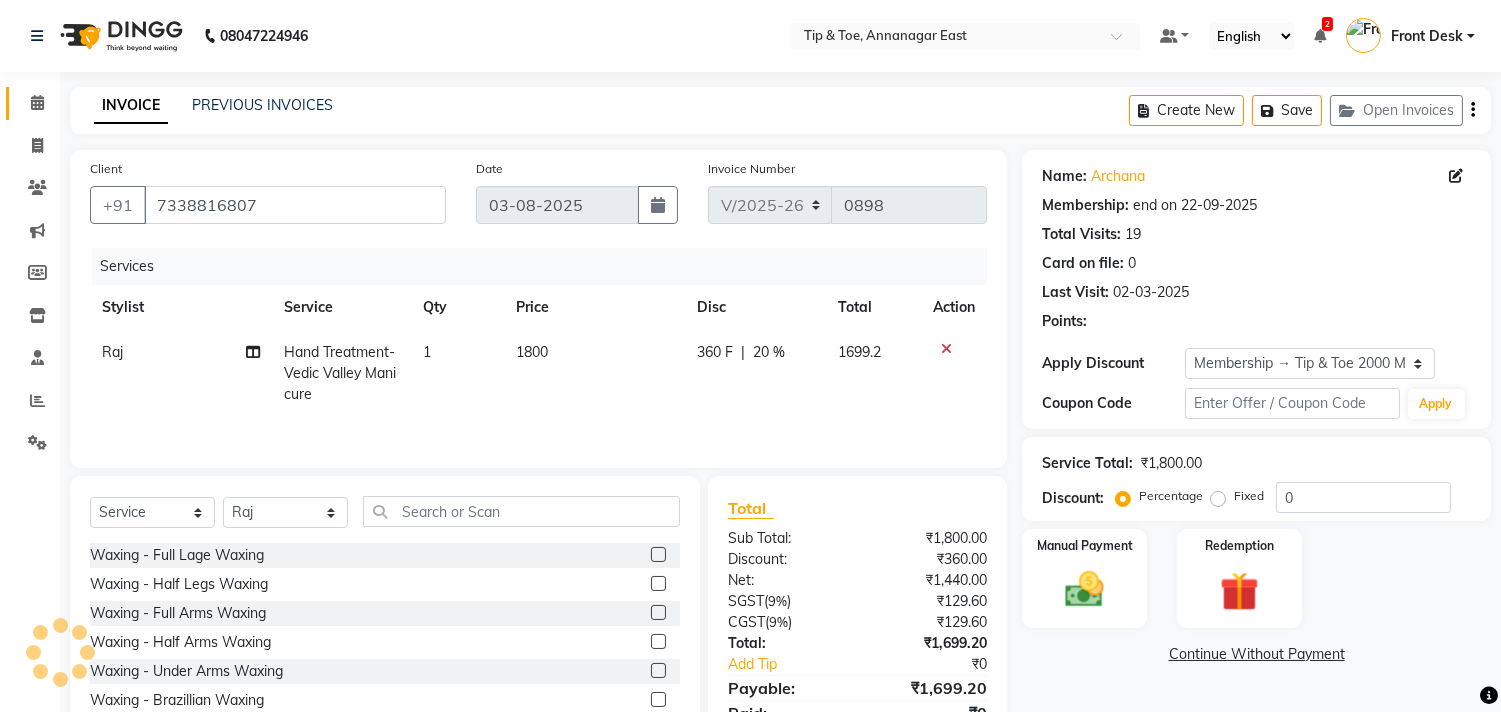 type on "20" 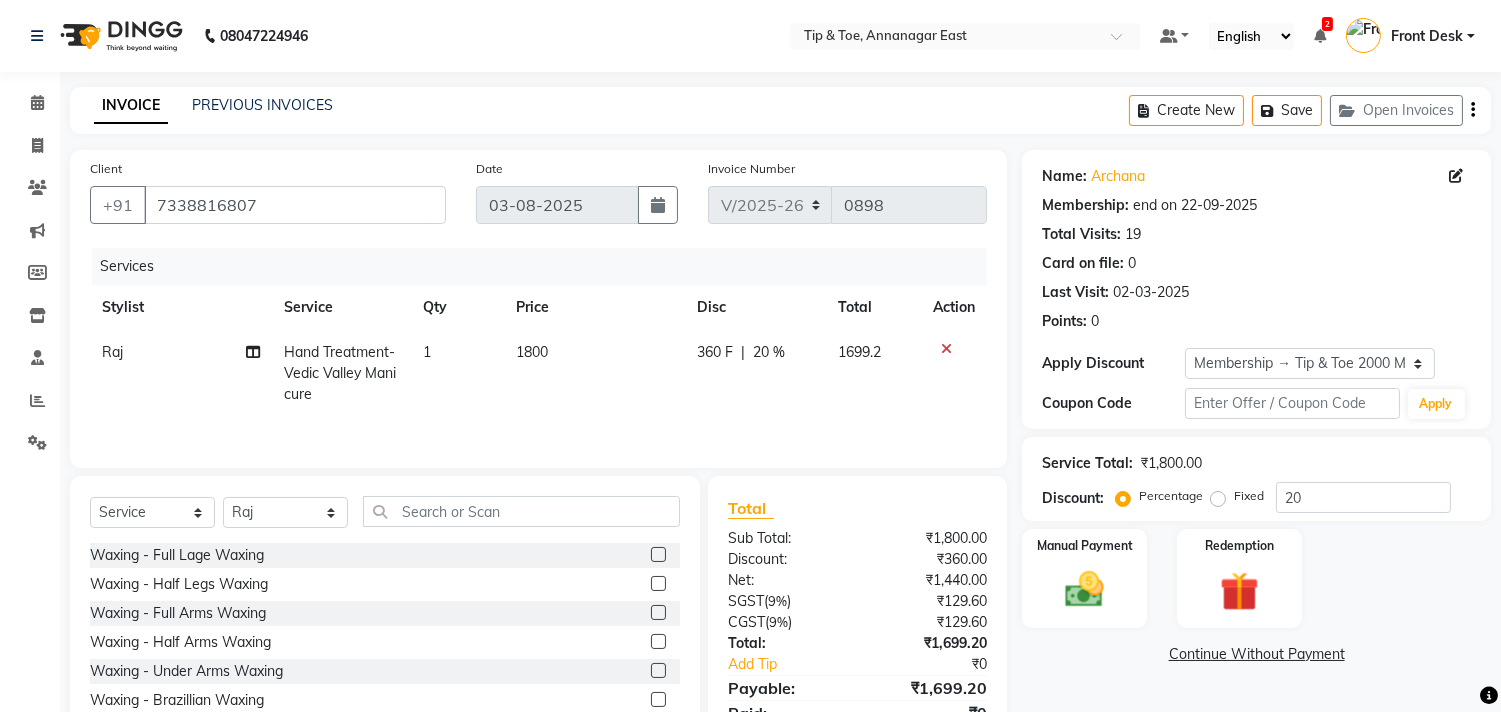 click on "1800" 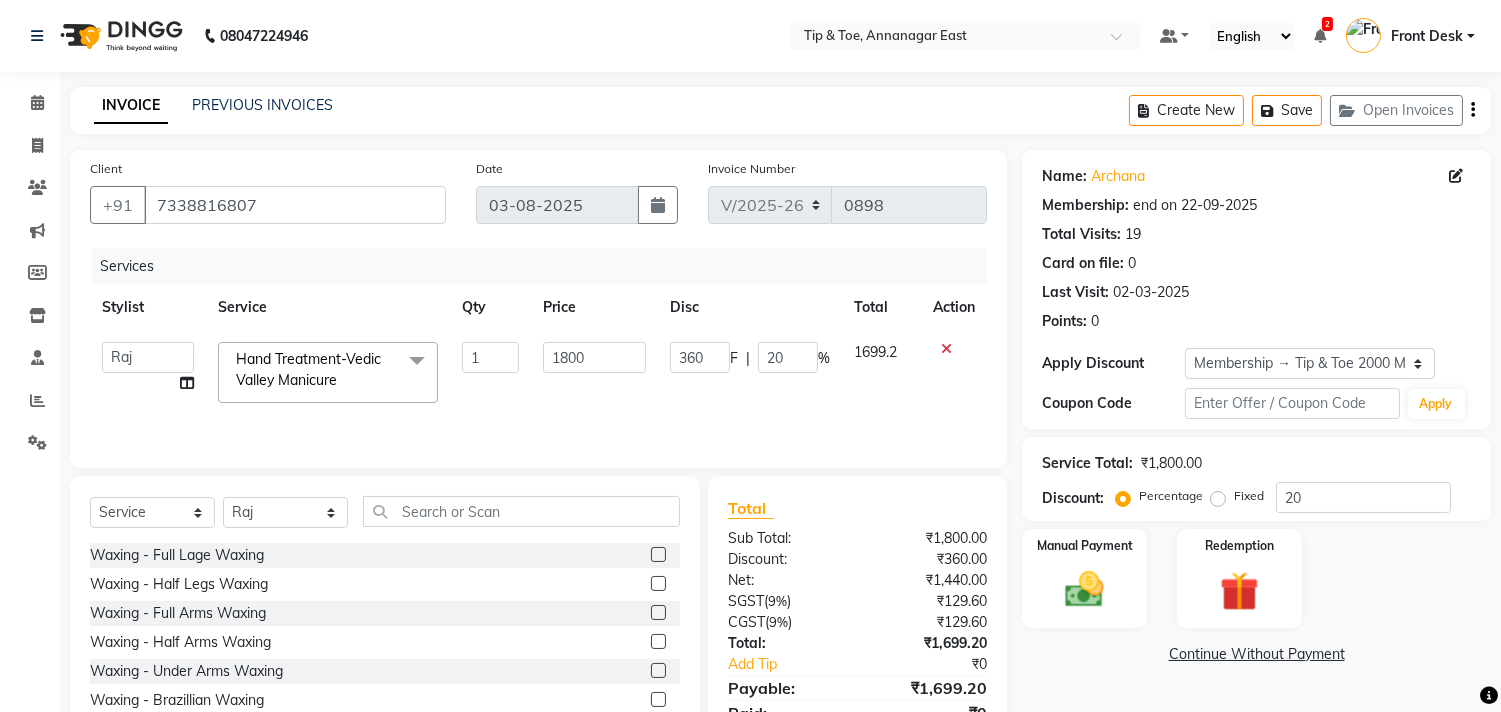 click on "Hand Treatment-Vedic Valley Manicure  x" 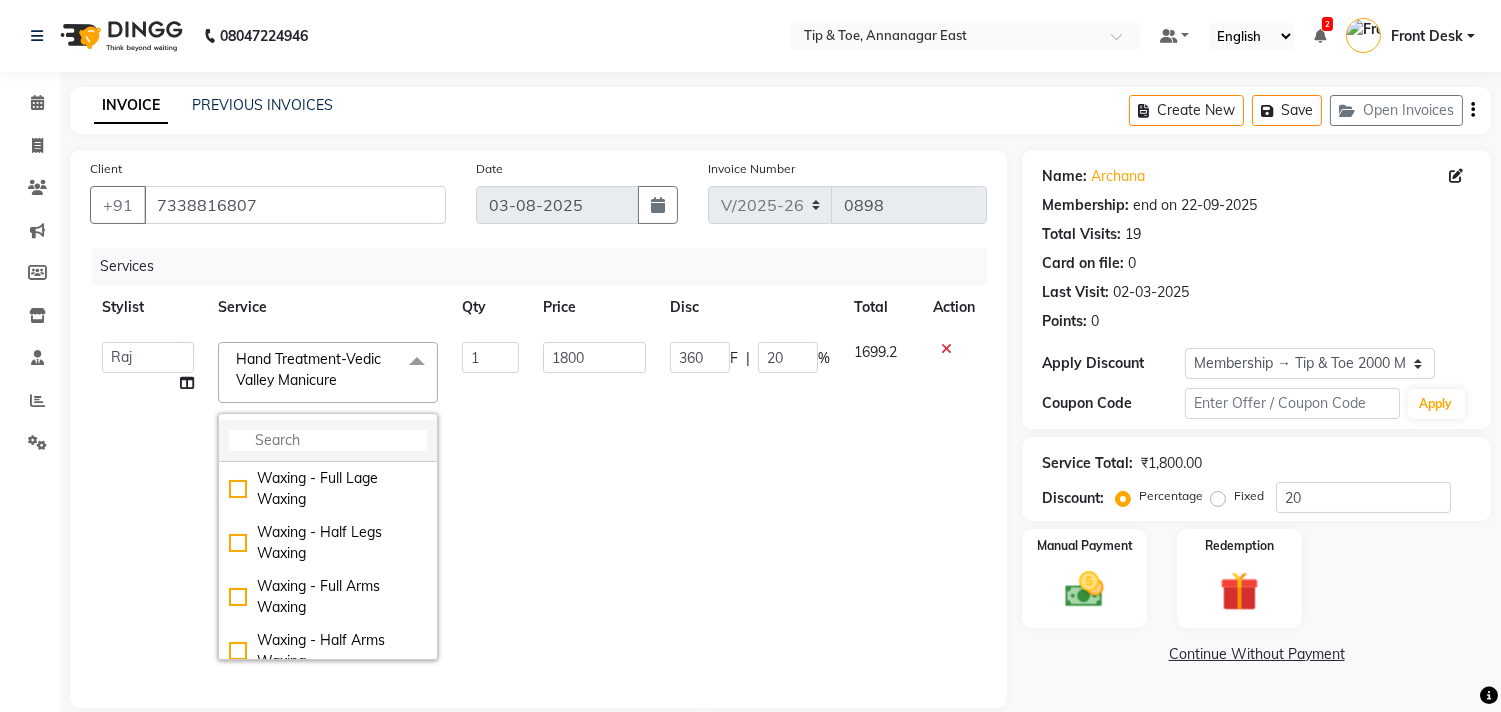 click 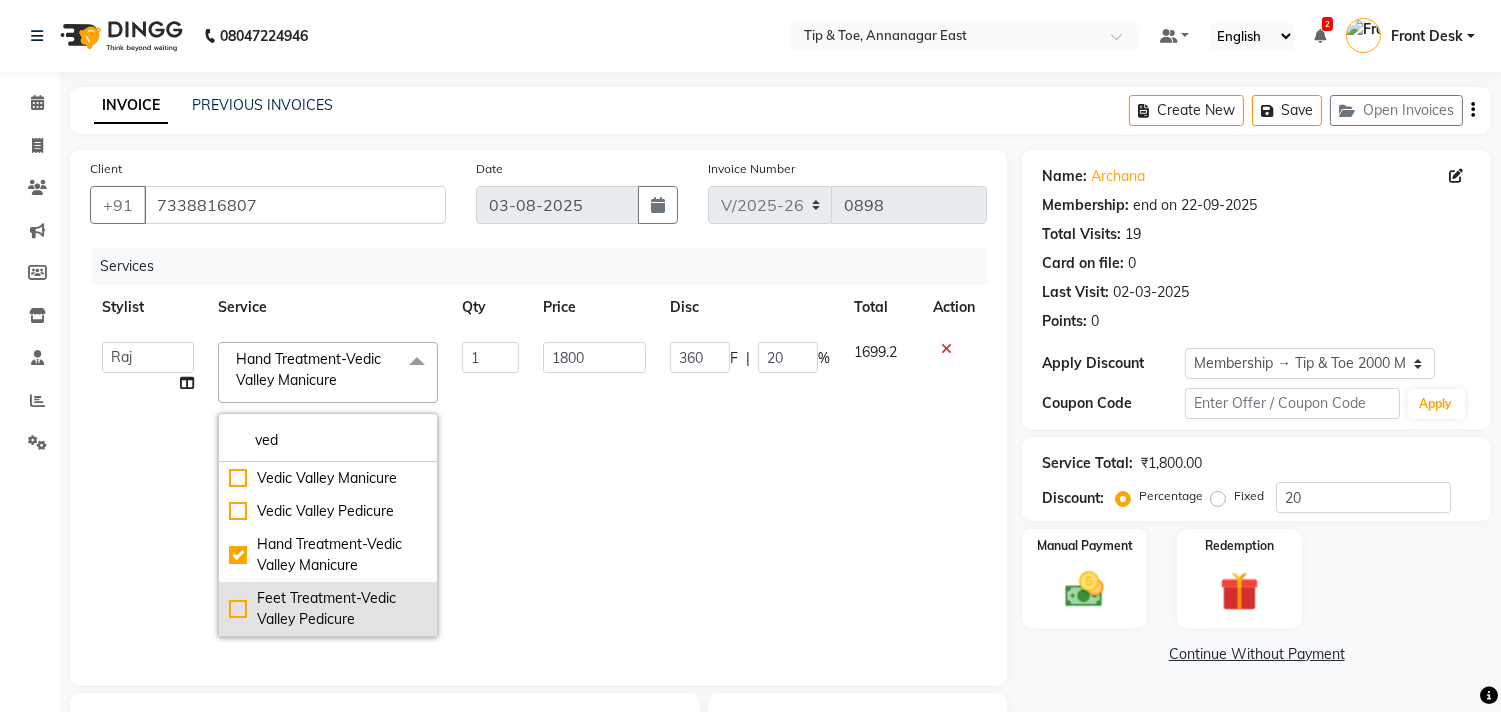 type on "ved" 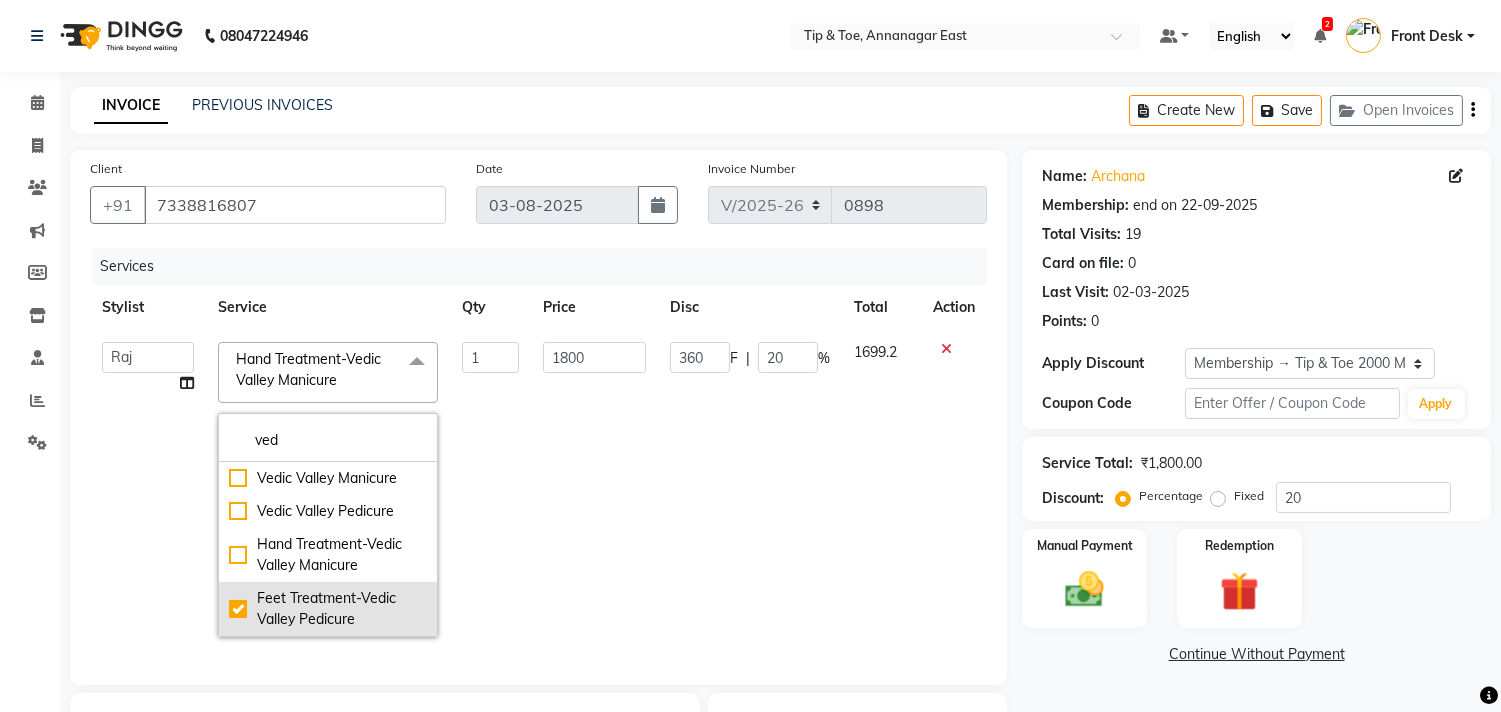 checkbox on "false" 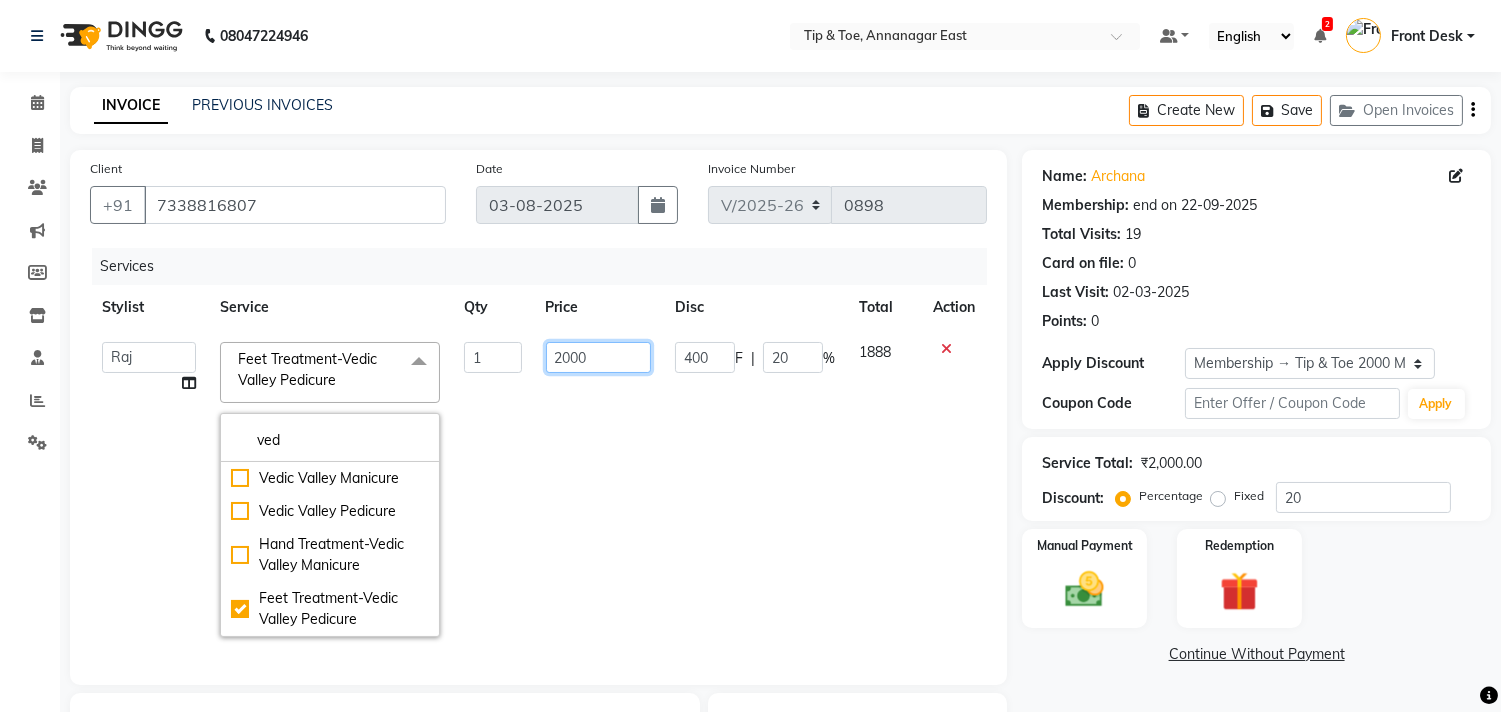 click on "2000" 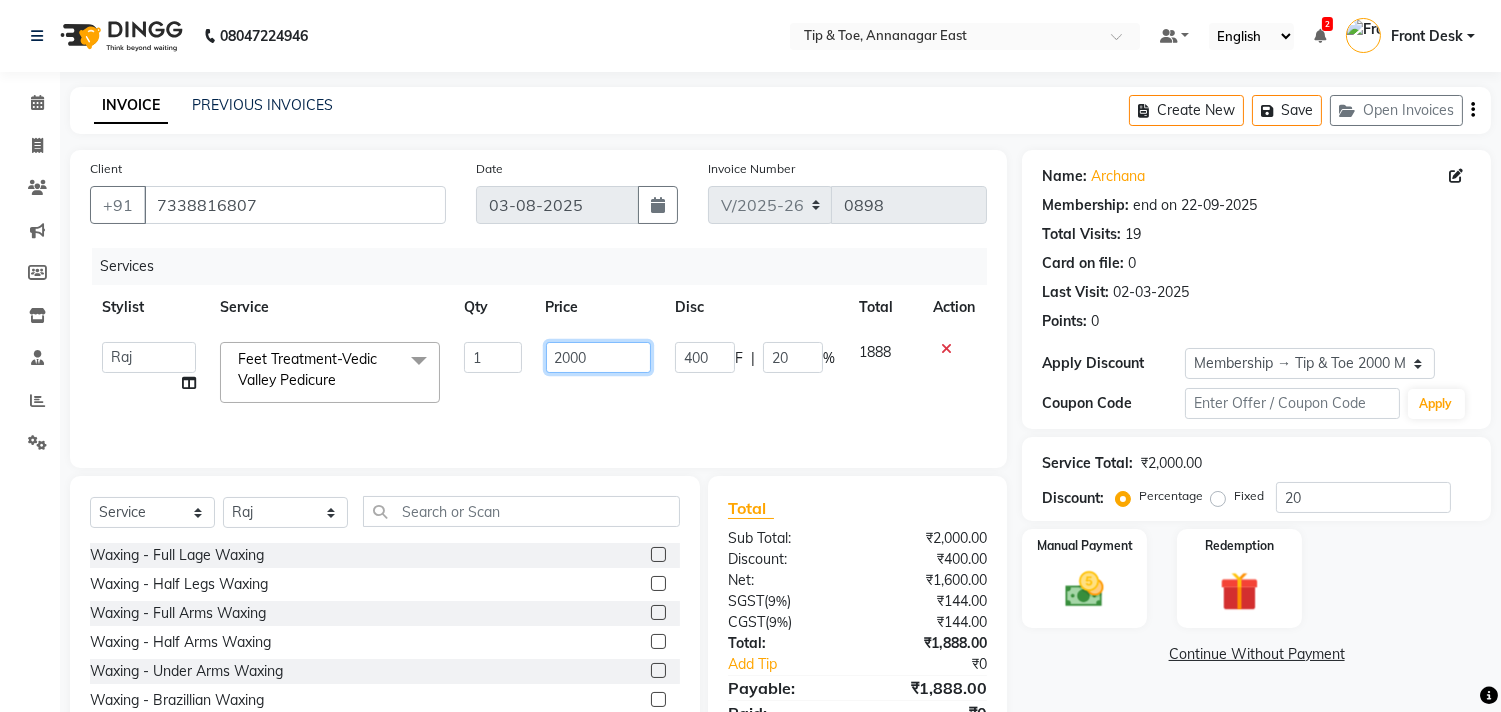click on "2000" 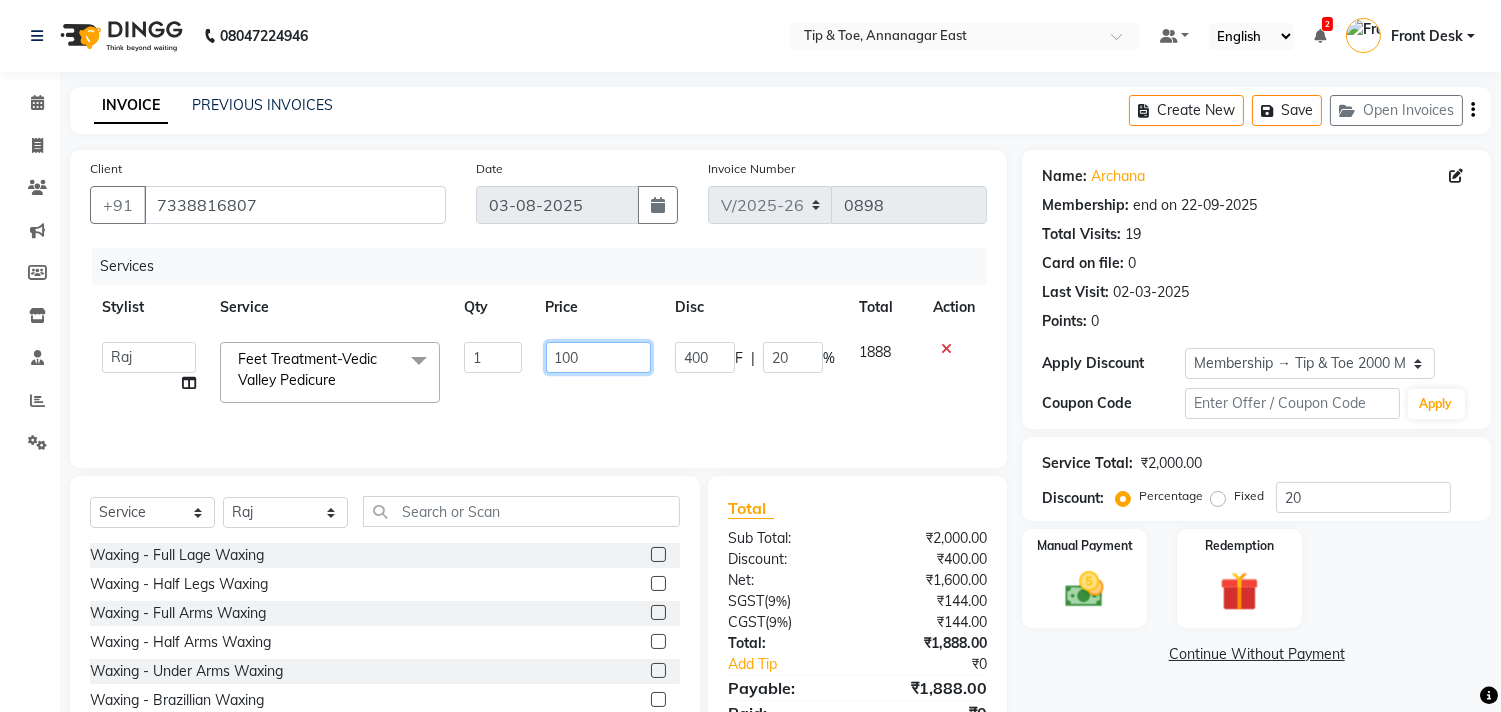 type on "1500" 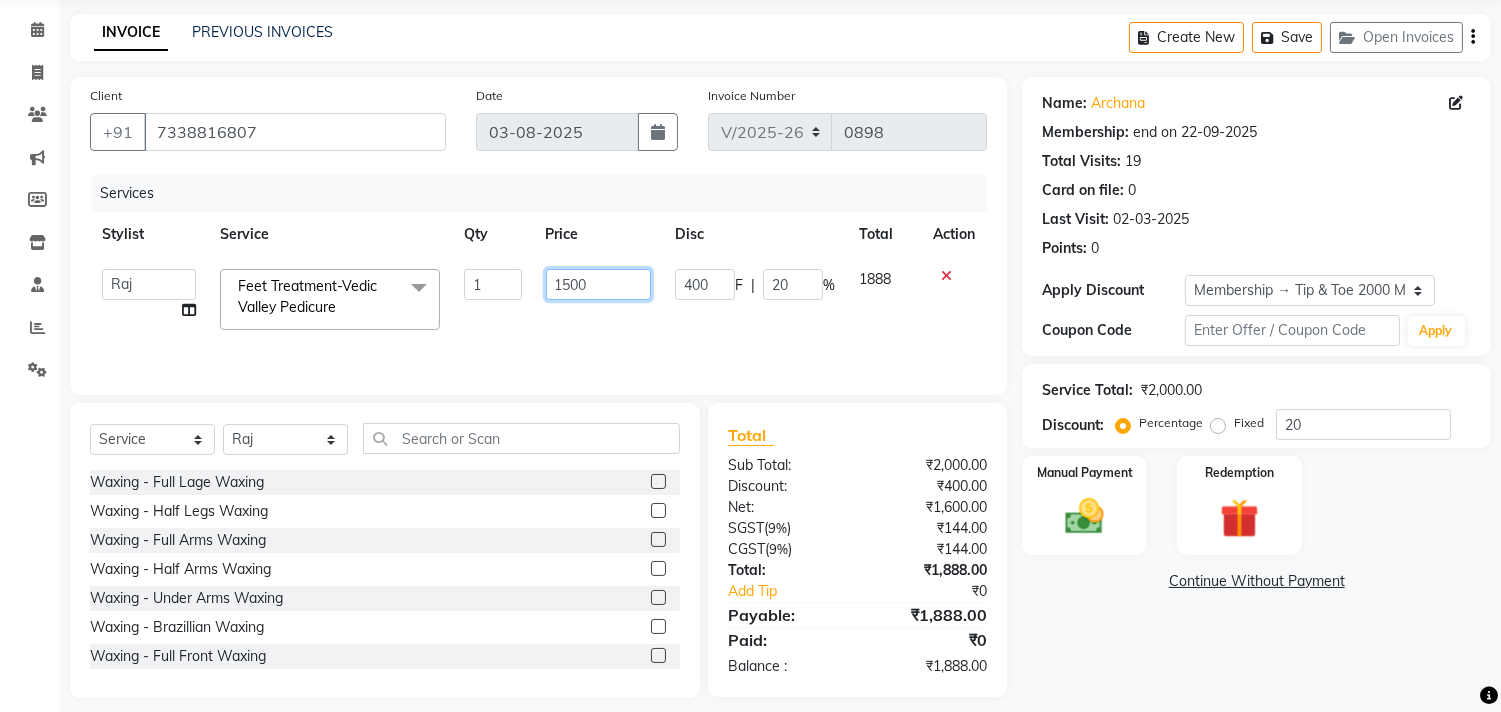 scroll, scrollTop: 88, scrollLeft: 0, axis: vertical 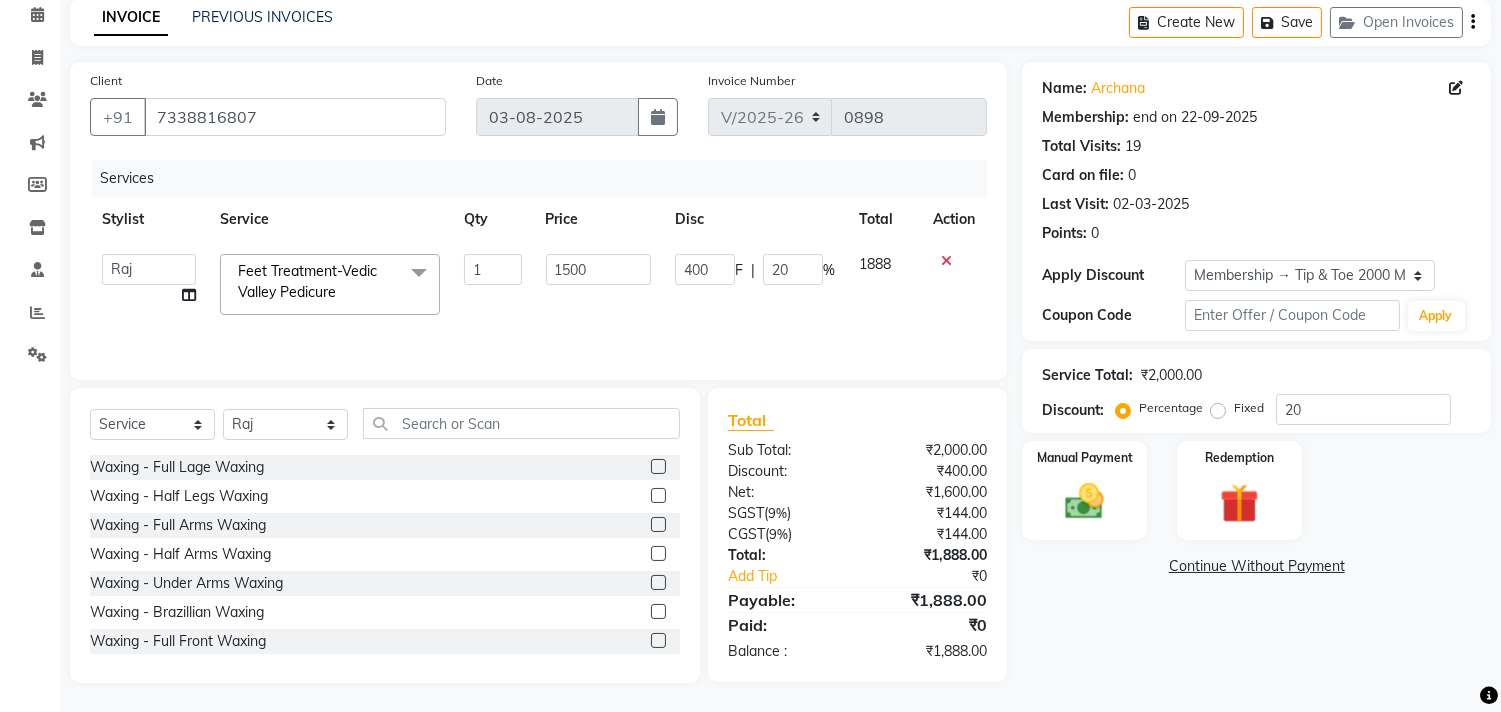 click on "Name: Archana  Membership: end on 22-09-2025 Total Visits:  19 Card on file:  0 Last Visit:   02-03-2025 Points:   0  Apply Discount Select Membership → Tip & Toe 2000 Membership Coupon Code Apply Service Total:  ₹2,000.00  Discount:  Percentage   Fixed  20 Manual Payment Redemption  Continue Without Payment" 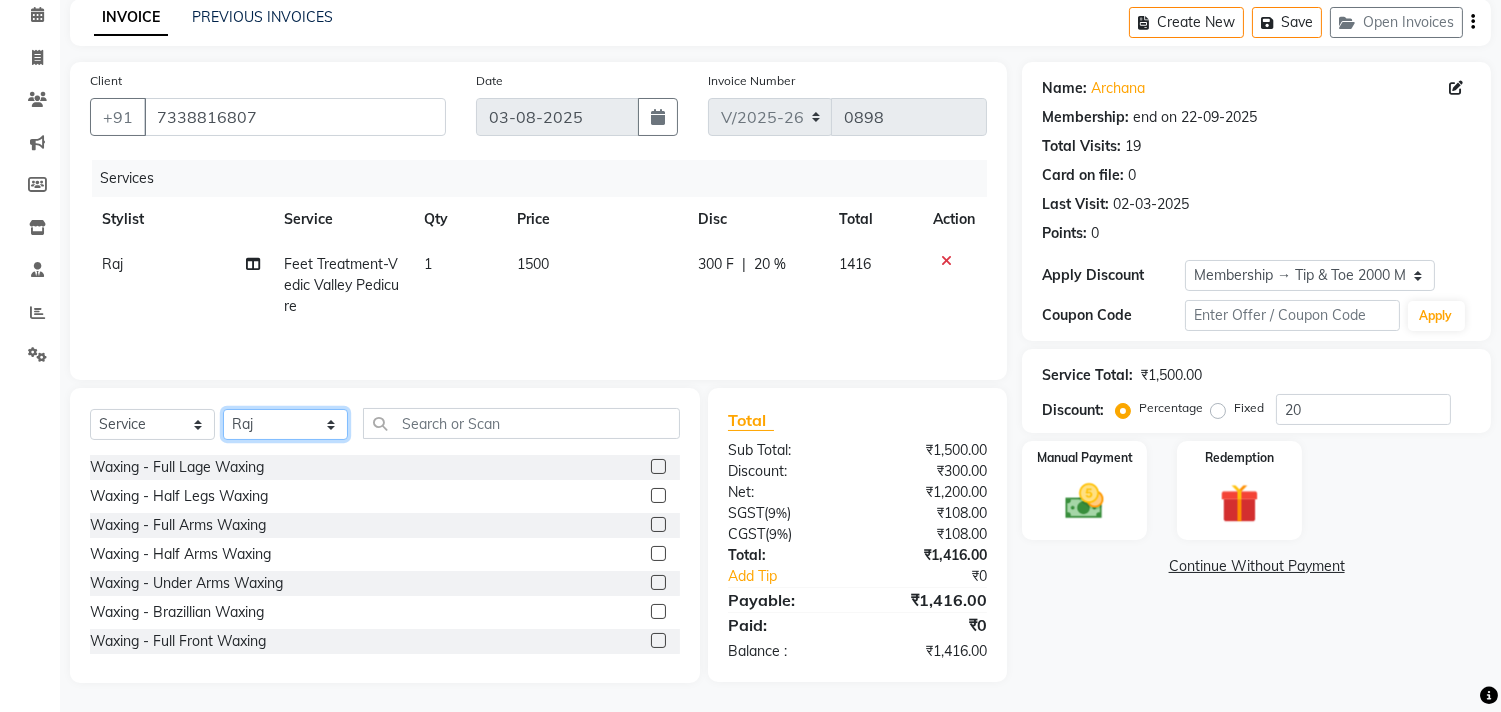 click on "Select Stylist afroz Afroz DAISY Front Desk Joys Karthik Murali NANDHINI K Pandi Preeti Raj Rebecca Ricky Manager Siwani" 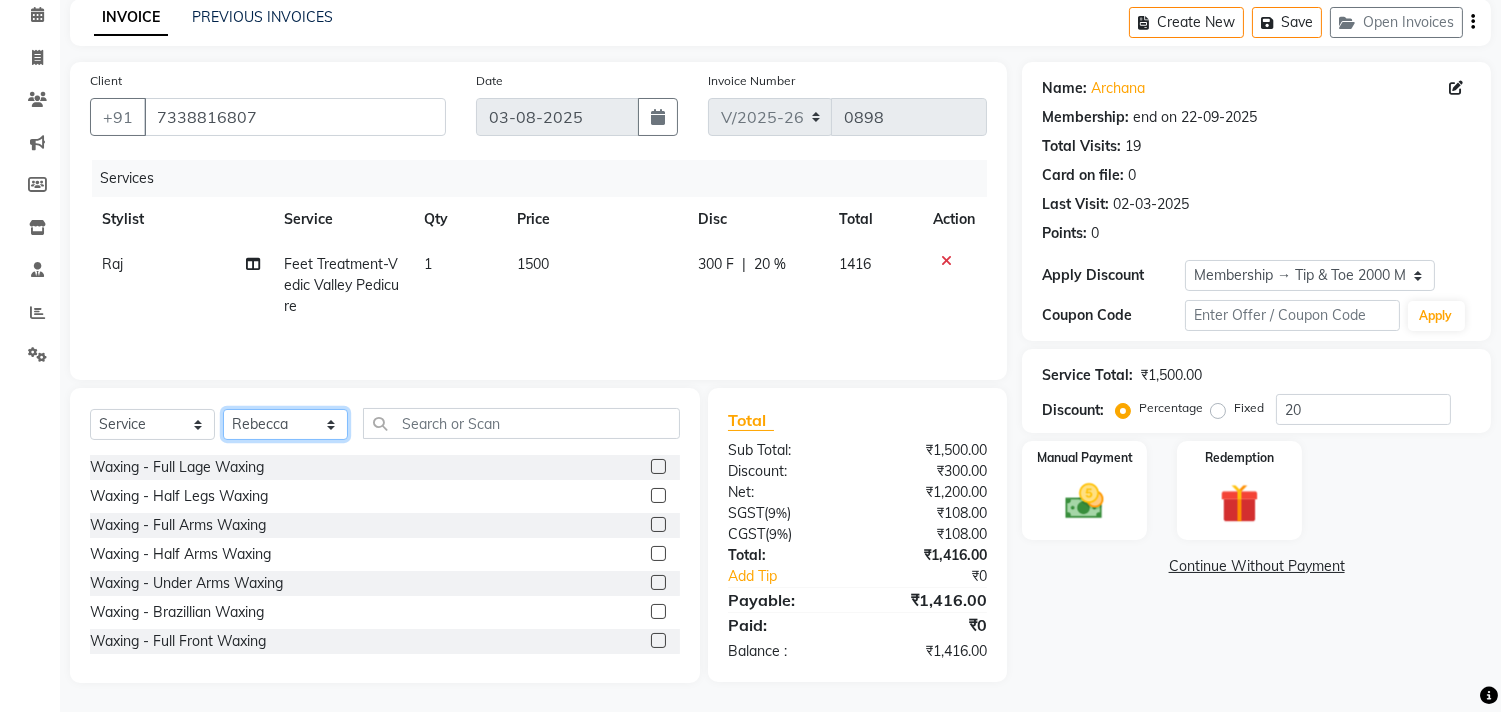 click on "Select Stylist afroz Afroz DAISY Front Desk Joys Karthik Murali NANDHINI K Pandi Preeti Raj Rebecca Ricky Manager Siwani" 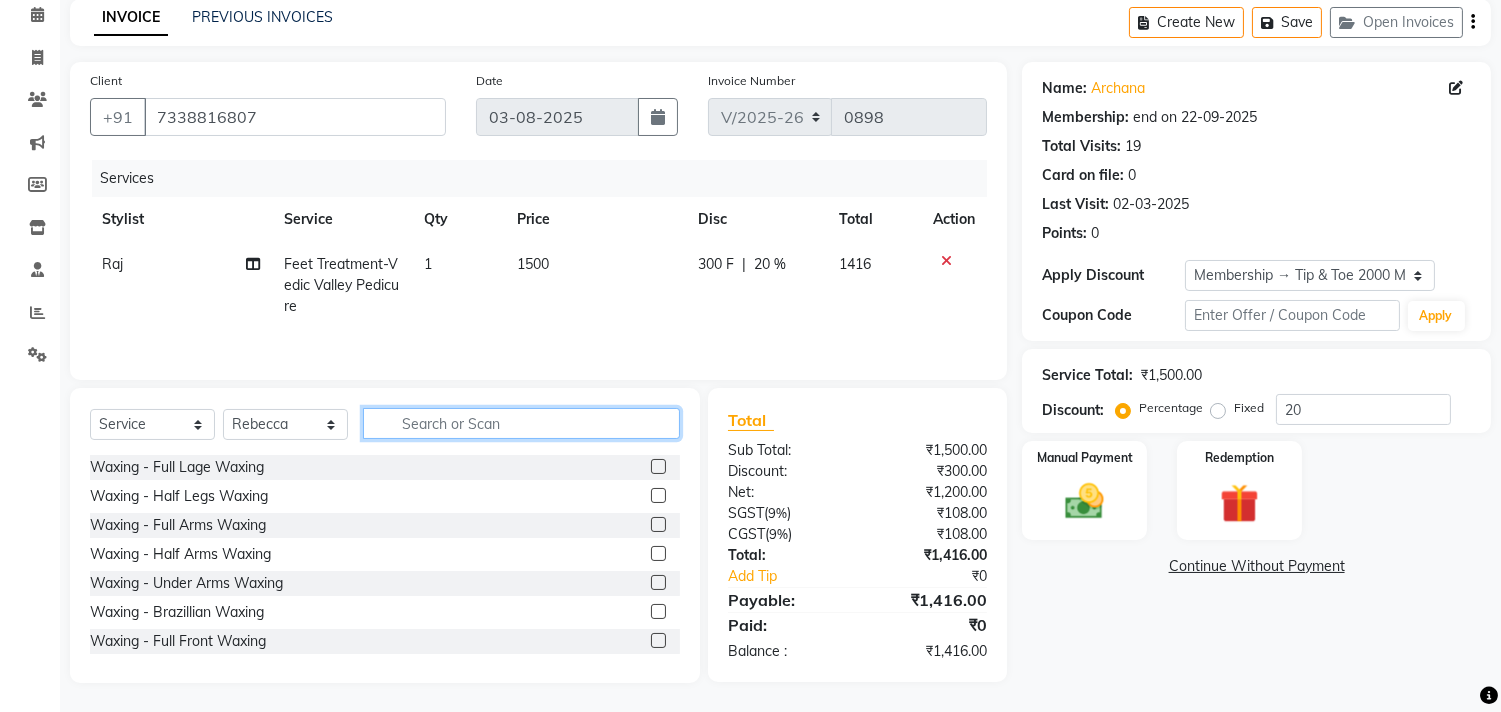 click 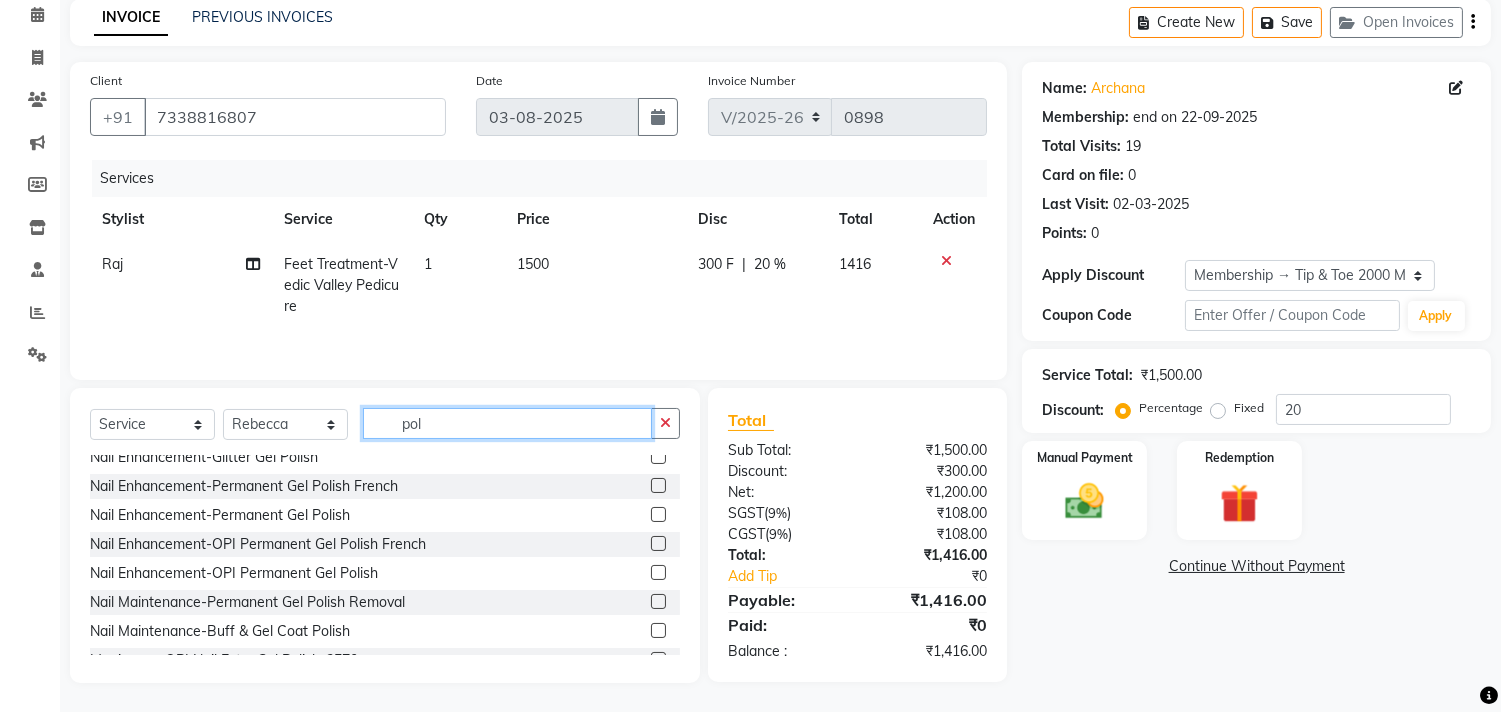 scroll, scrollTop: 222, scrollLeft: 0, axis: vertical 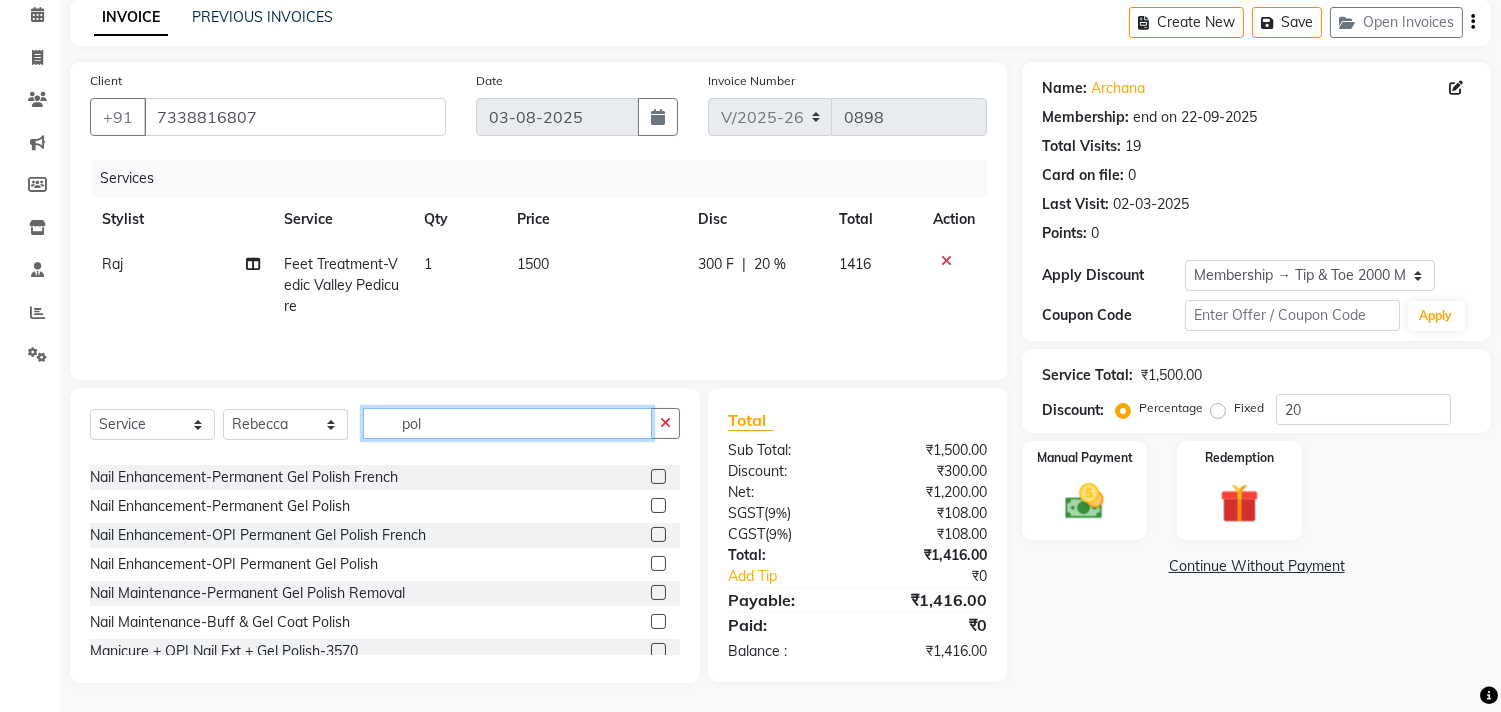 type on "pol" 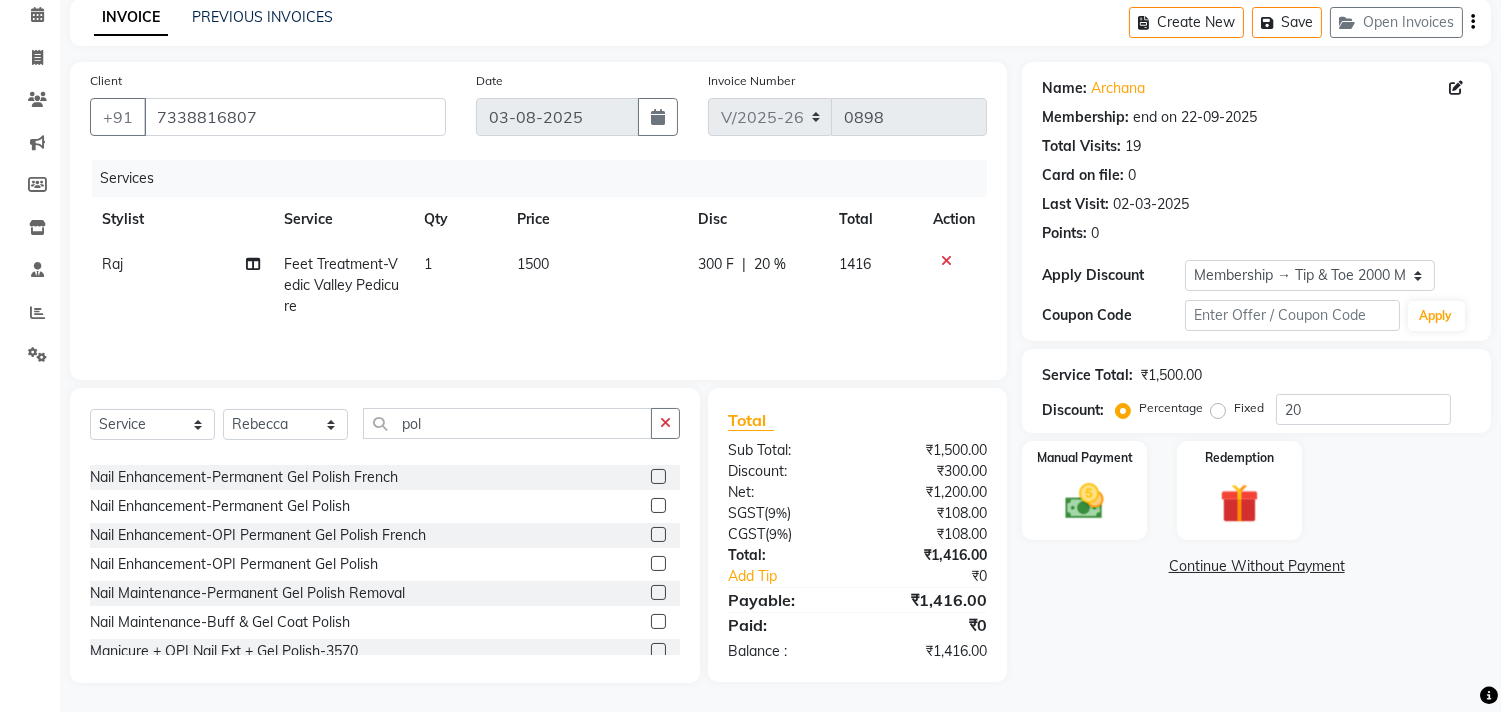 click 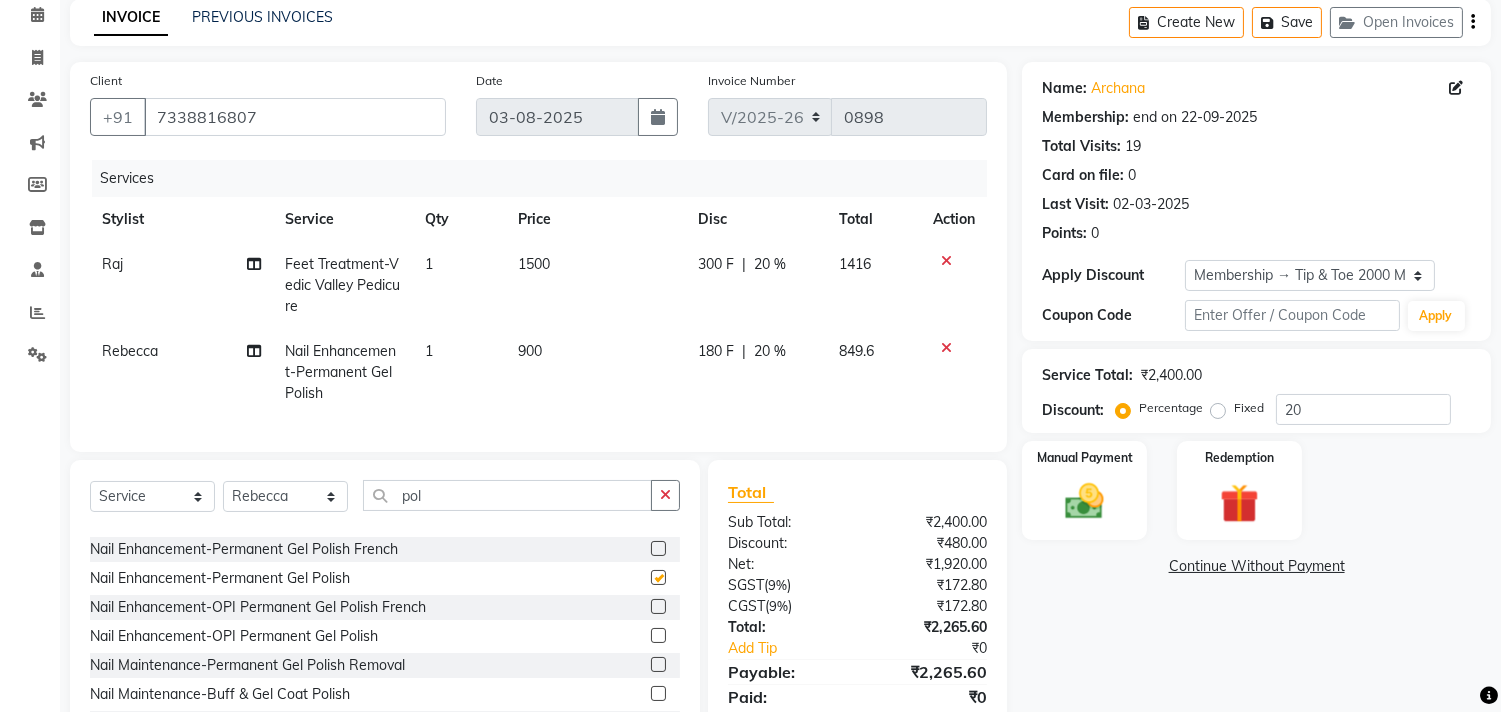 checkbox on "false" 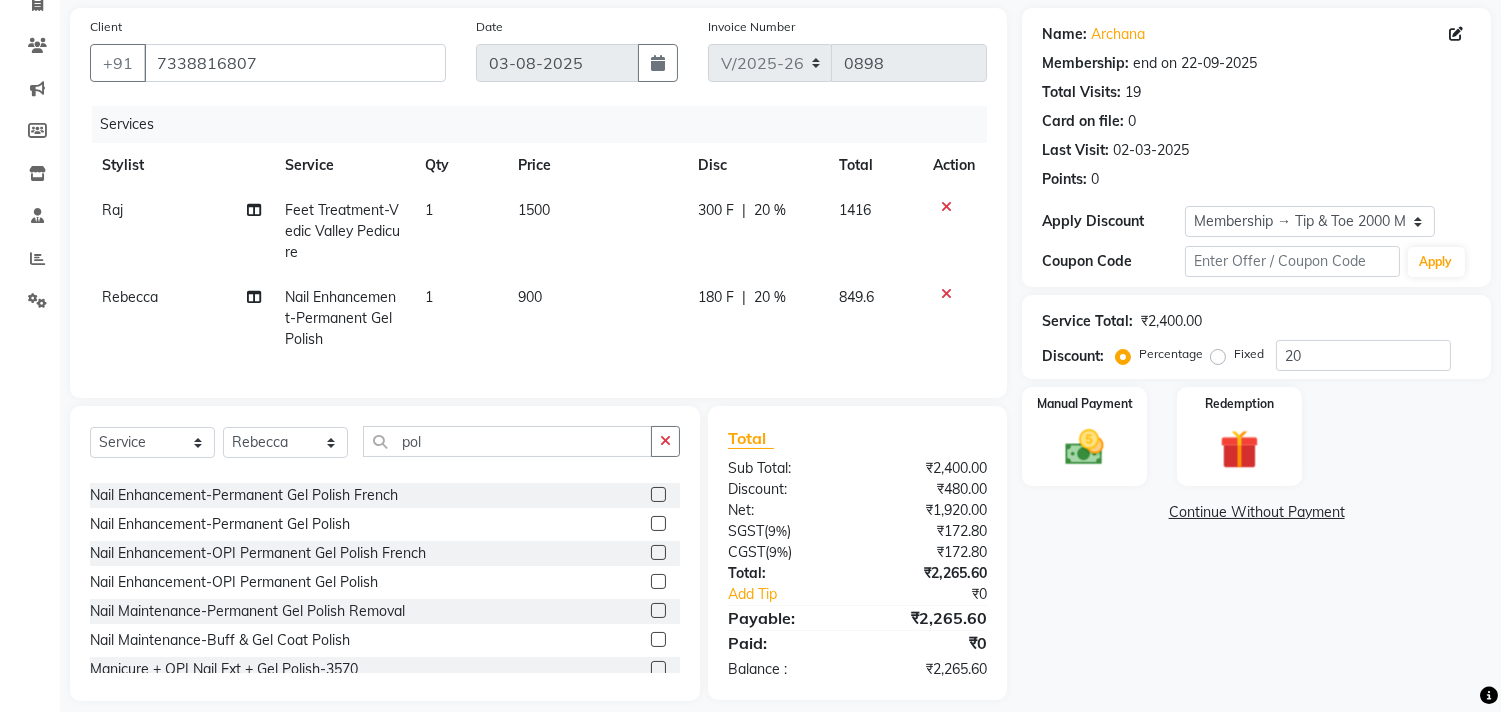 scroll, scrollTop: 177, scrollLeft: 0, axis: vertical 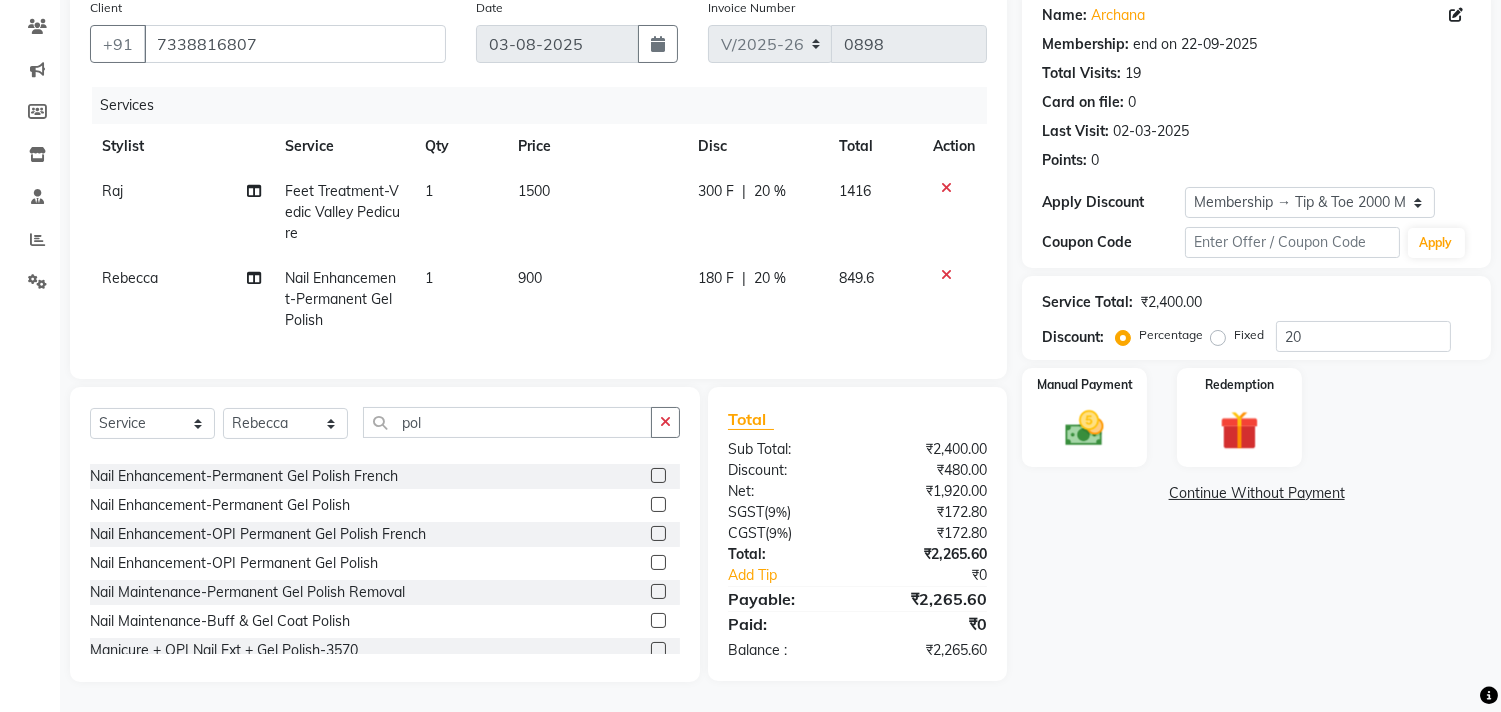 click 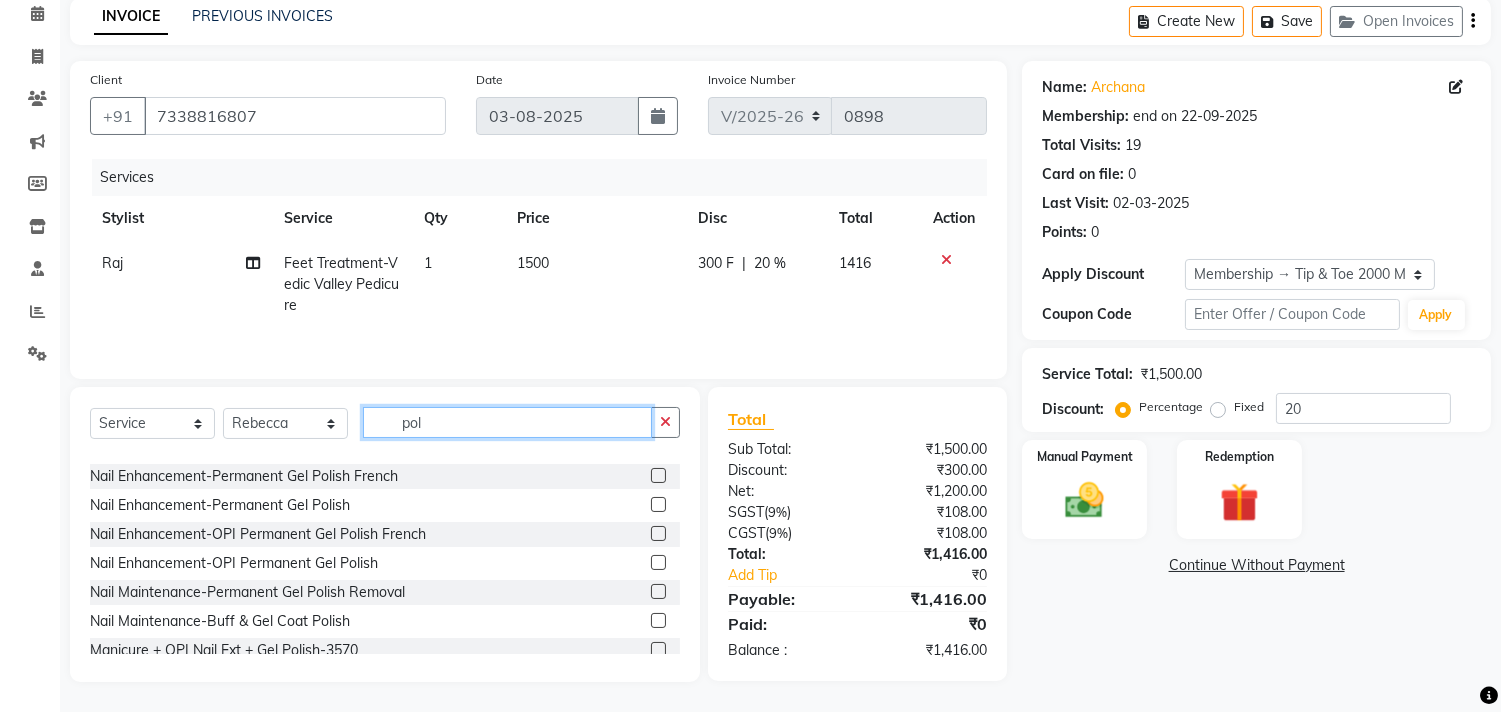 click on "pol" 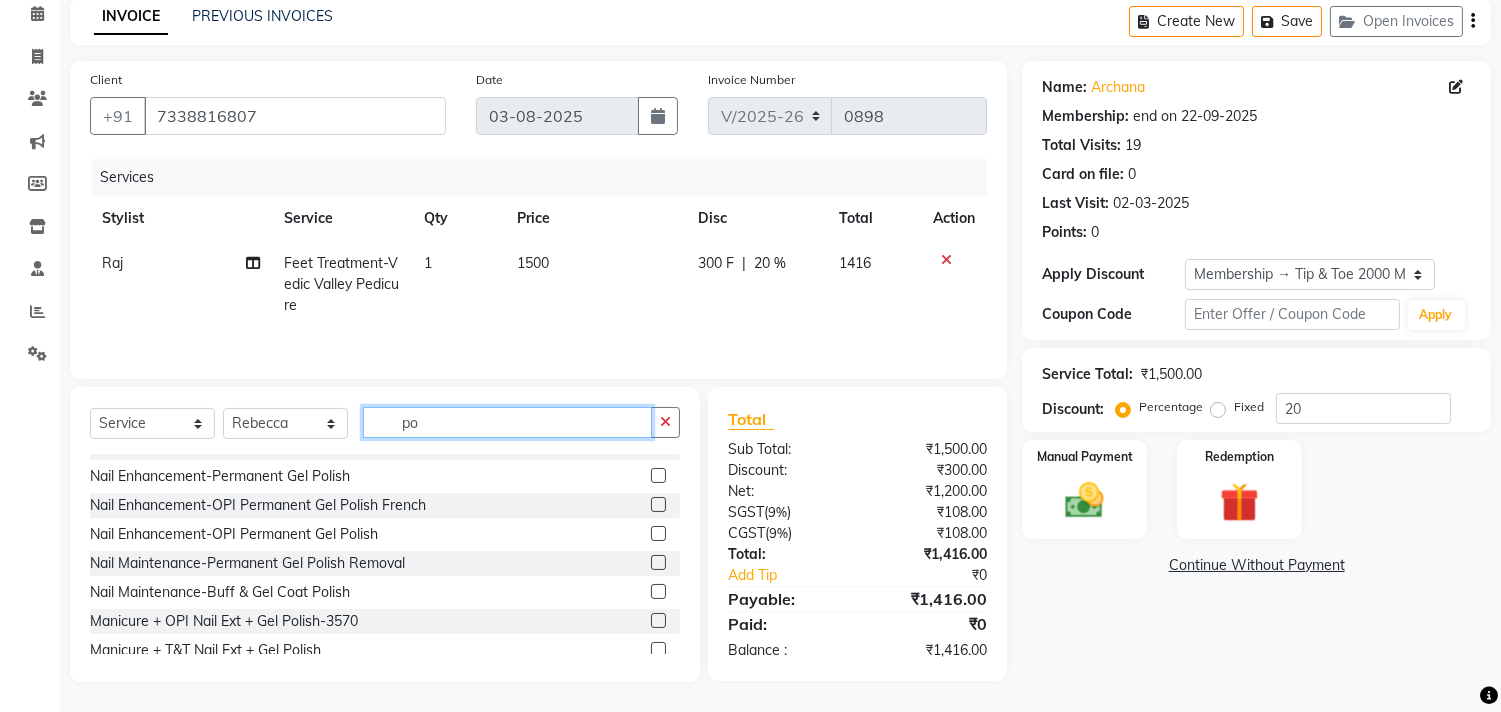 type on "p" 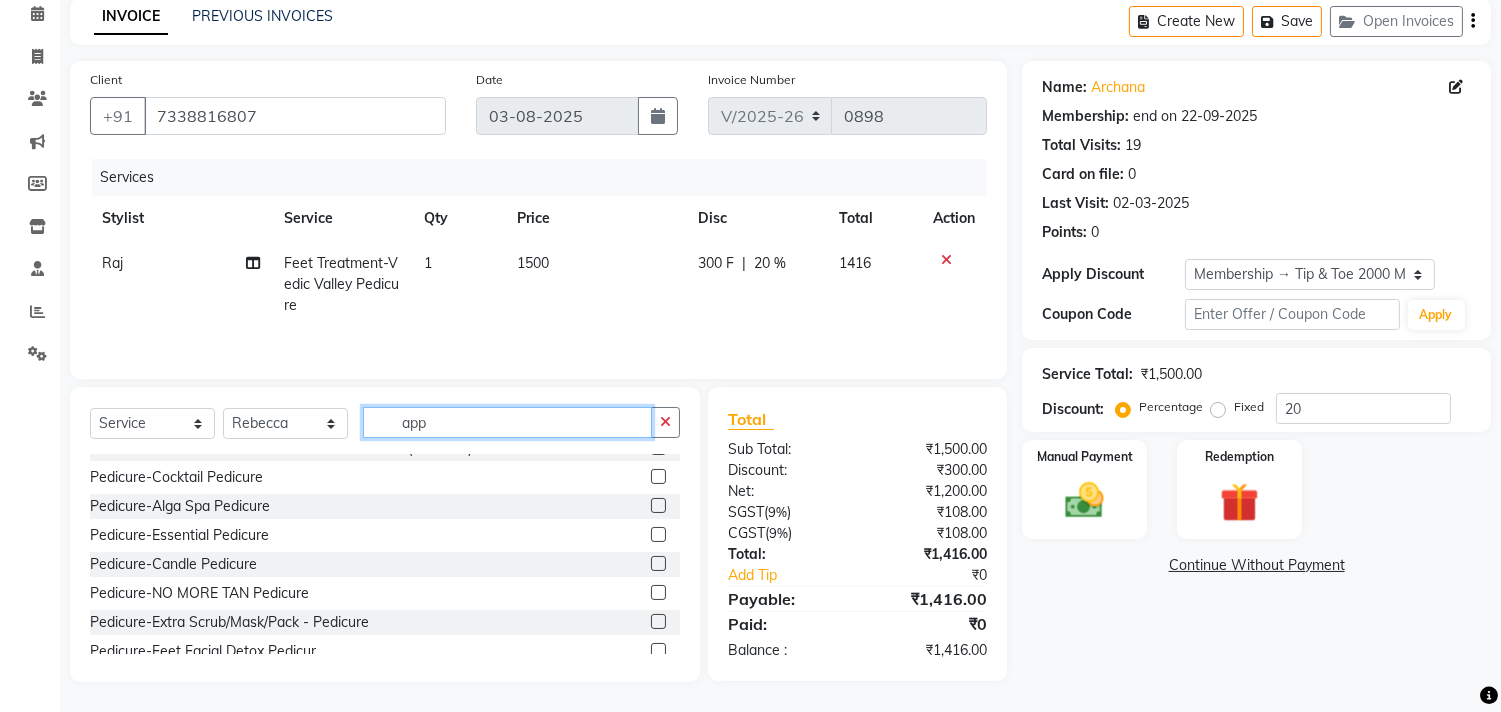scroll, scrollTop: 0, scrollLeft: 0, axis: both 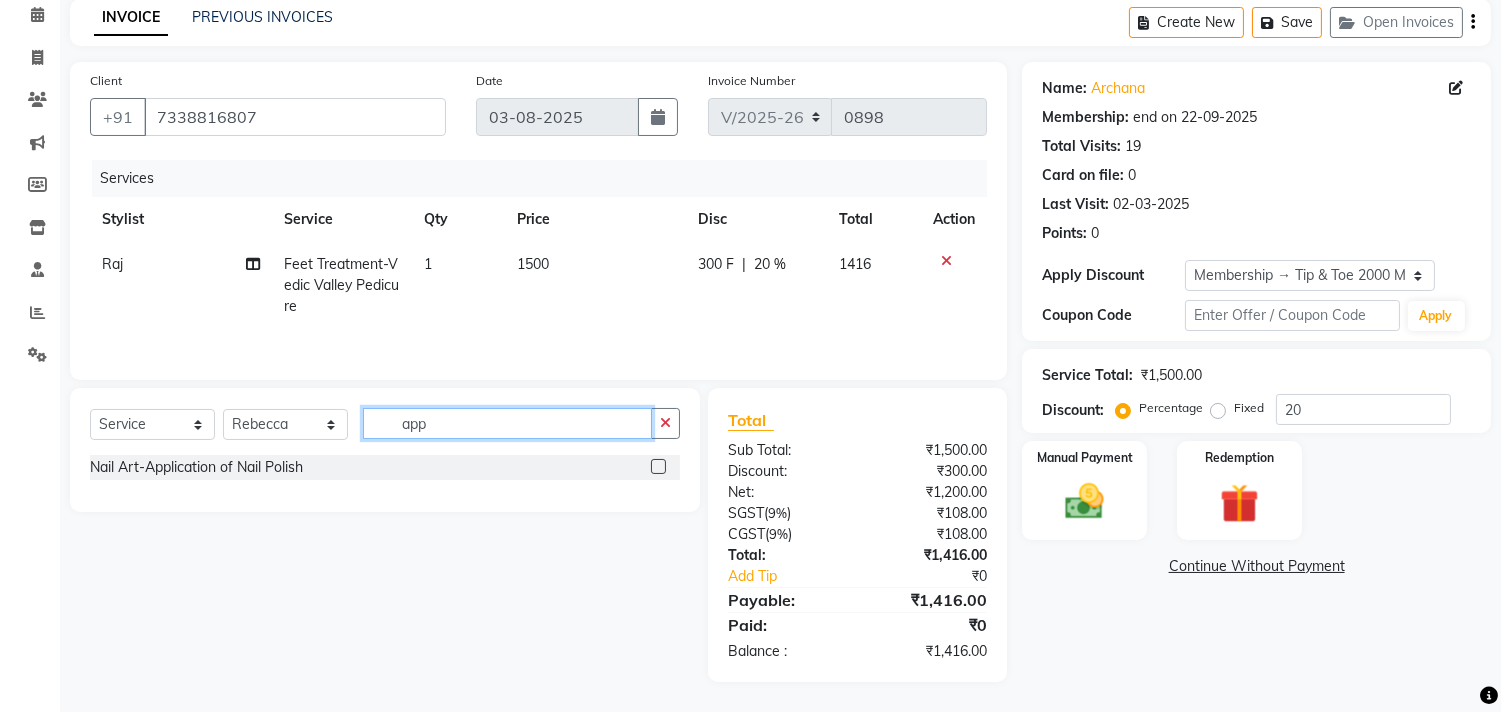 type on "app" 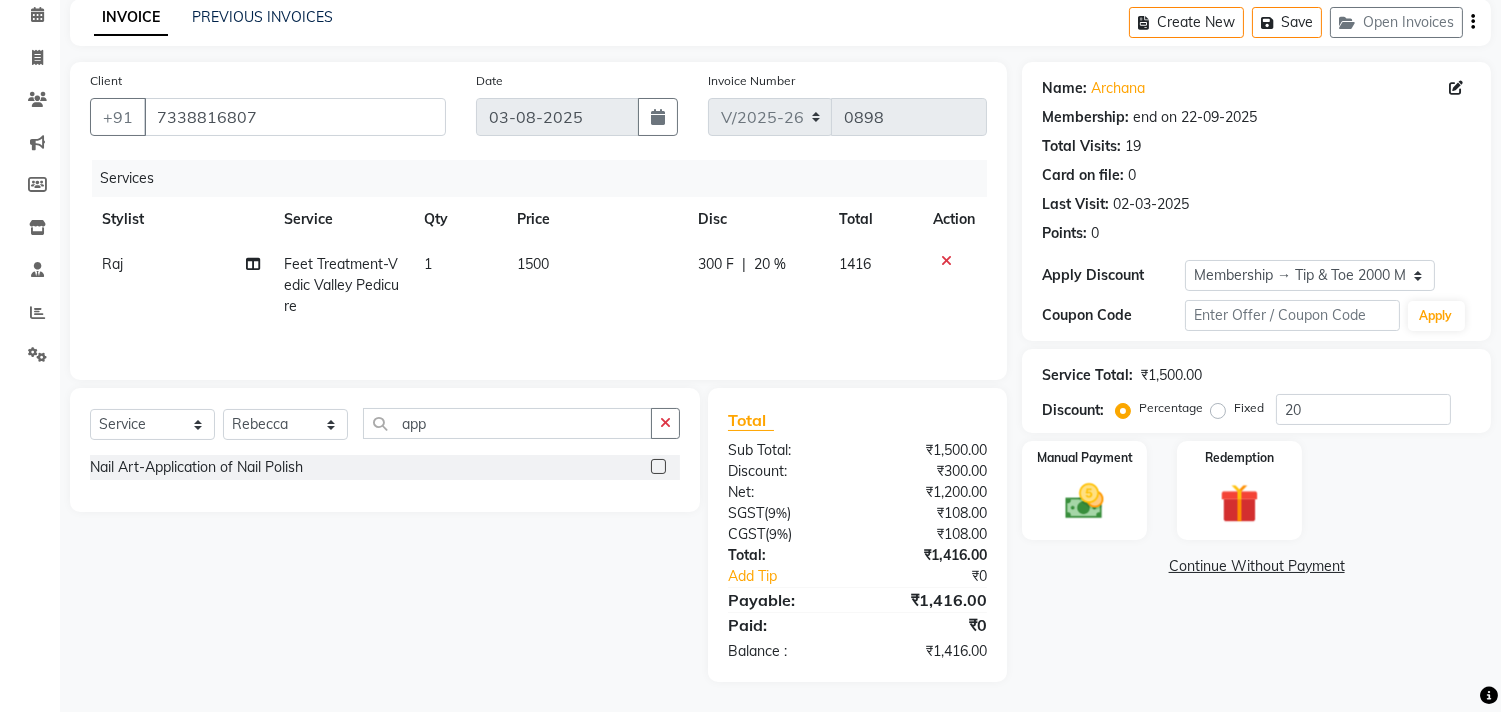 click 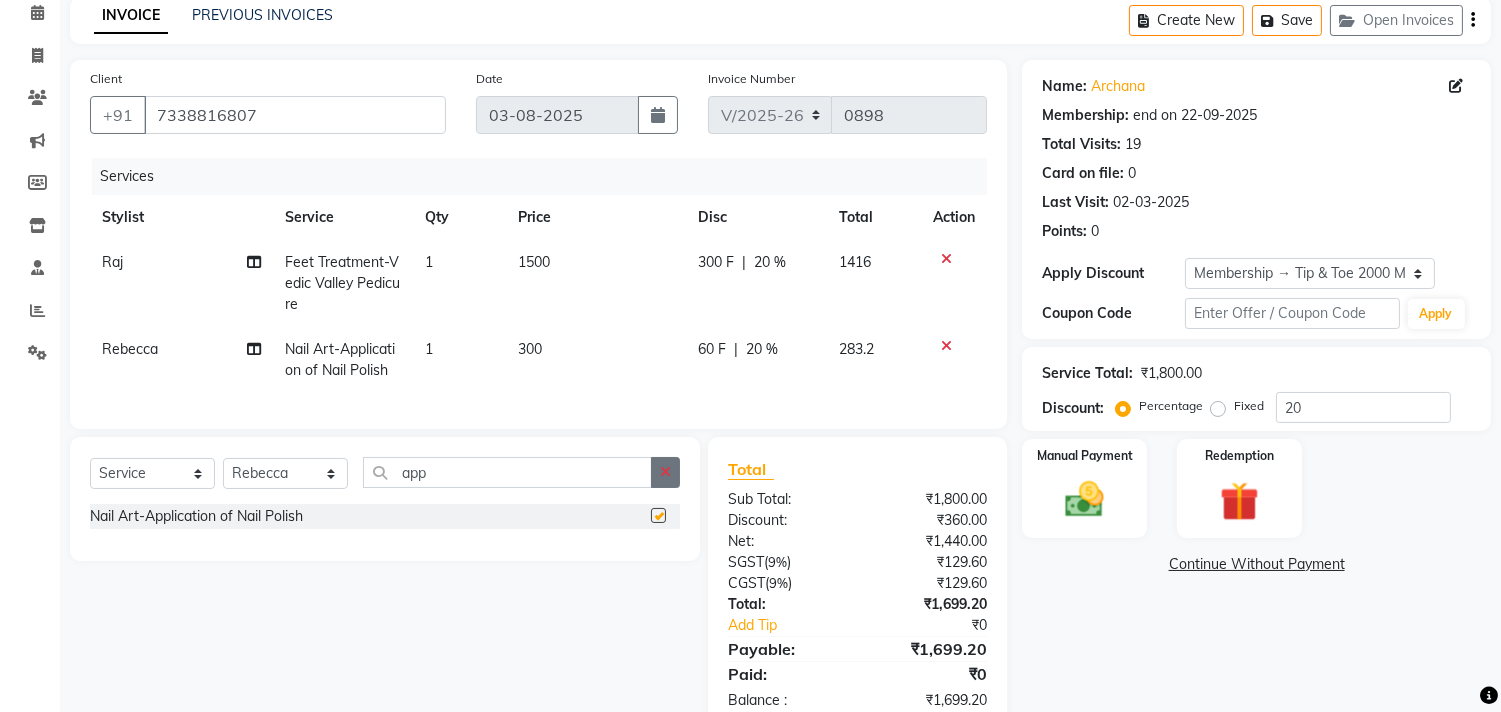 checkbox on "false" 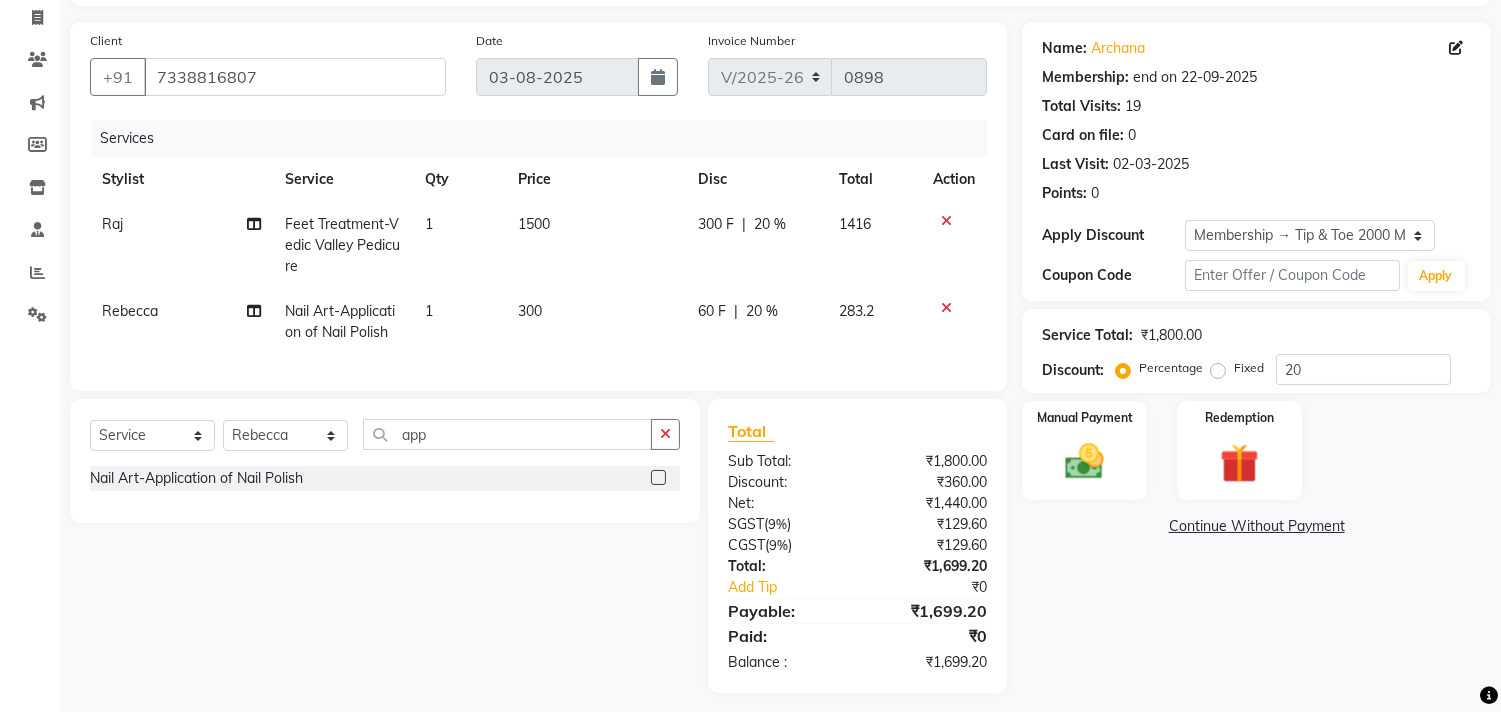 scroll, scrollTop: 155, scrollLeft: 0, axis: vertical 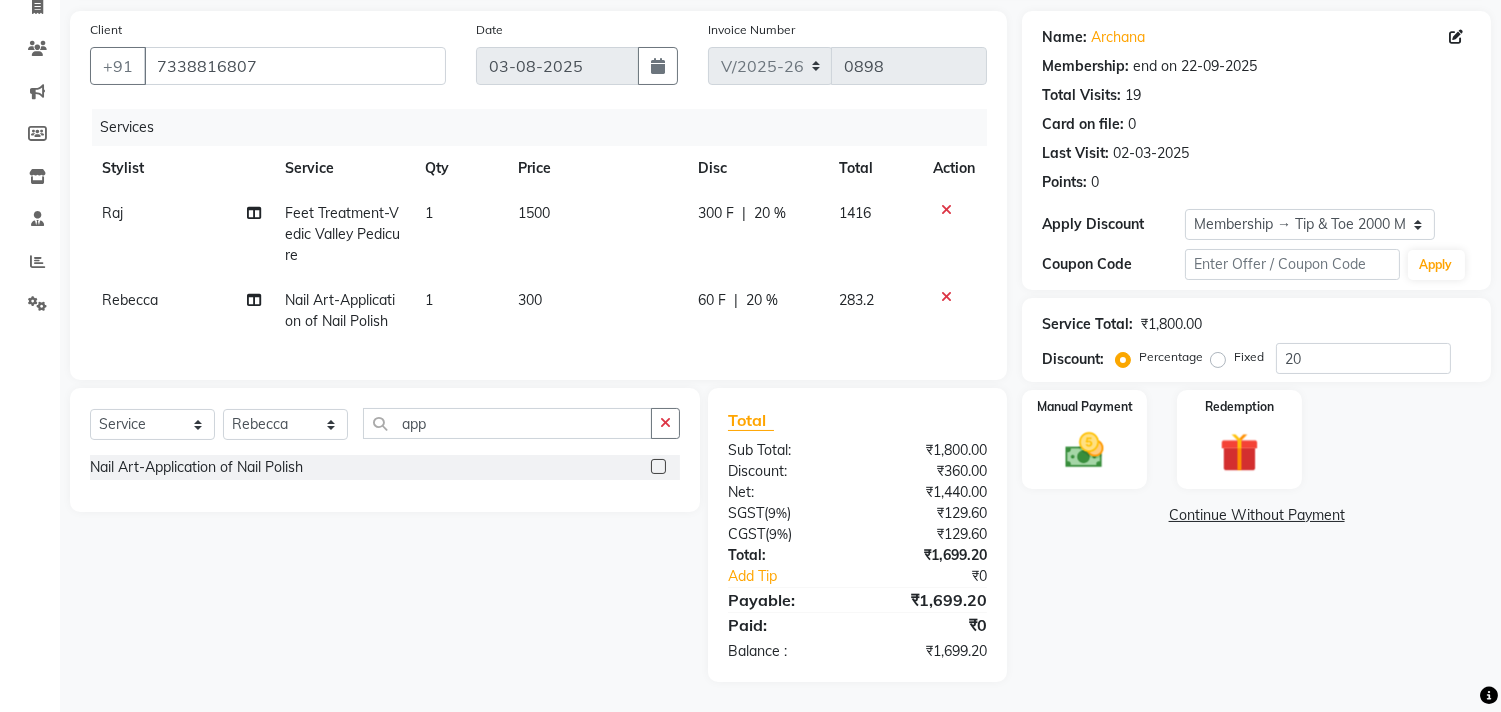 click on "300" 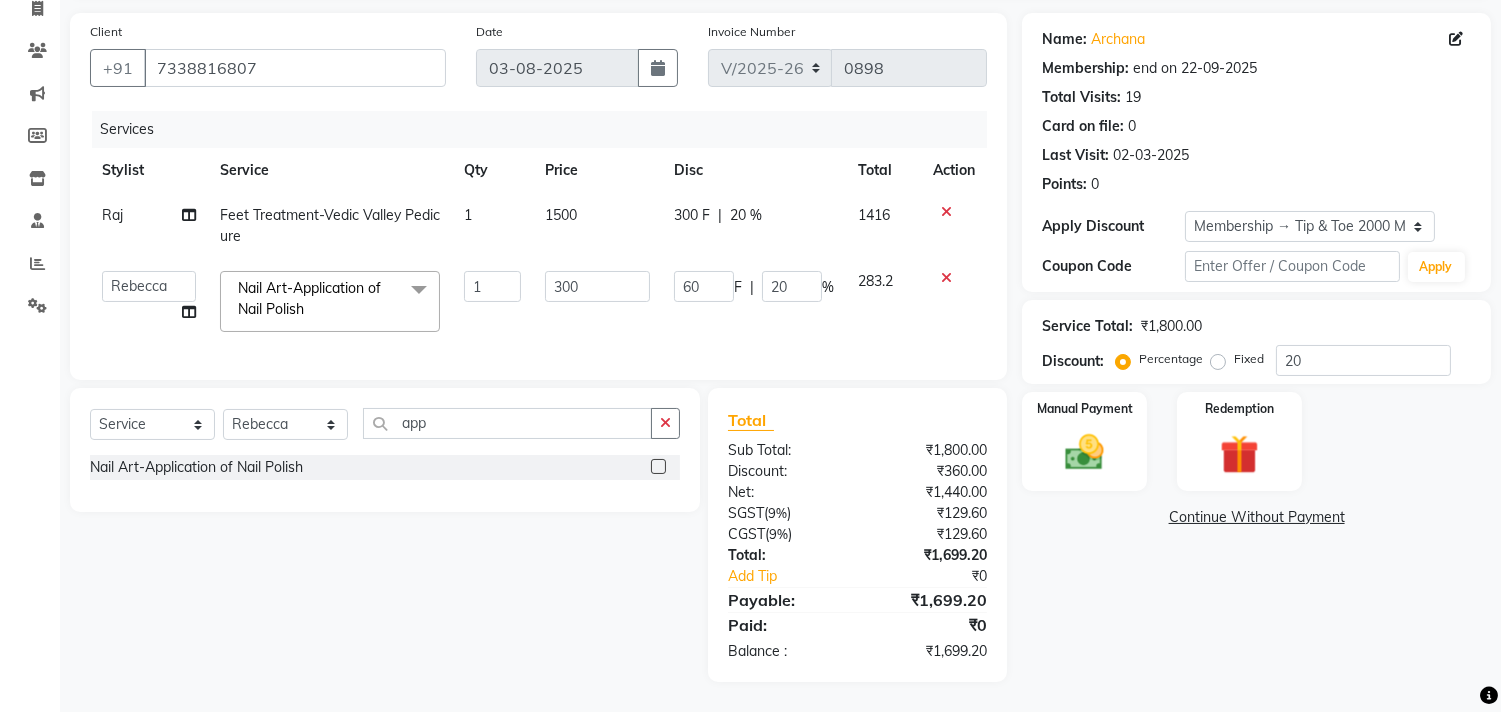 scroll, scrollTop: 153, scrollLeft: 0, axis: vertical 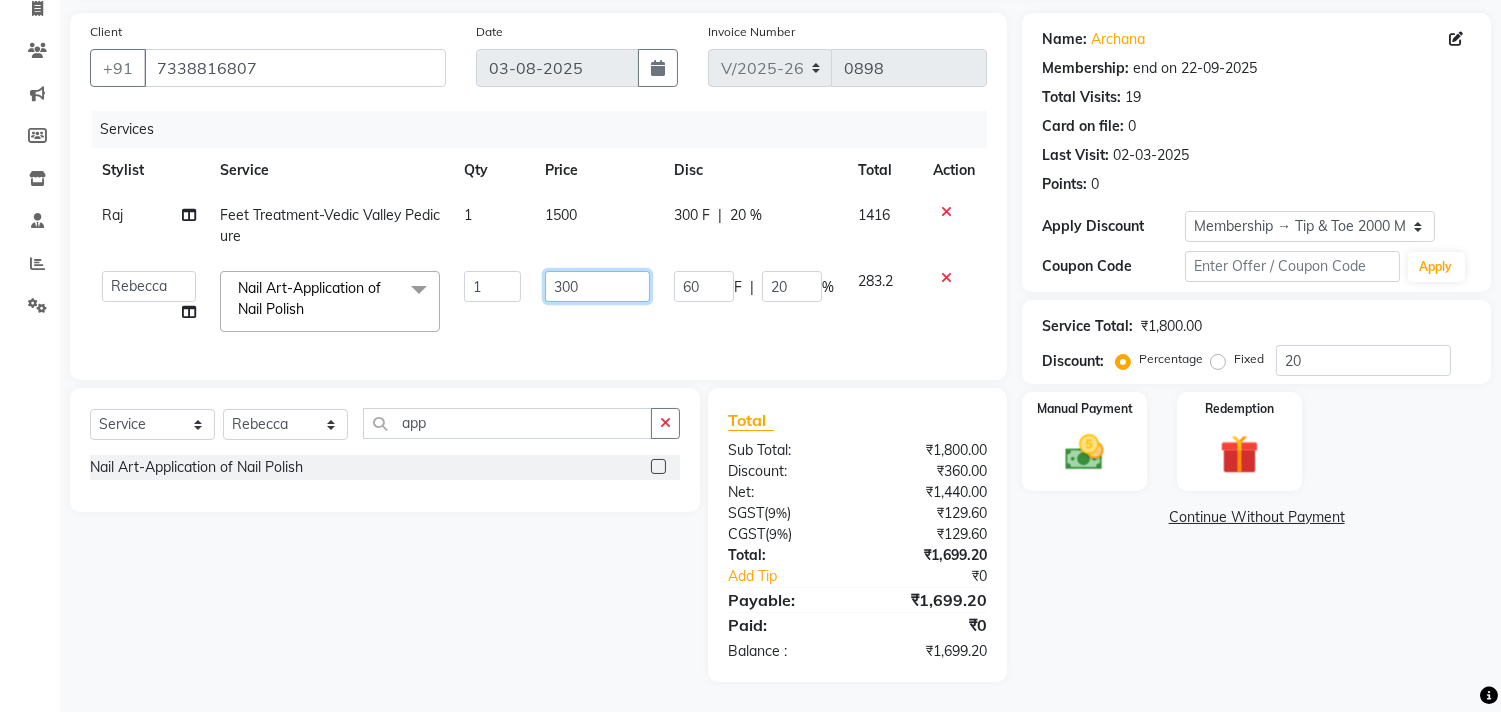 drag, startPoint x: 565, startPoint y: 274, endPoint x: 600, endPoint y: 316, distance: 54.67175 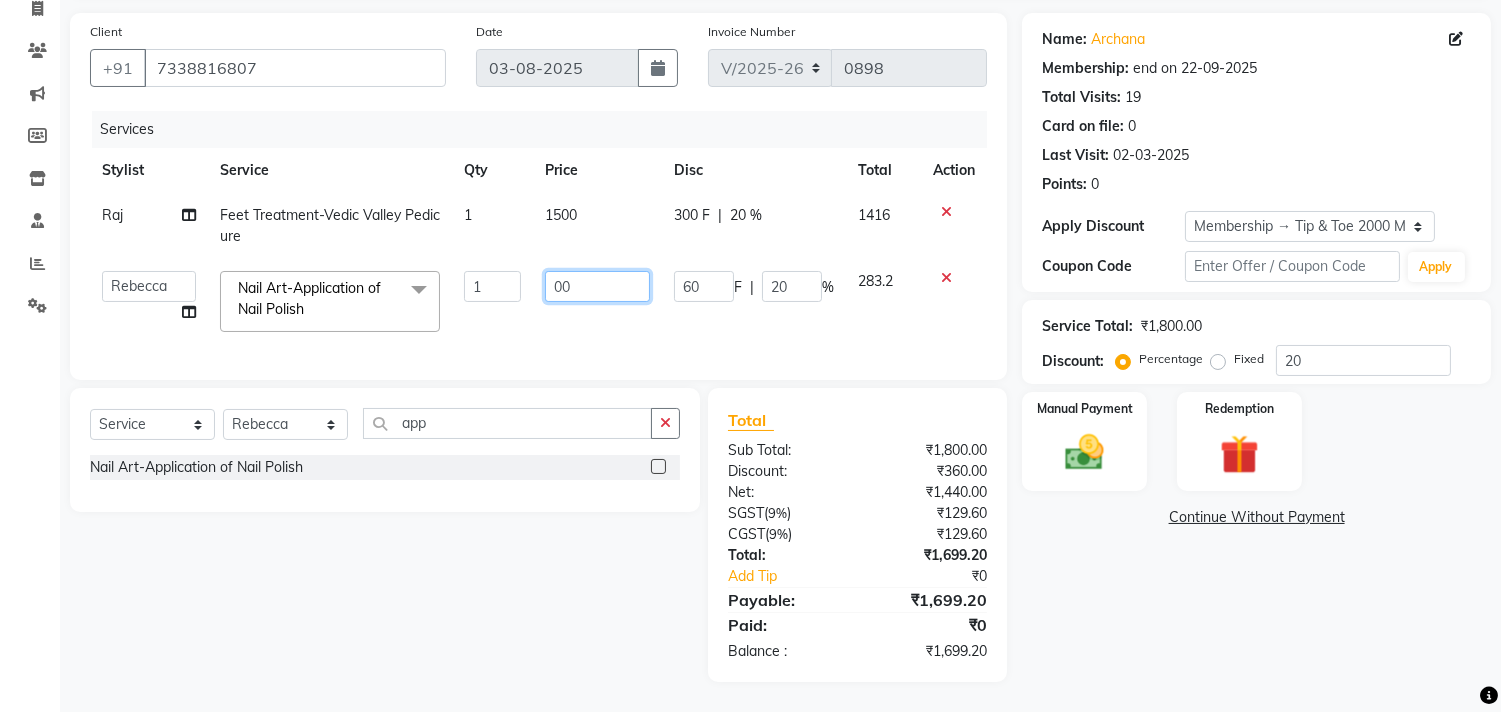 type on "500" 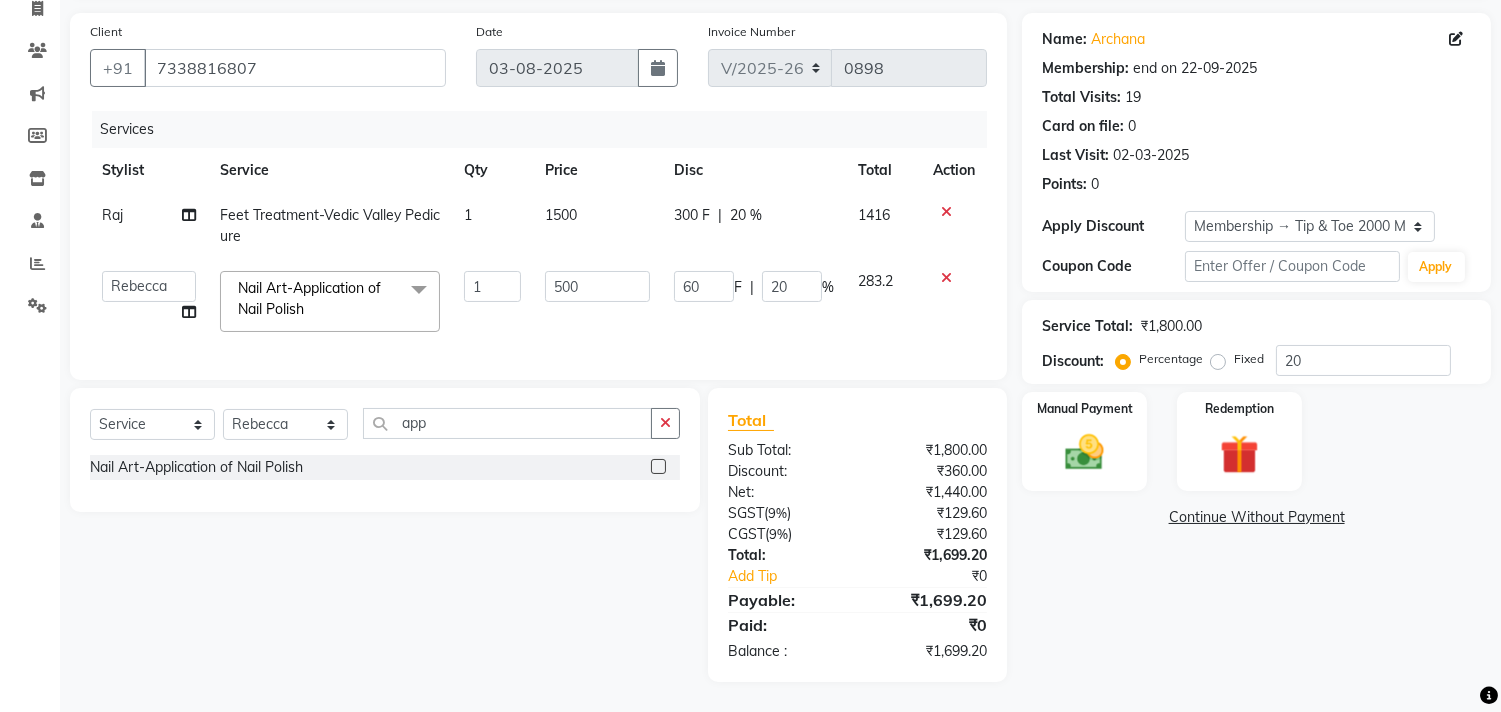 click on "Name: Archana  Membership: end on 22-09-2025 Total Visits:  19 Card on file:  0 Last Visit:   02-03-2025 Points:   0  Apply Discount Select Membership → Tip & Toe 2000 Membership Coupon Code Apply Service Total:  ₹1,800.00  Discount:  Percentage   Fixed  20 Manual Payment Redemption  Continue Without Payment" 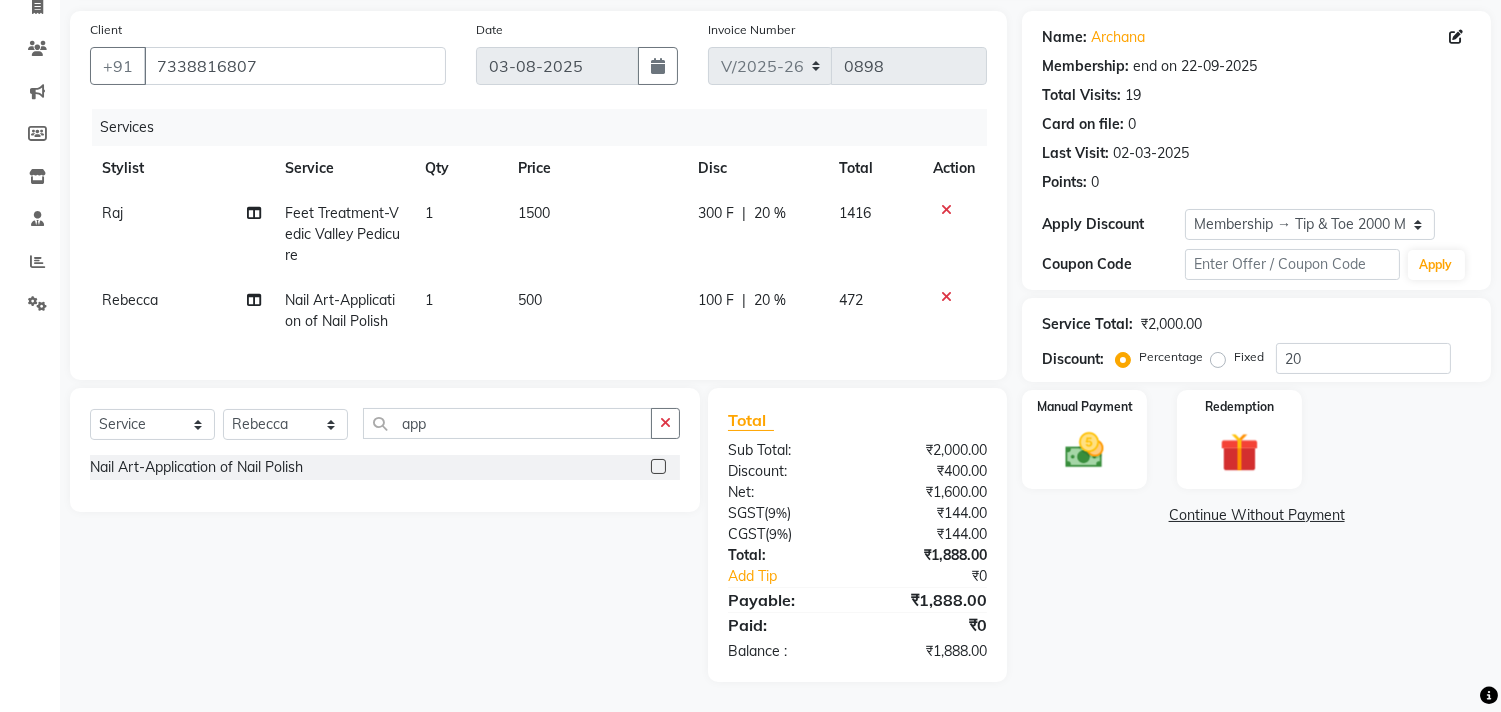 scroll, scrollTop: 155, scrollLeft: 0, axis: vertical 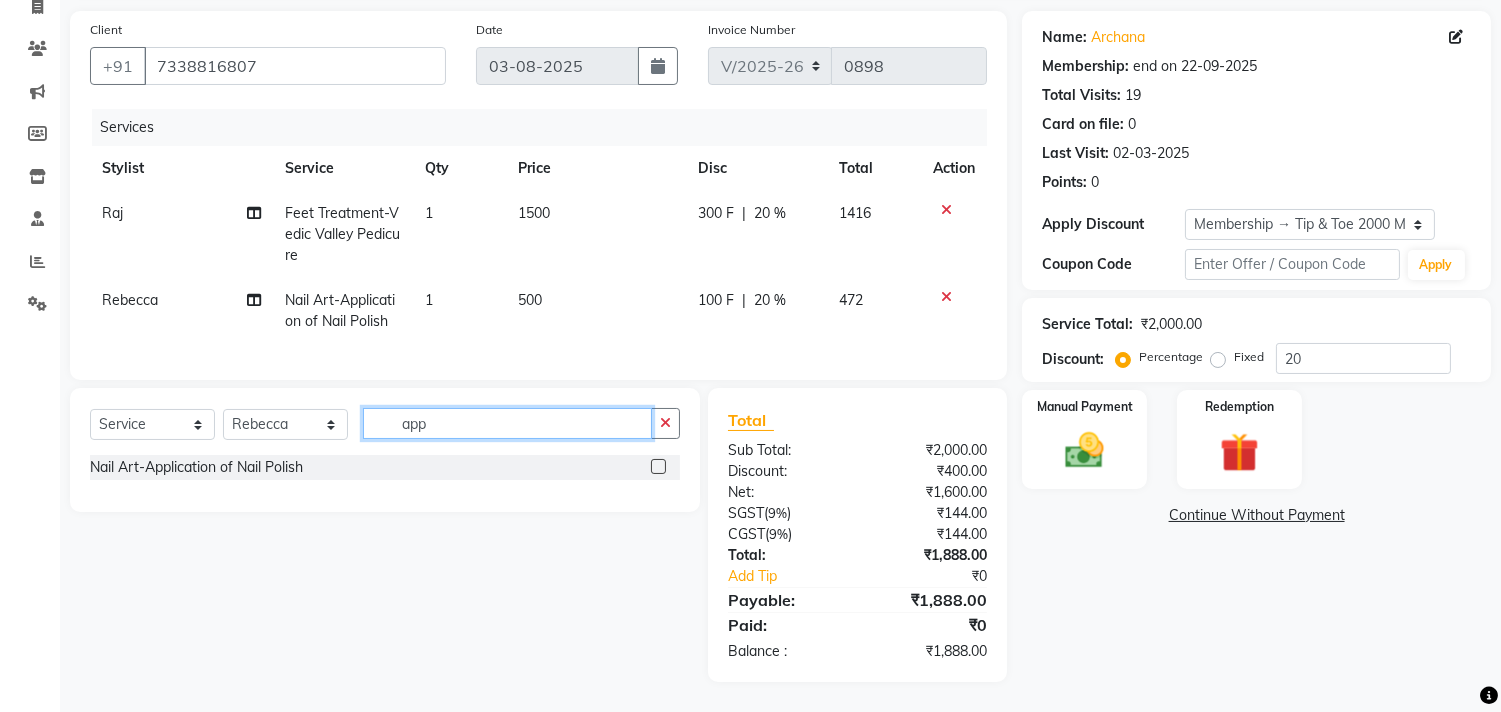 click on "app" 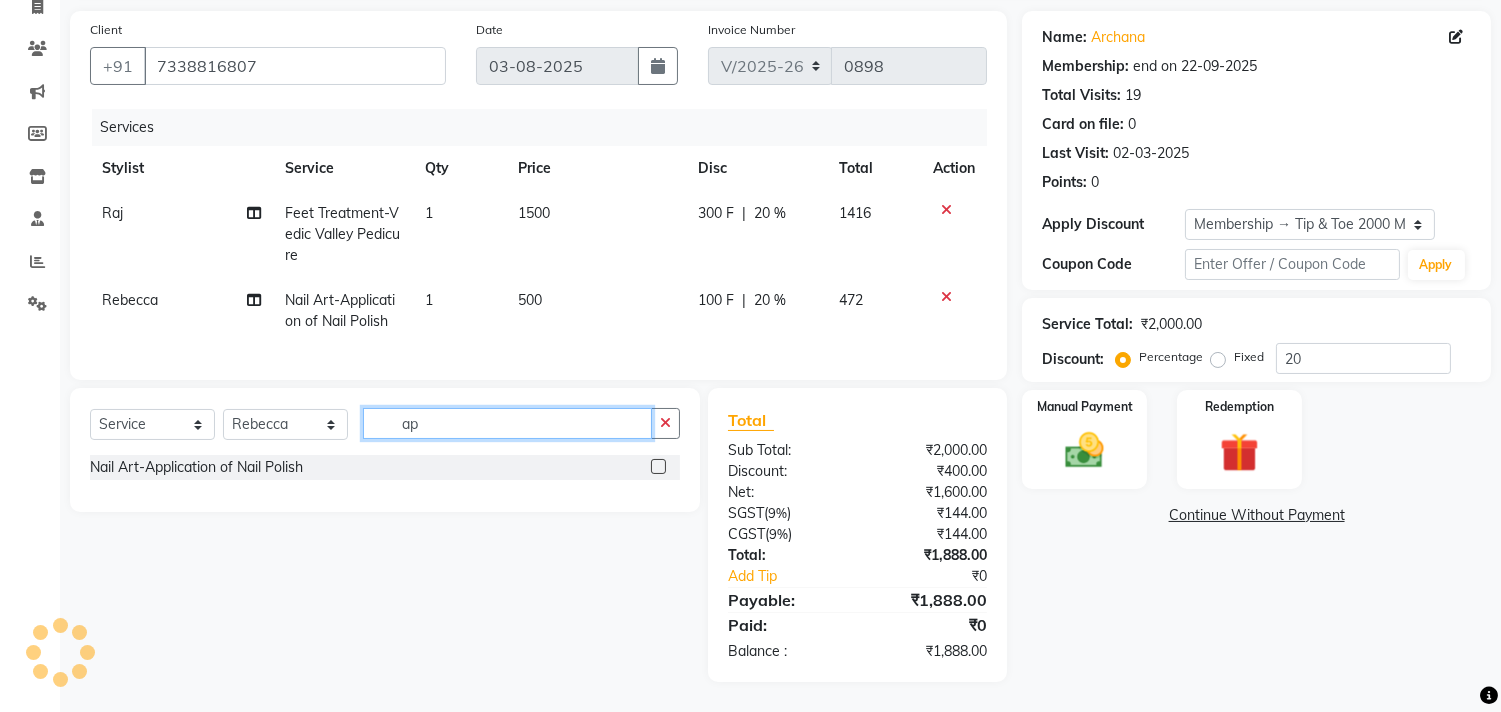 type on "a" 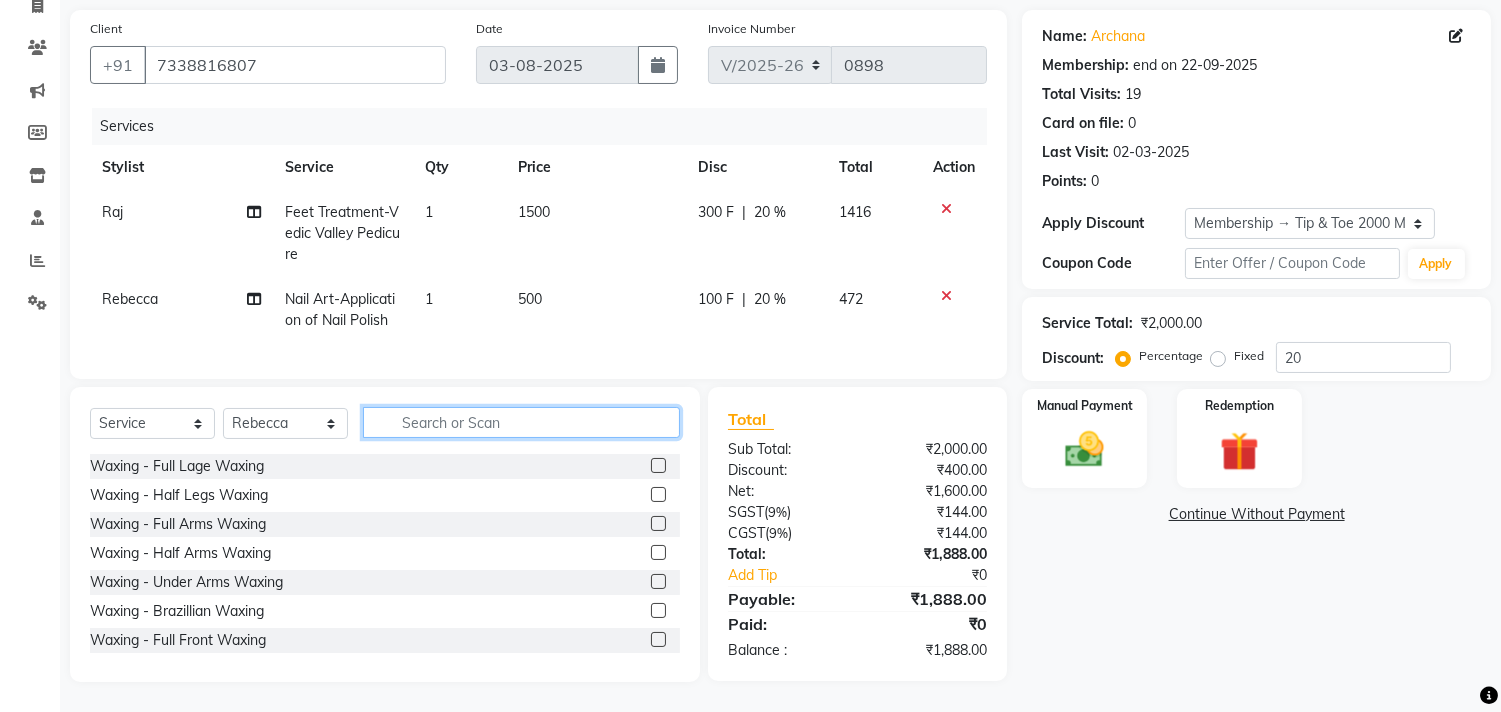 scroll, scrollTop: 156, scrollLeft: 0, axis: vertical 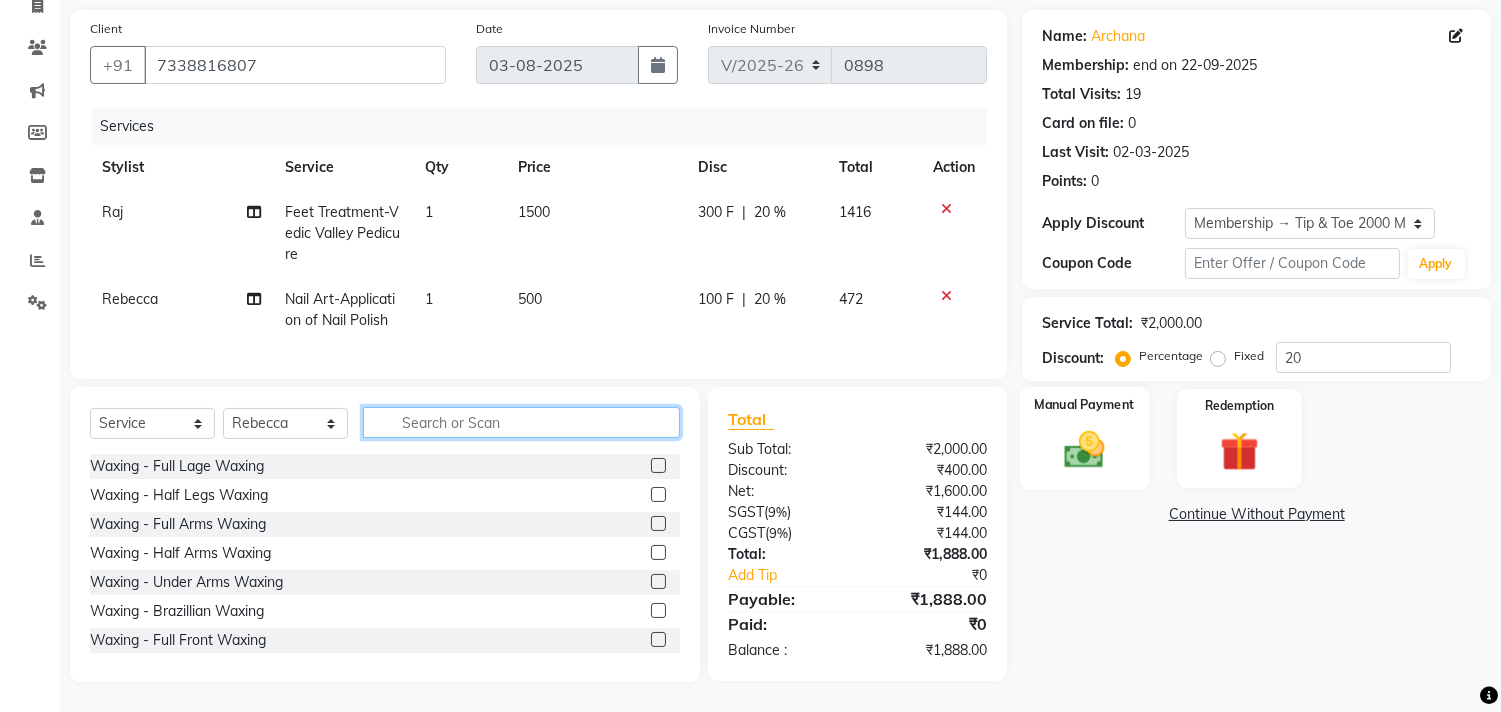 type 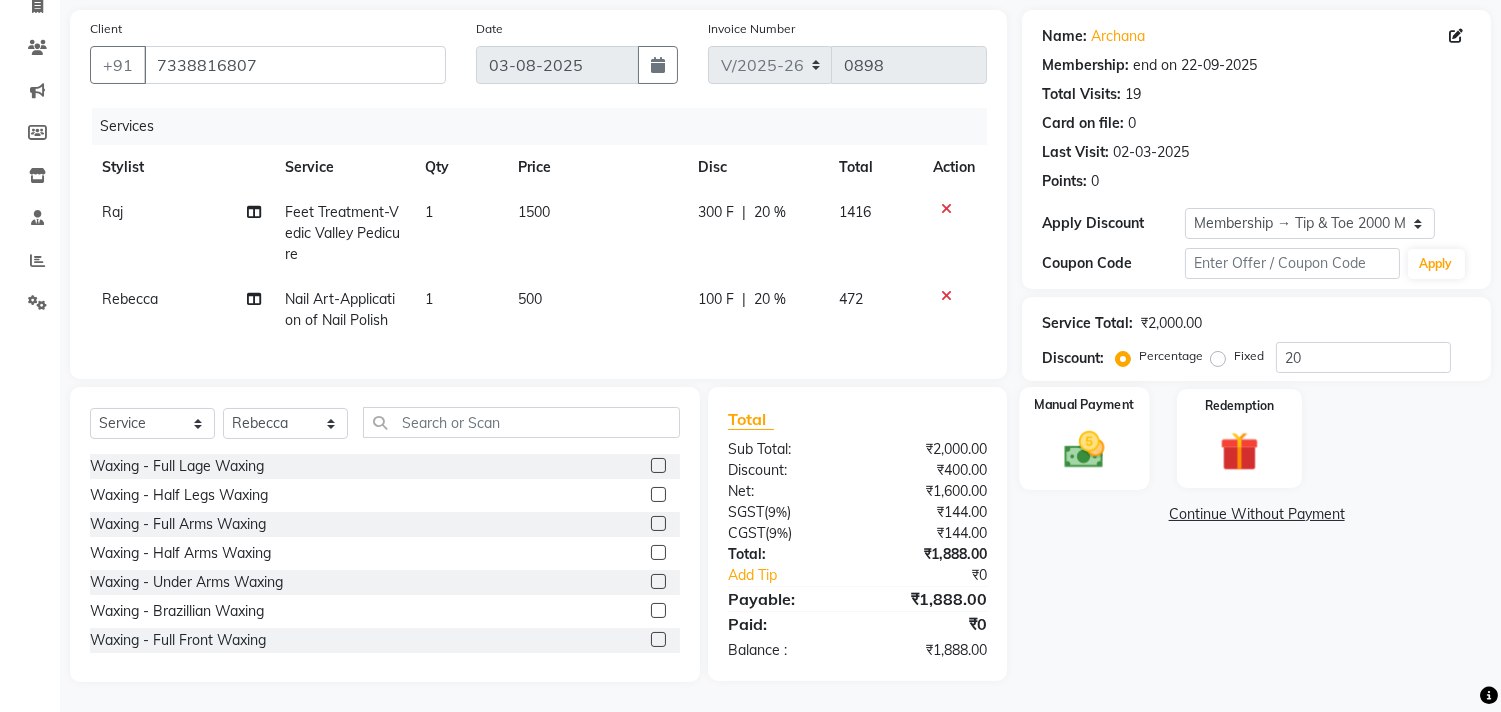 click 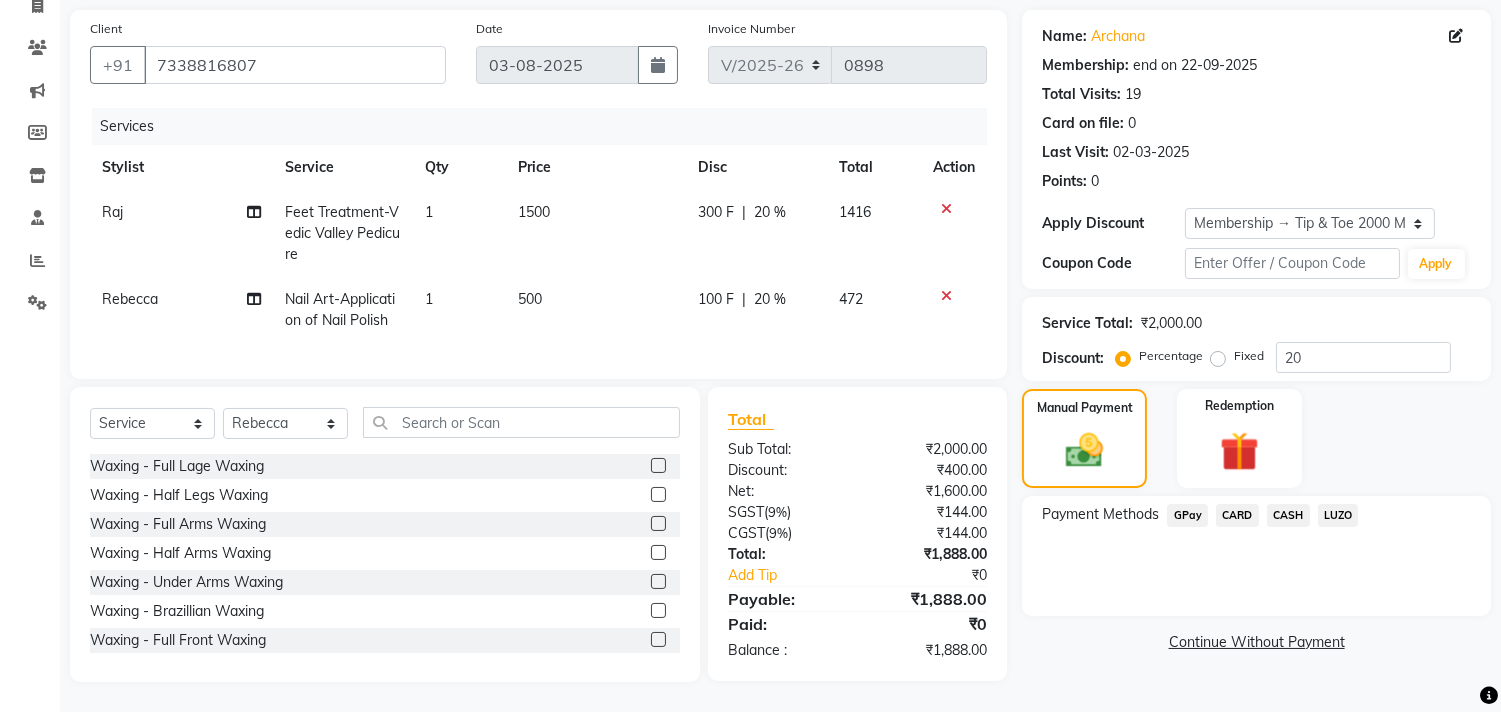 click on "GPay" 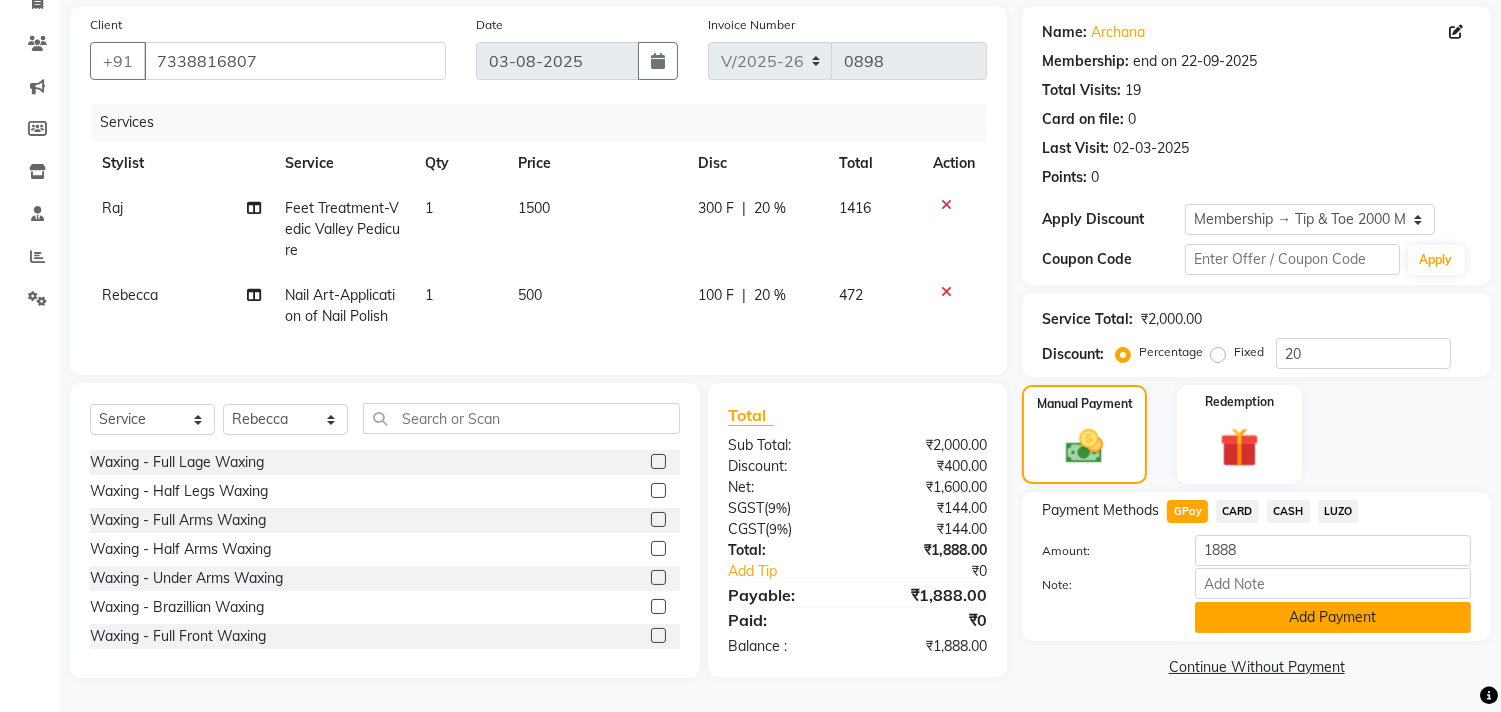 click on "Add Payment" 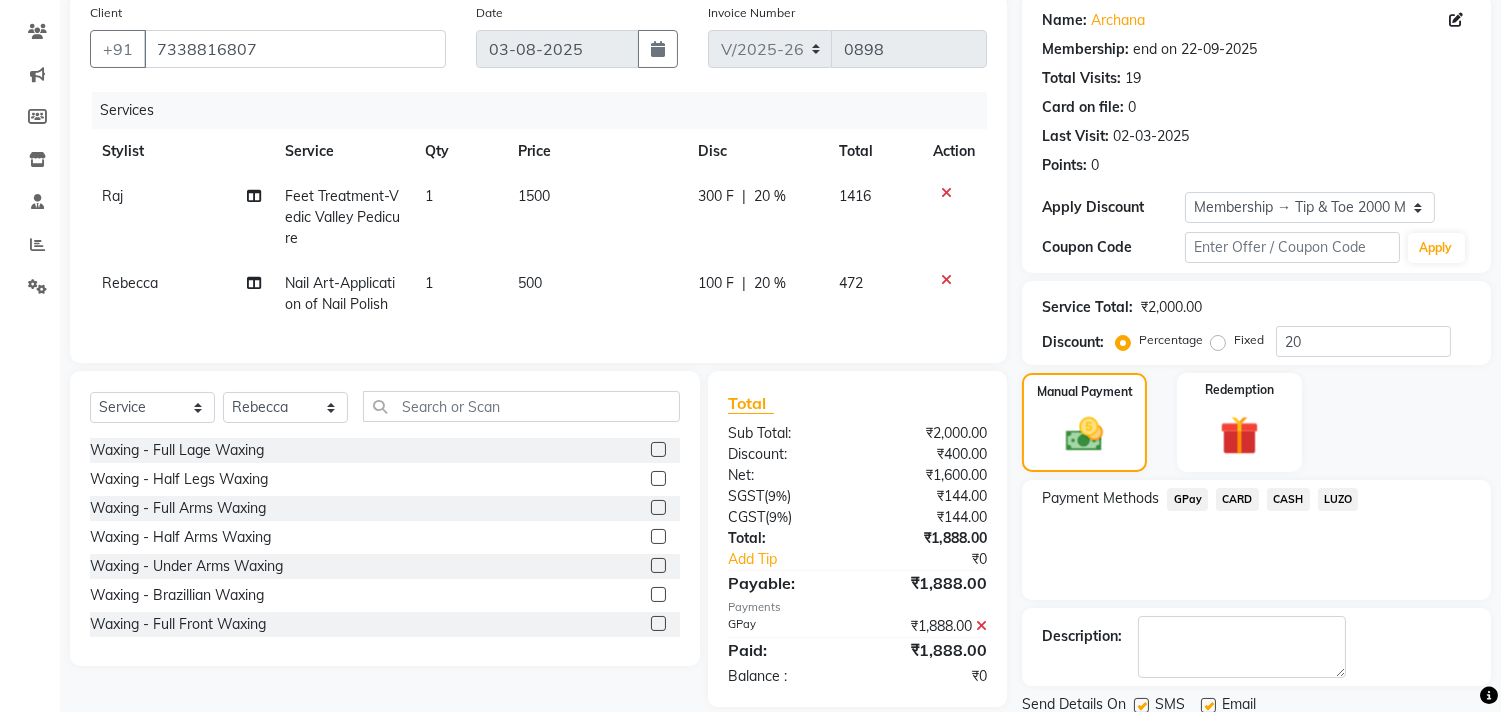 scroll, scrollTop: 227, scrollLeft: 0, axis: vertical 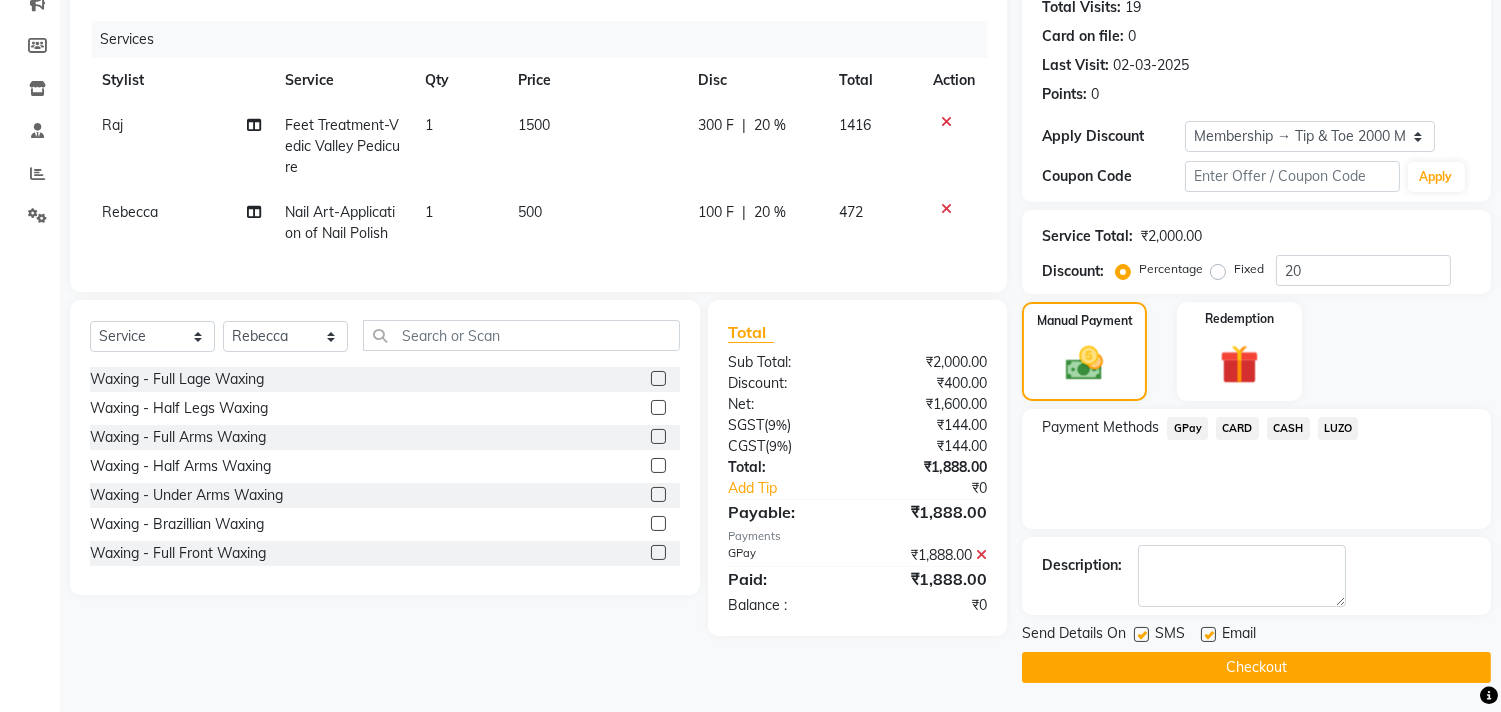 click on "Checkout" 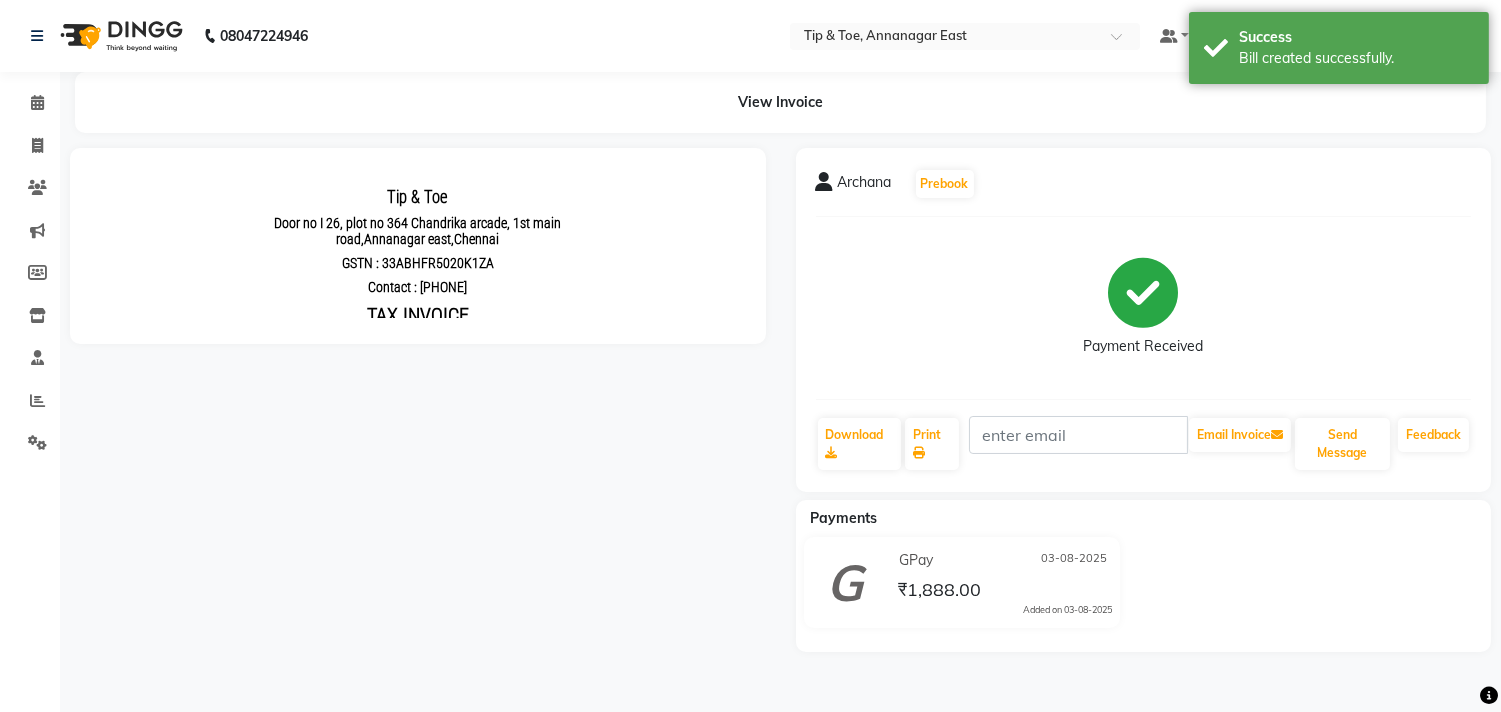 scroll, scrollTop: 0, scrollLeft: 0, axis: both 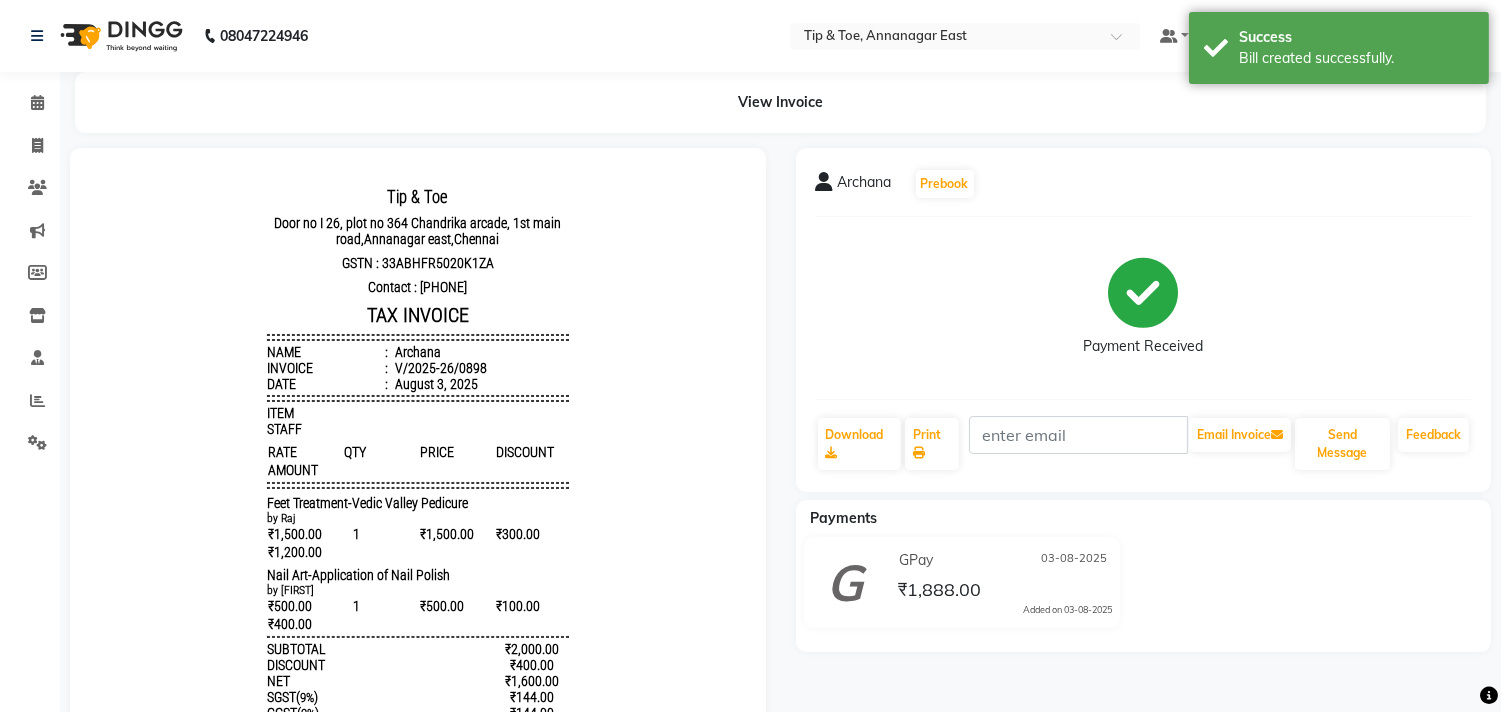 click on "Calendar" 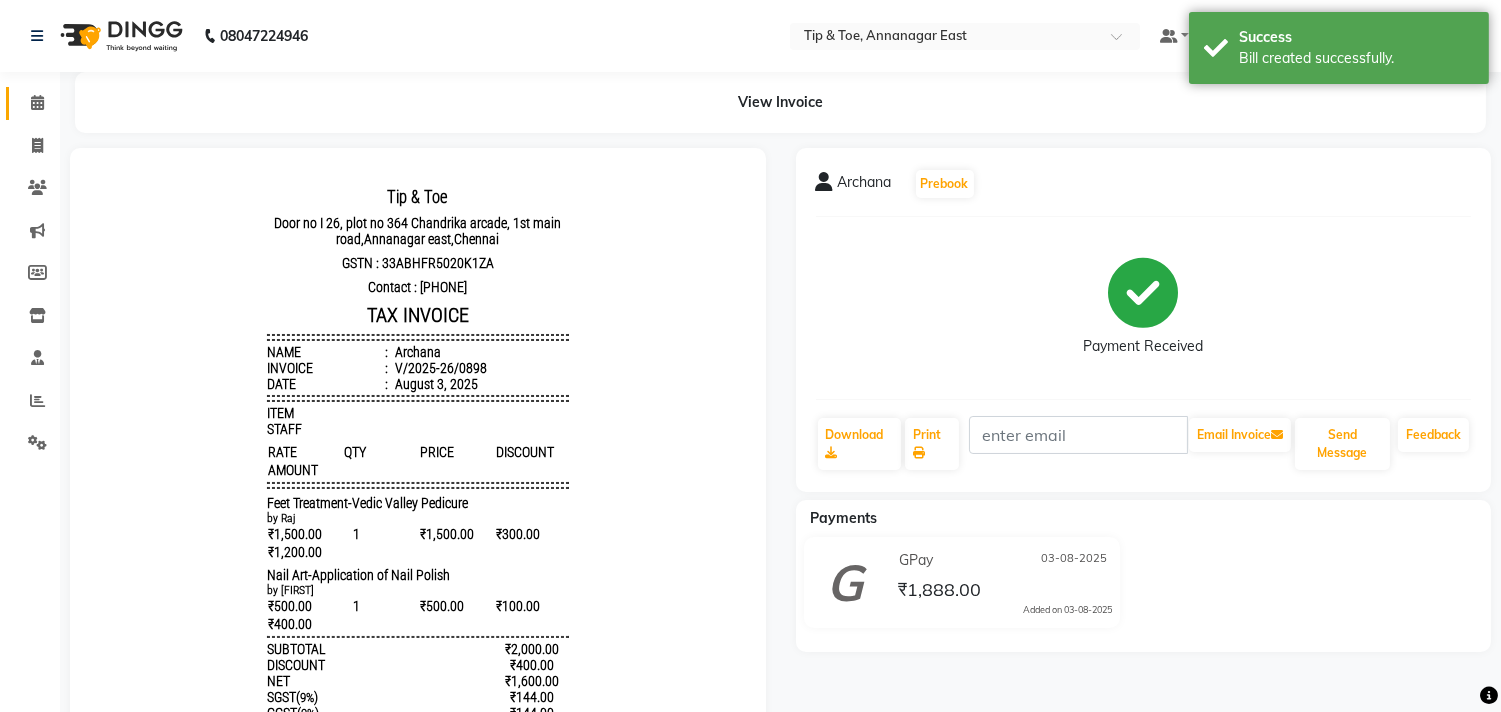 click on "Calendar" 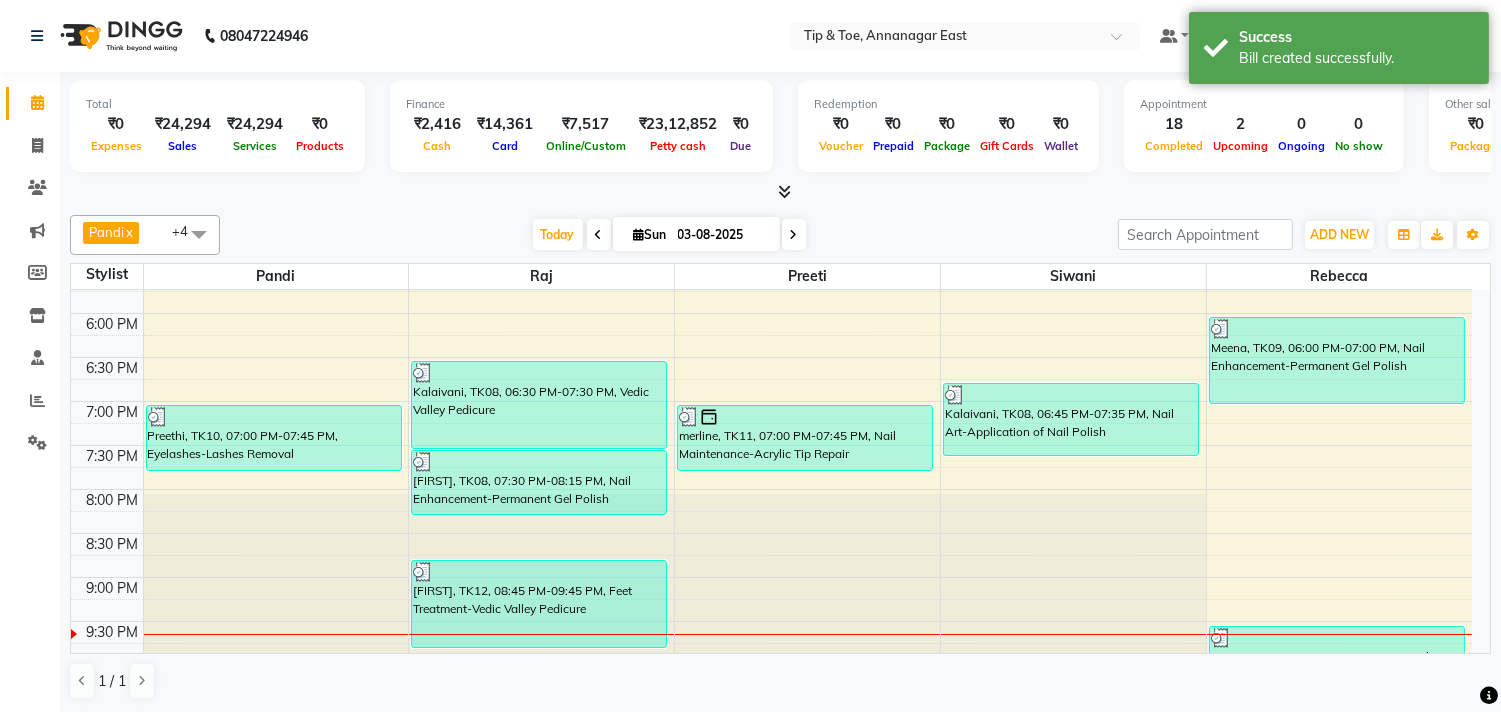 scroll, scrollTop: 873, scrollLeft: 0, axis: vertical 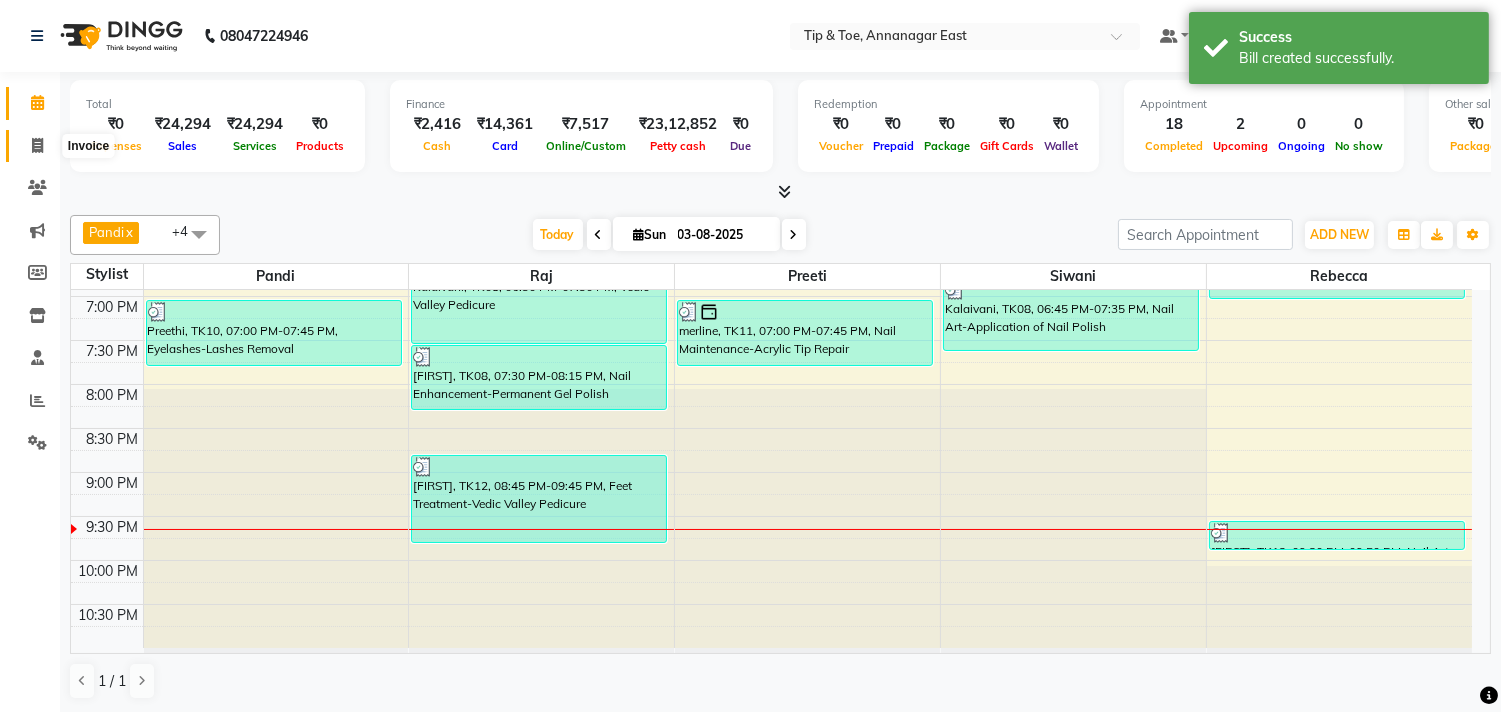 click 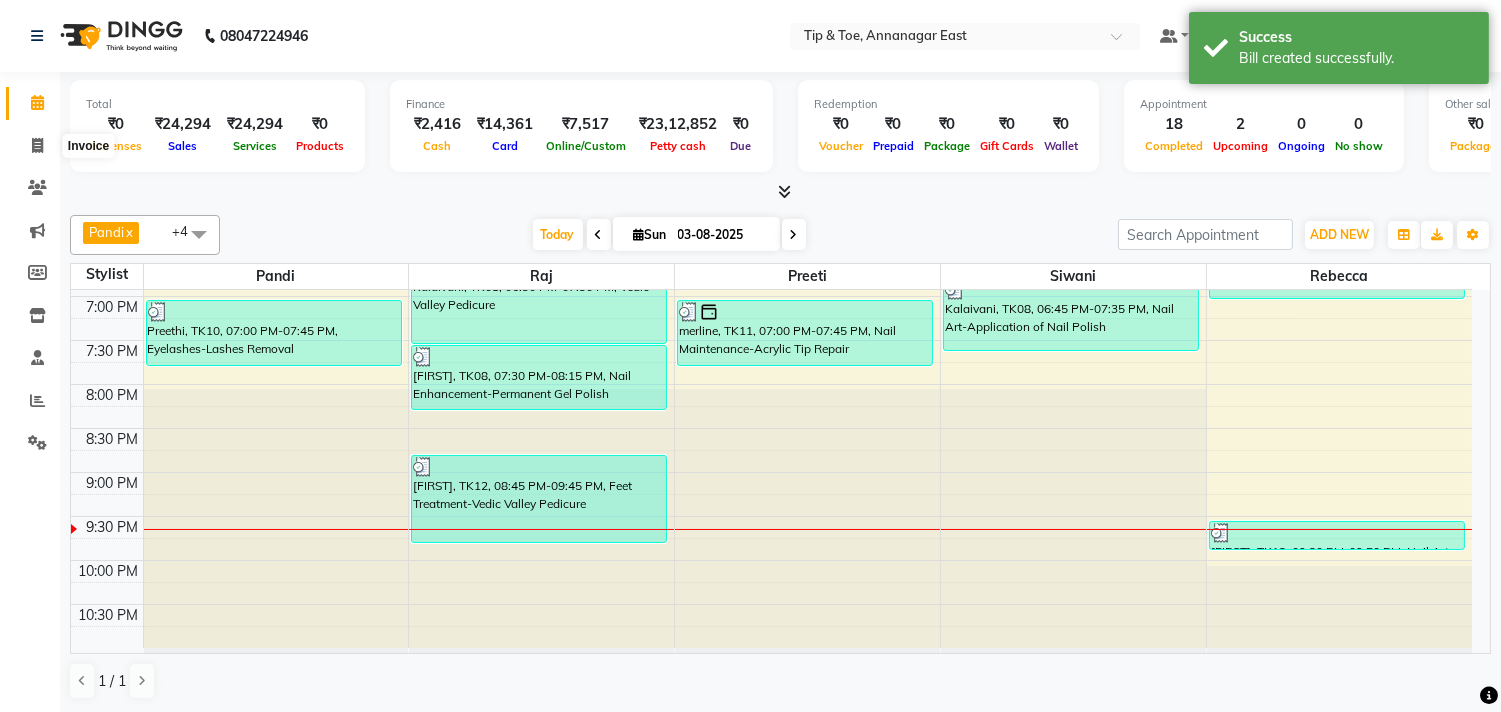 select on "5770" 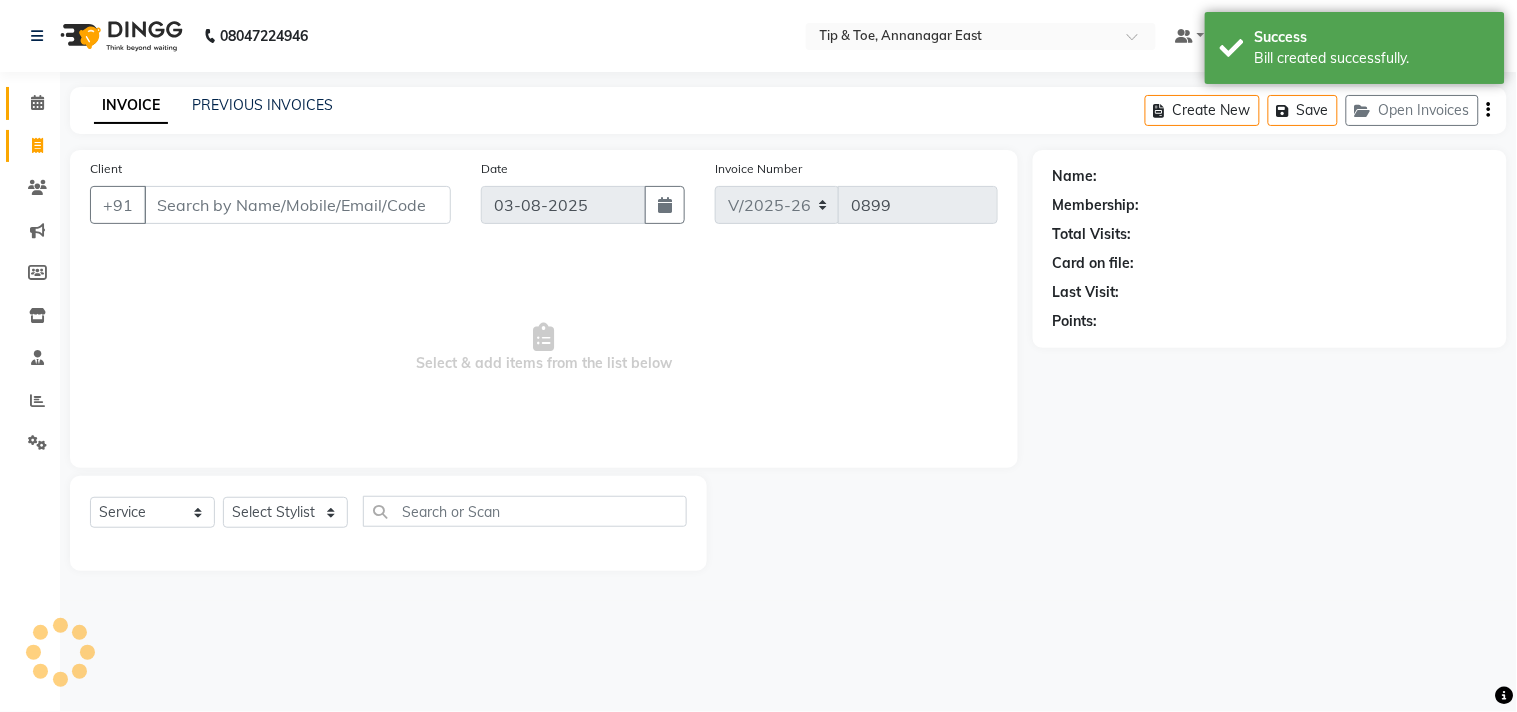 click on "Calendar" 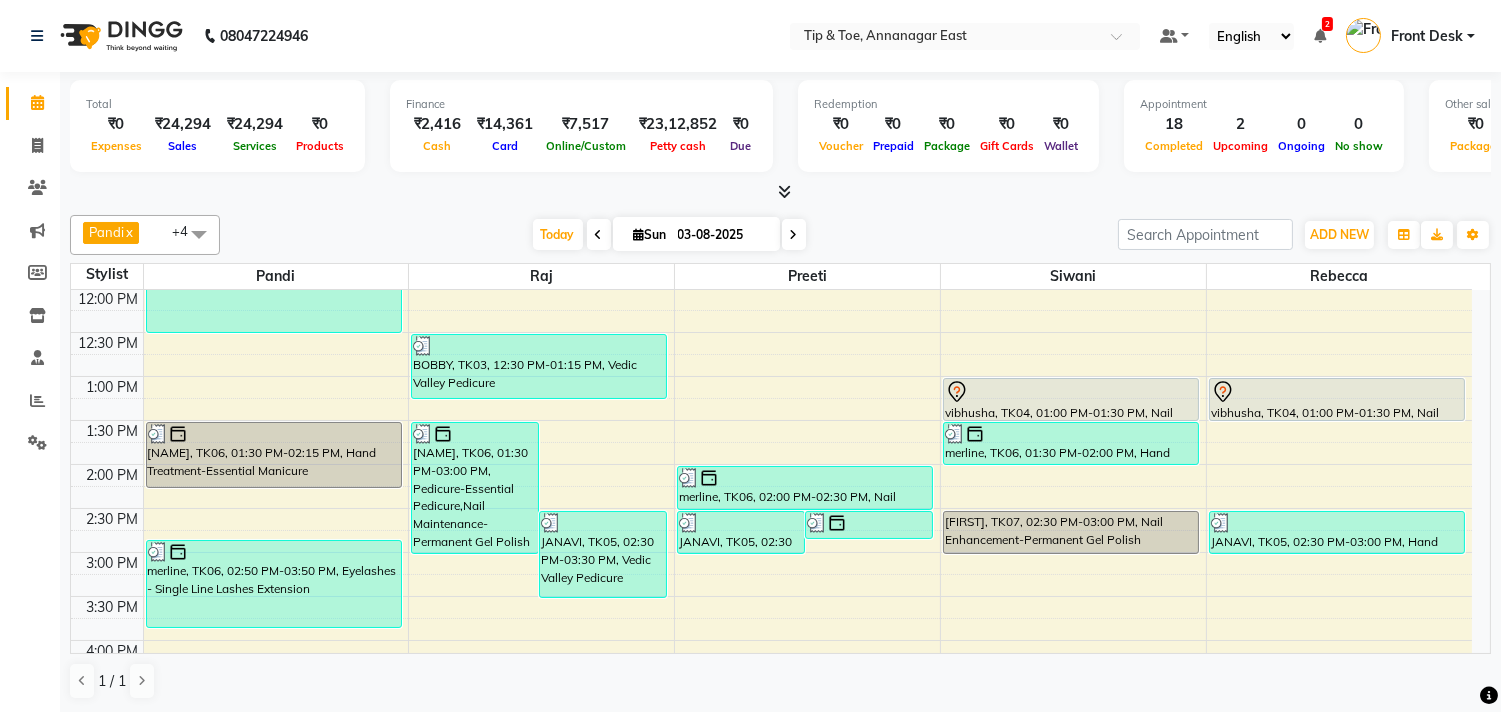 scroll, scrollTop: 222, scrollLeft: 0, axis: vertical 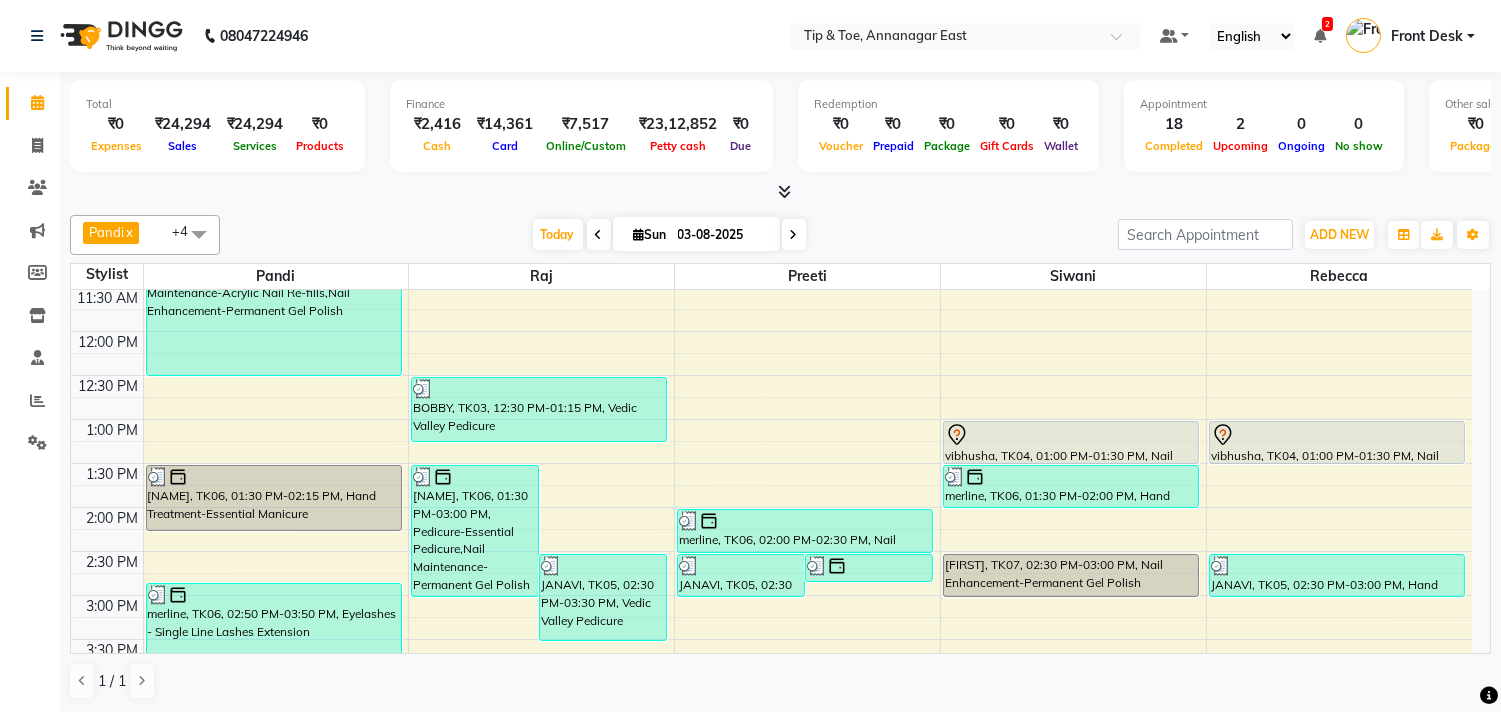 click on "Invoice" 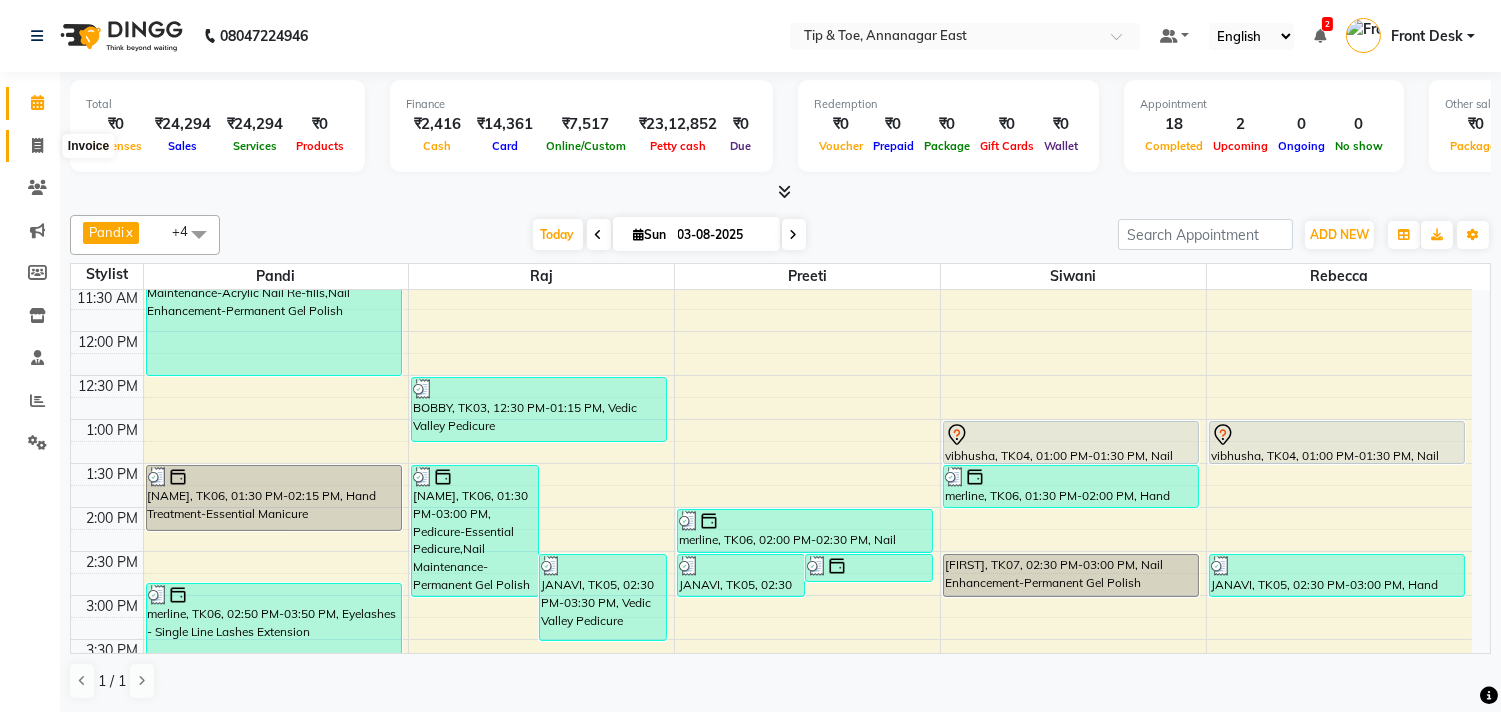 click 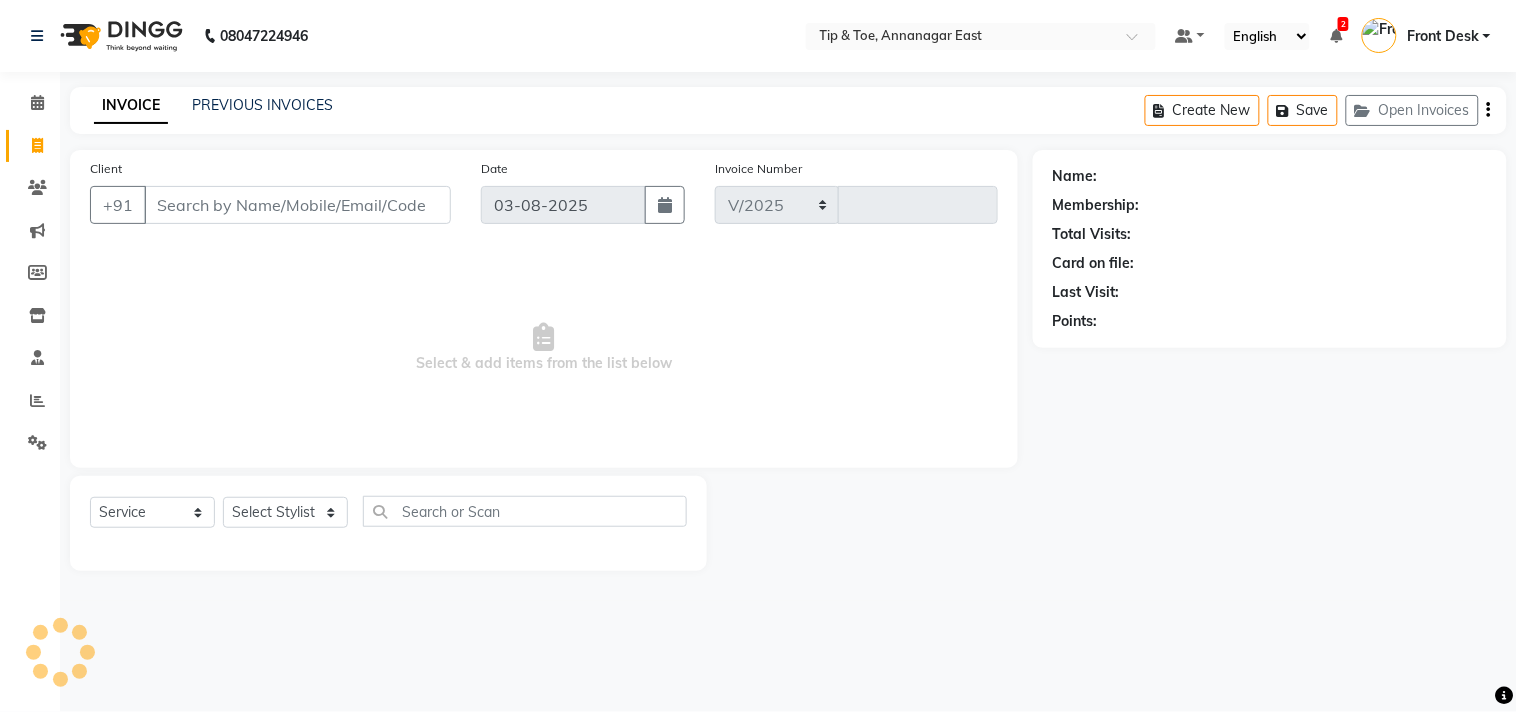 select on "5770" 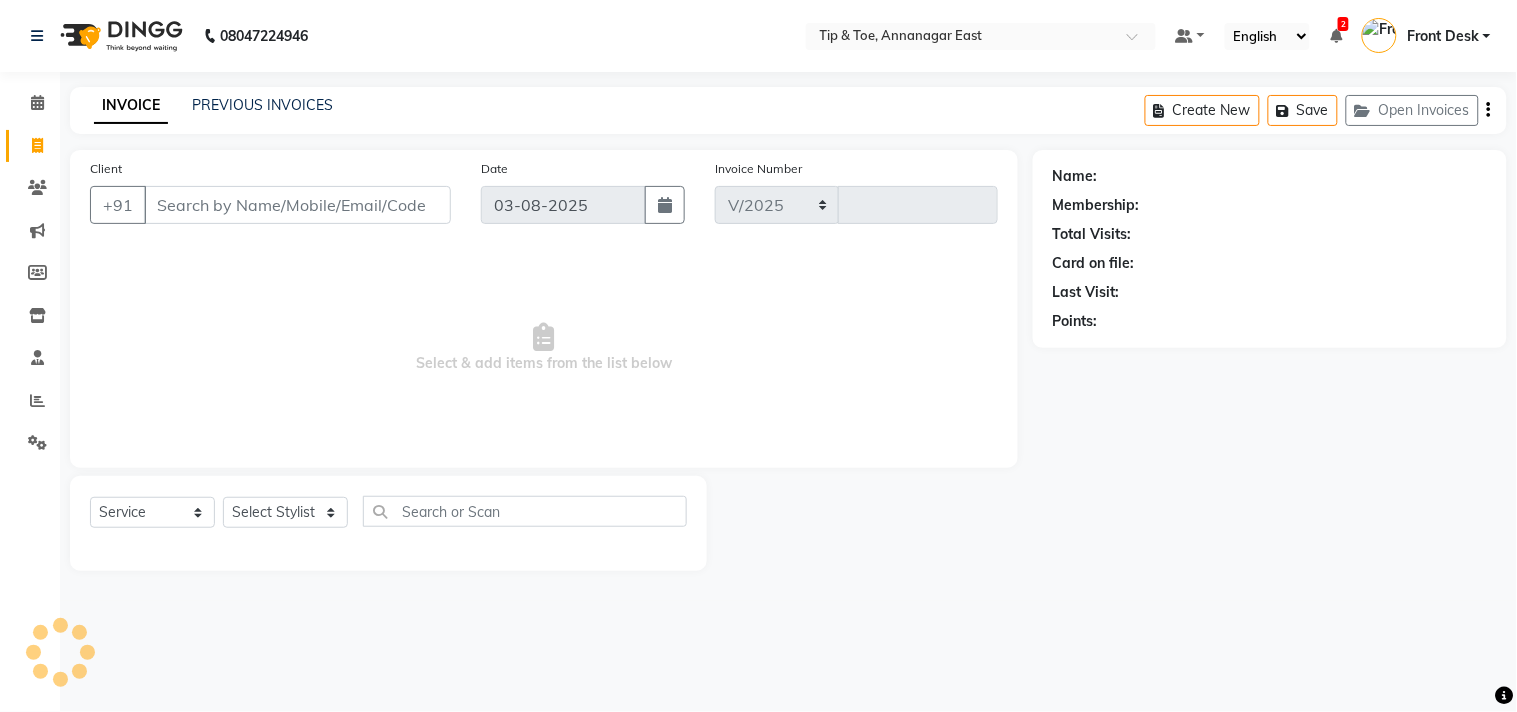 type on "0899" 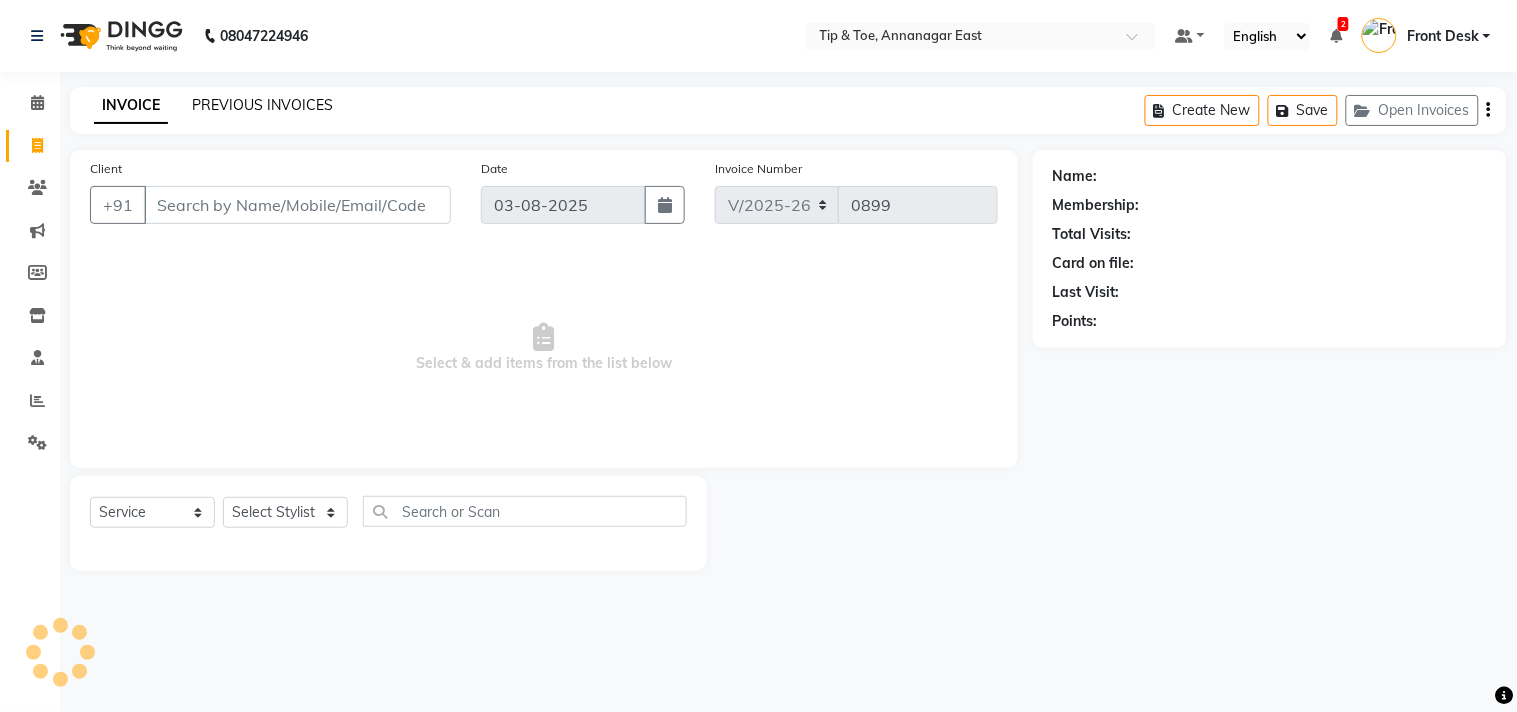 click on "PREVIOUS INVOICES" 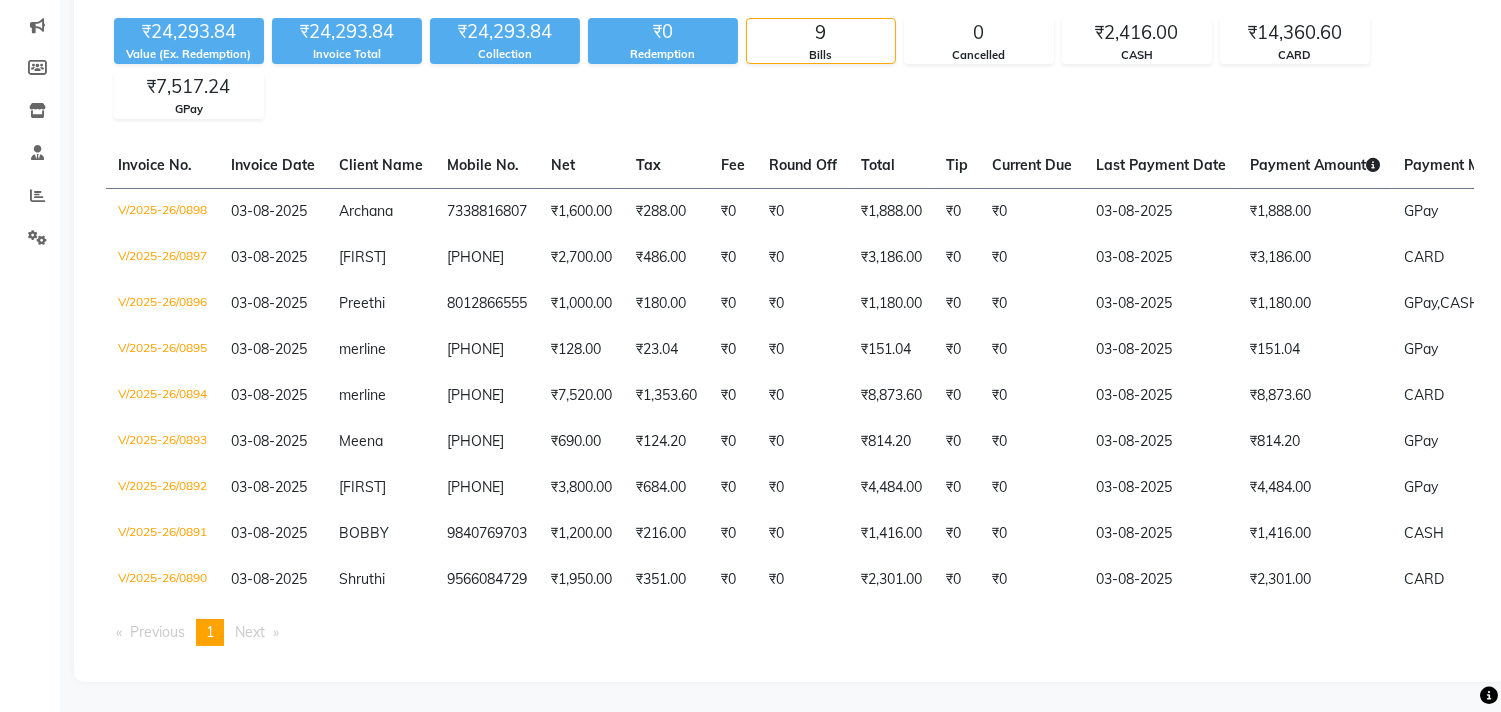scroll, scrollTop: 218, scrollLeft: 0, axis: vertical 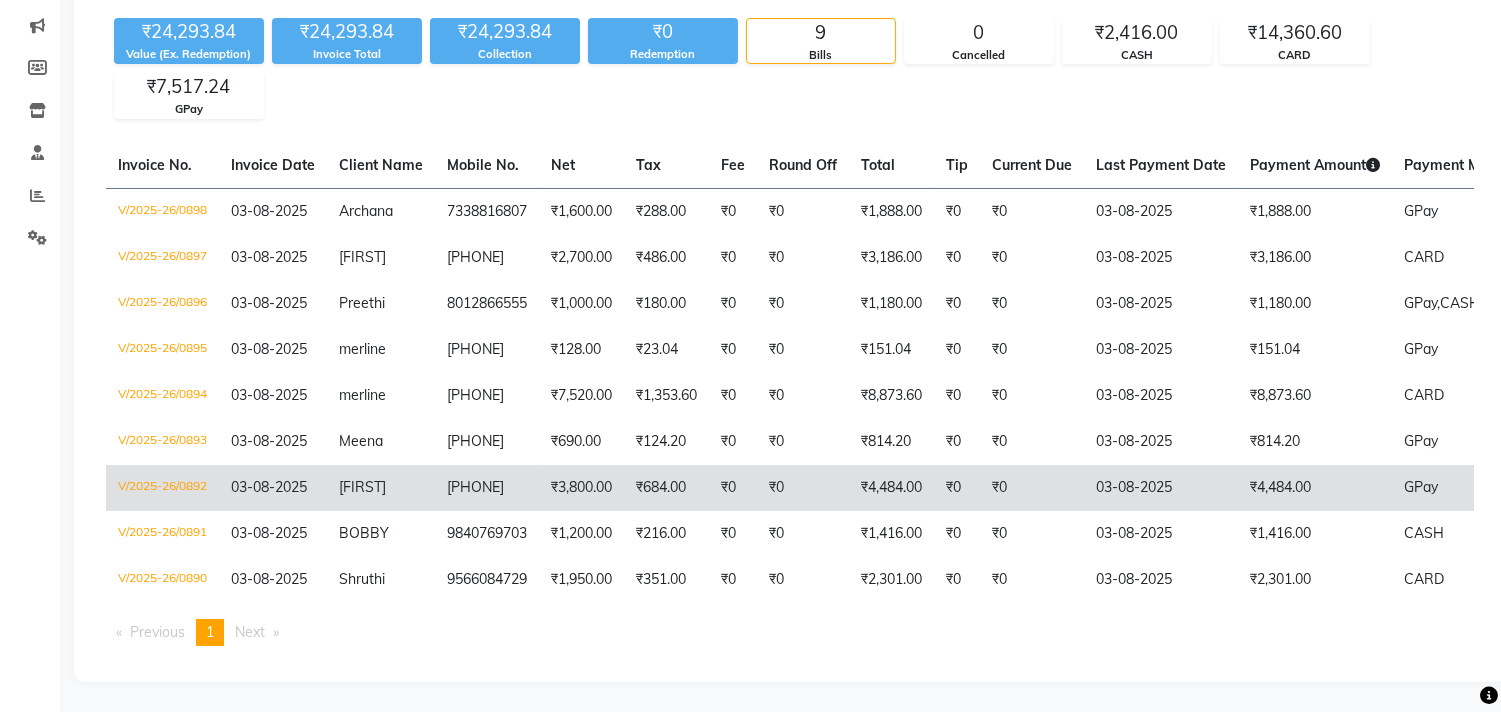 click on "₹0" 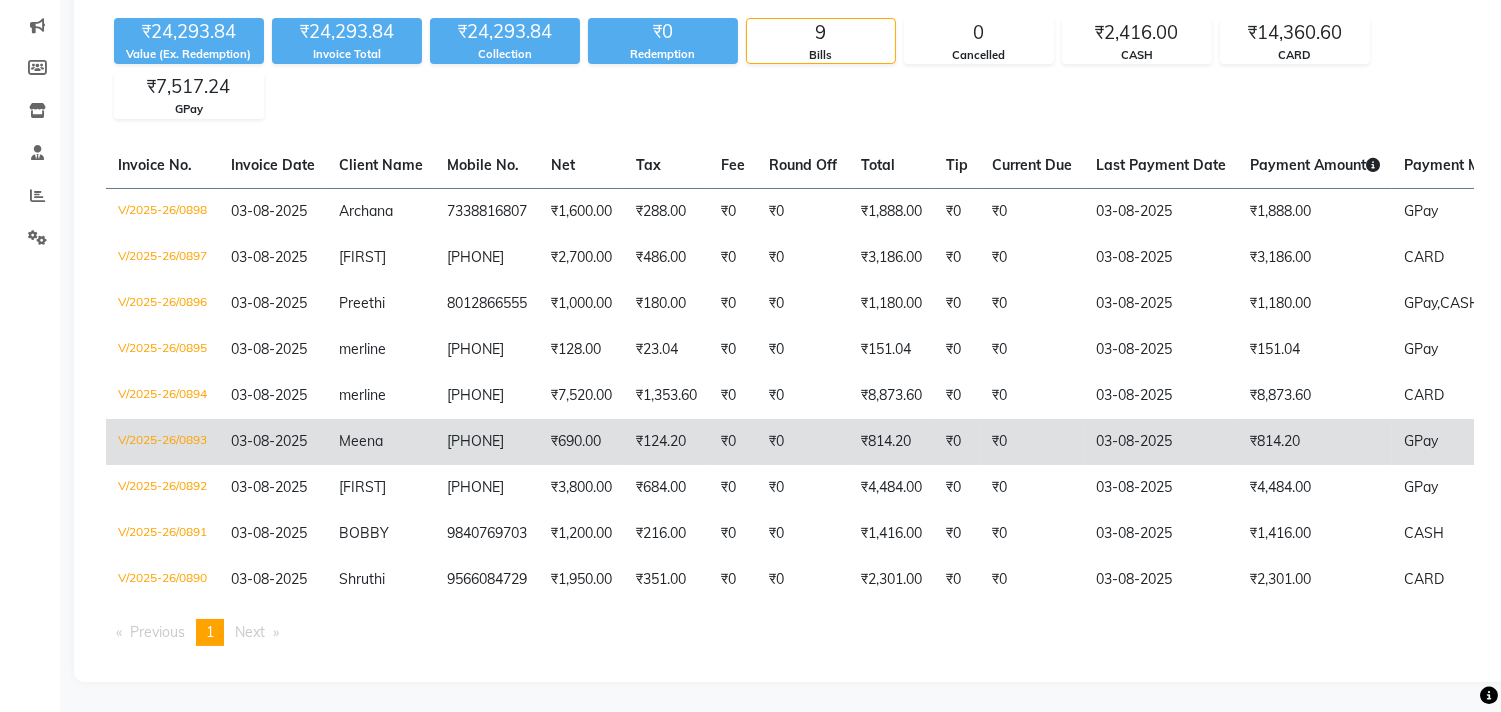 click on "Meena" 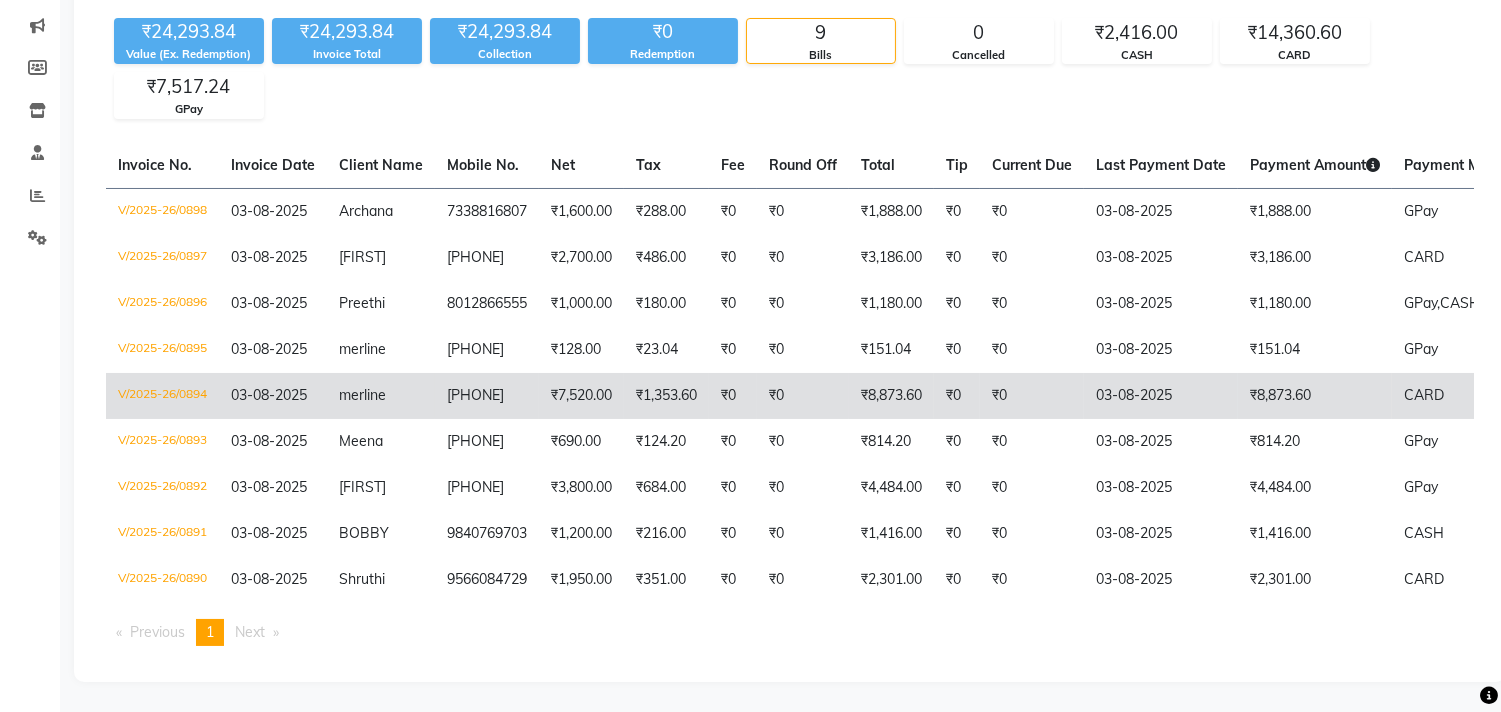 click on "₹0" 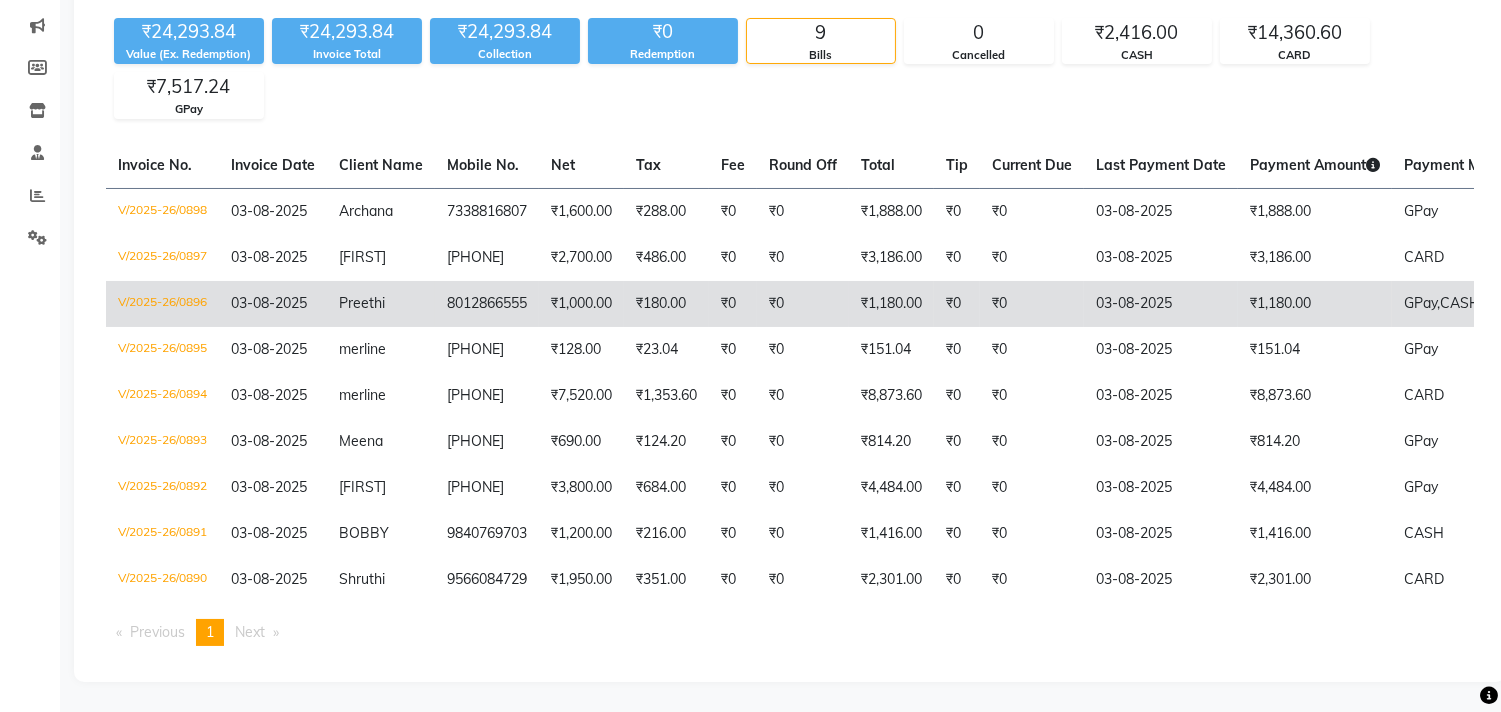click on "₹180.00" 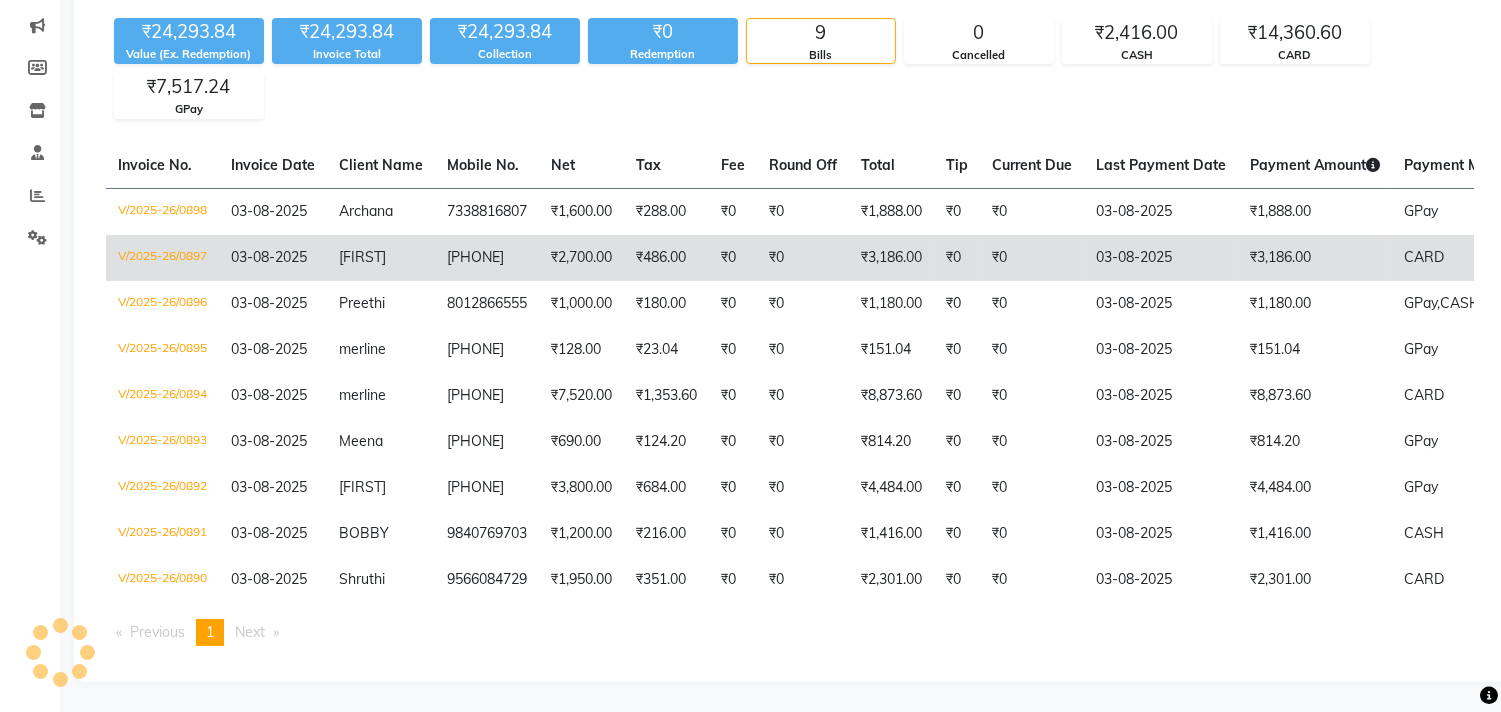 click on "03-08-2025" 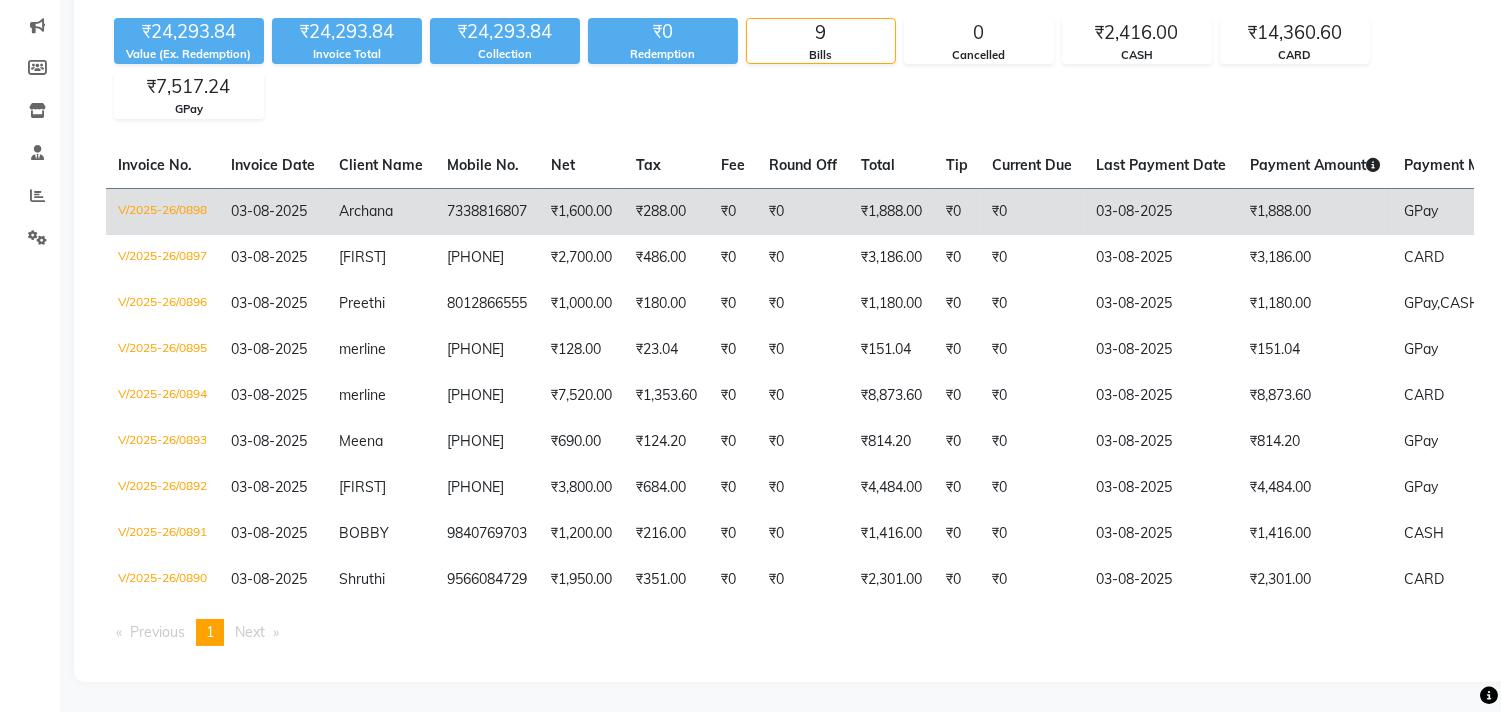 click on "₹1,600.00" 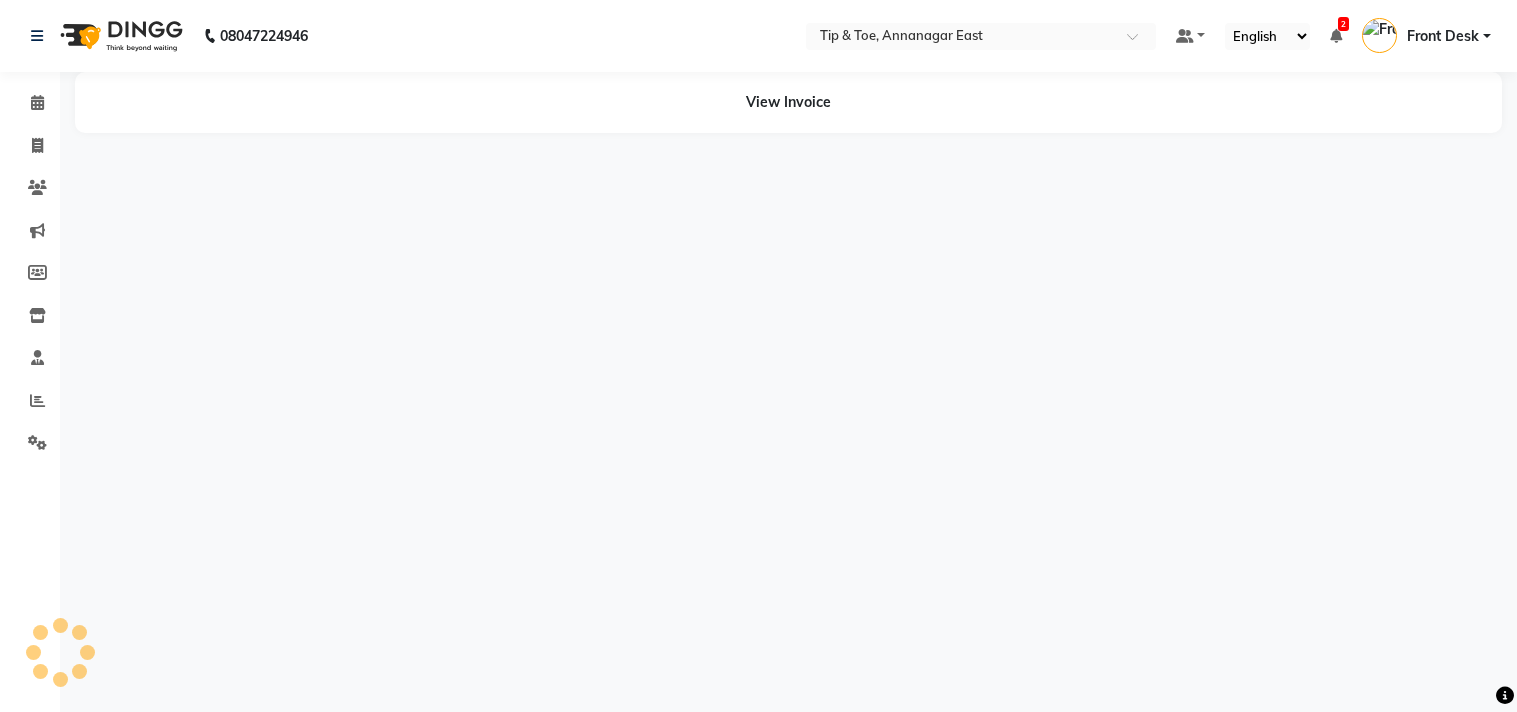 scroll, scrollTop: 0, scrollLeft: 0, axis: both 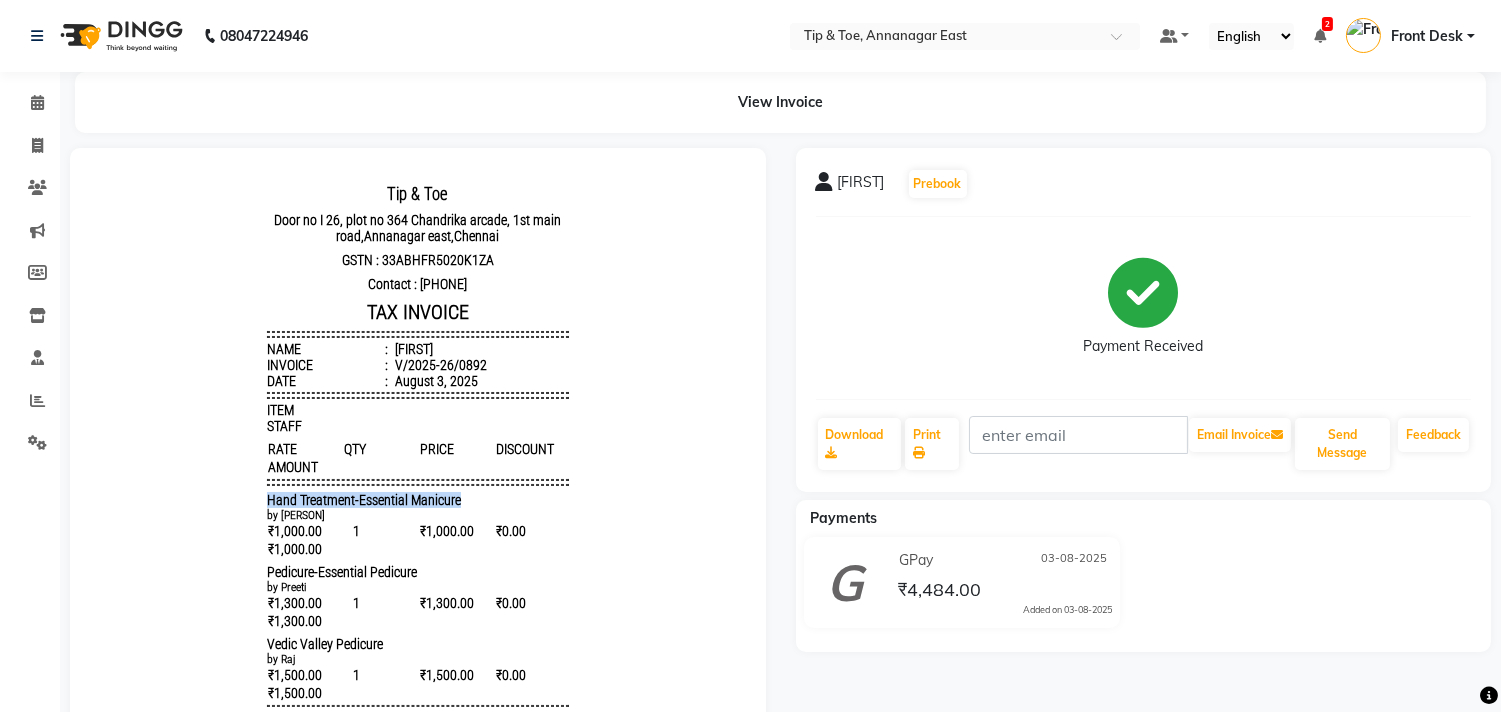 drag, startPoint x: 251, startPoint y: 485, endPoint x: 456, endPoint y: 477, distance: 205.15604 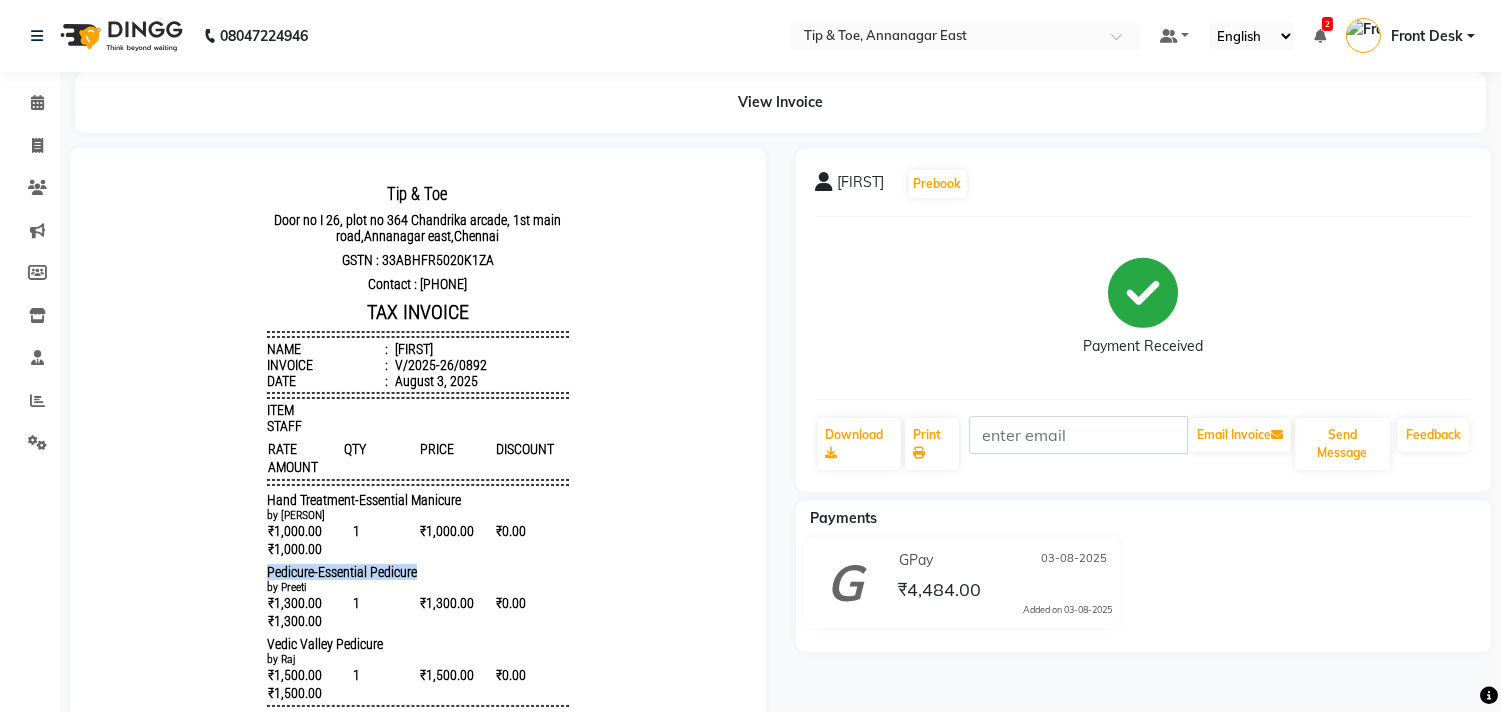 drag, startPoint x: 262, startPoint y: 552, endPoint x: 495, endPoint y: 553, distance: 233.00215 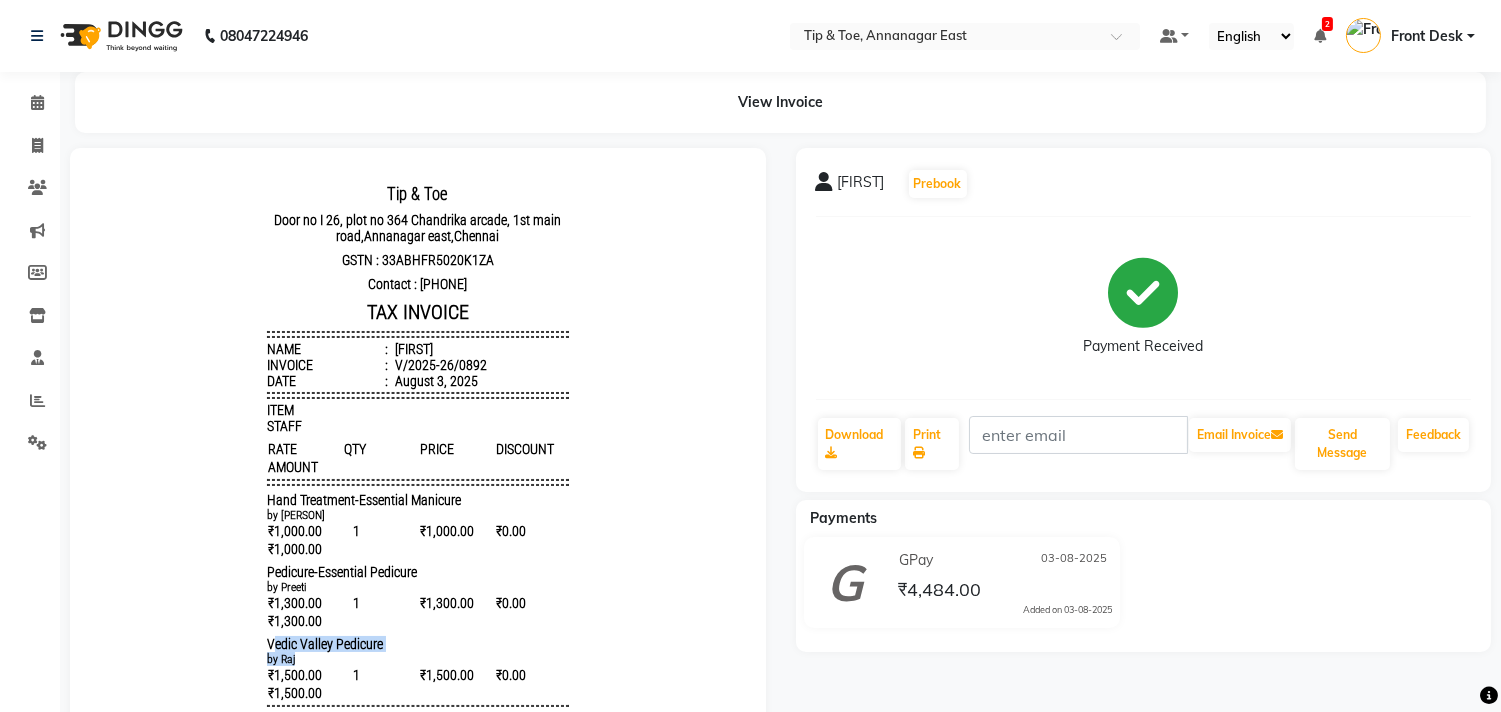 drag, startPoint x: 222, startPoint y: 632, endPoint x: 495, endPoint y: 642, distance: 273.18307 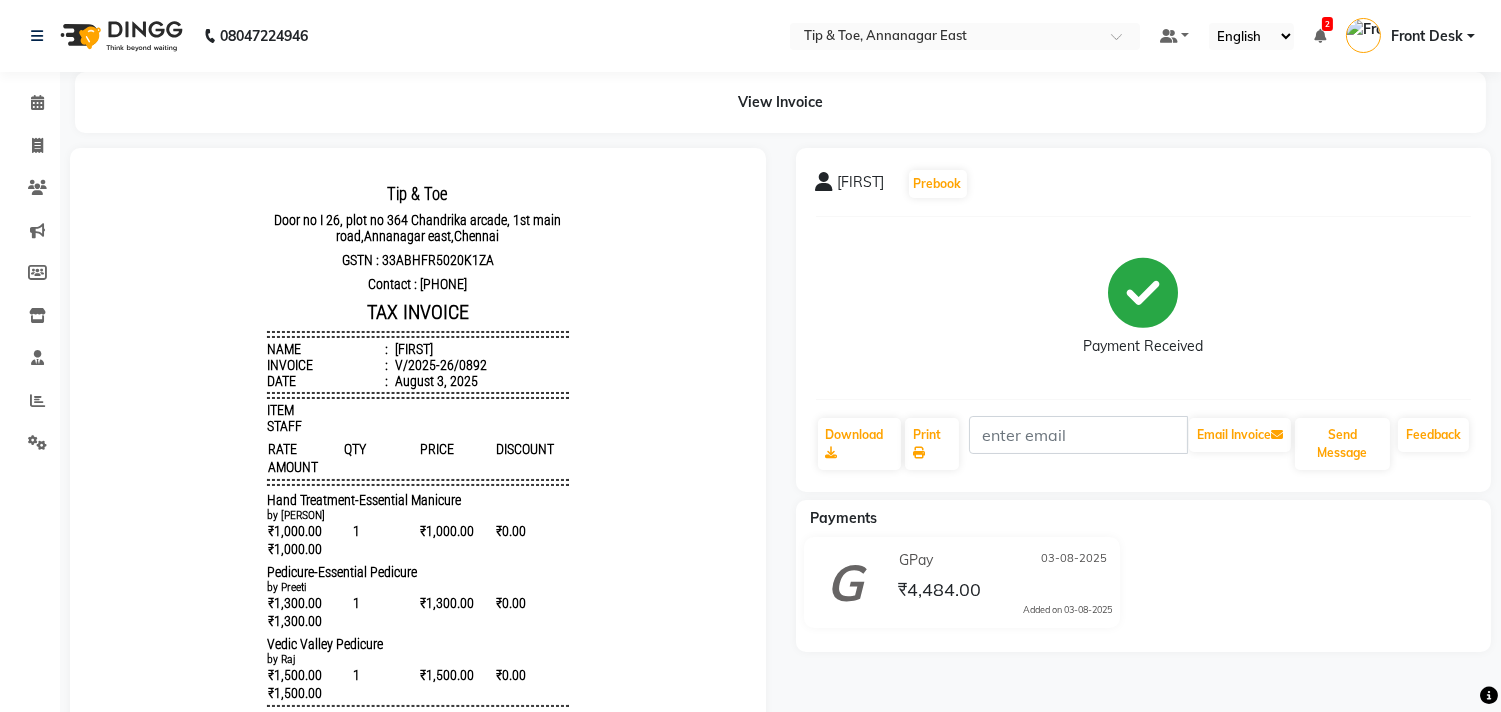 drag, startPoint x: 241, startPoint y: 632, endPoint x: 375, endPoint y: 630, distance: 134.01492 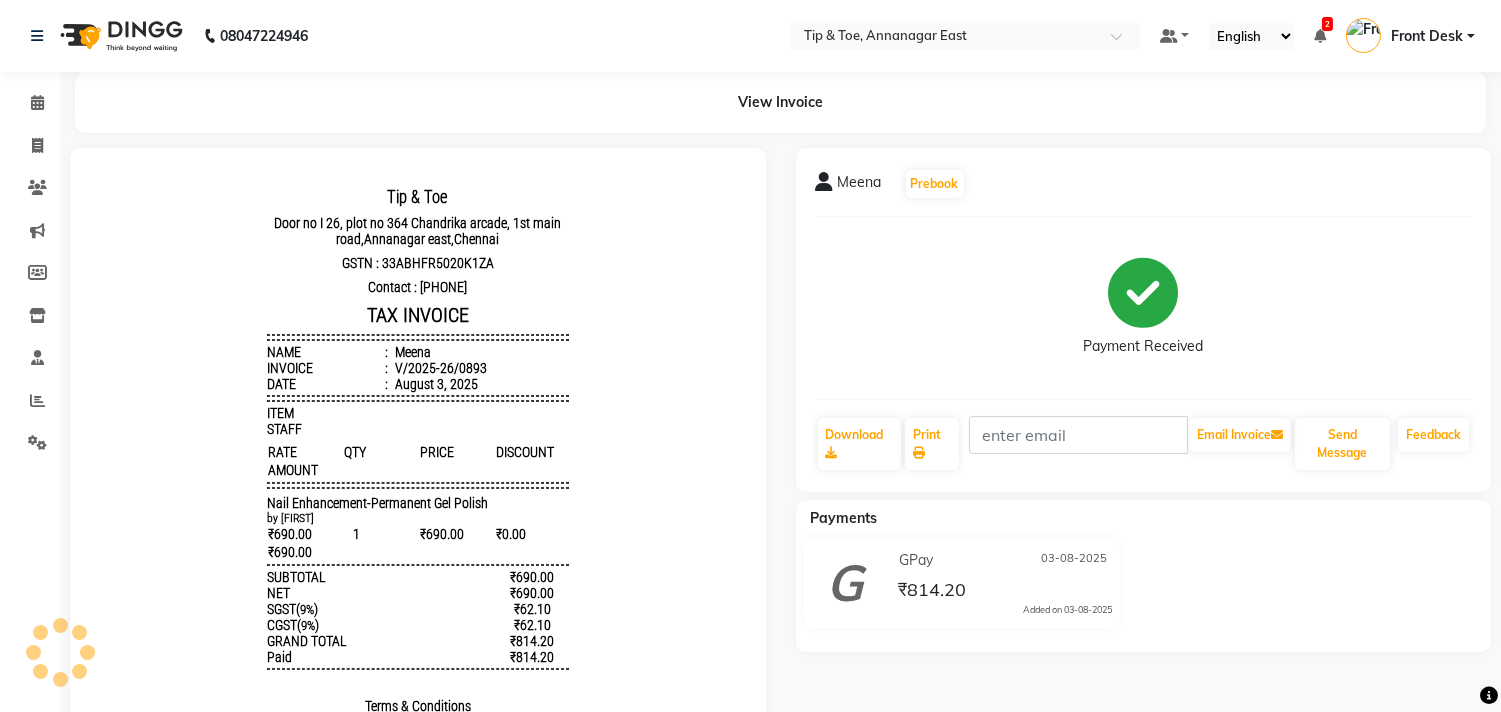 scroll, scrollTop: 0, scrollLeft: 0, axis: both 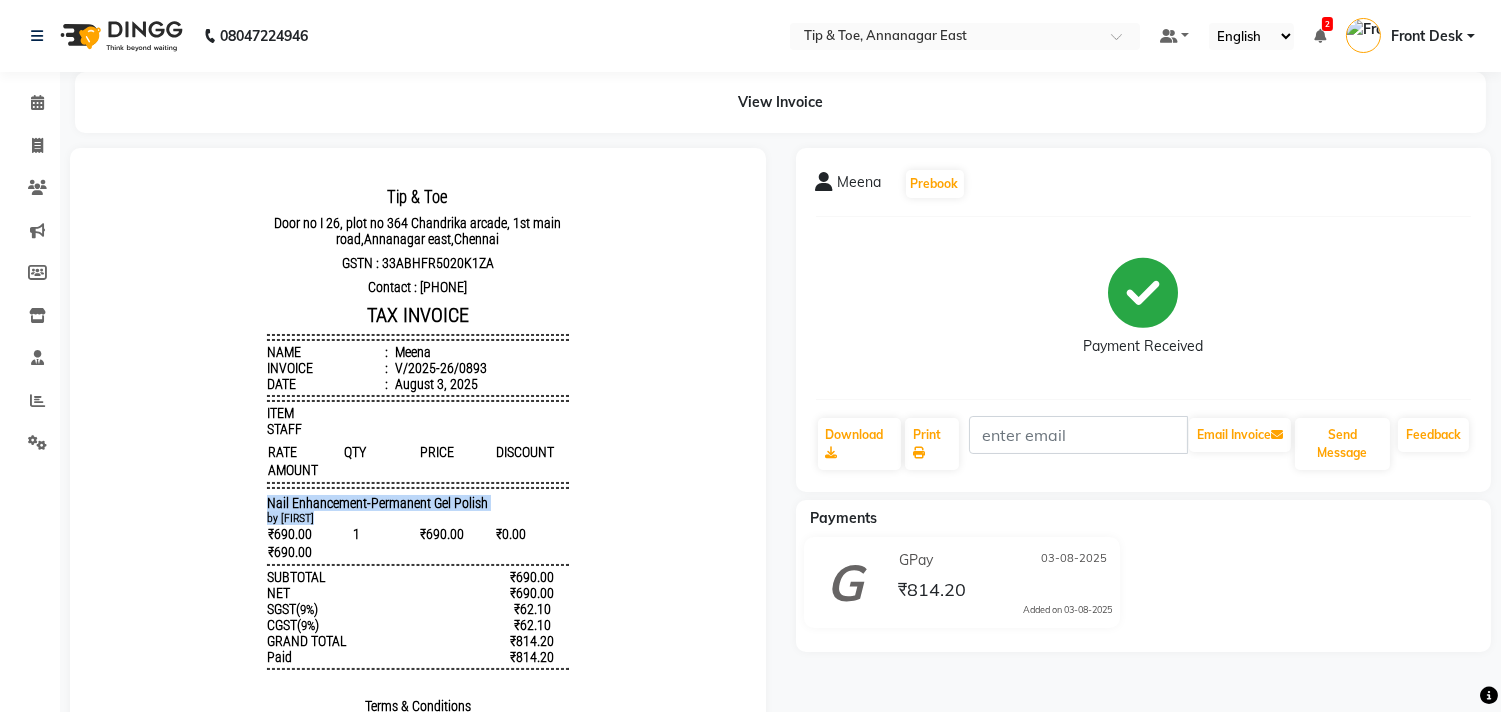 drag, startPoint x: 240, startPoint y: 512, endPoint x: 573, endPoint y: 527, distance: 333.33768 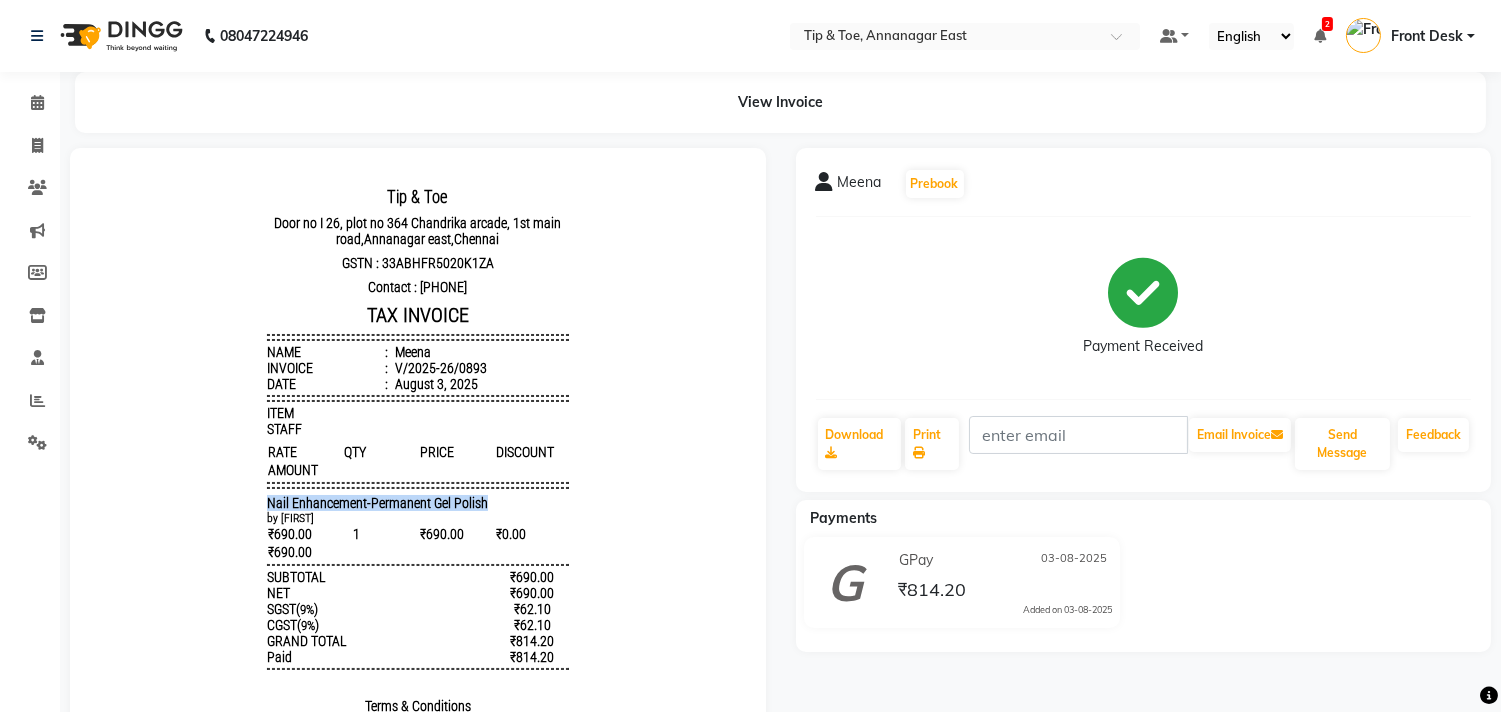 drag, startPoint x: 220, startPoint y: 507, endPoint x: 518, endPoint y: 509, distance: 298.0067 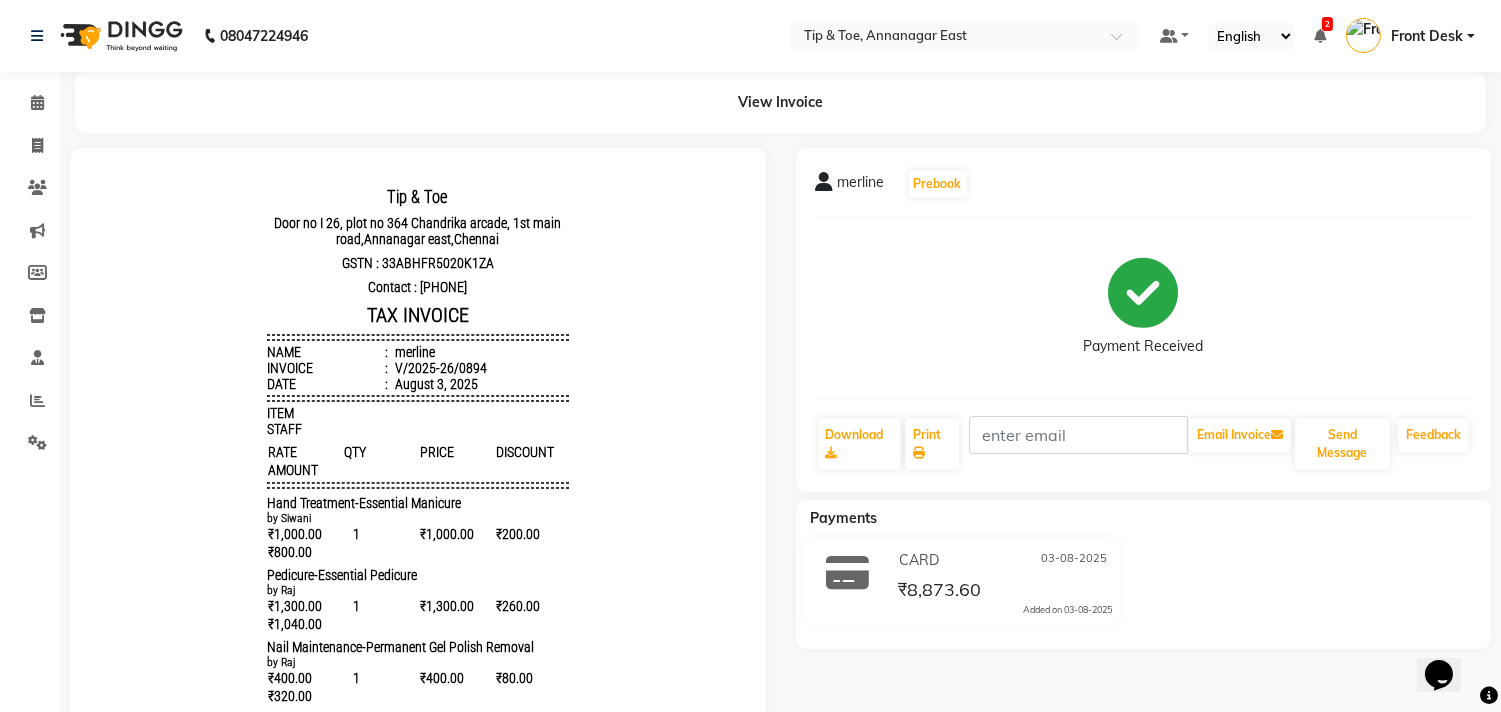 scroll, scrollTop: 0, scrollLeft: 0, axis: both 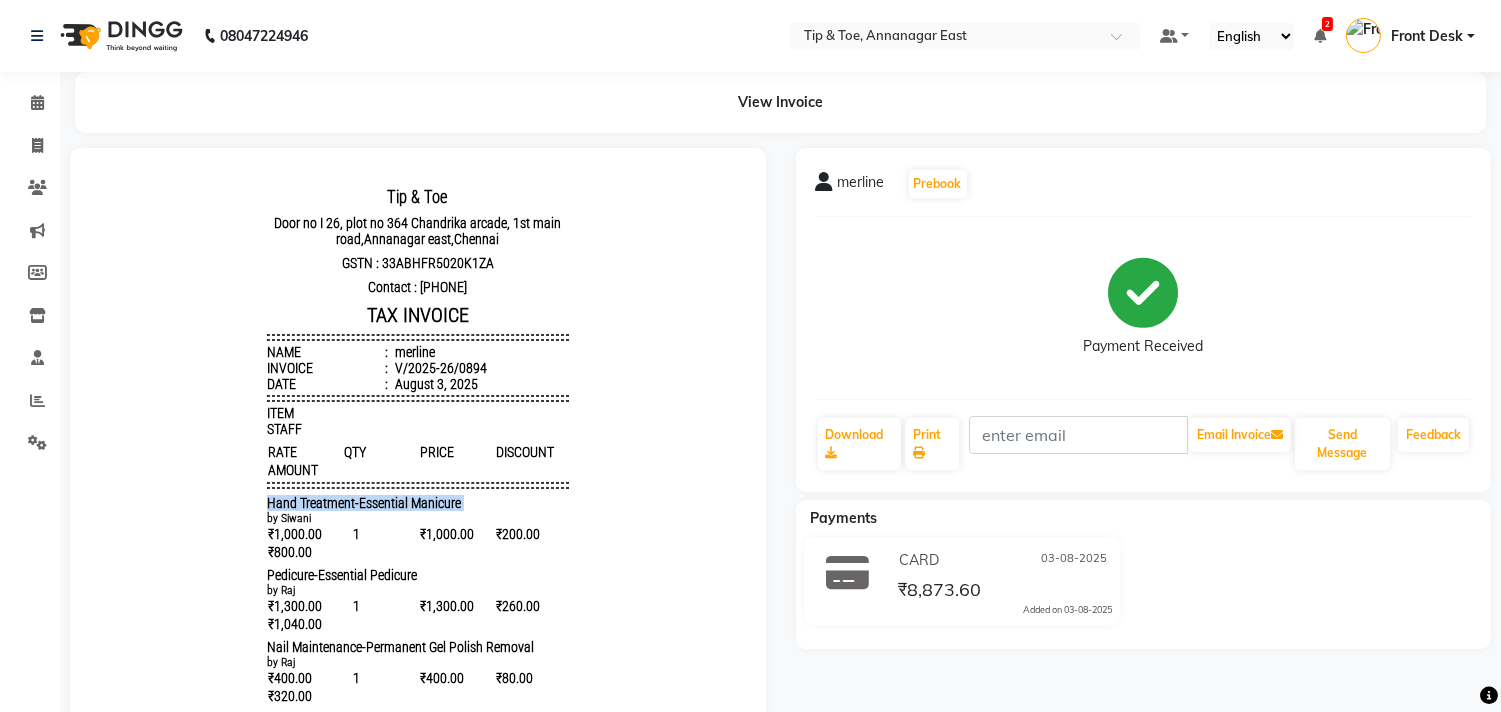 drag, startPoint x: 228, startPoint y: 517, endPoint x: 243, endPoint y: 515, distance: 15.132746 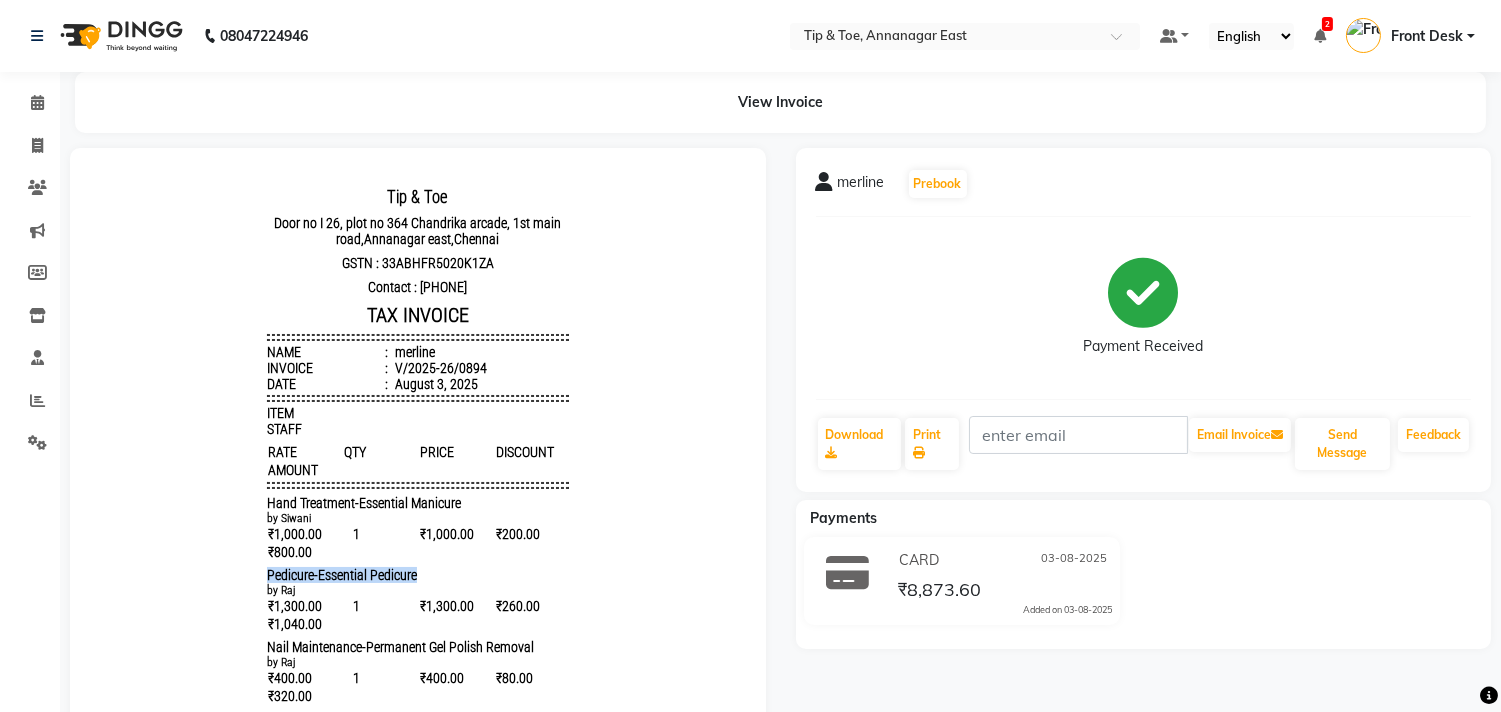 drag, startPoint x: 297, startPoint y: 600, endPoint x: 497, endPoint y: 580, distance: 200.99751 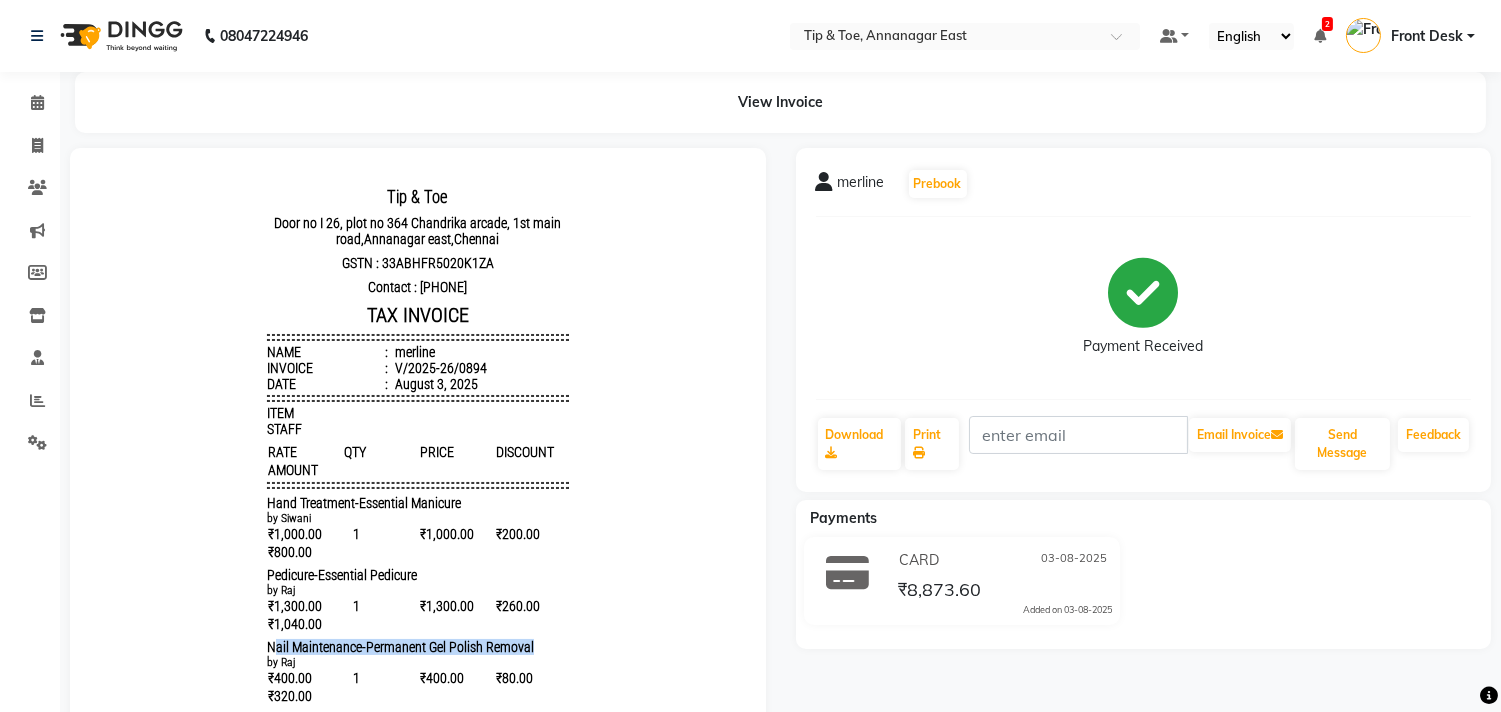 drag, startPoint x: 297, startPoint y: 637, endPoint x: 566, endPoint y: 646, distance: 269.1505 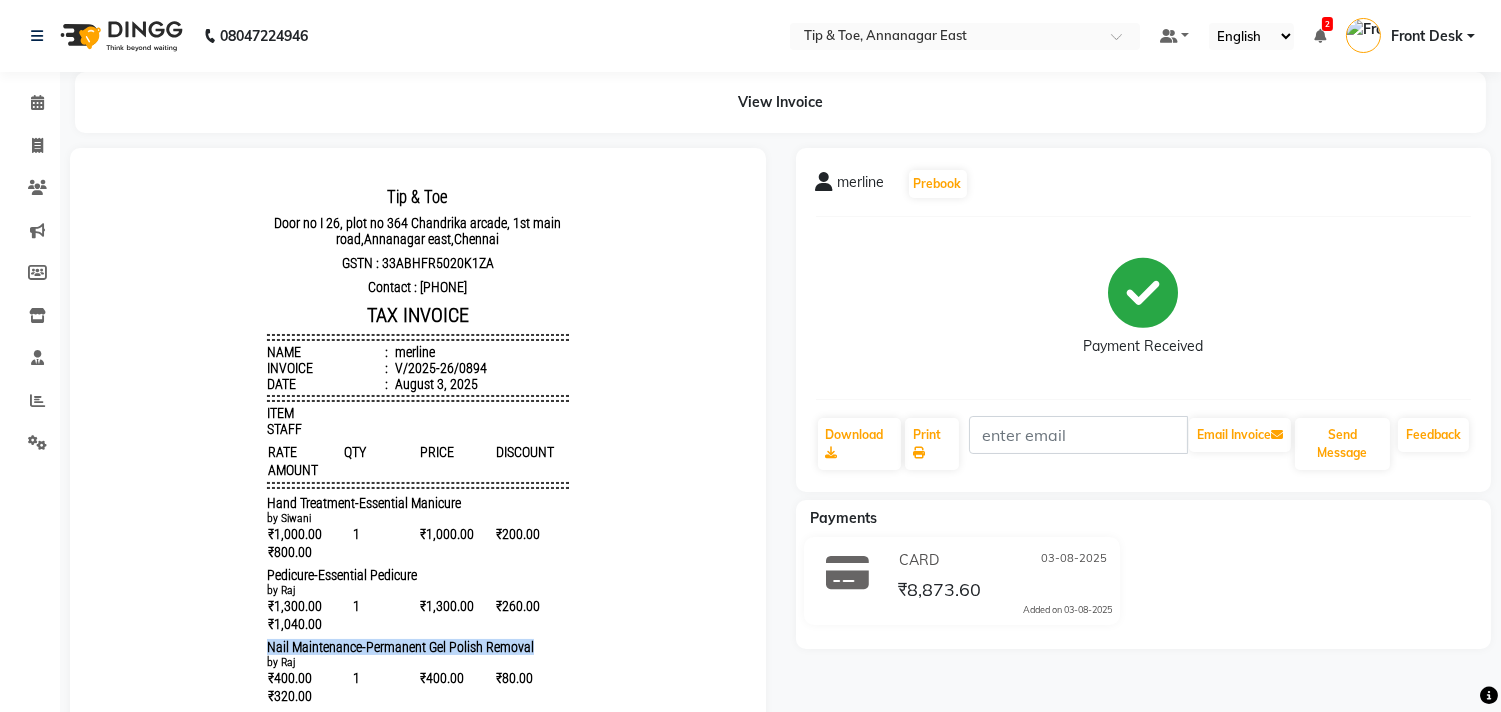 drag, startPoint x: 345, startPoint y: 642, endPoint x: 590, endPoint y: 652, distance: 245.204 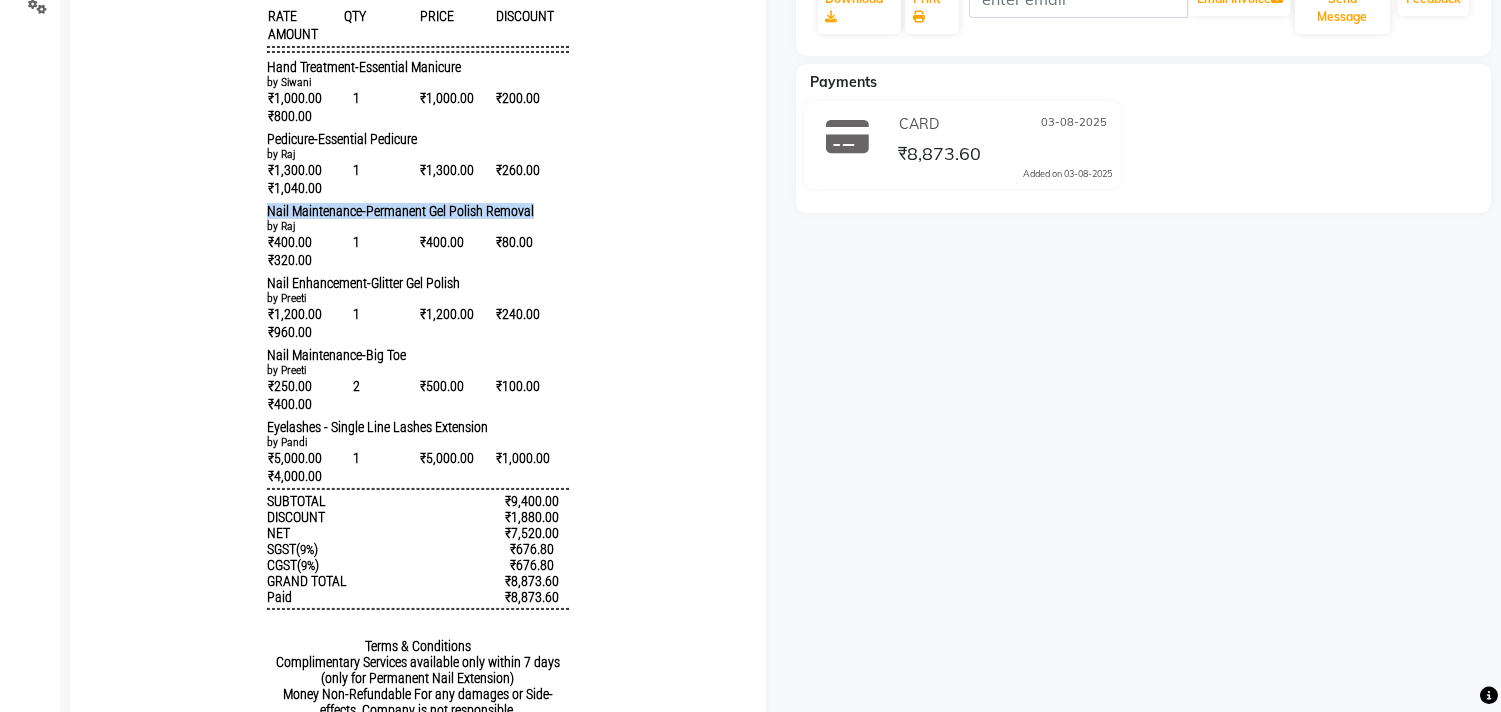 scroll, scrollTop: 444, scrollLeft: 0, axis: vertical 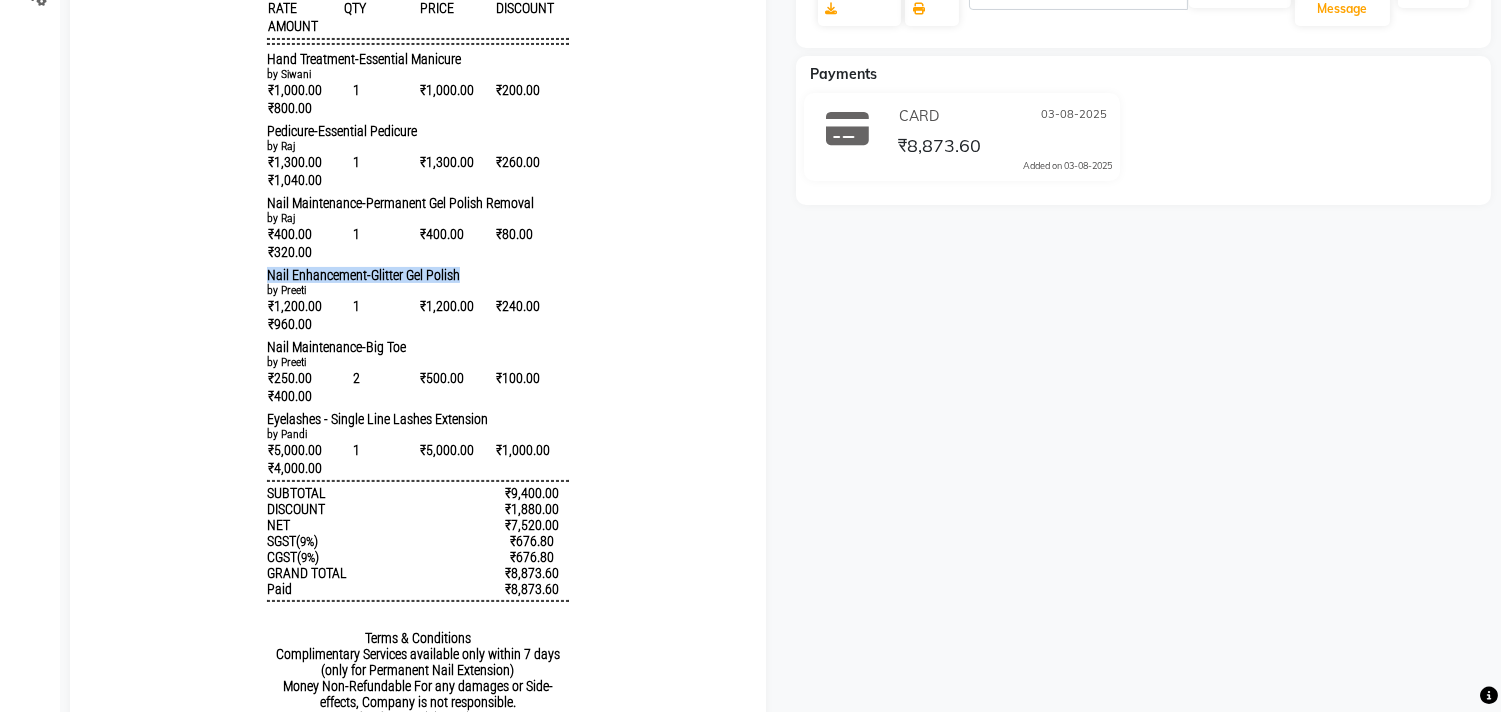 drag, startPoint x: 300, startPoint y: 253, endPoint x: 453, endPoint y: 277, distance: 154.87091 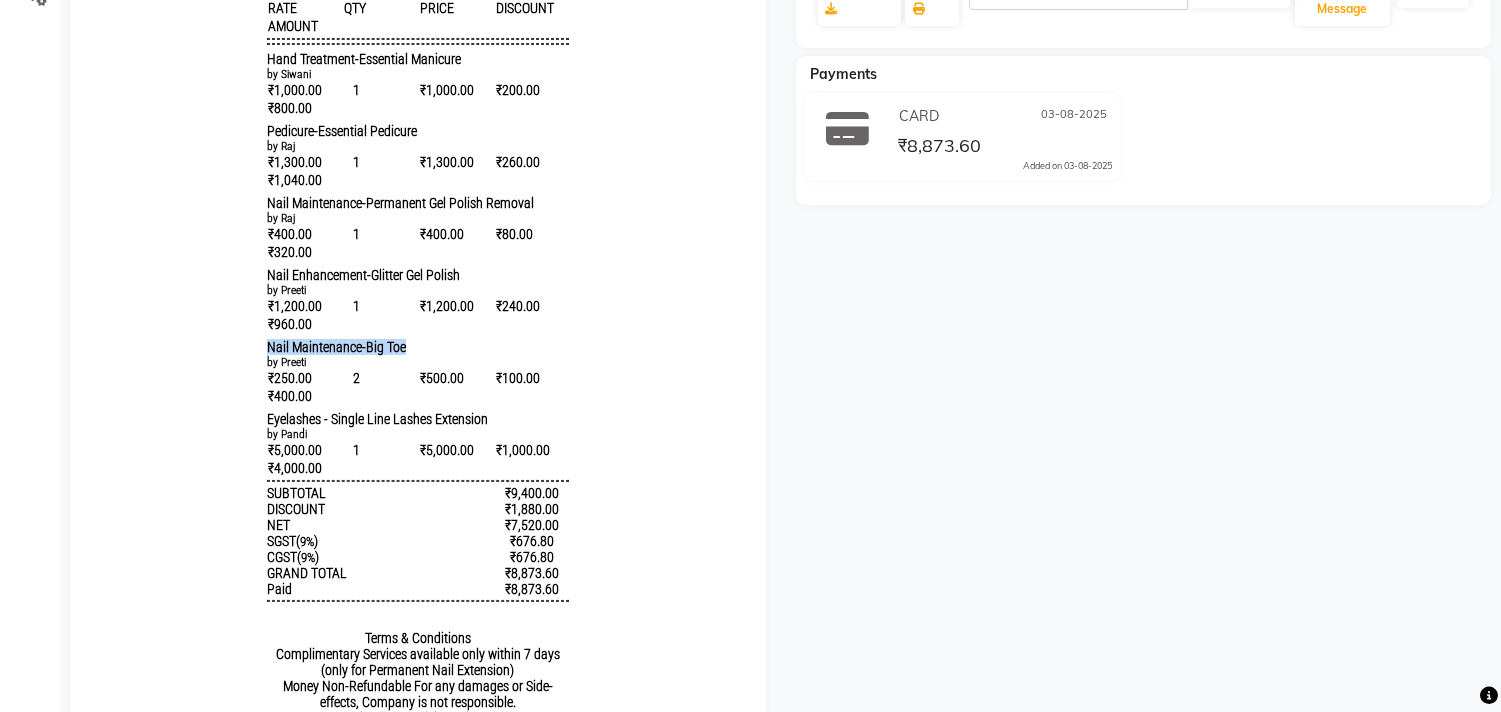drag, startPoint x: 224, startPoint y: 388, endPoint x: 530, endPoint y: 353, distance: 307.99512 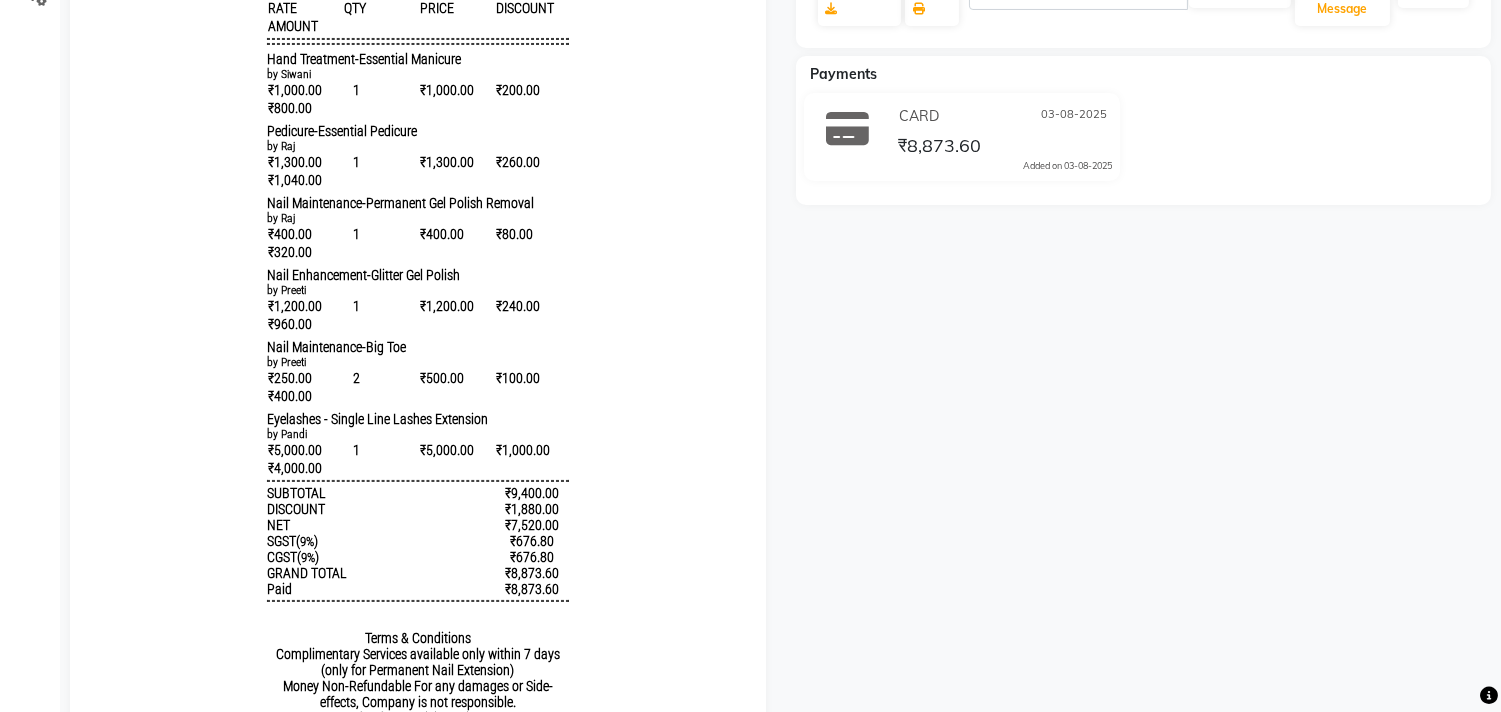 drag, startPoint x: 191, startPoint y: 390, endPoint x: 200, endPoint y: 400, distance: 13.453624 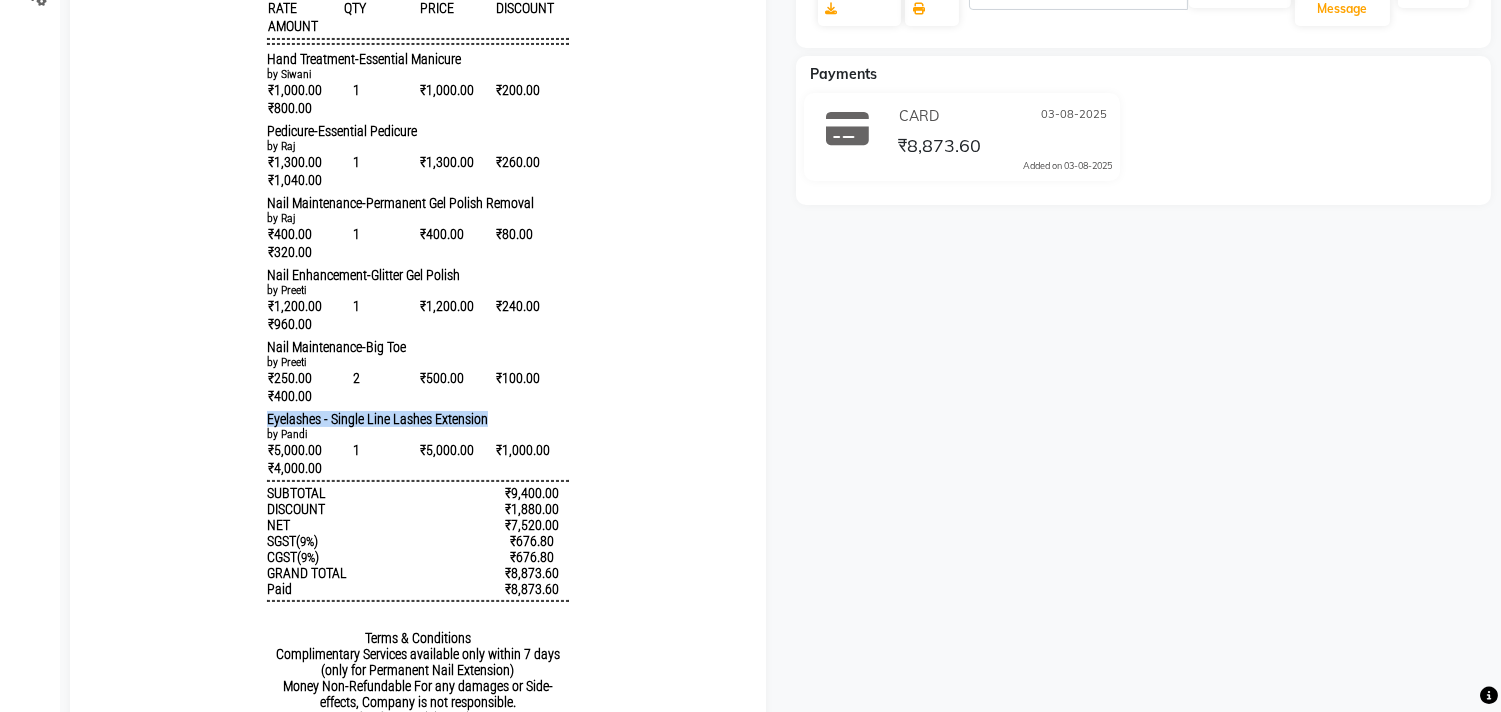 drag, startPoint x: 211, startPoint y: 412, endPoint x: 502, endPoint y: 431, distance: 291.61963 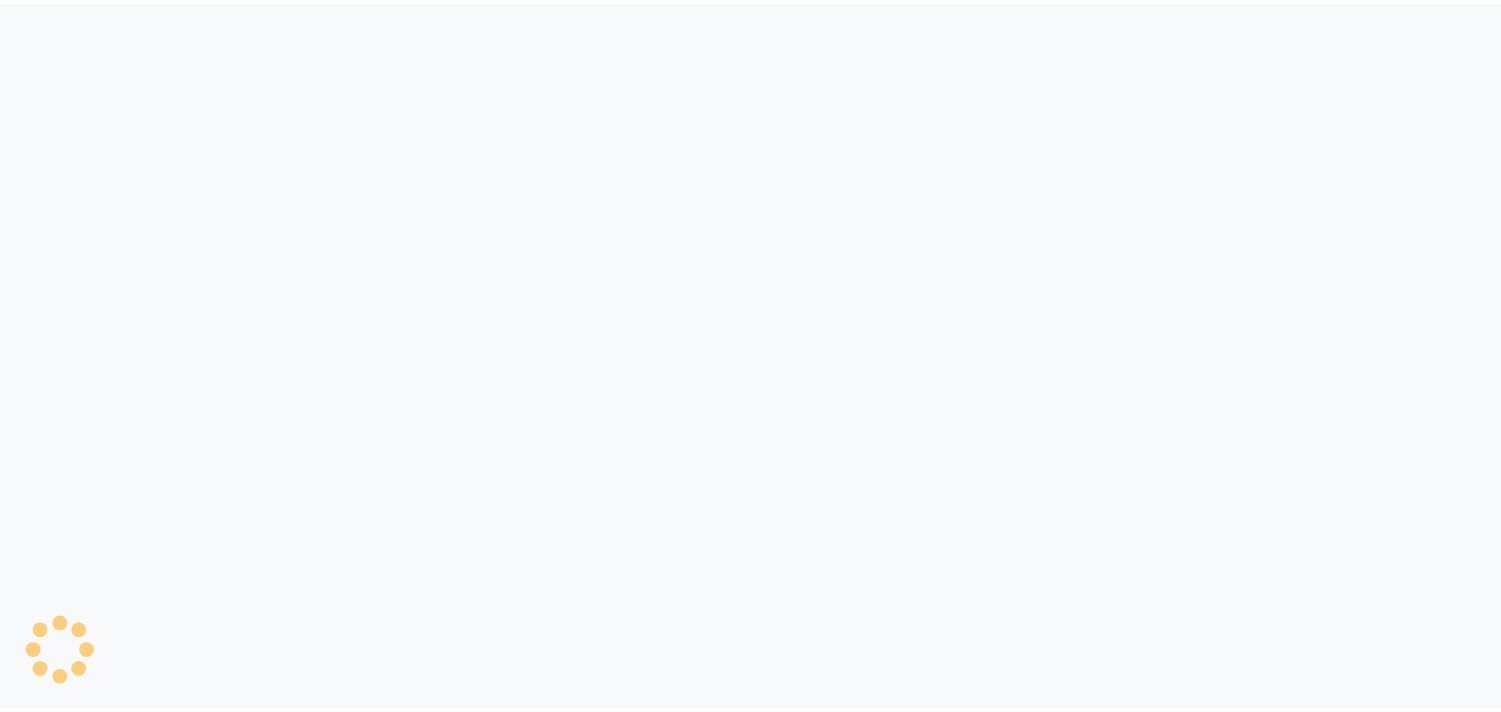 scroll, scrollTop: 0, scrollLeft: 0, axis: both 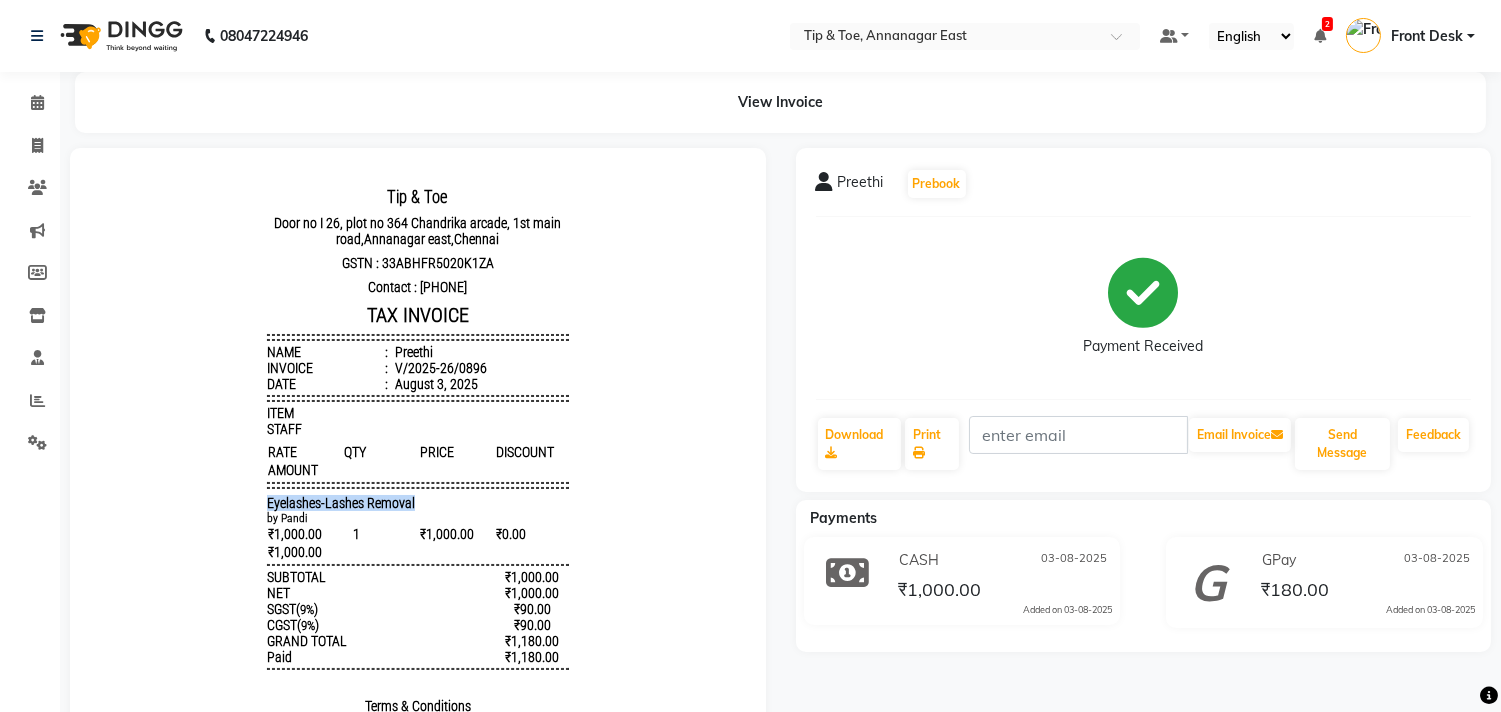drag, startPoint x: 187, startPoint y: 493, endPoint x: 448, endPoint y: 504, distance: 261.2317 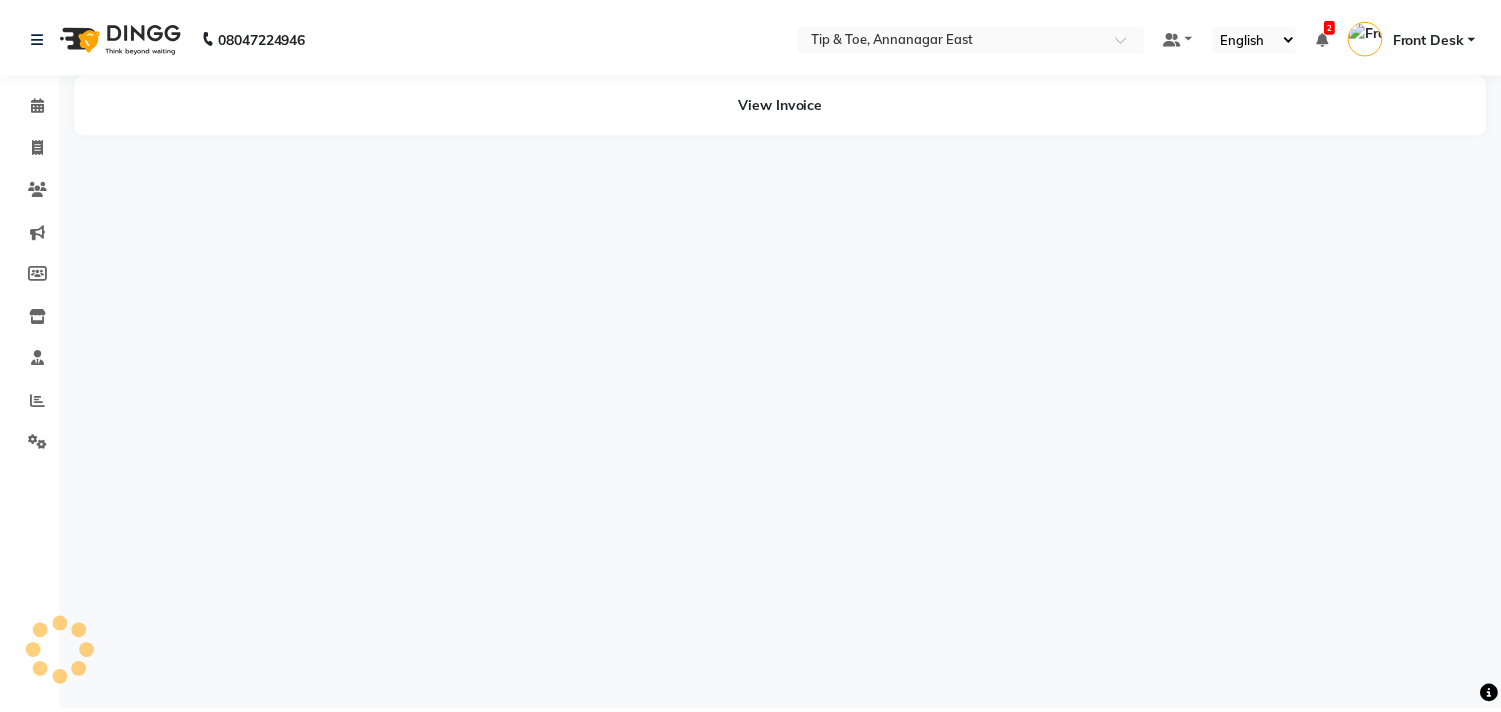 scroll, scrollTop: 0, scrollLeft: 0, axis: both 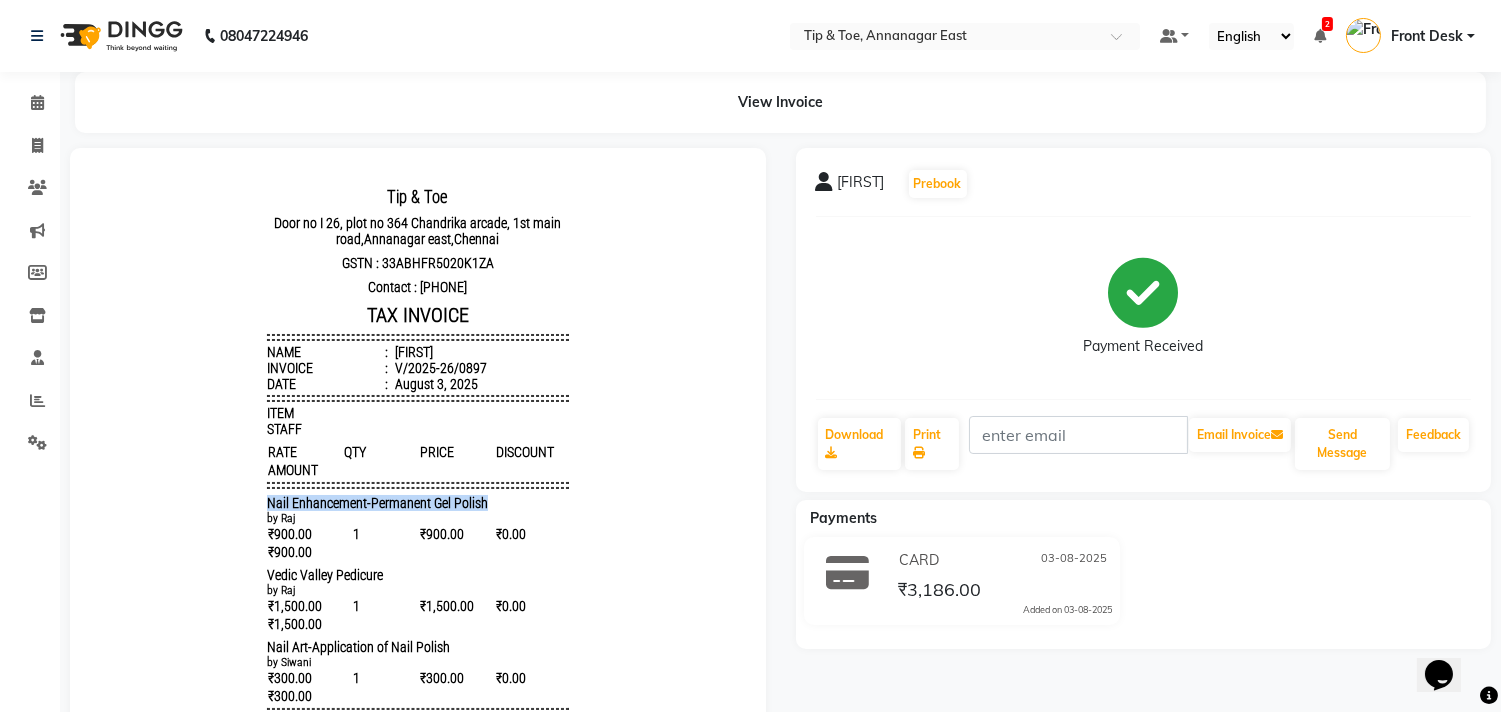 drag, startPoint x: 220, startPoint y: 514, endPoint x: 506, endPoint y: 516, distance: 286.007 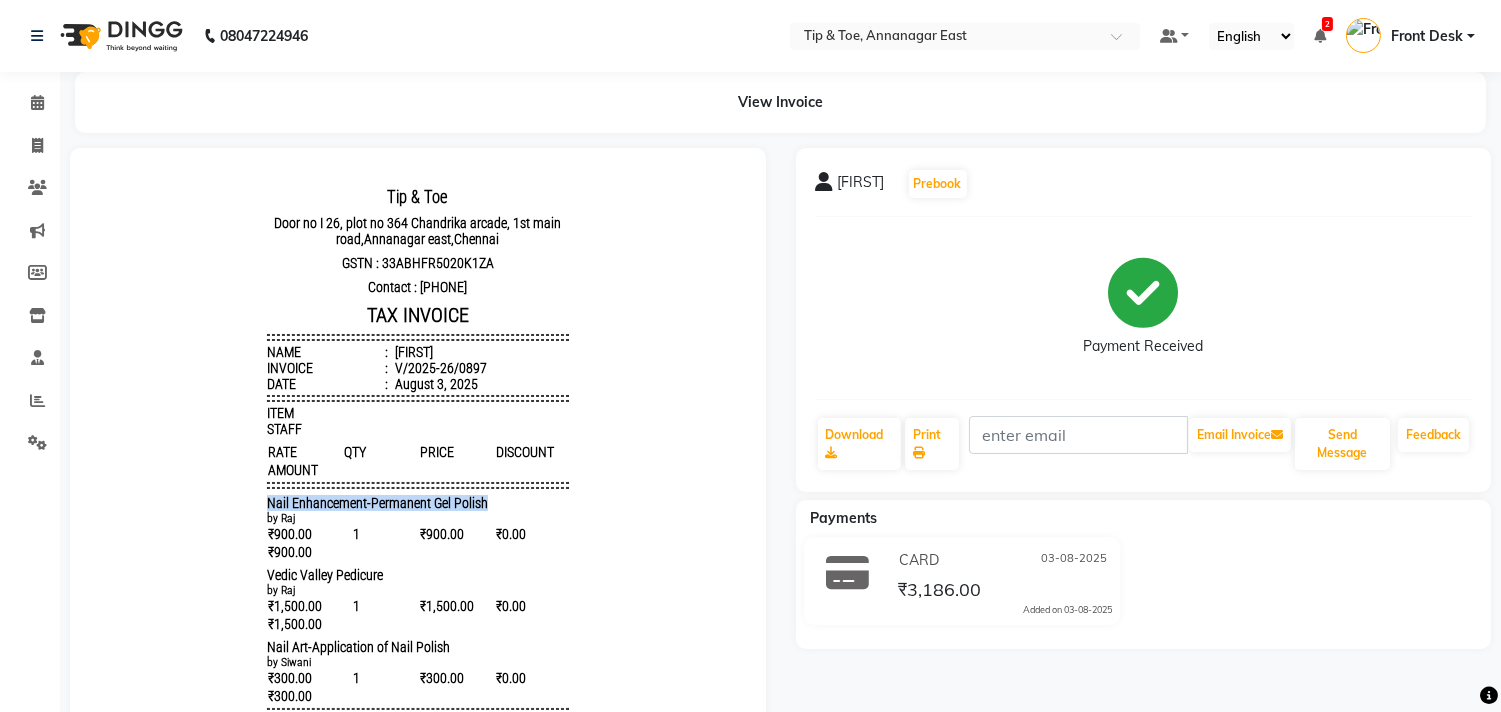 copy on "Nail Enhancement-Permanent Gel Polish" 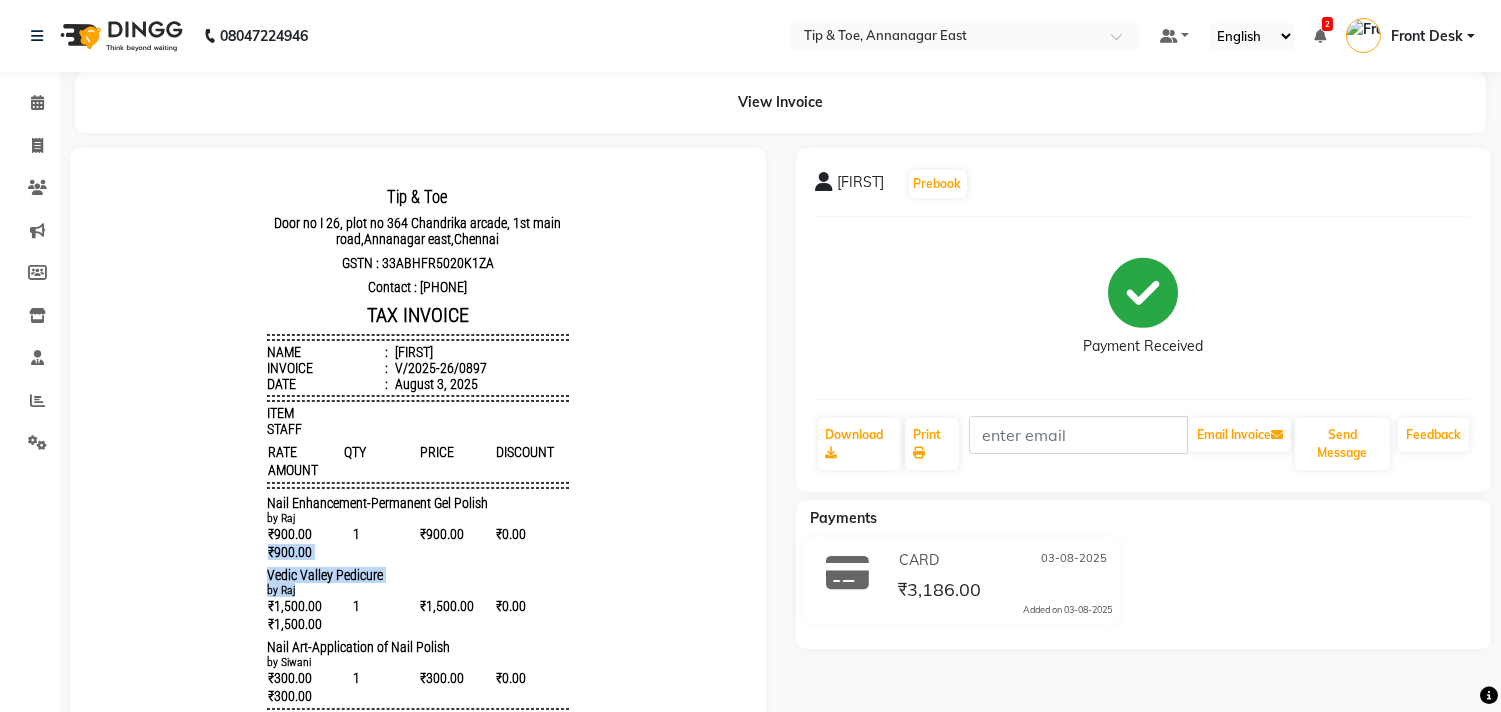 drag, startPoint x: 266, startPoint y: 591, endPoint x: 397, endPoint y: 594, distance: 131.03435 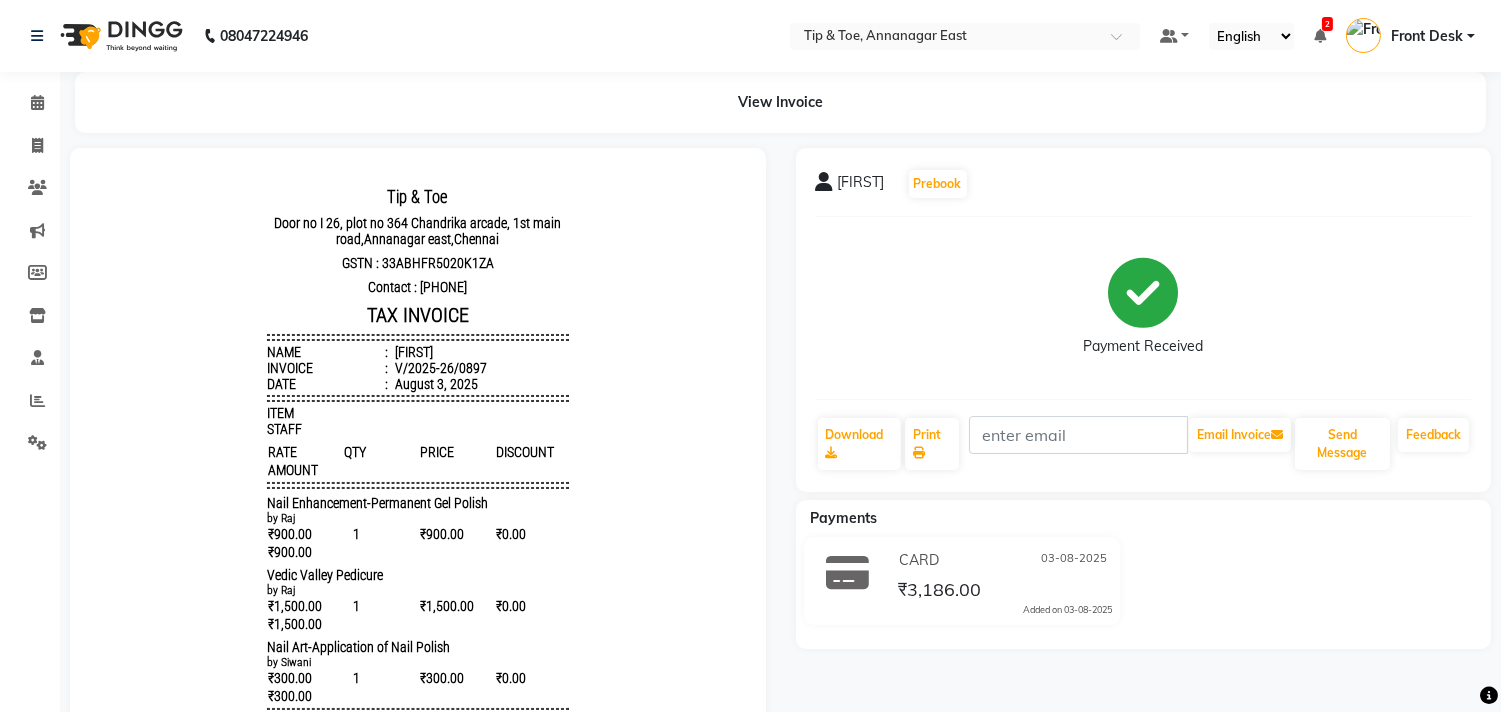 drag, startPoint x: 238, startPoint y: 586, endPoint x: 404, endPoint y: 592, distance: 166.1084 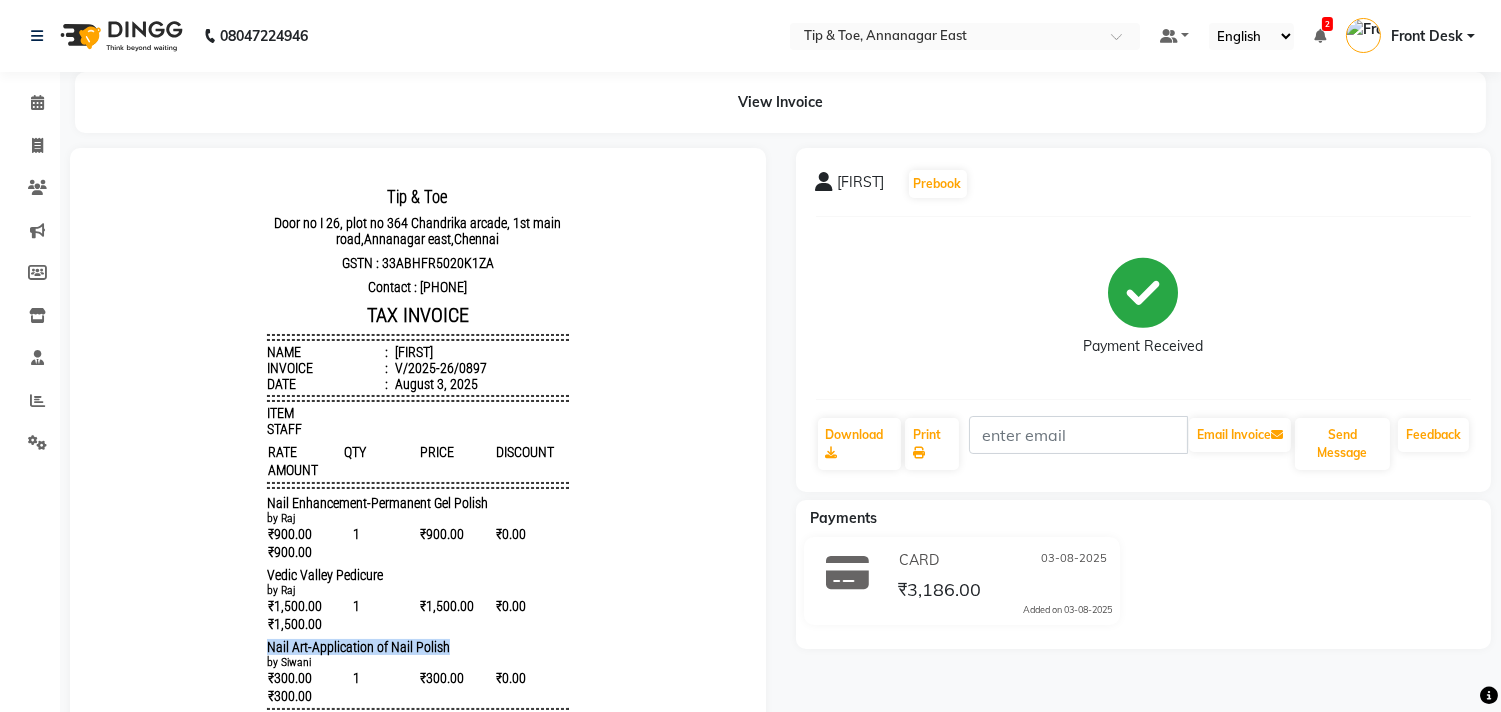 drag, startPoint x: 236, startPoint y: 663, endPoint x: 487, endPoint y: 666, distance: 251.01793 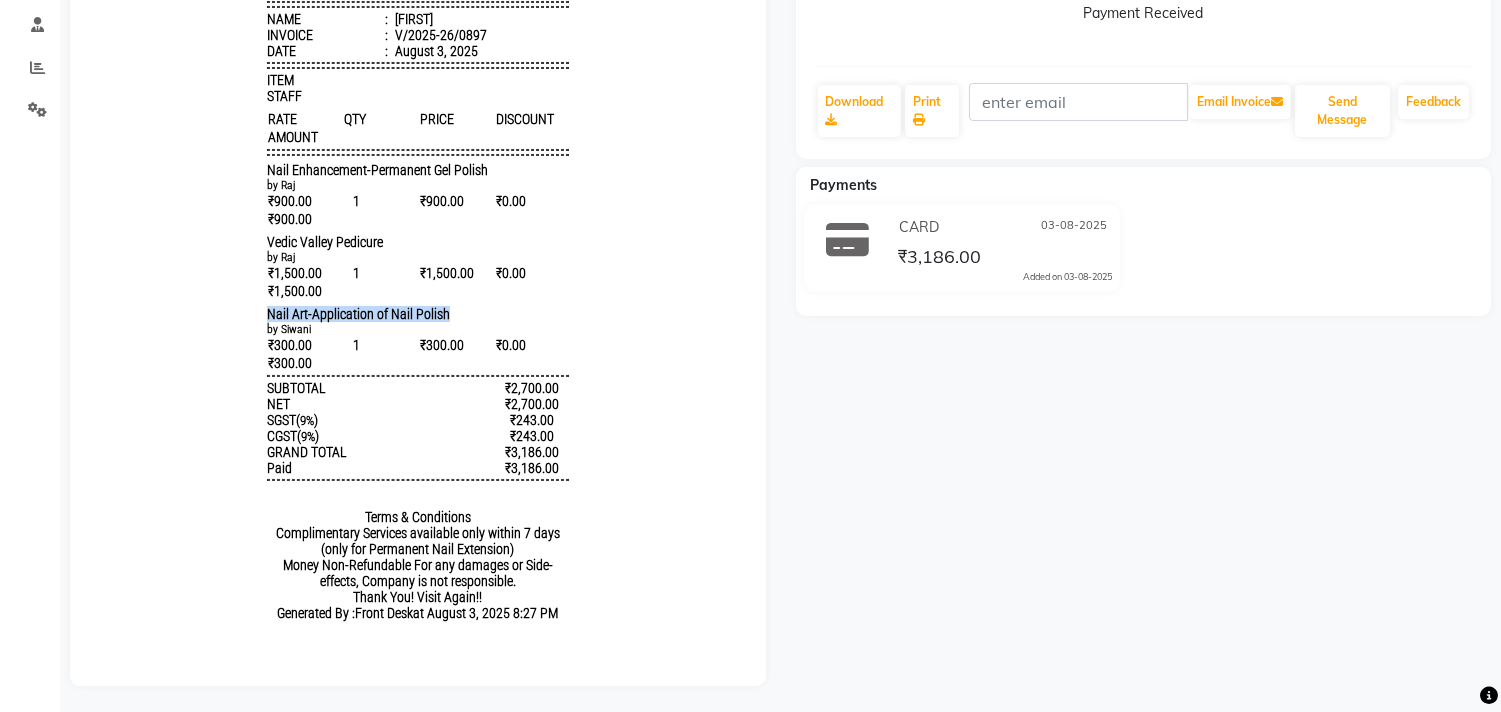 scroll, scrollTop: 0, scrollLeft: 0, axis: both 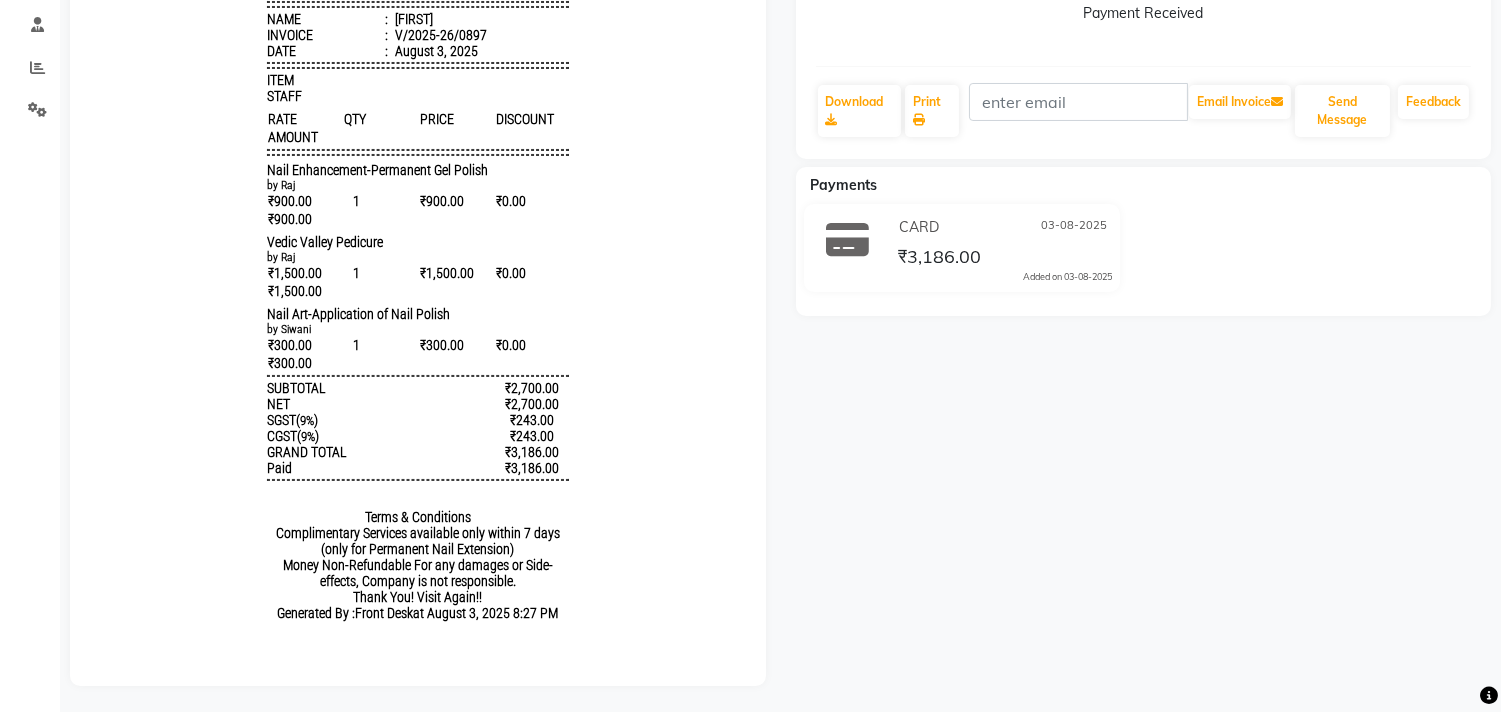 click on "Tip & Toe
Door no I 26, plot no 364 Chandrika arcade, 1st main road,Annanagar east,Chennai
GSTN :
33ABHFR5020K1ZA
Contact : 7845963857
TAX INVOICE
Name  :
Kalaivani
Invoice  :
V/2025-26/0897
Date  :
August 3, 2025
ITEM
STAFF
RATE
QTY" at bounding box center (418, 243) 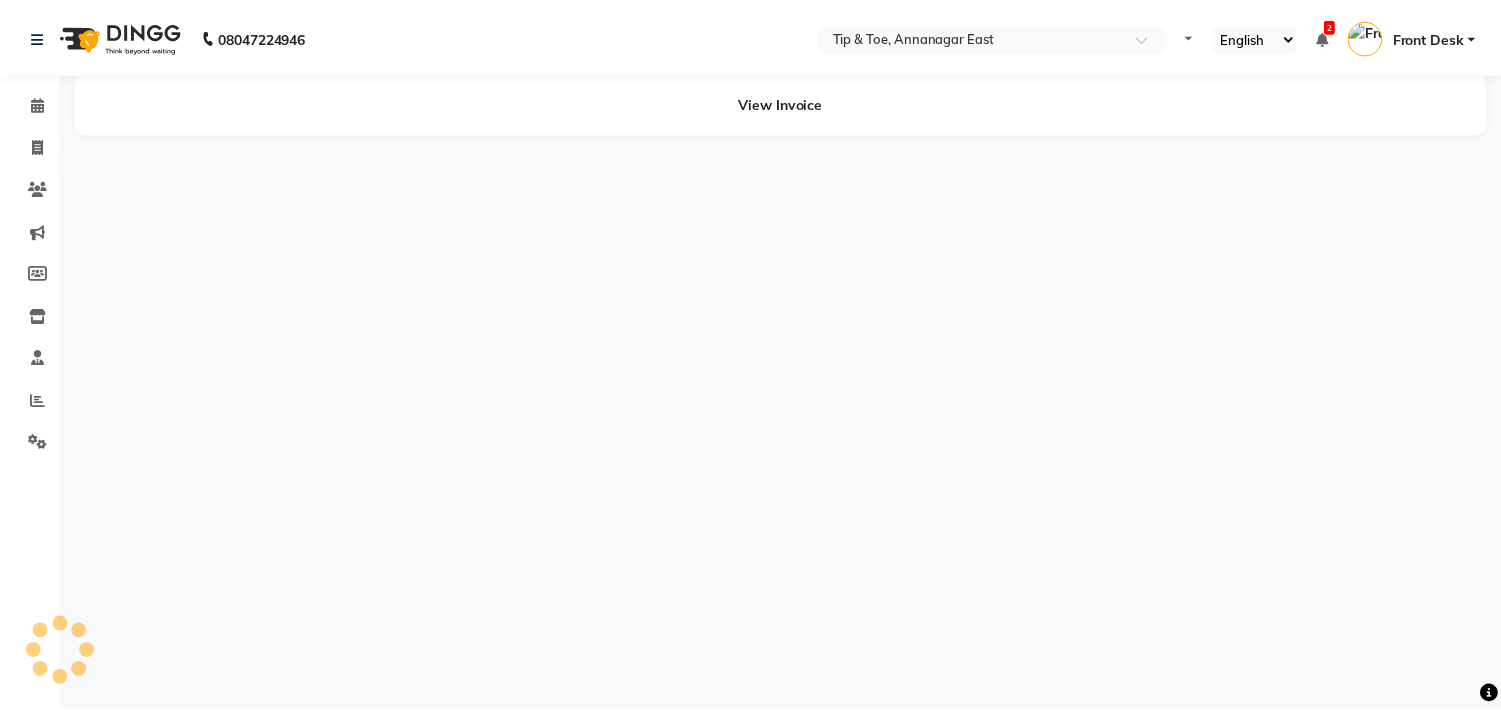 scroll, scrollTop: 0, scrollLeft: 0, axis: both 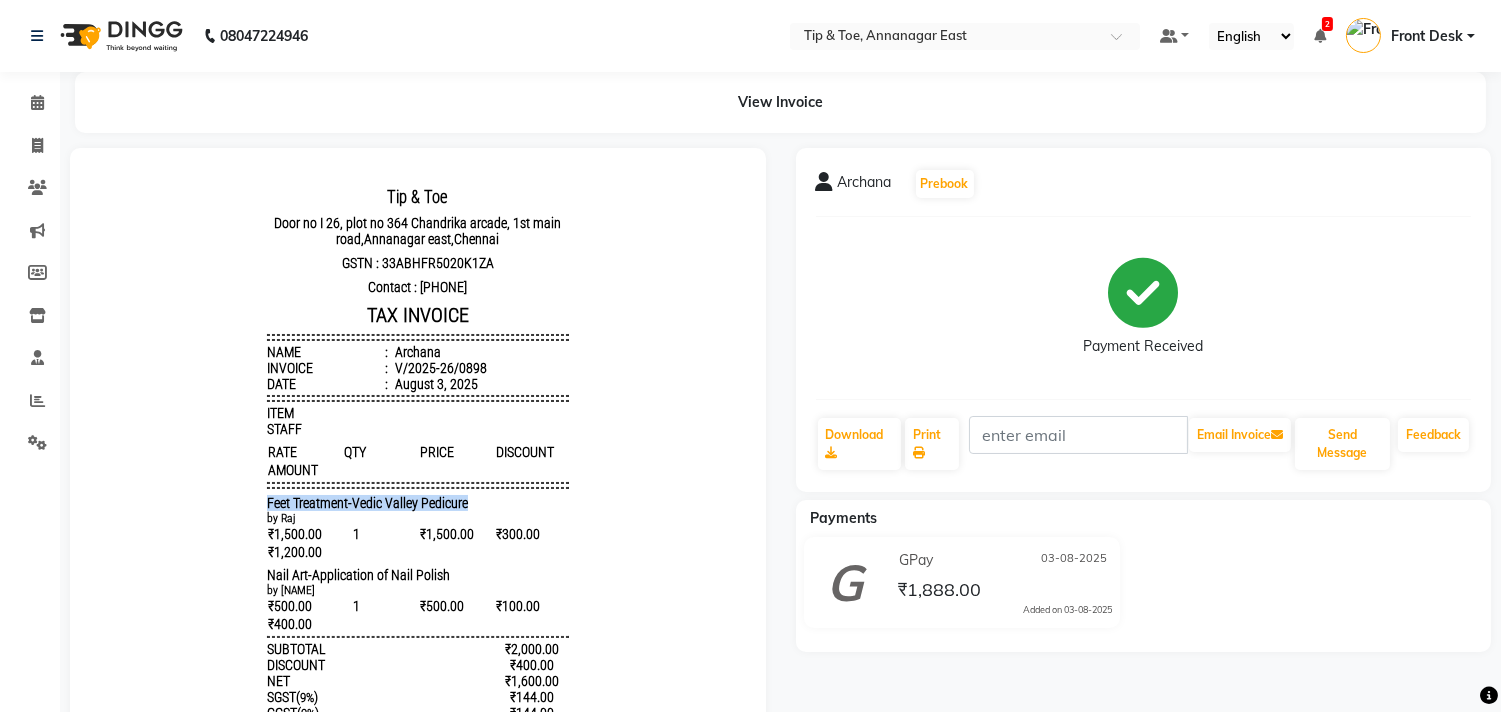 drag, startPoint x: 197, startPoint y: 512, endPoint x: 466, endPoint y: 510, distance: 269.00745 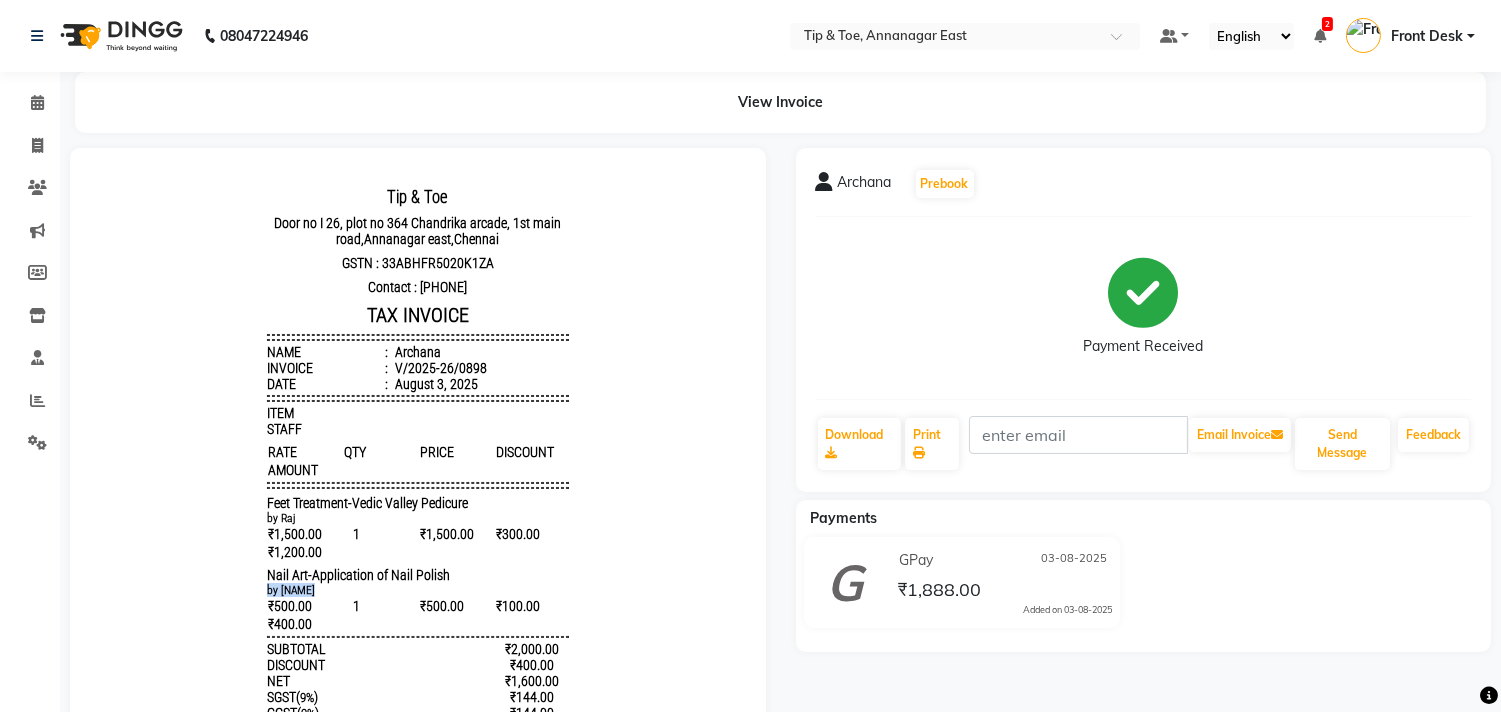 drag, startPoint x: 200, startPoint y: 613, endPoint x: 450, endPoint y: 587, distance: 251.34836 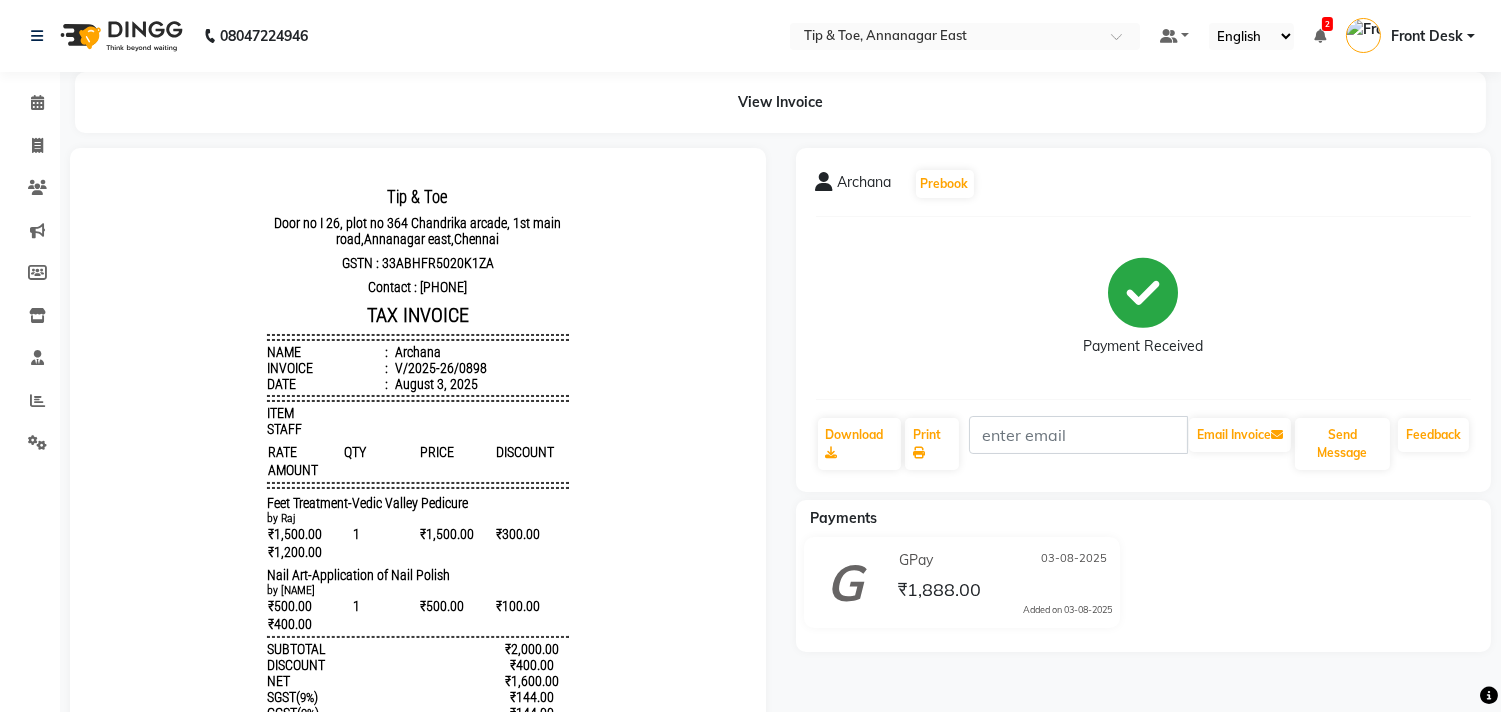 click on "₹300.00" at bounding box center (532, 533) 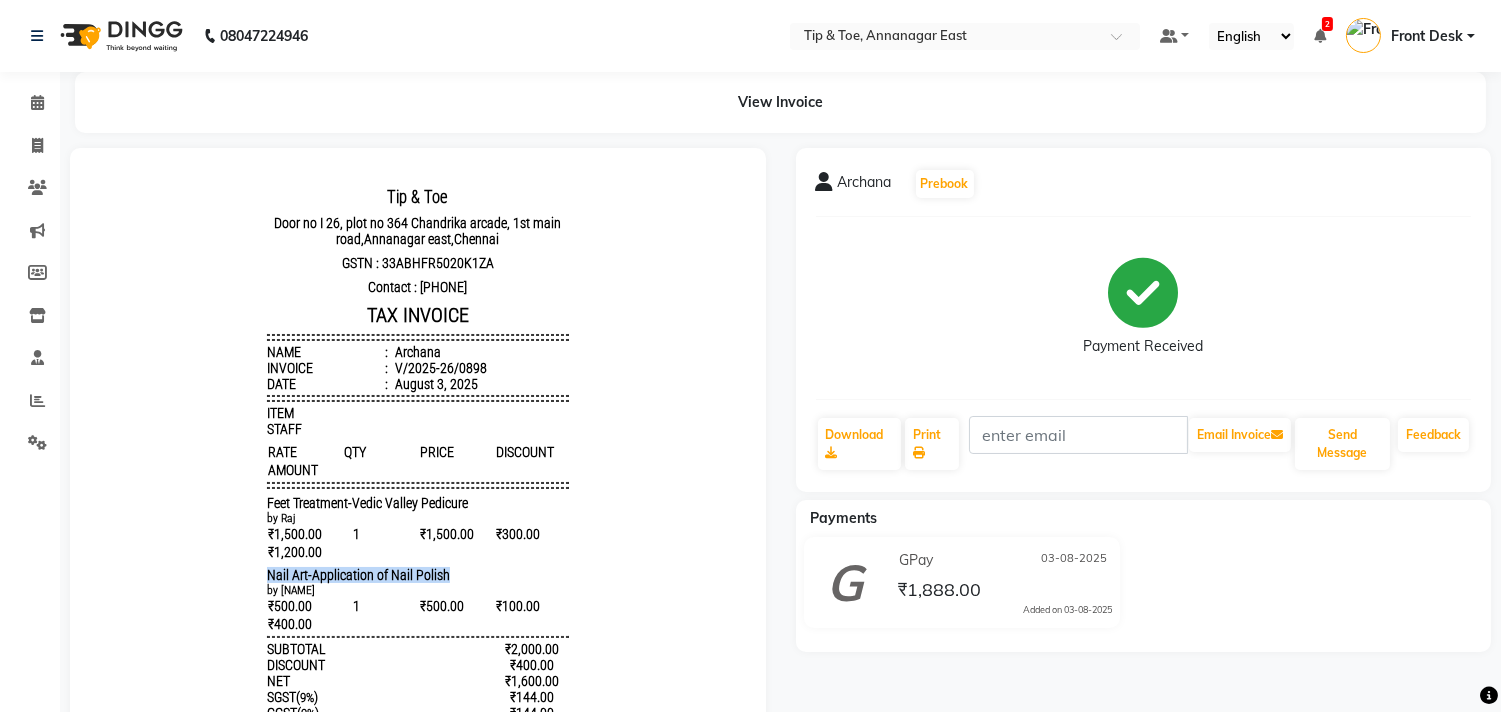 drag, startPoint x: 188, startPoint y: 574, endPoint x: 460, endPoint y: 580, distance: 272.06616 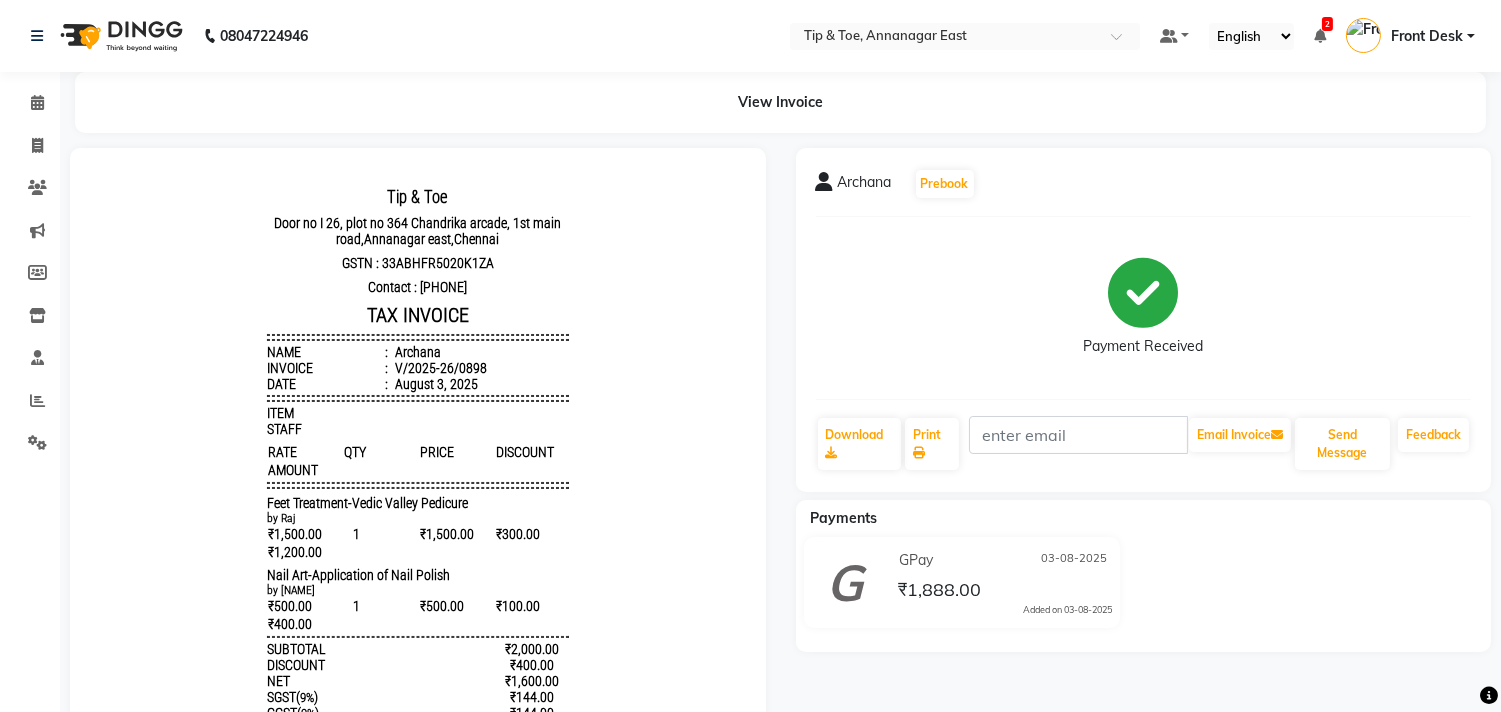 drag, startPoint x: 386, startPoint y: 571, endPoint x: 285, endPoint y: 560, distance: 101.597244 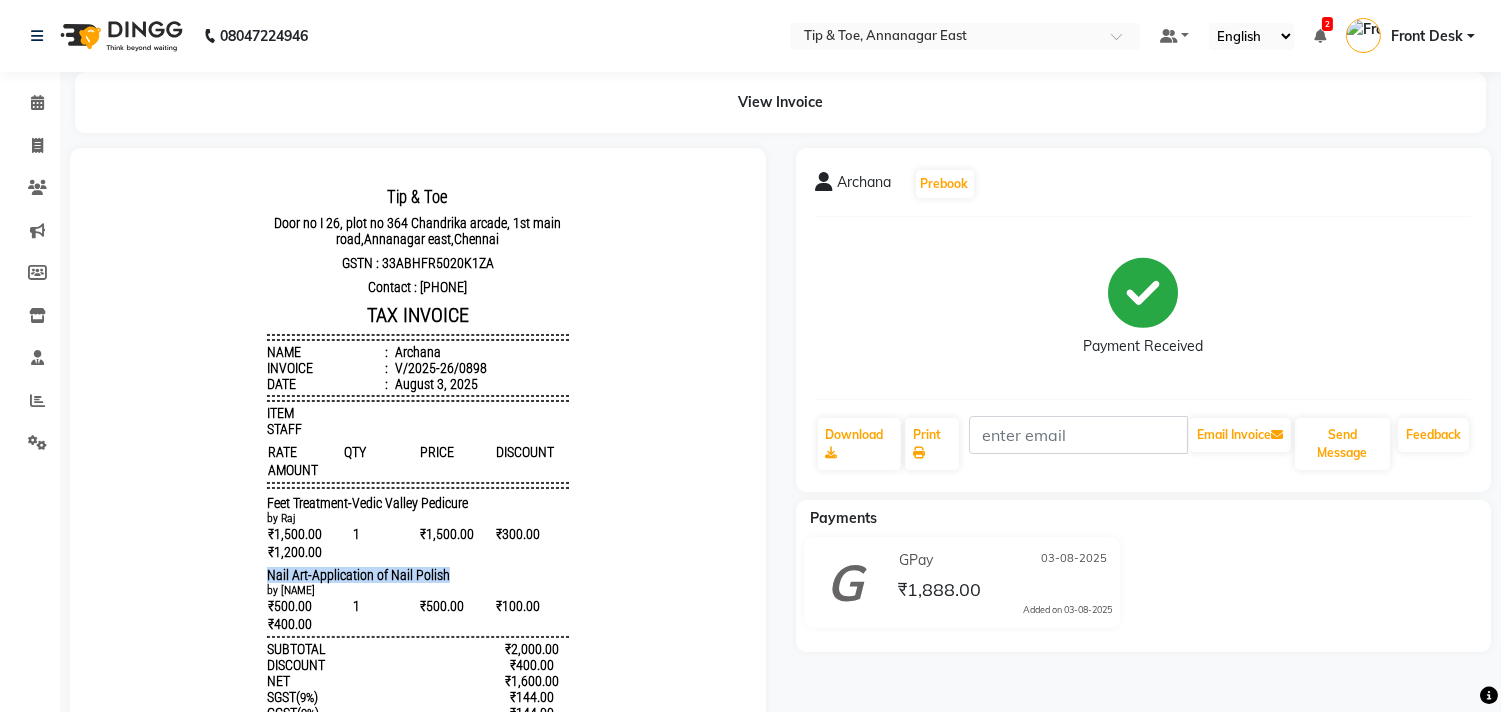 drag, startPoint x: 236, startPoint y: 592, endPoint x: 474, endPoint y: 574, distance: 238.6797 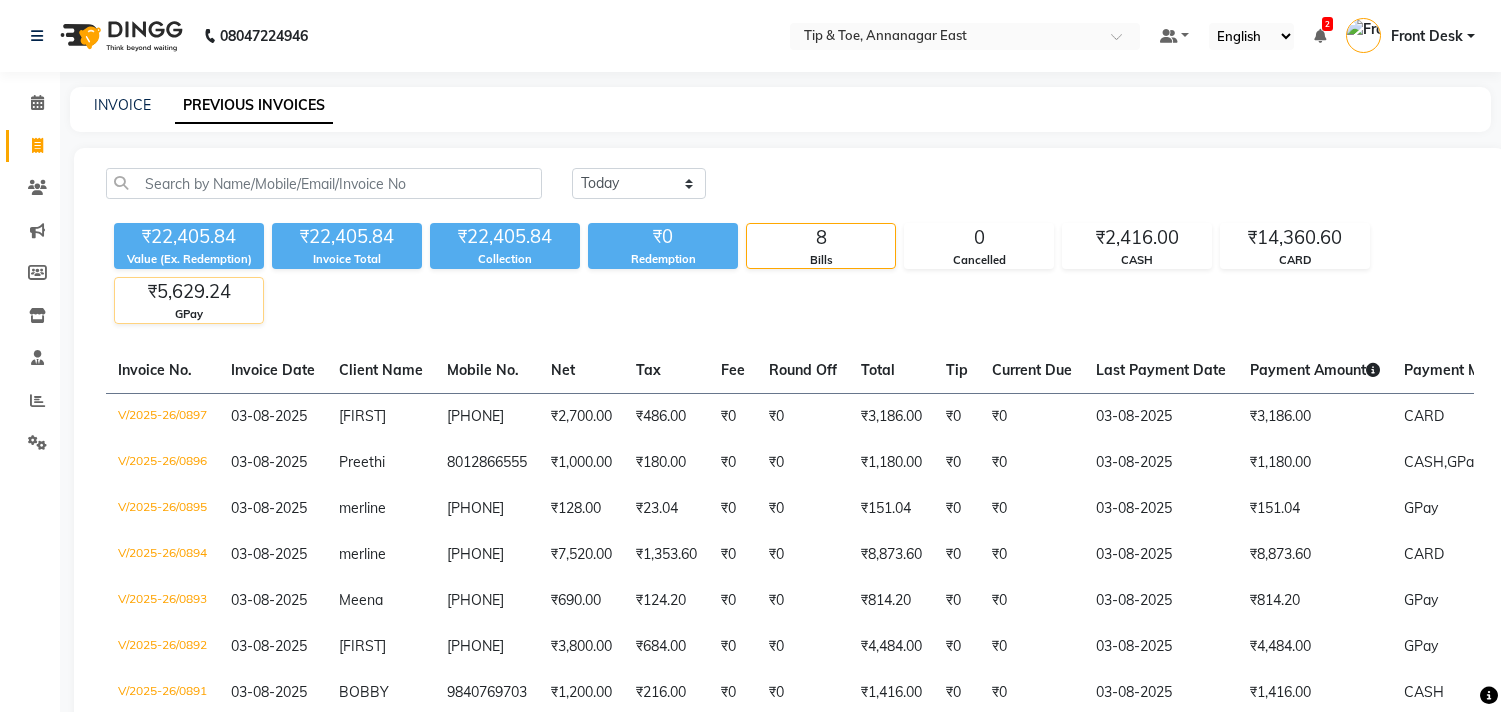 scroll, scrollTop: 173, scrollLeft: 0, axis: vertical 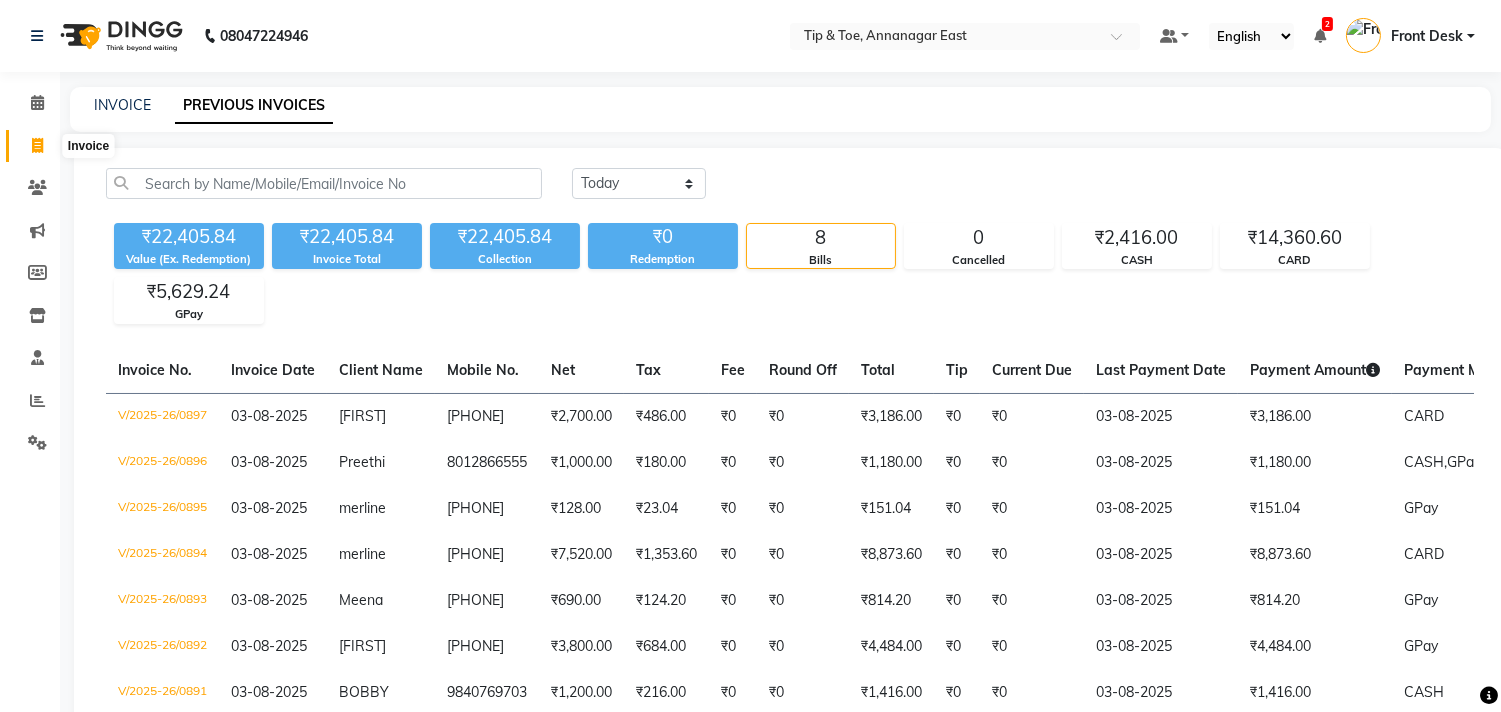 click 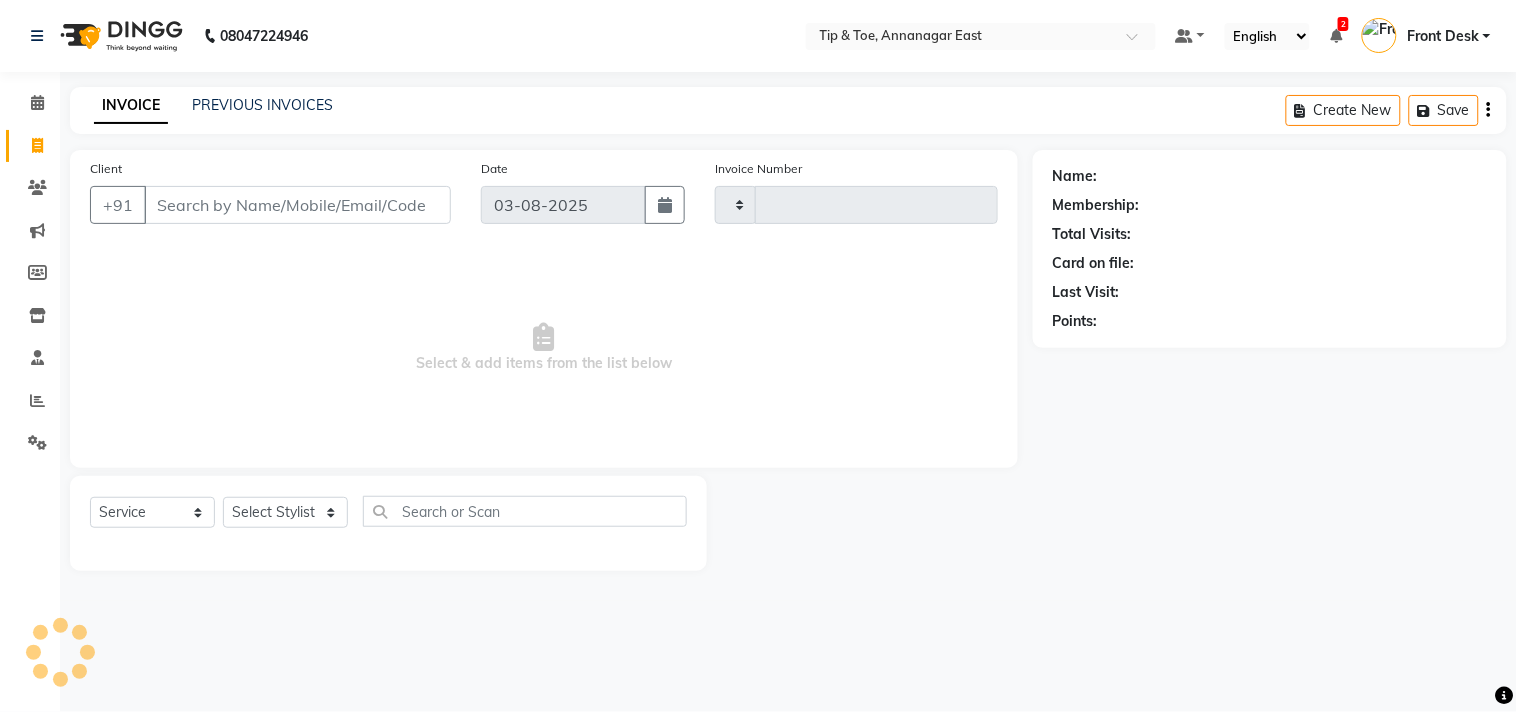 type on "0899" 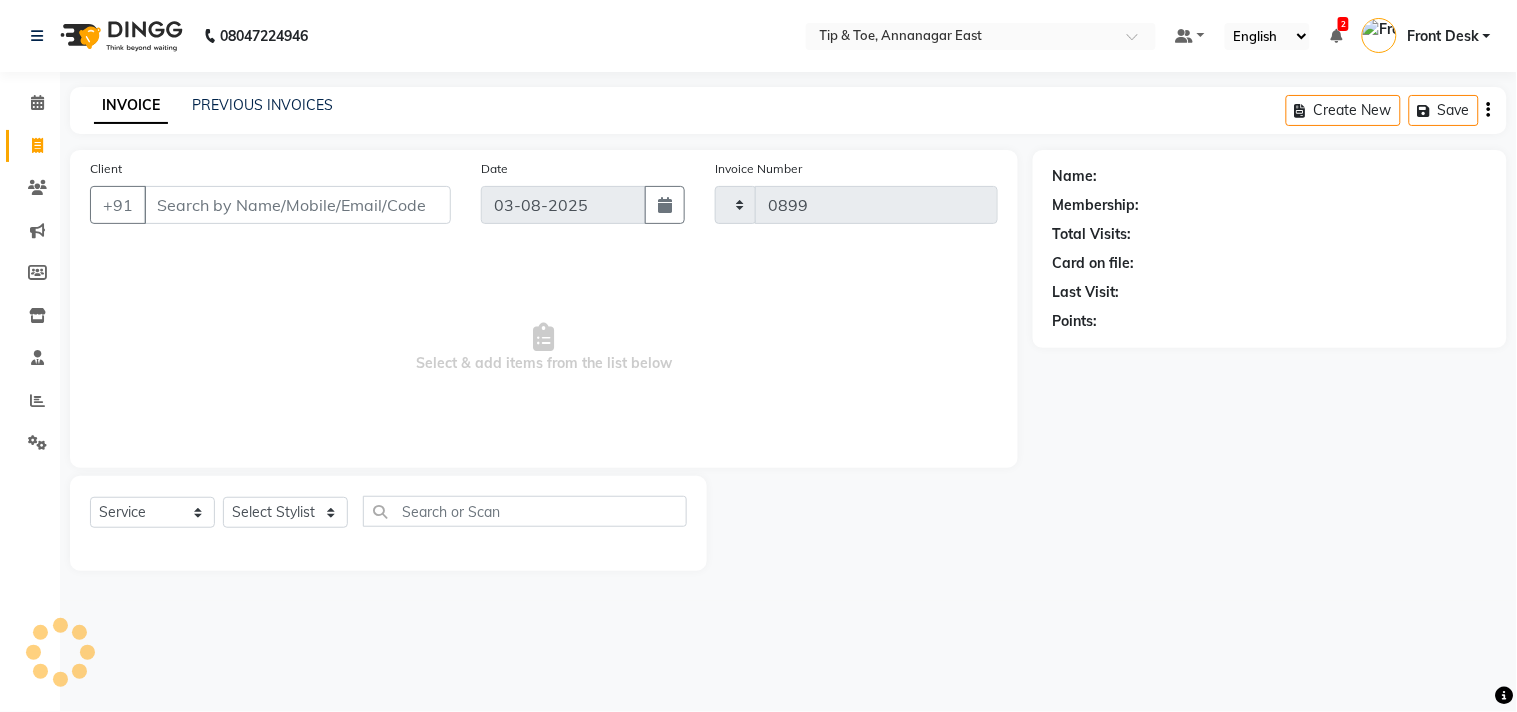 select on "5770" 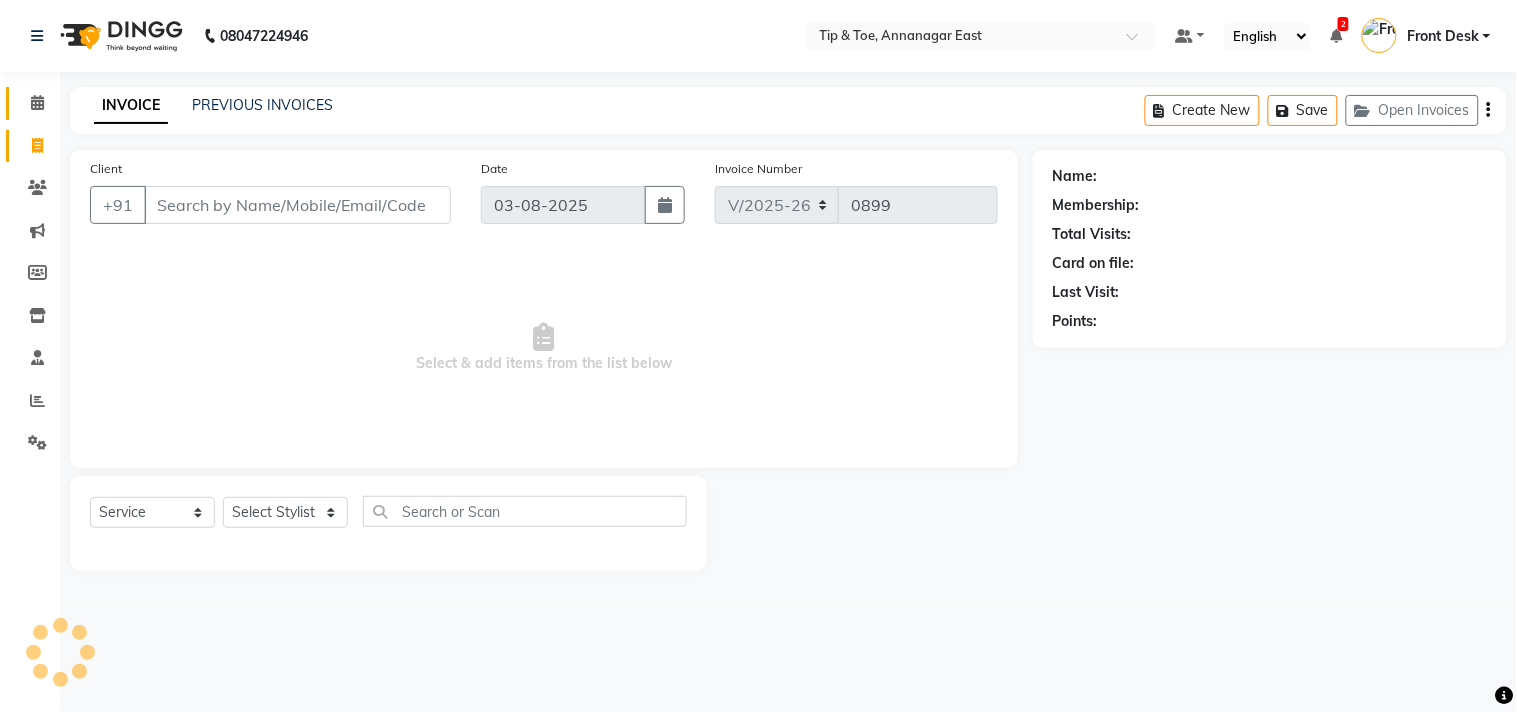 click 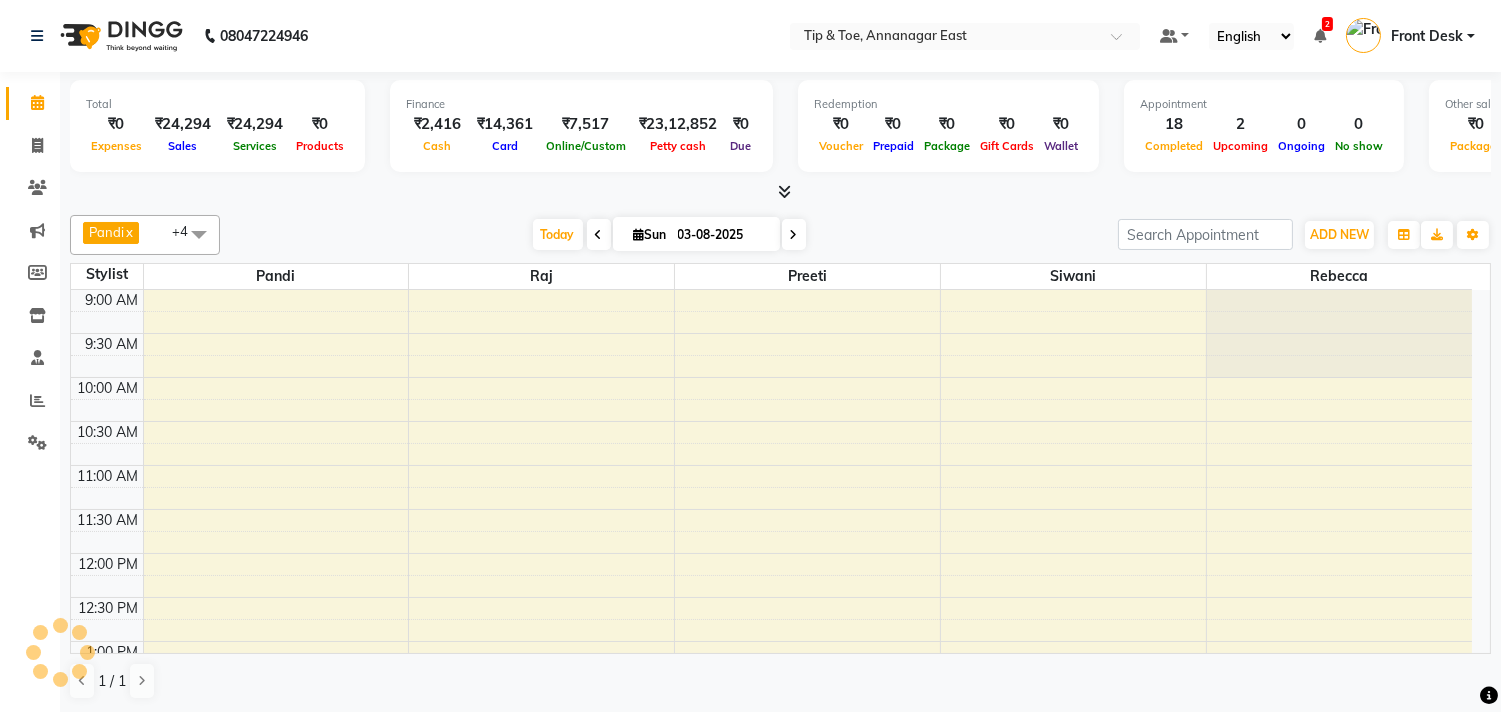 scroll, scrollTop: 0, scrollLeft: 0, axis: both 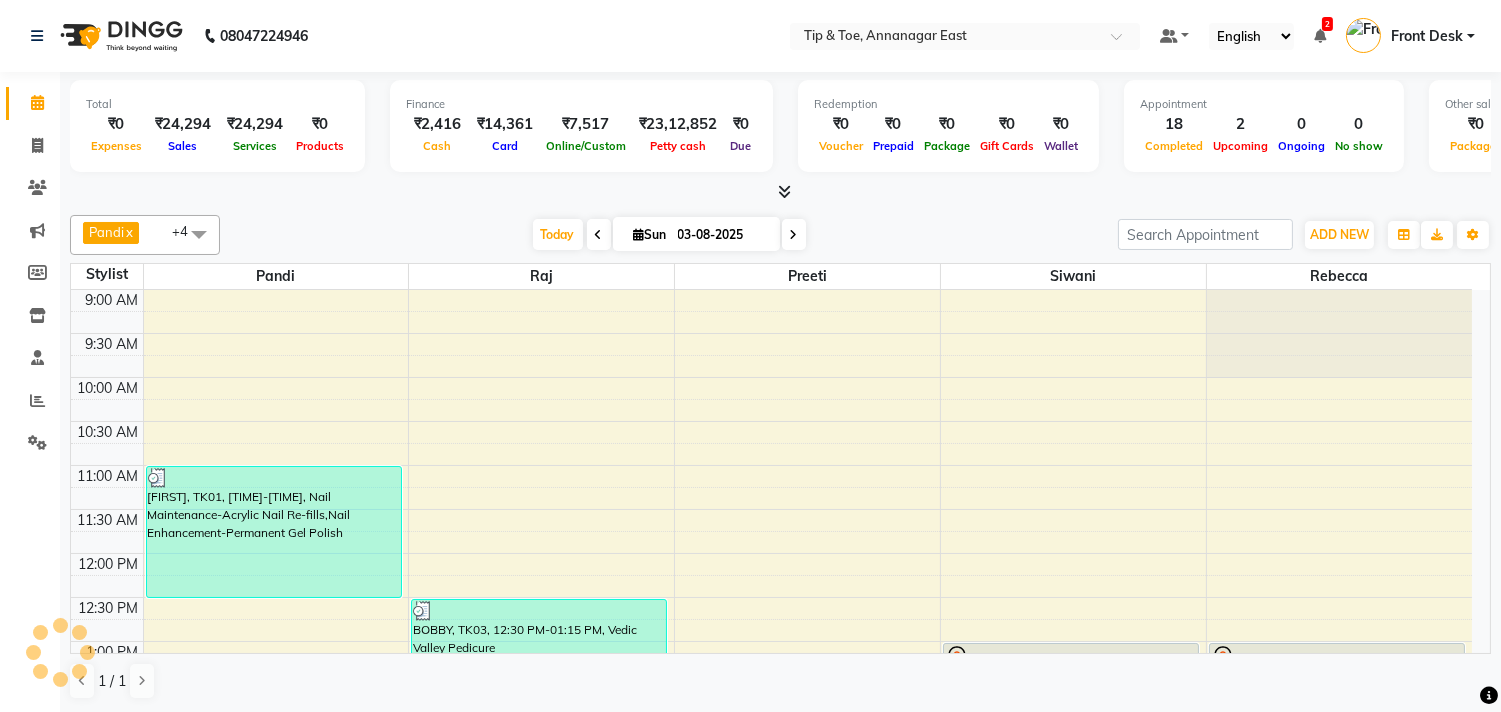 click on "Invoice" 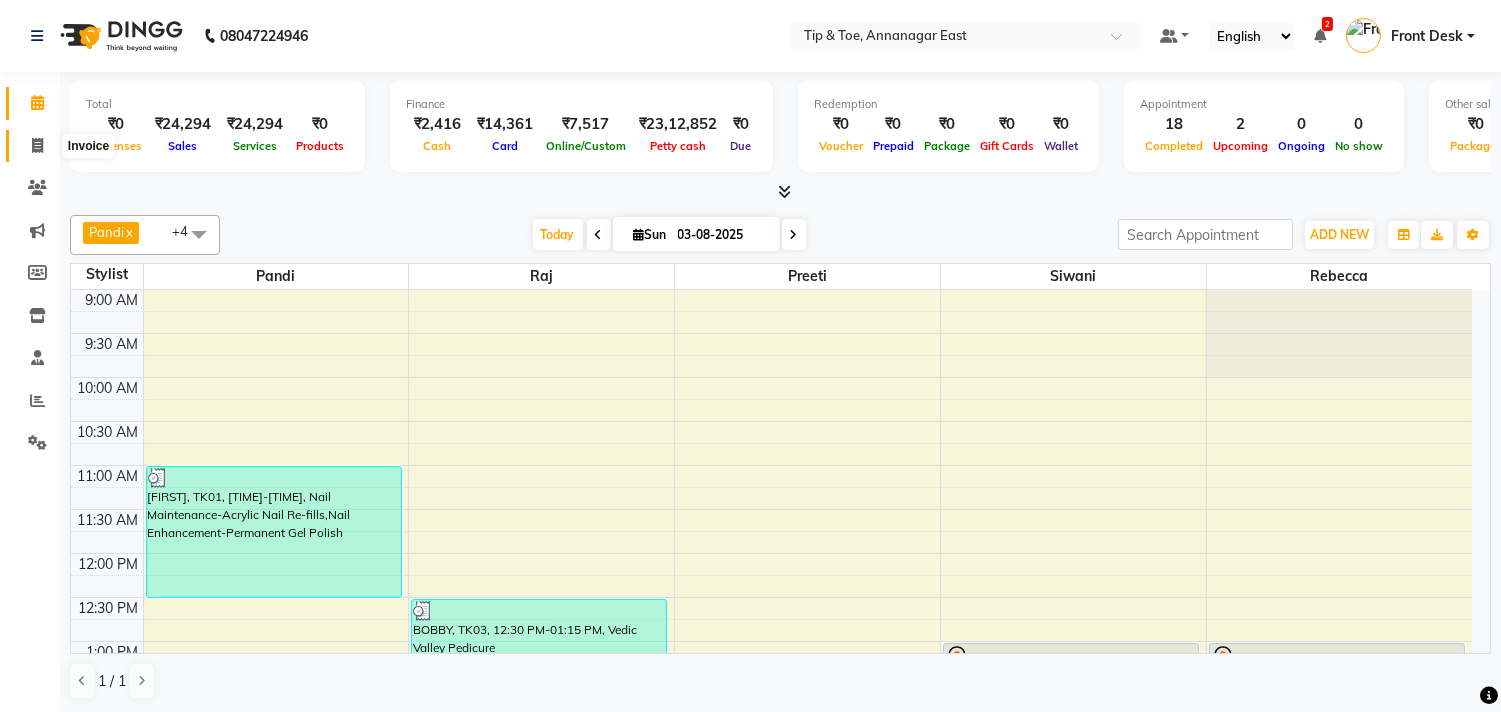 click 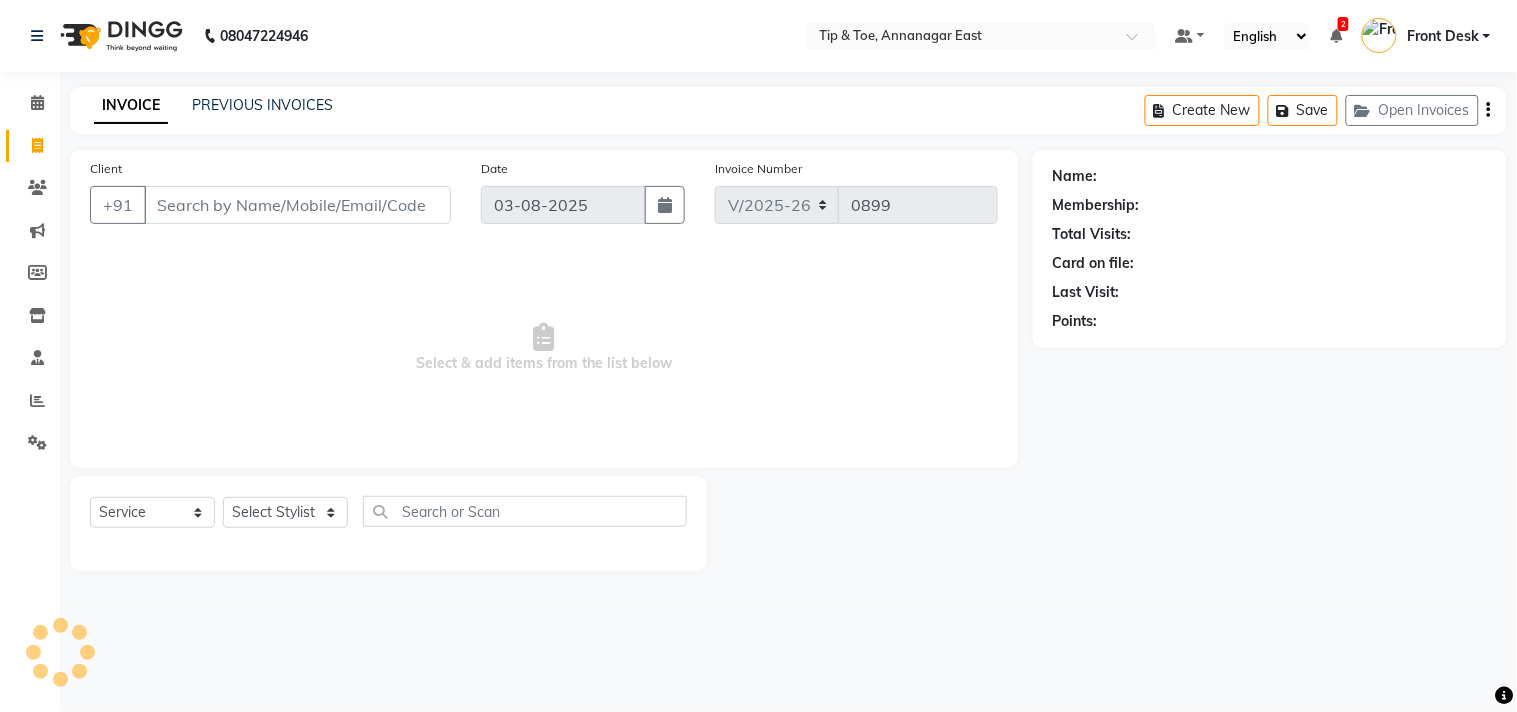 click on "PREVIOUS INVOICES" 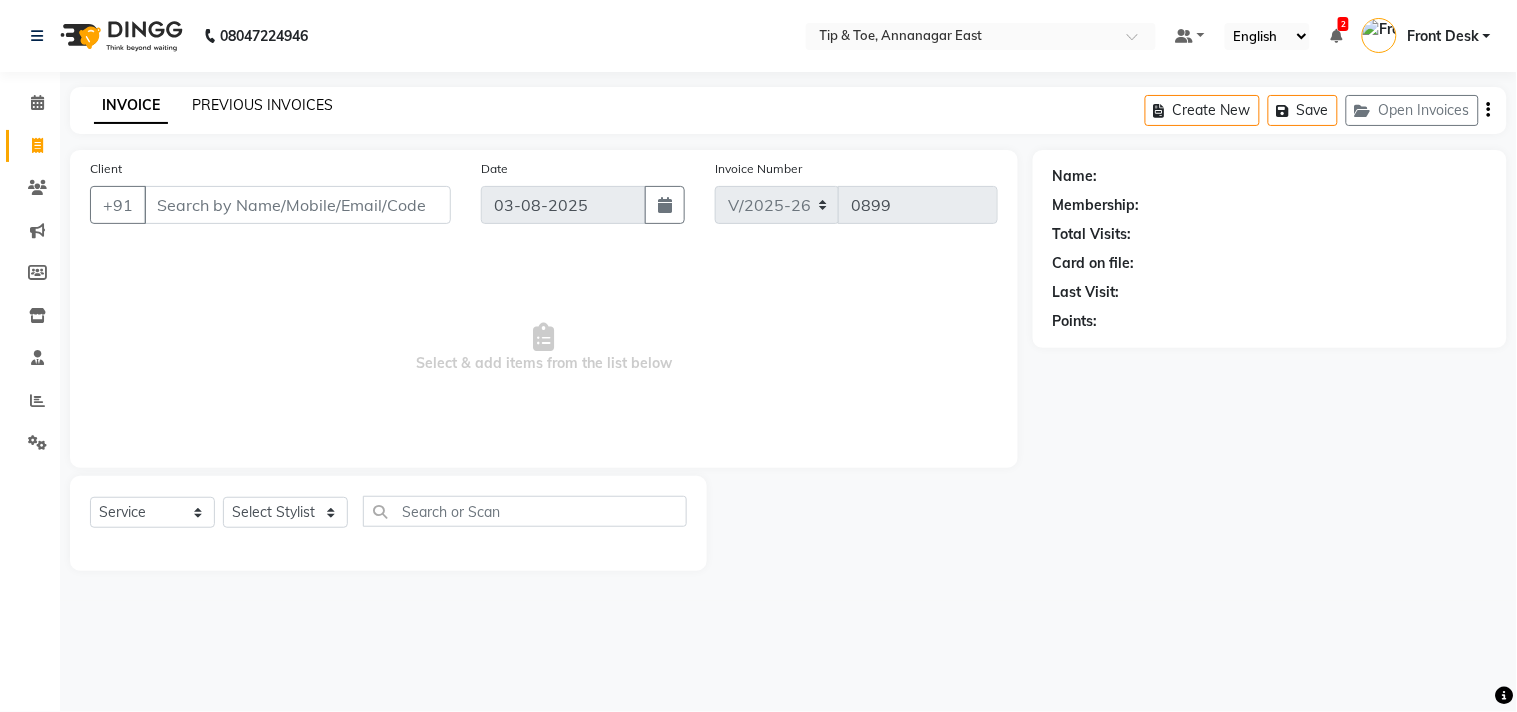click on "PREVIOUS INVOICES" 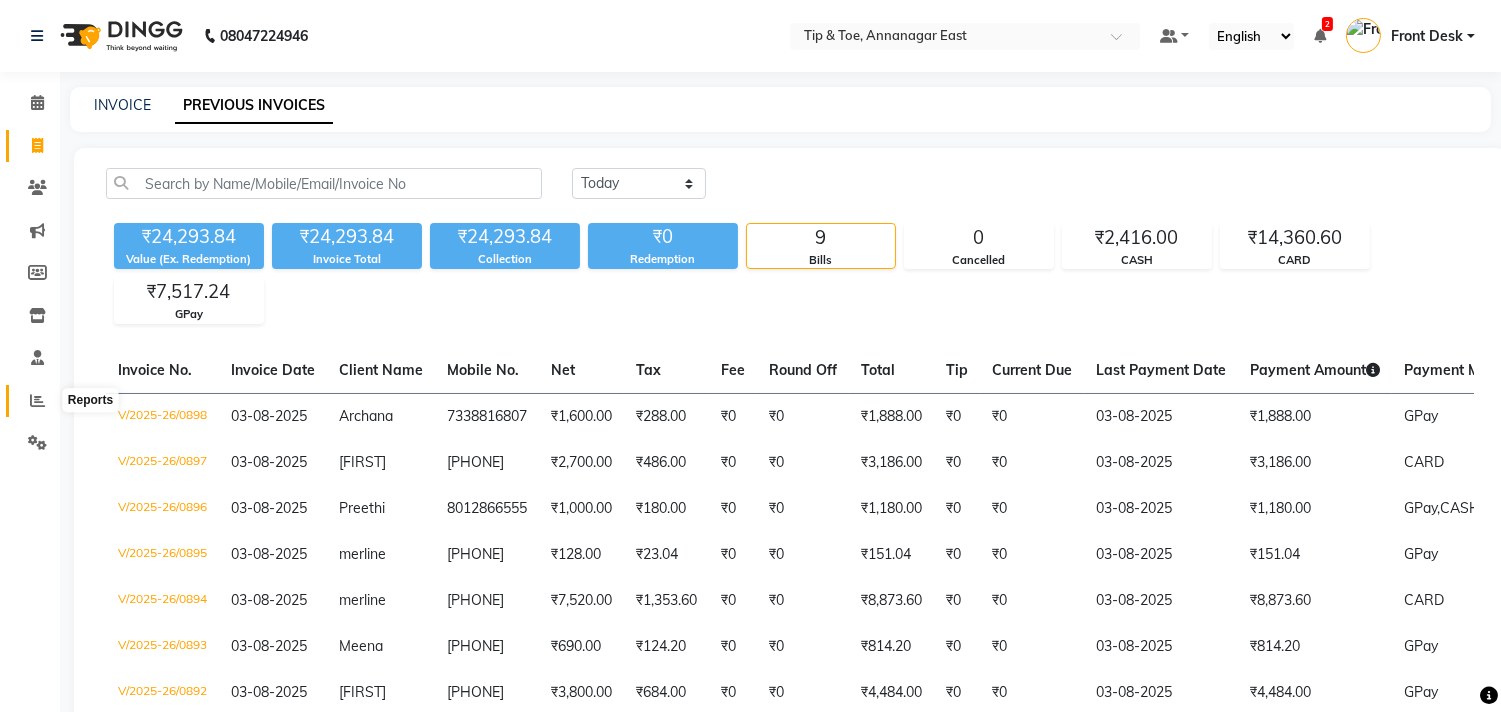 click 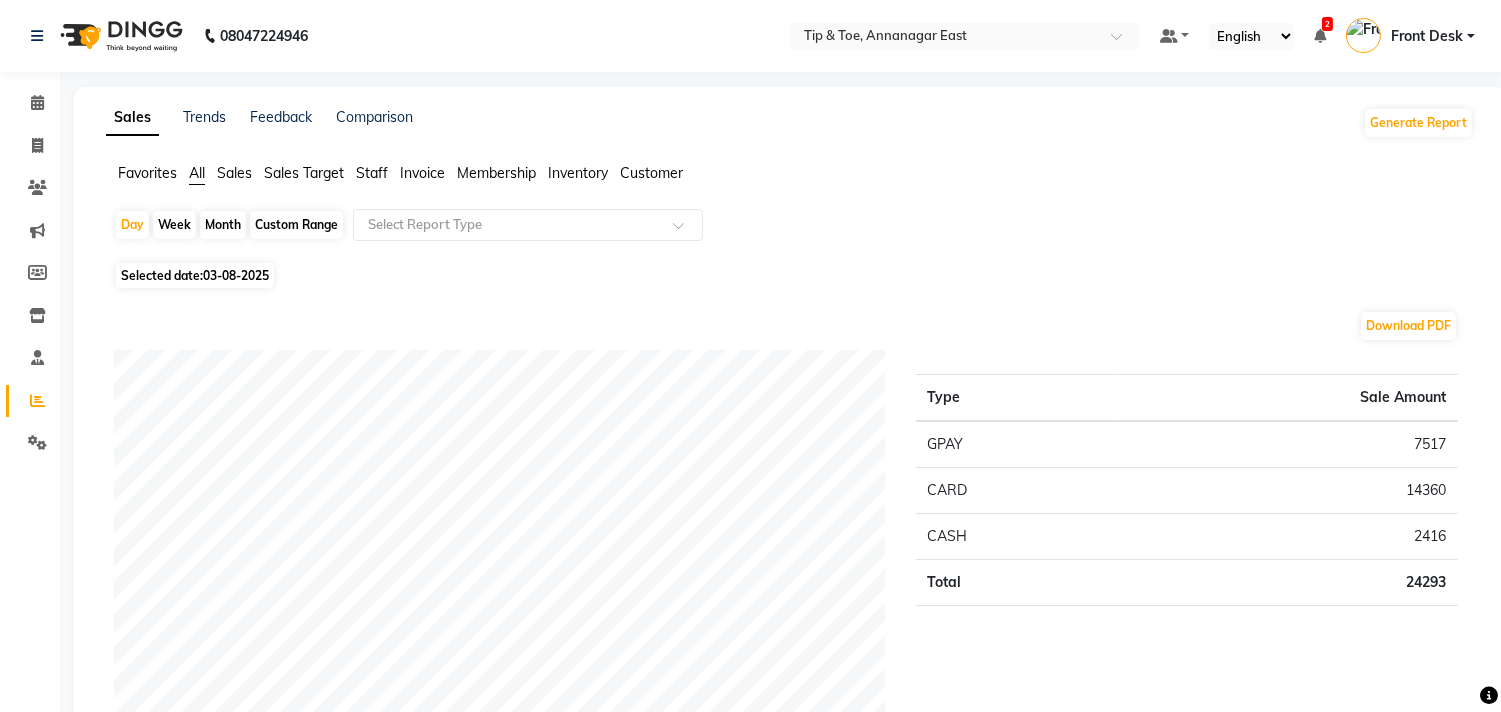 click on "Staff" 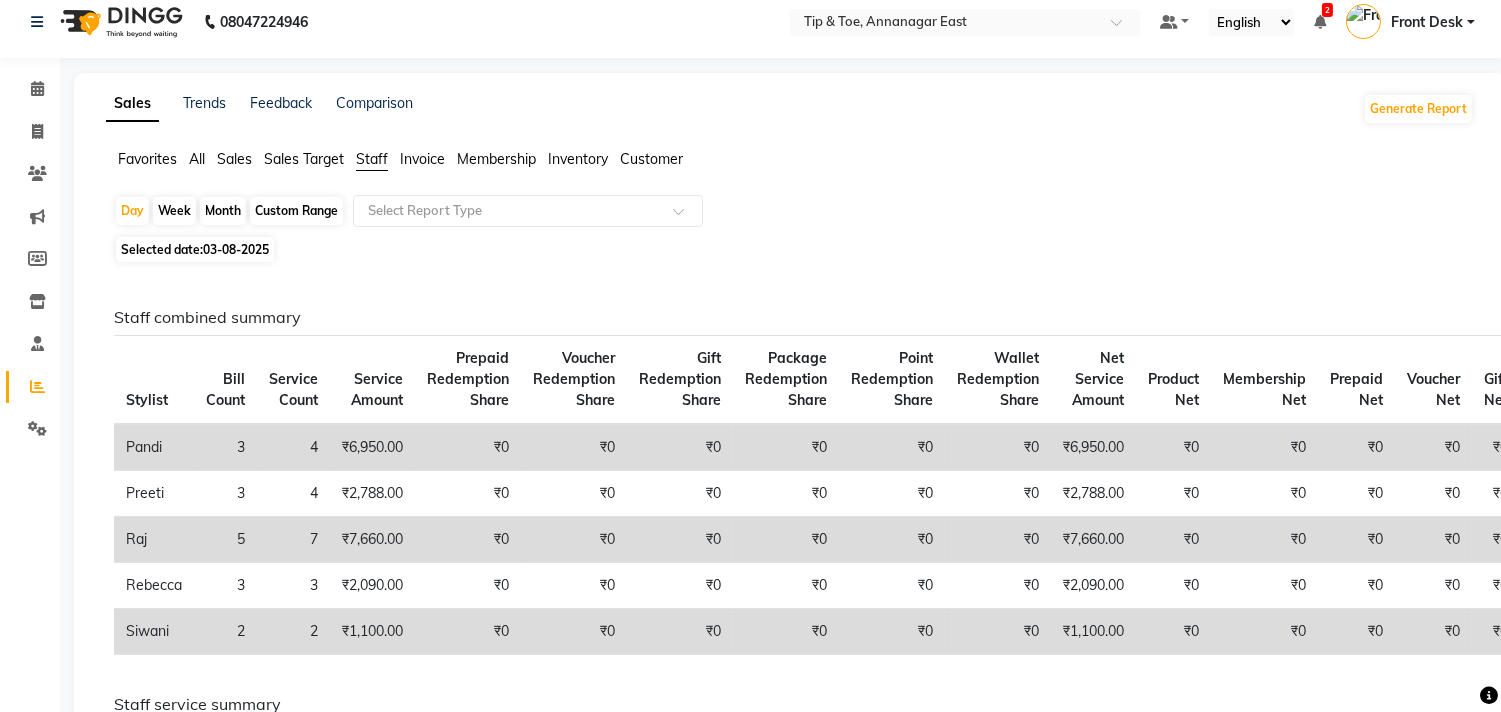 scroll, scrollTop: 0, scrollLeft: 0, axis: both 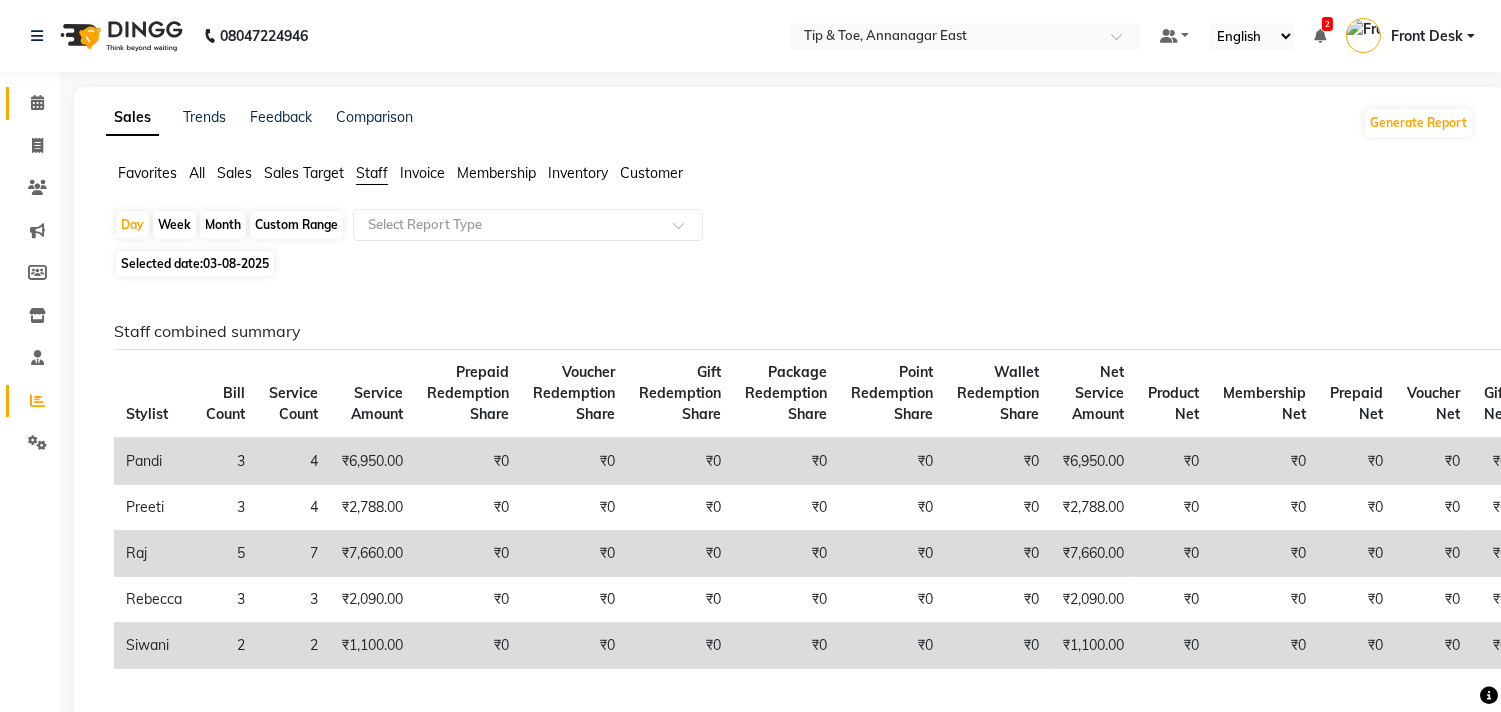 click on "Calendar" 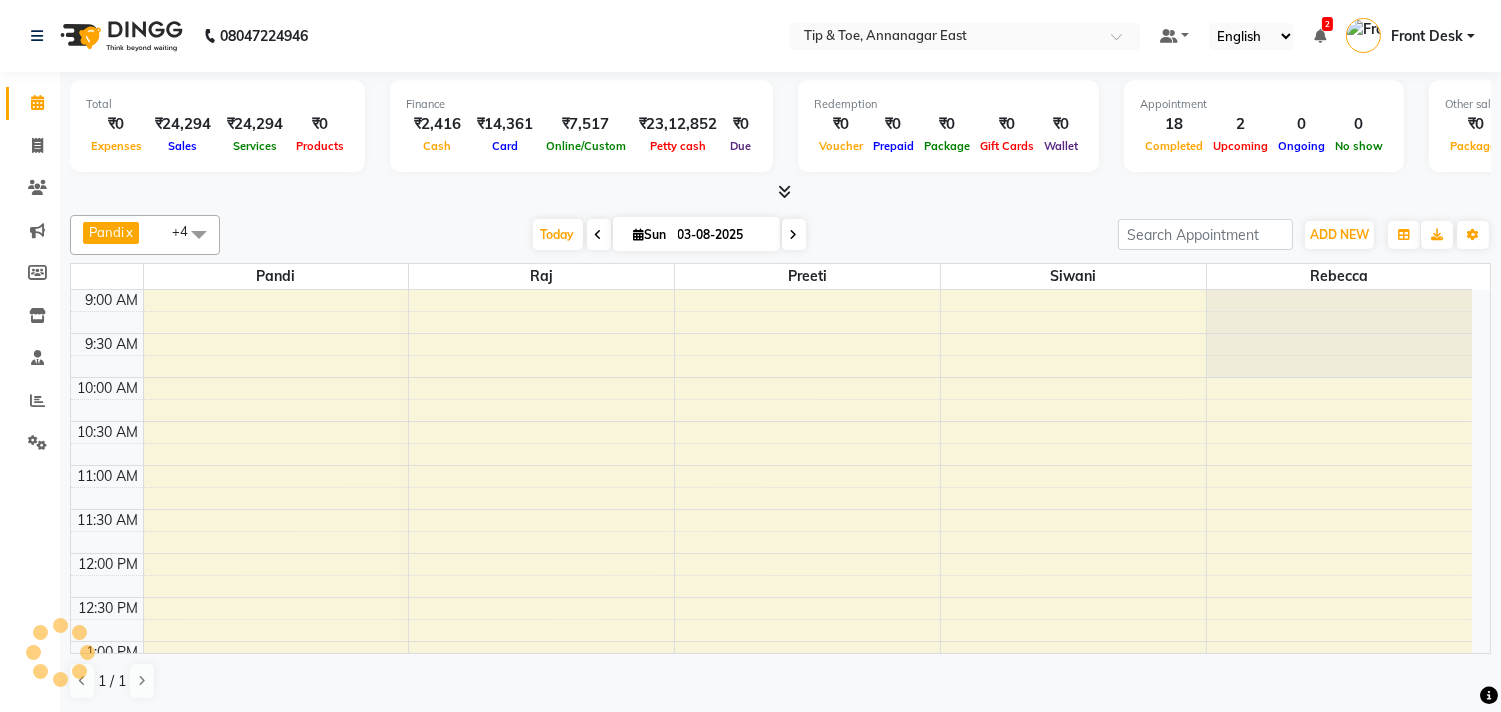 scroll, scrollTop: 0, scrollLeft: 0, axis: both 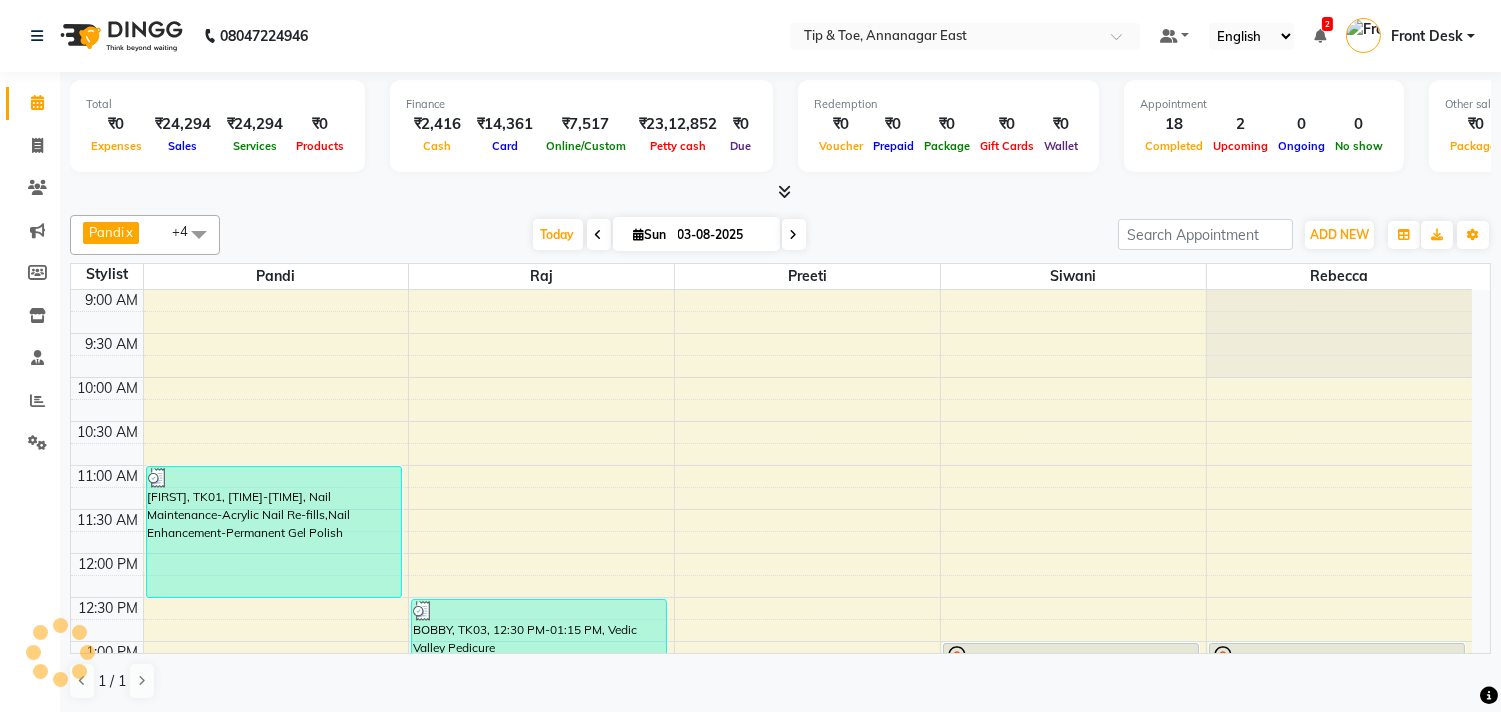 click at bounding box center [794, 234] 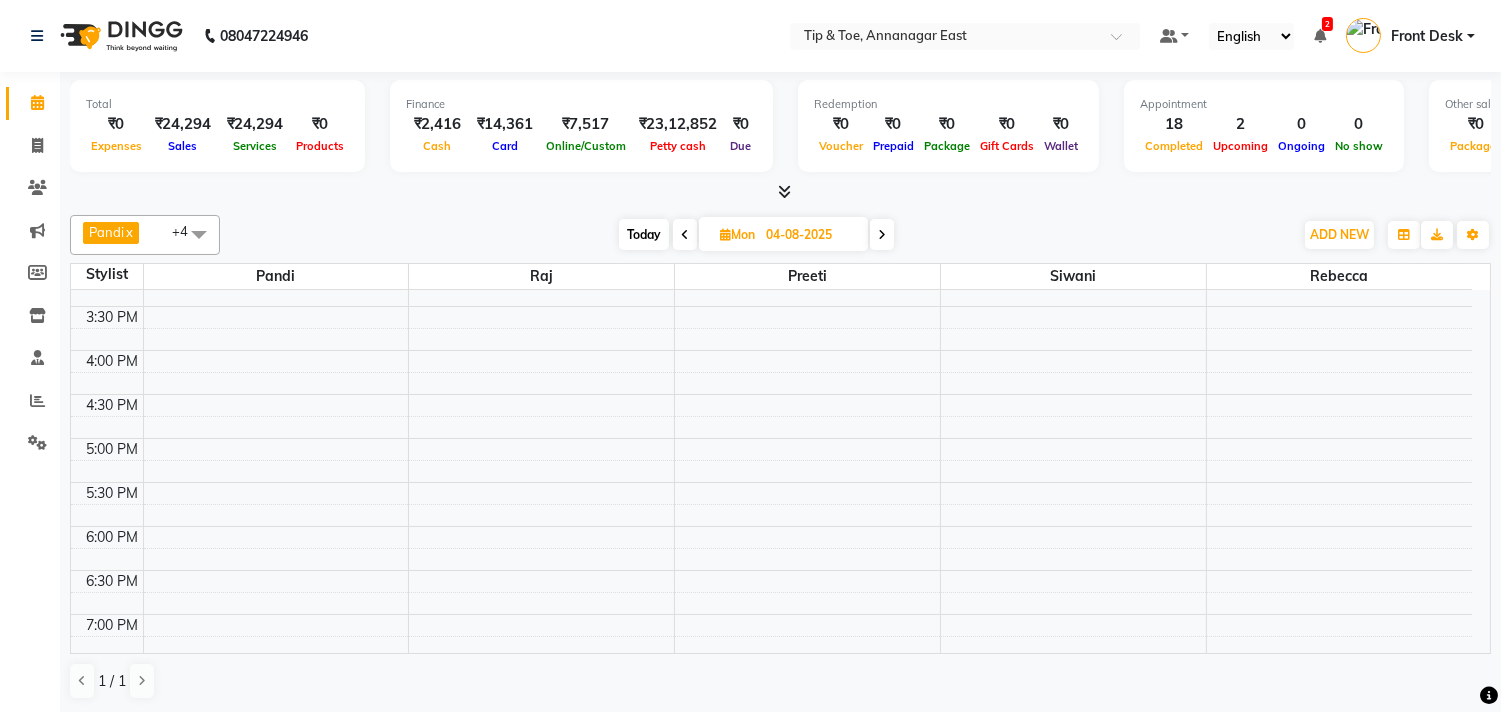 scroll, scrollTop: 873, scrollLeft: 0, axis: vertical 